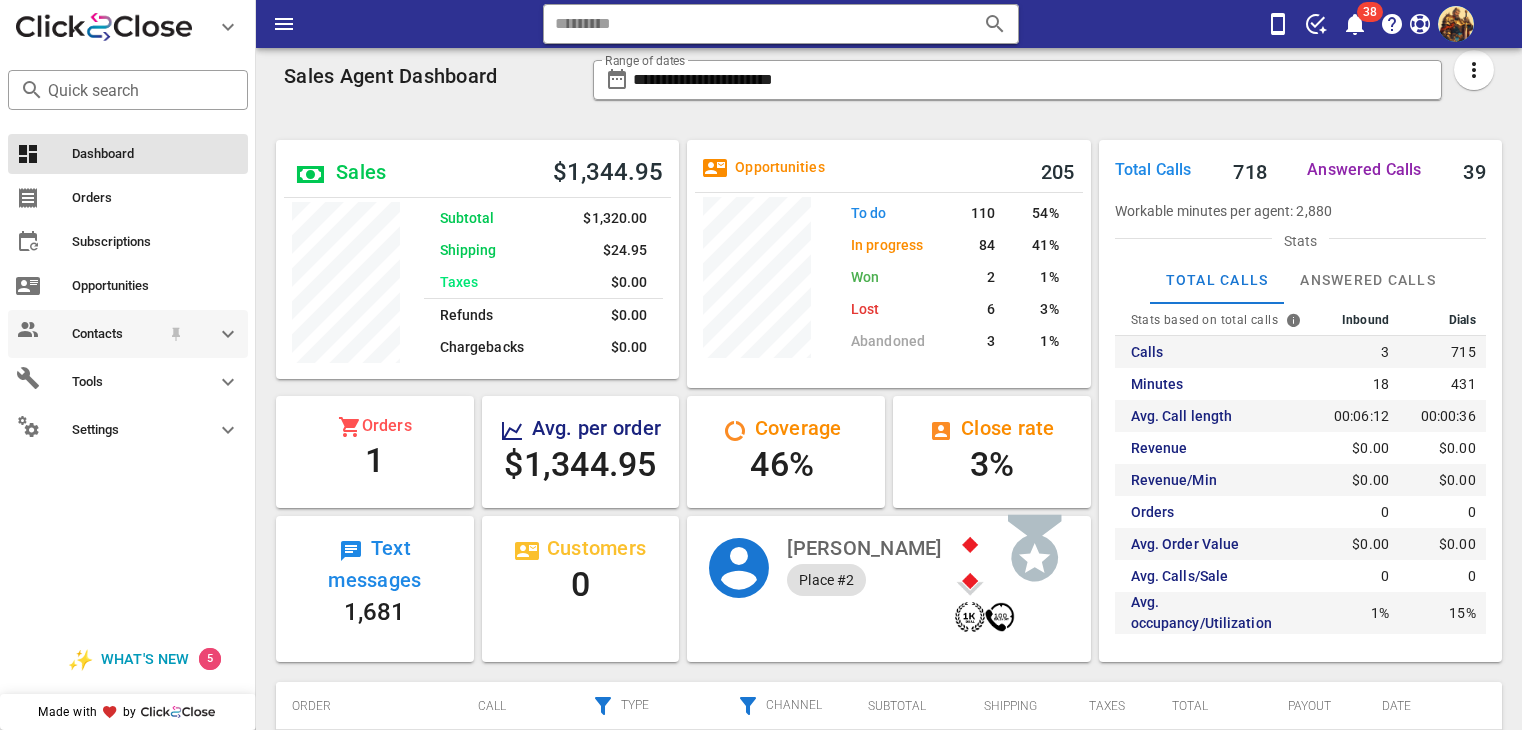 scroll, scrollTop: 0, scrollLeft: 0, axis: both 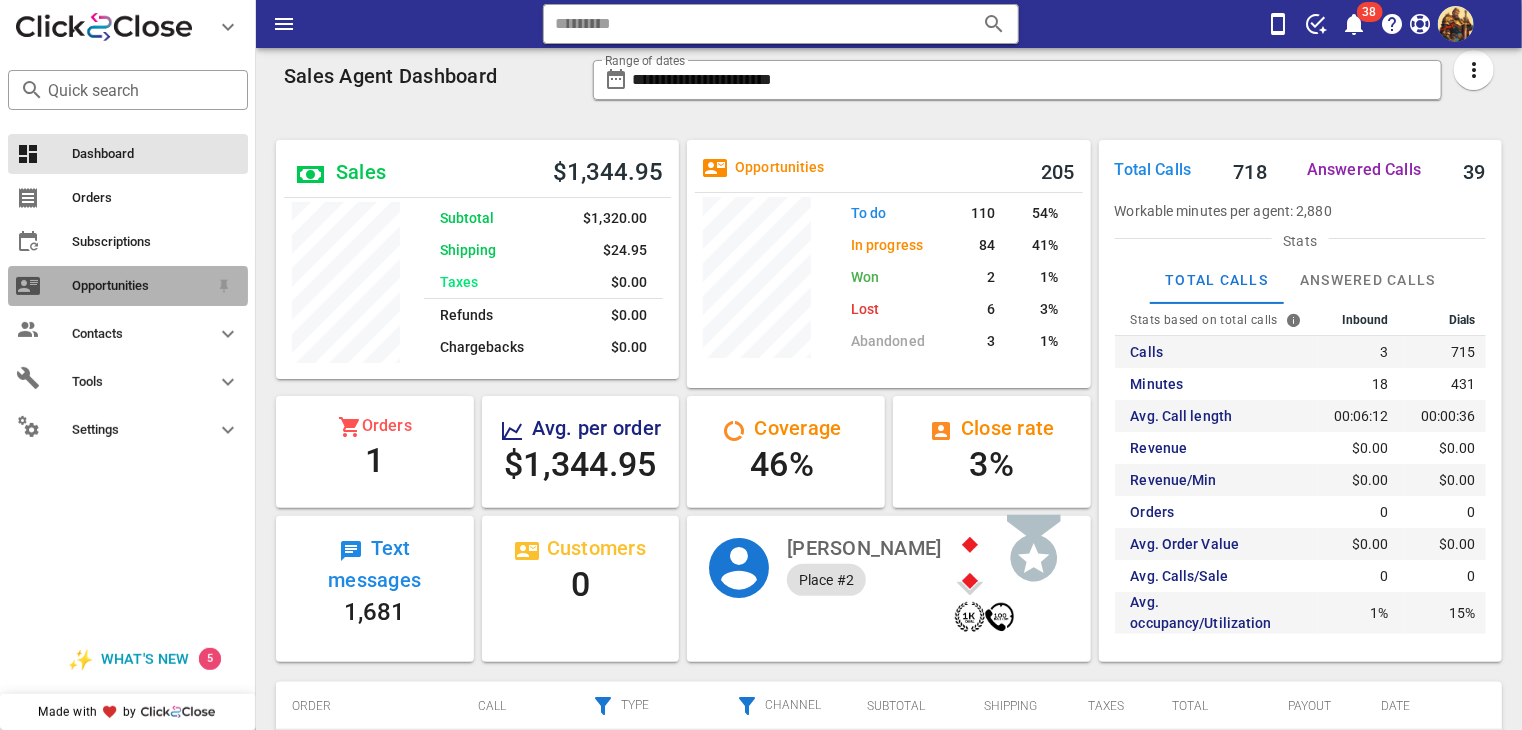 click on "Opportunities" at bounding box center [140, 286] 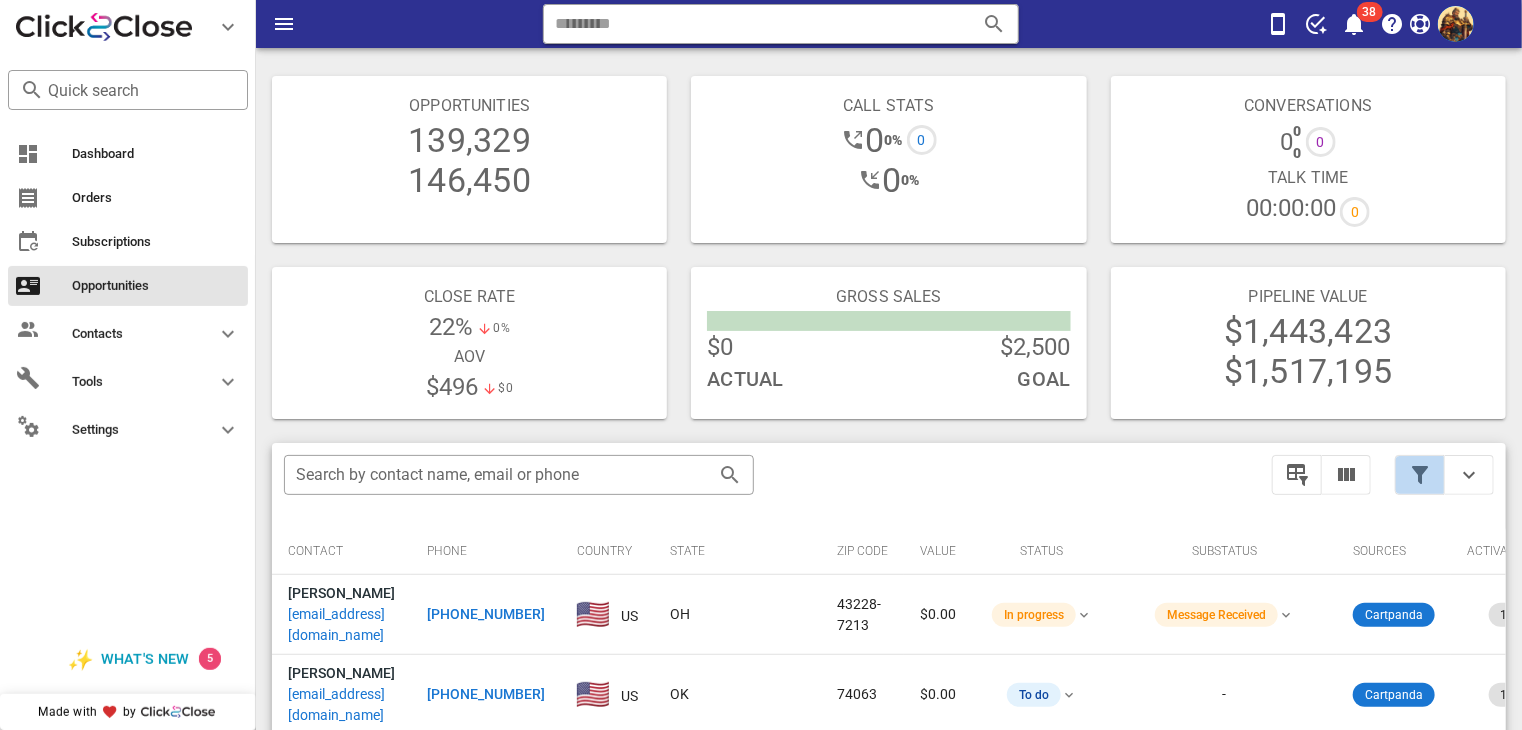 click at bounding box center (1420, 475) 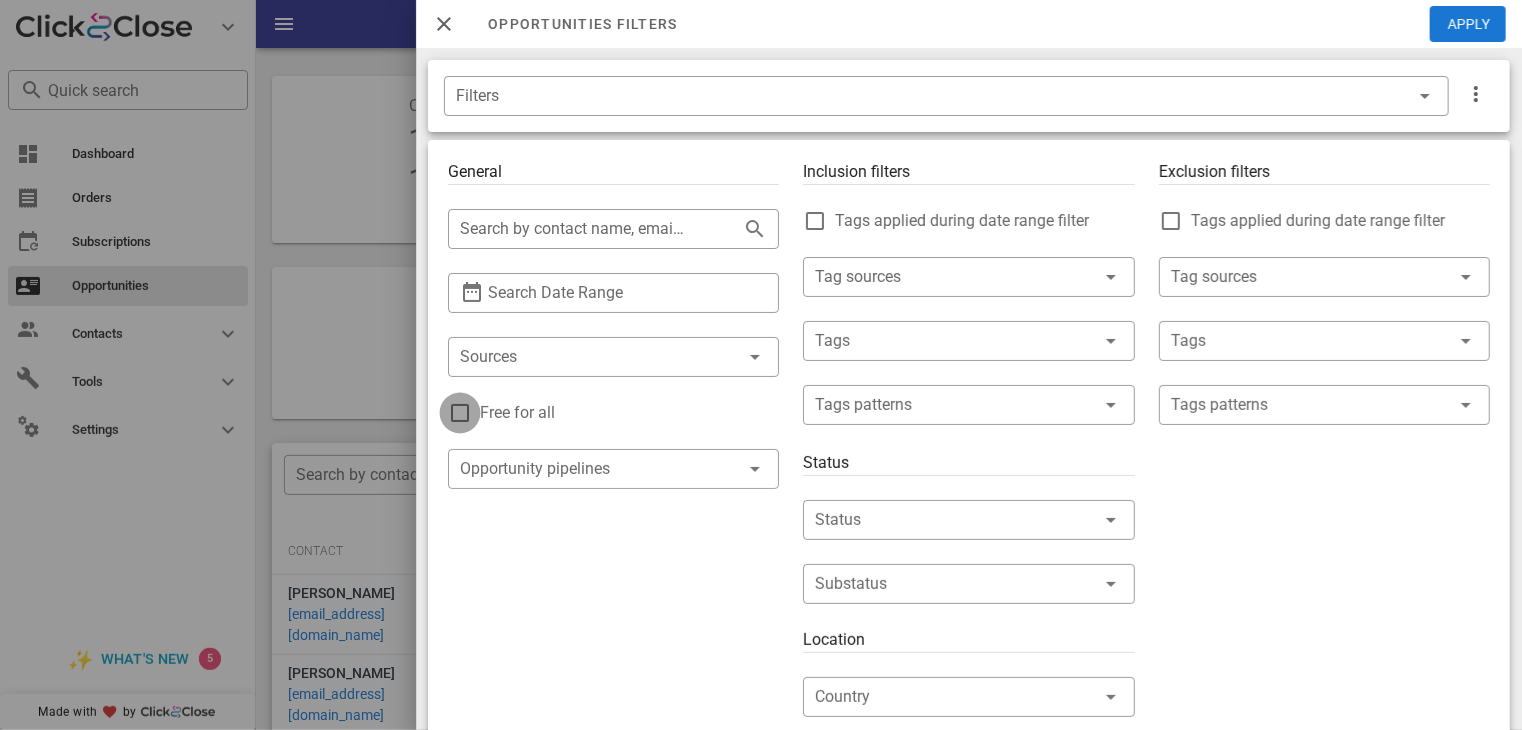 click at bounding box center [460, 413] 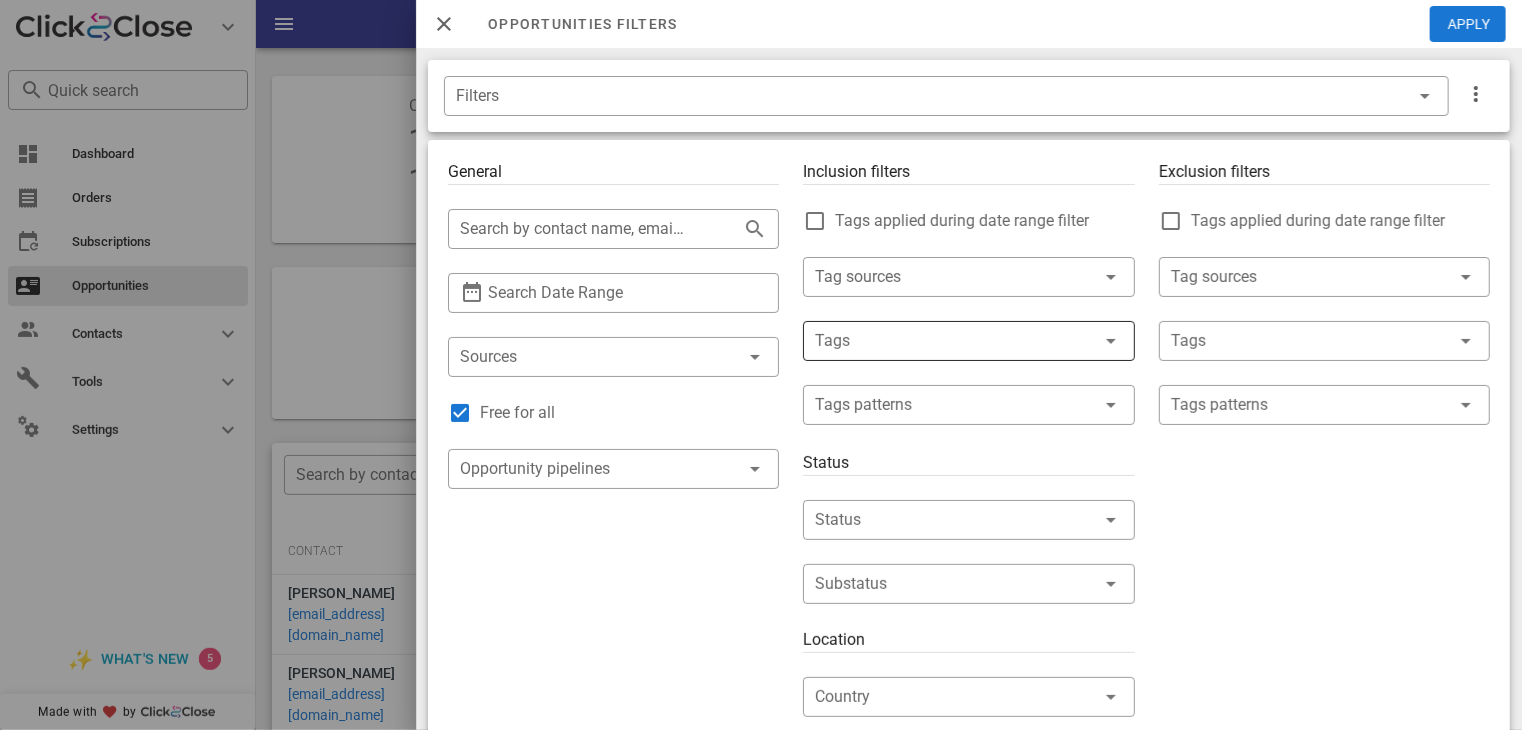 click at bounding box center (940, 341) 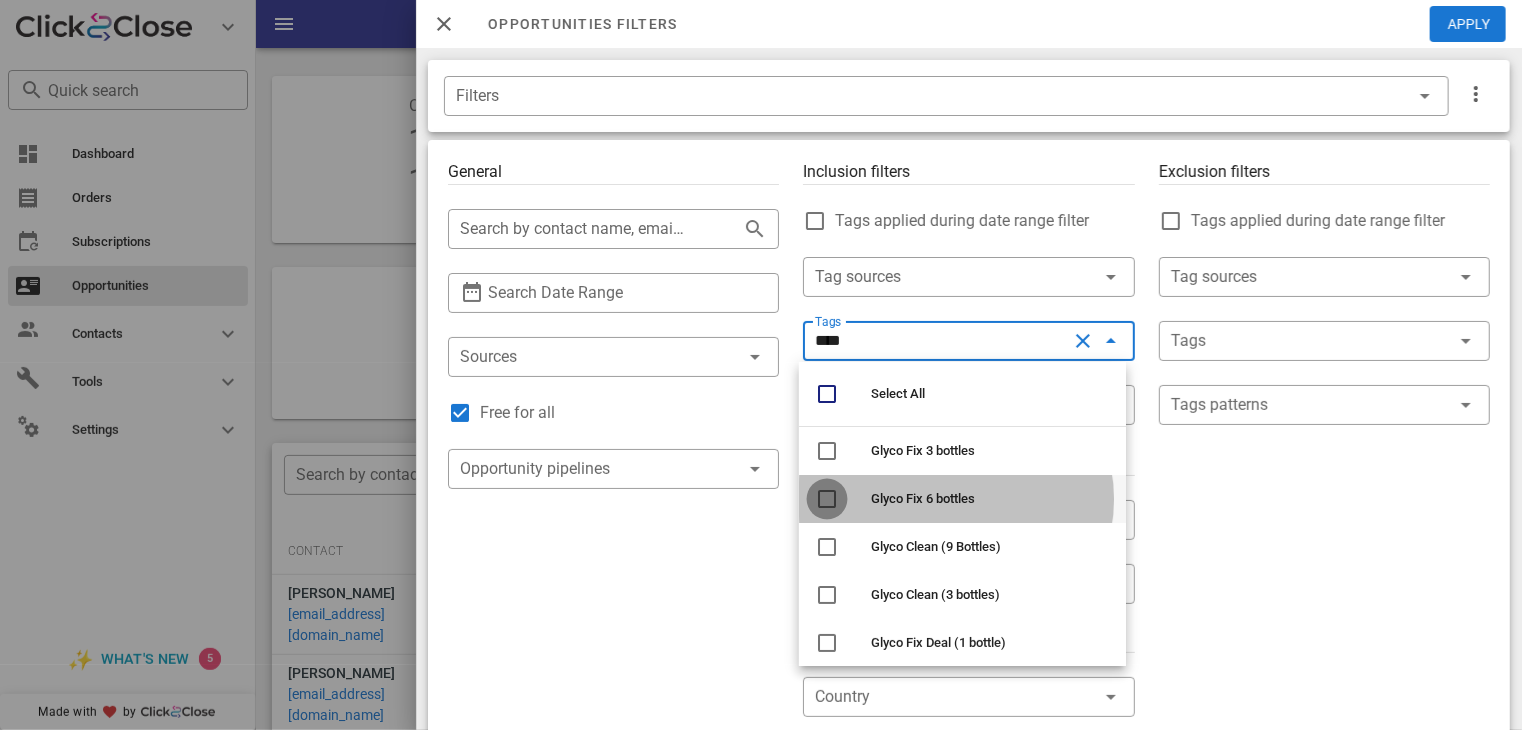 click at bounding box center (827, 499) 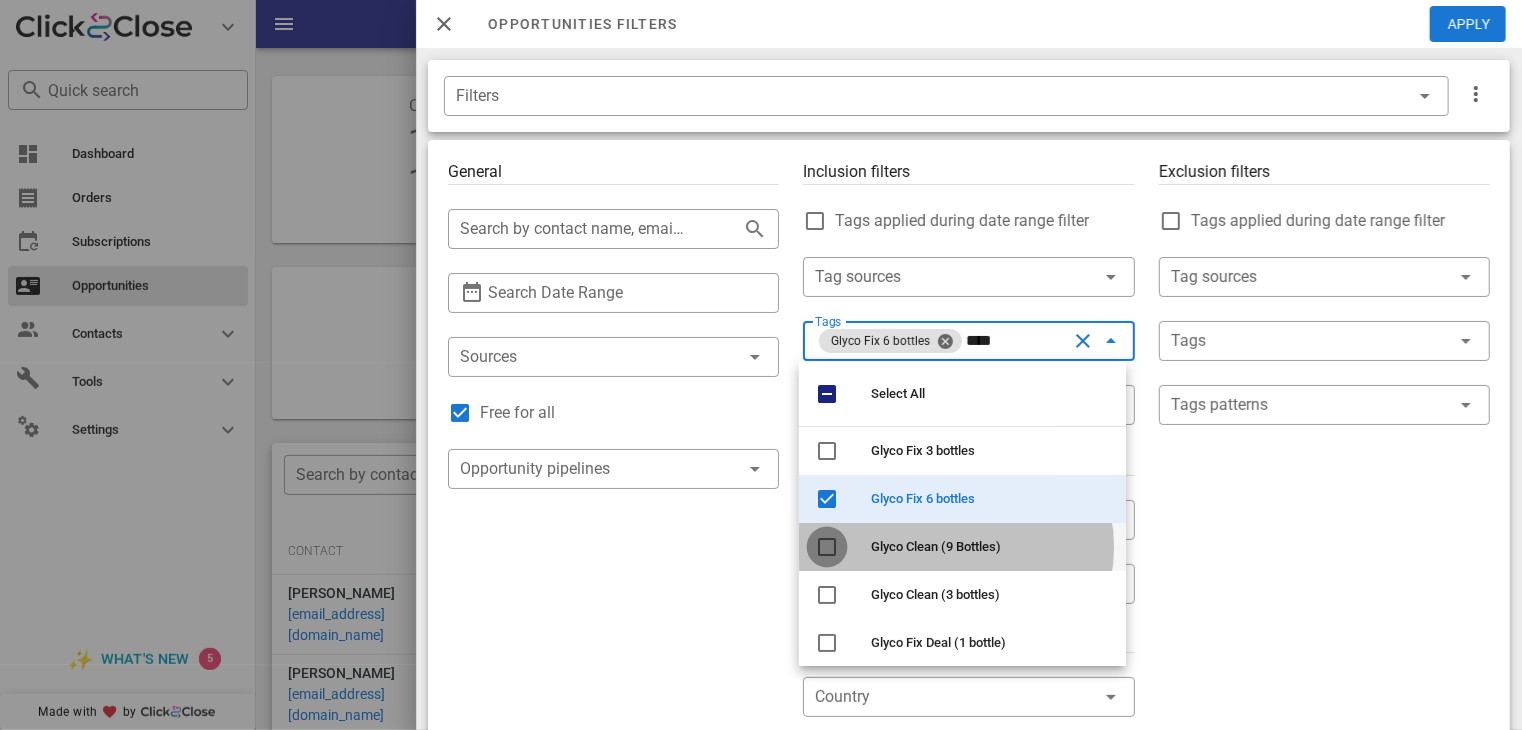 click at bounding box center (827, 547) 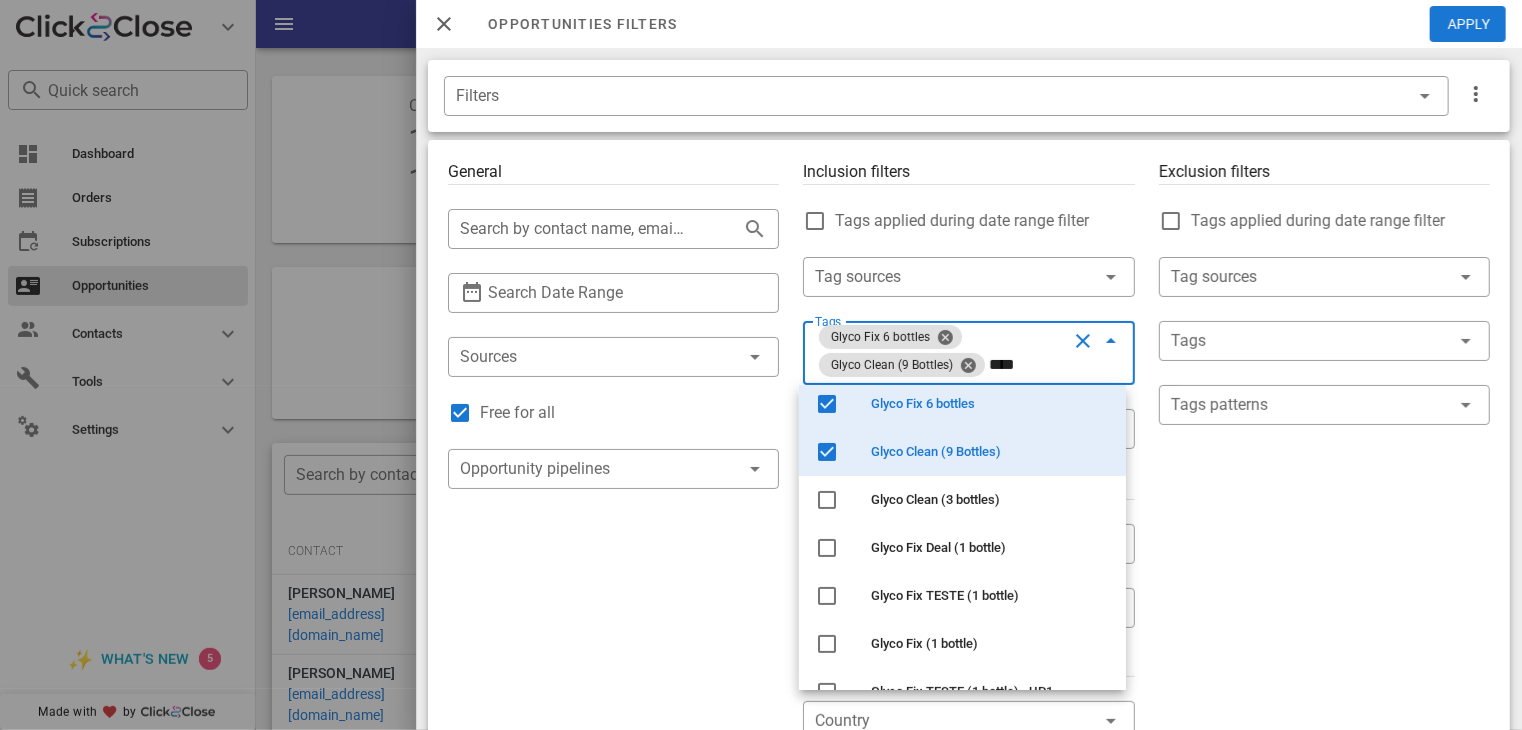 scroll, scrollTop: 128, scrollLeft: 0, axis: vertical 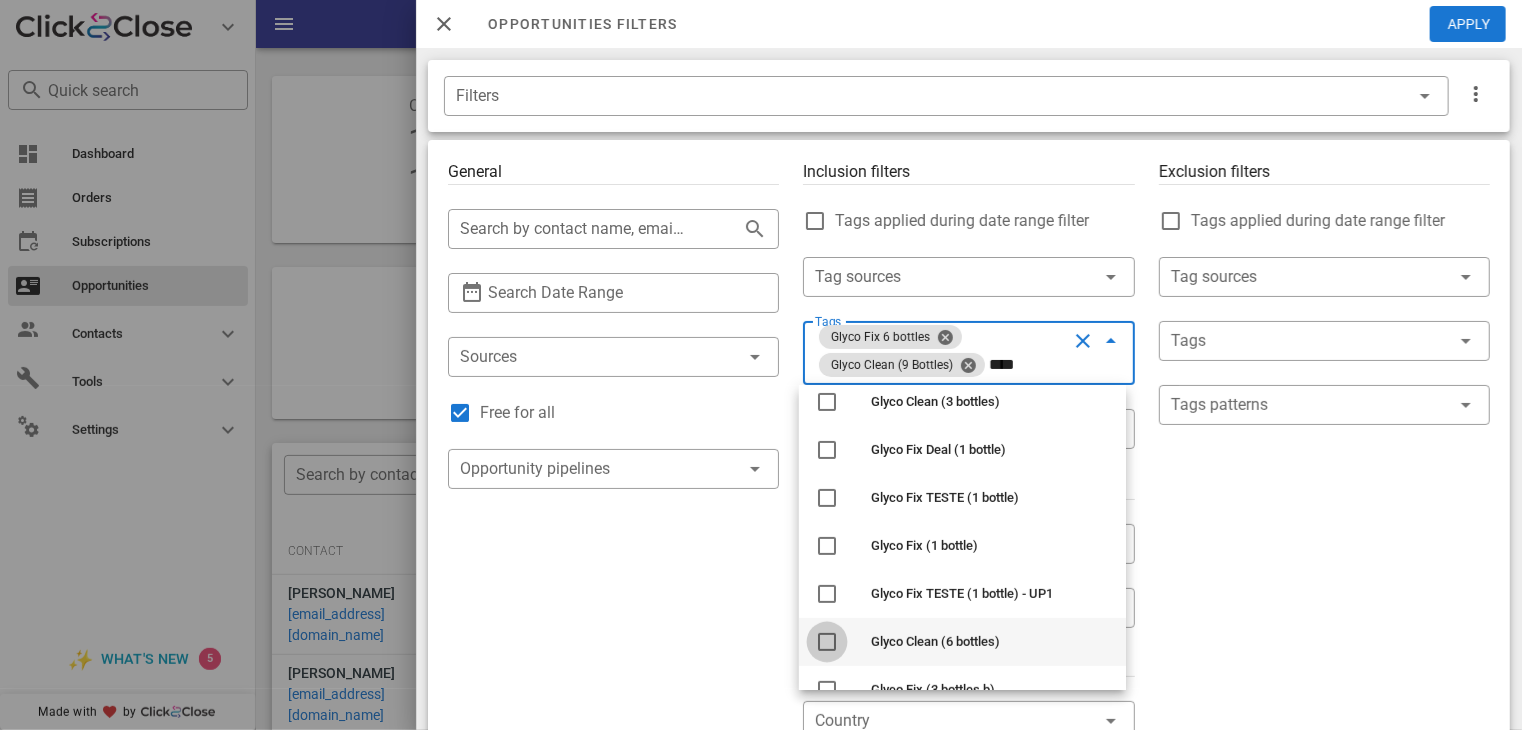click at bounding box center (827, 642) 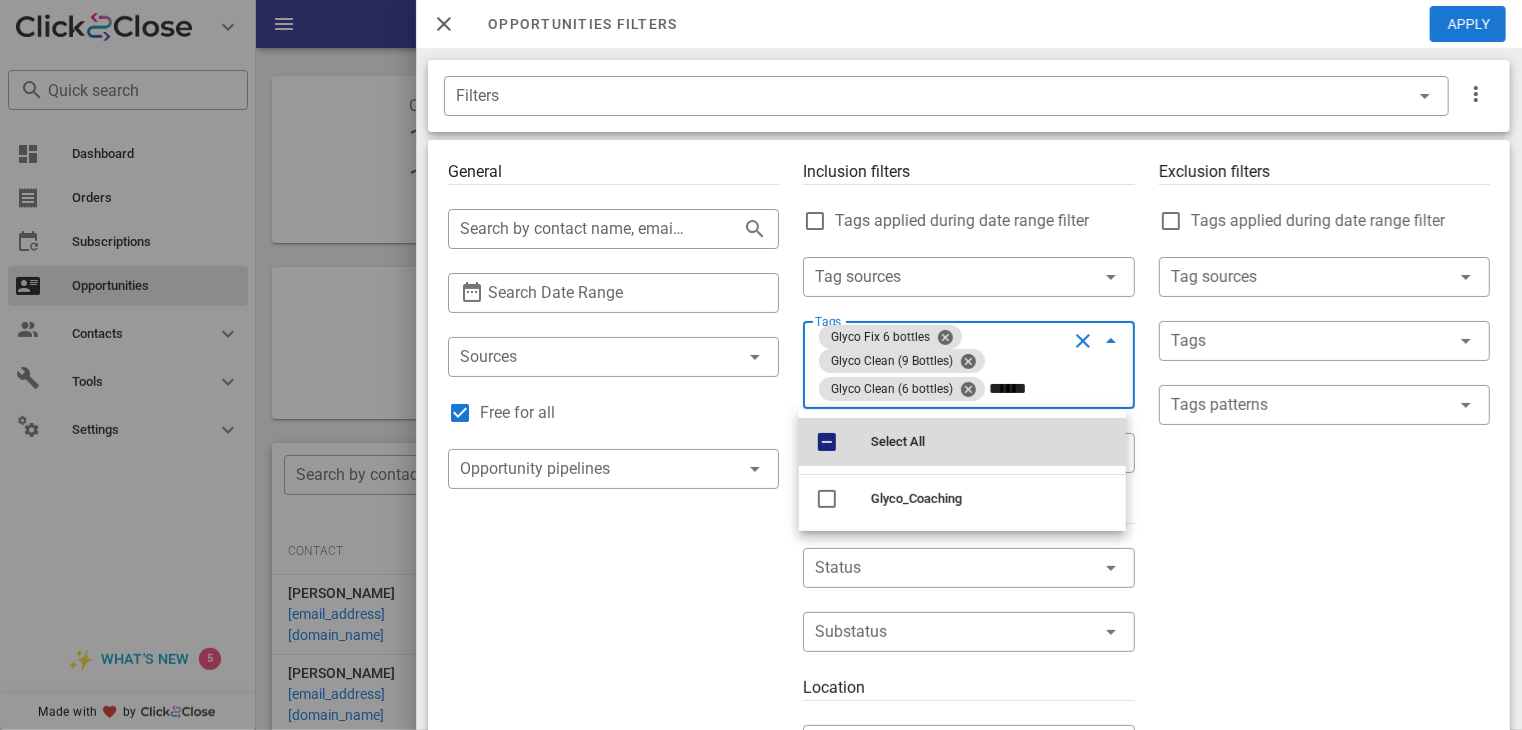 scroll, scrollTop: 0, scrollLeft: 0, axis: both 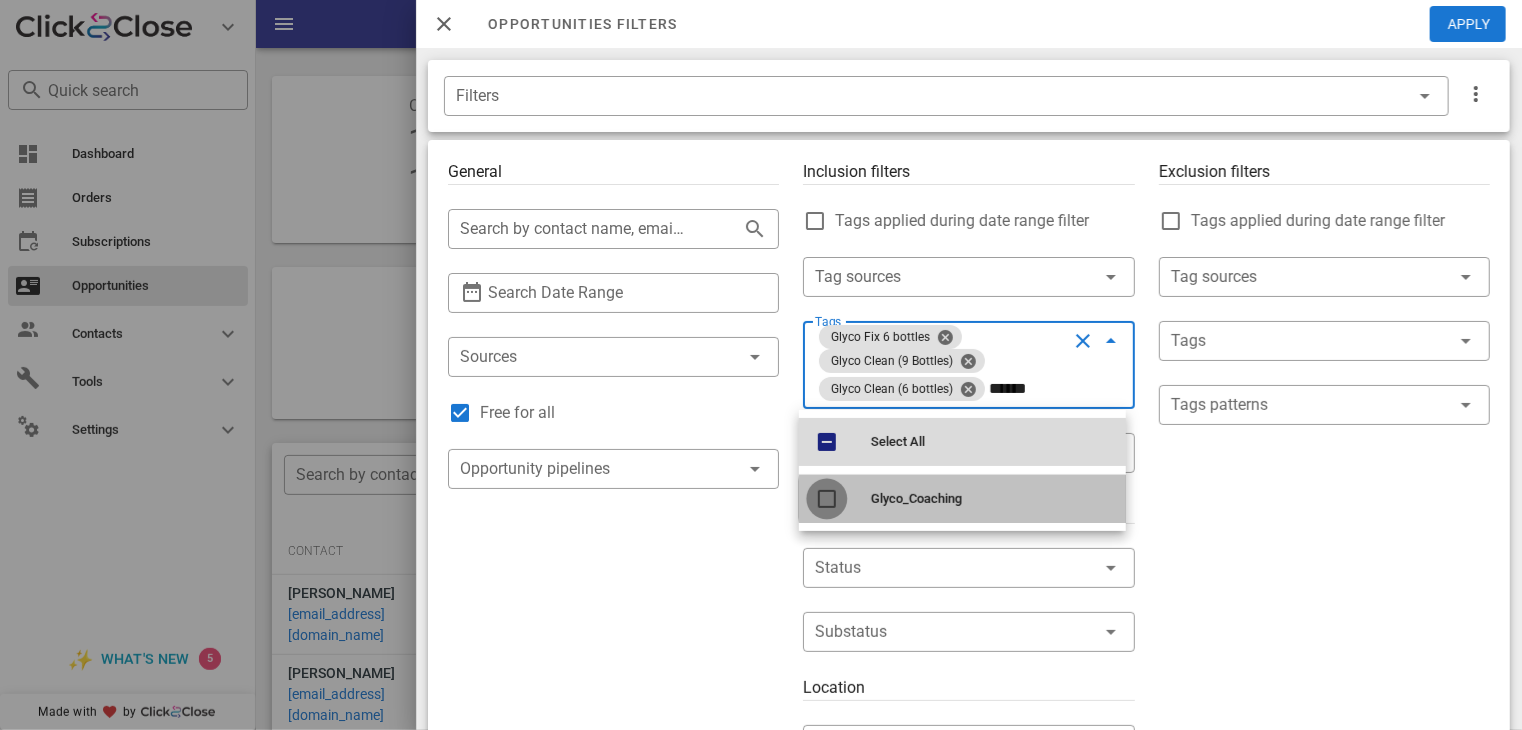 click at bounding box center (827, 499) 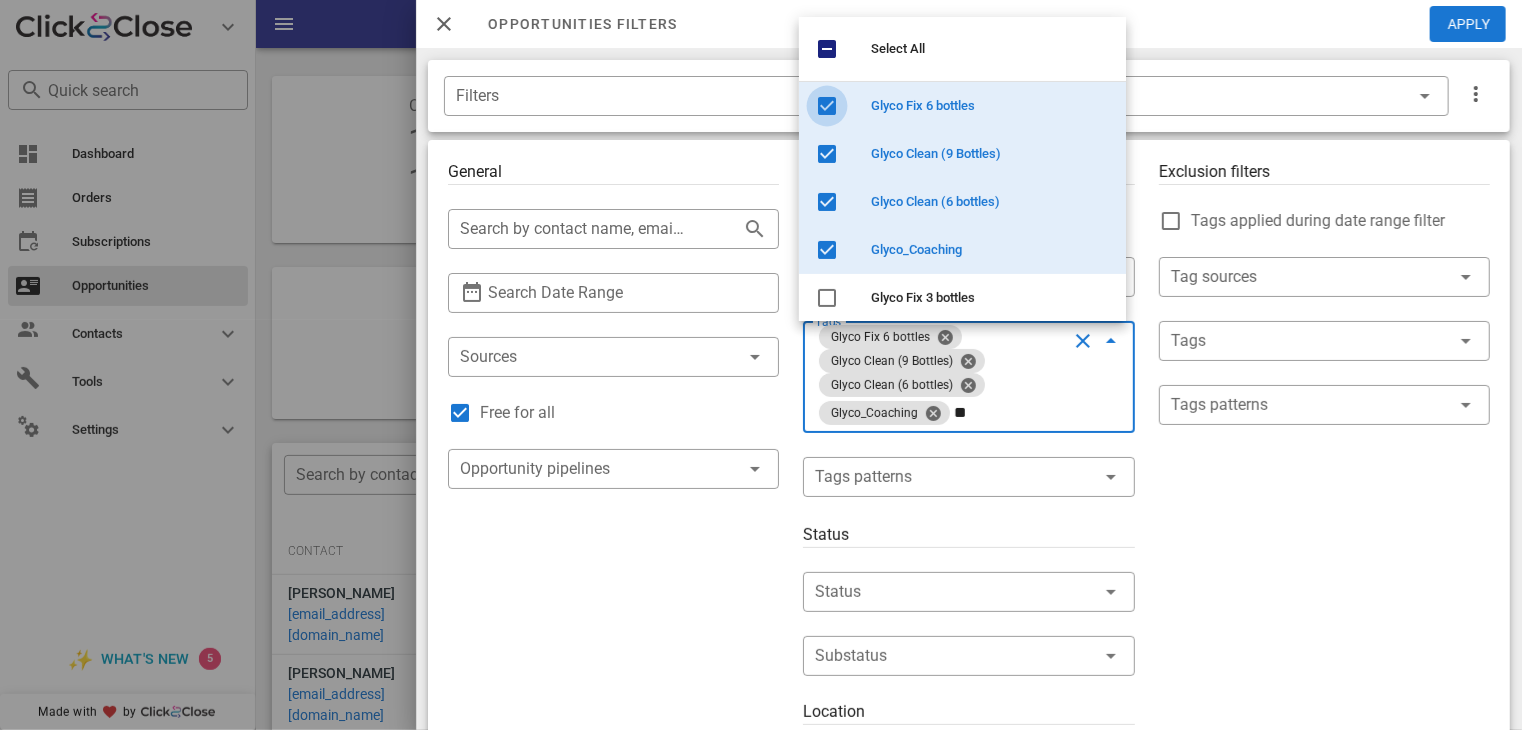 type on "***" 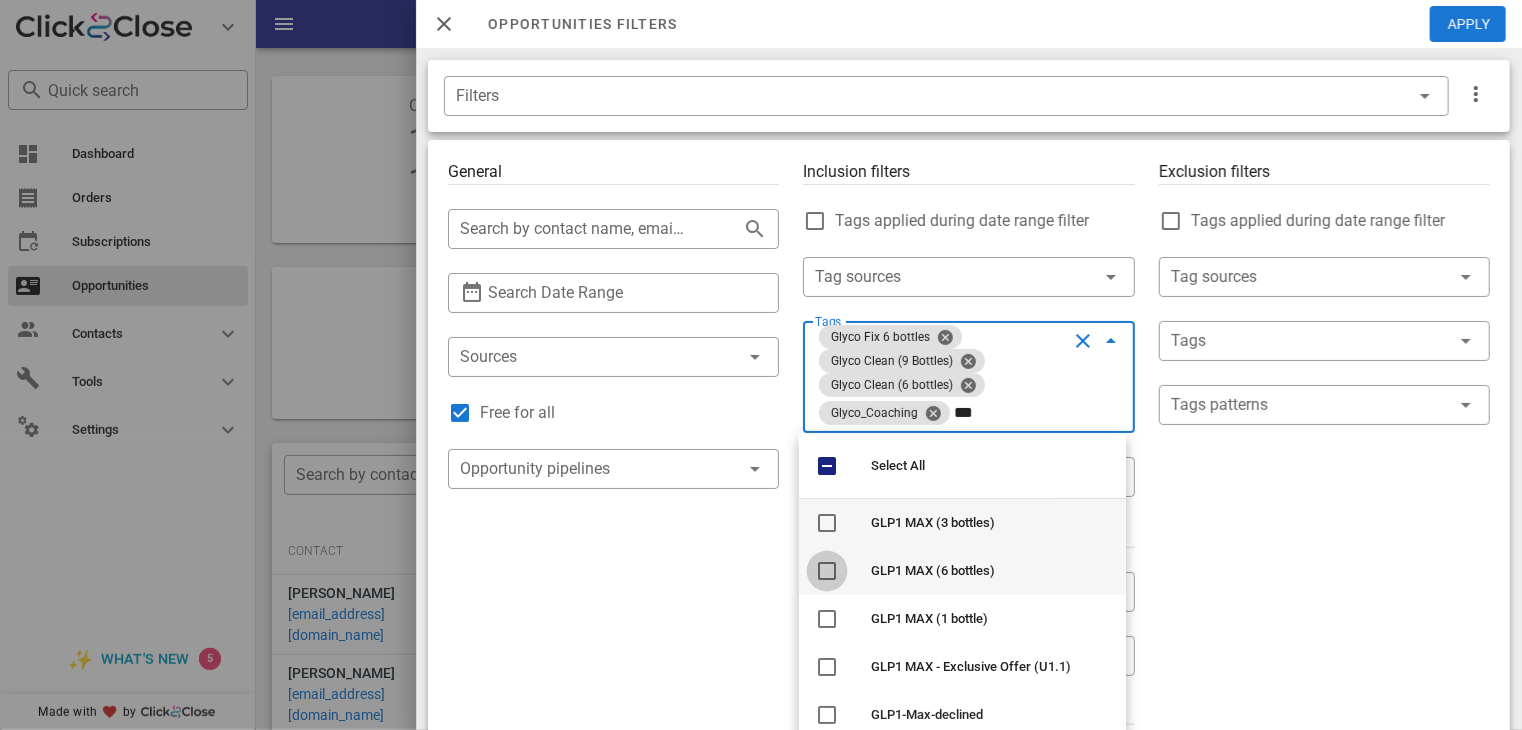 click at bounding box center (827, 571) 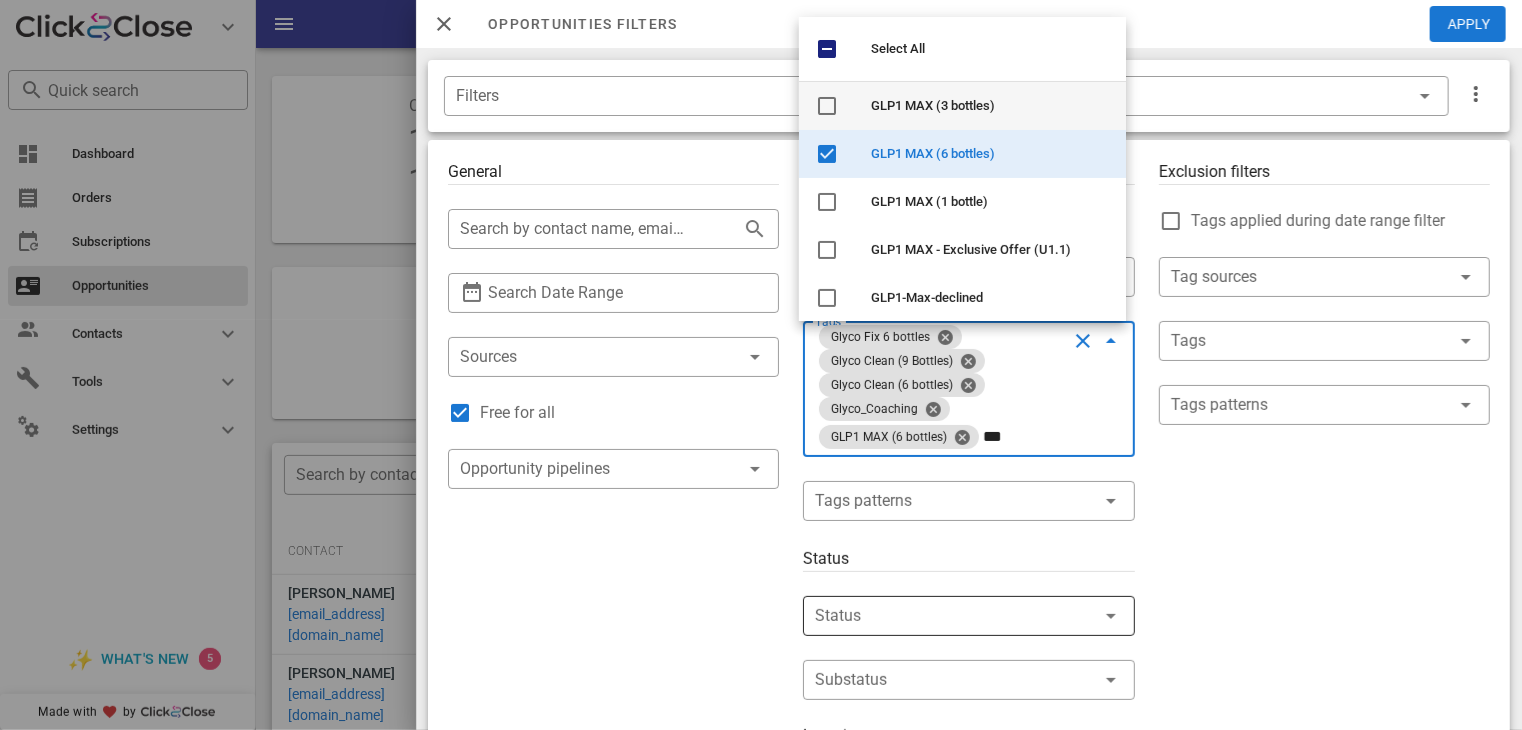 click at bounding box center [940, 616] 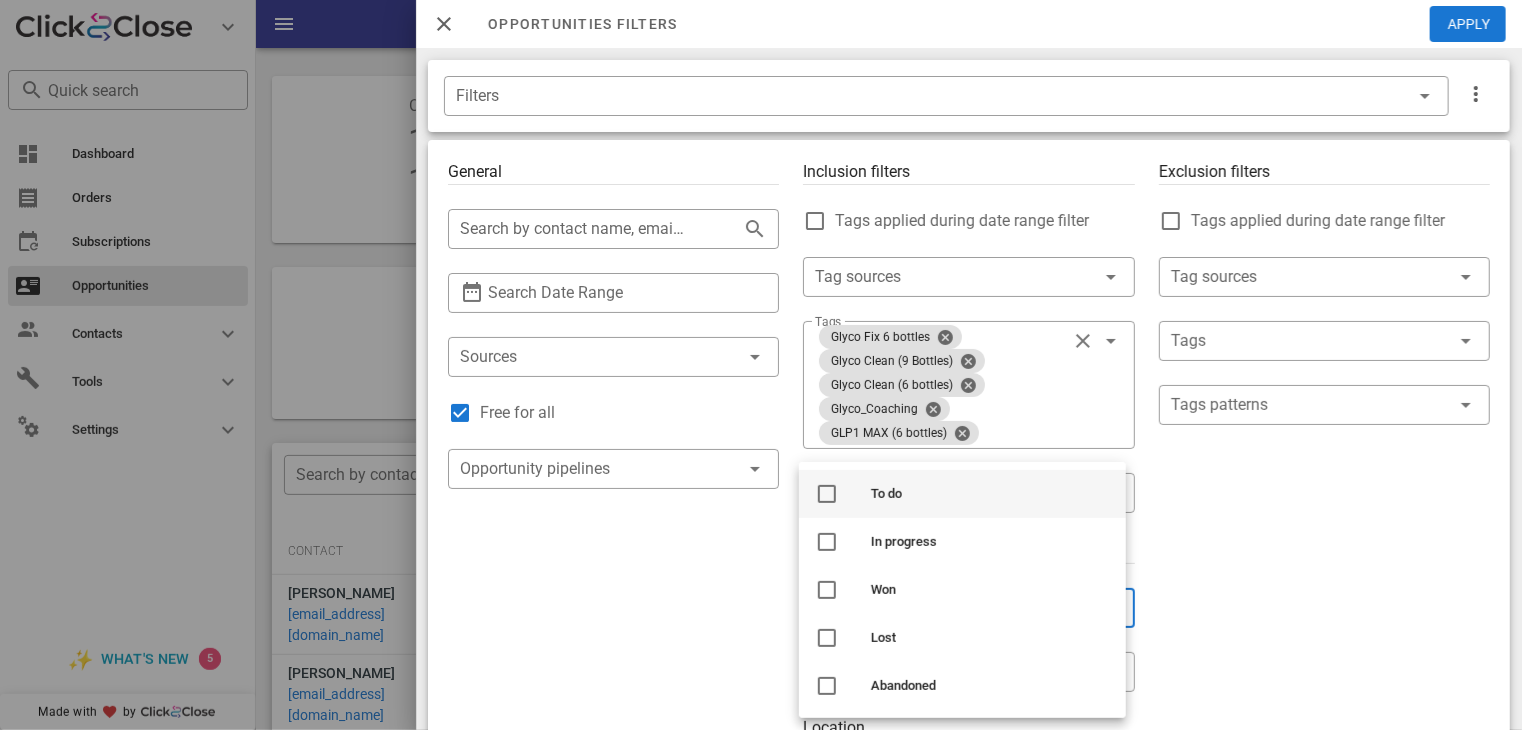 click at bounding box center [827, 494] 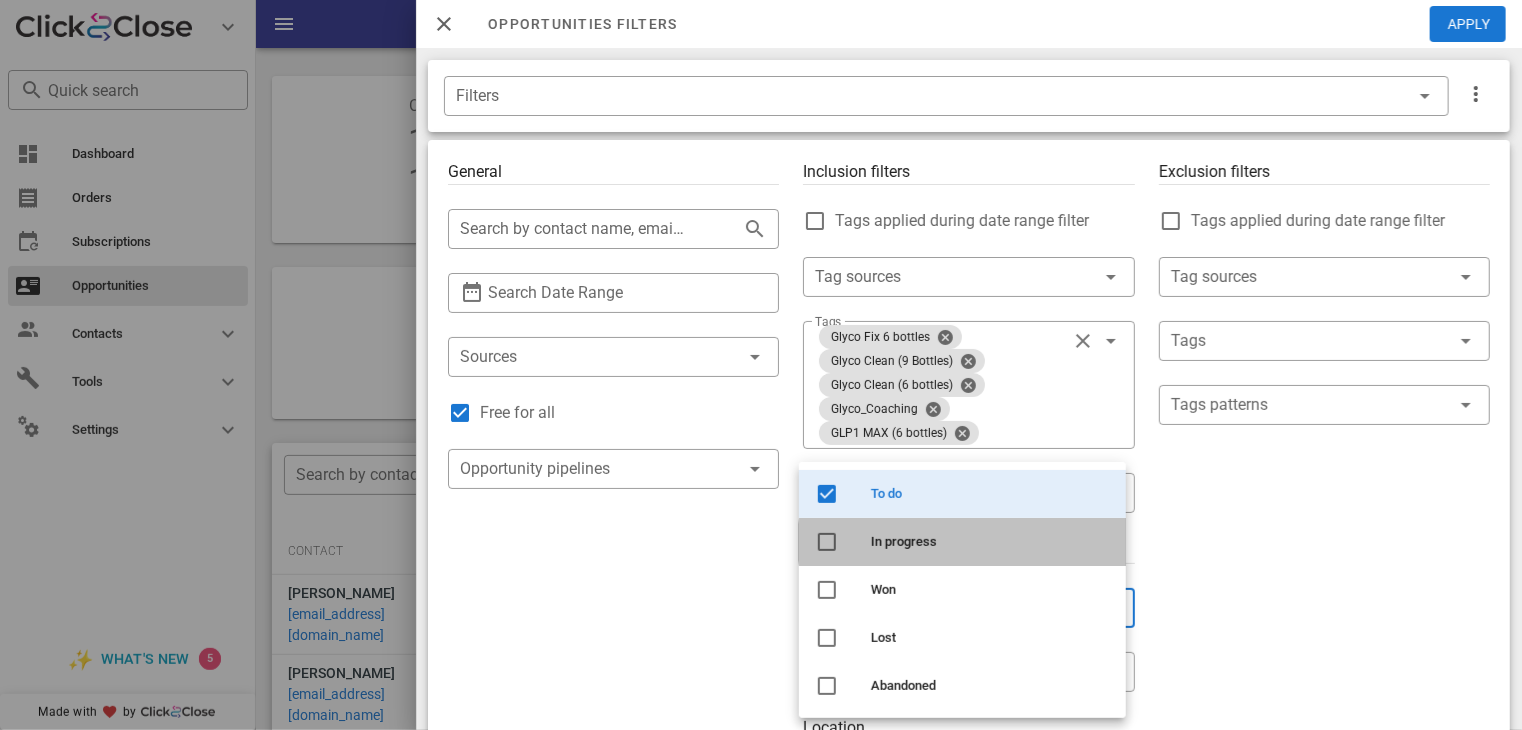 click at bounding box center [827, 542] 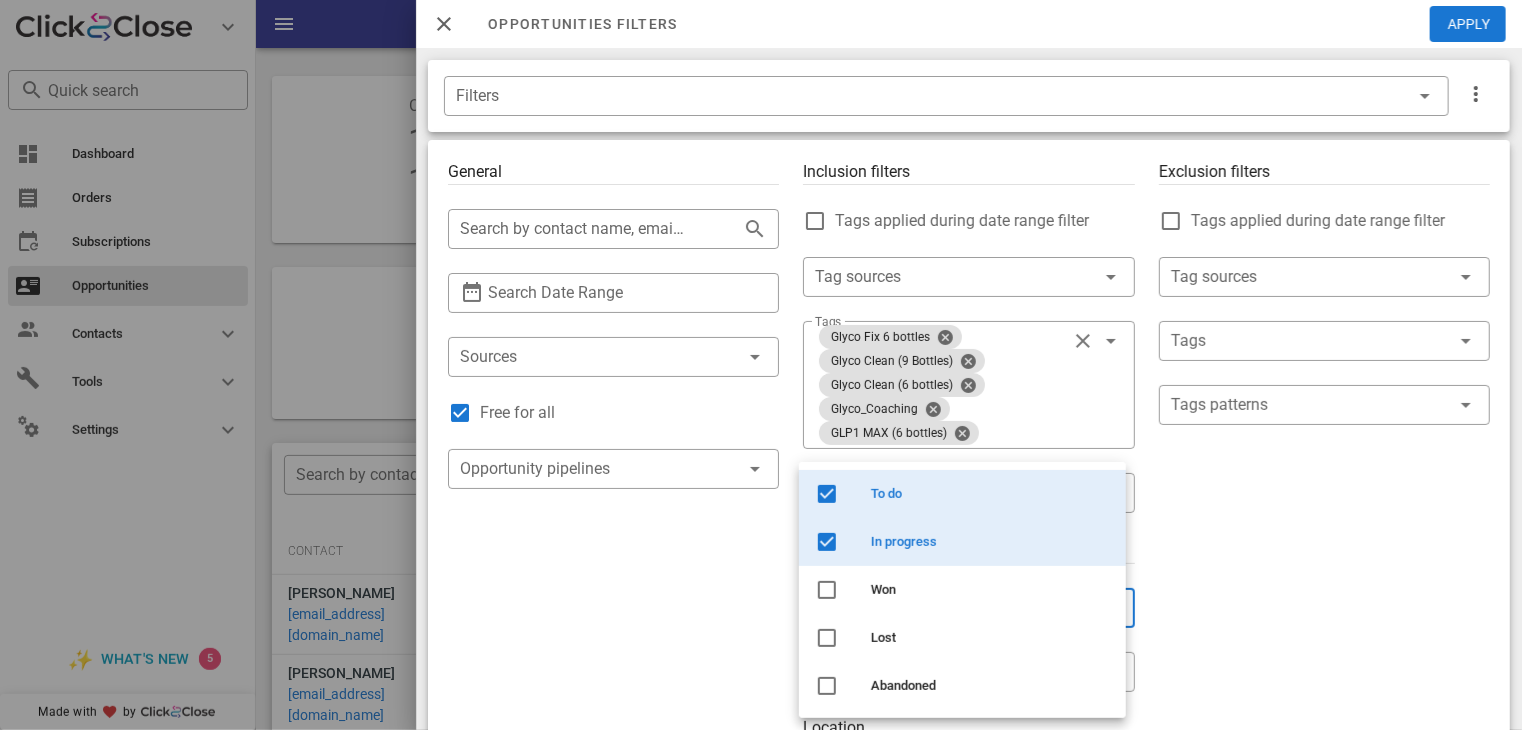 click on "General ​ Search by contact name, email or phone ​ Search Date Range ​ Sources Free for all ​ Opportunity pipelines" at bounding box center (613, 753) 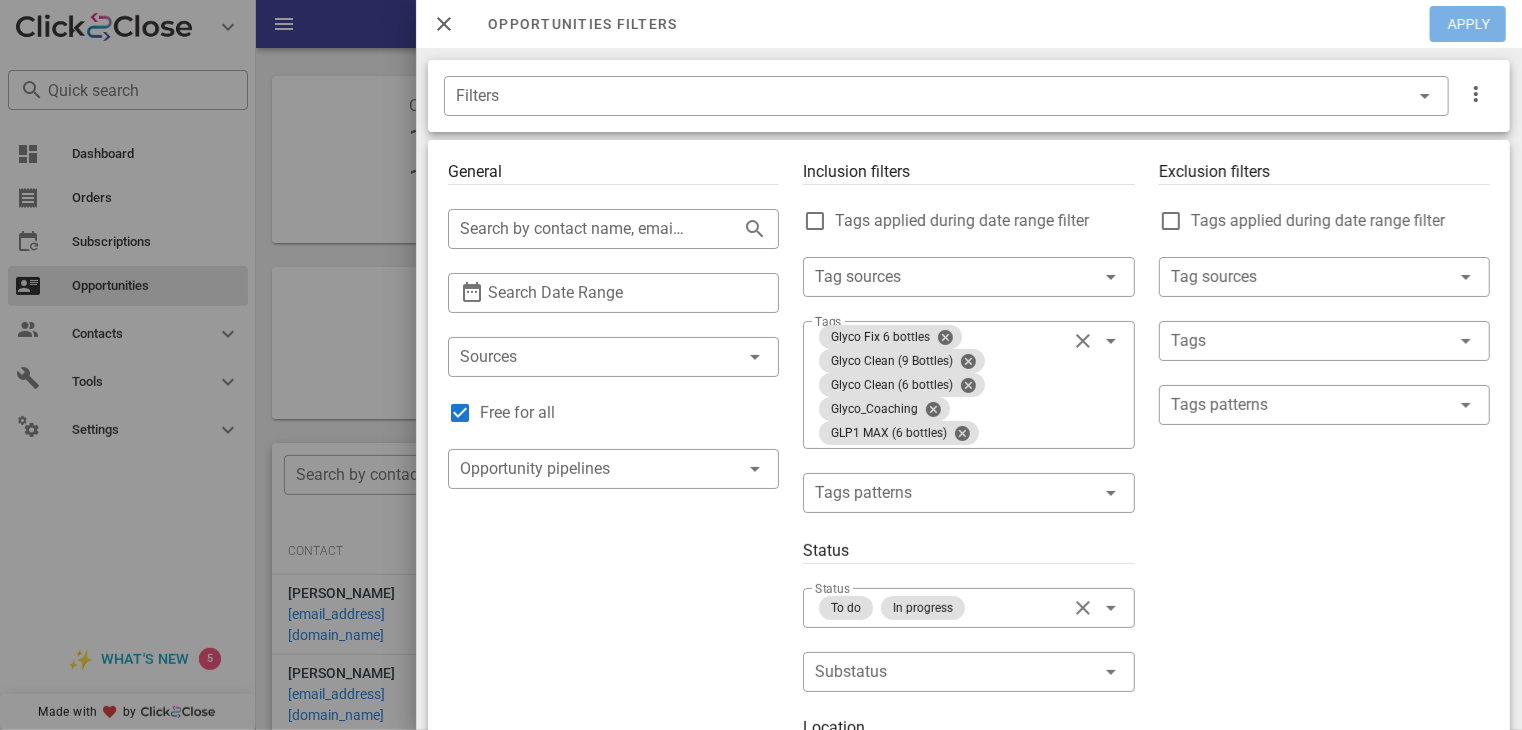 click on "Apply" at bounding box center [1469, 24] 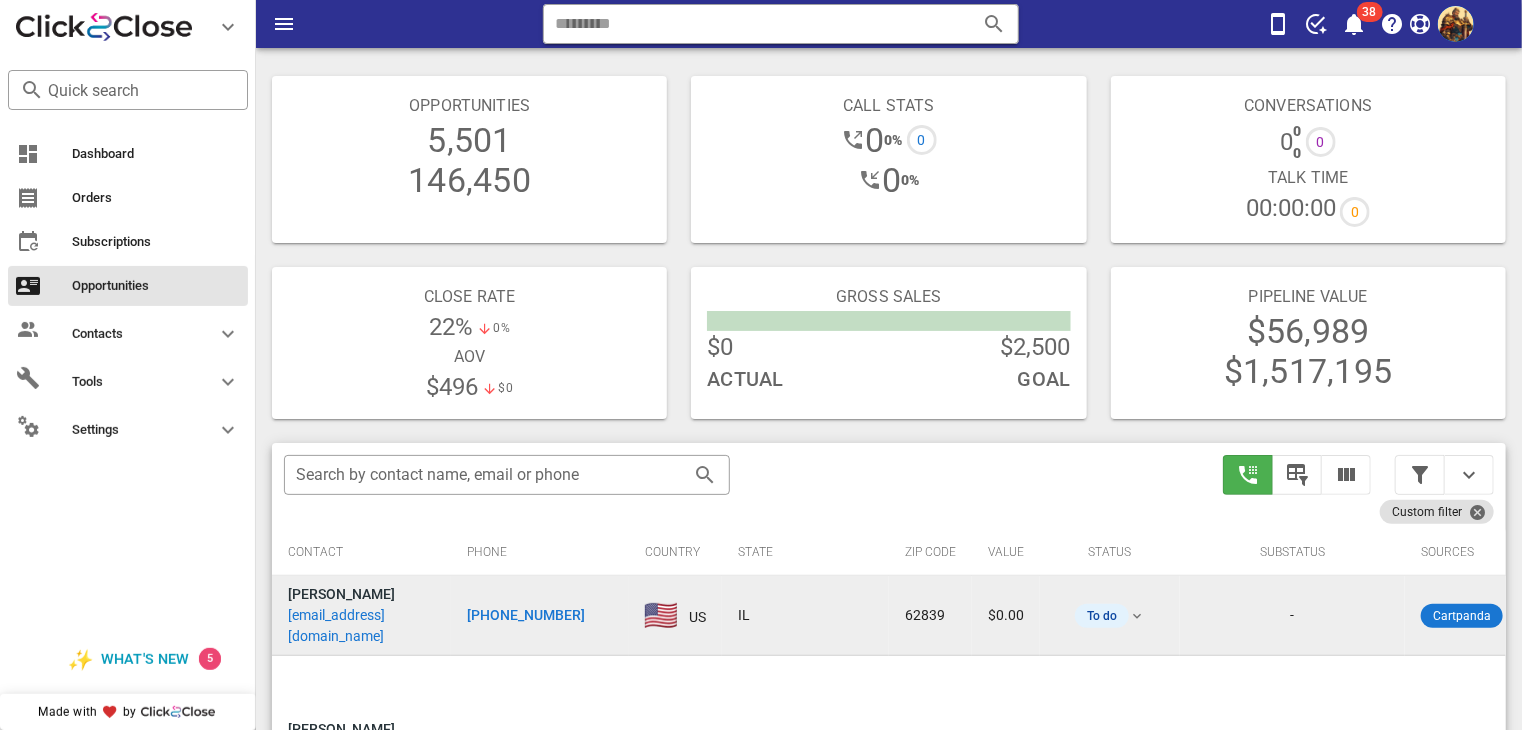 click on "laurieannalarose@icloud.com" at bounding box center [361, 626] 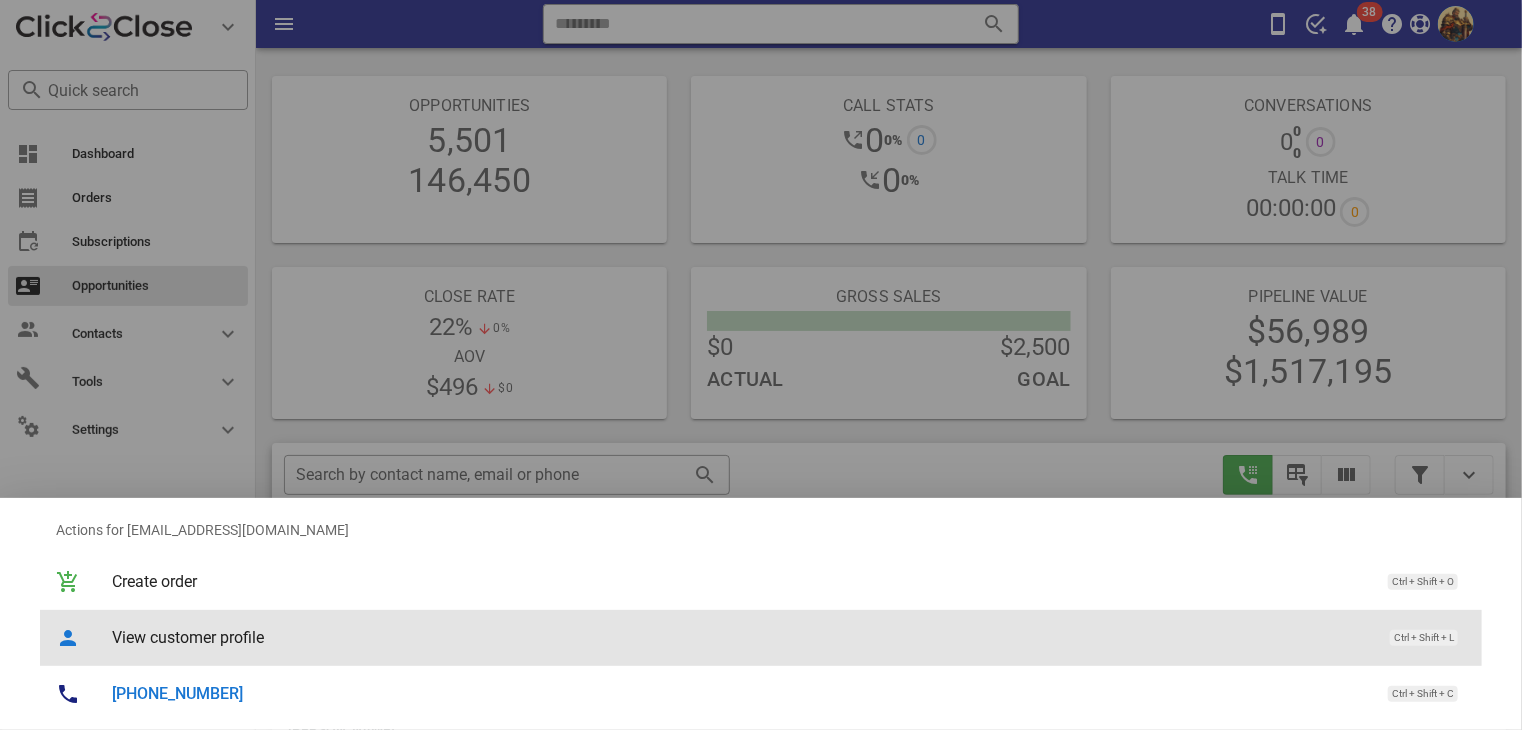 click on "View customer profile" at bounding box center [741, 637] 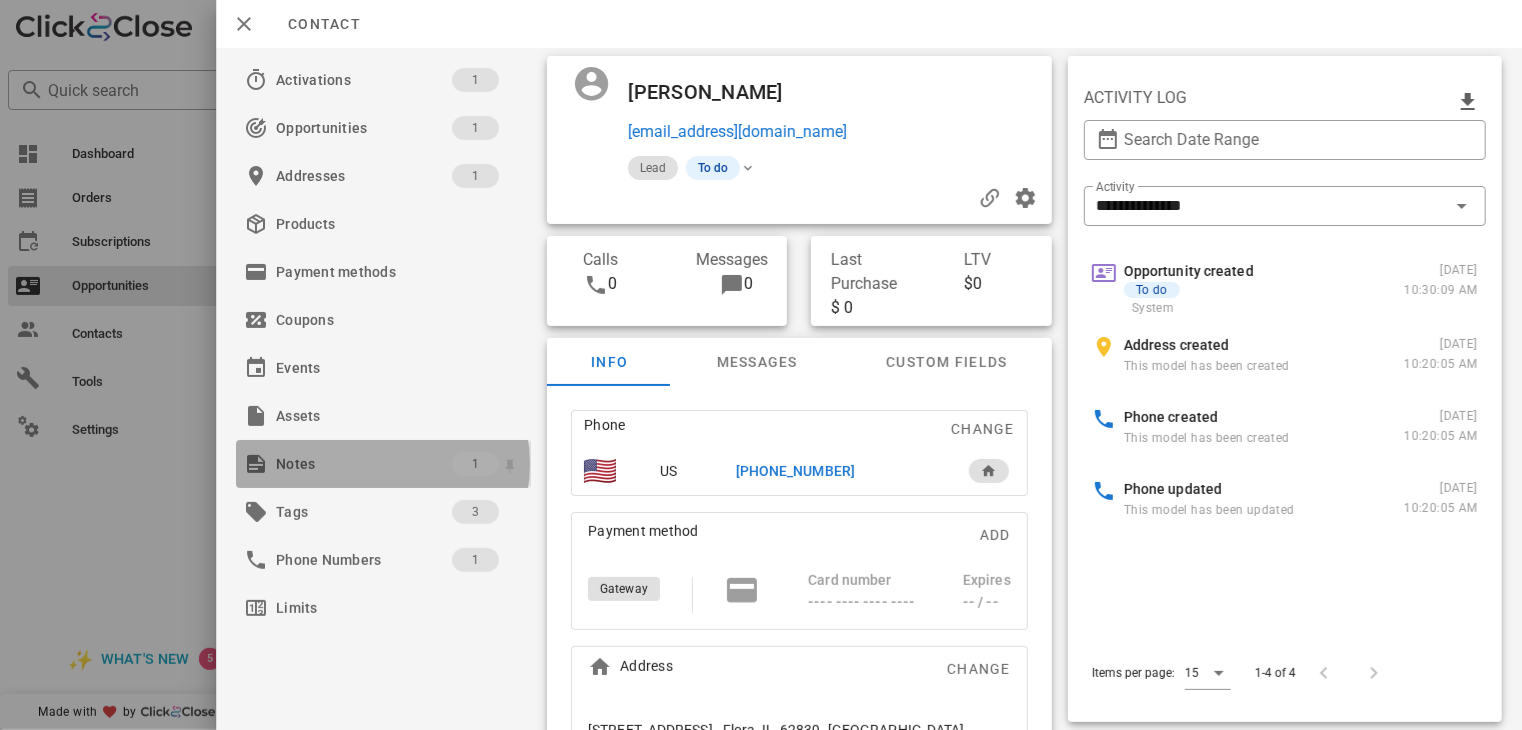 click on "Notes" at bounding box center (364, 464) 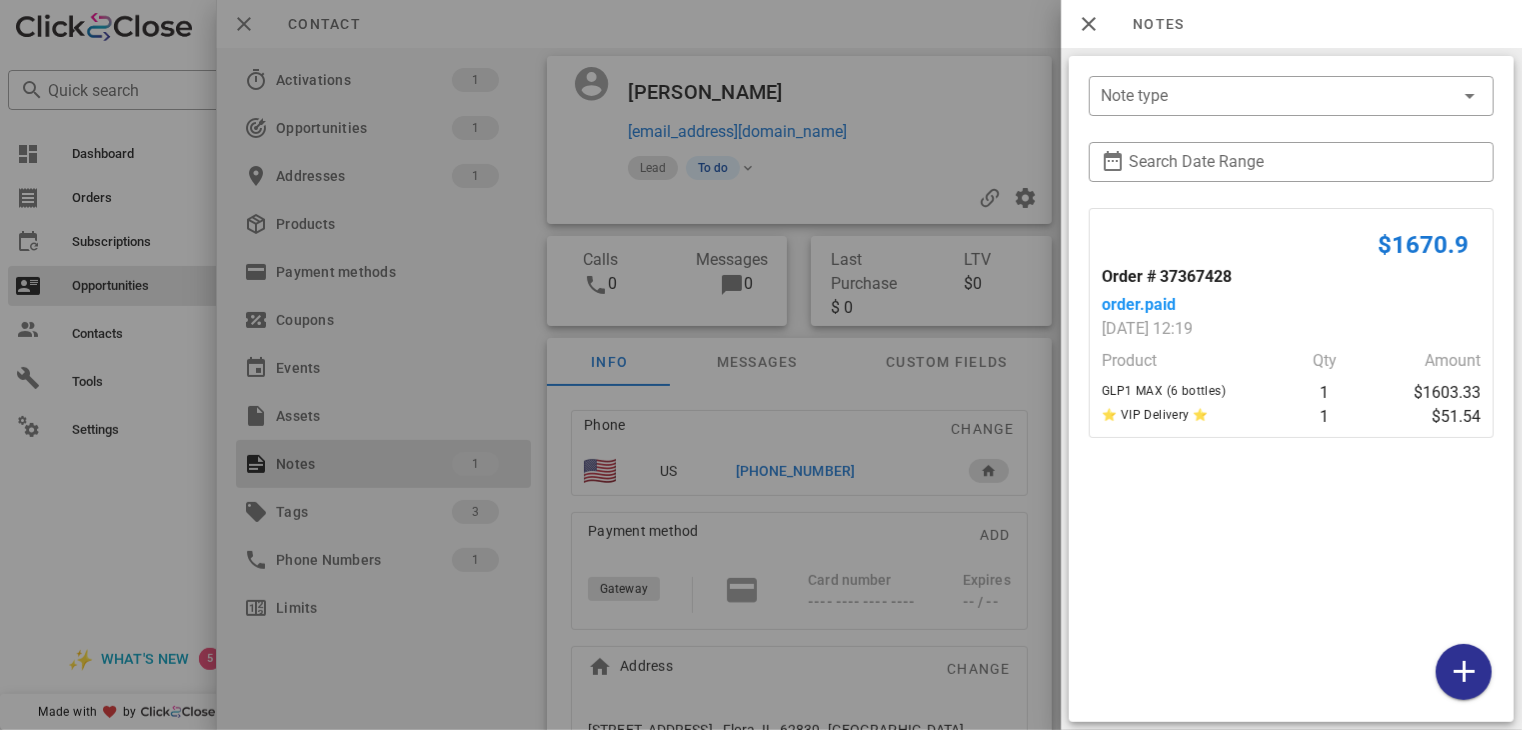 click at bounding box center [761, 365] 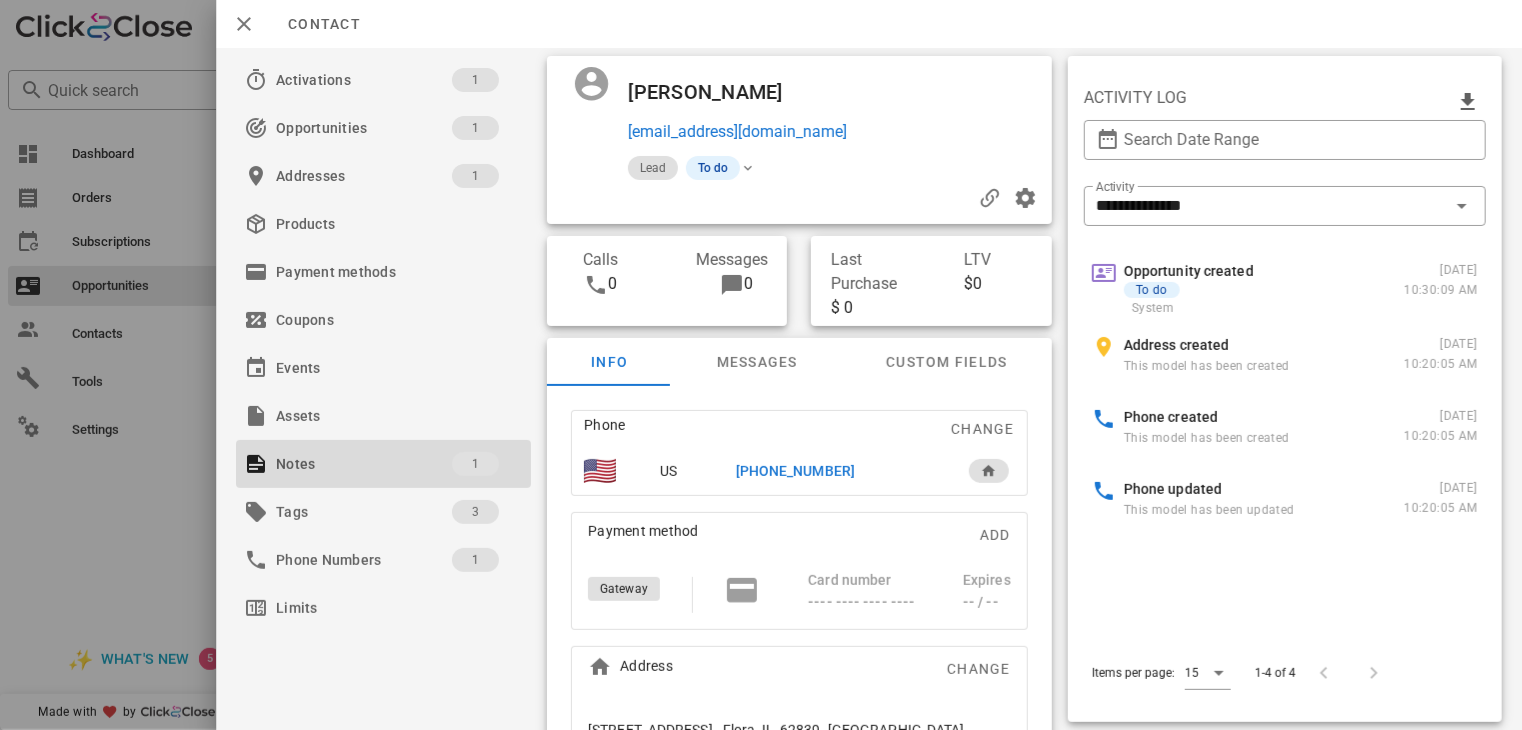 drag, startPoint x: 779, startPoint y: 458, endPoint x: 781, endPoint y: 469, distance: 11.18034 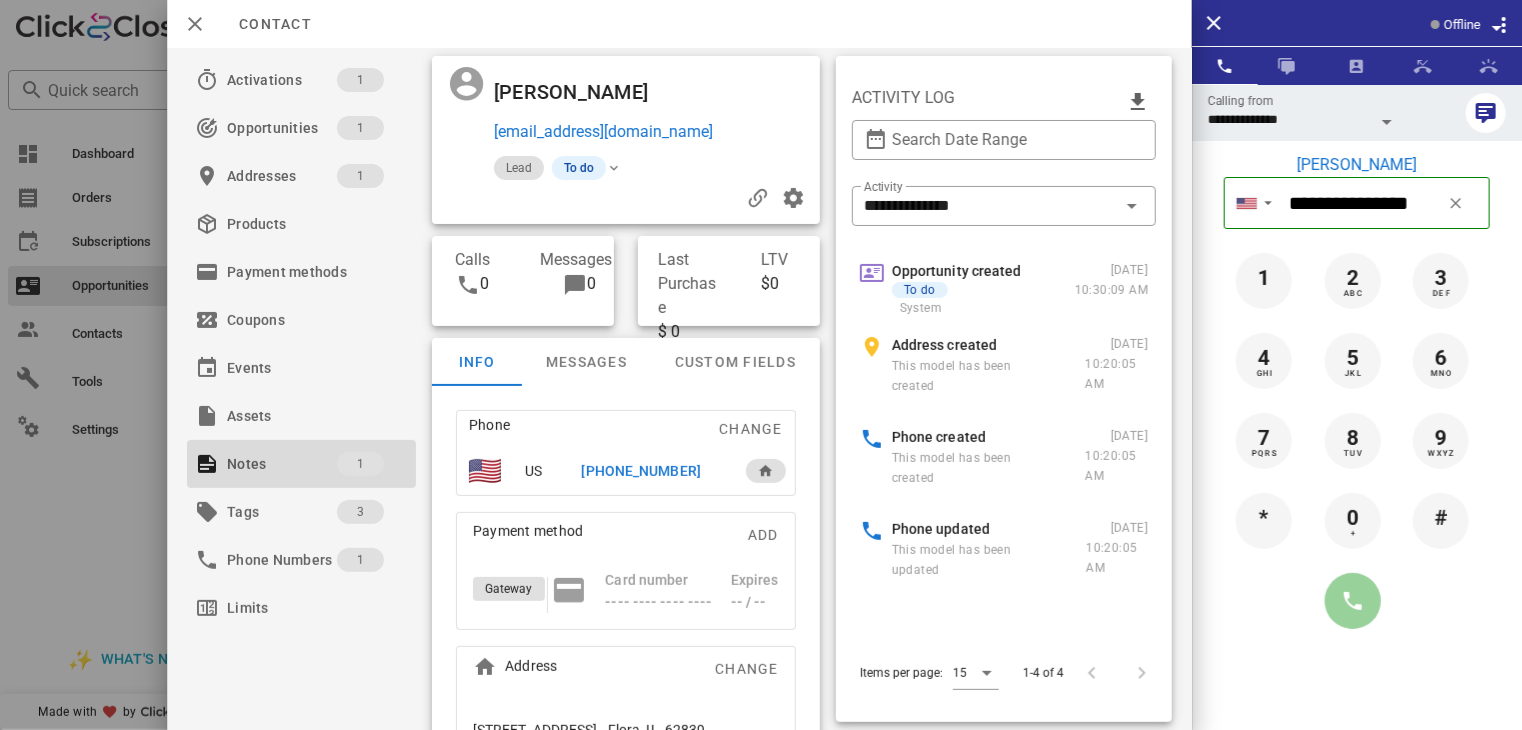 click at bounding box center [1353, 601] 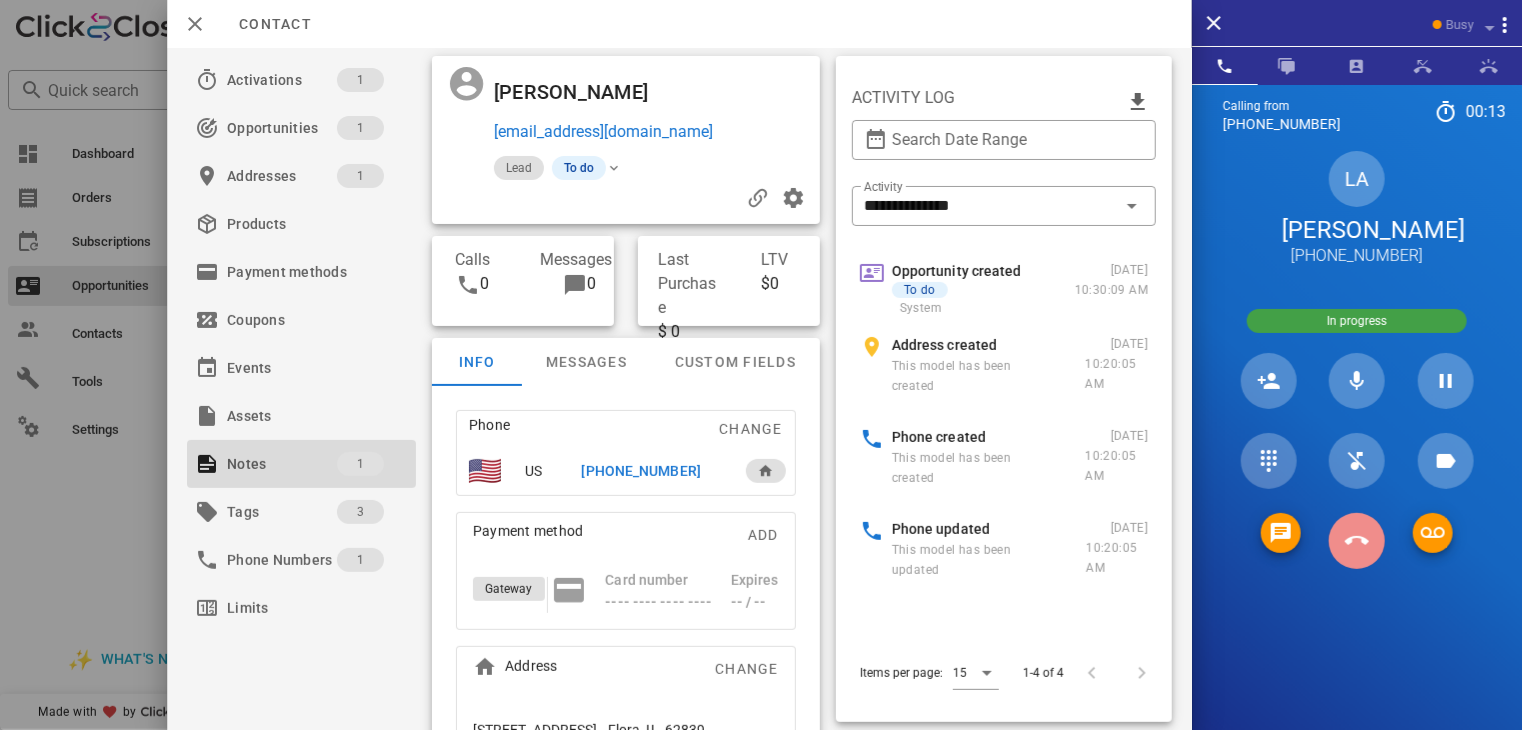 click at bounding box center (1357, 541) 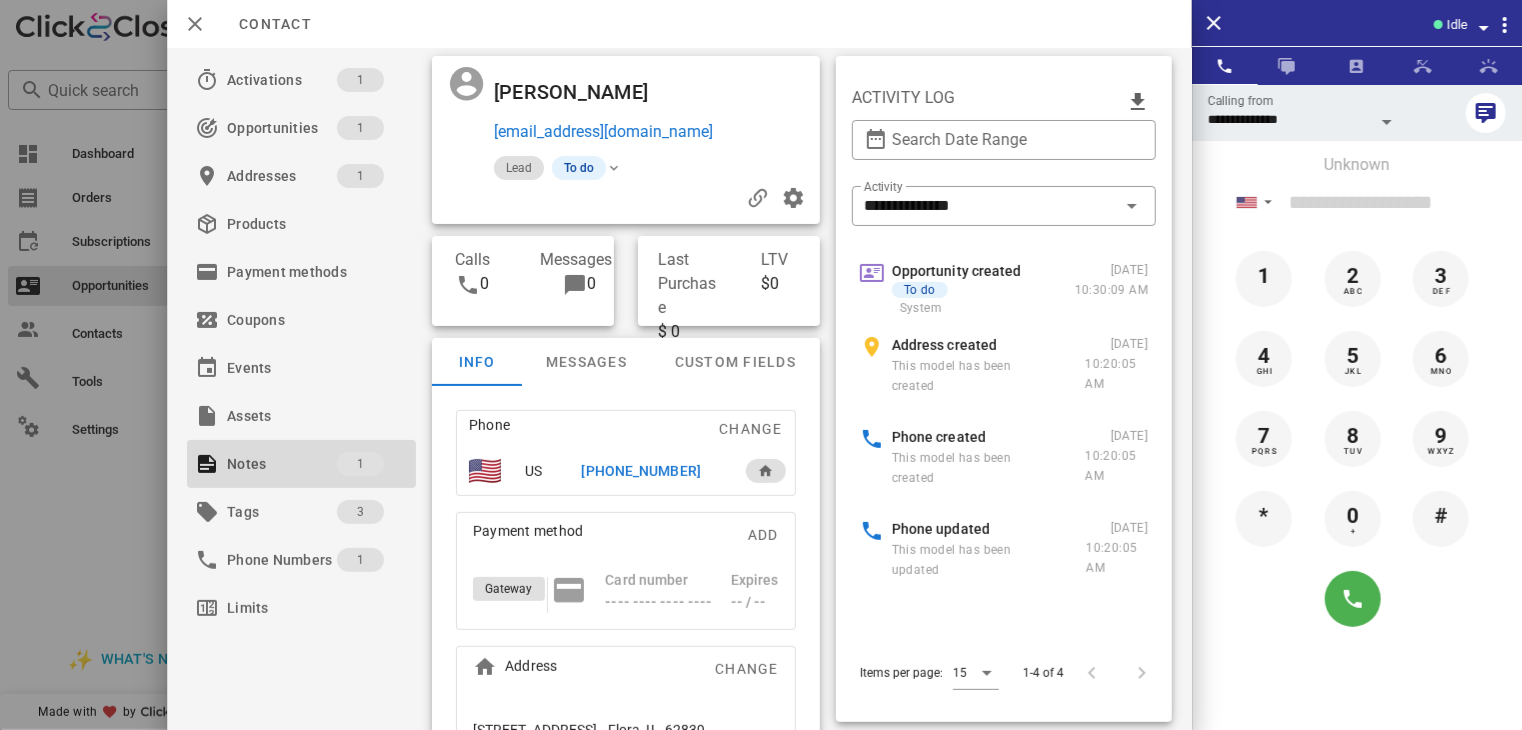 click at bounding box center (761, 365) 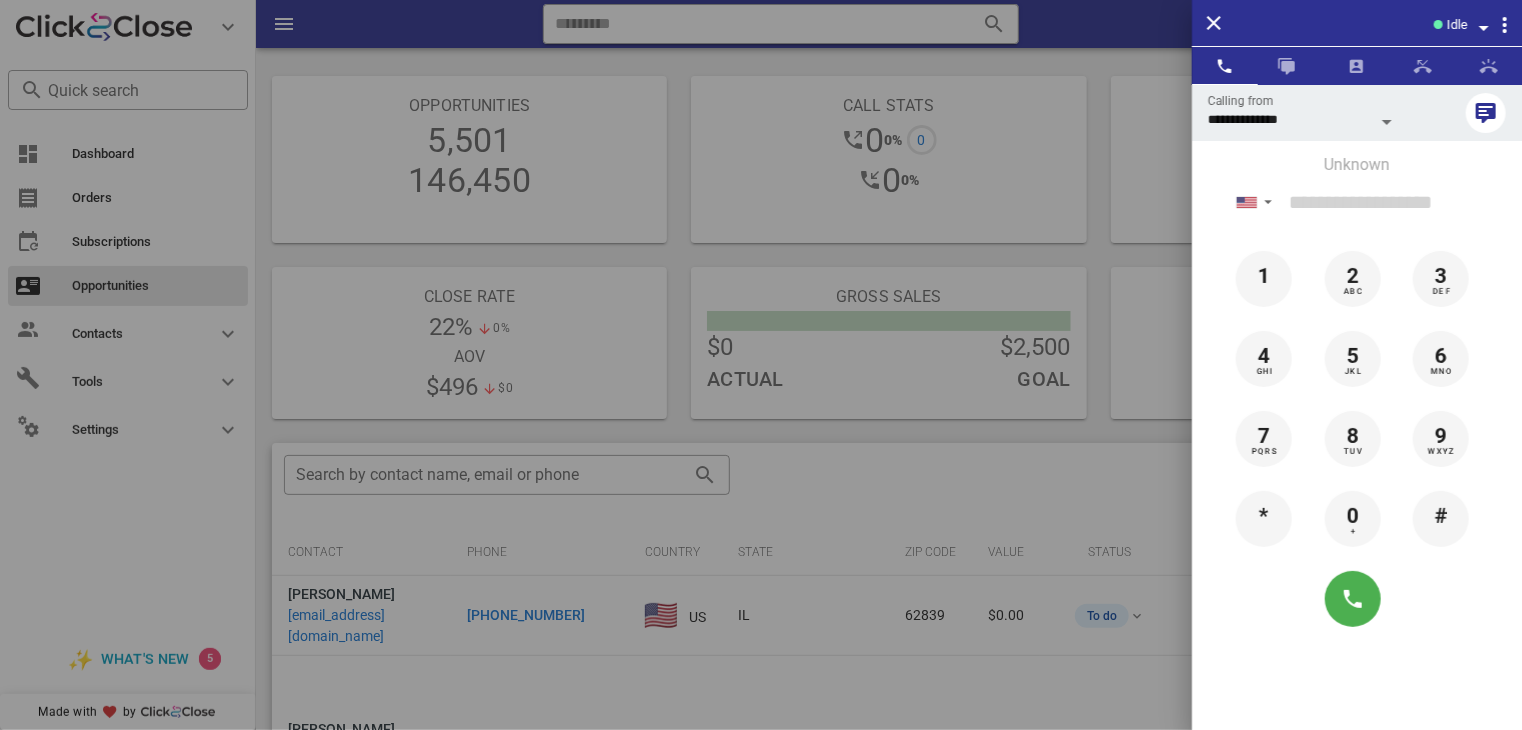 click at bounding box center [761, 365] 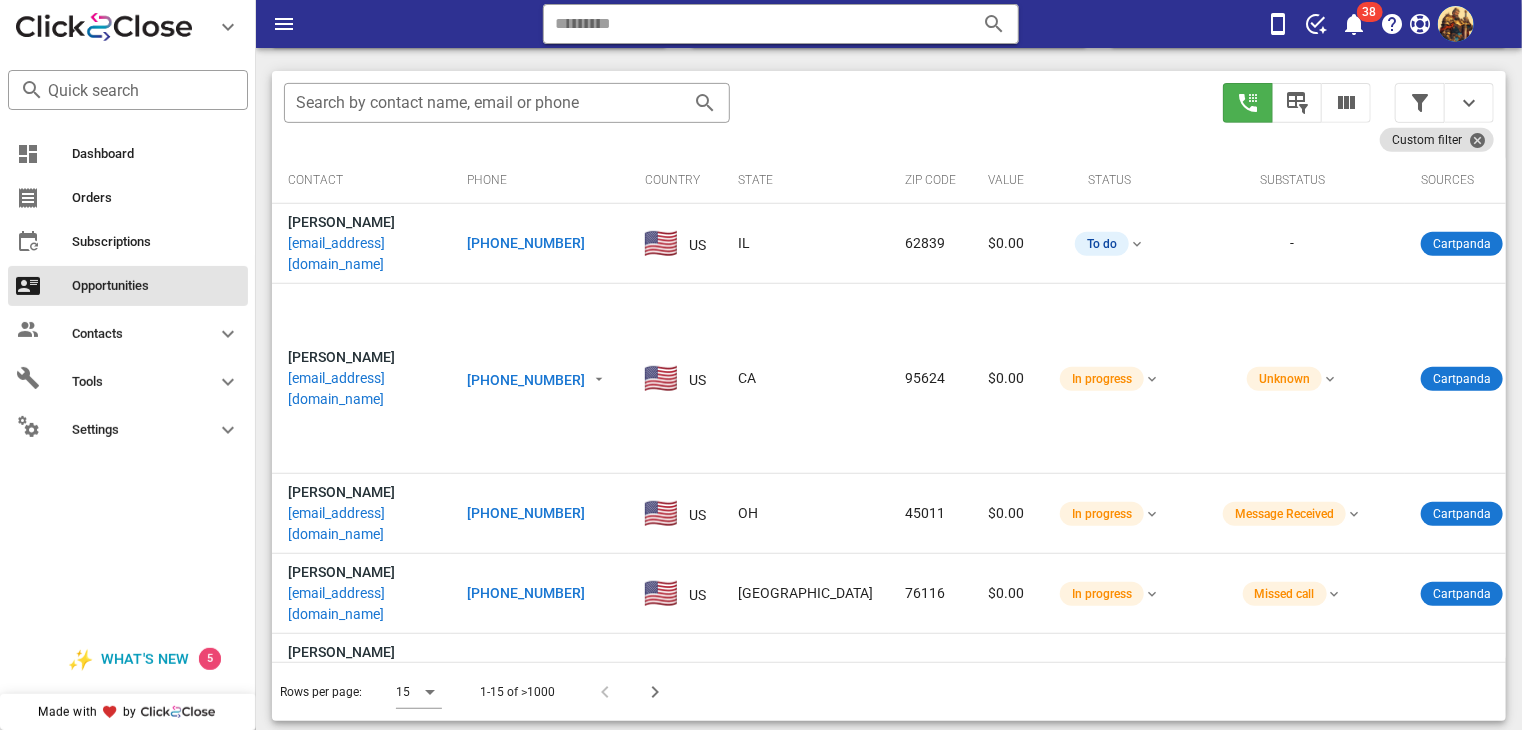 scroll, scrollTop: 379, scrollLeft: 0, axis: vertical 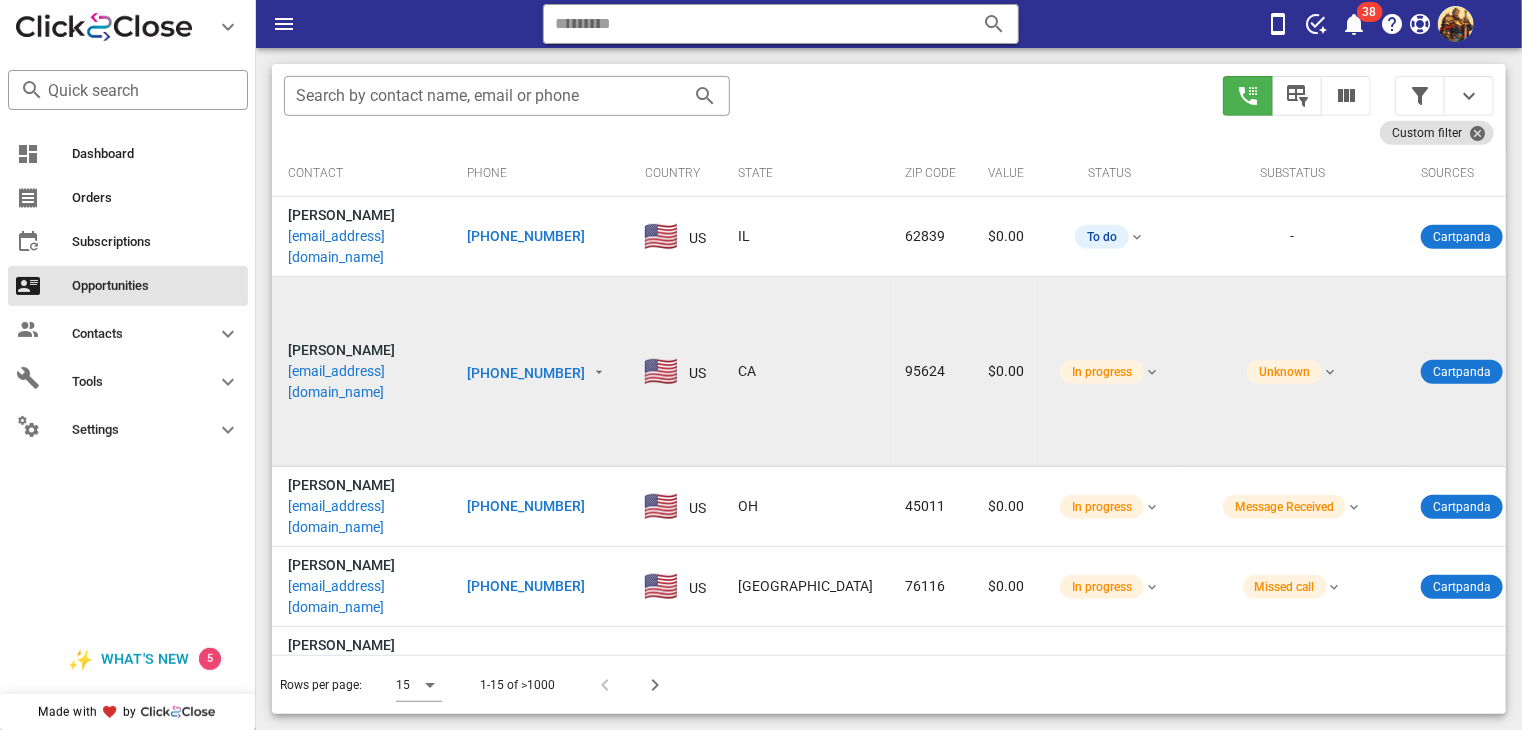 click on "cadlfinger@comcast.net" at bounding box center (361, 382) 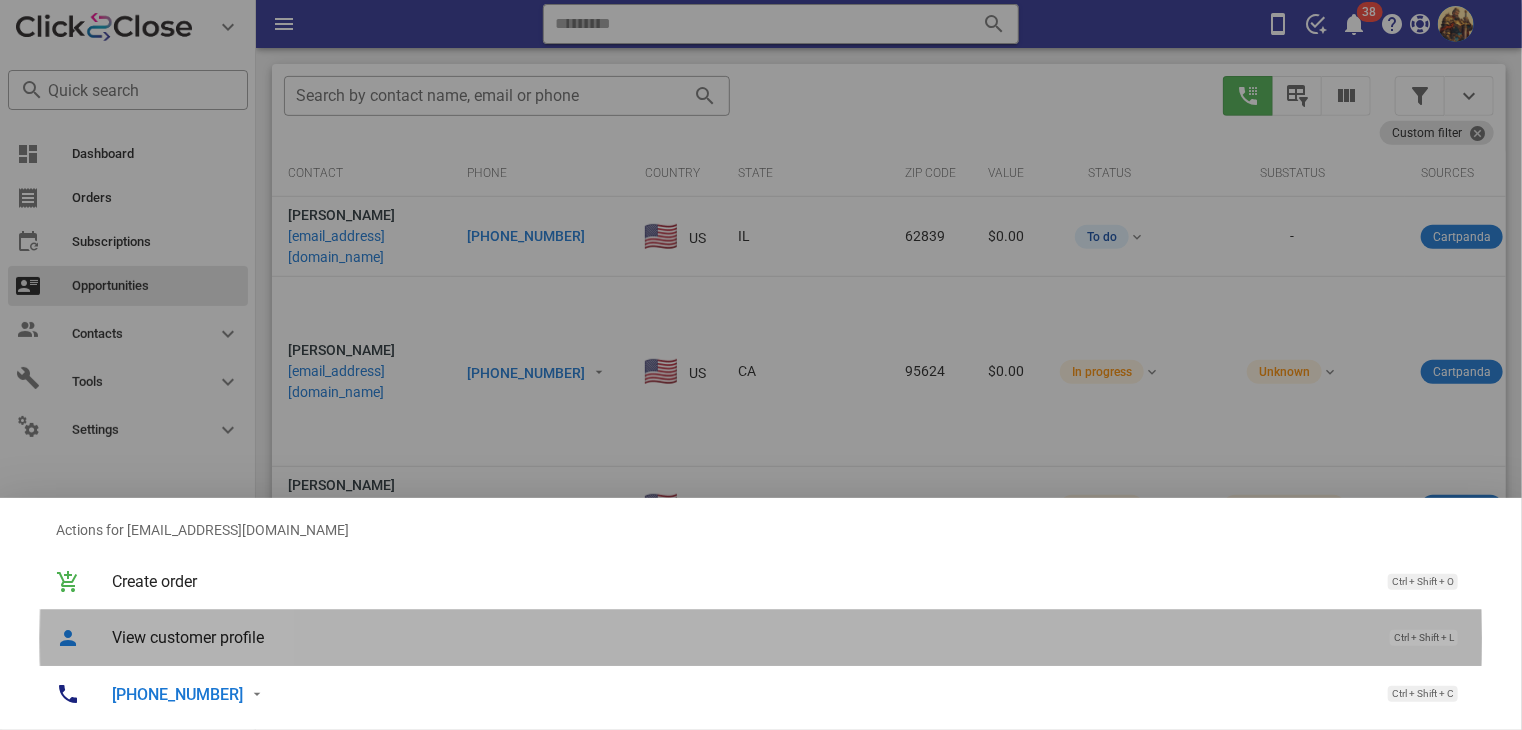 click on "View customer profile" at bounding box center [741, 637] 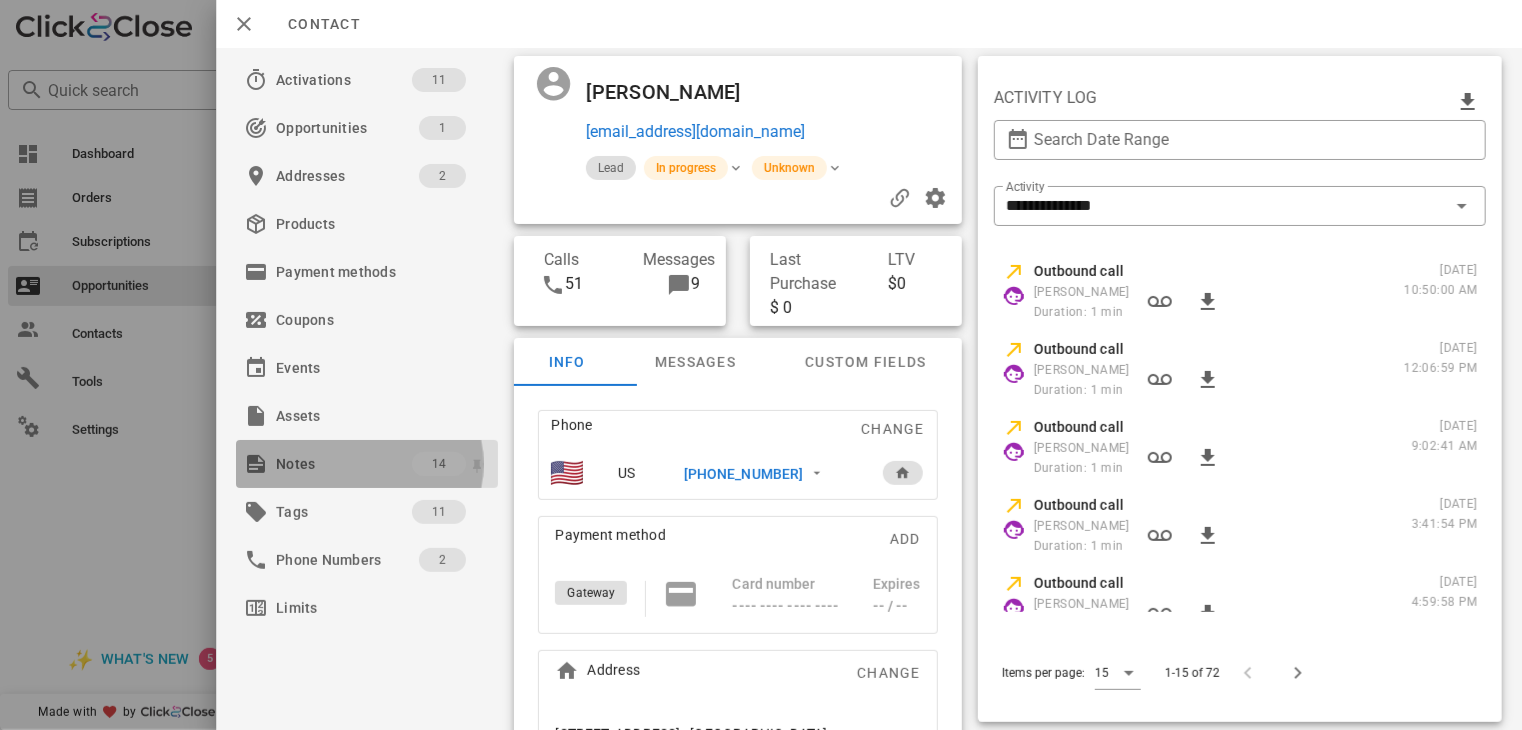 click on "Notes" at bounding box center [344, 464] 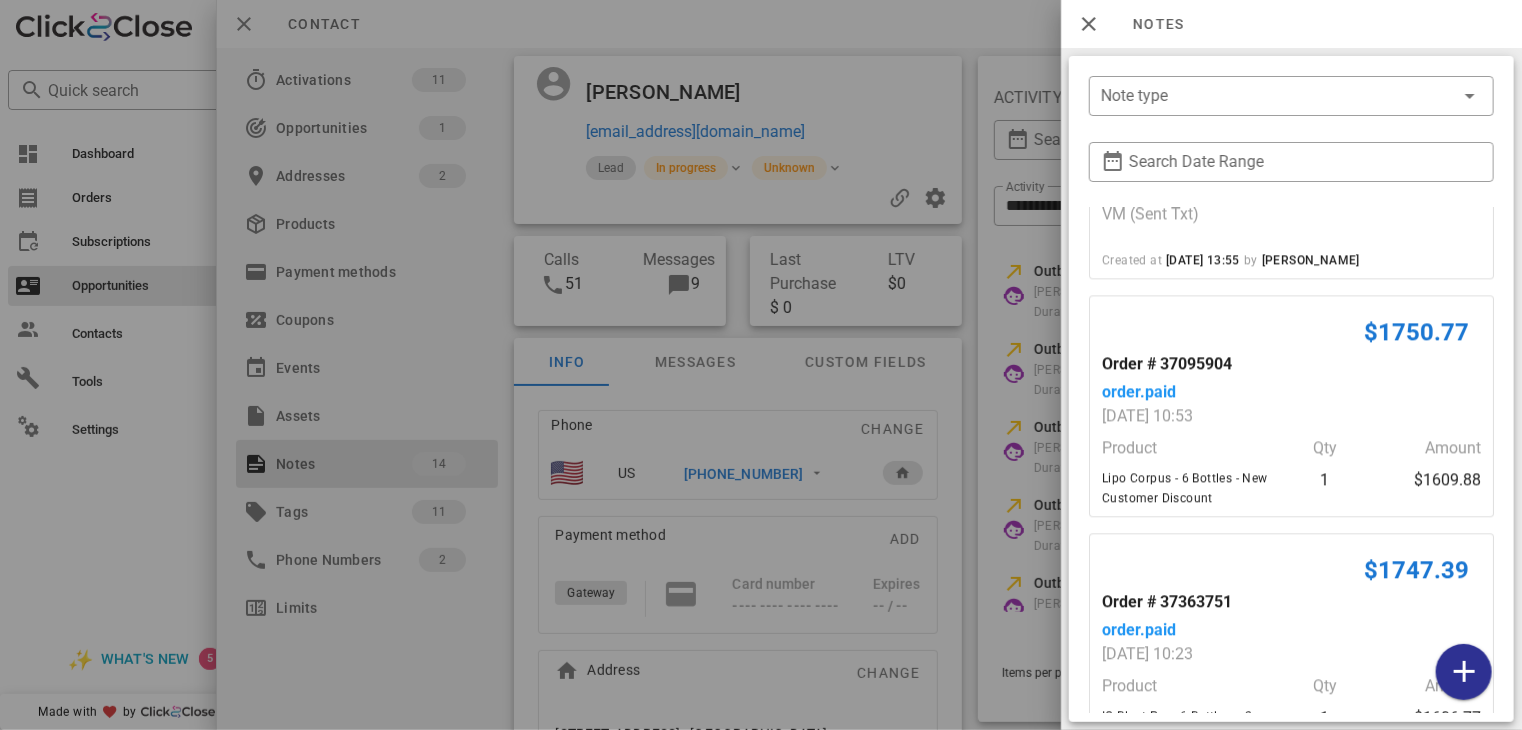 scroll, scrollTop: 2401, scrollLeft: 0, axis: vertical 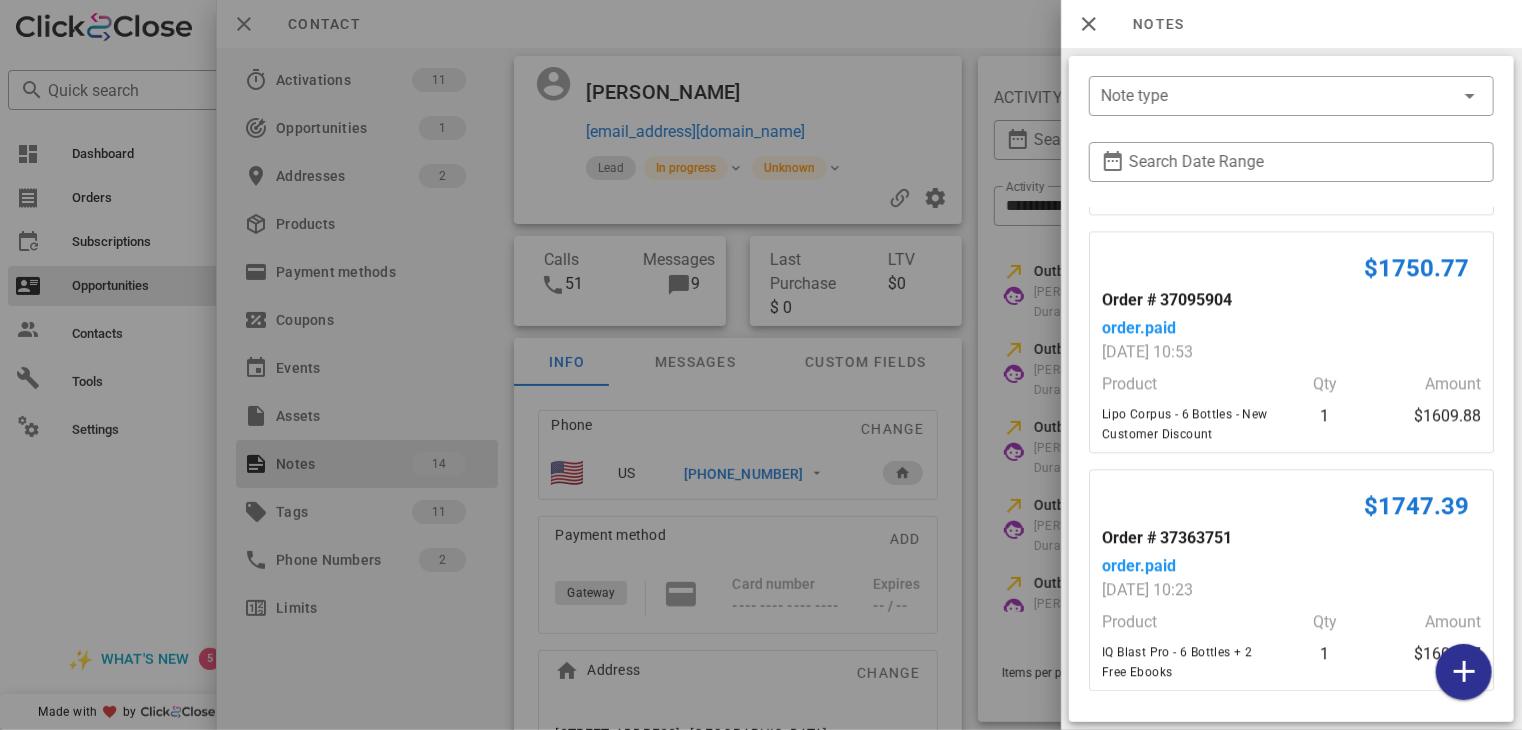 click at bounding box center (761, 365) 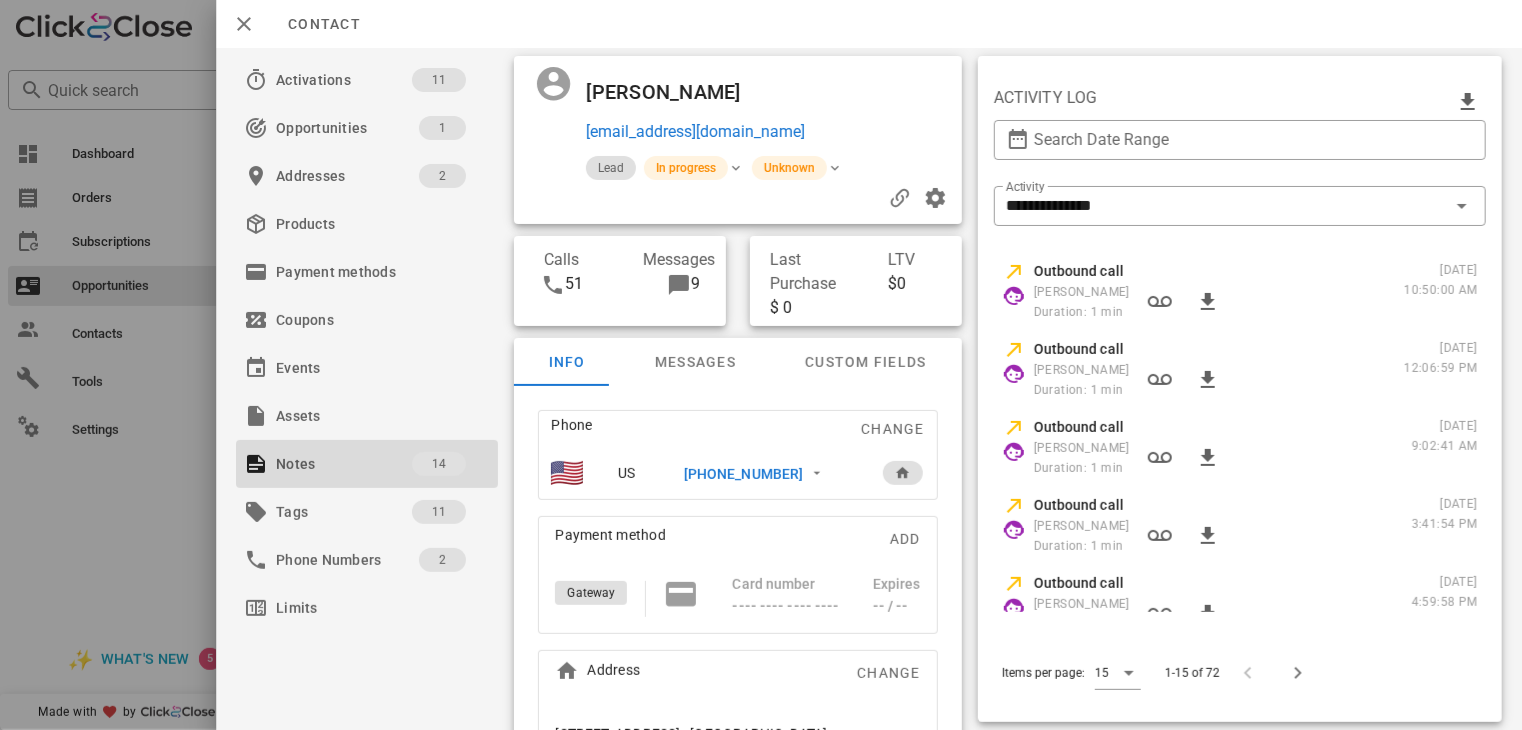 click on "+19162134826" at bounding box center [743, 474] 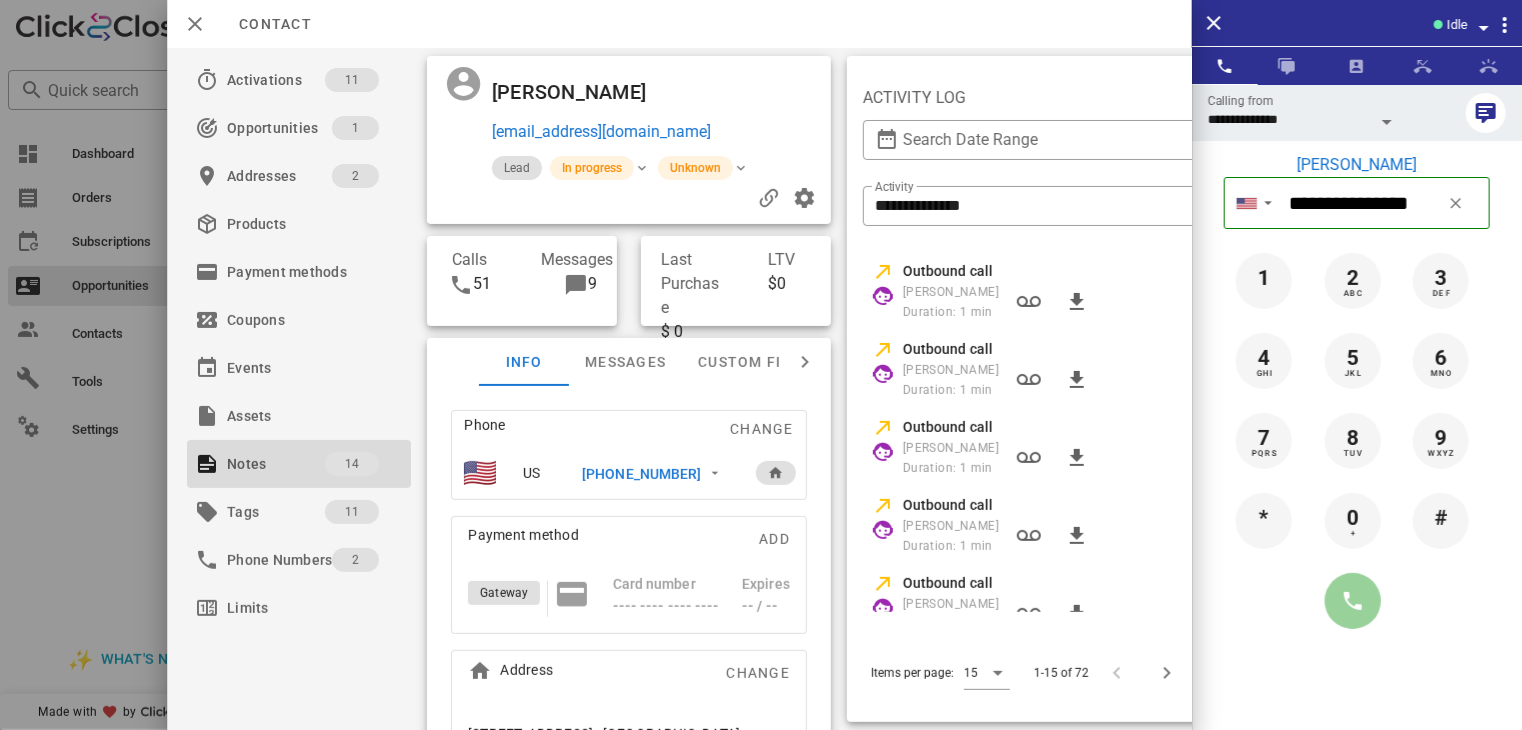 click at bounding box center (1353, 601) 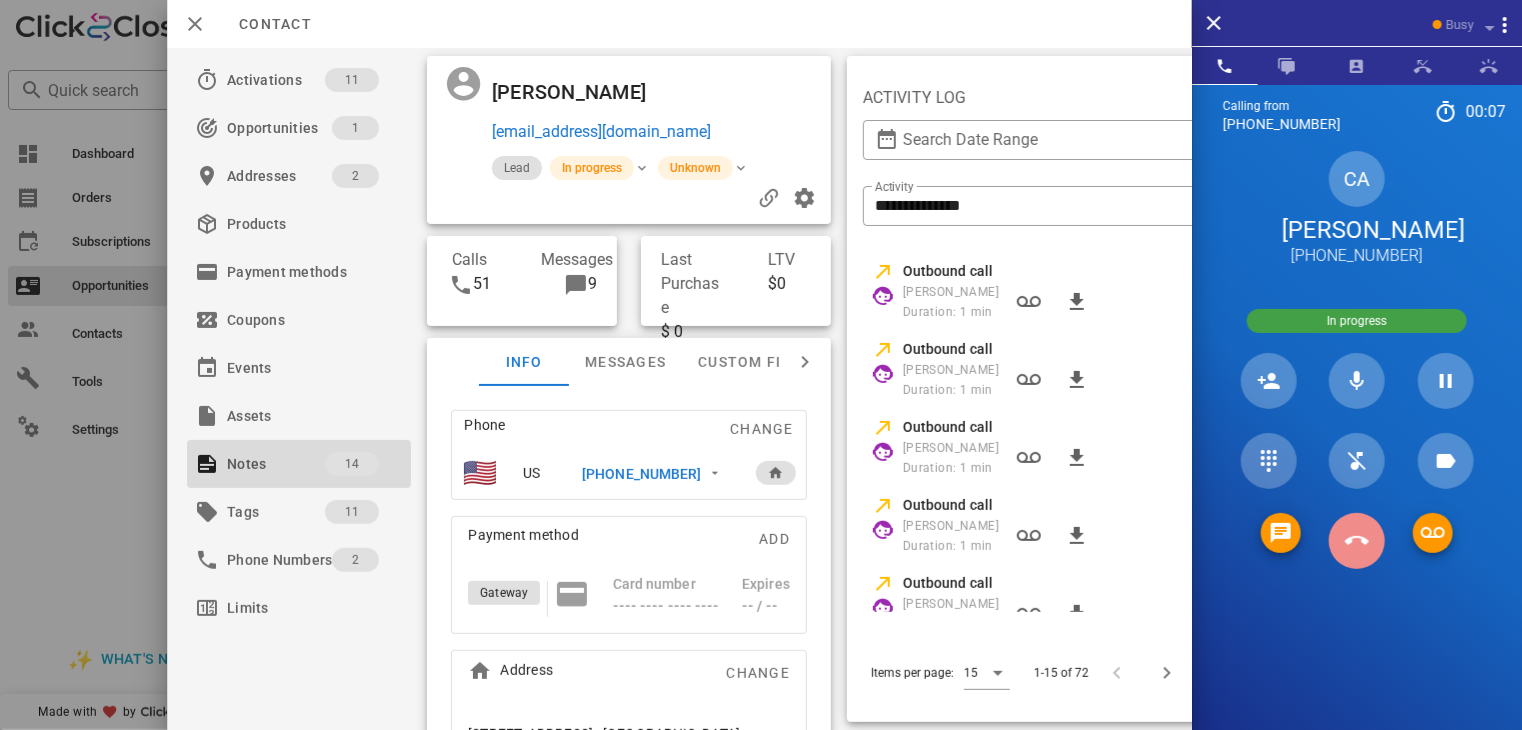 click at bounding box center [1357, 541] 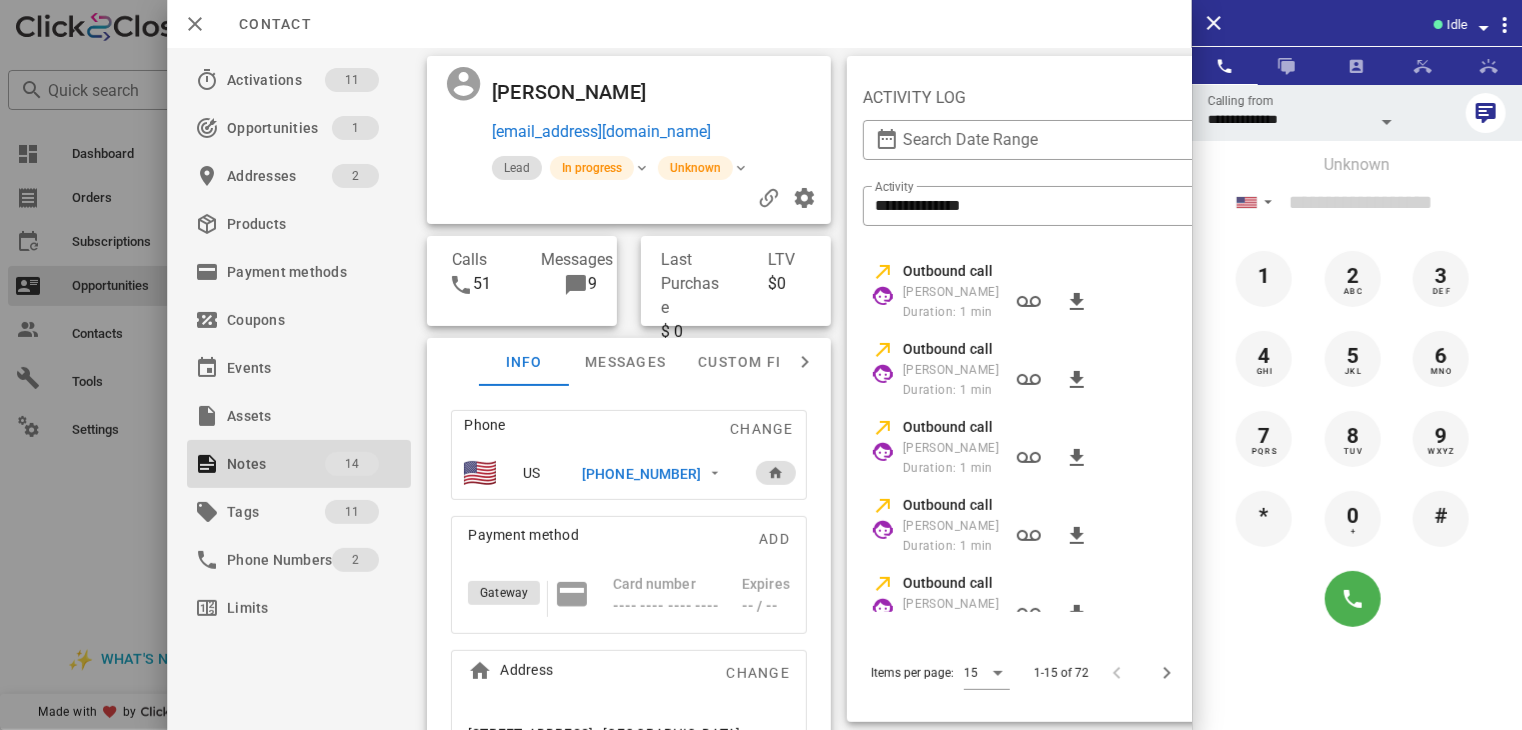 click at bounding box center (761, 365) 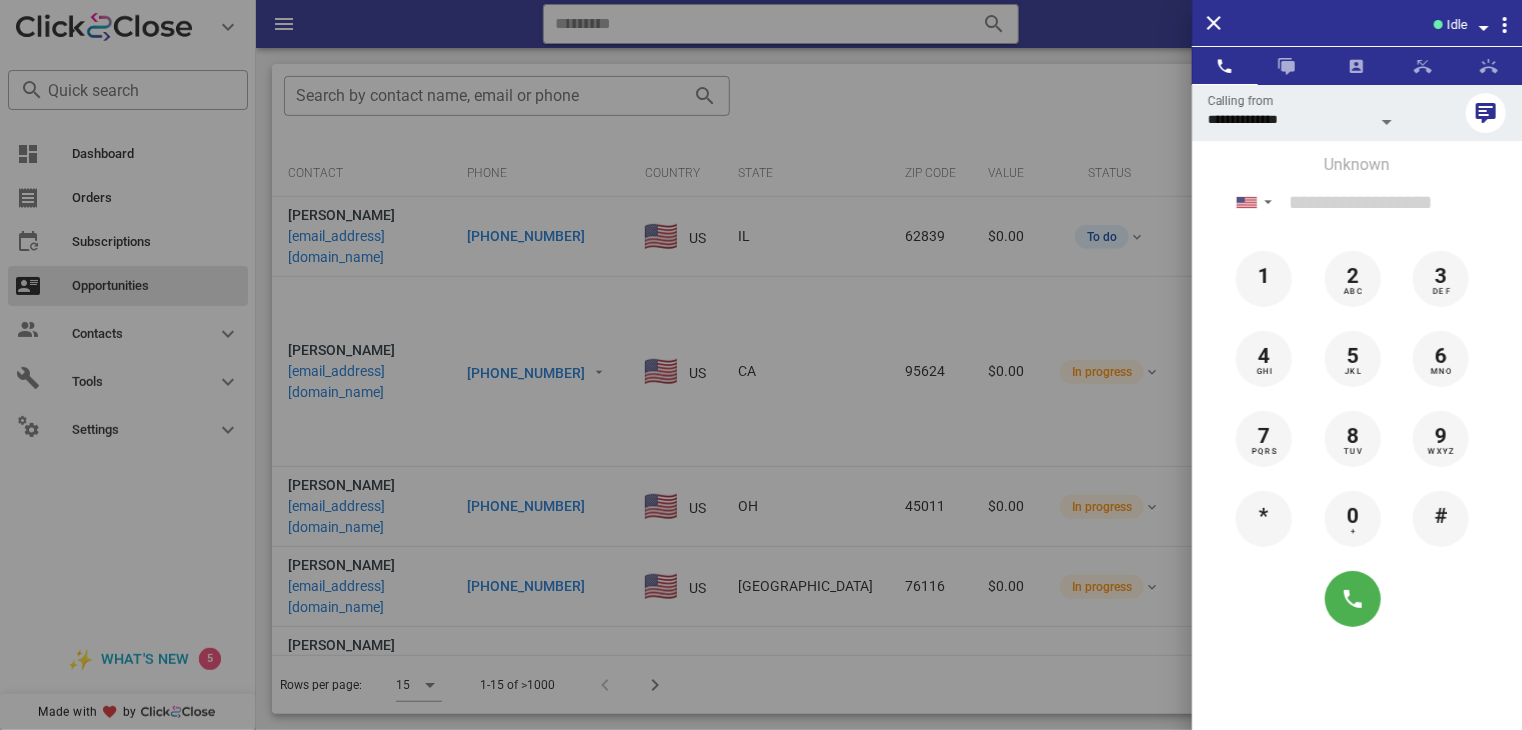 click at bounding box center [761, 365] 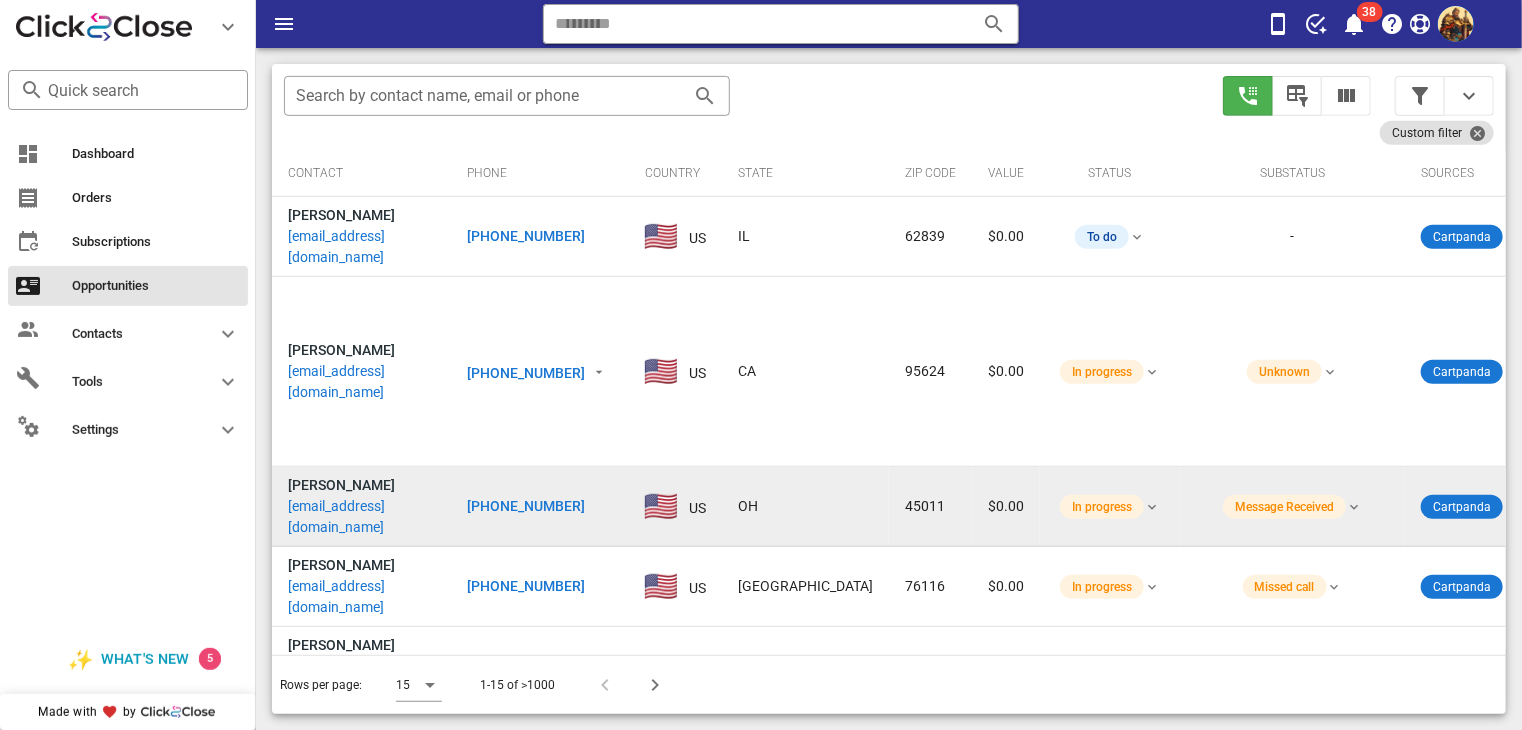 click on "dile111@yahoo.com" at bounding box center (361, 517) 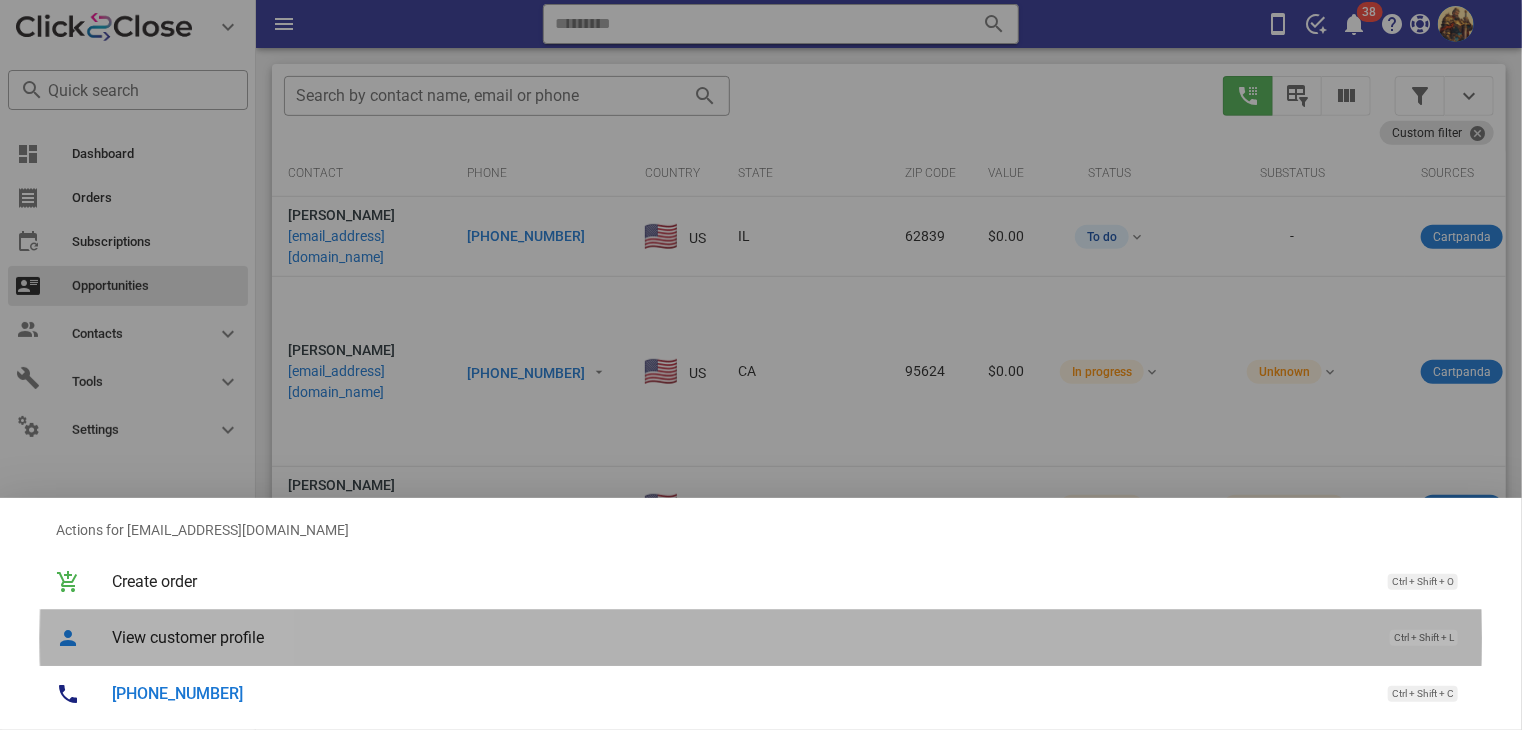 click on "View customer profile" at bounding box center [741, 637] 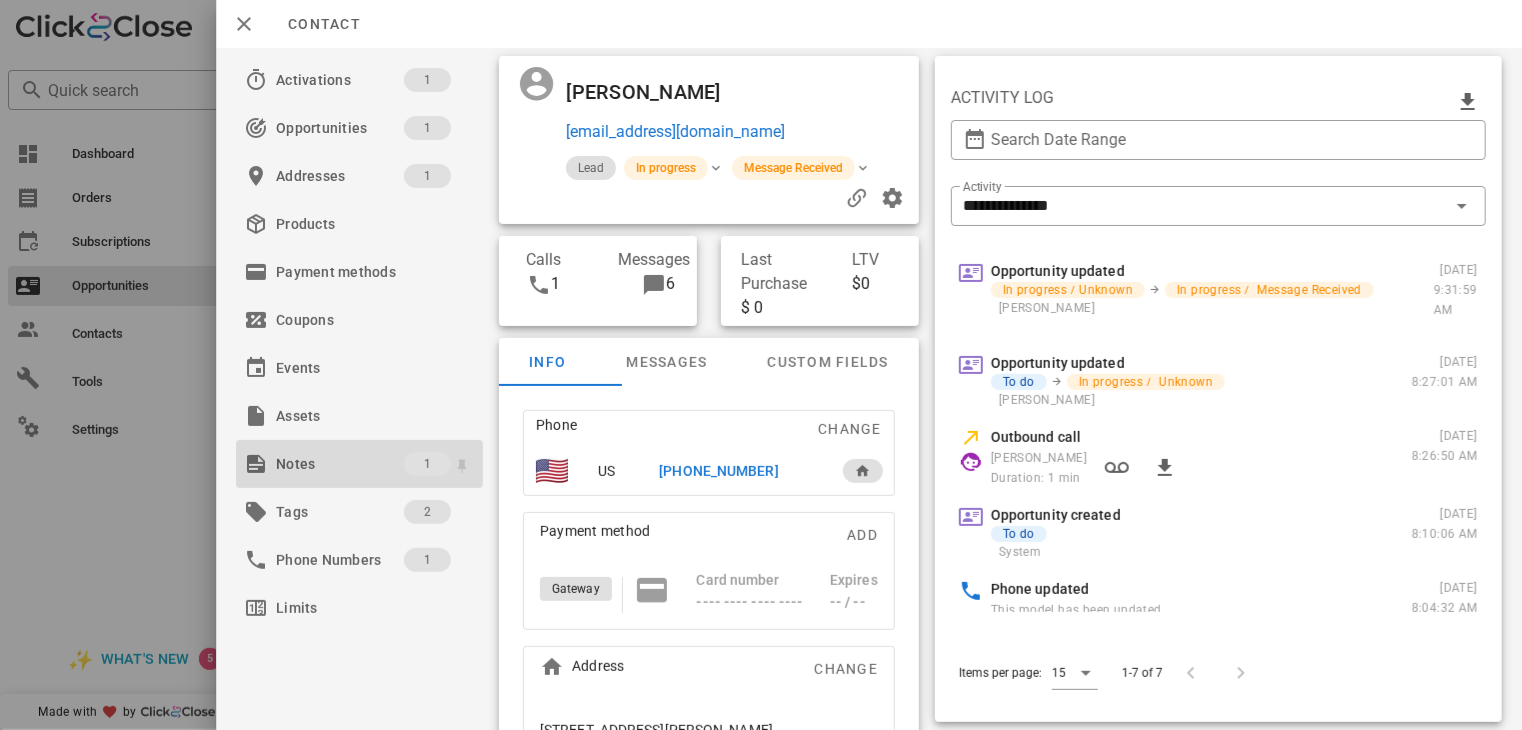 click on "Notes" at bounding box center (340, 464) 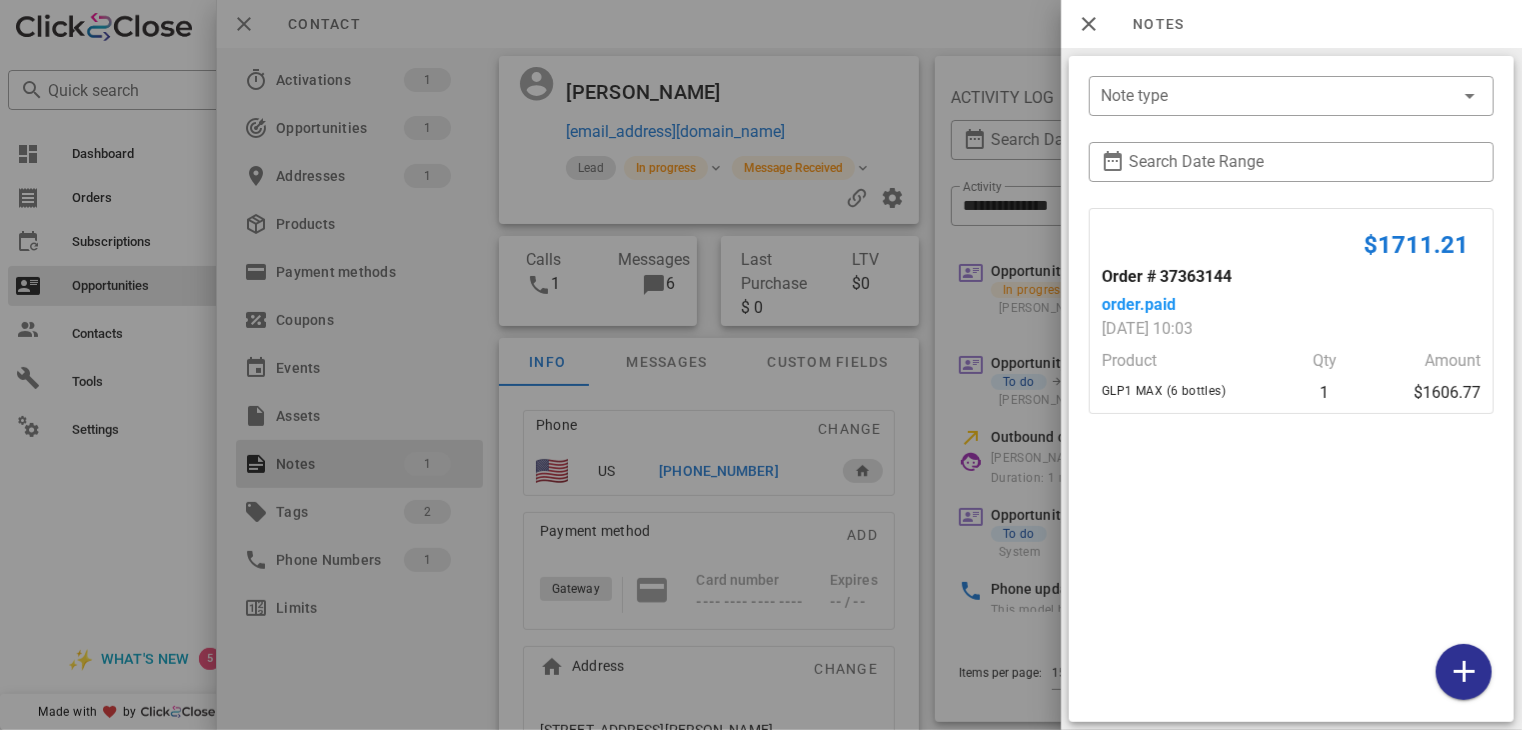 click at bounding box center [761, 365] 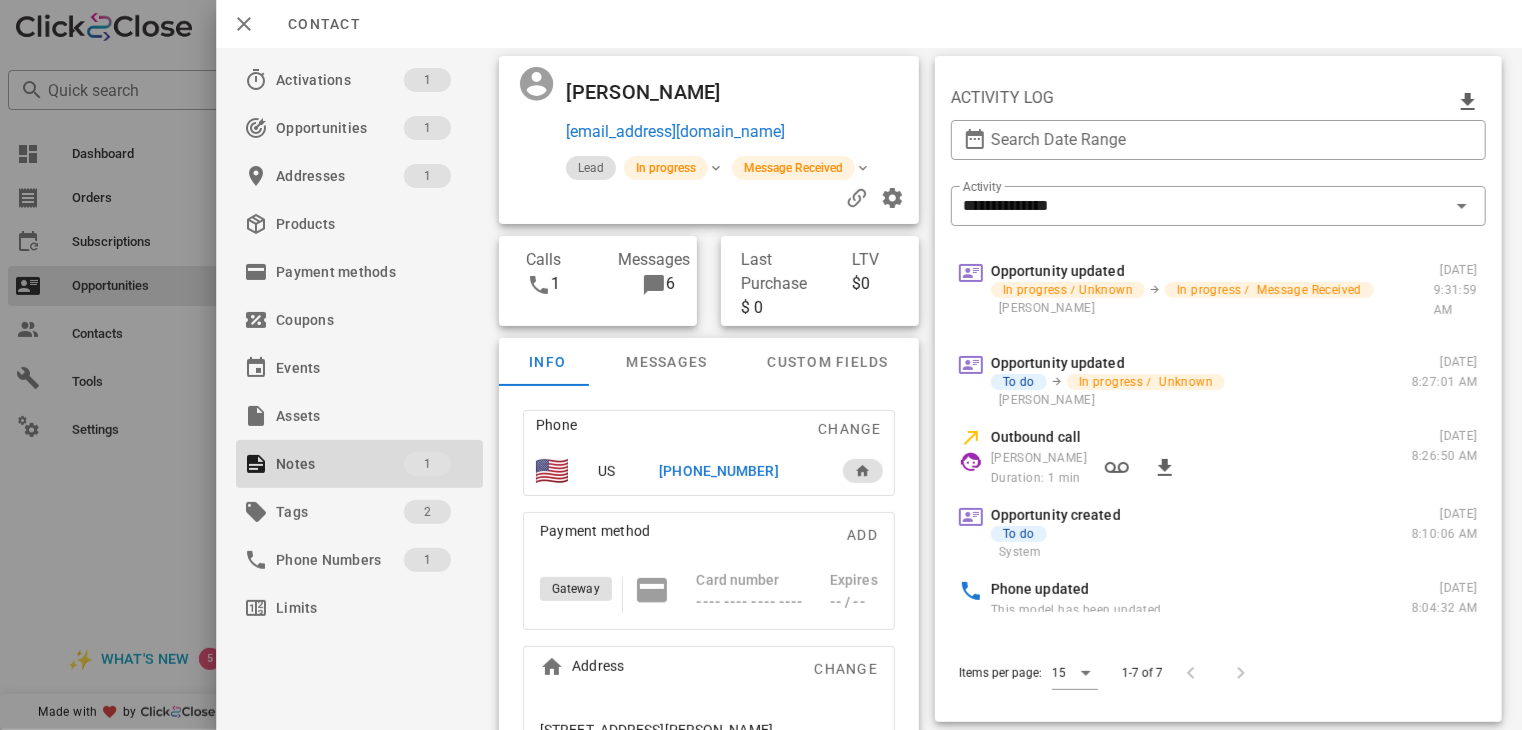 click on "+15136167153" at bounding box center [719, 471] 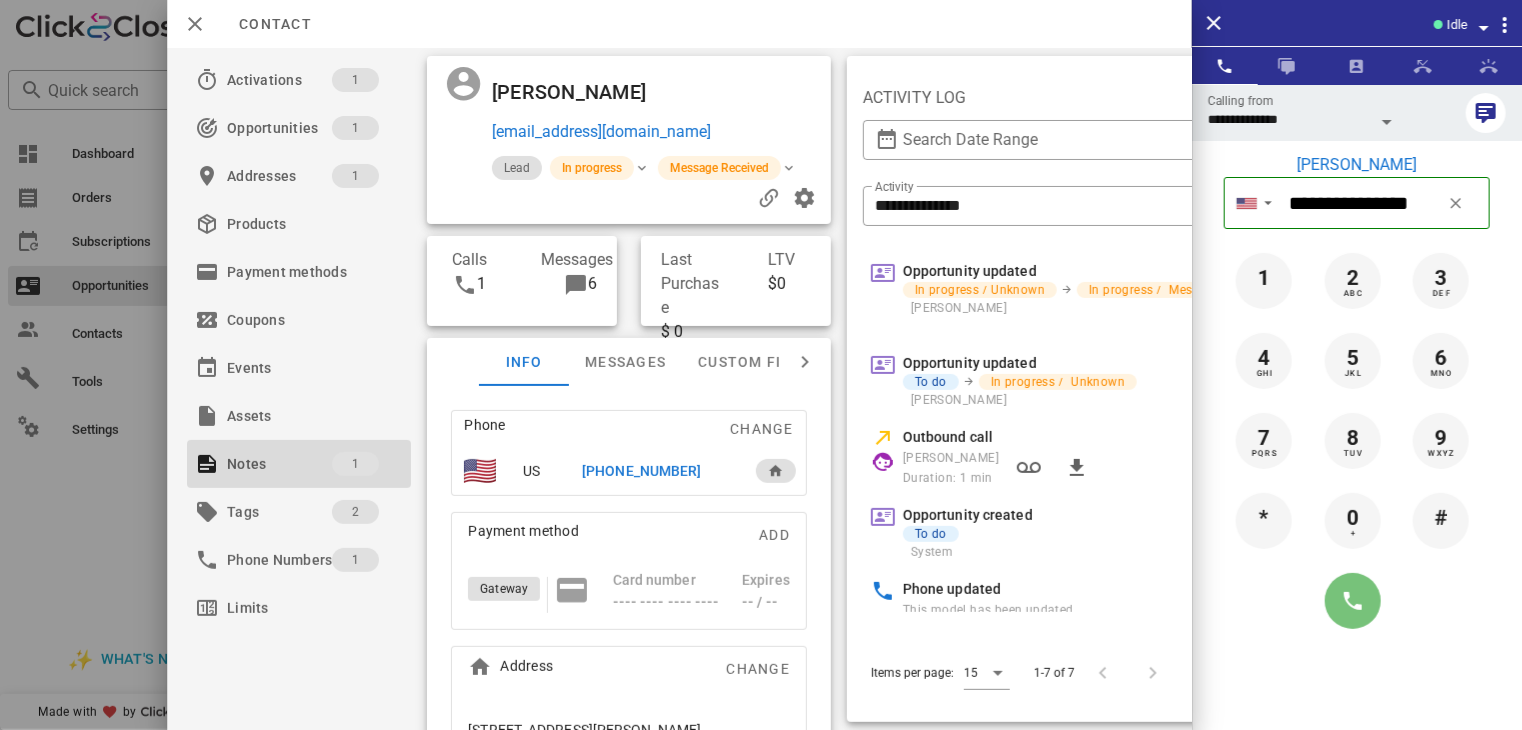 click at bounding box center [1353, 601] 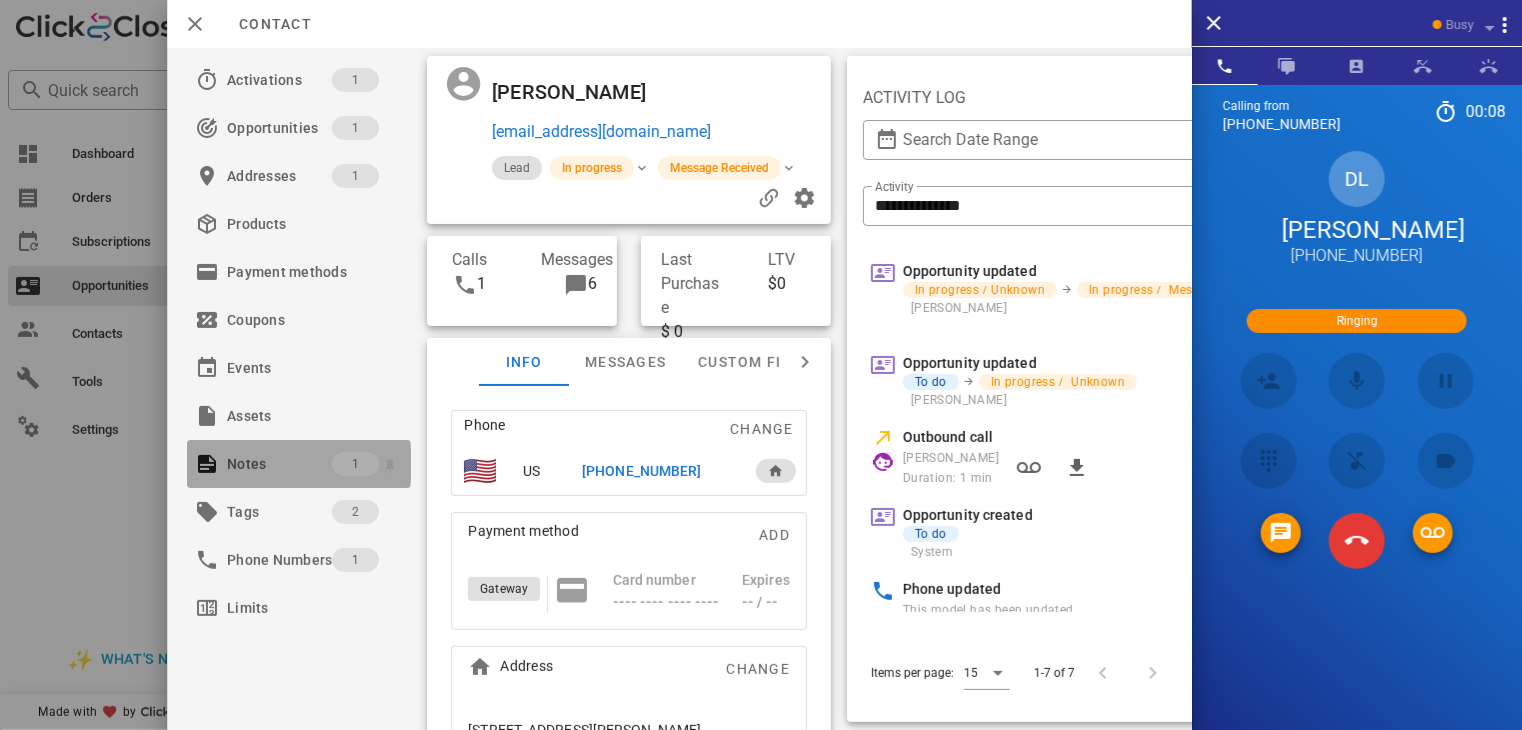 click on "Notes" at bounding box center [279, 464] 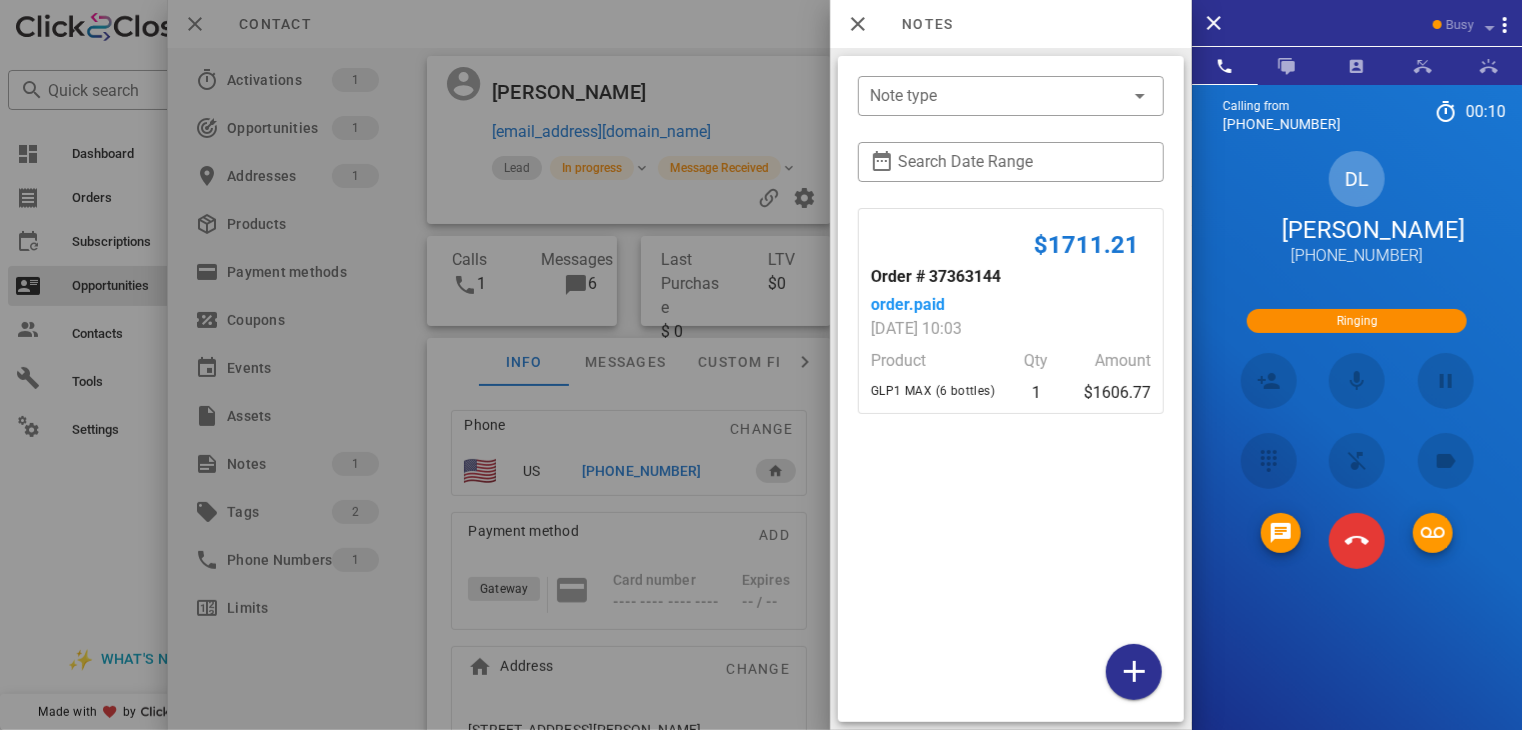 click at bounding box center (761, 365) 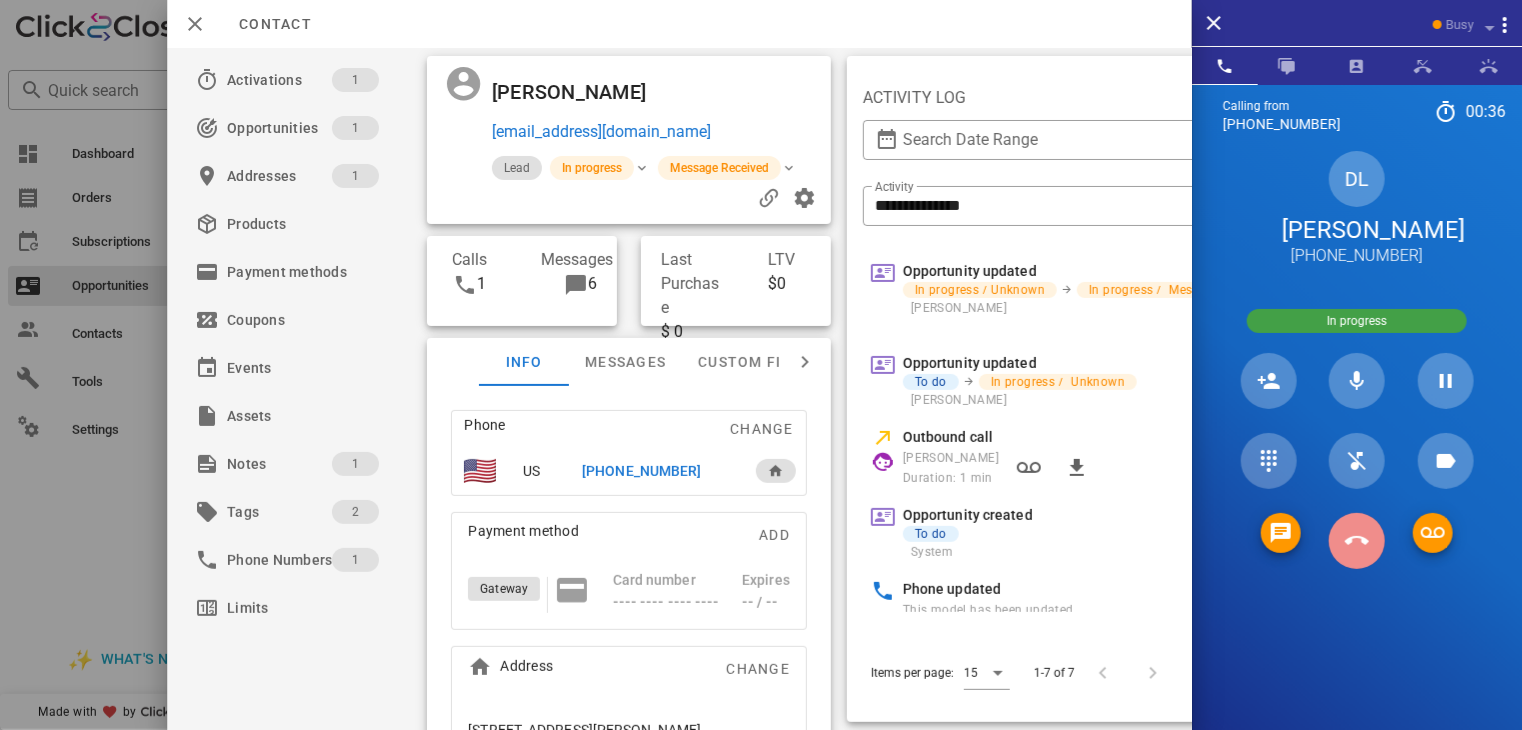 click at bounding box center [1357, 541] 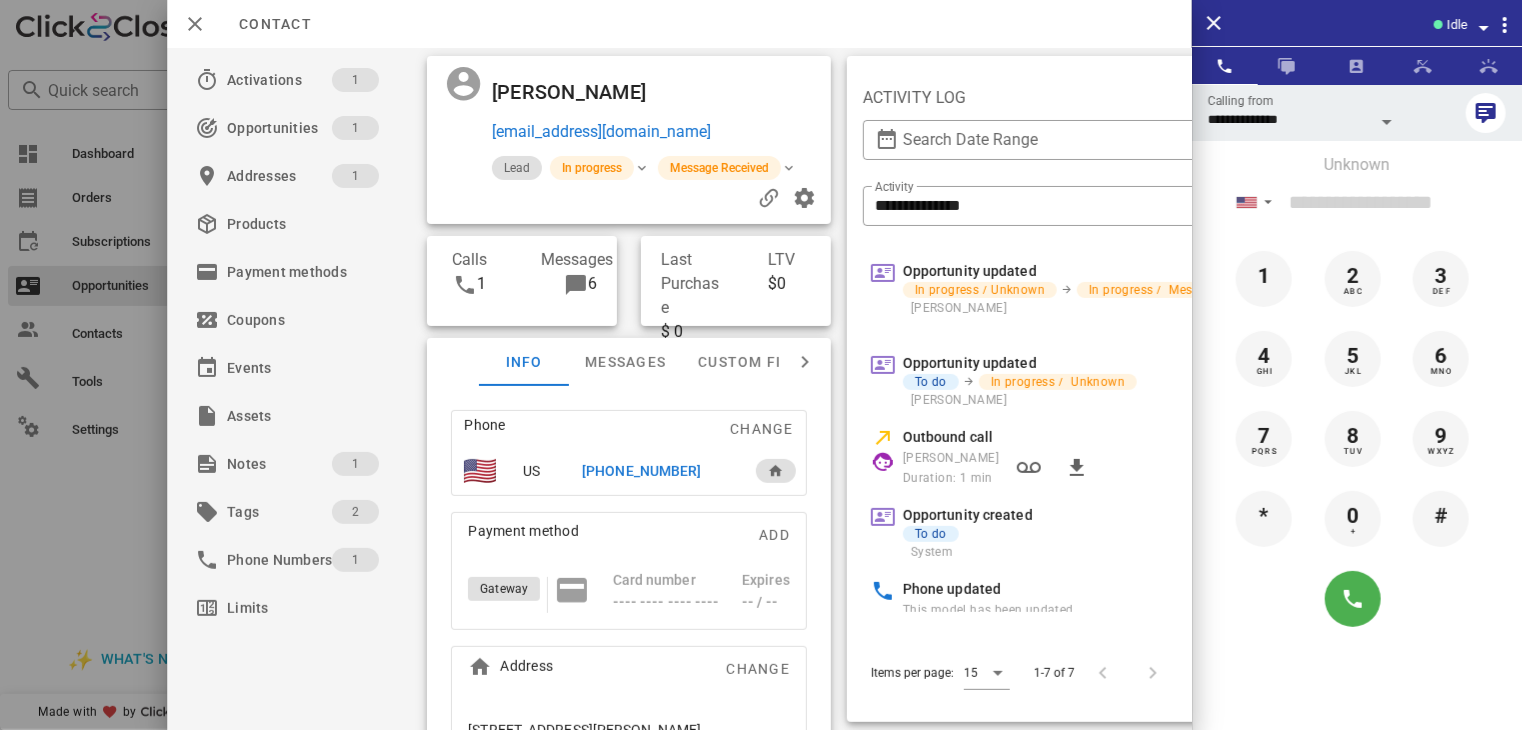 click at bounding box center [761, 365] 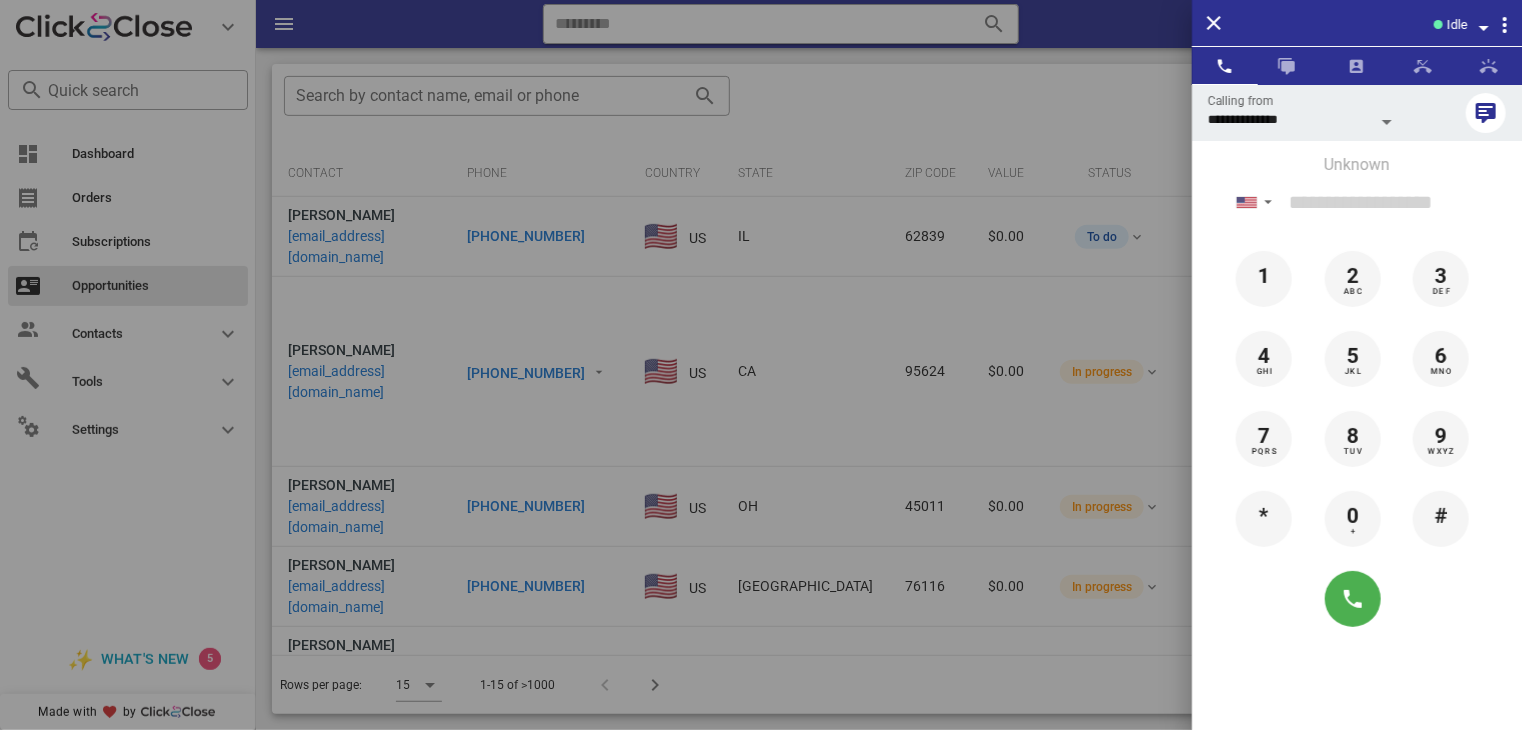 click at bounding box center [761, 365] 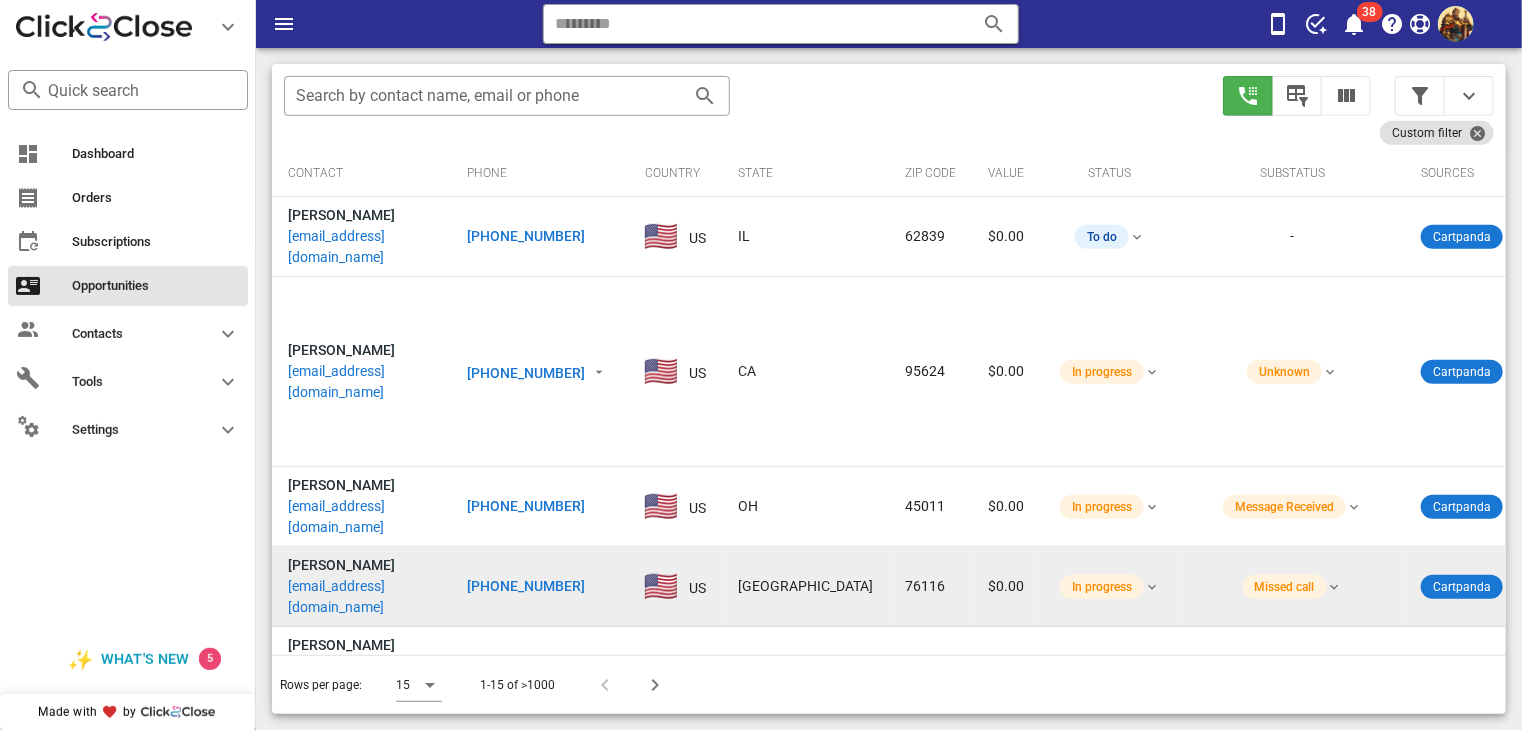 click on "michaelyant61@gmail.com" at bounding box center [361, 597] 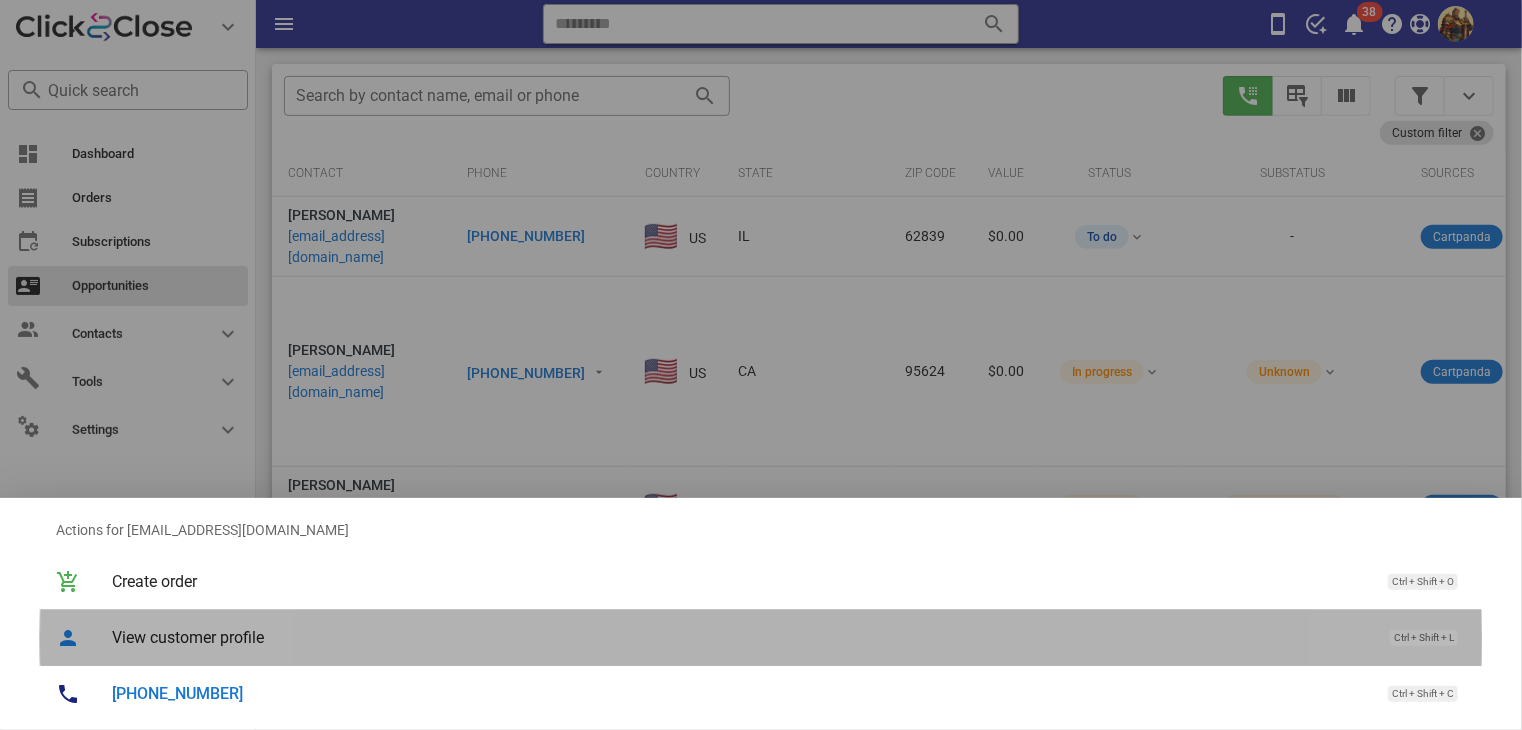 click on "View customer profile Ctrl + Shift + L" at bounding box center (789, 637) 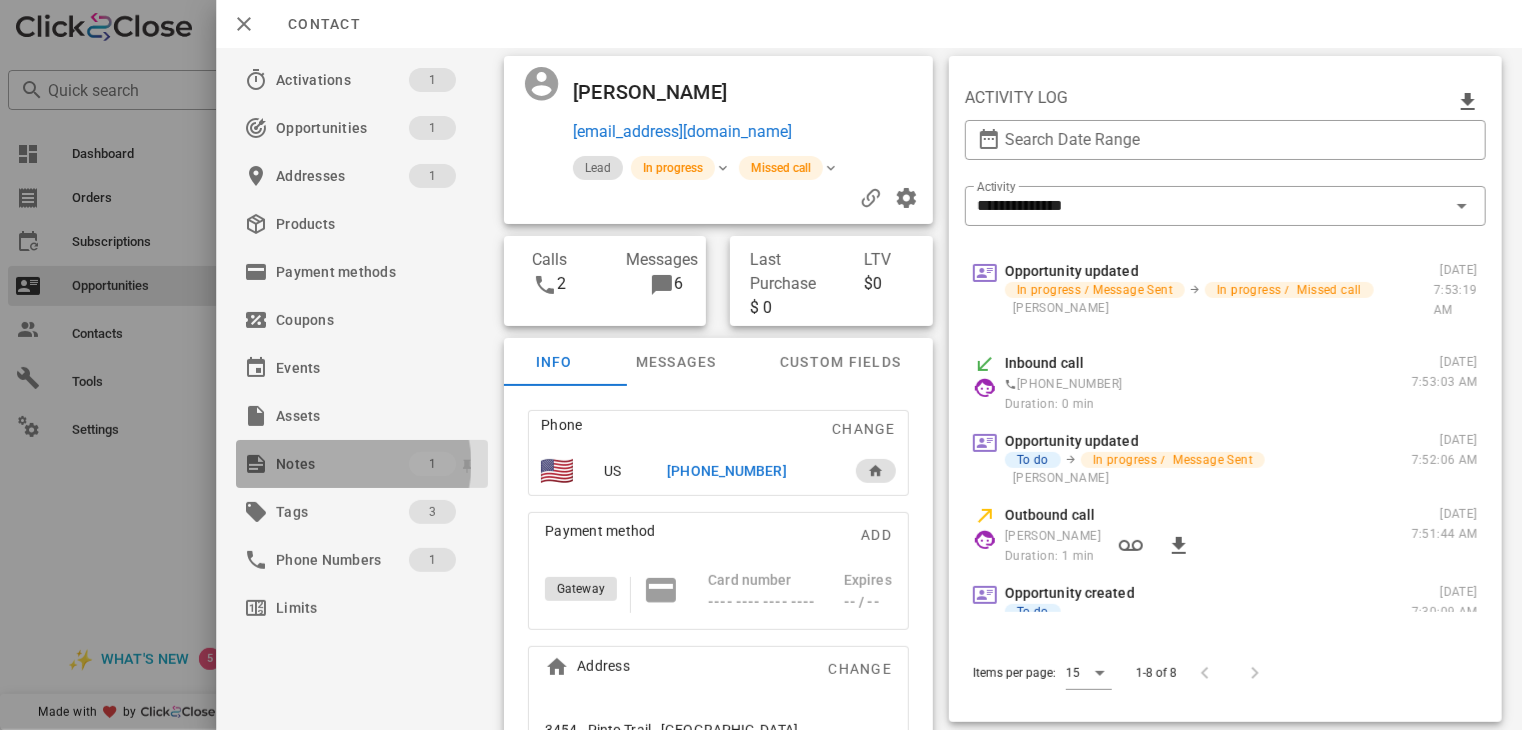 click on "Notes" at bounding box center (342, 464) 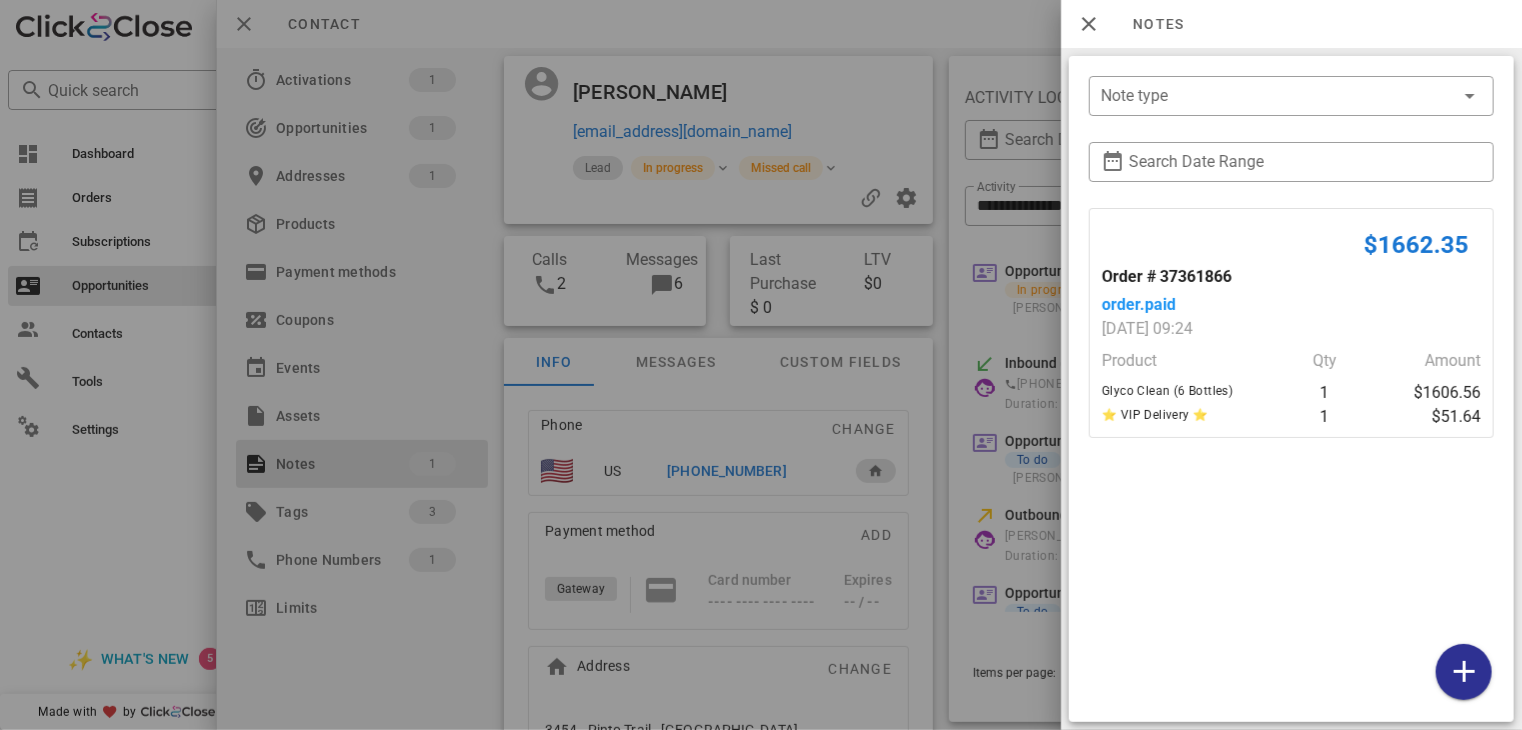 click at bounding box center (761, 365) 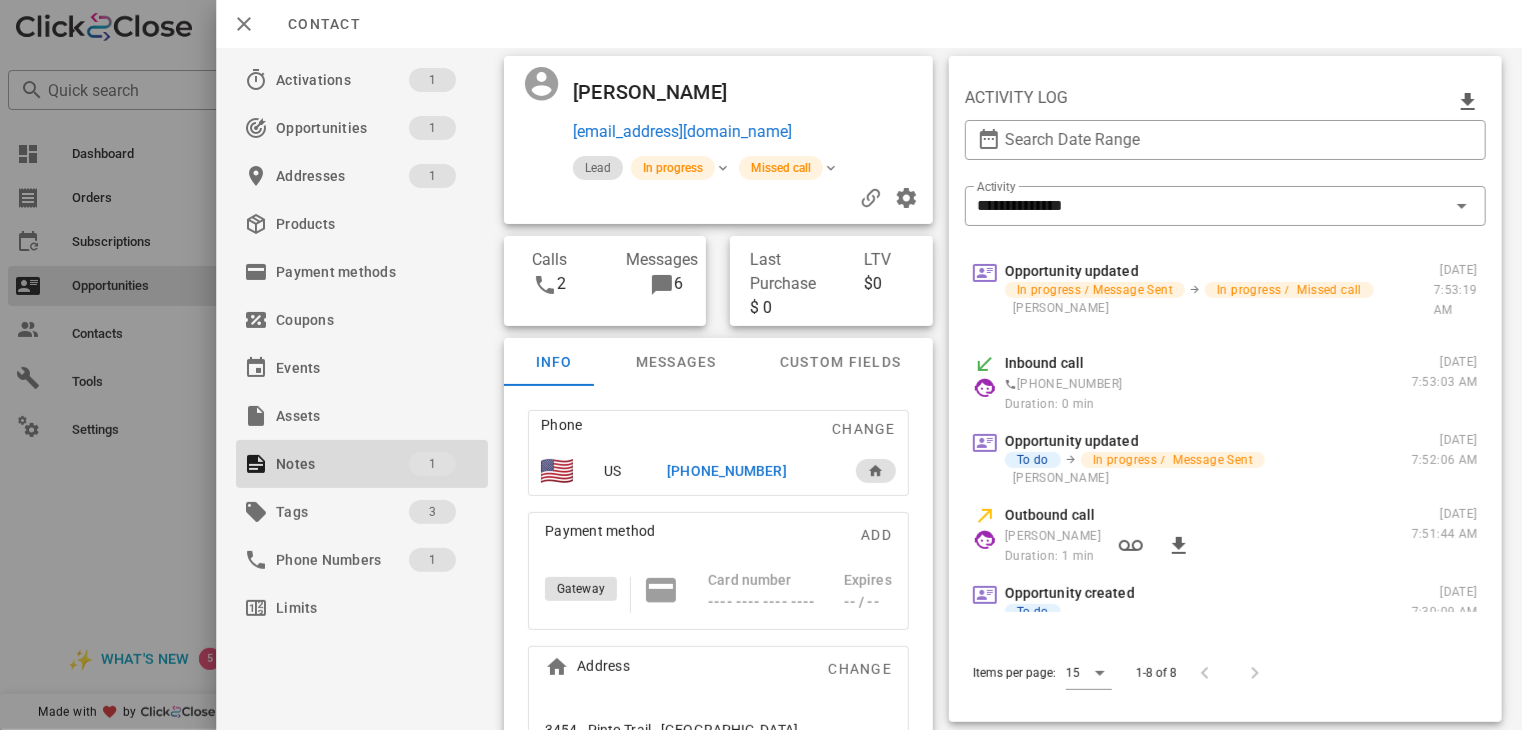 click on "+18176879107" at bounding box center (727, 471) 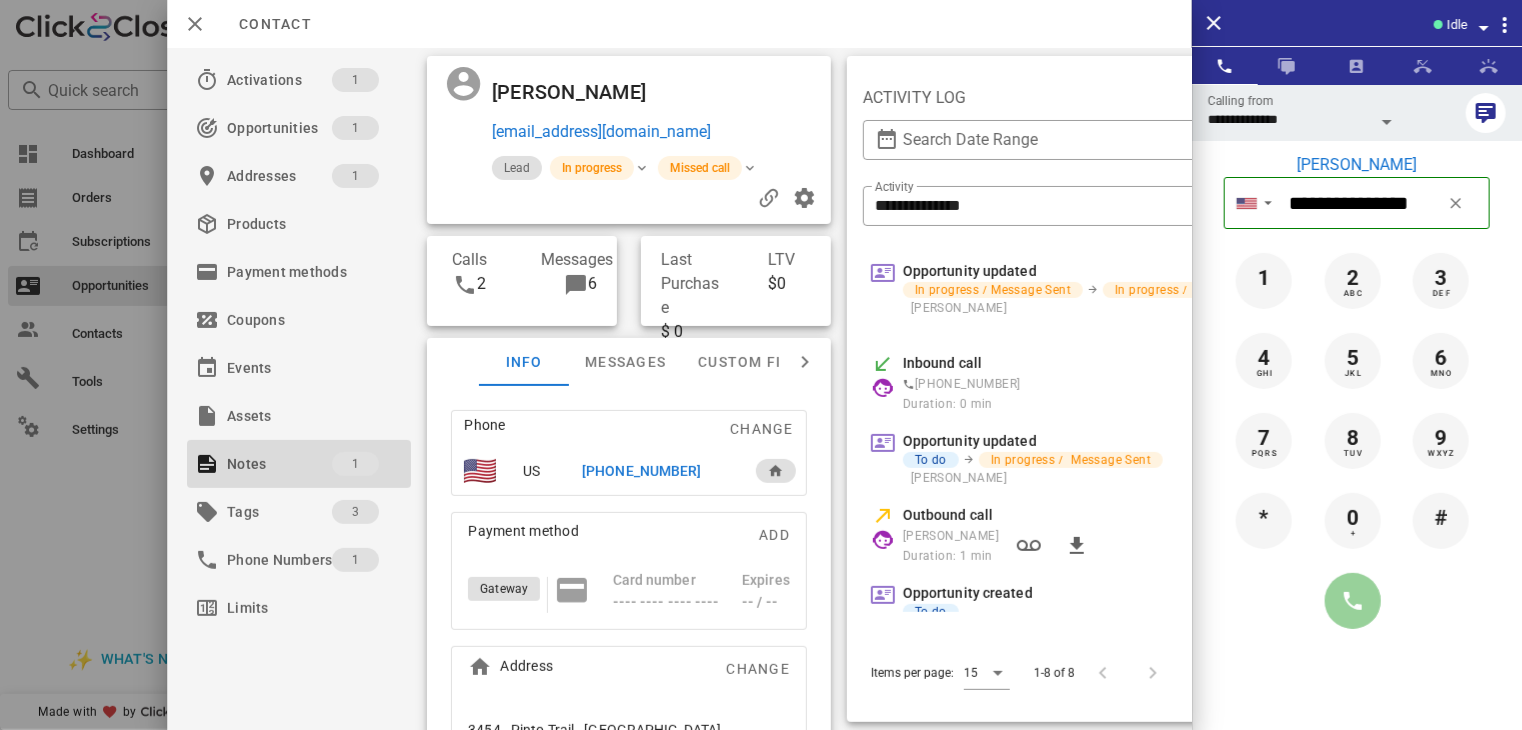 click at bounding box center [1353, 601] 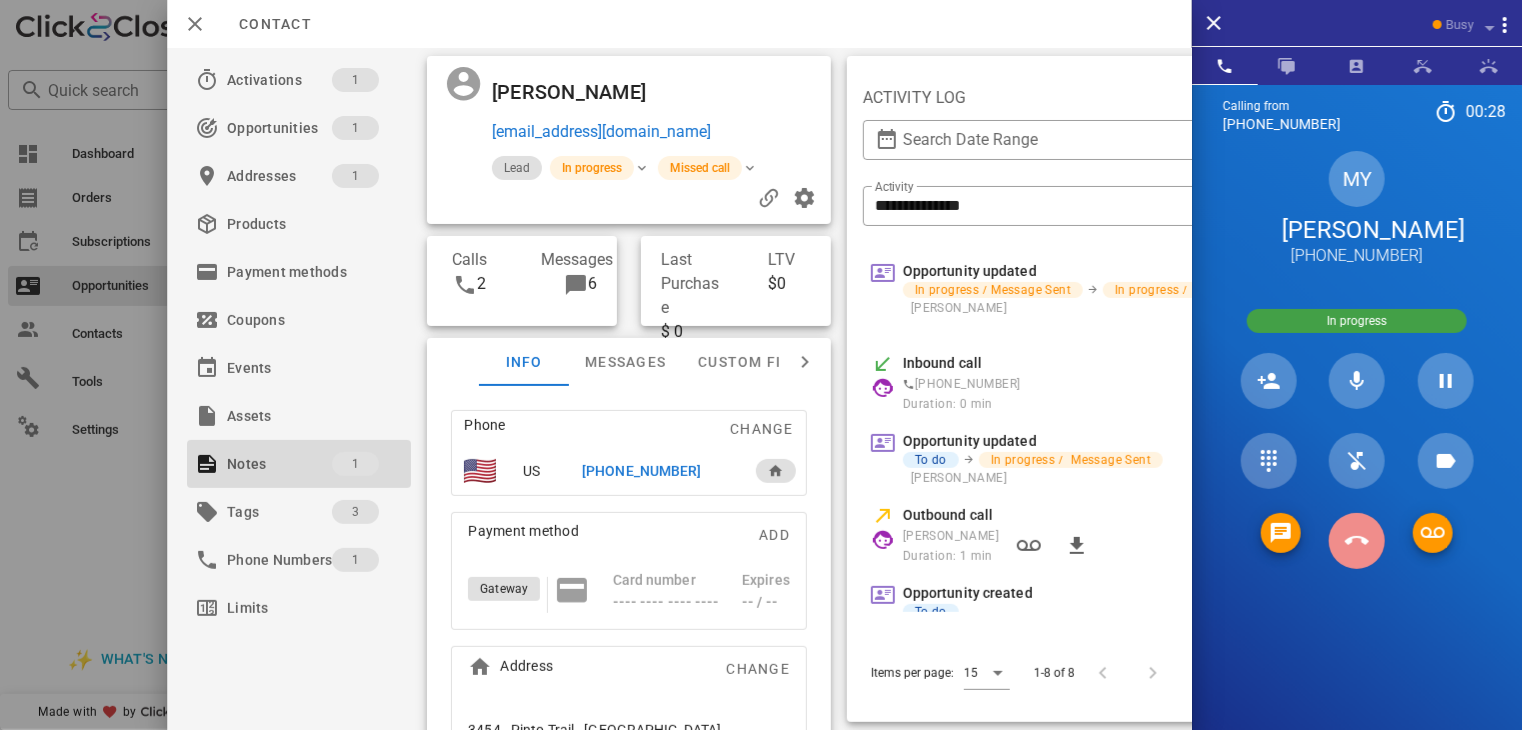 click at bounding box center [1357, 541] 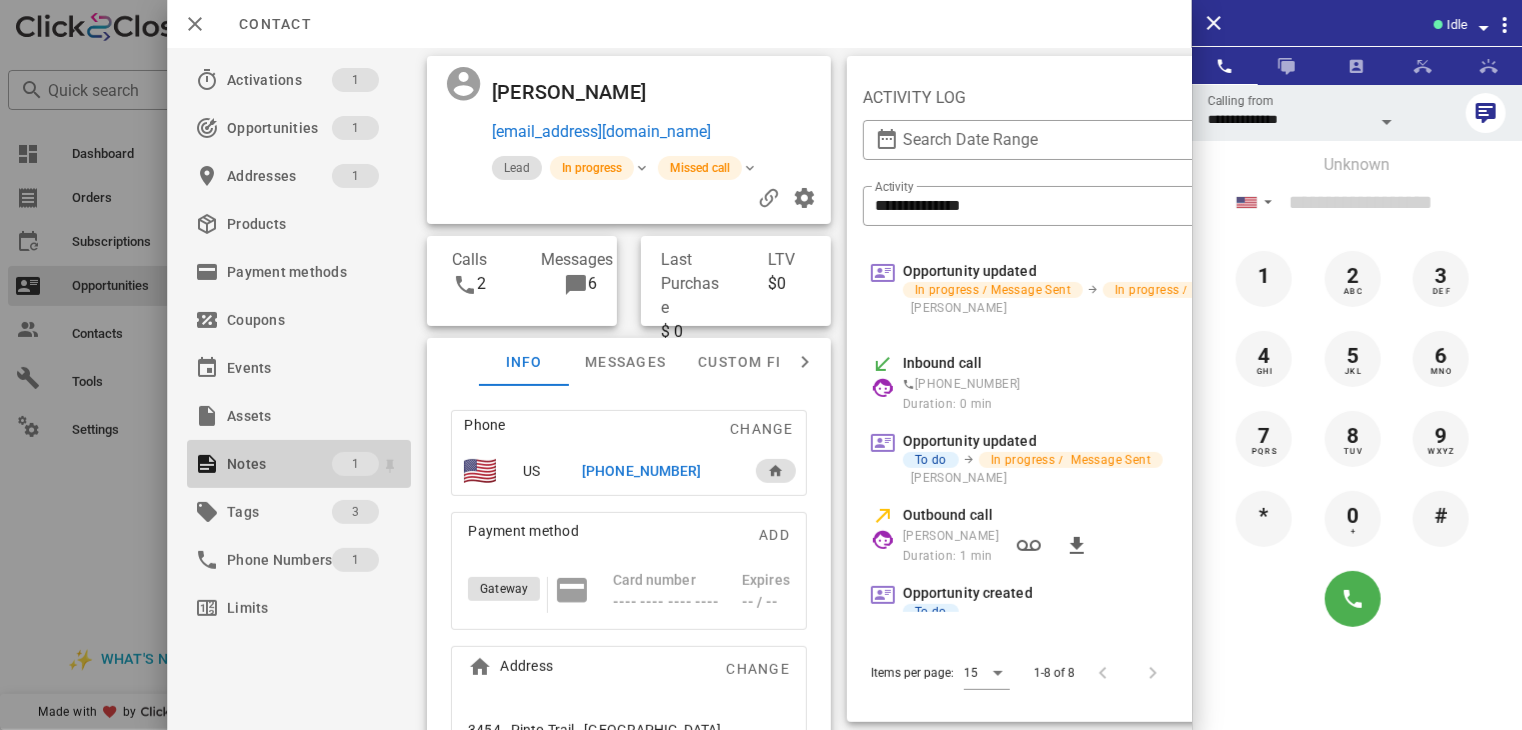 click on "Notes" at bounding box center (279, 464) 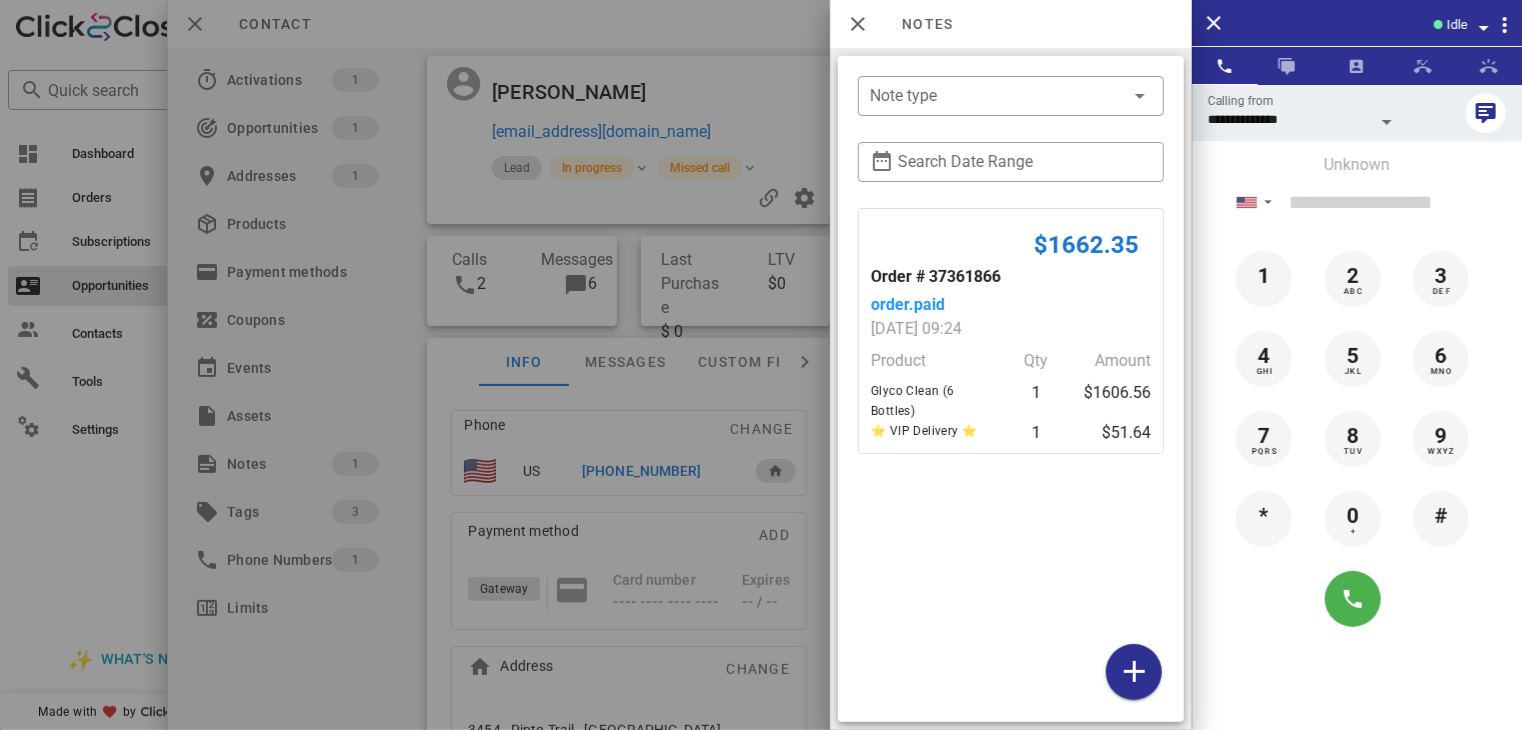click at bounding box center [761, 365] 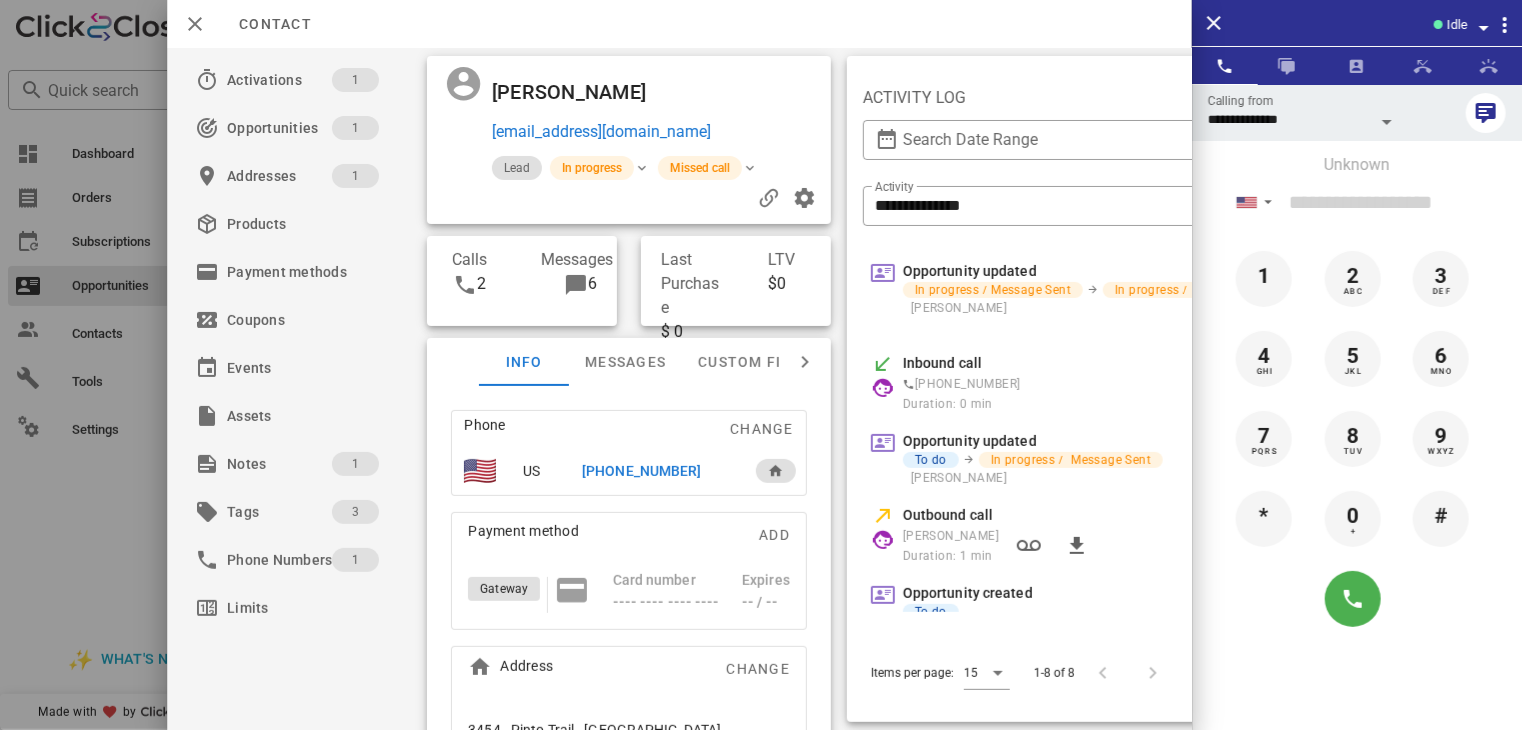 drag, startPoint x: 662, startPoint y: 468, endPoint x: 640, endPoint y: 471, distance: 22.203604 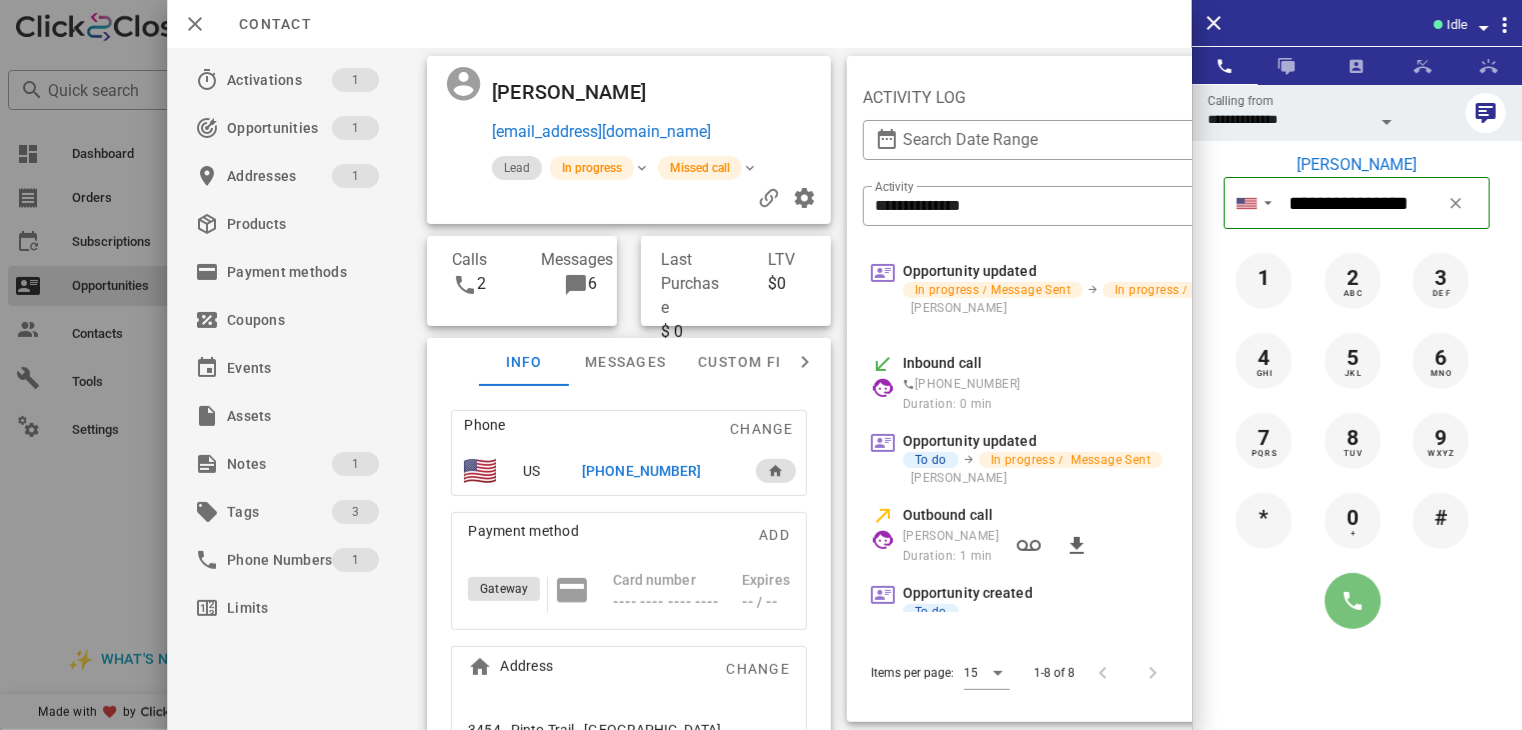 click at bounding box center (1353, 601) 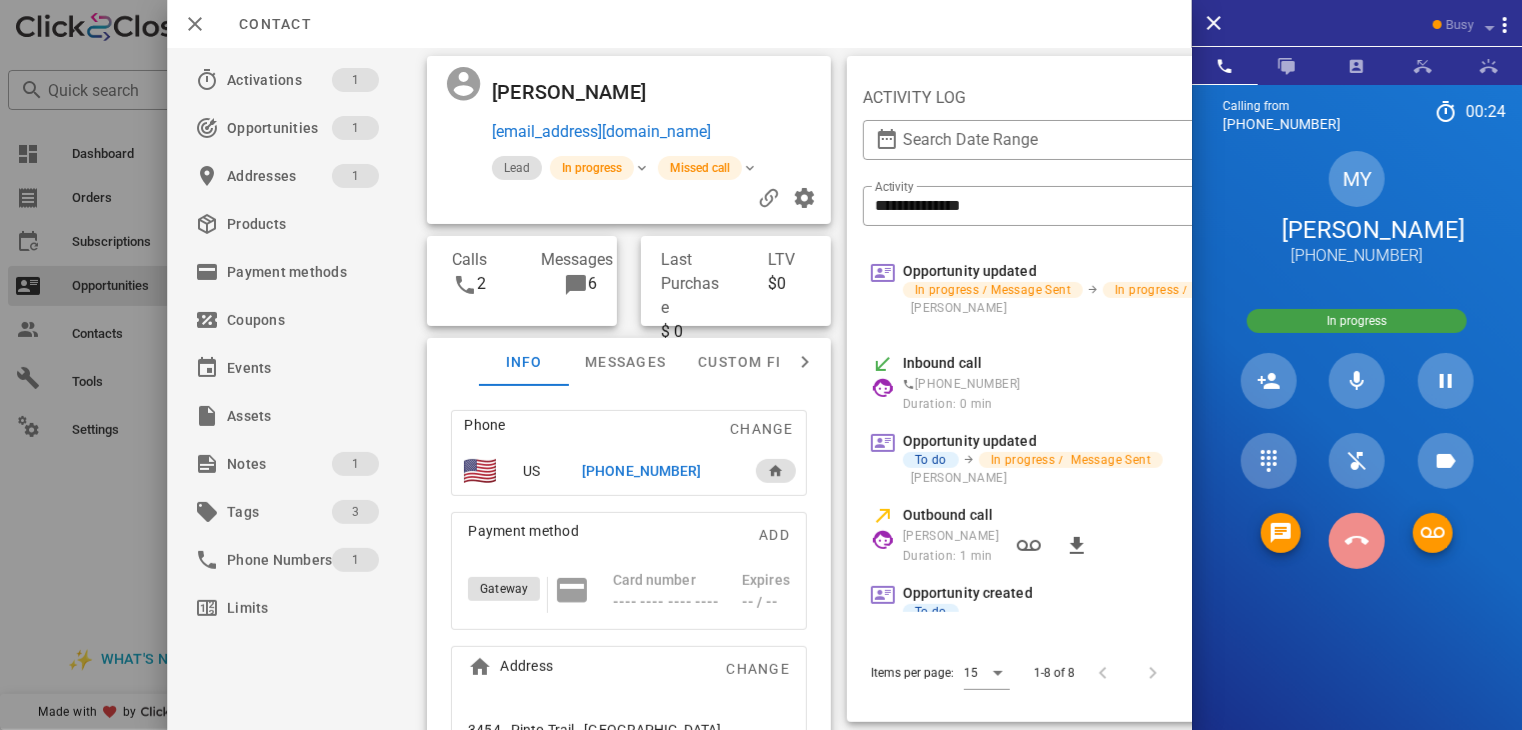 click at bounding box center (1357, 541) 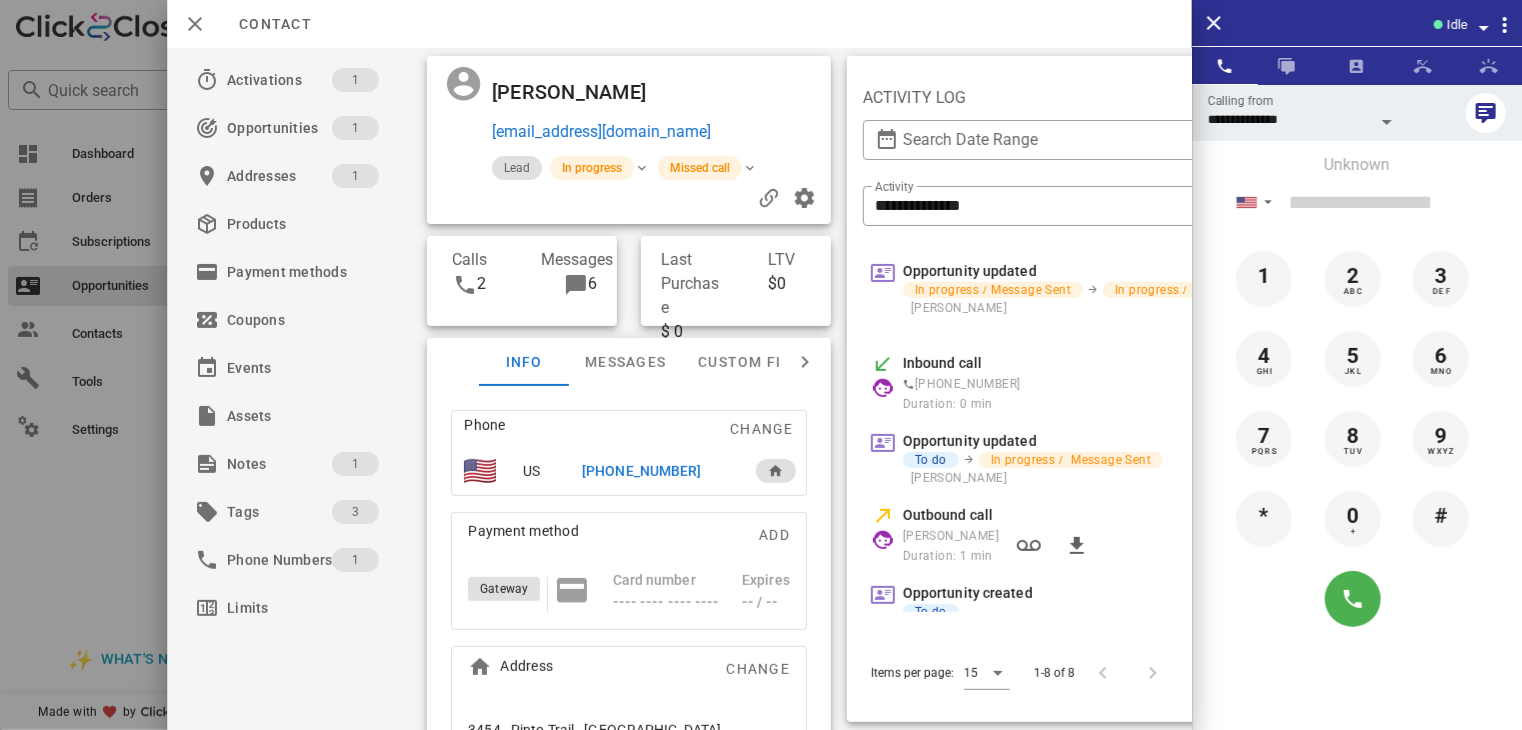 click at bounding box center (761, 365) 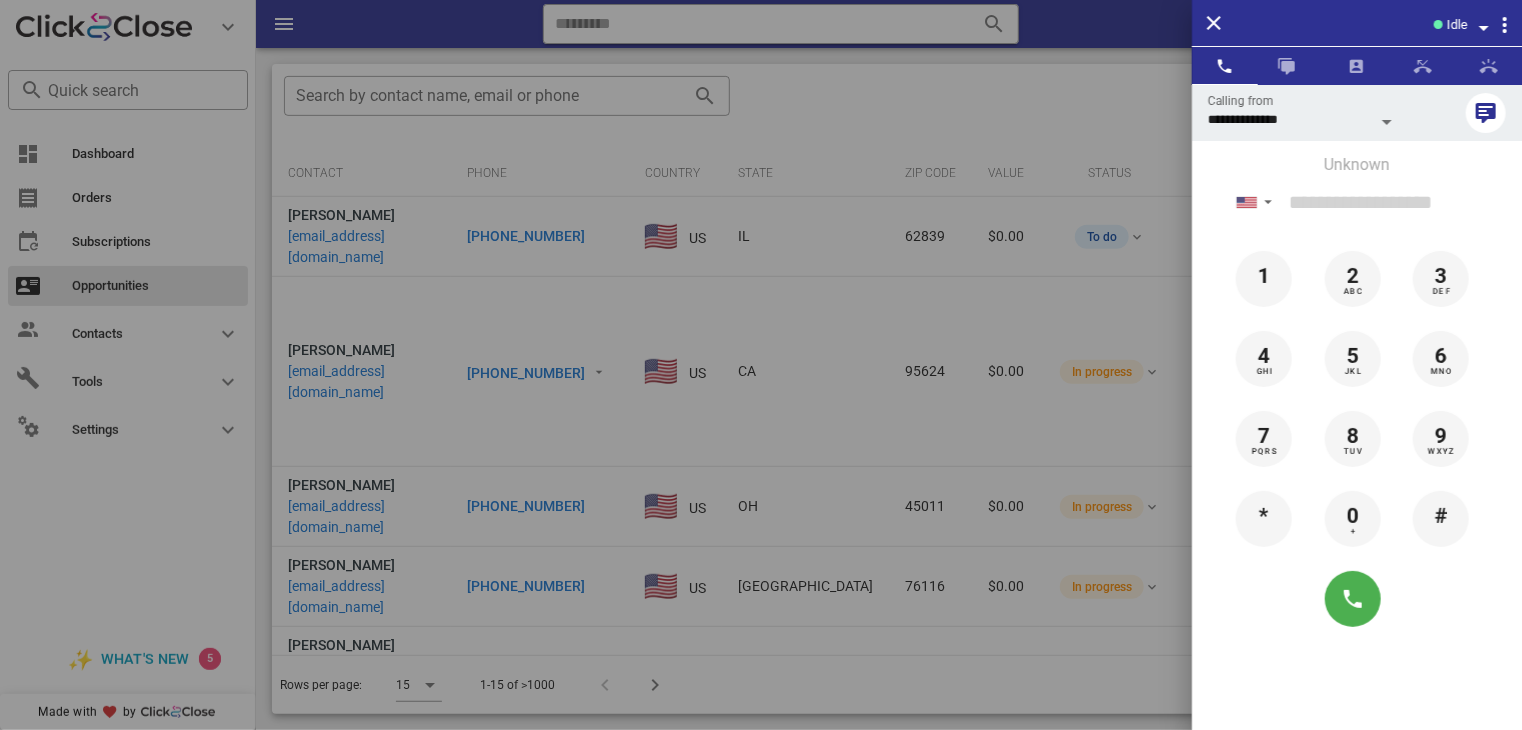 click at bounding box center [761, 365] 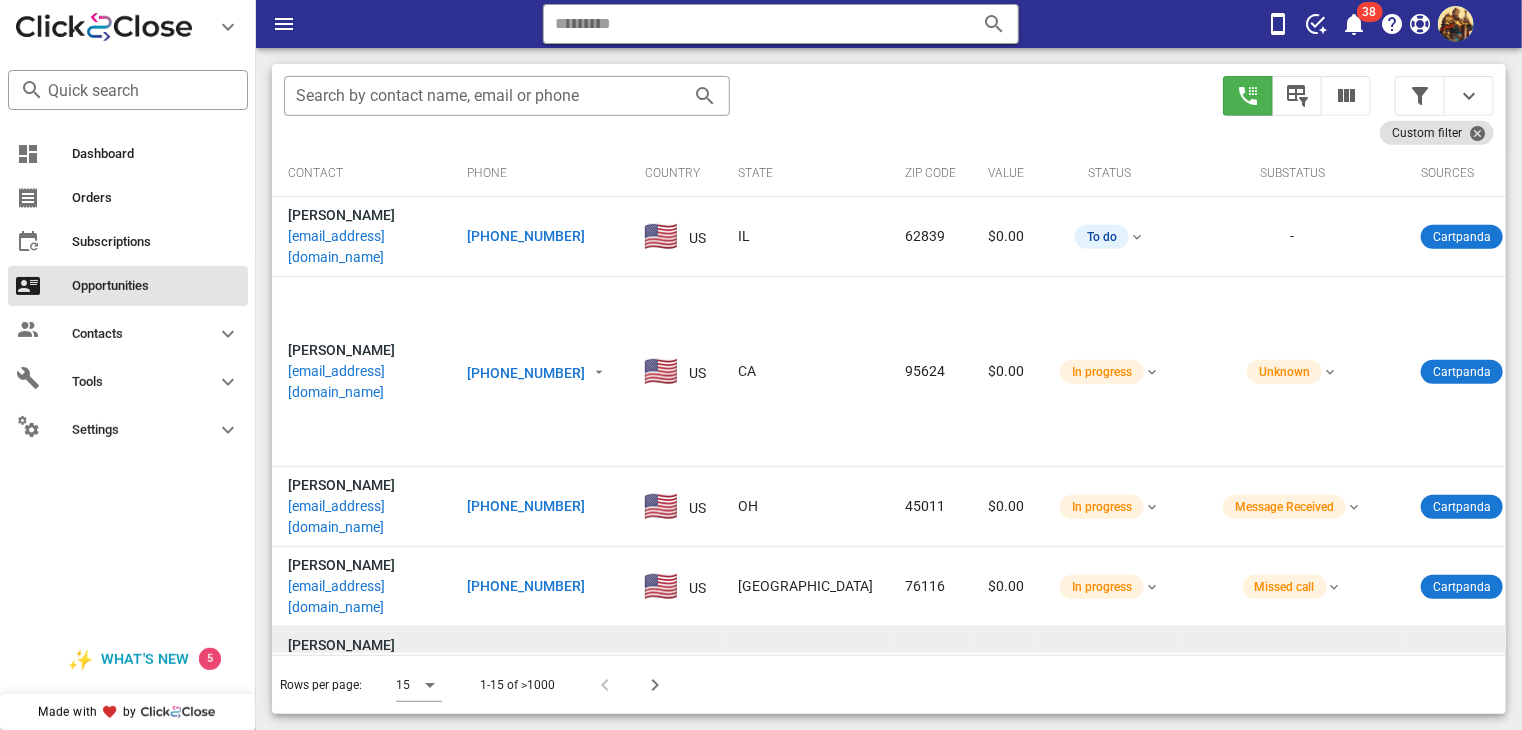click on "allglimmer@yahoo.com" at bounding box center [361, 677] 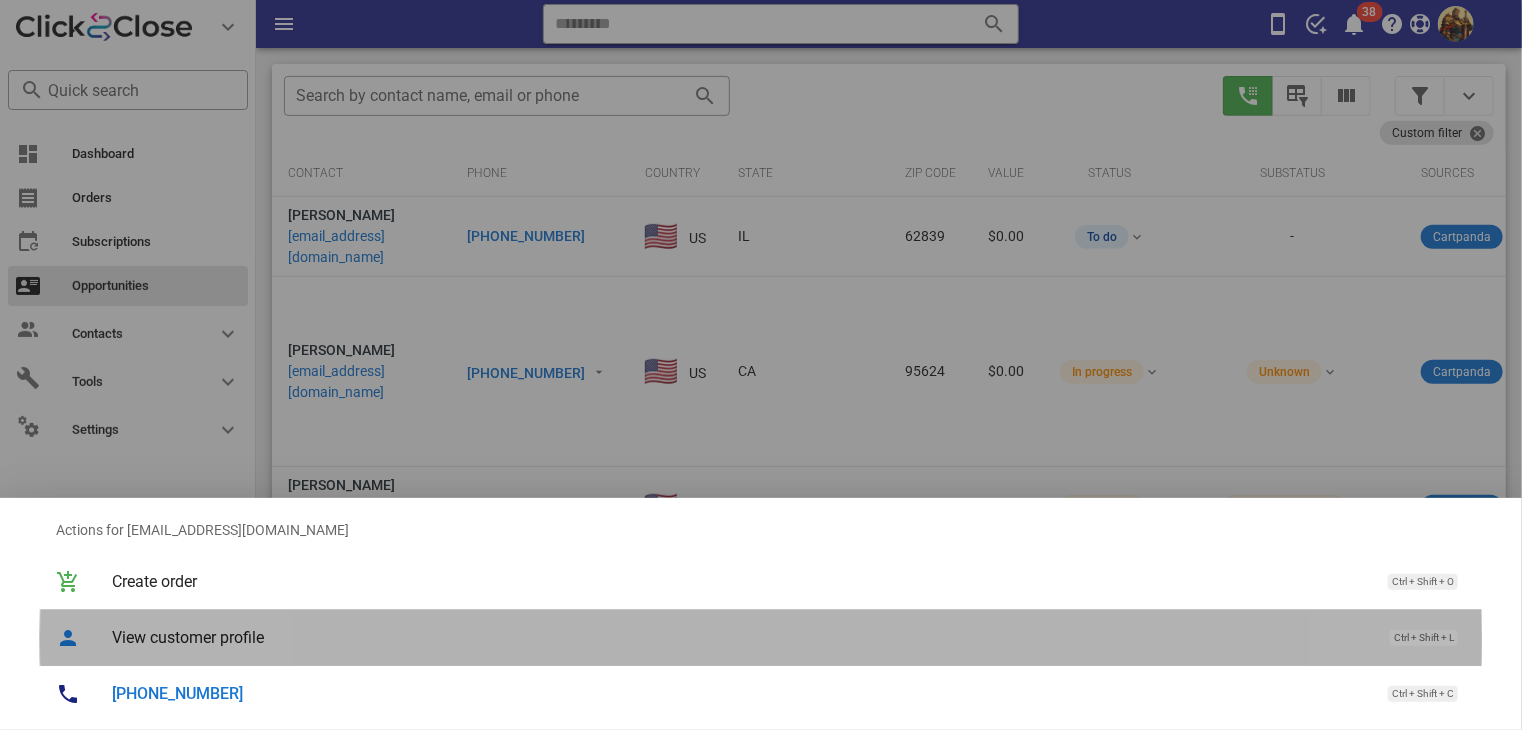 click on "View customer profile" at bounding box center (741, 637) 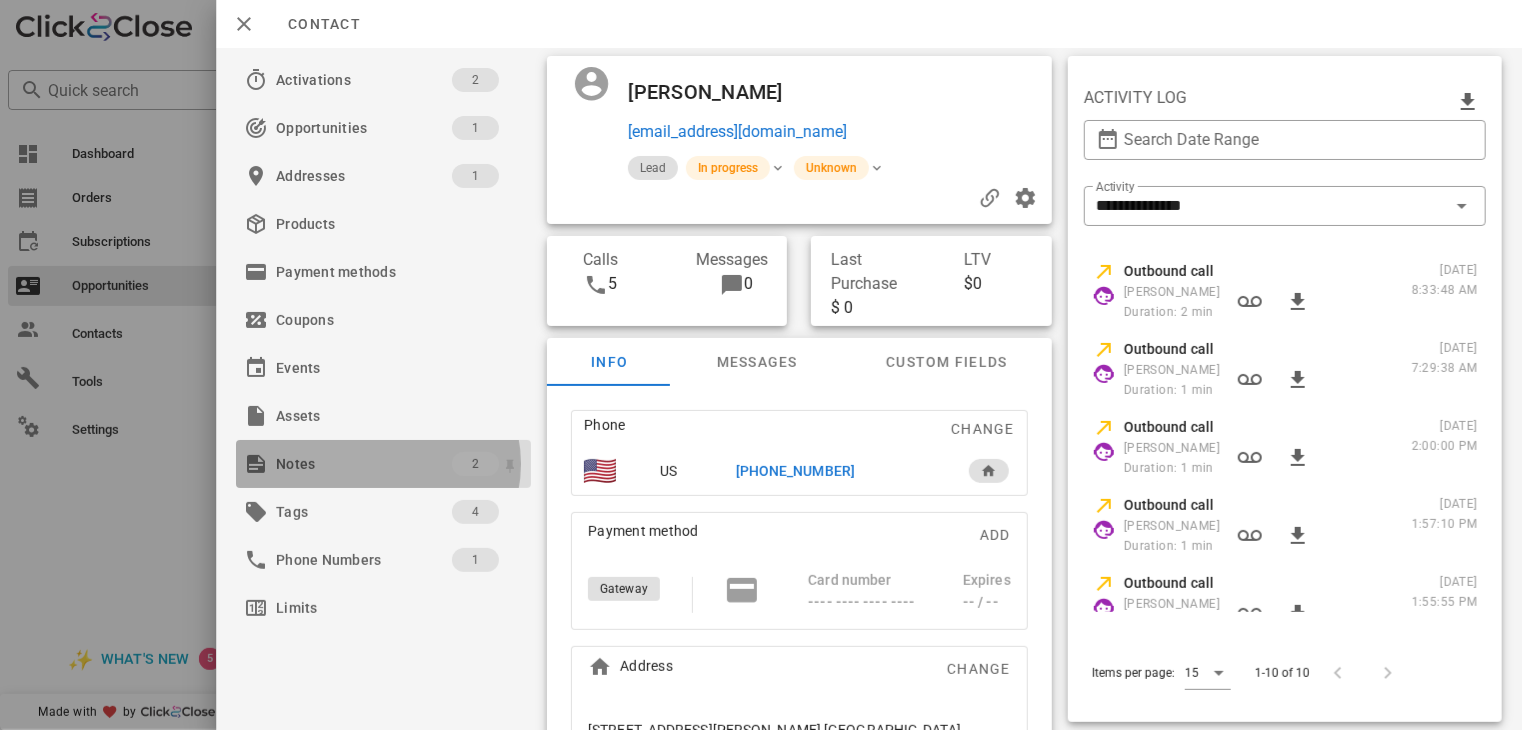 click on "Notes" at bounding box center (364, 464) 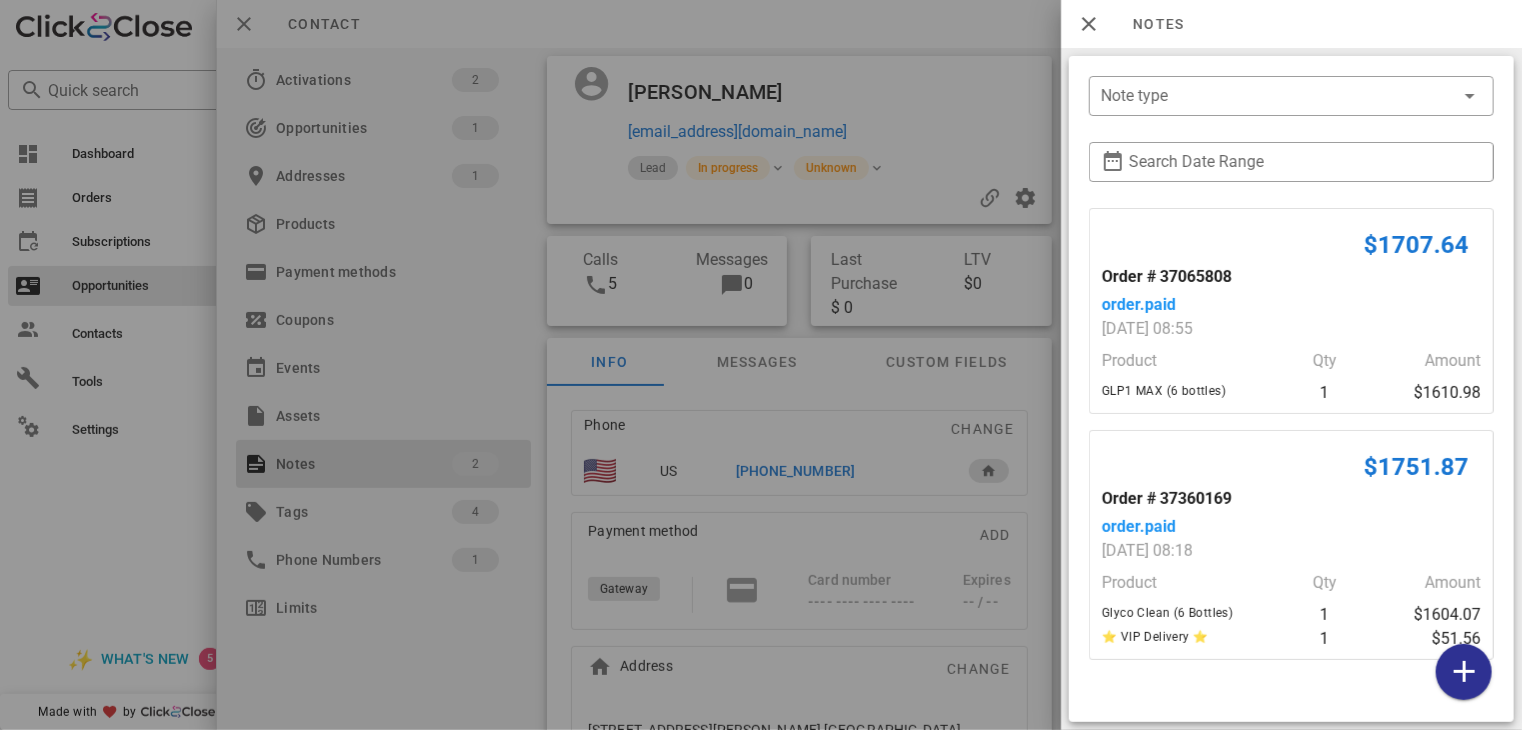click at bounding box center (761, 365) 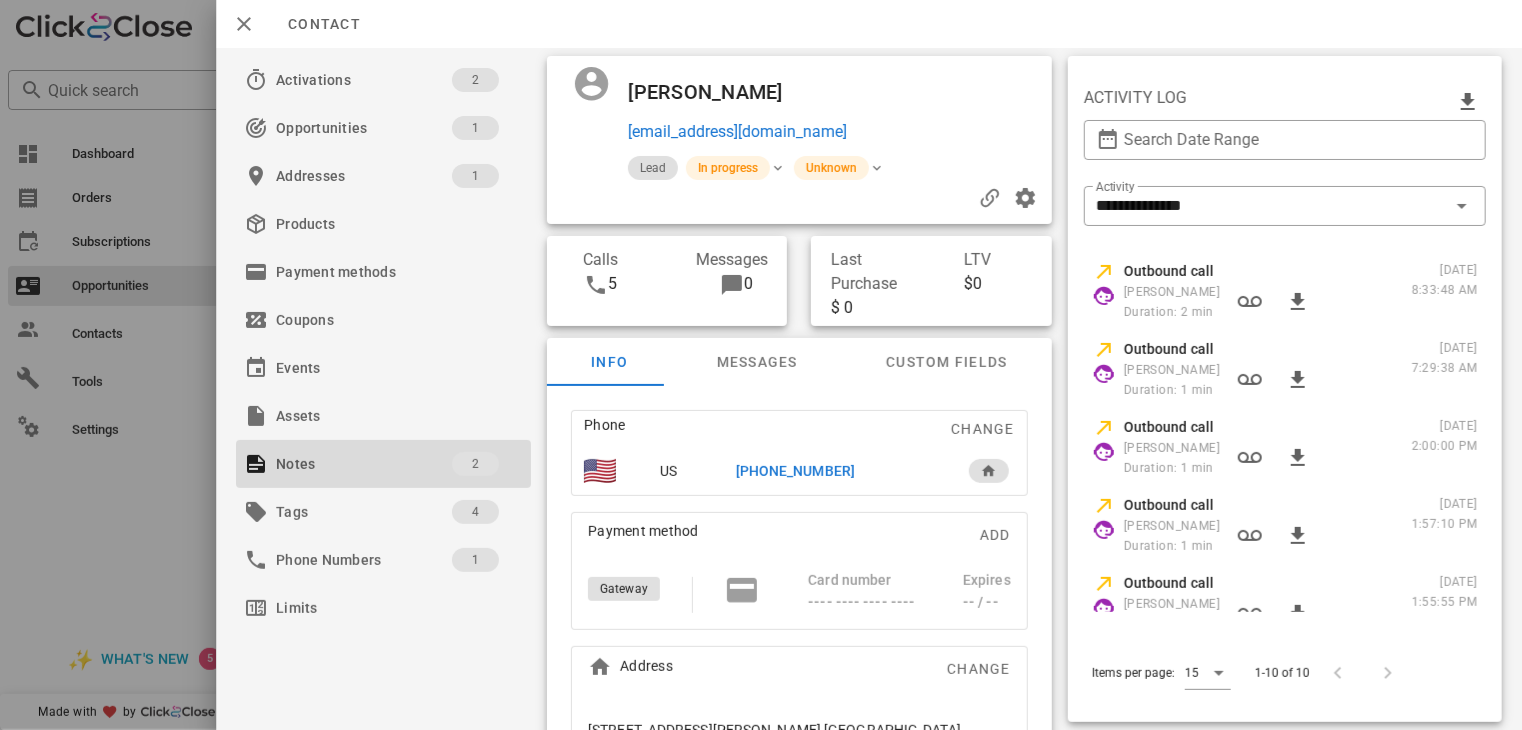 click on "+15713331443" at bounding box center [795, 471] 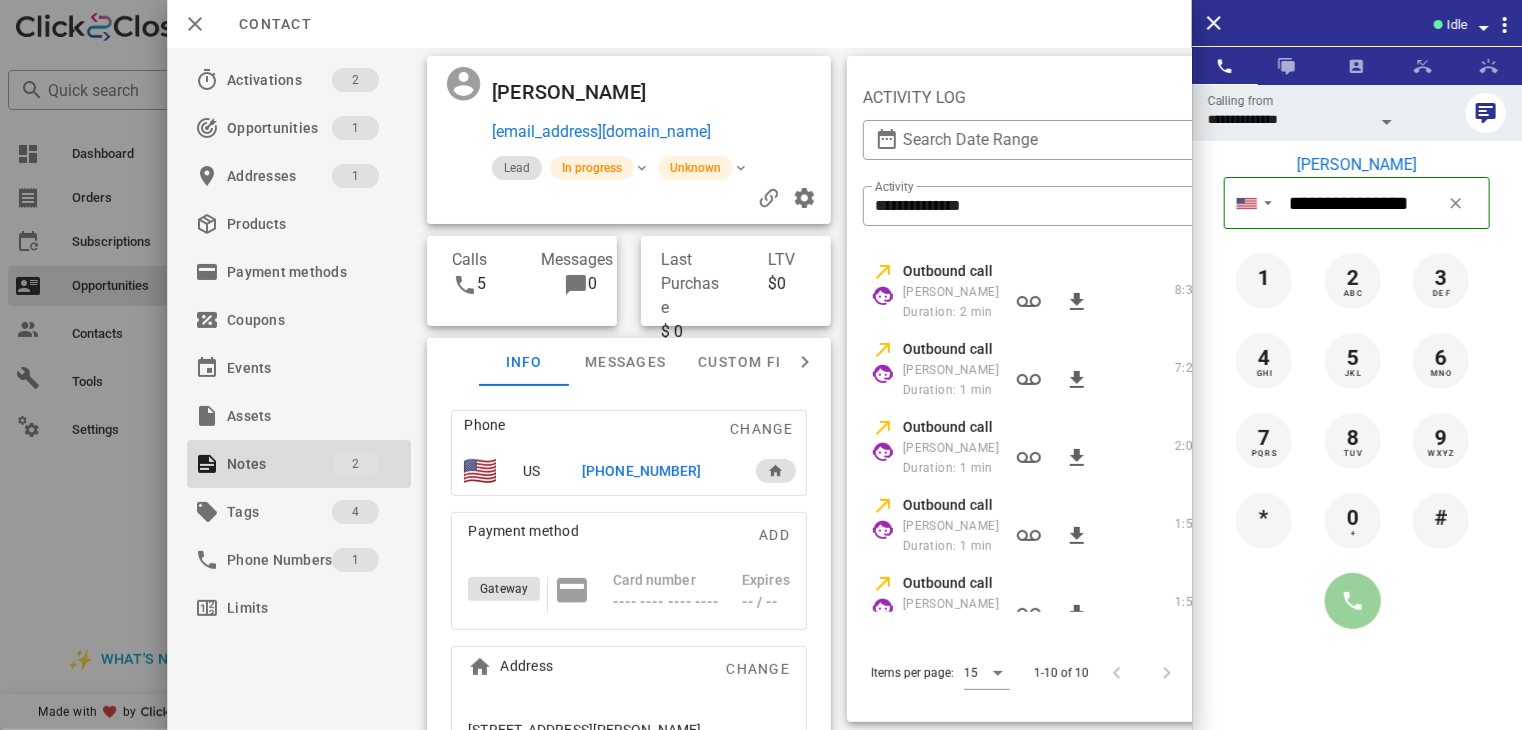 click at bounding box center (1353, 601) 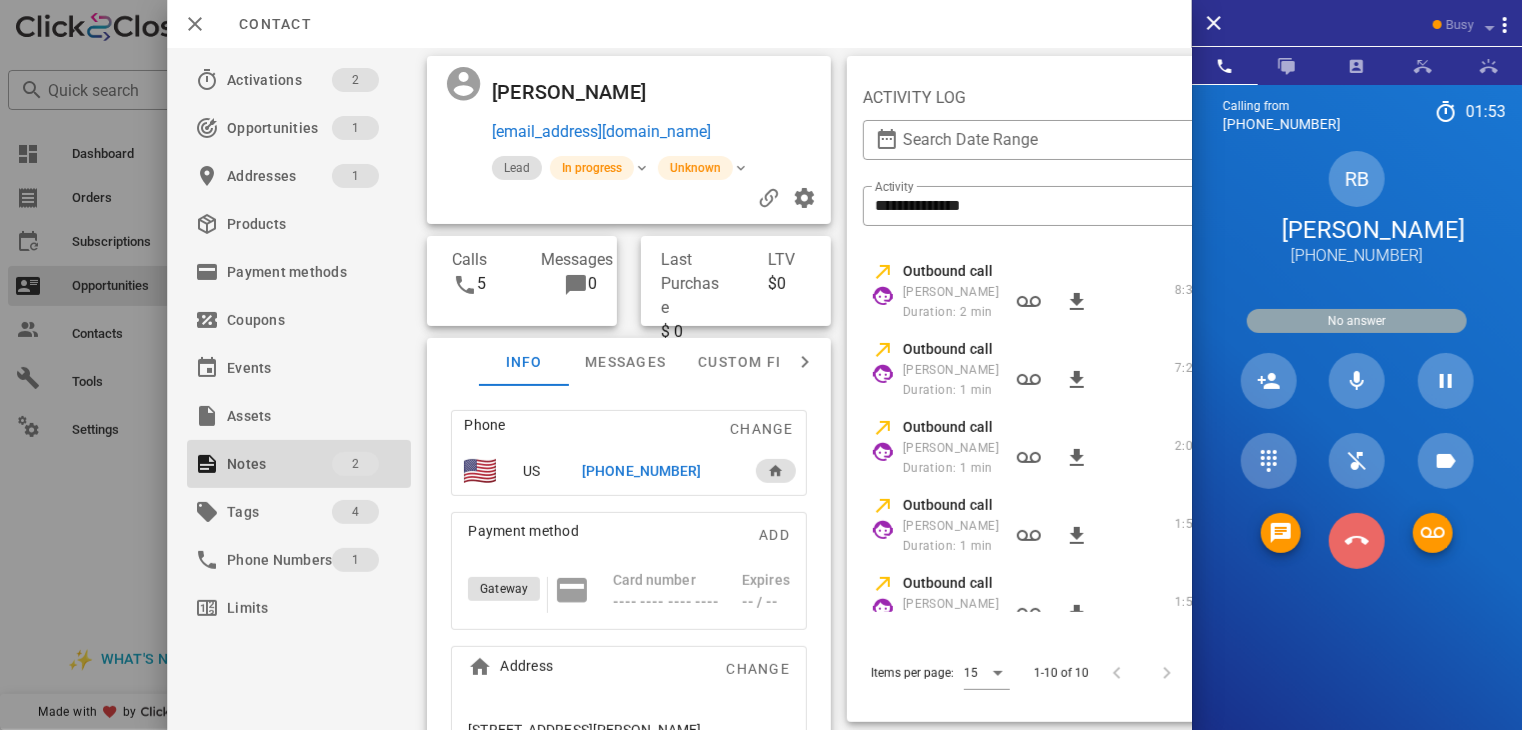 click at bounding box center (1357, 541) 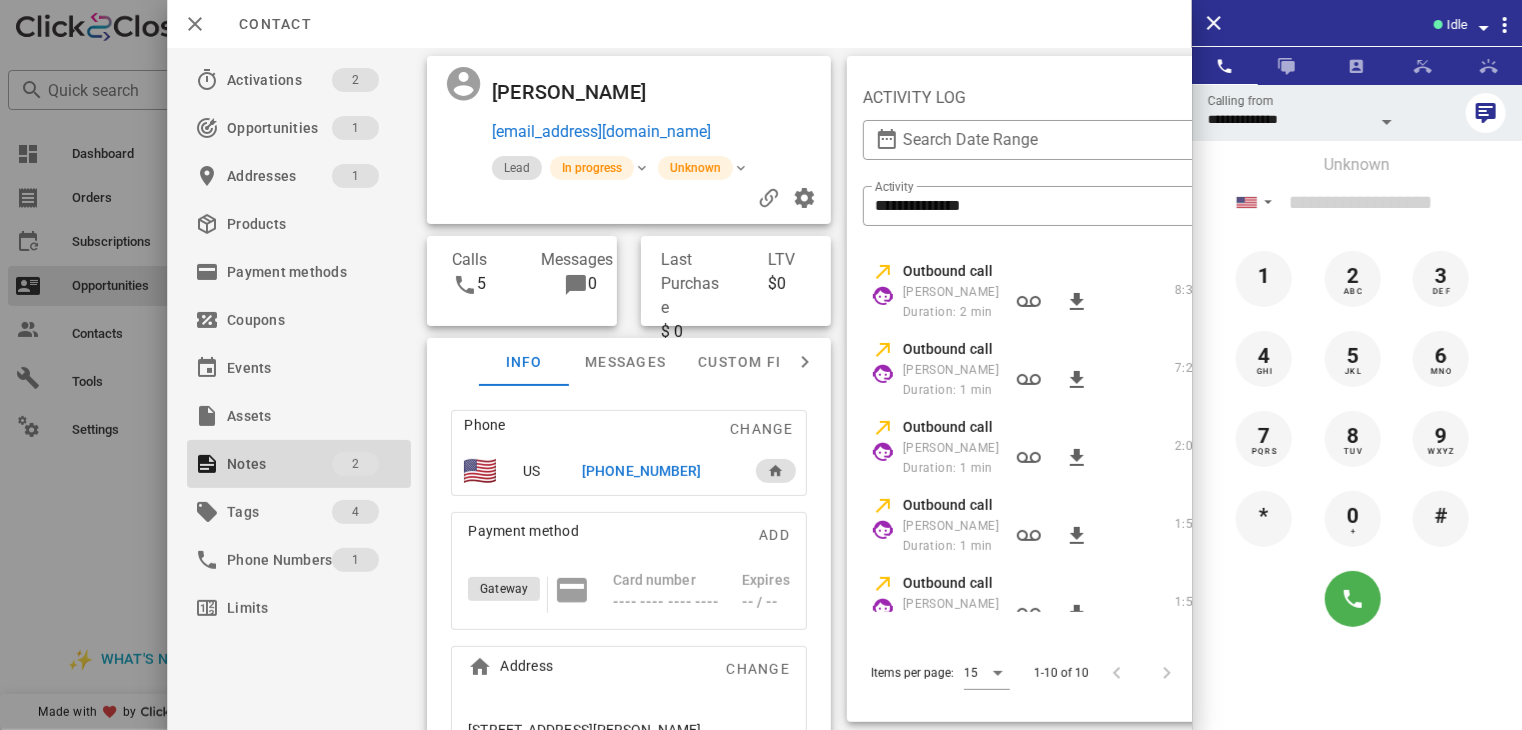 click at bounding box center (761, 365) 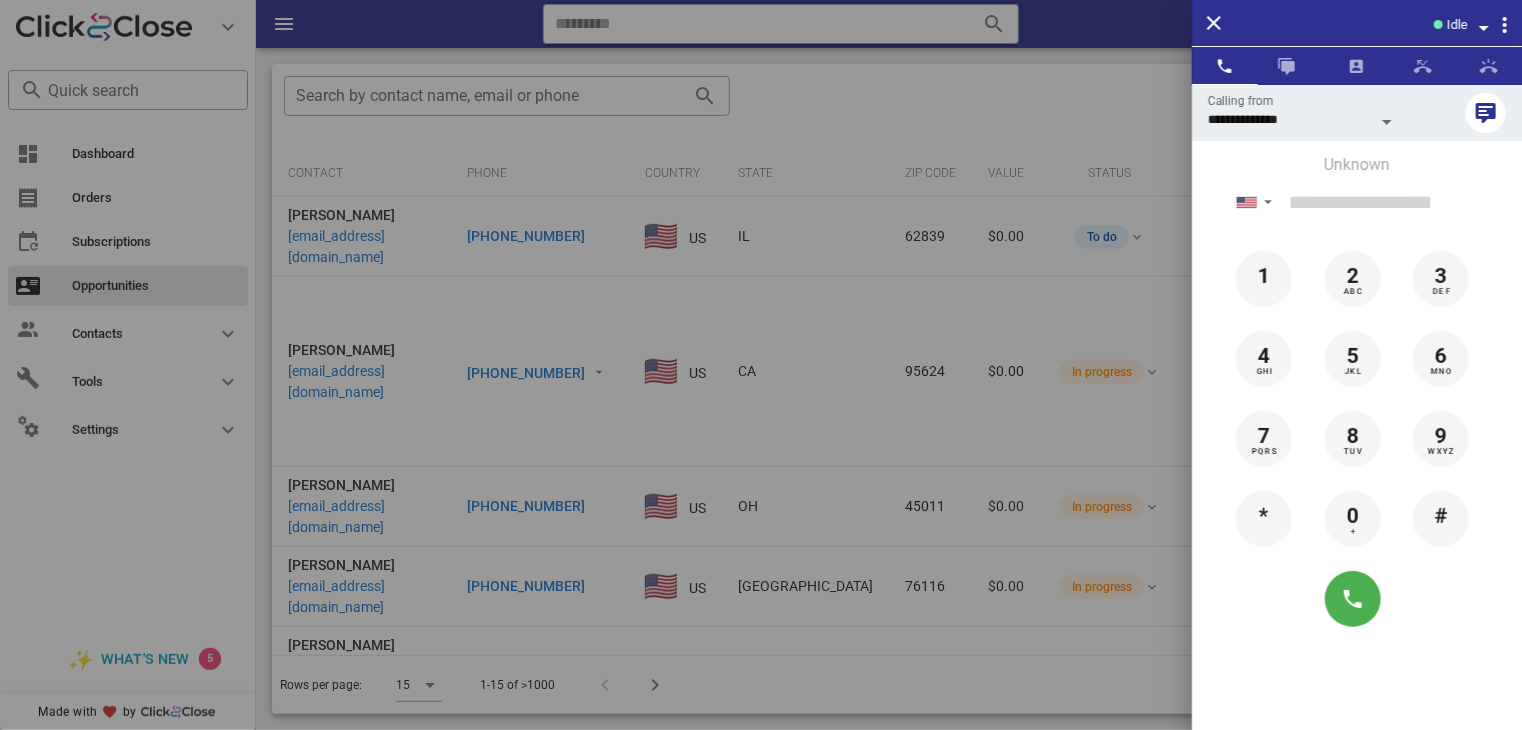 click at bounding box center [761, 365] 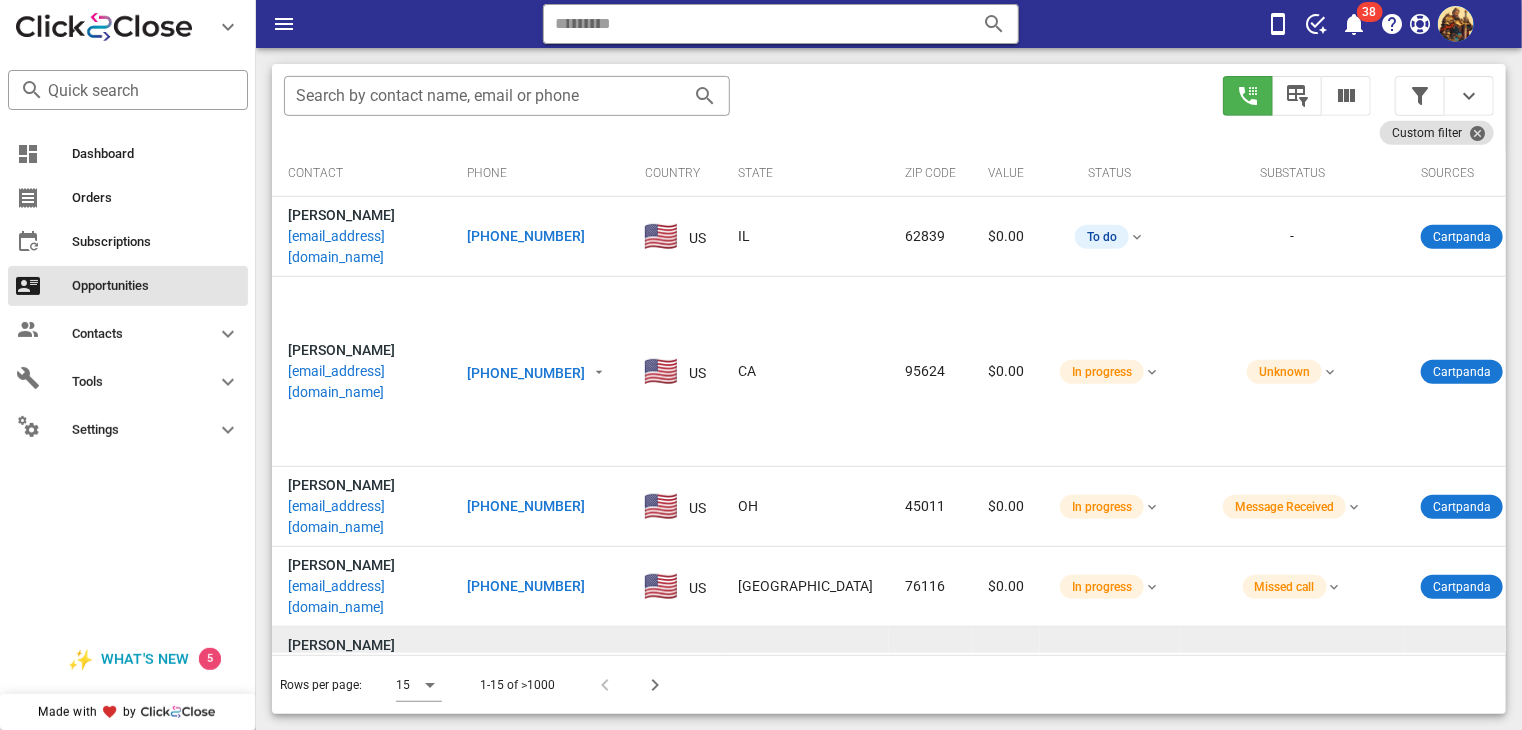 click on "allglimmer@yahoo.com" at bounding box center [361, 677] 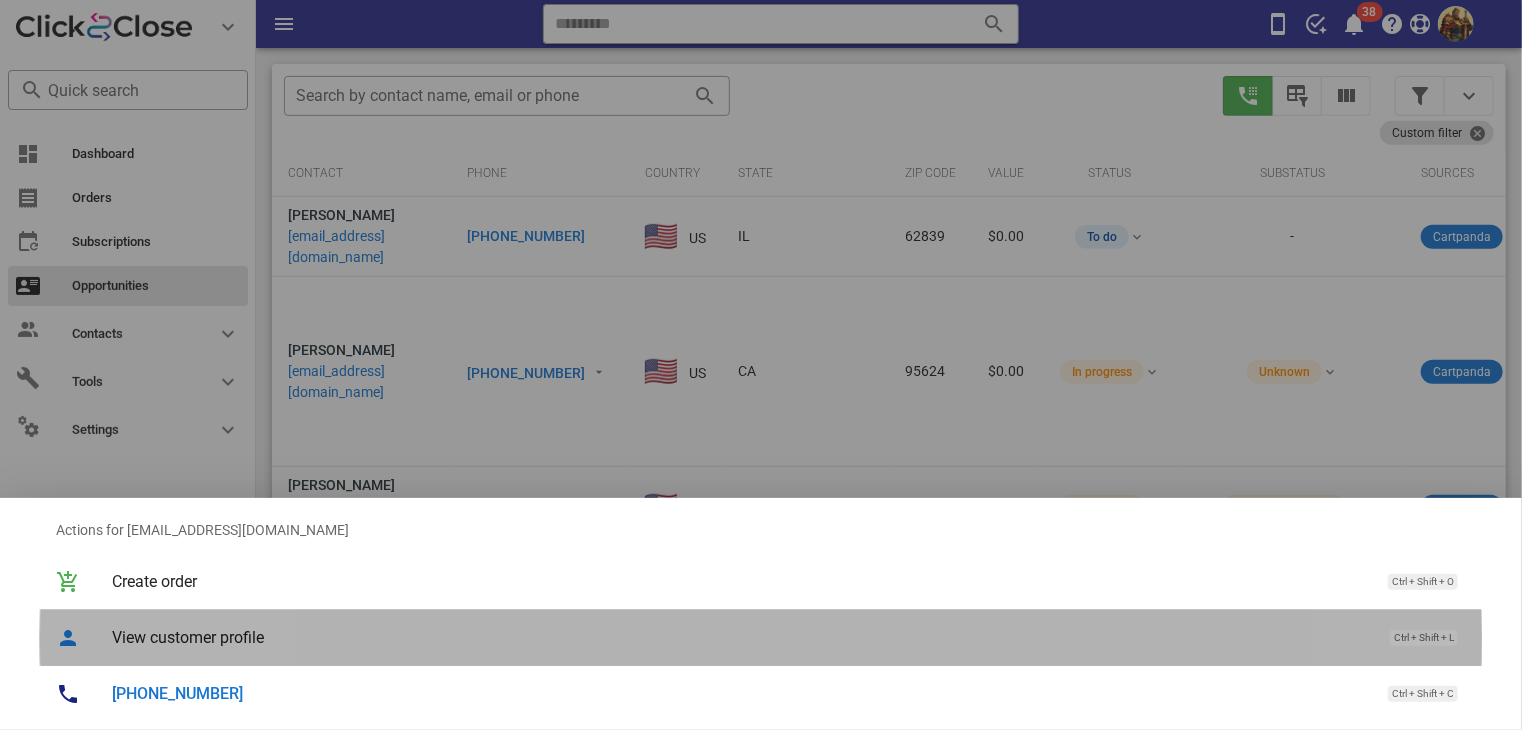 click on "View customer profile" at bounding box center (741, 637) 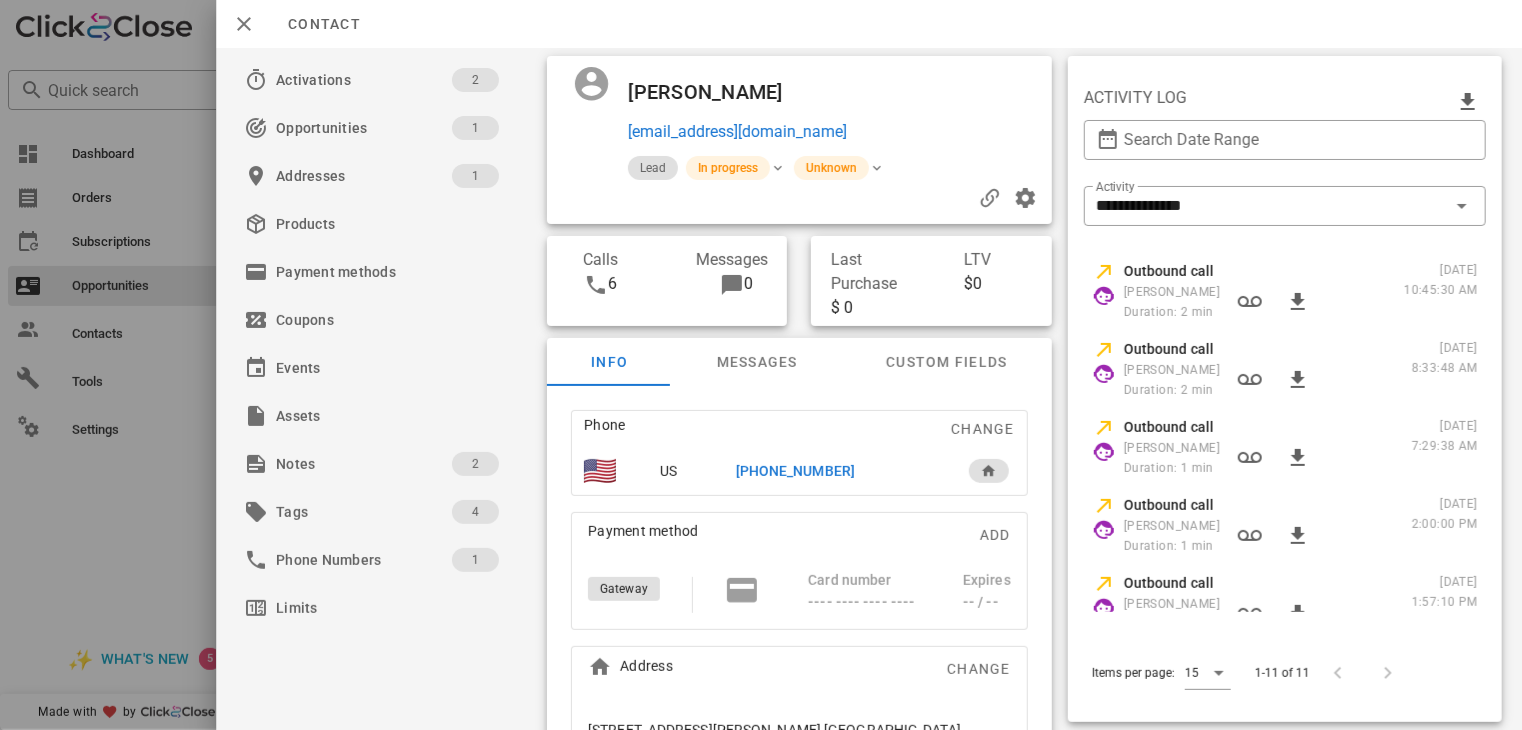 click on "+15713331443" at bounding box center (795, 471) 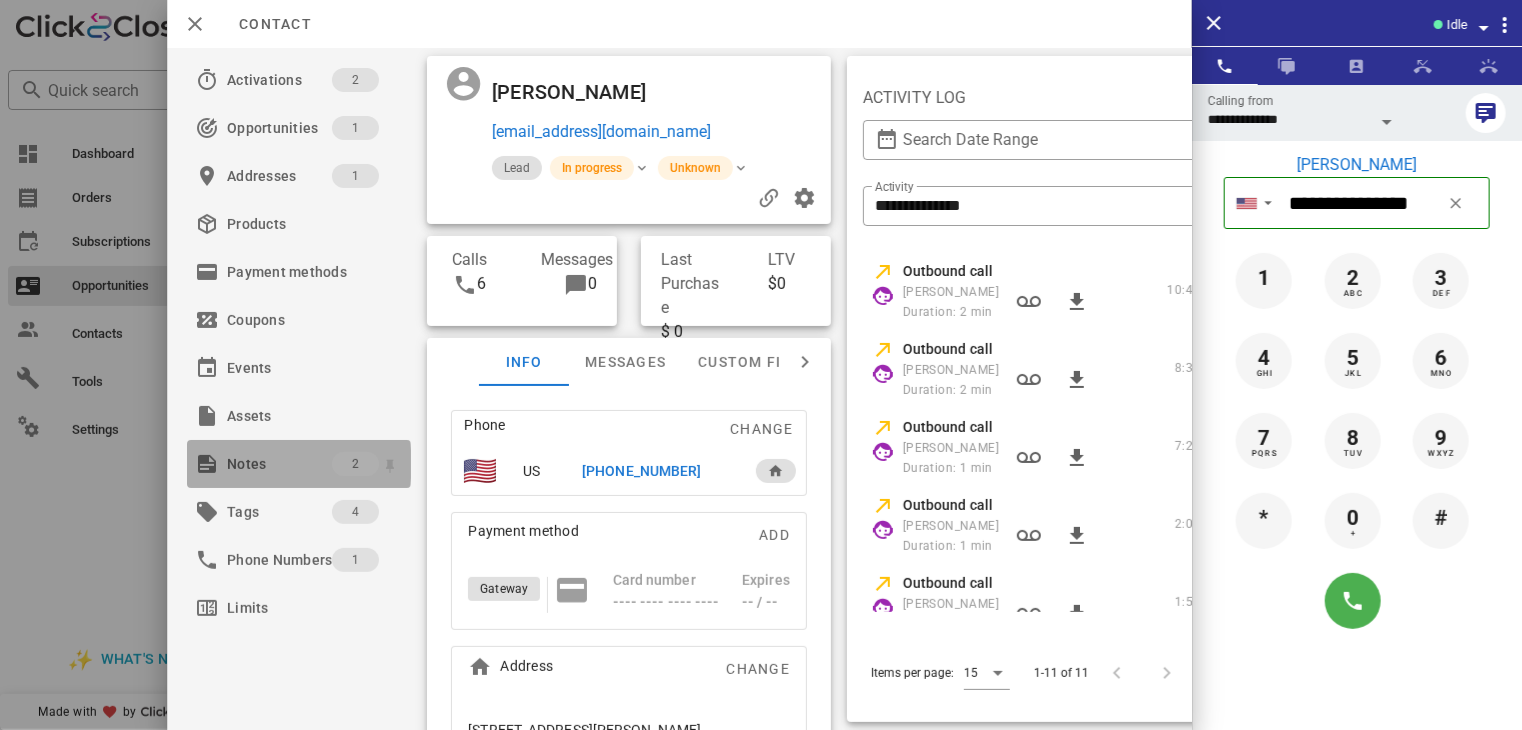 click at bounding box center [207, 464] 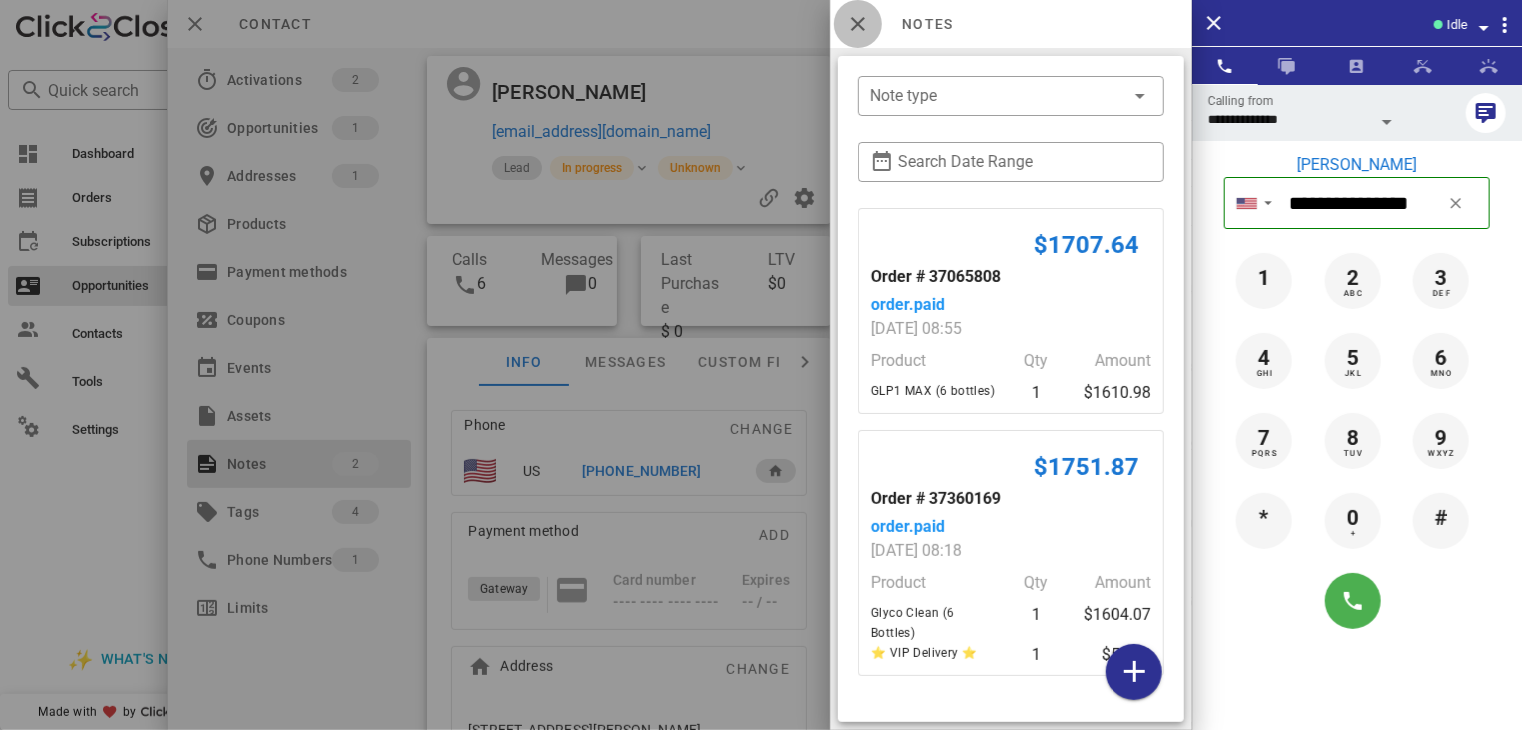 click at bounding box center (858, 24) 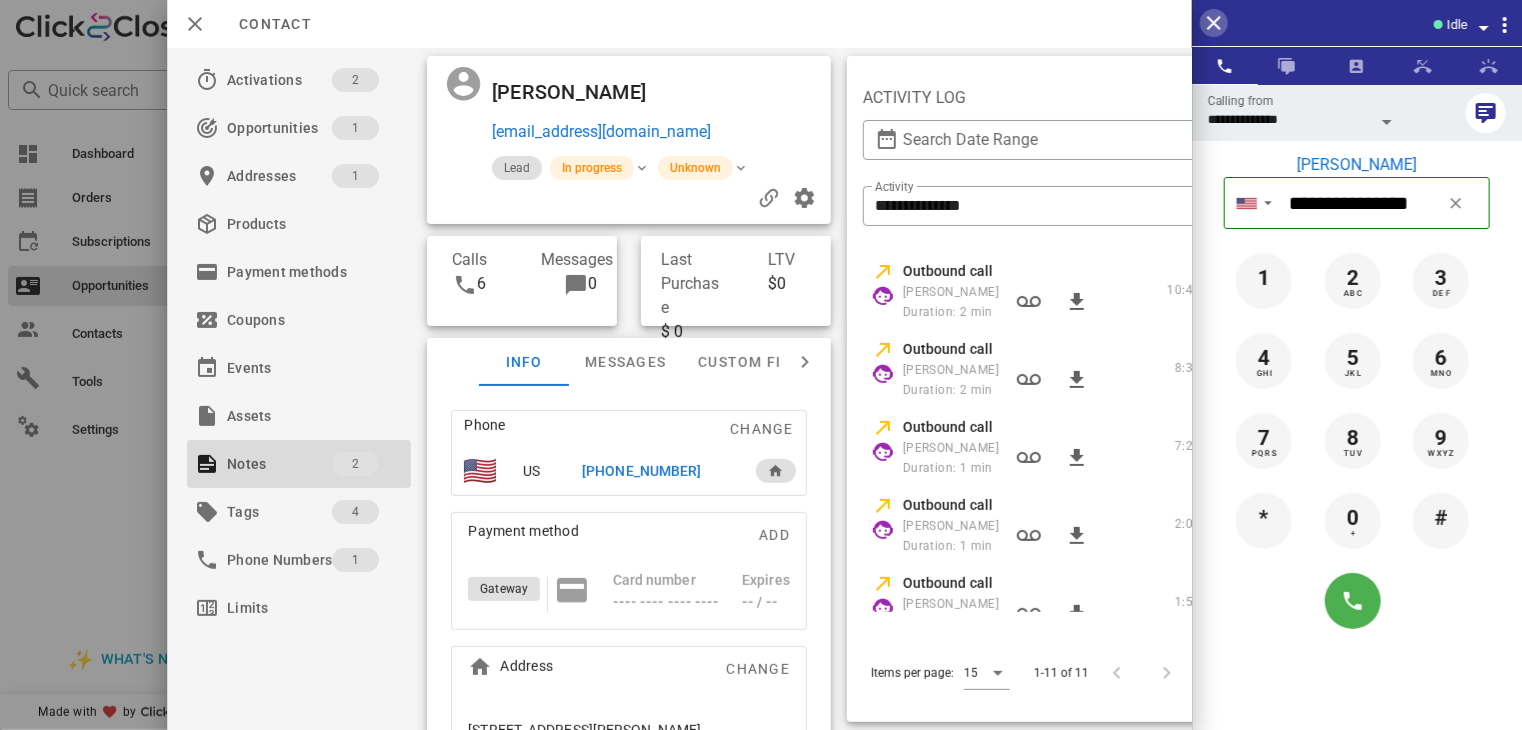 click at bounding box center [1214, 23] 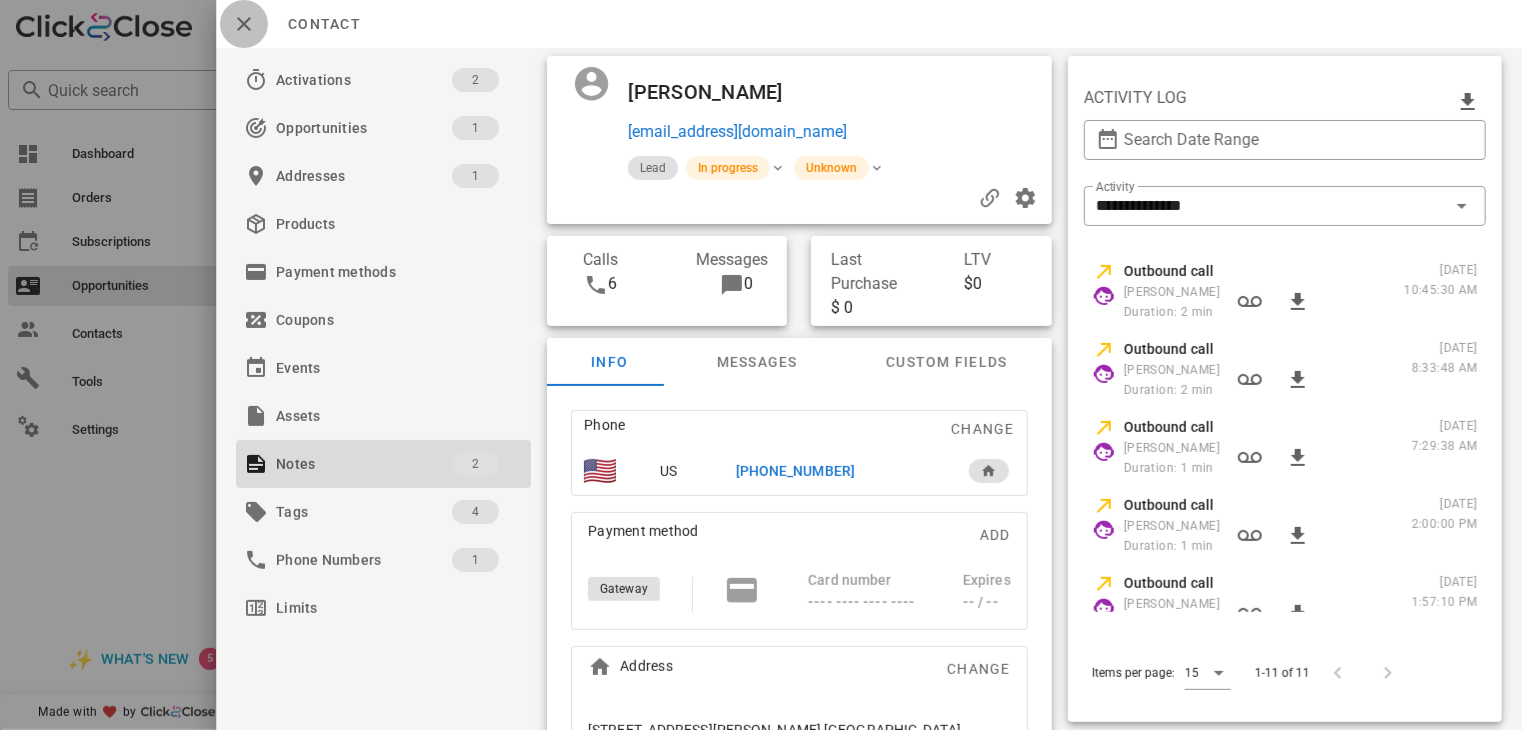 click at bounding box center [244, 24] 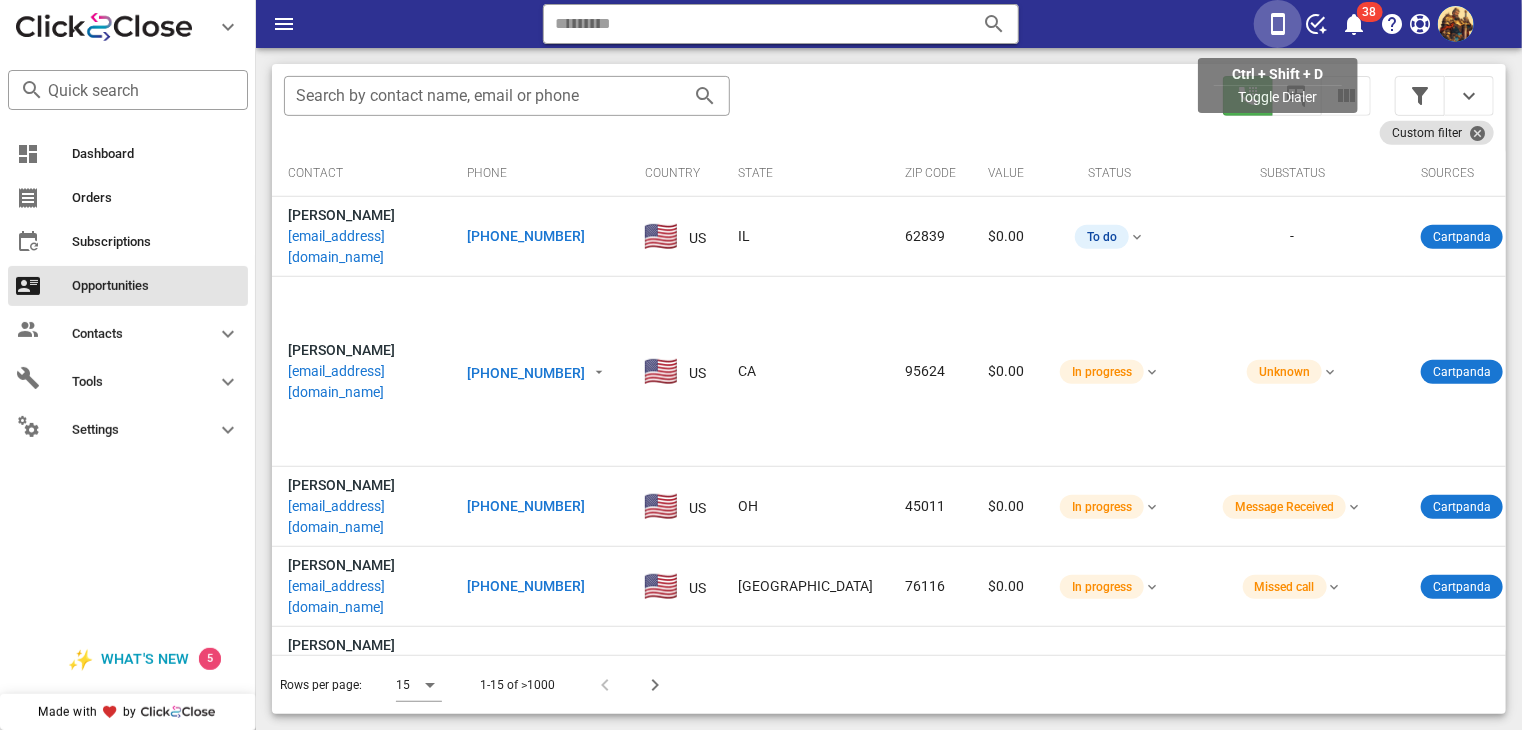 click at bounding box center (1278, 24) 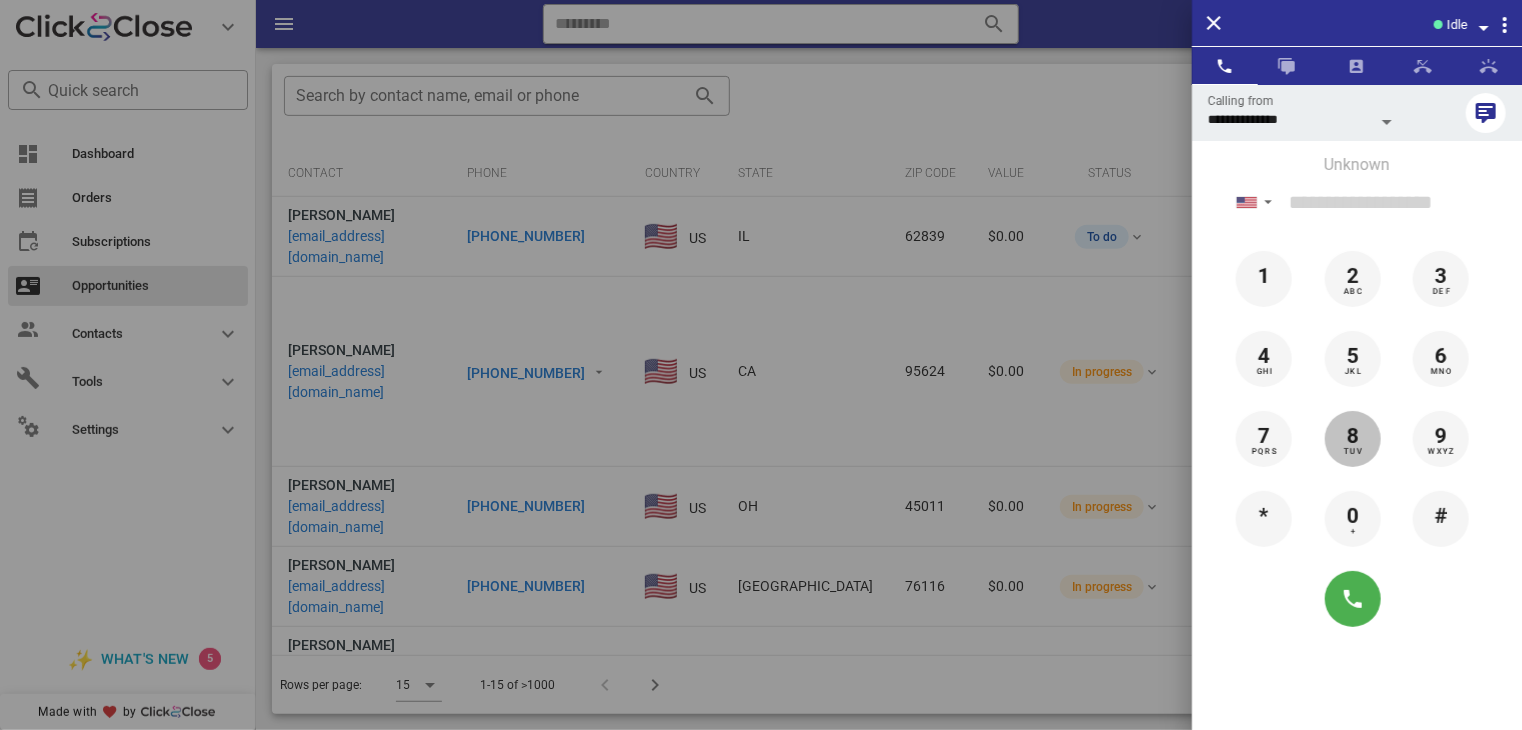 click on "8" at bounding box center (1353, 437) 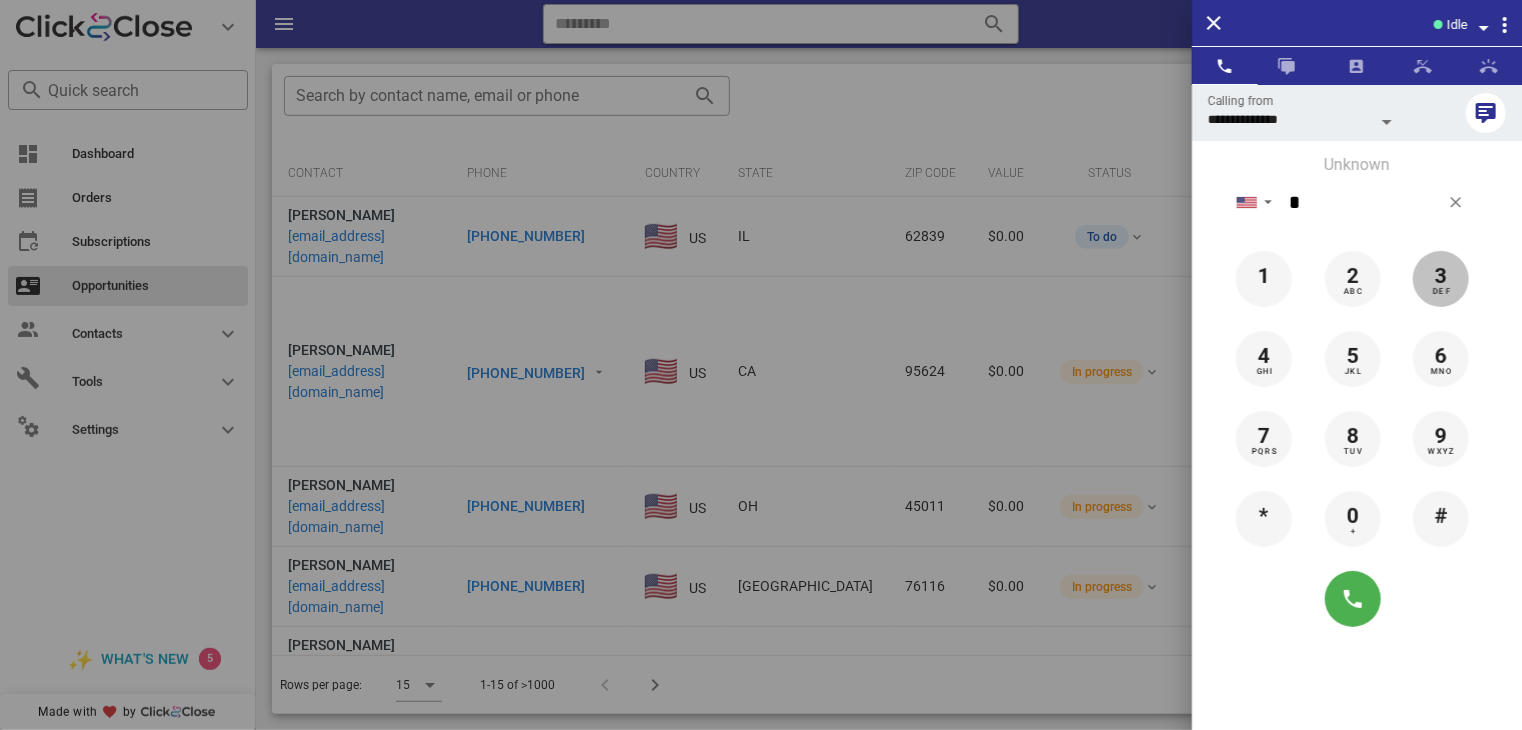 click on "3 DEF" at bounding box center (1441, 277) 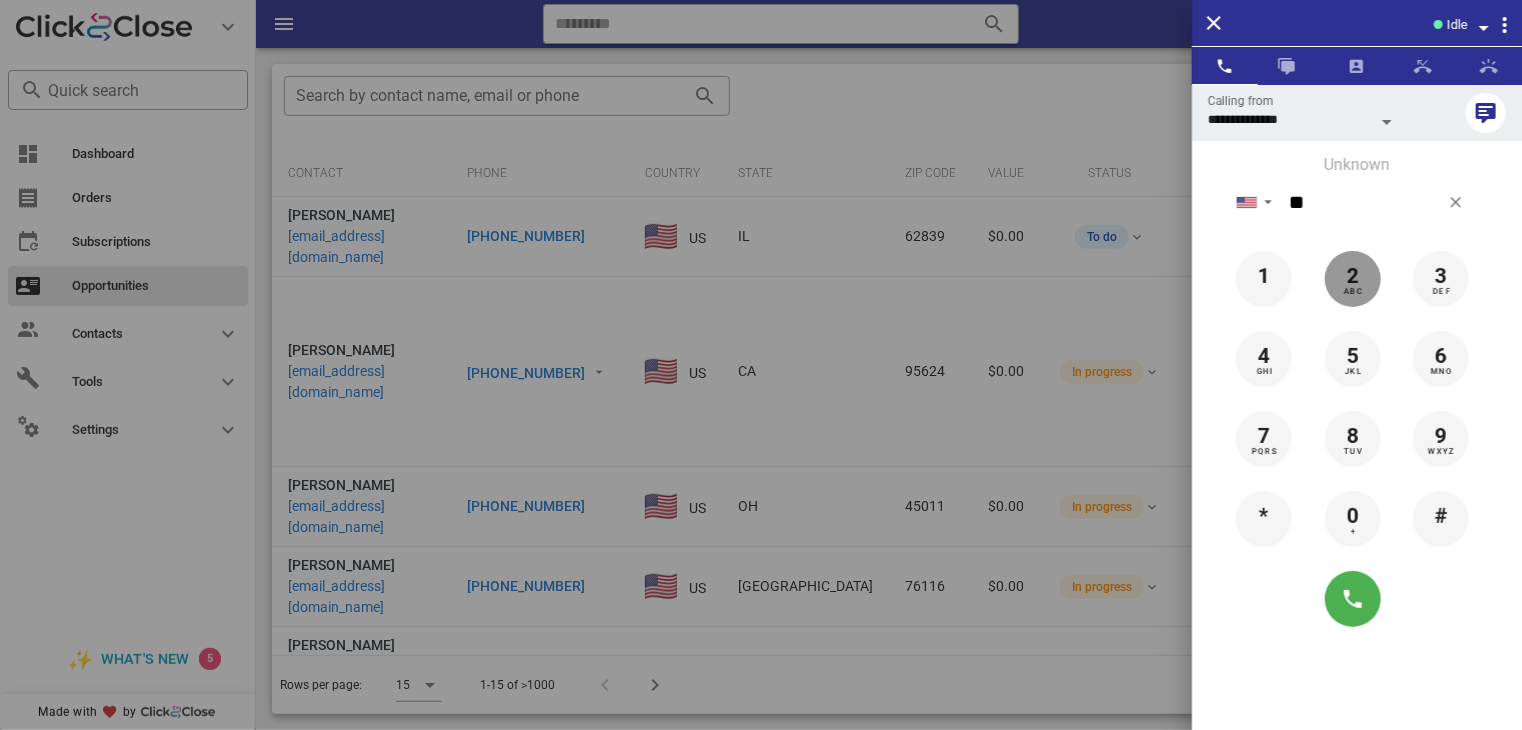 click on "2 ABC" at bounding box center [1353, 277] 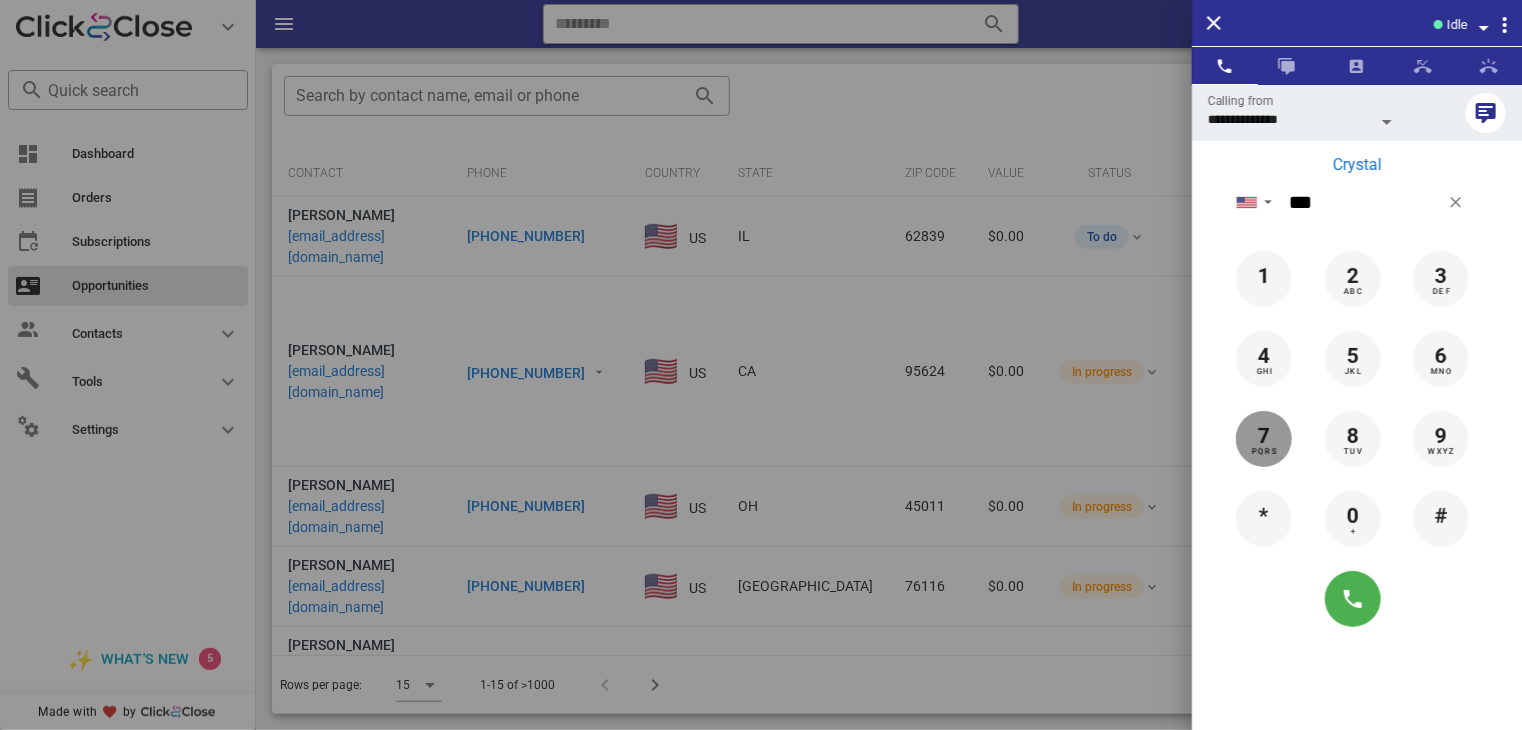 click on "7 PQRS" at bounding box center [1264, 437] 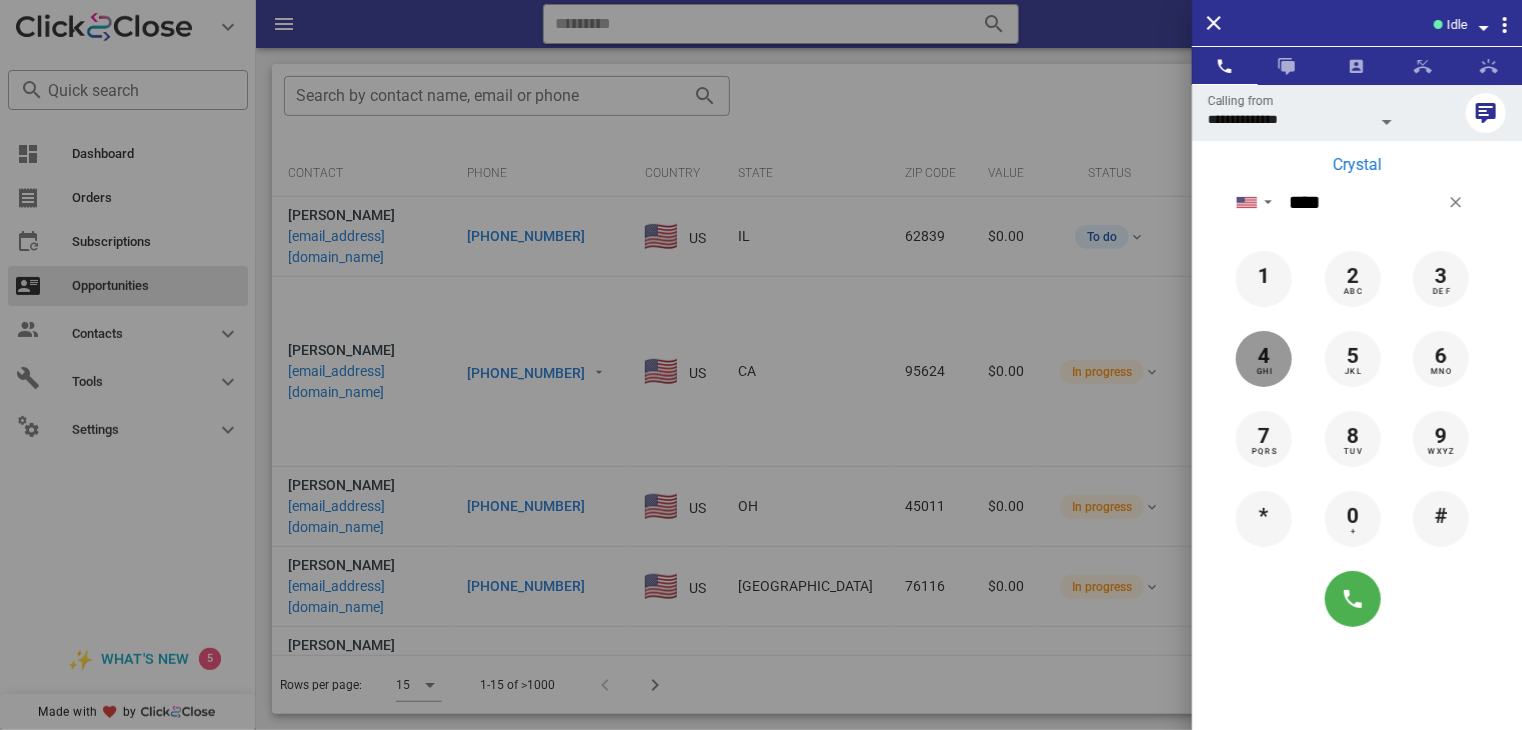 click on "GHI" at bounding box center [1264, 372] 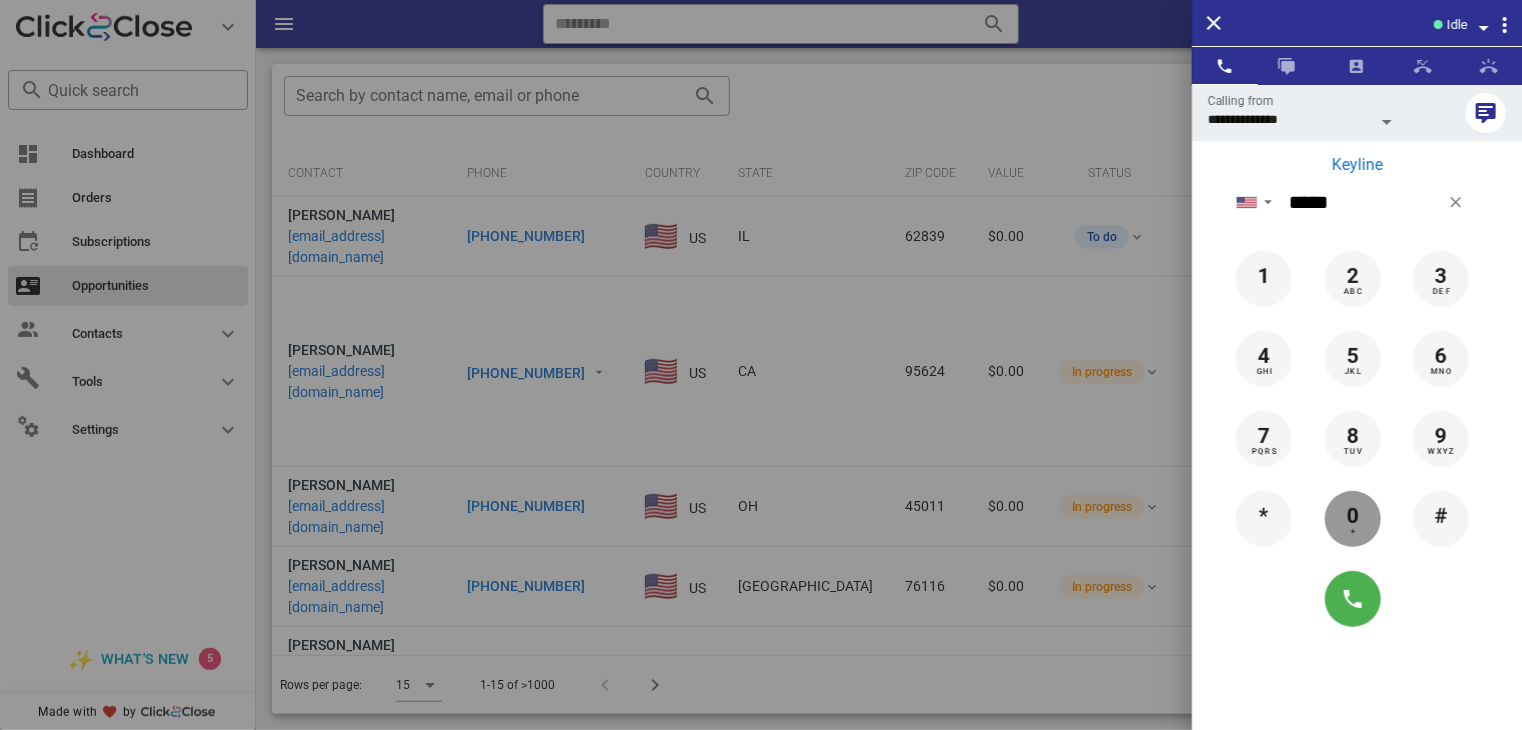 click on "+" at bounding box center (1353, 532) 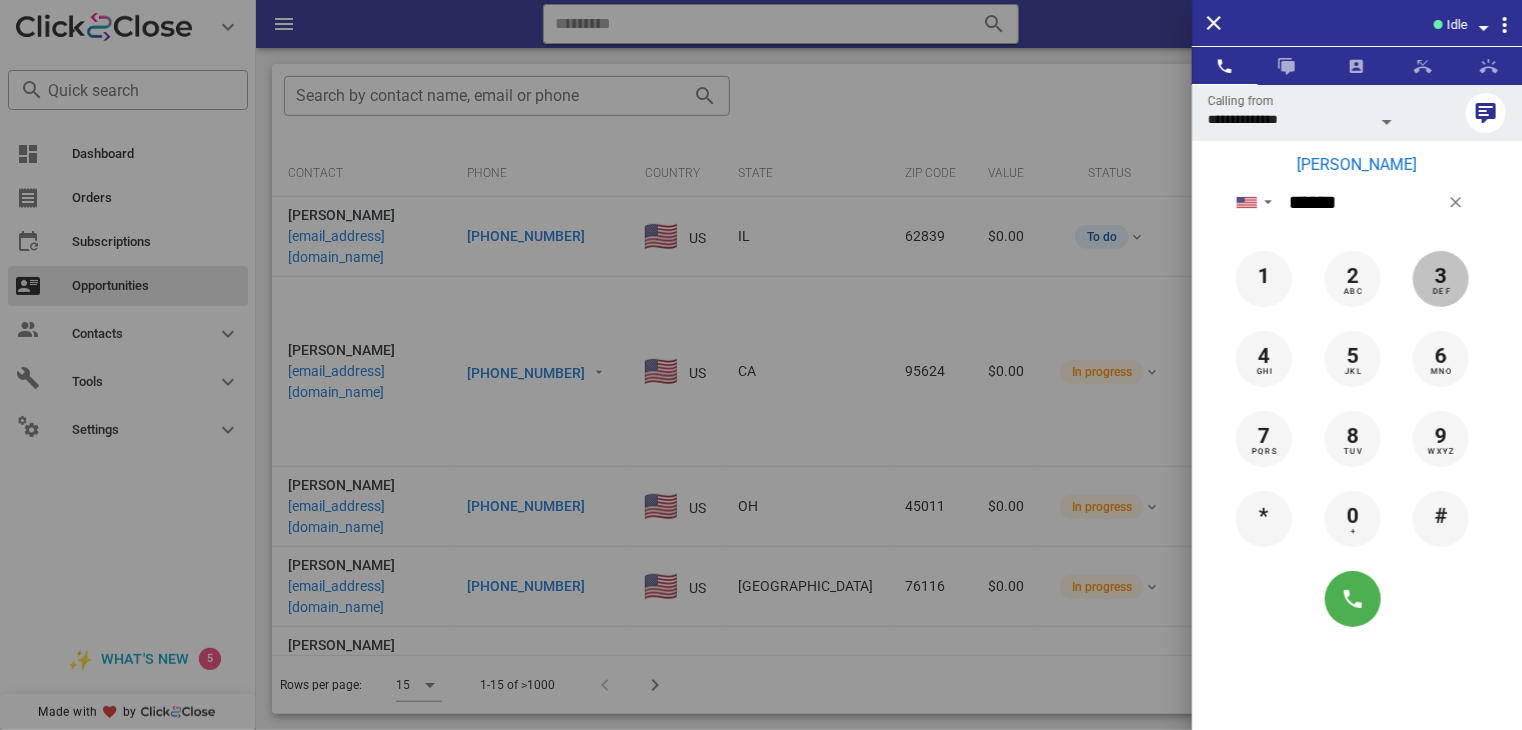 click on "3 DEF" at bounding box center [1441, 279] 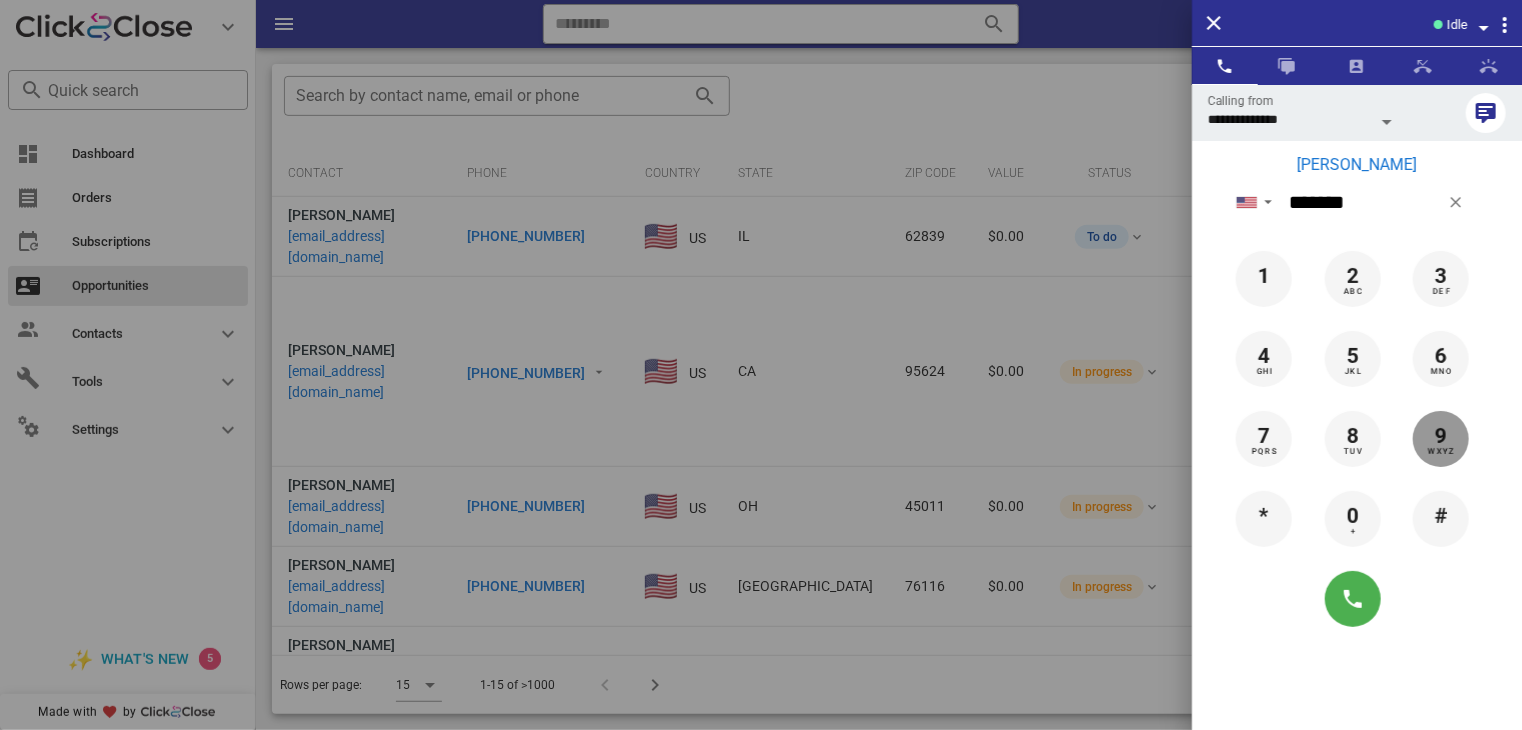 click on "WXYZ" at bounding box center [1441, 452] 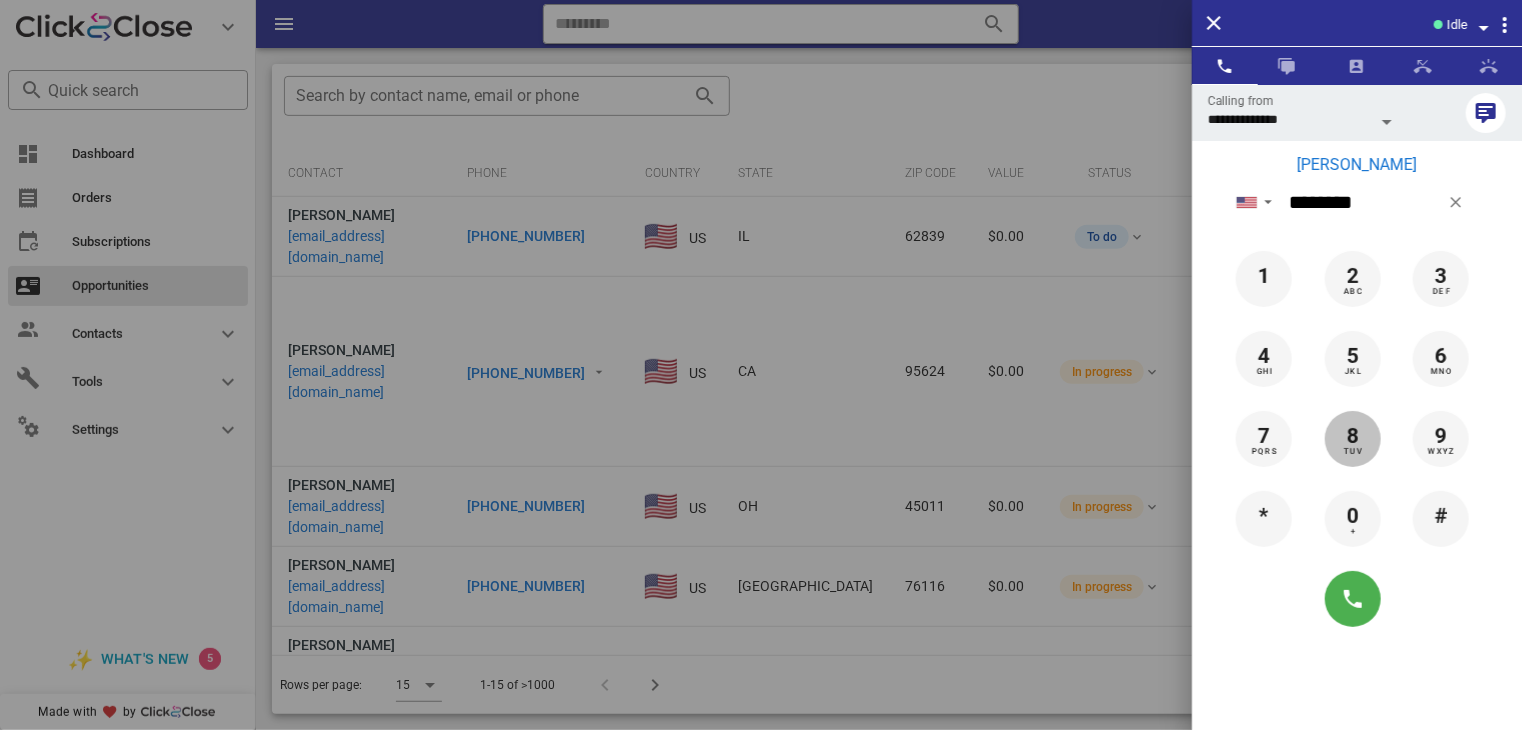 click on "TUV" at bounding box center (1353, 452) 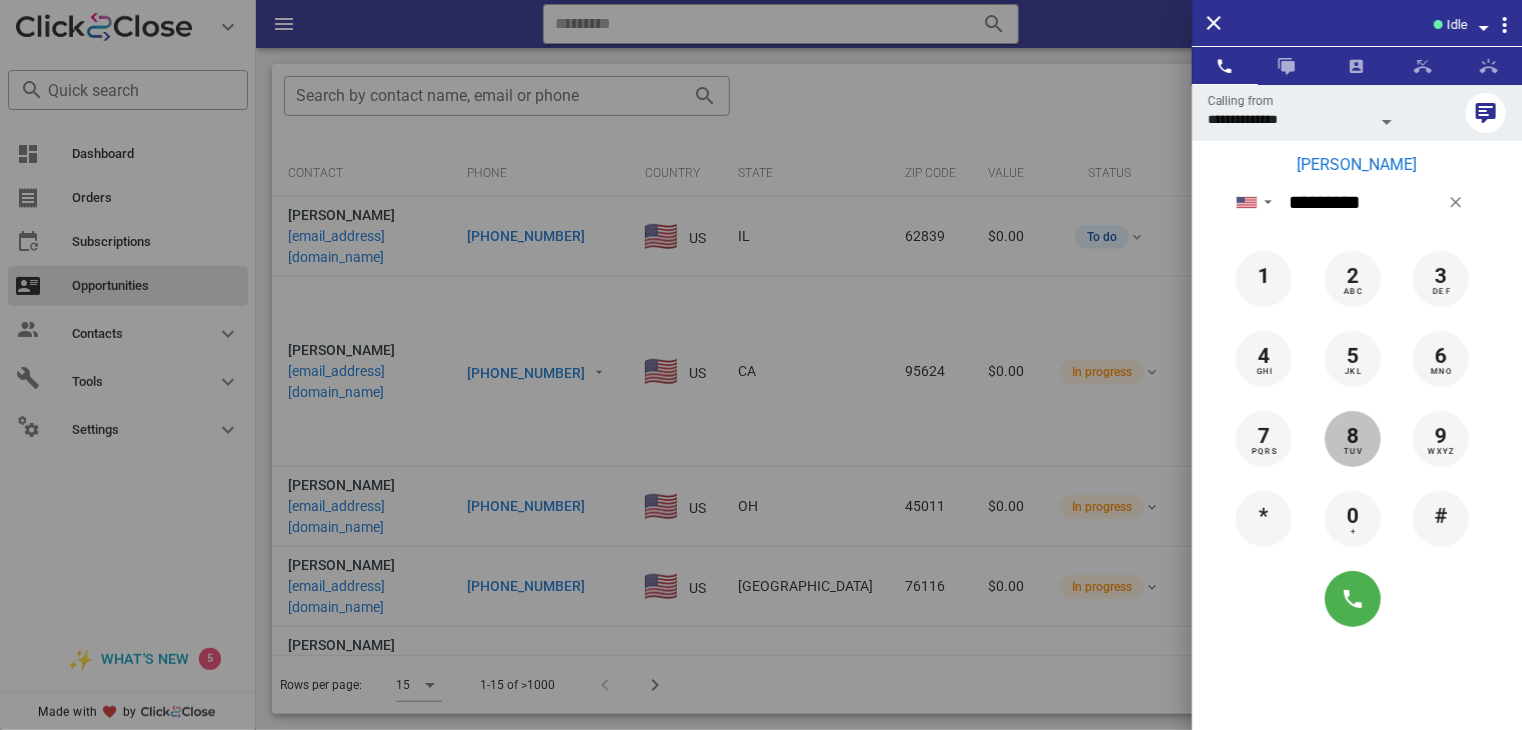 click on "8" at bounding box center (1353, 437) 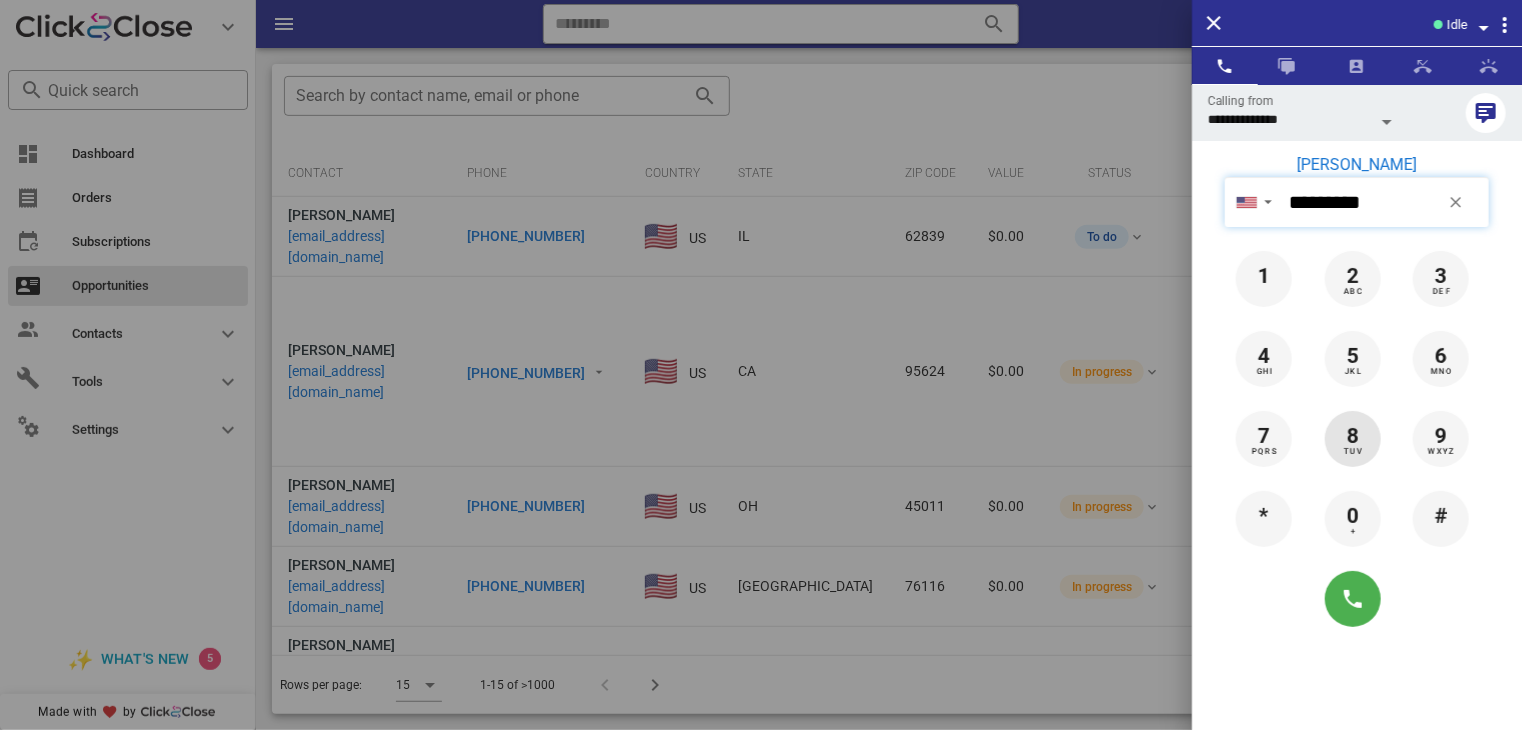 type on "**********" 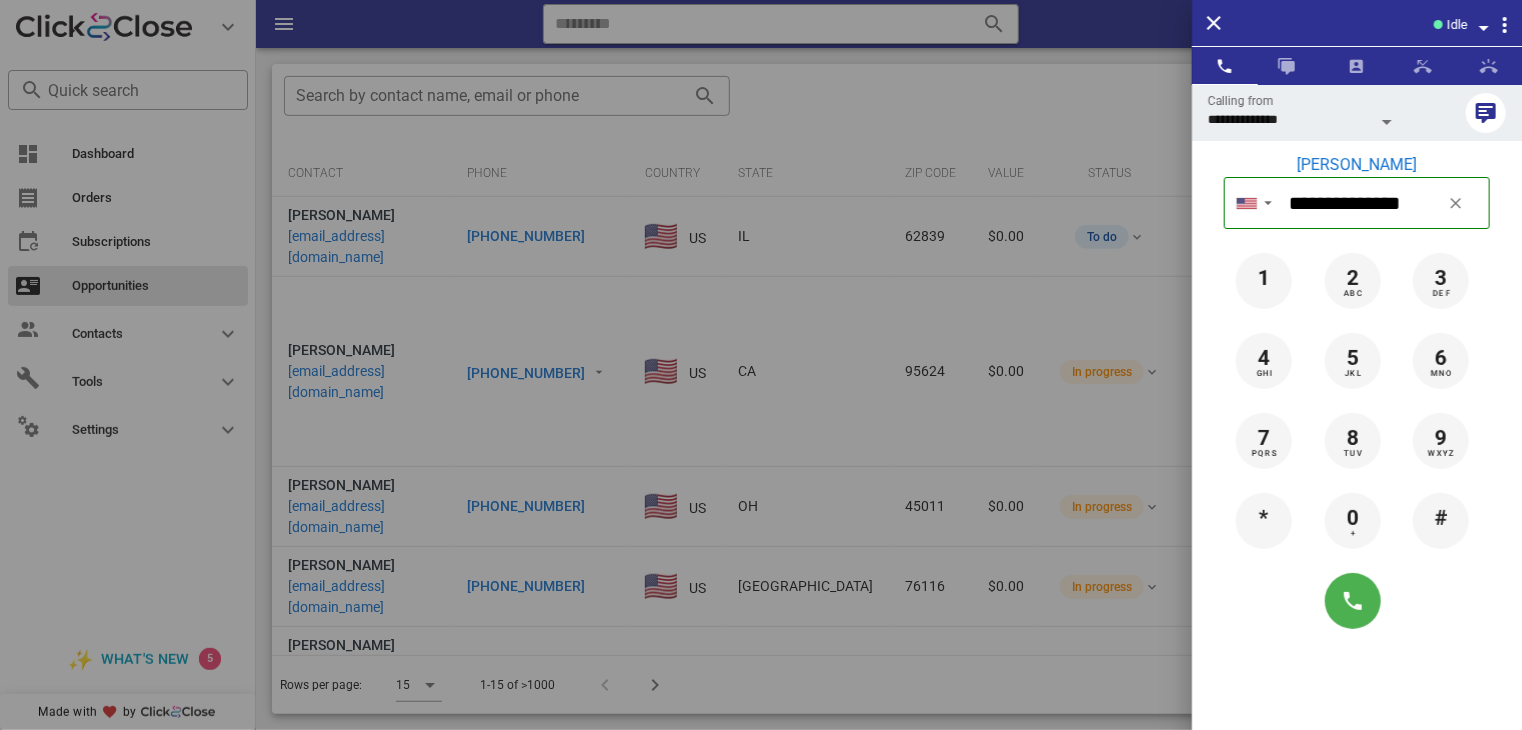 click on "Clovis Melebeck" at bounding box center (1357, 165) 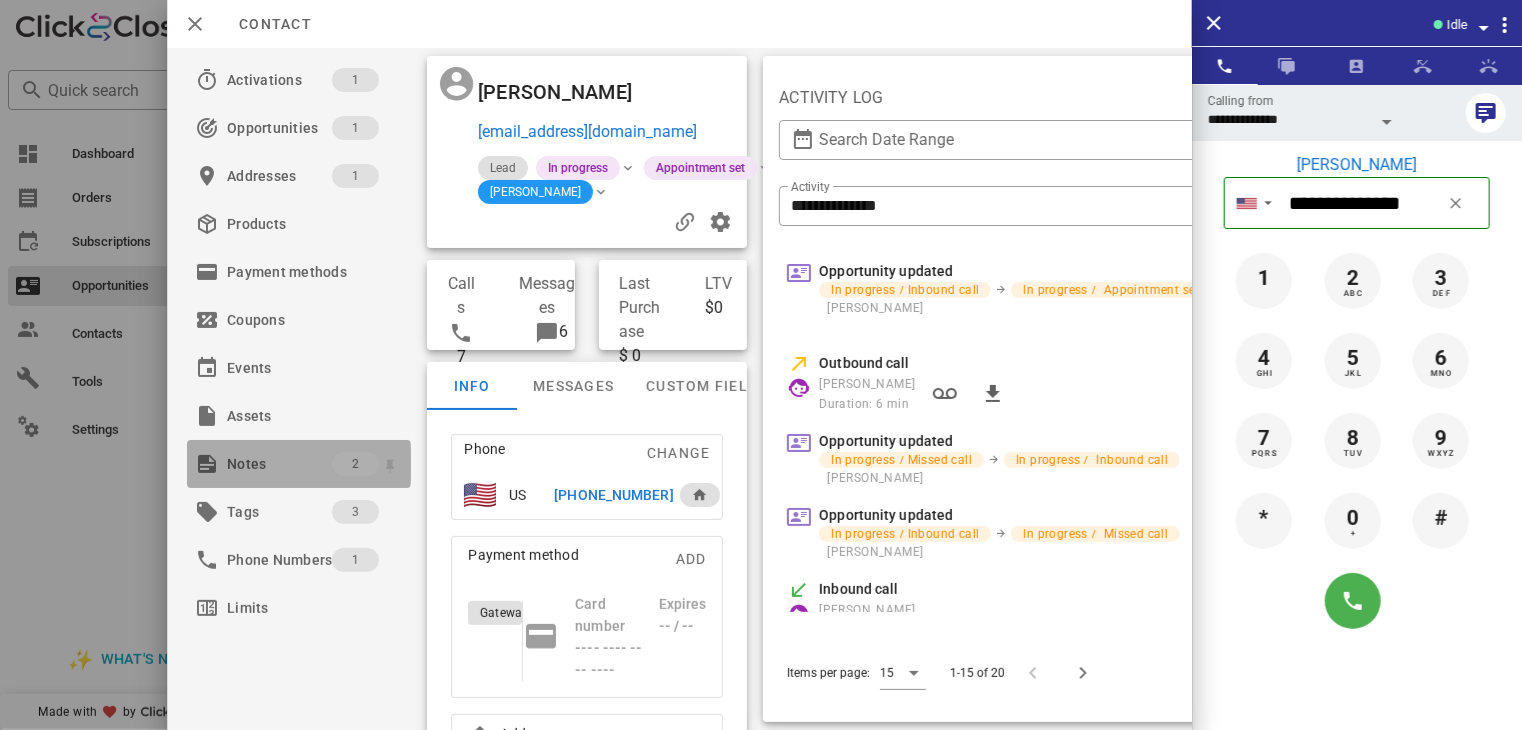 click on "Notes" at bounding box center [279, 464] 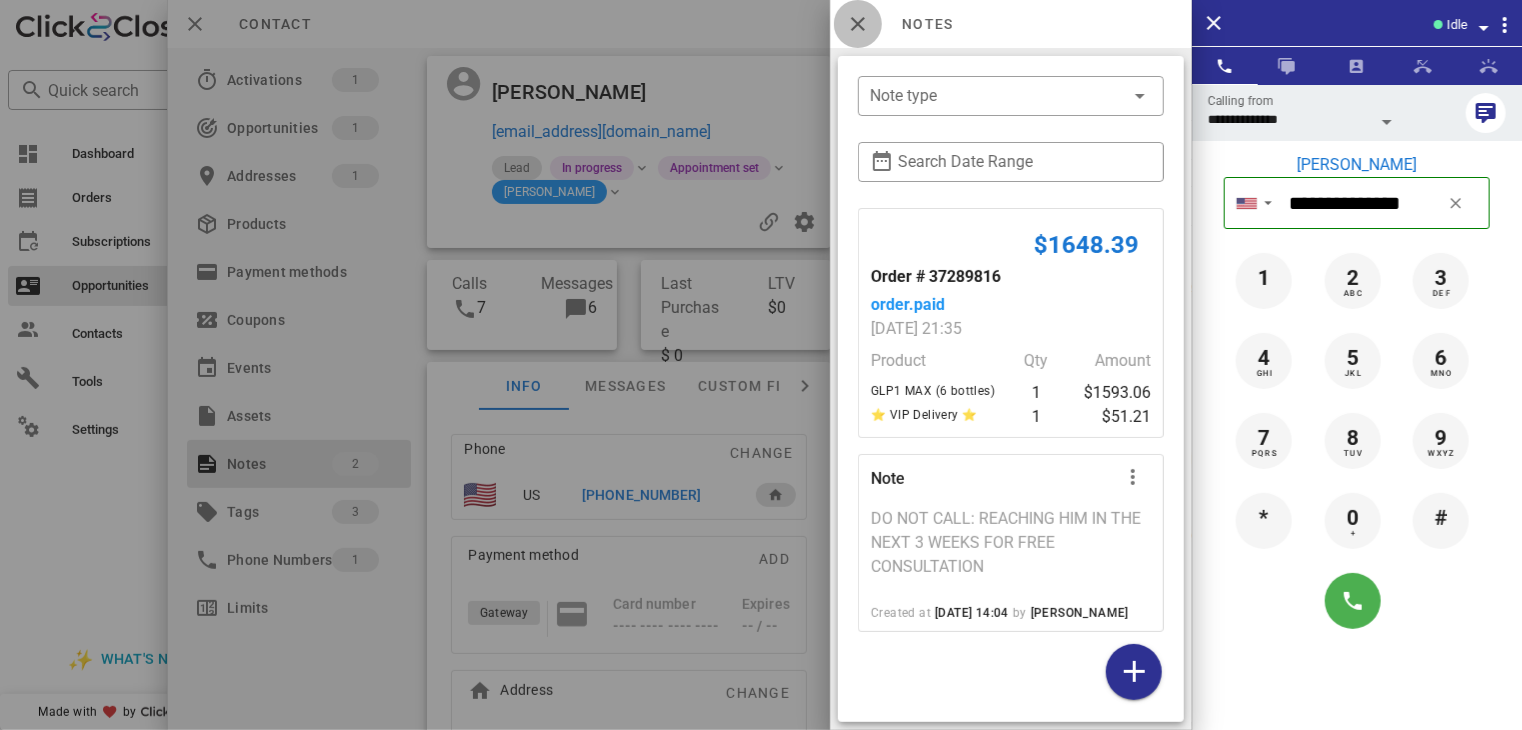click at bounding box center (858, 24) 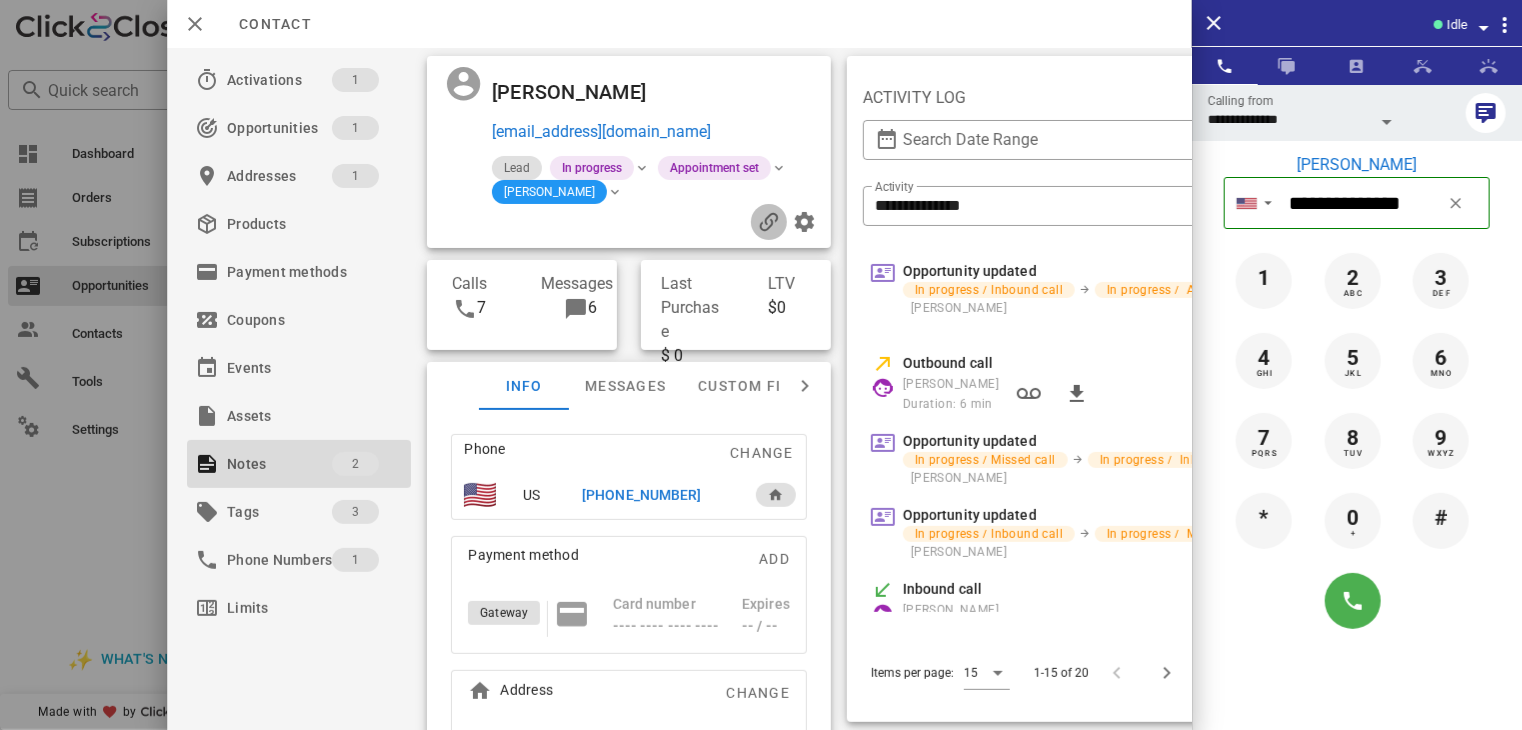 click at bounding box center [769, 222] 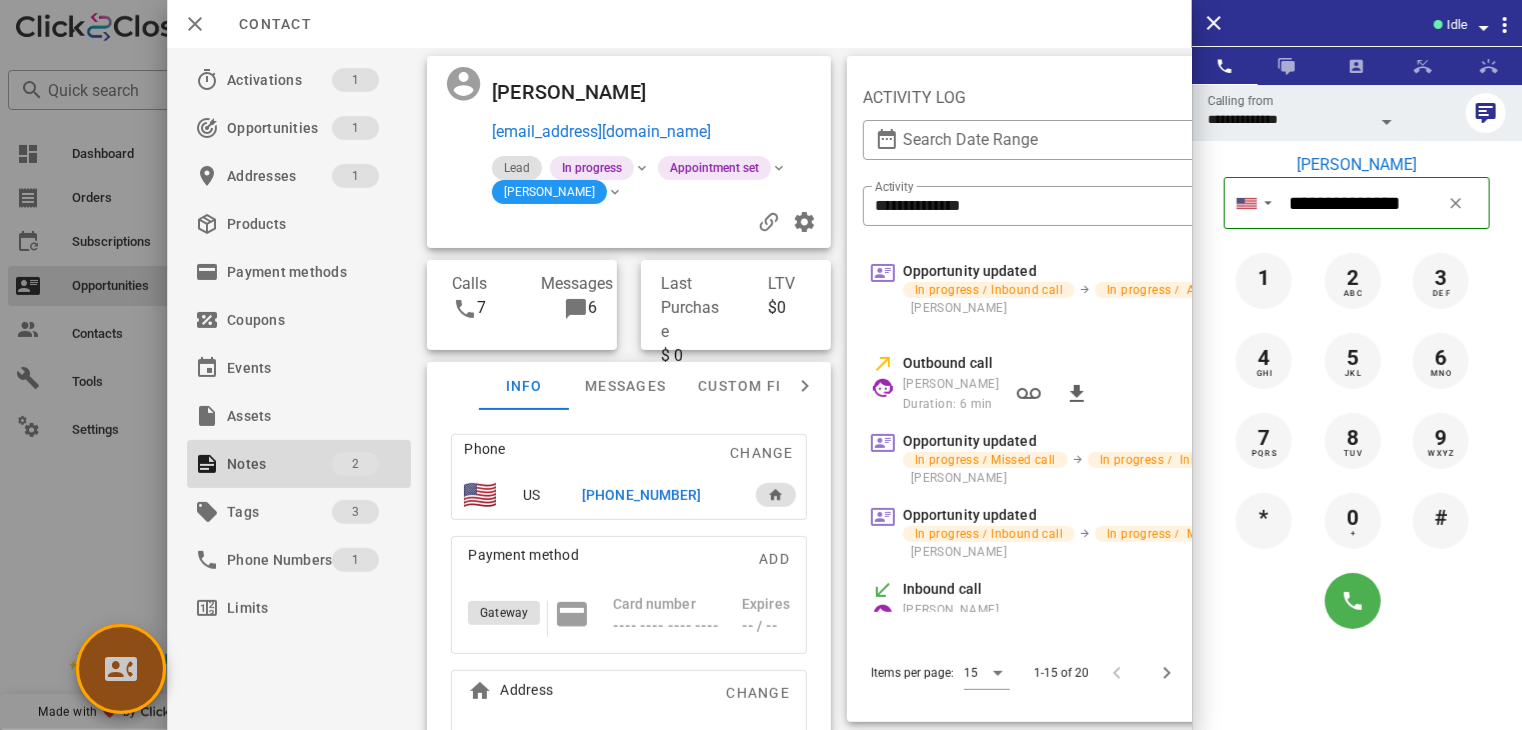 click at bounding box center [121, 669] 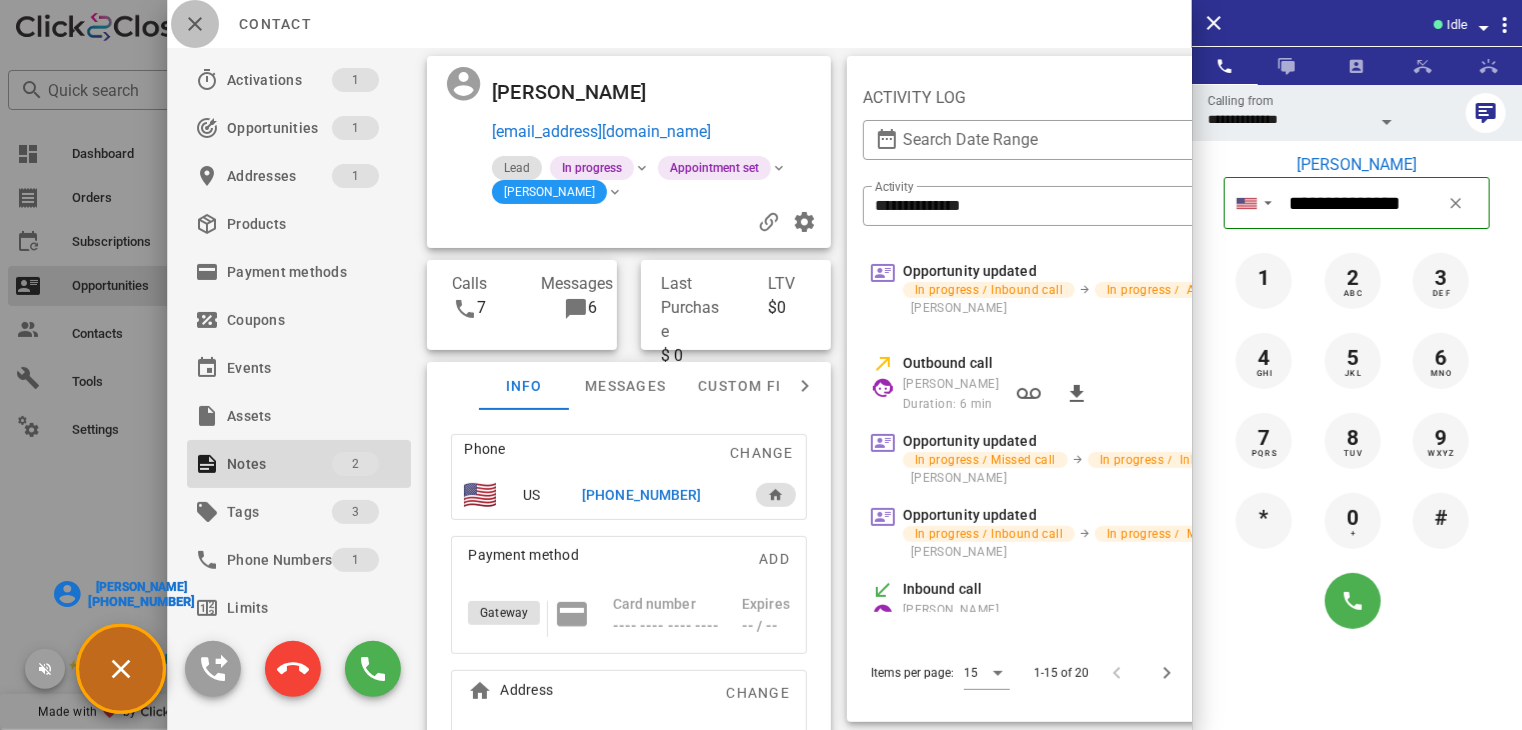 click at bounding box center [195, 24] 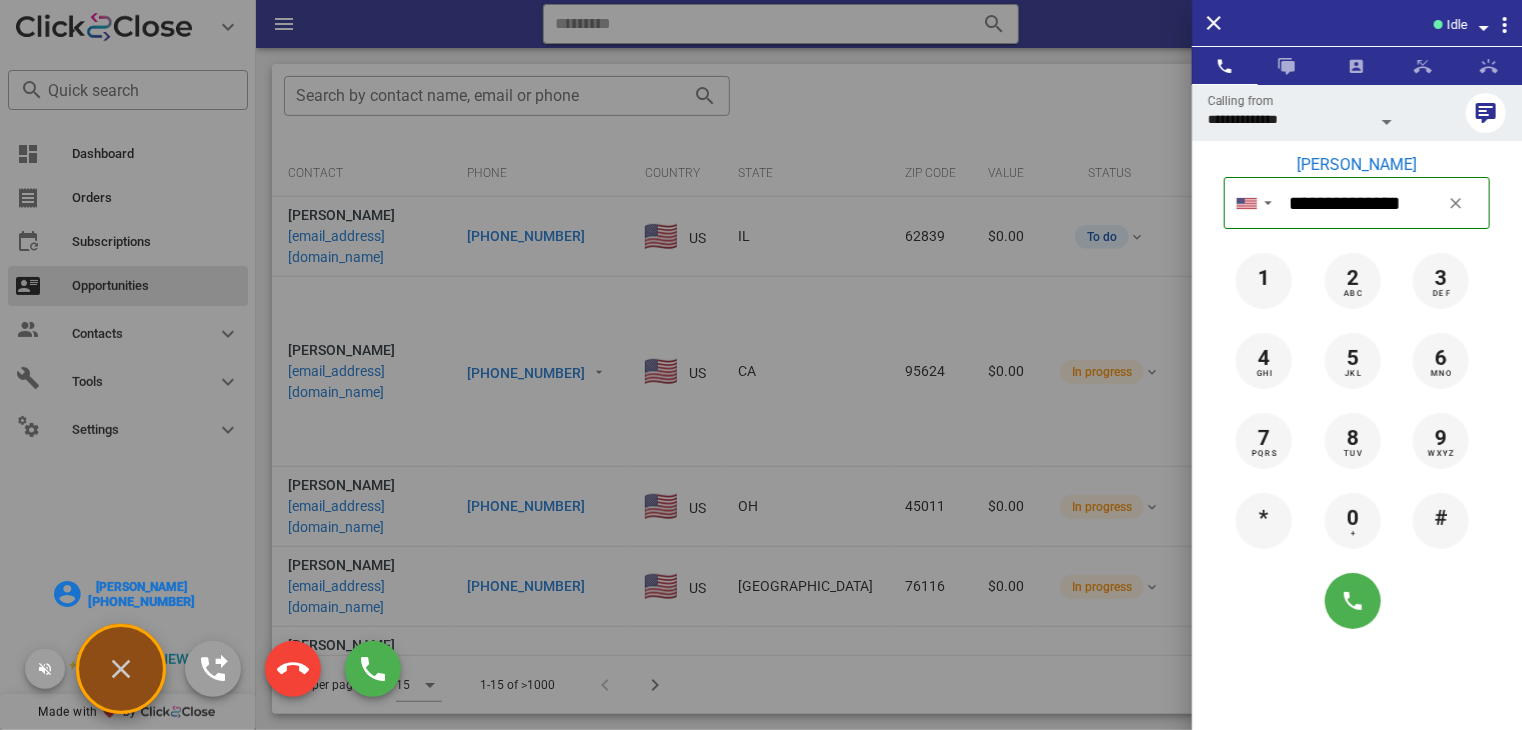 click on "Patricia Harden +18632070355" at bounding box center (125, 594) 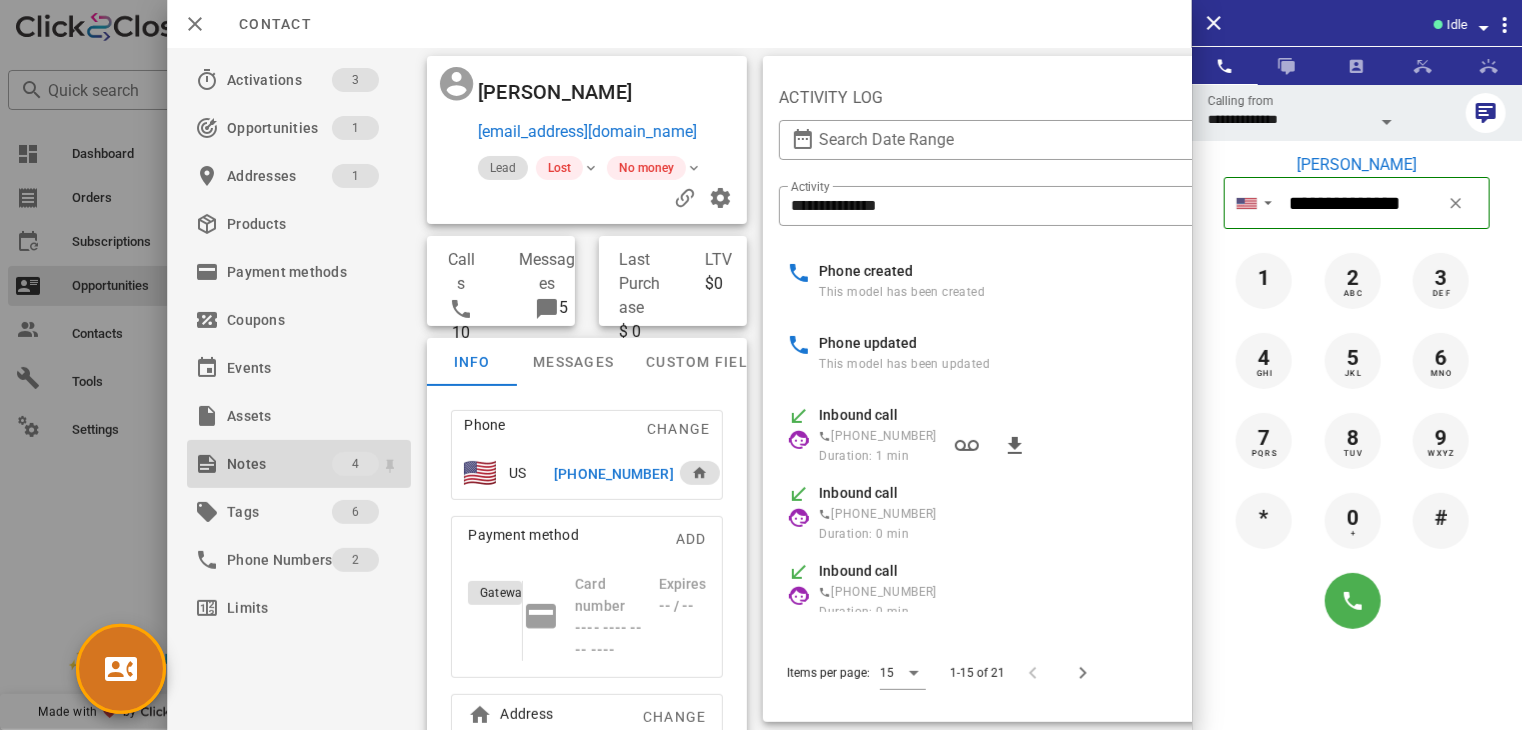 click on "Notes" at bounding box center (279, 464) 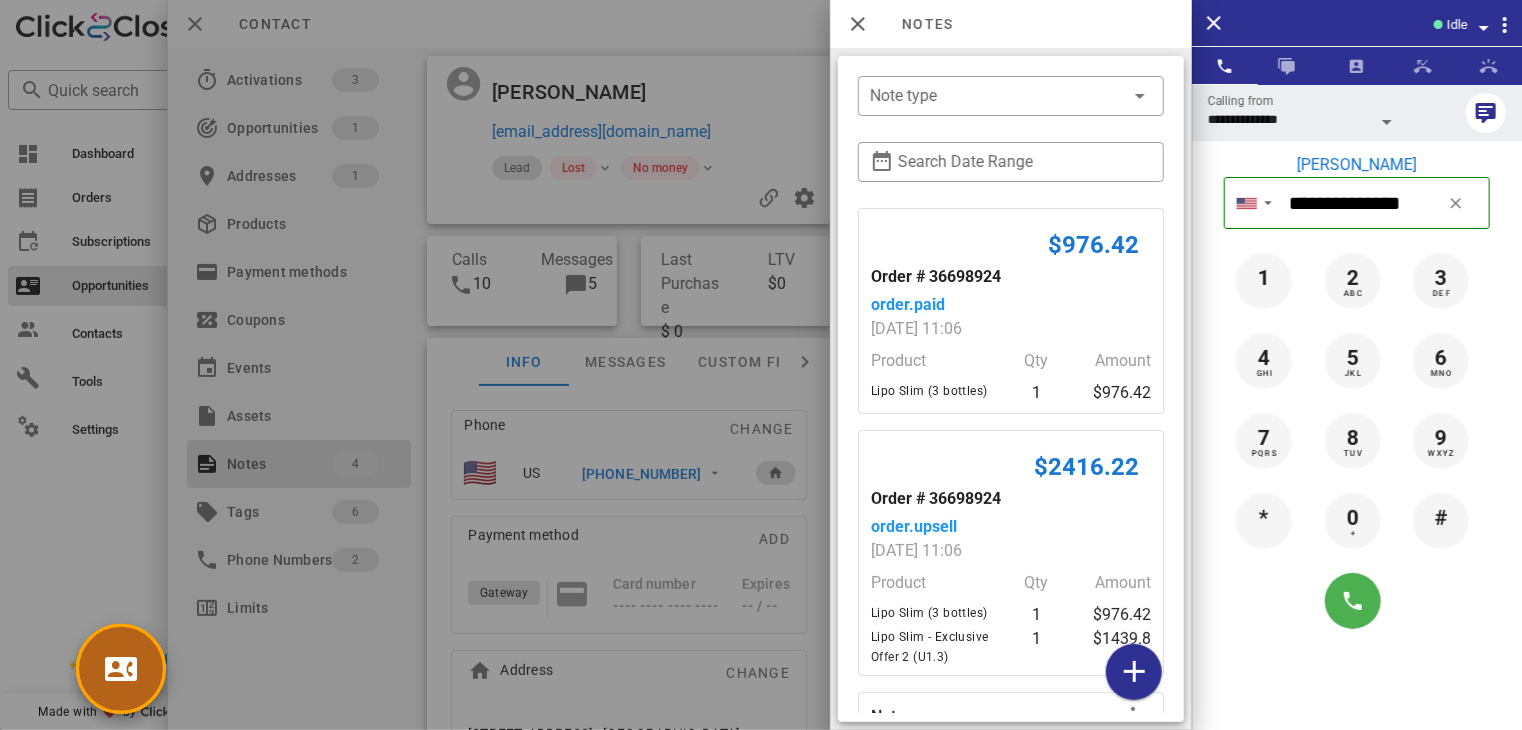 click at bounding box center [121, 669] 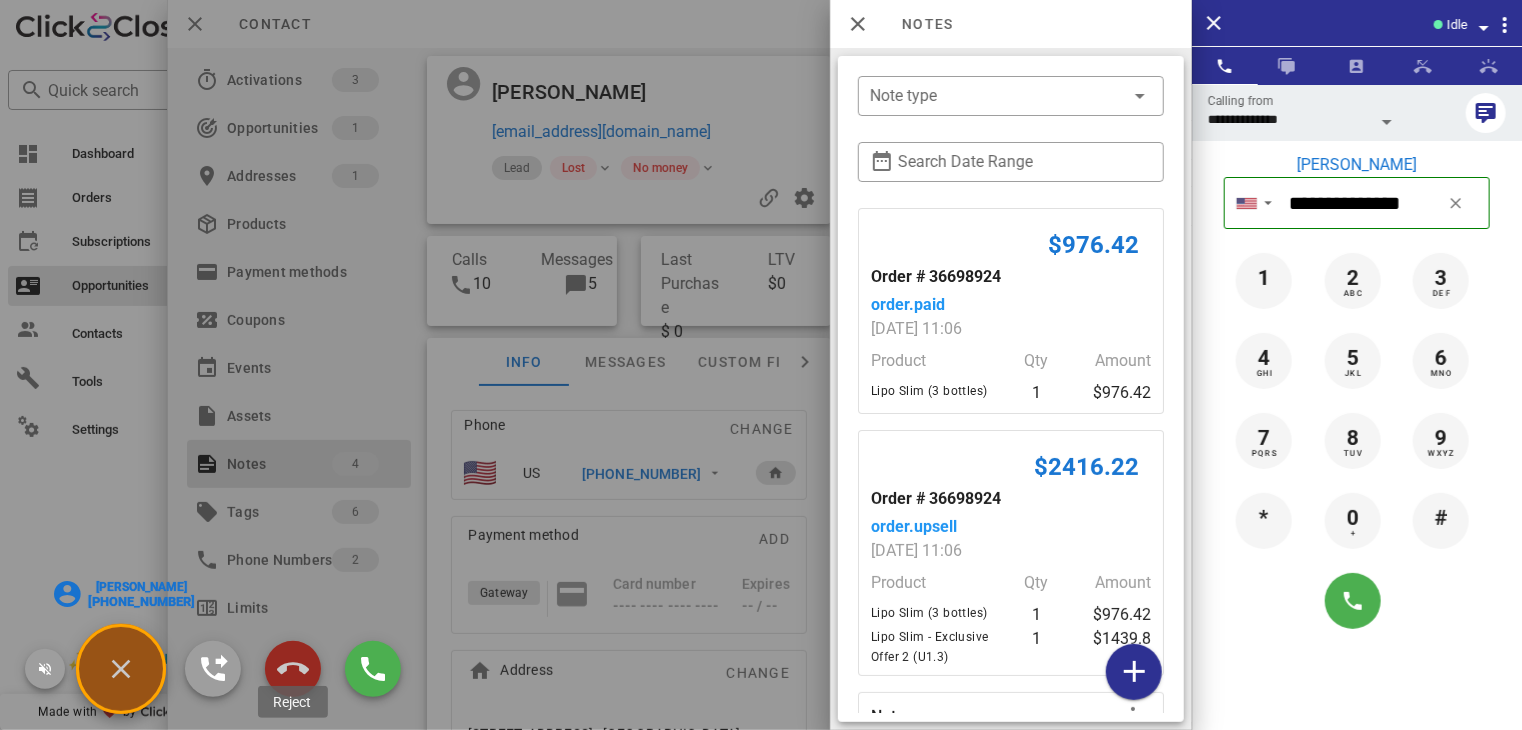 click at bounding box center [293, 669] 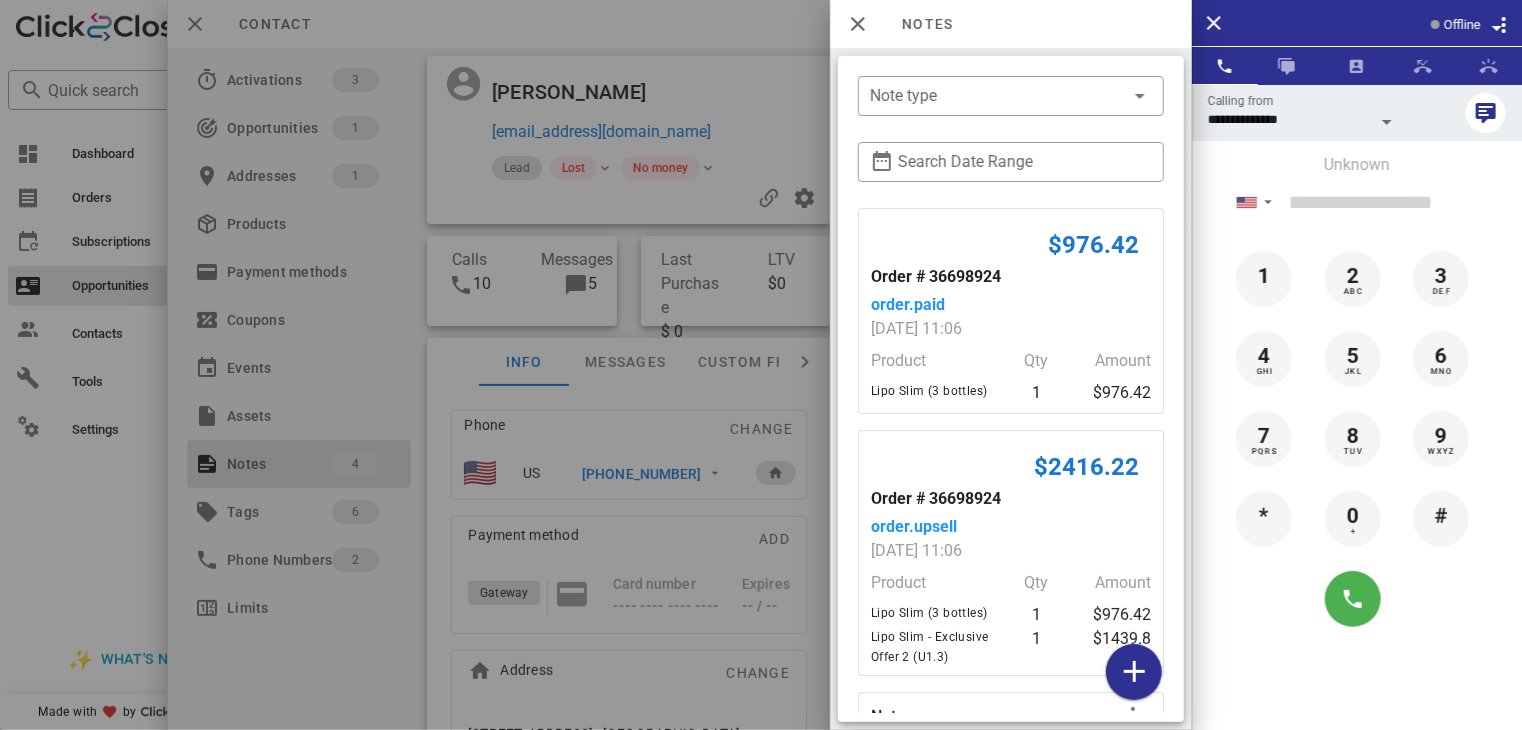 click at bounding box center [761, 365] 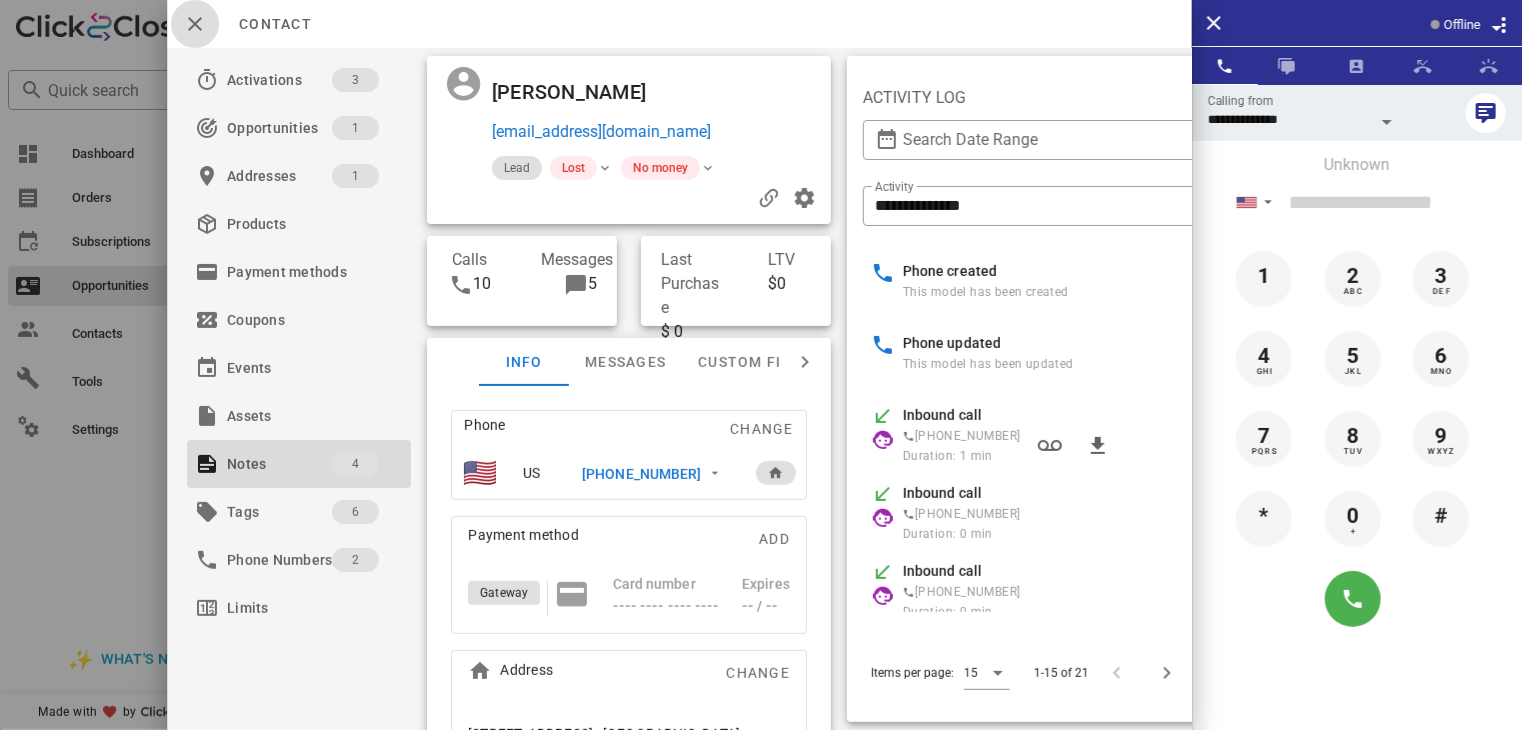 click at bounding box center (195, 24) 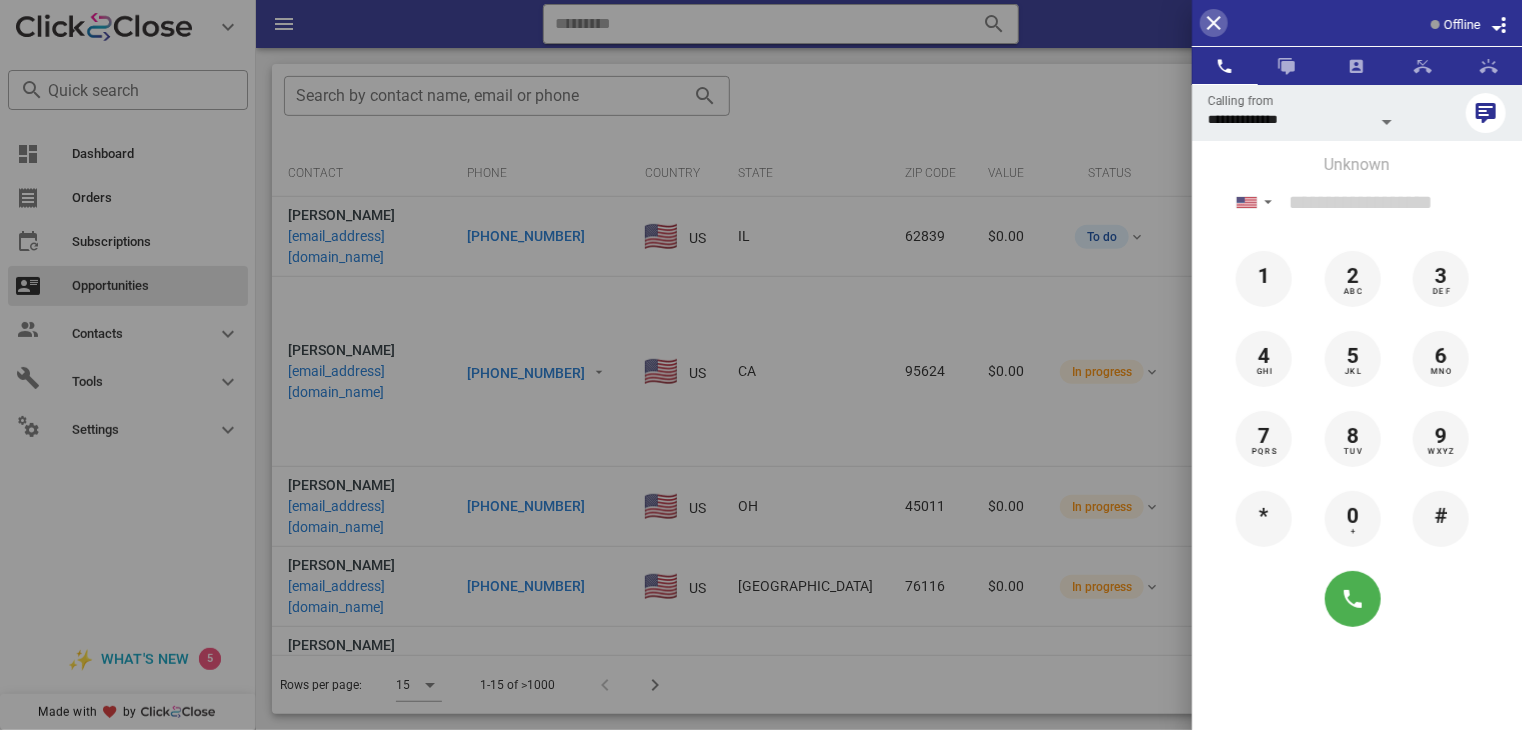 click at bounding box center (1214, 23) 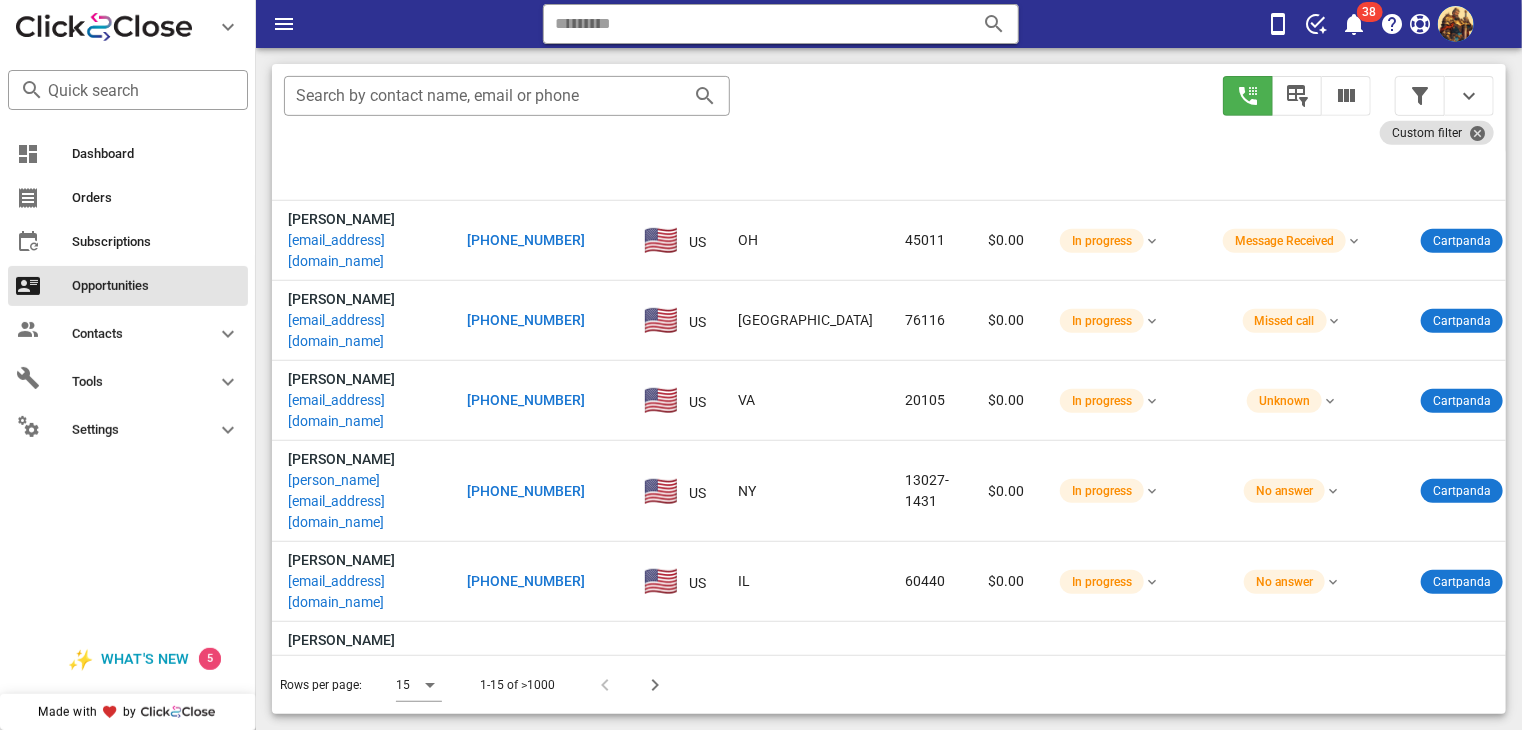 scroll, scrollTop: 287, scrollLeft: 0, axis: vertical 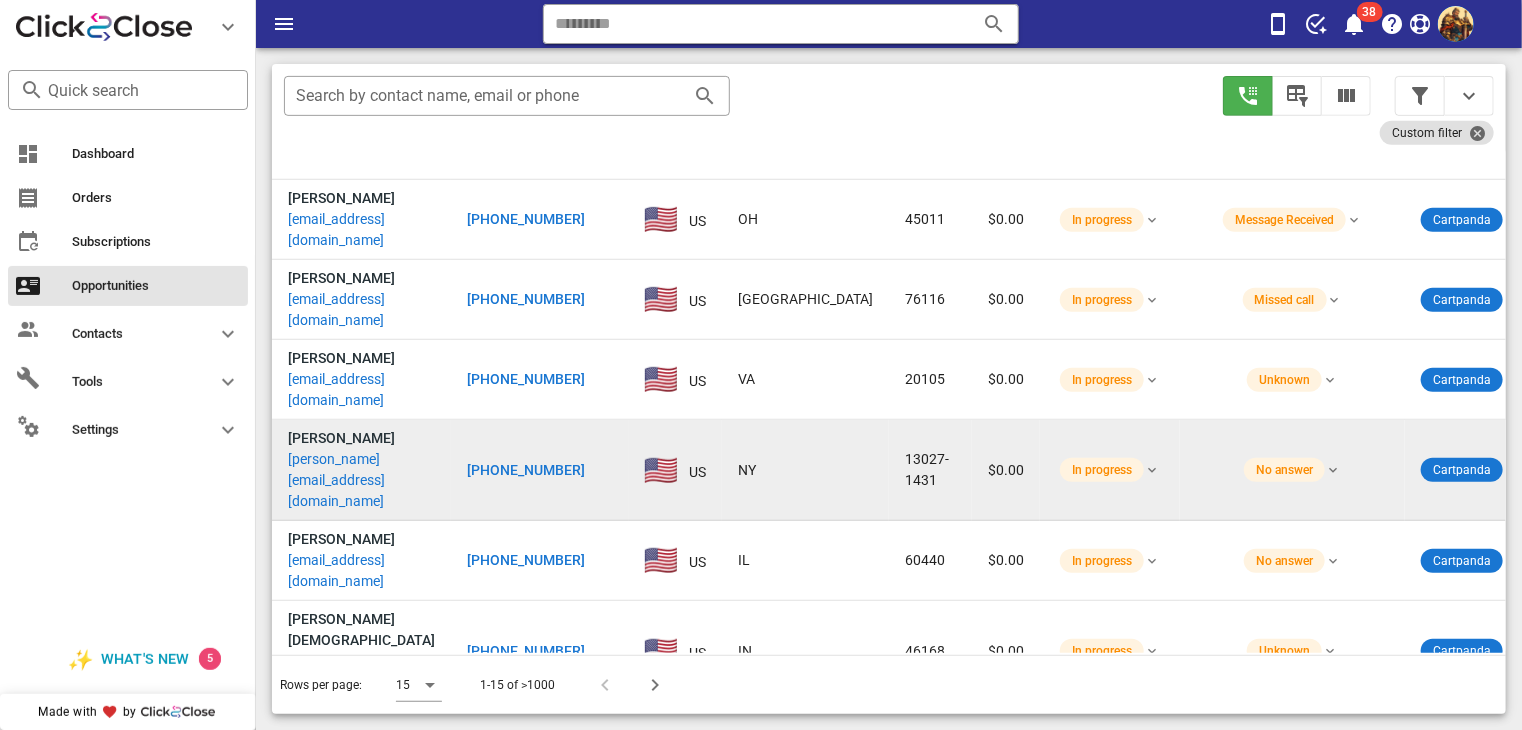 click on "connie_rasmussen@yahoo.com" at bounding box center (361, 480) 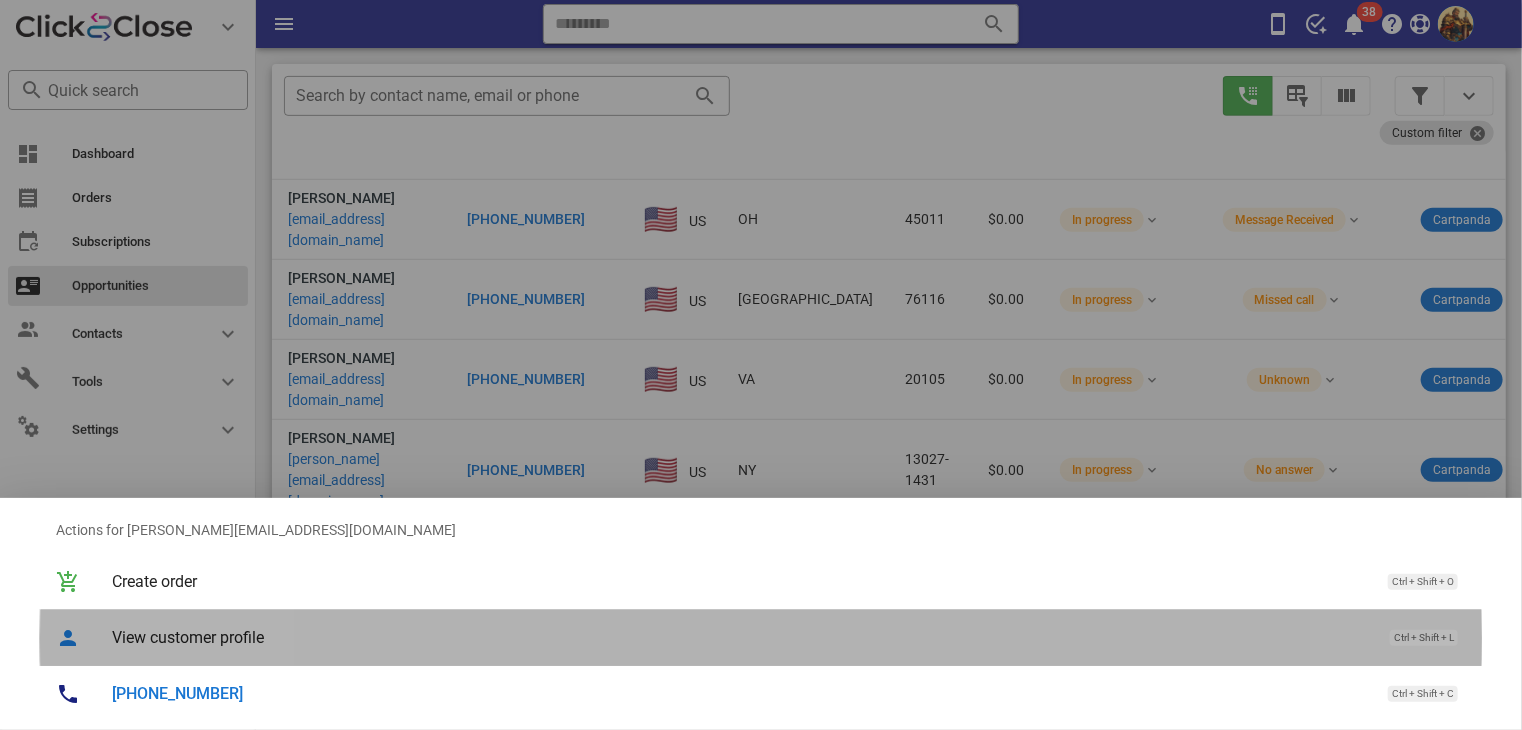 click on "View customer profile" at bounding box center (741, 637) 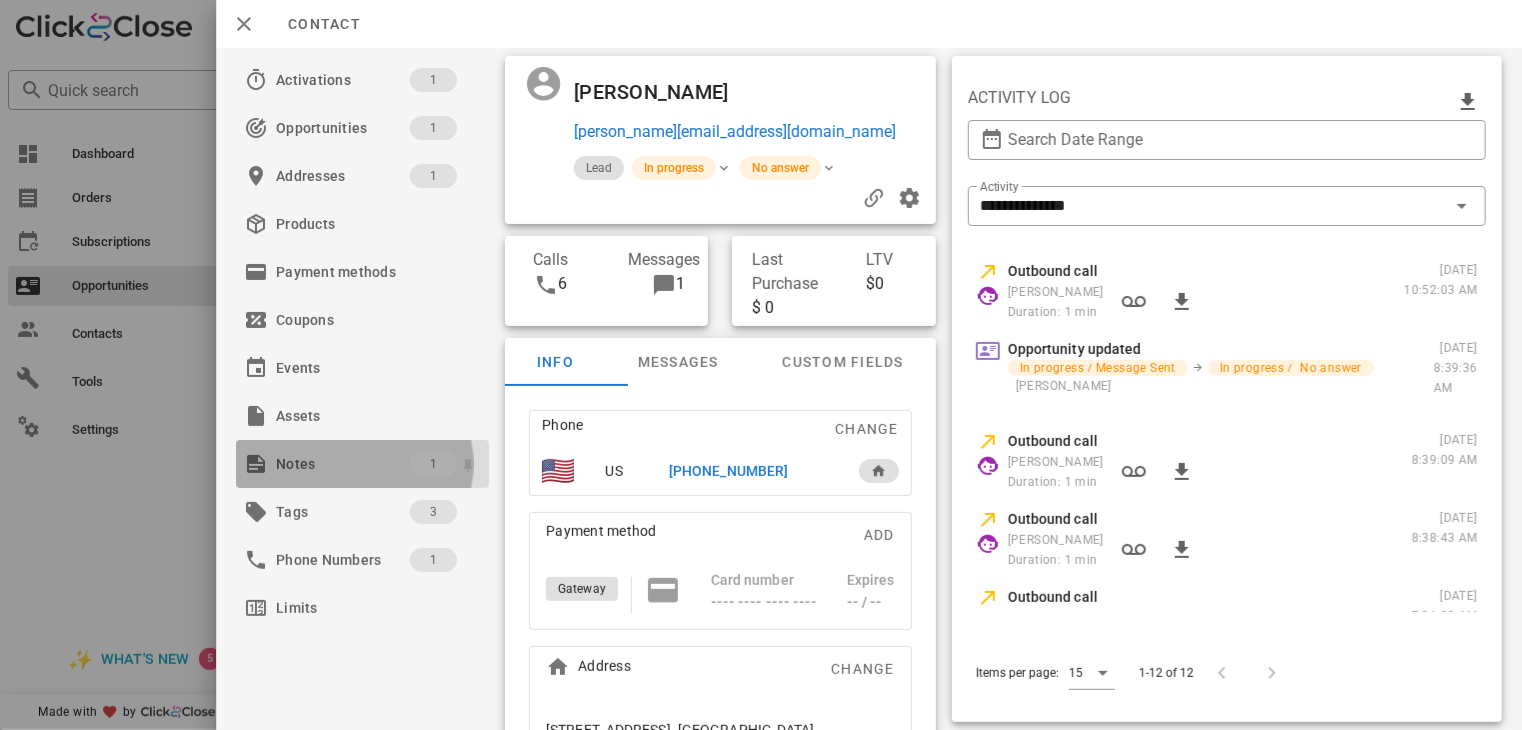 click on "Notes" at bounding box center (343, 464) 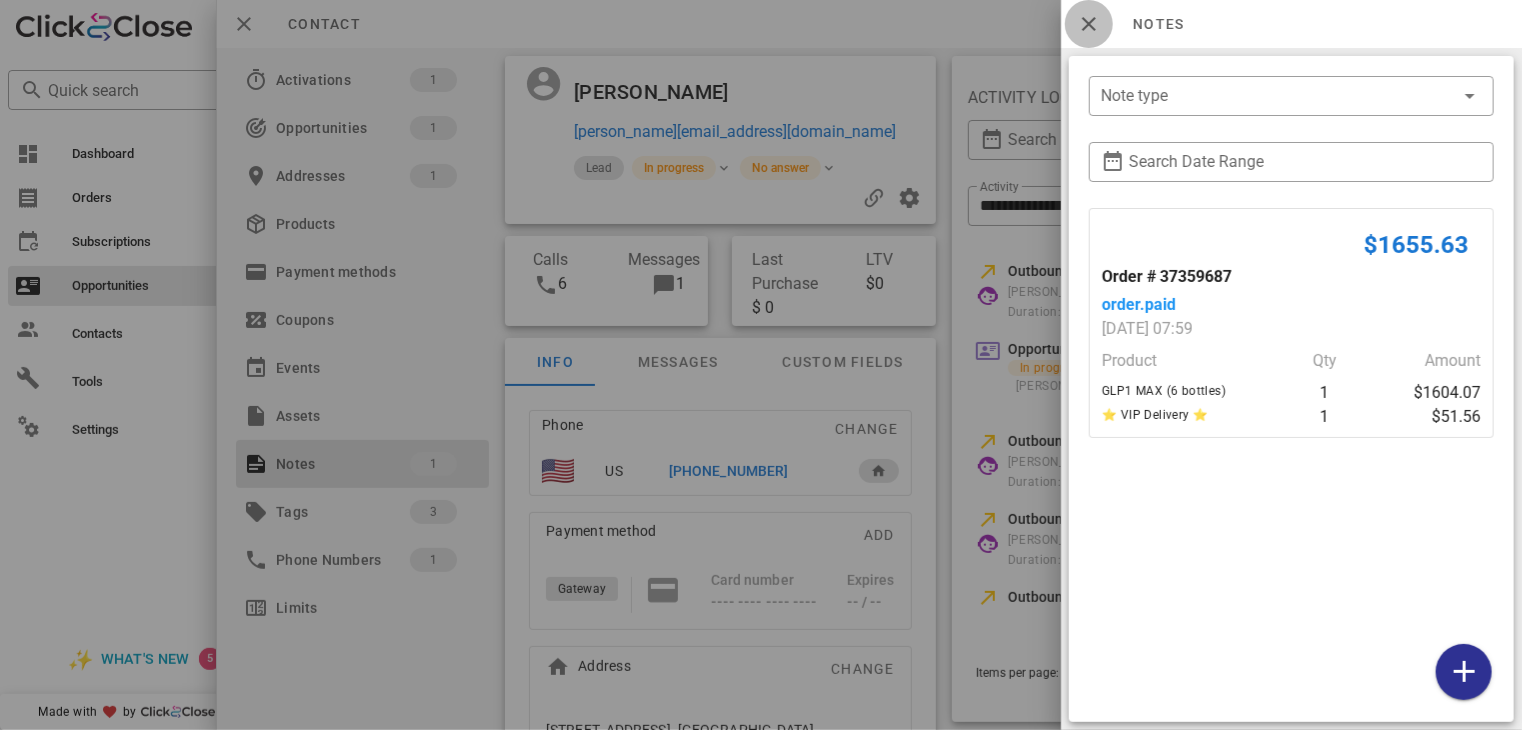 click at bounding box center (1089, 24) 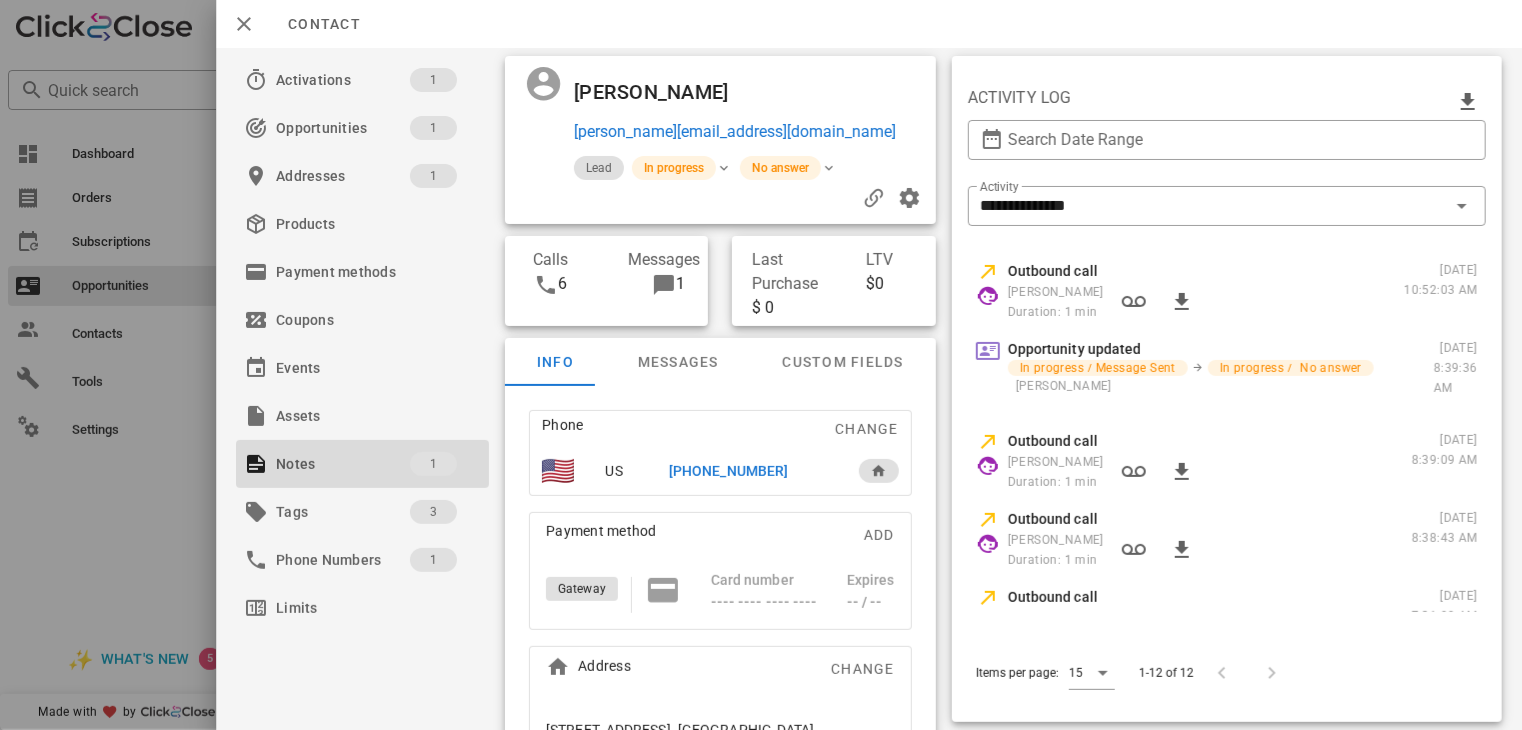 click on "+13156847290" at bounding box center [728, 471] 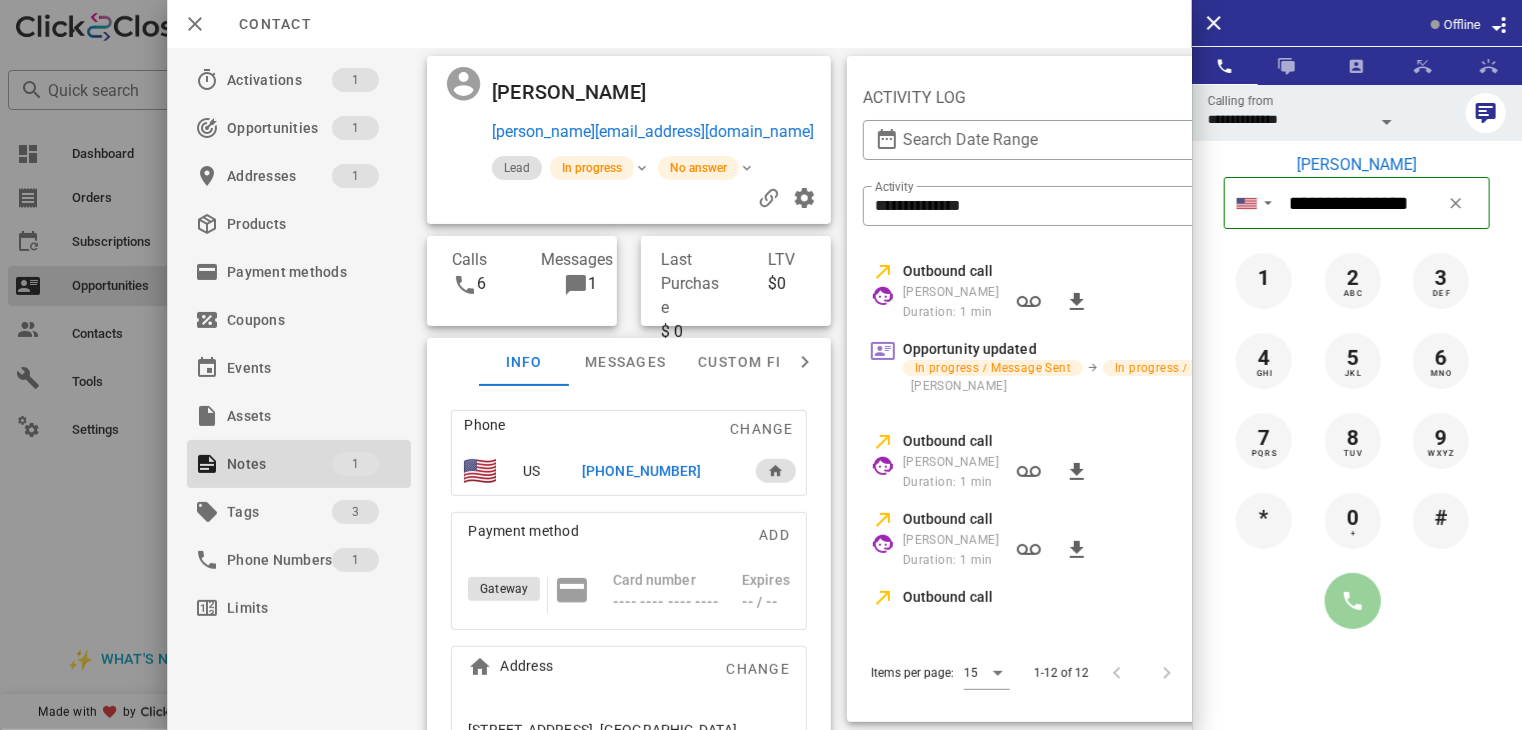 click at bounding box center [1353, 601] 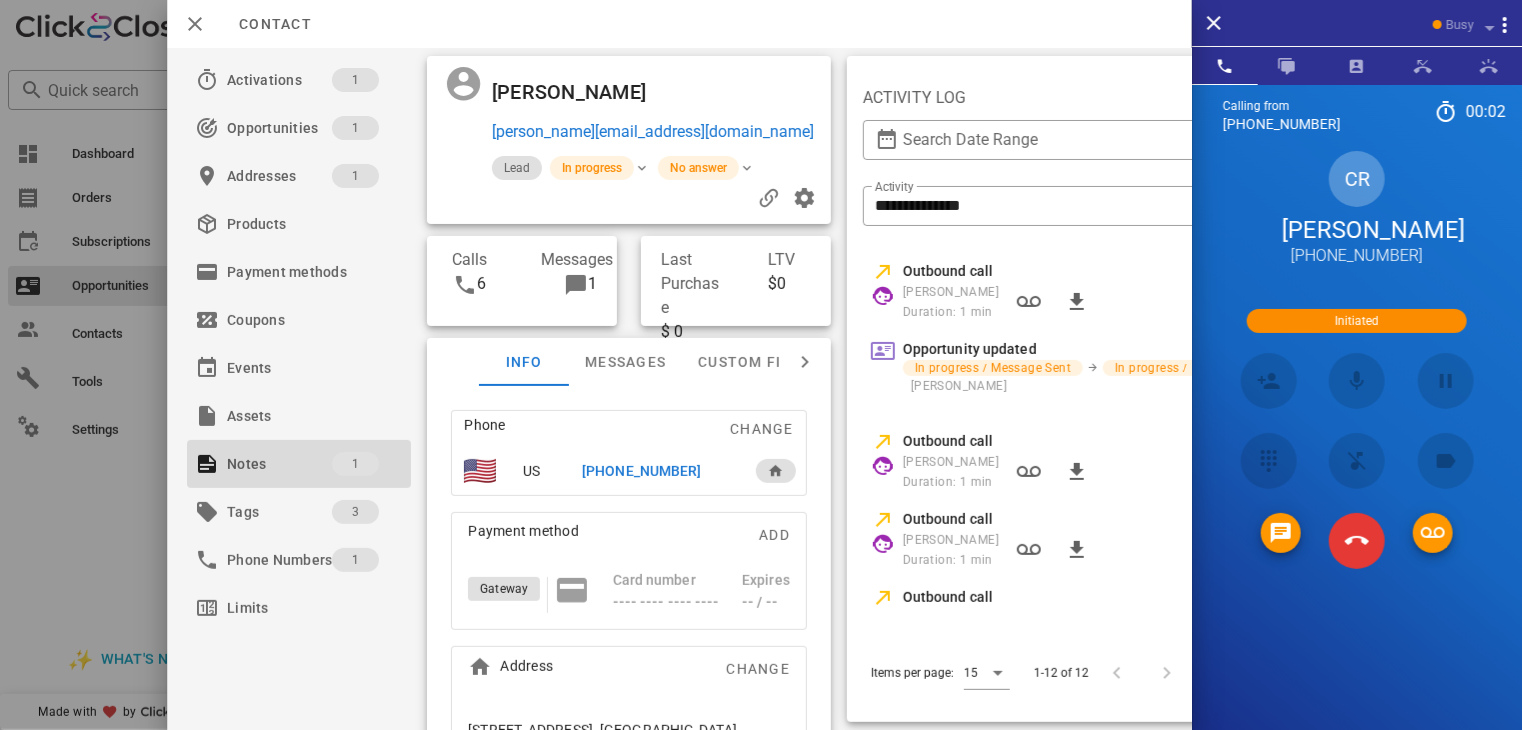click at bounding box center (1357, 541) 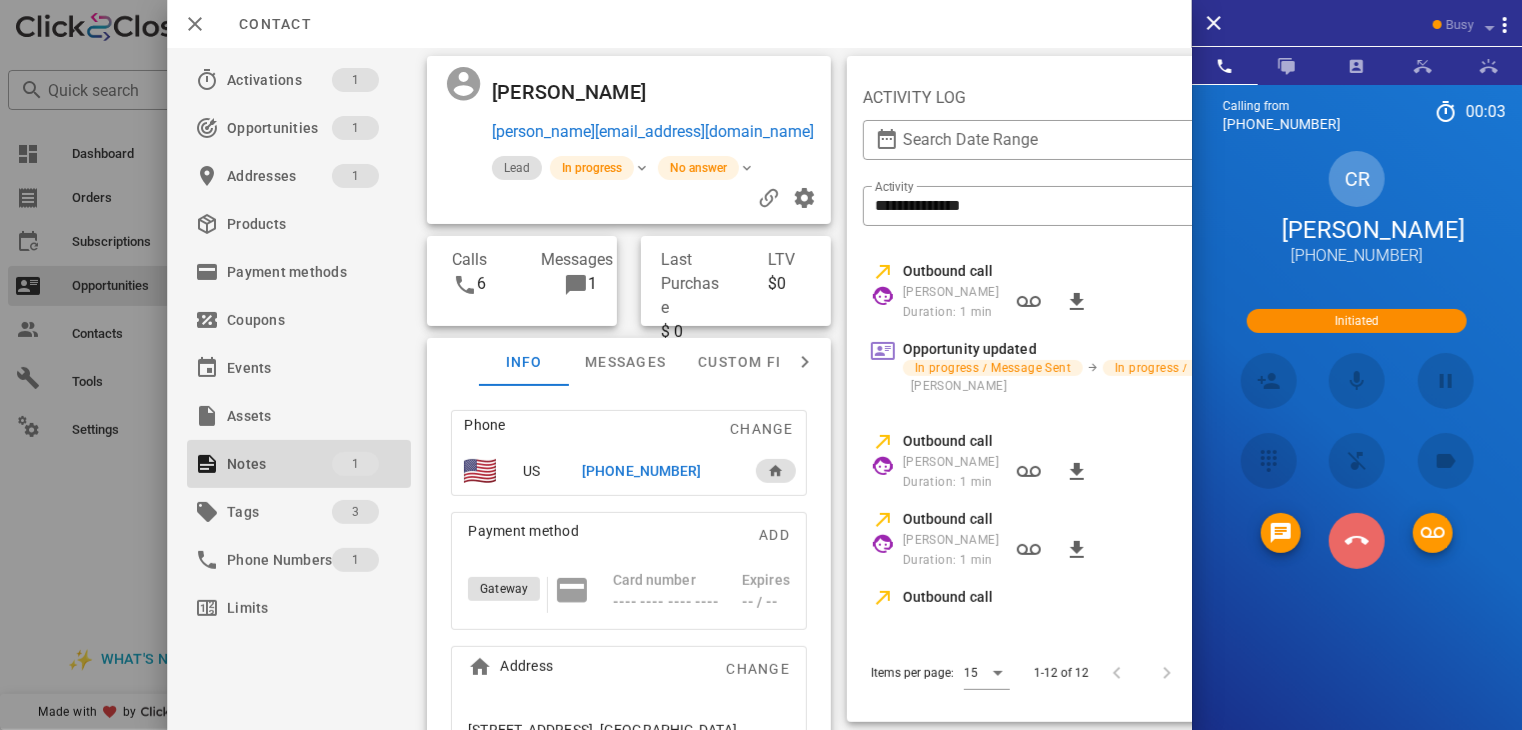 click at bounding box center (1357, 541) 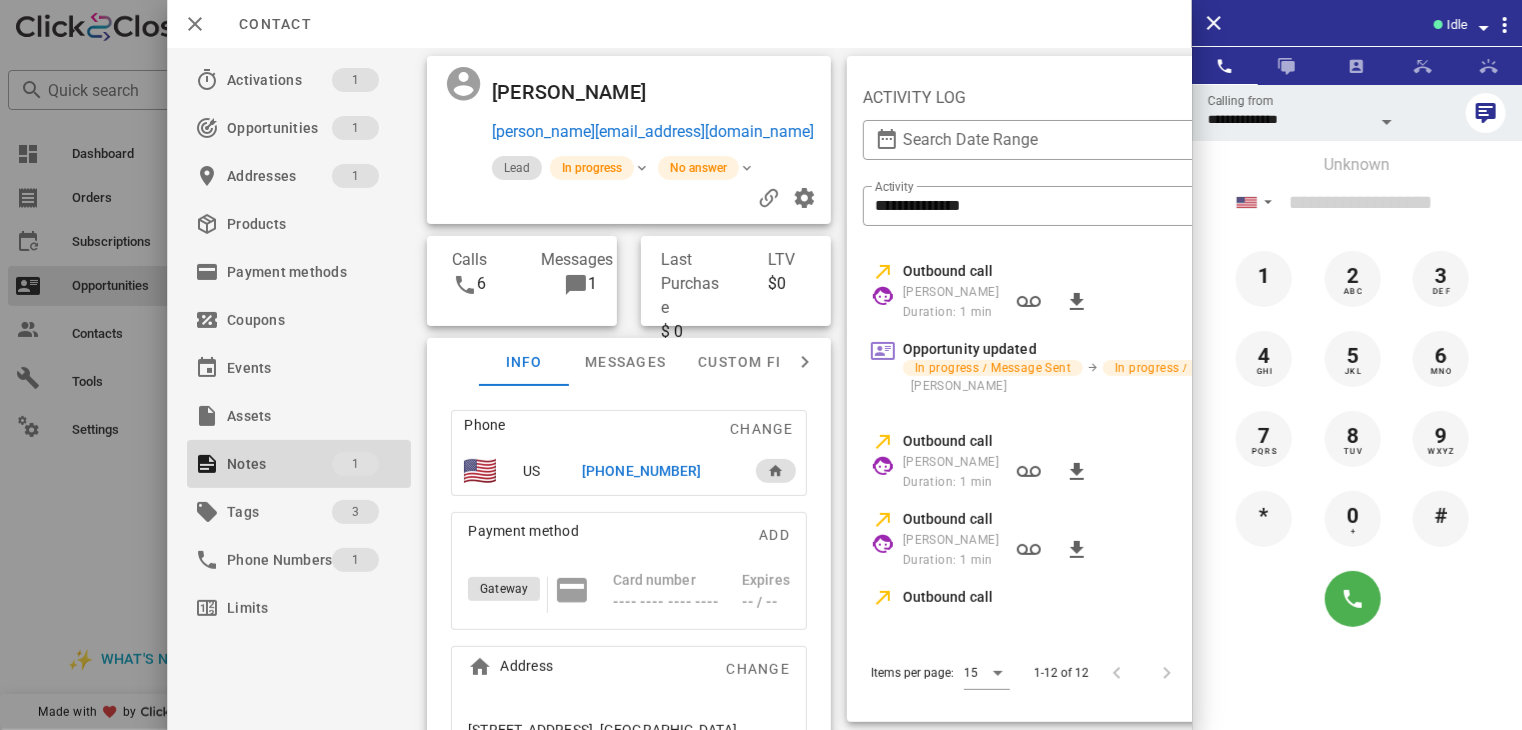 click at bounding box center (761, 365) 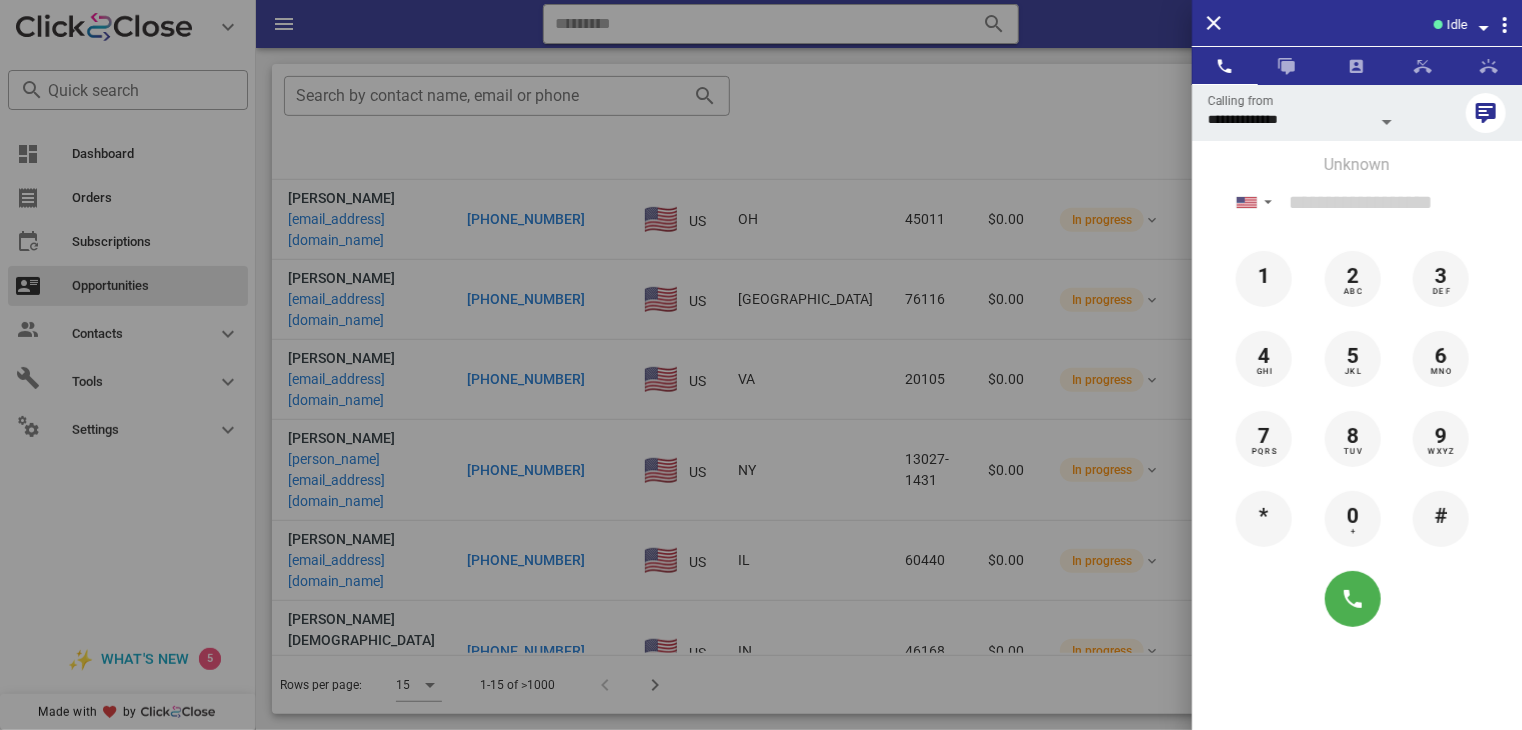 click at bounding box center (761, 365) 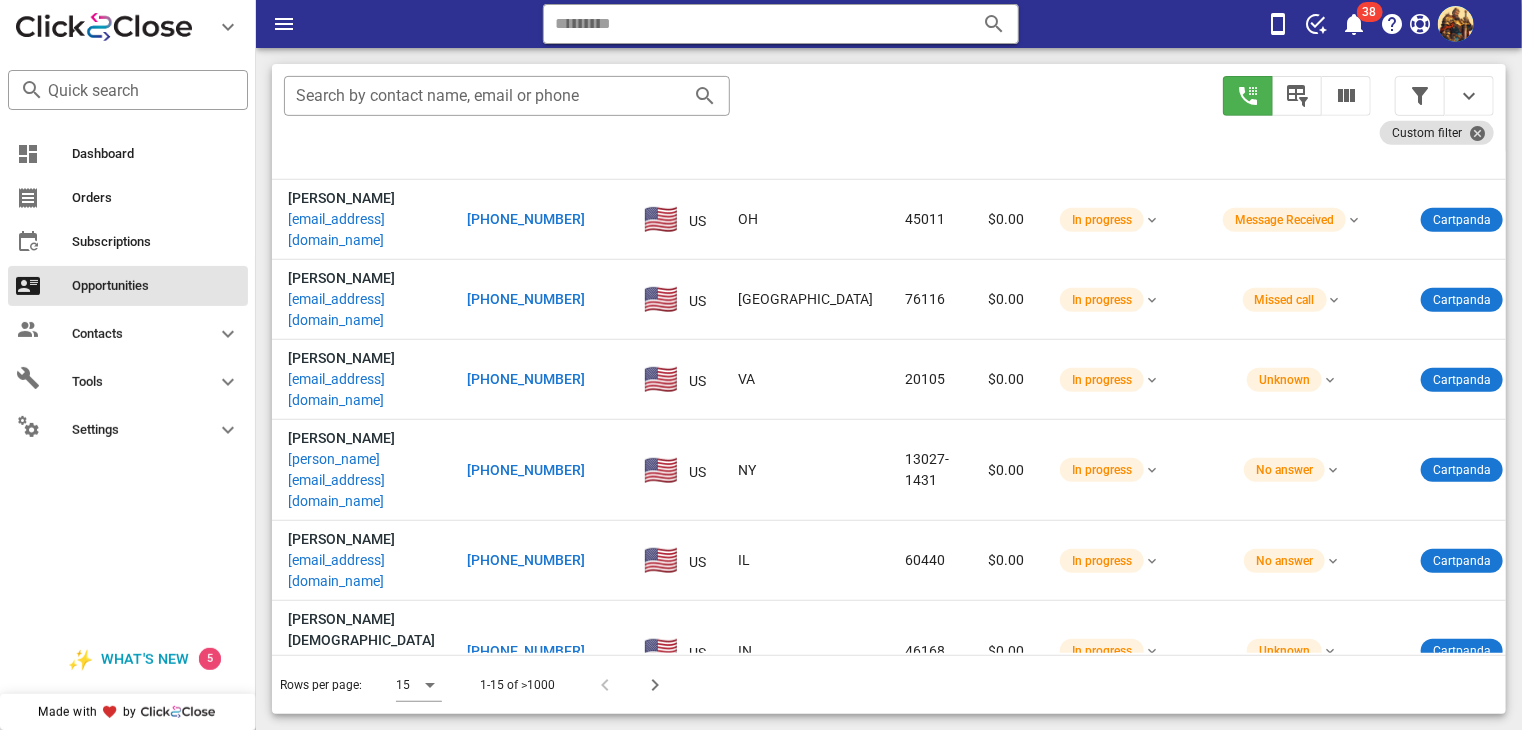 click on "sparky.lori@gmail.com" at bounding box center (361, 842) 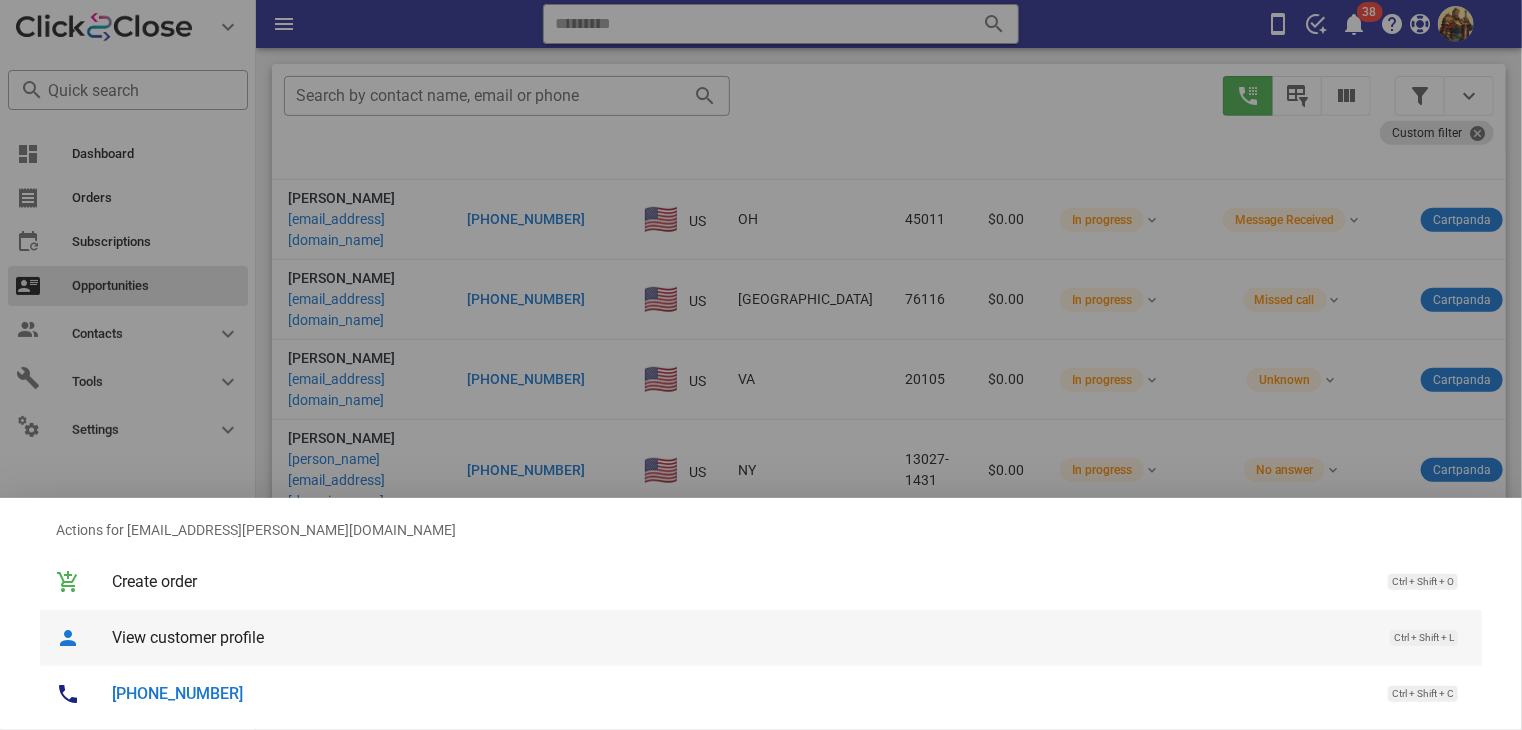 scroll, scrollTop: 228, scrollLeft: 0, axis: vertical 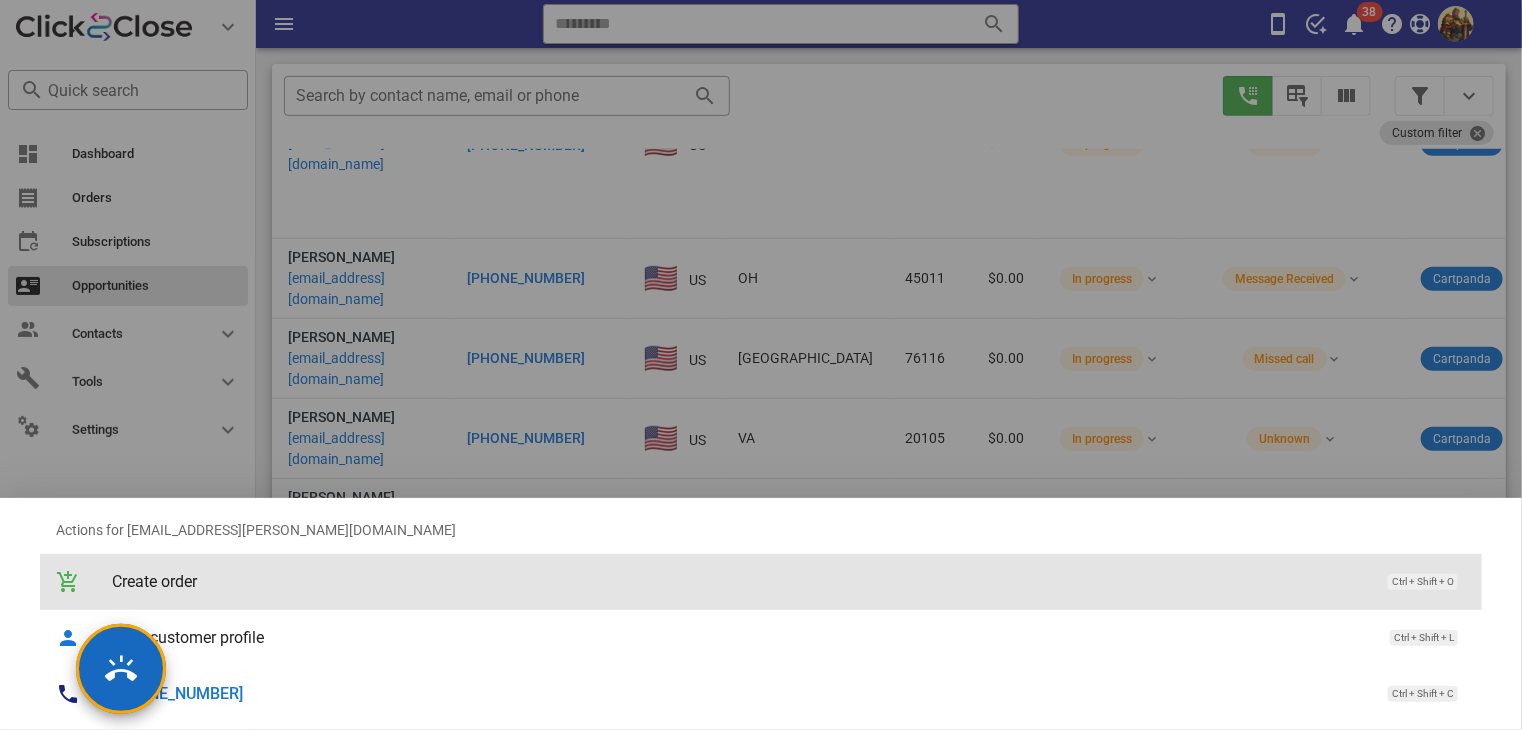 click at bounding box center (121, 669) 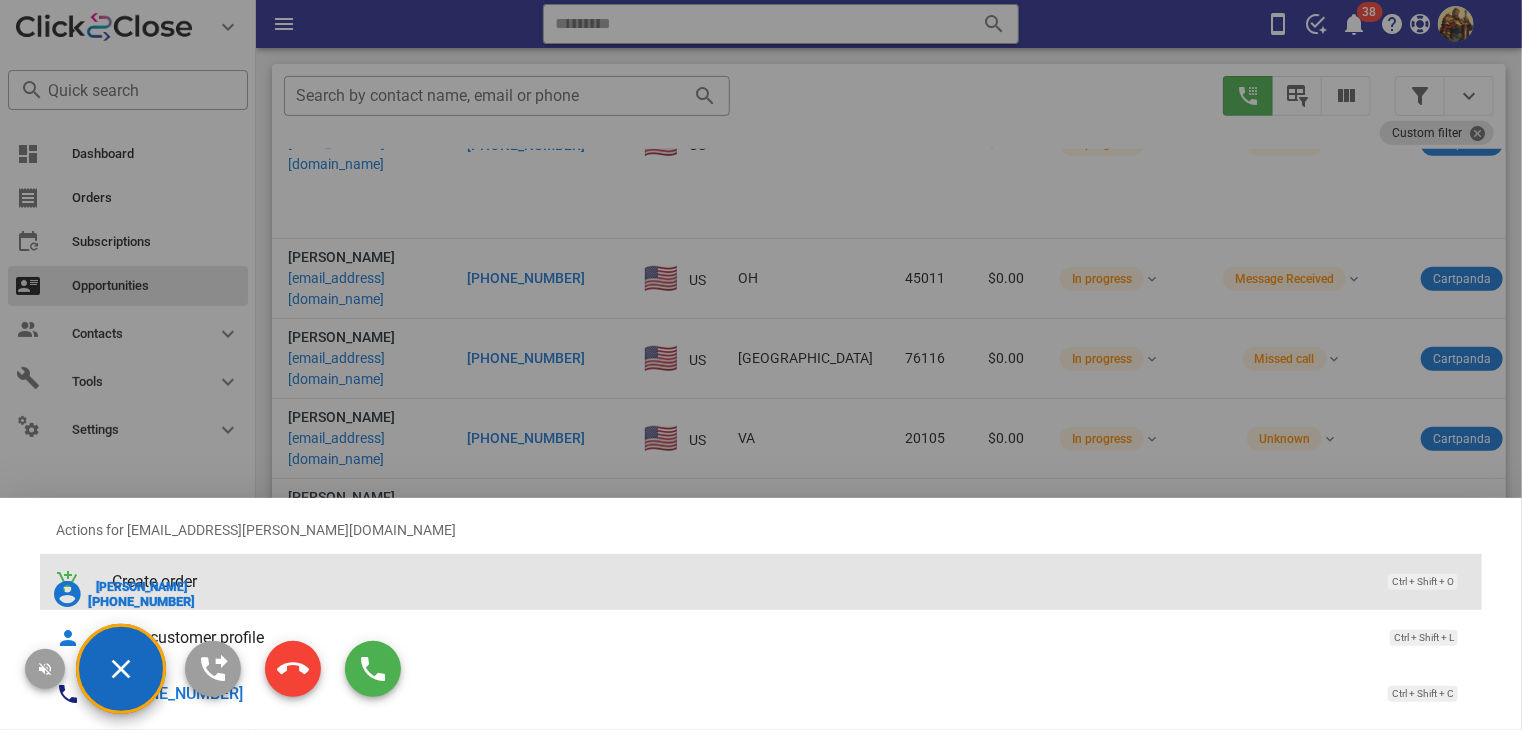 click on "Michael Yant" at bounding box center [141, 587] 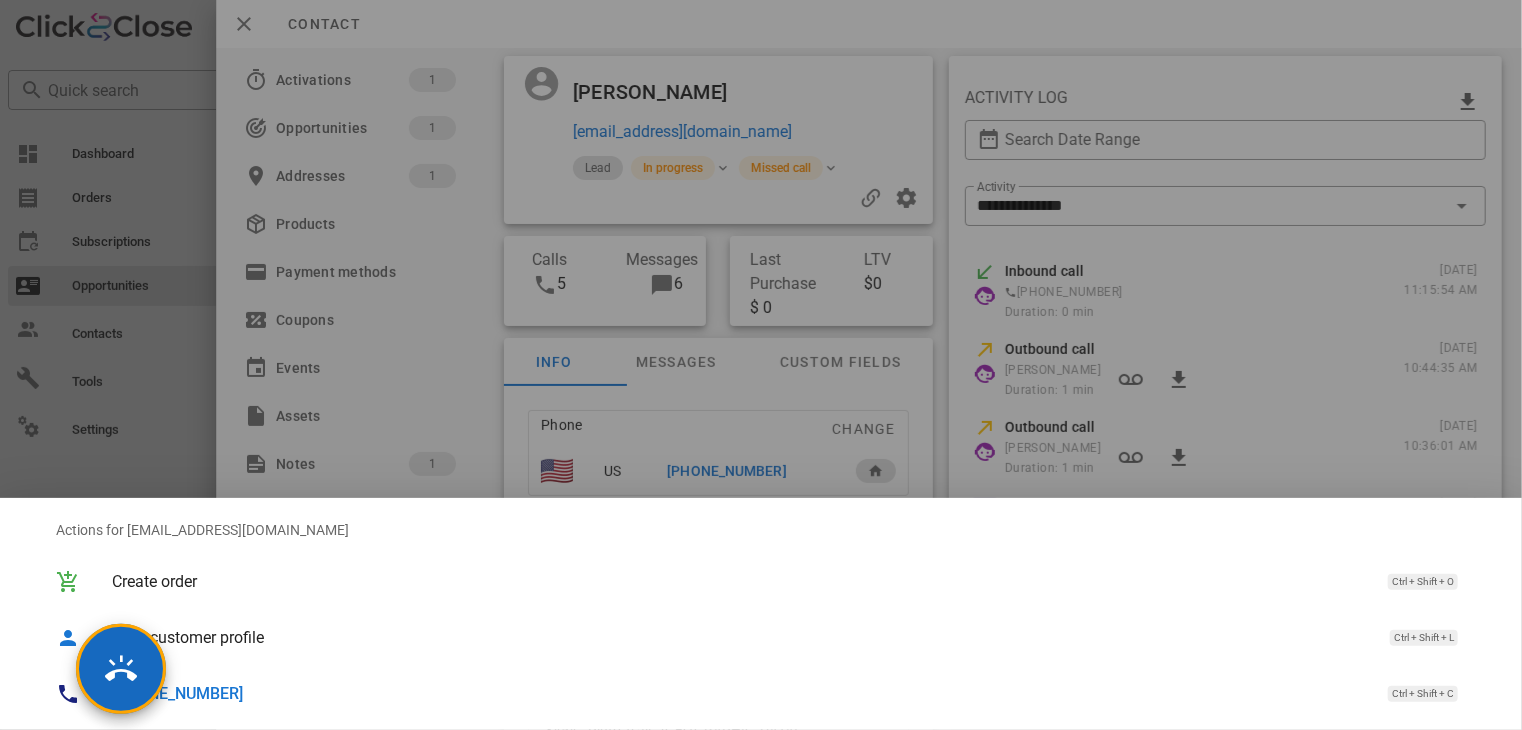 click at bounding box center [761, 365] 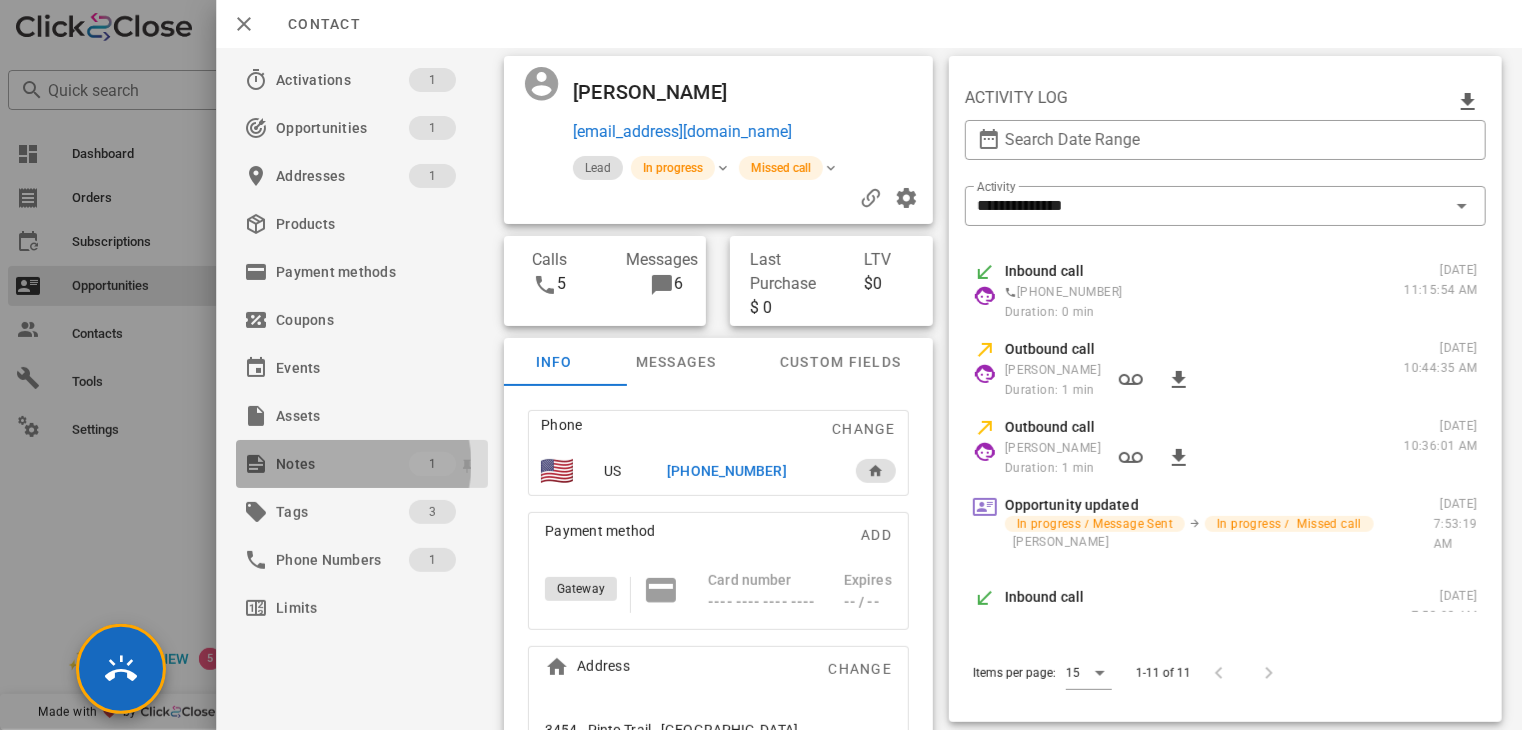 click on "Notes" at bounding box center (342, 464) 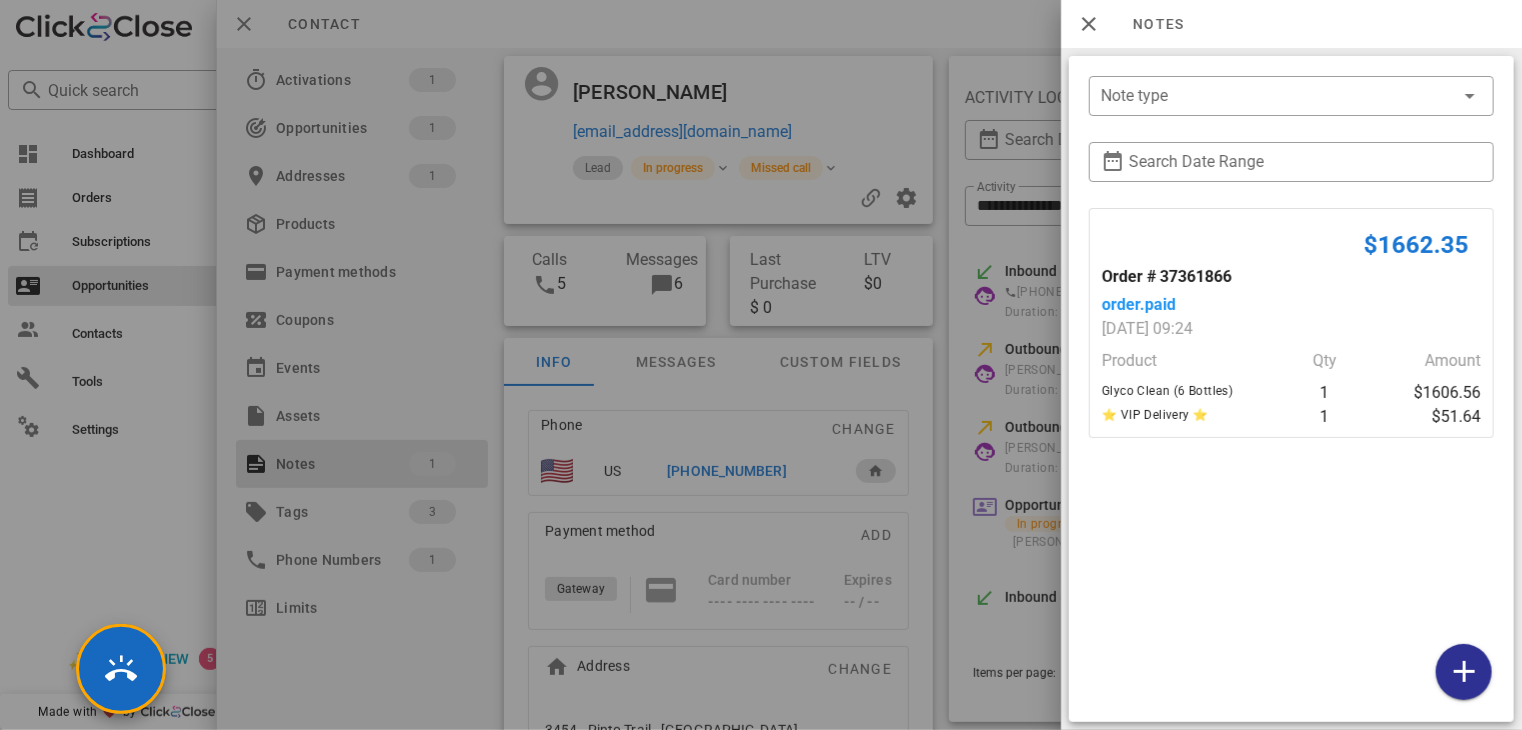 click at bounding box center (761, 365) 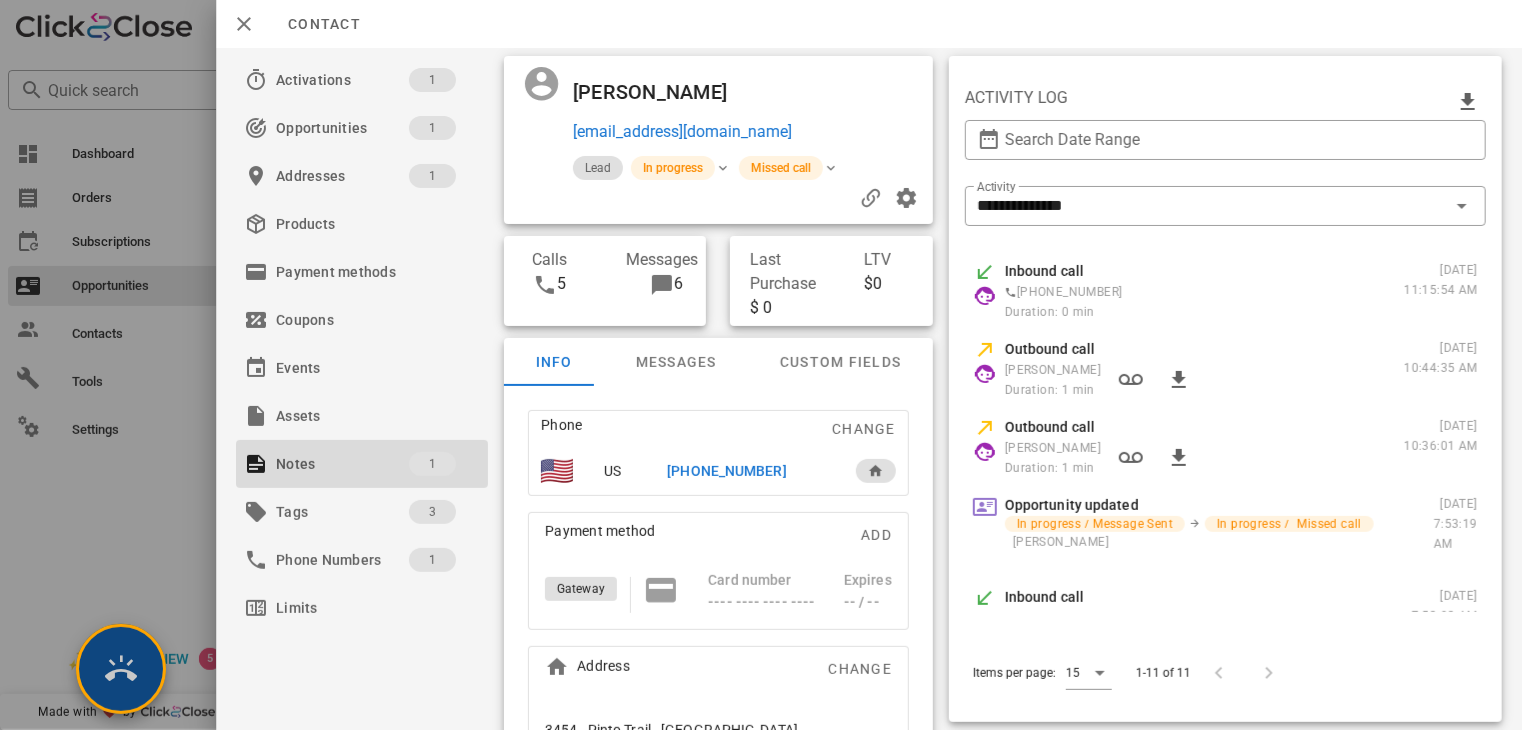 click at bounding box center (121, 669) 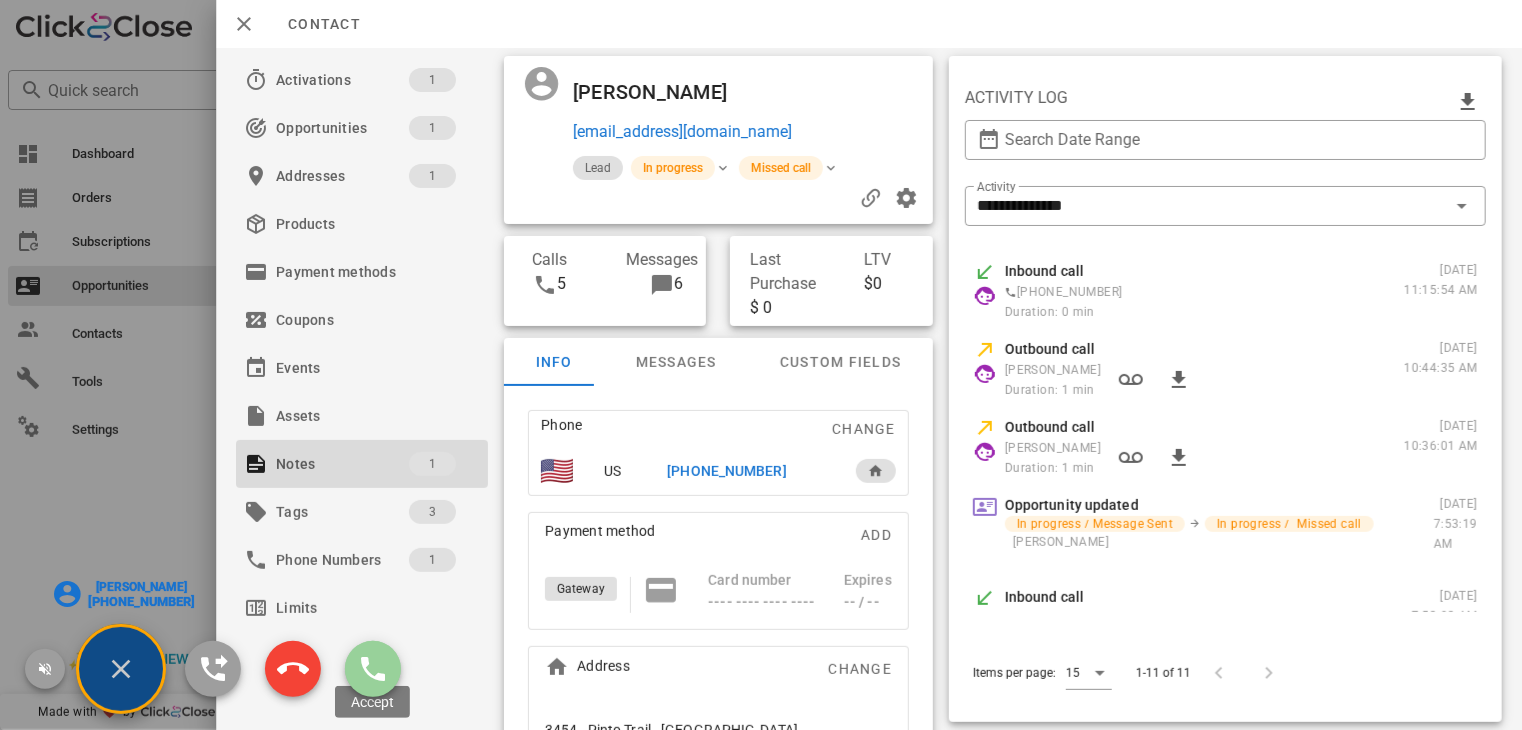 click at bounding box center (373, 669) 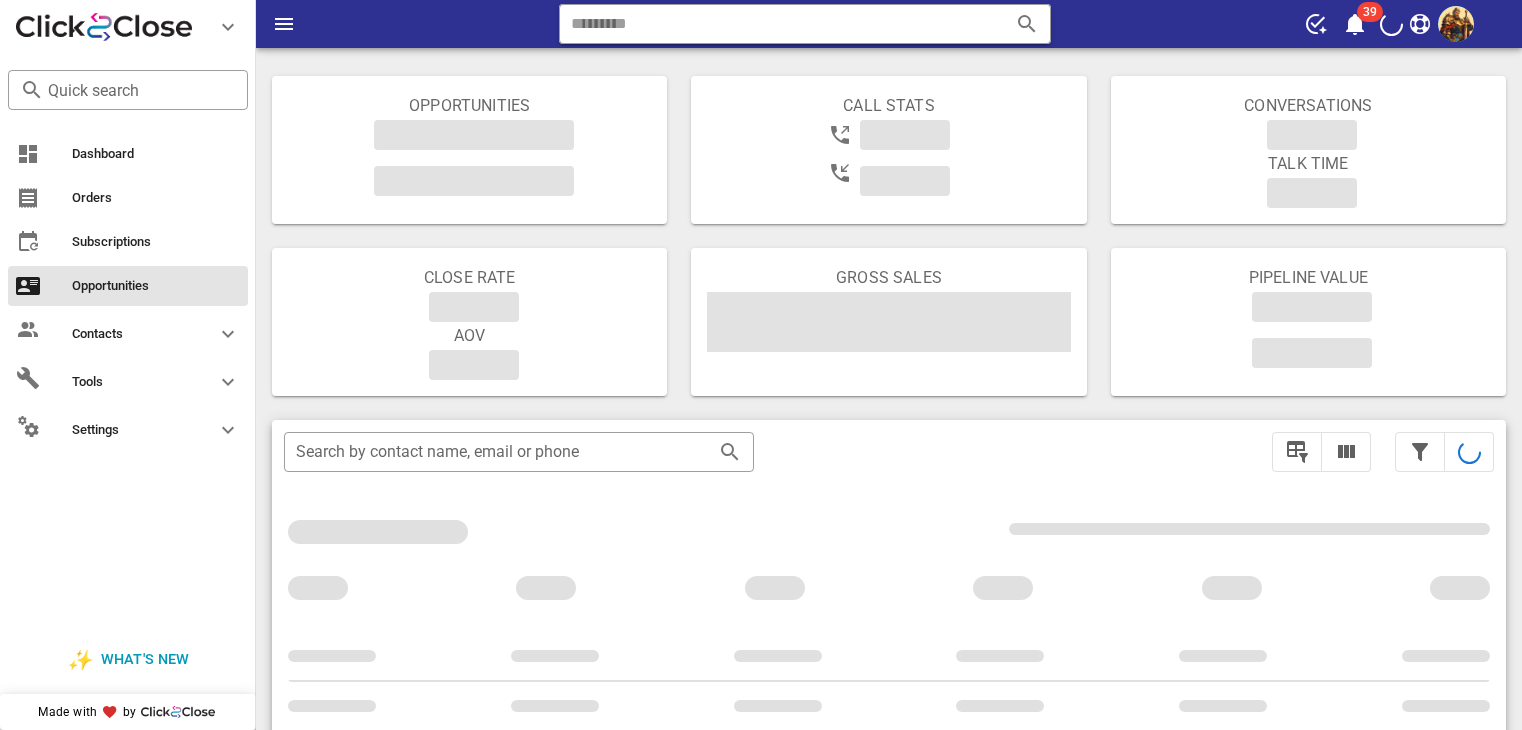 scroll, scrollTop: 356, scrollLeft: 0, axis: vertical 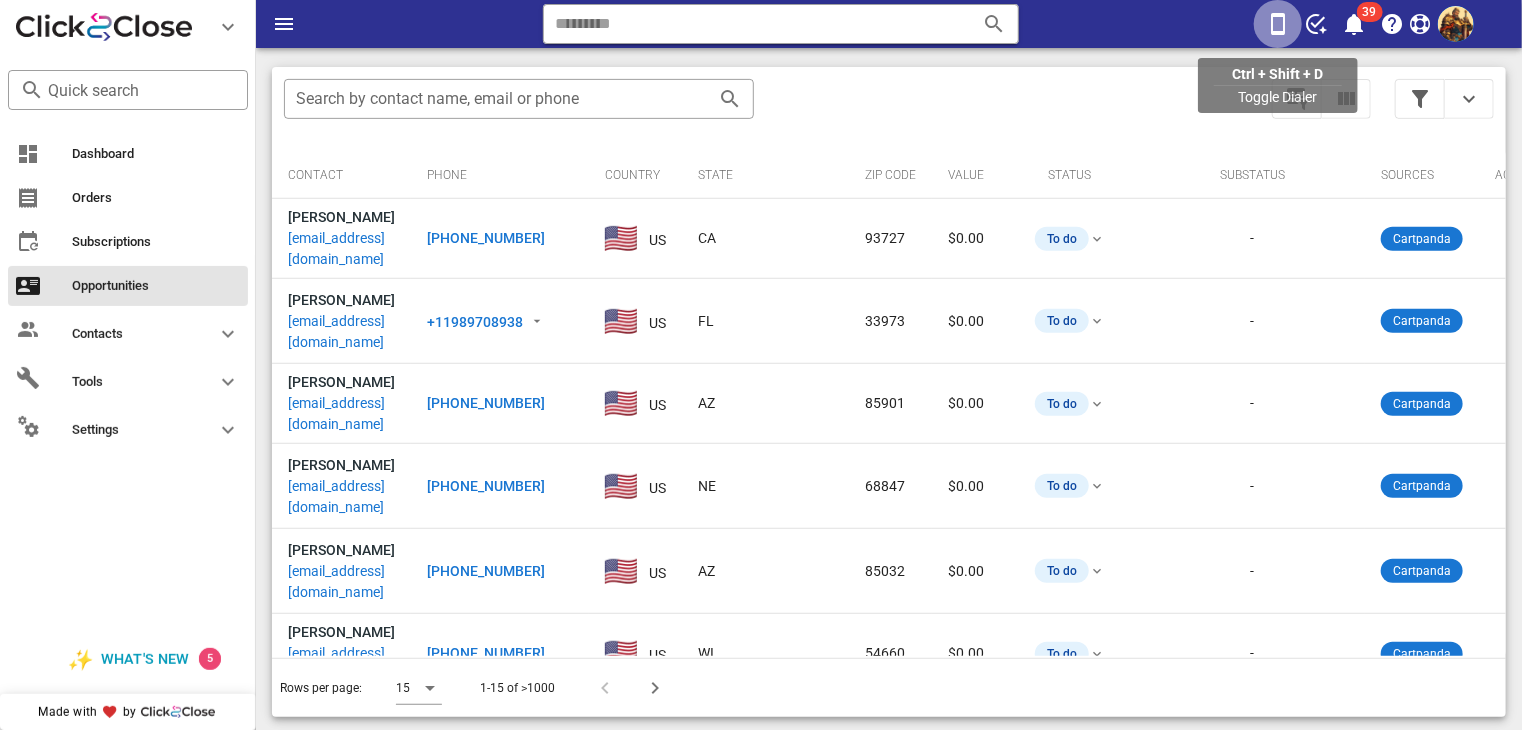 click at bounding box center (1278, 24) 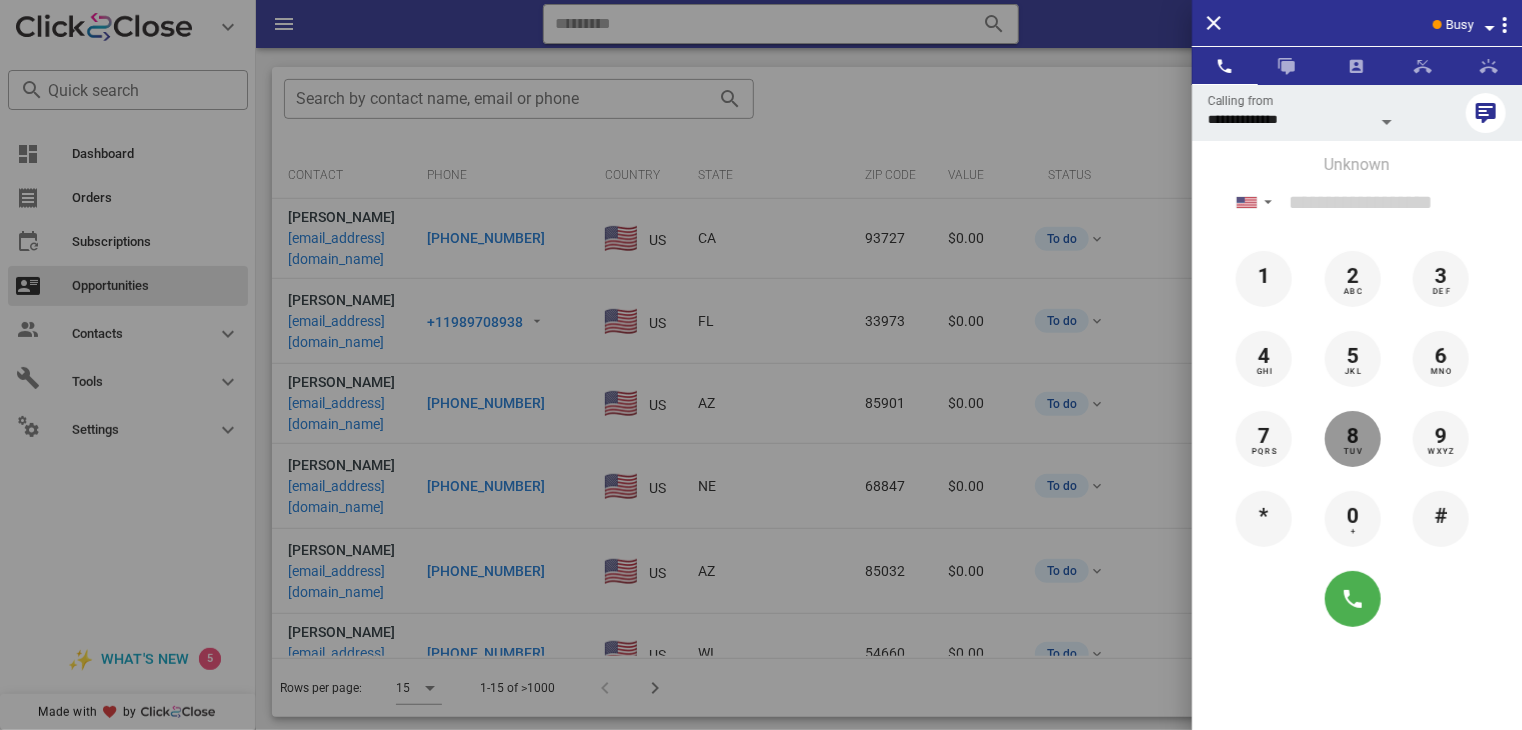 click on "8" at bounding box center (1353, 437) 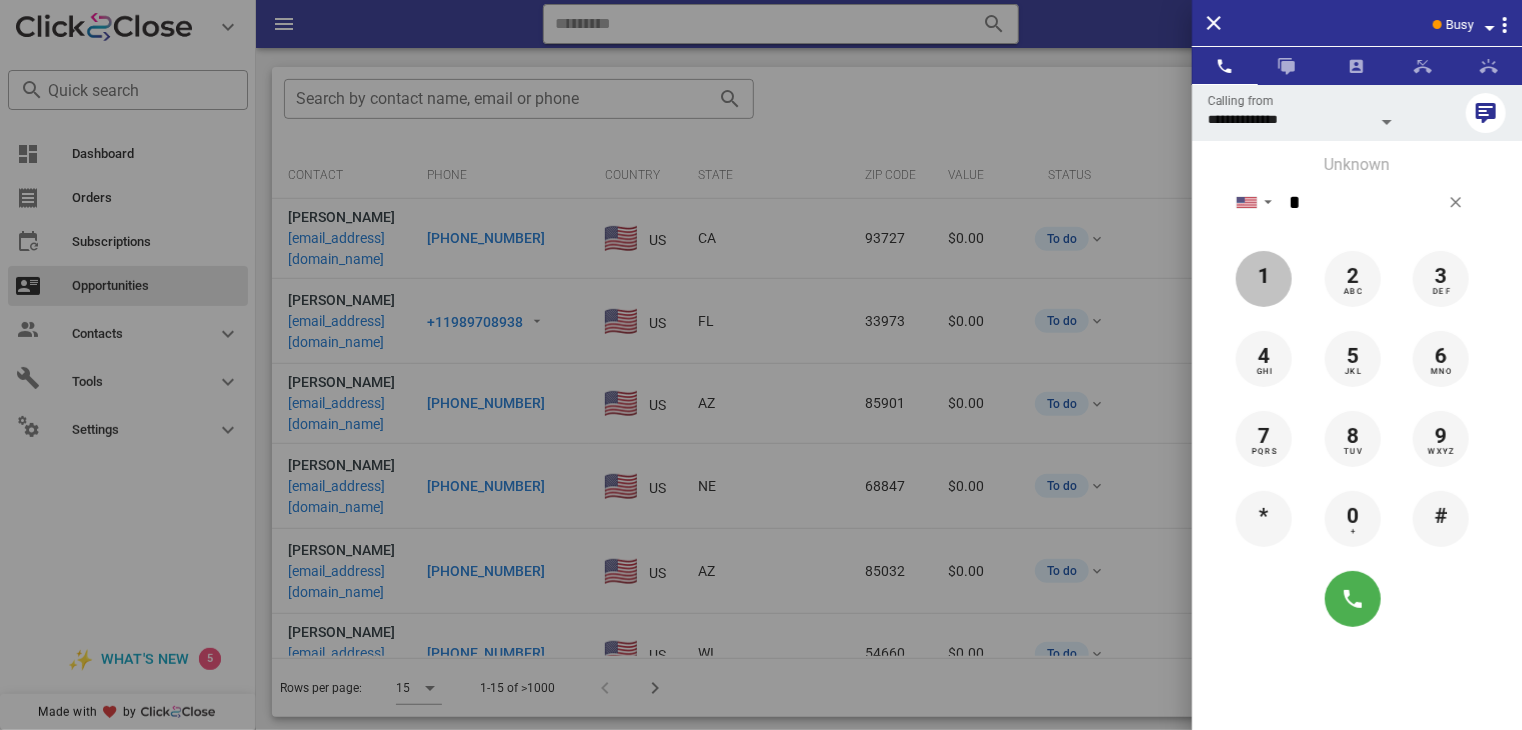click on "1" at bounding box center [1264, 277] 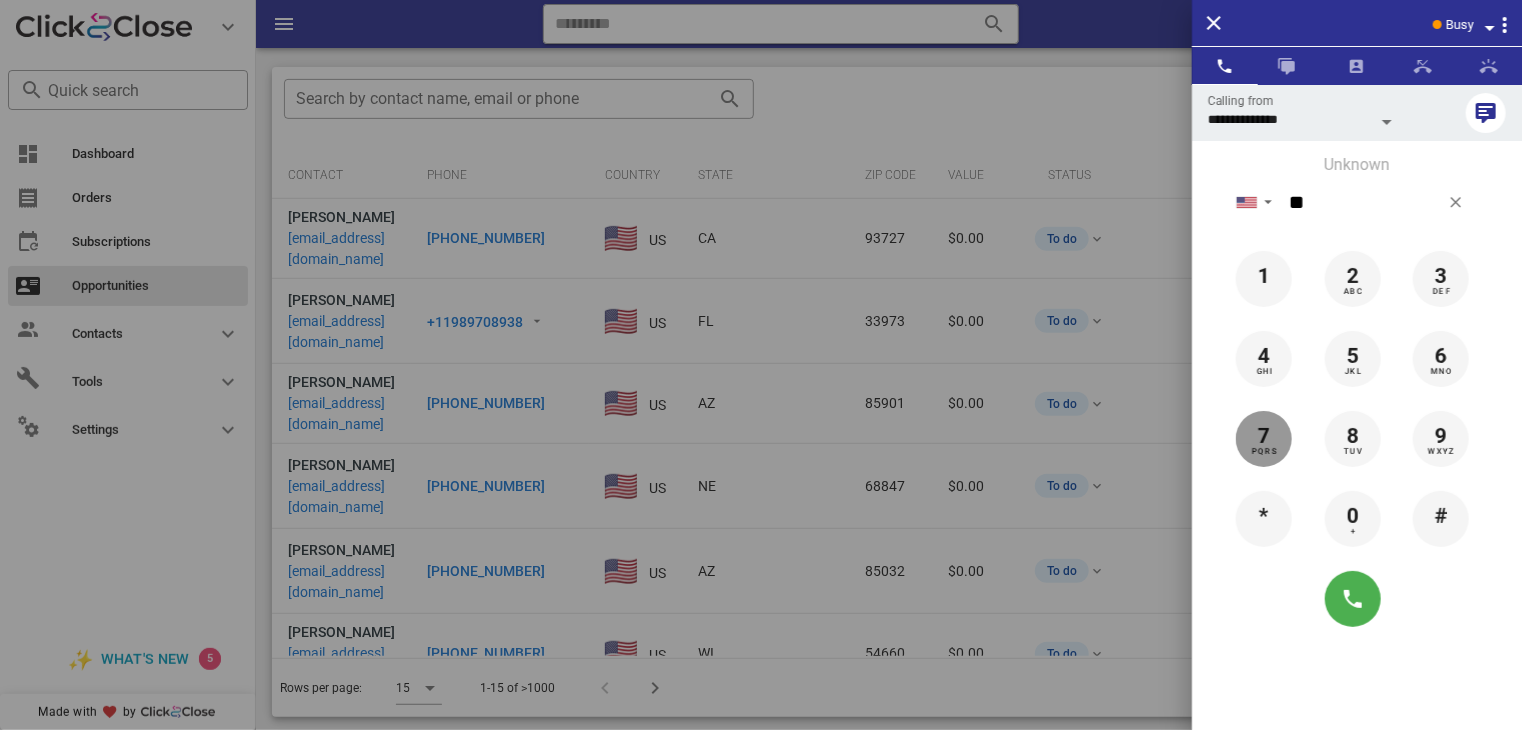 click on "7" at bounding box center (1264, 437) 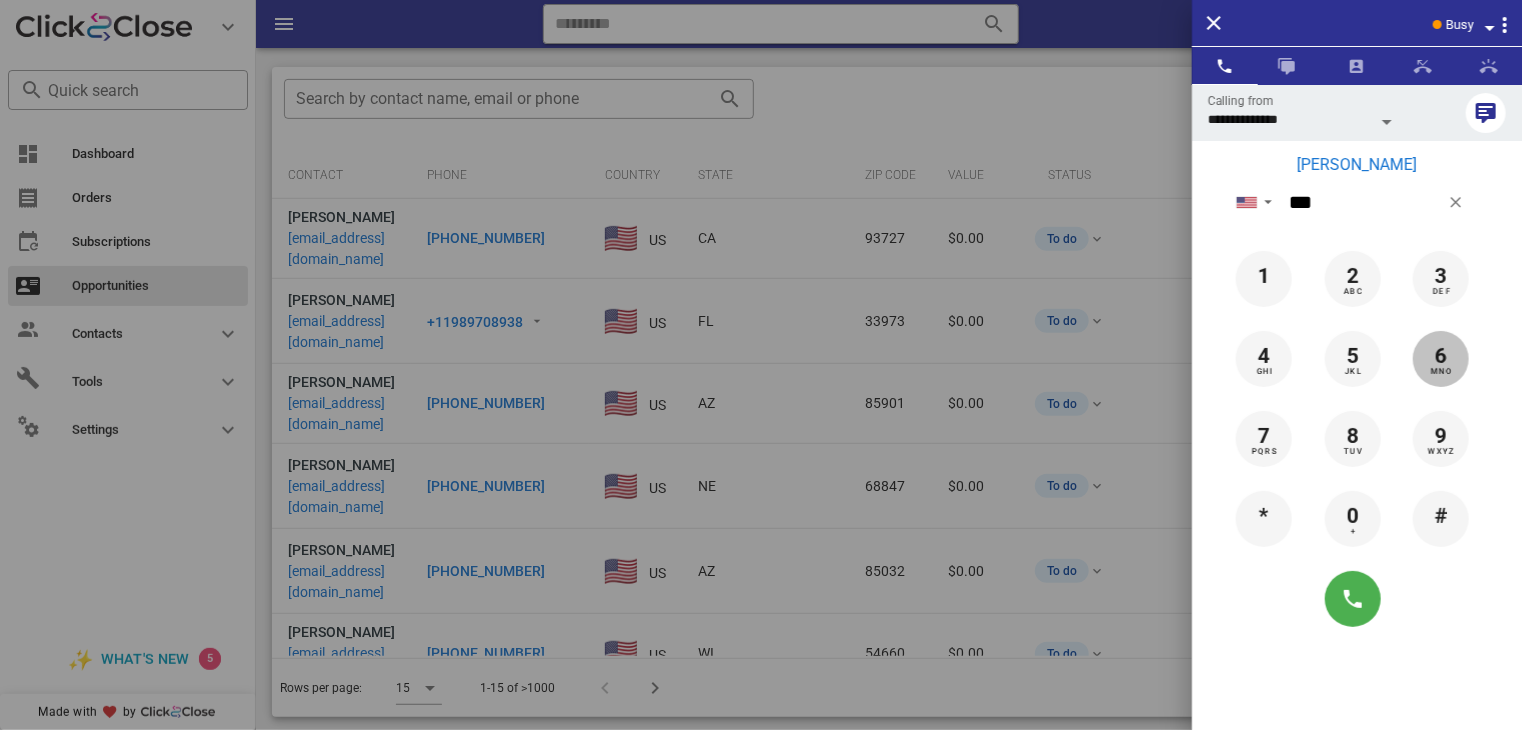 click on "6" at bounding box center (1441, 357) 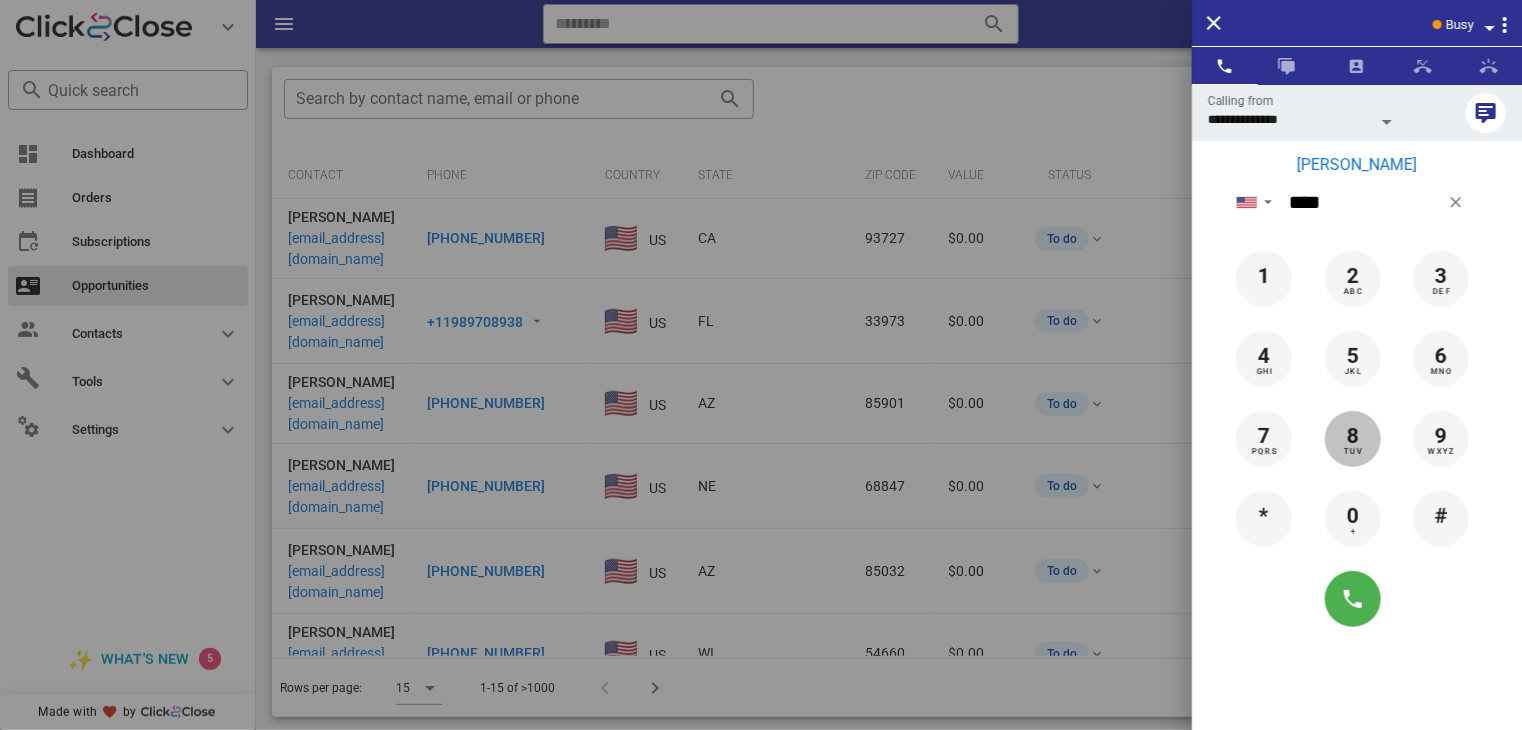 click on "8" at bounding box center (1353, 437) 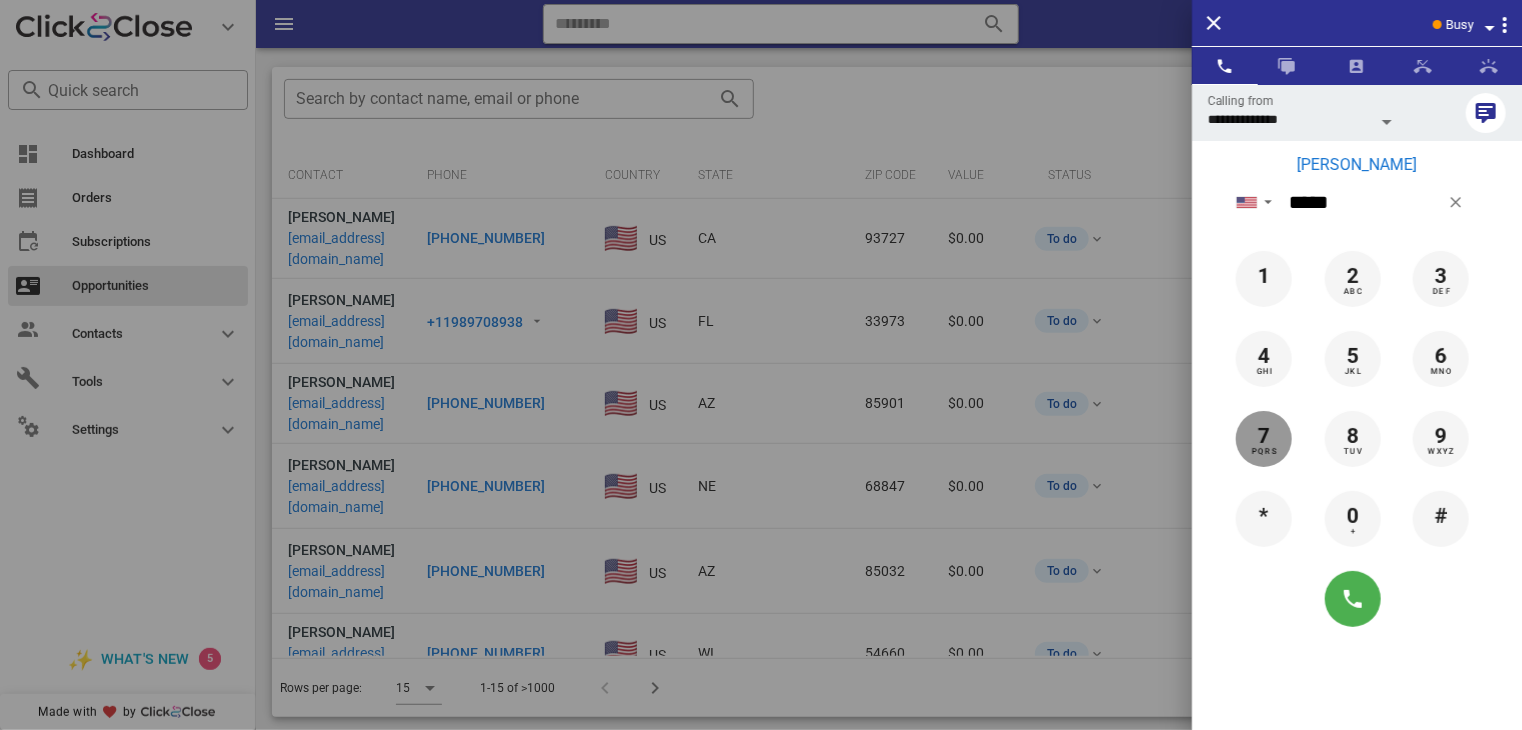 click on "7 PQRS" at bounding box center (1264, 437) 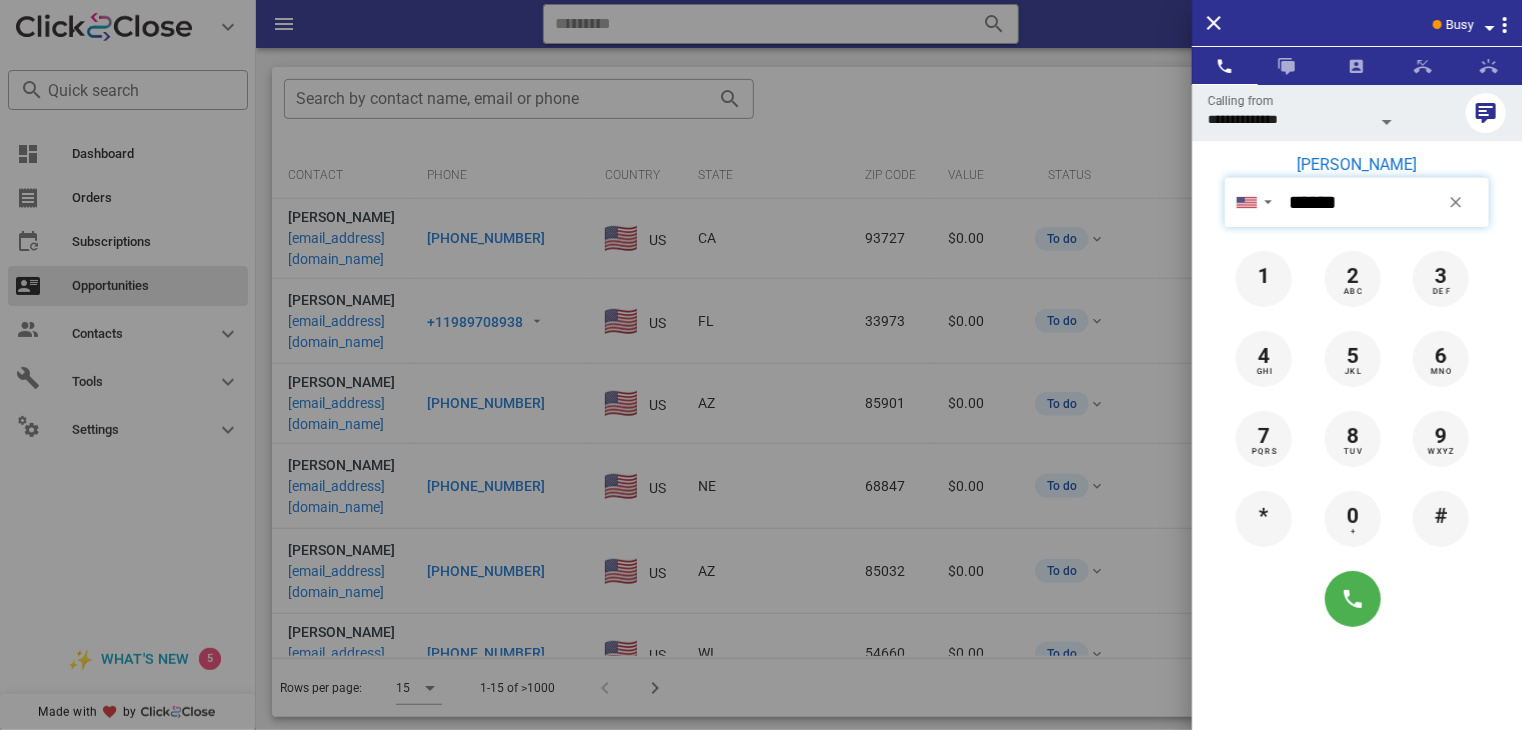 click on "******" at bounding box center (1385, 202) 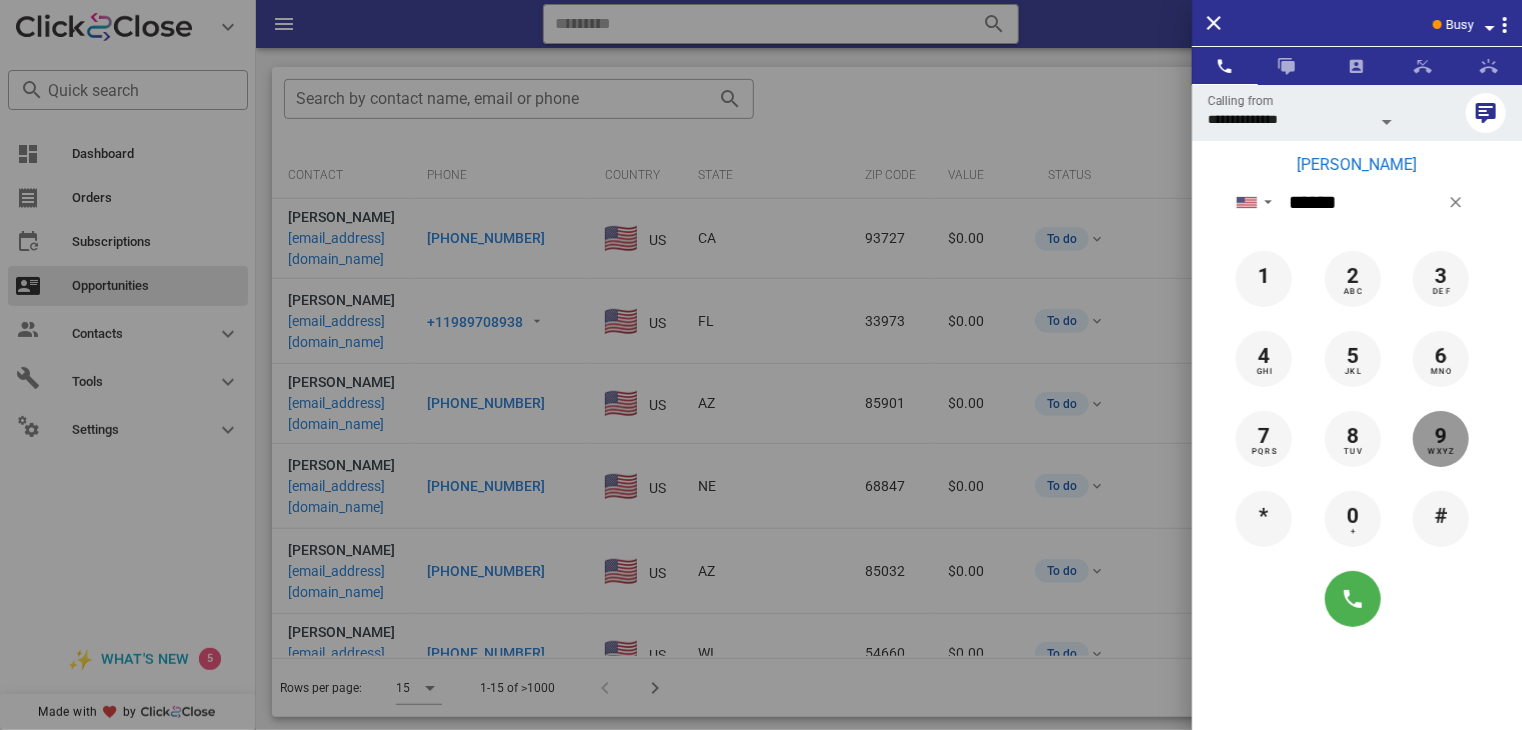 click on "9 WXYZ" at bounding box center (1441, 437) 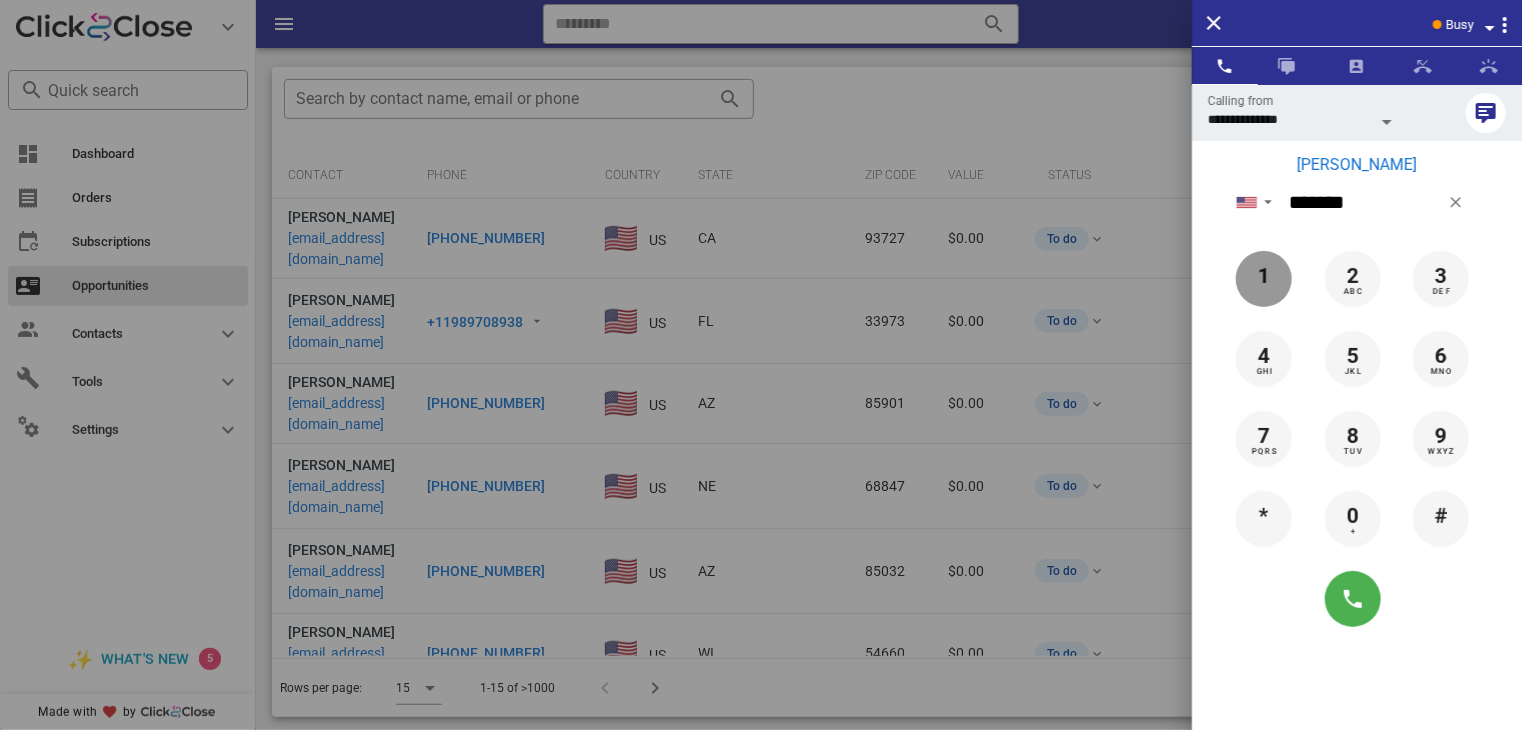 click on "1" at bounding box center (1264, 277) 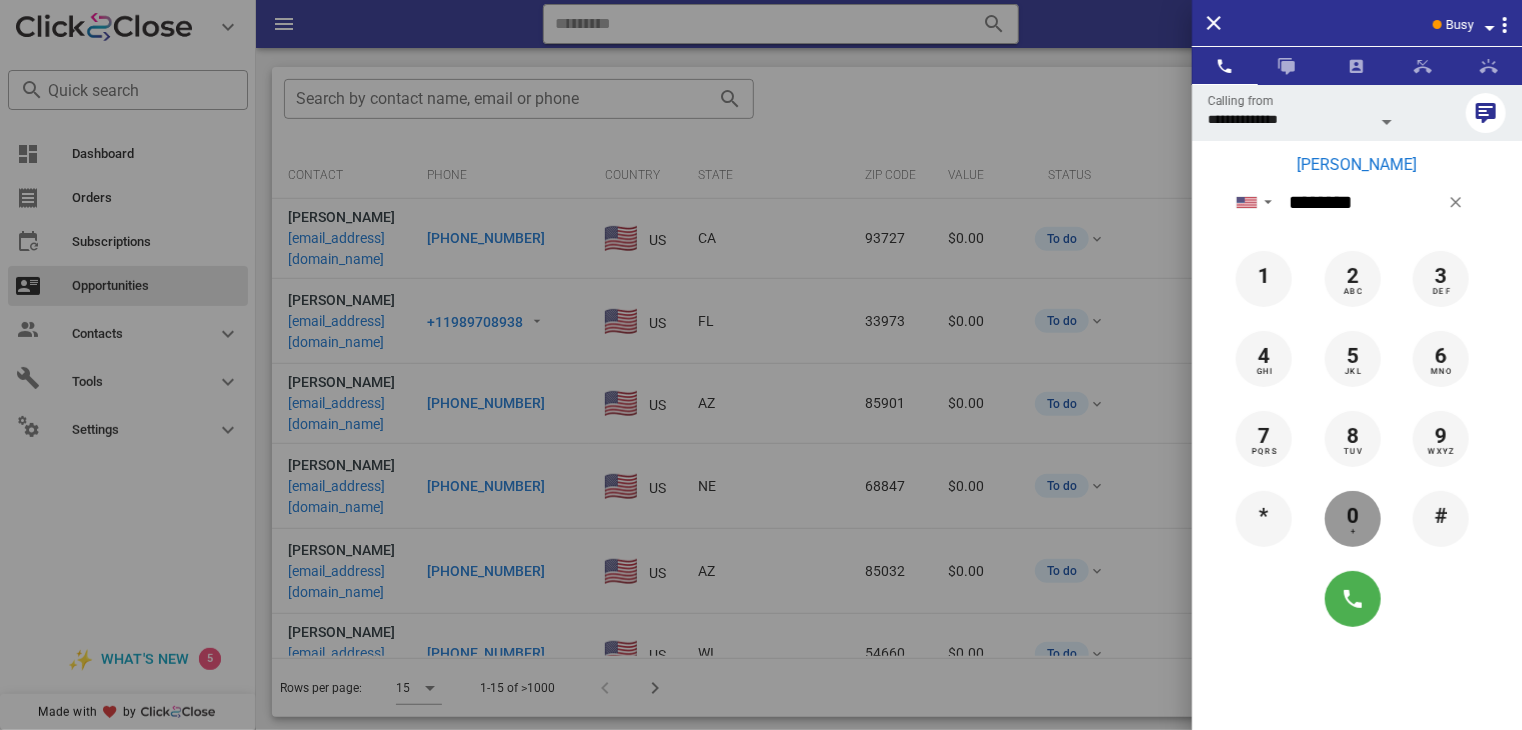 click on "0" at bounding box center [1353, 517] 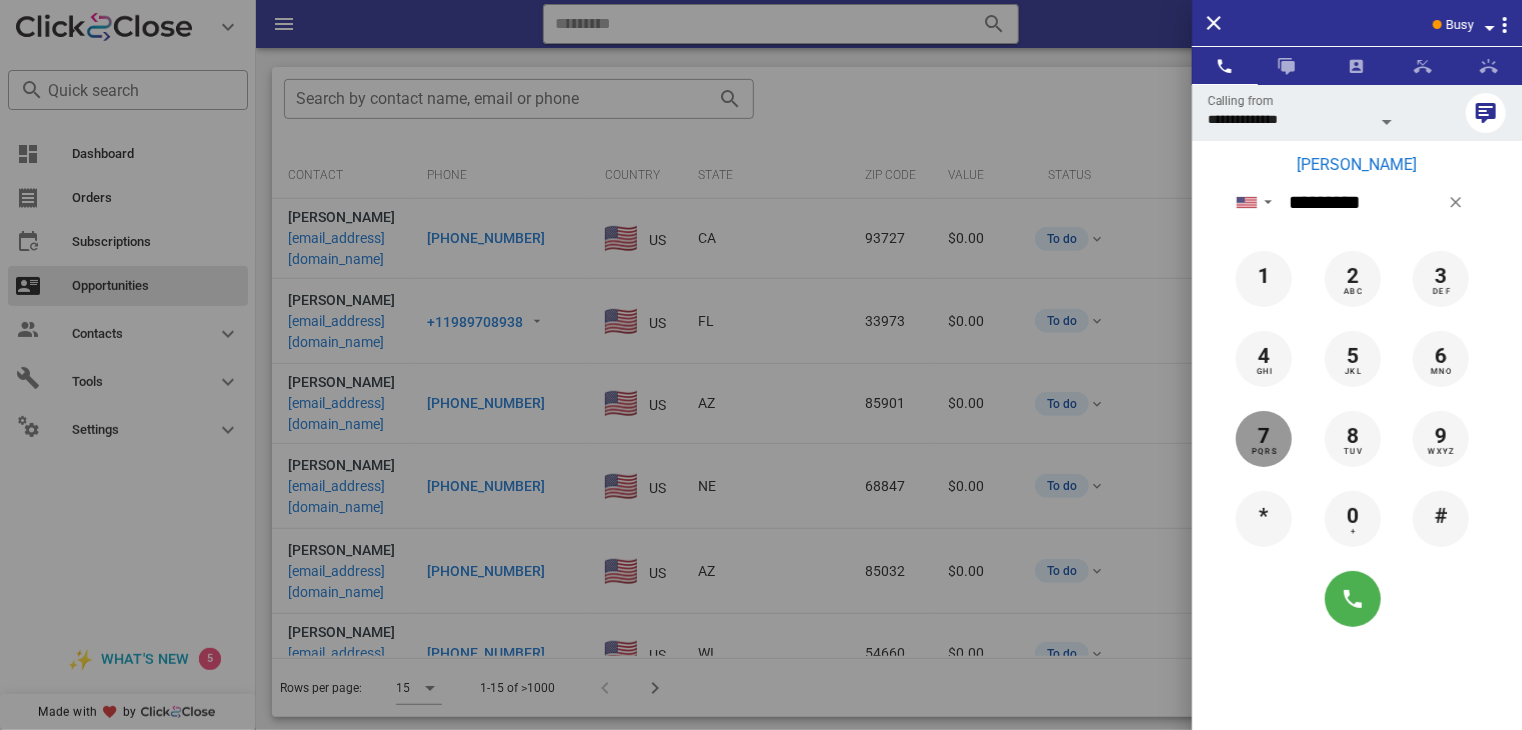 click on "7" at bounding box center (1264, 437) 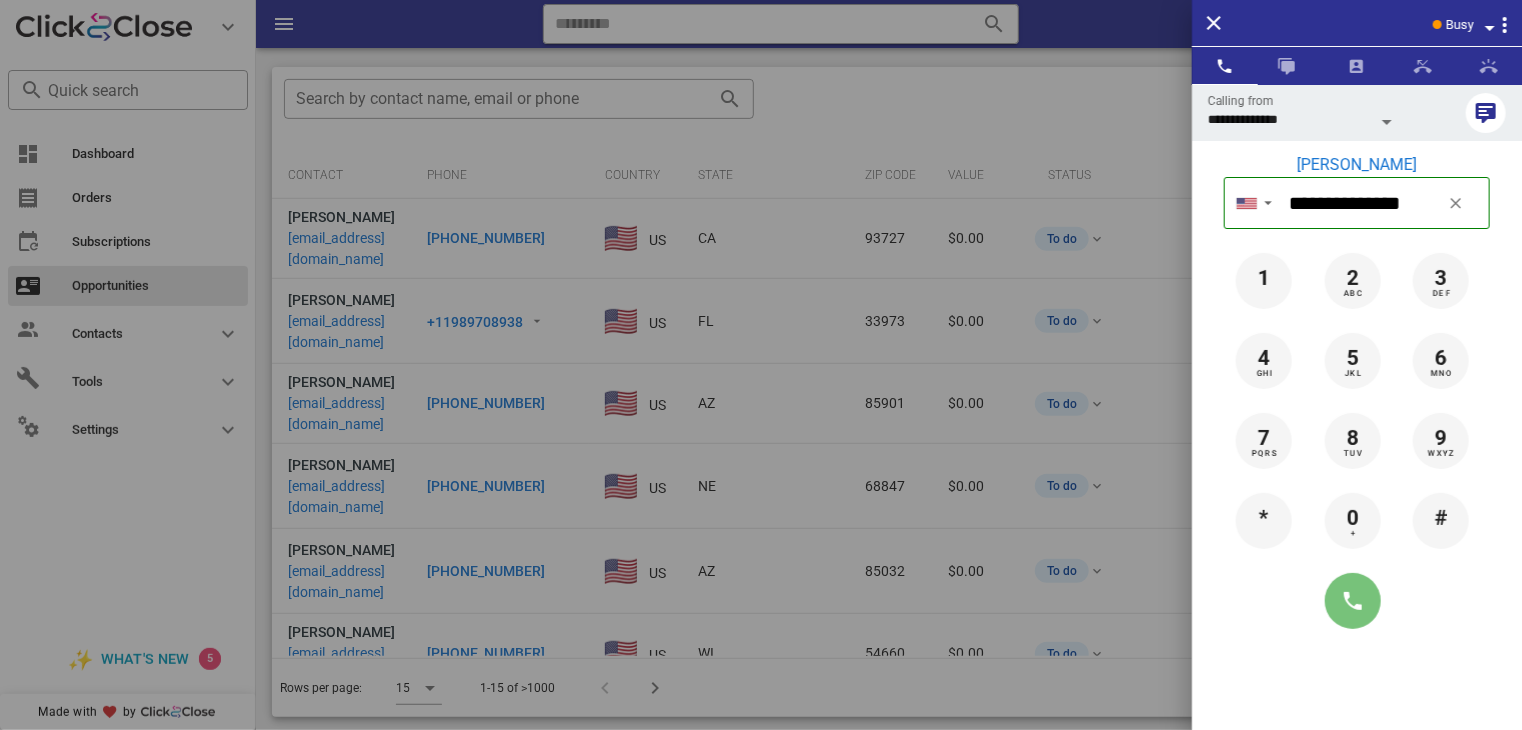 drag, startPoint x: 1348, startPoint y: 581, endPoint x: 1349, endPoint y: 611, distance: 30.016663 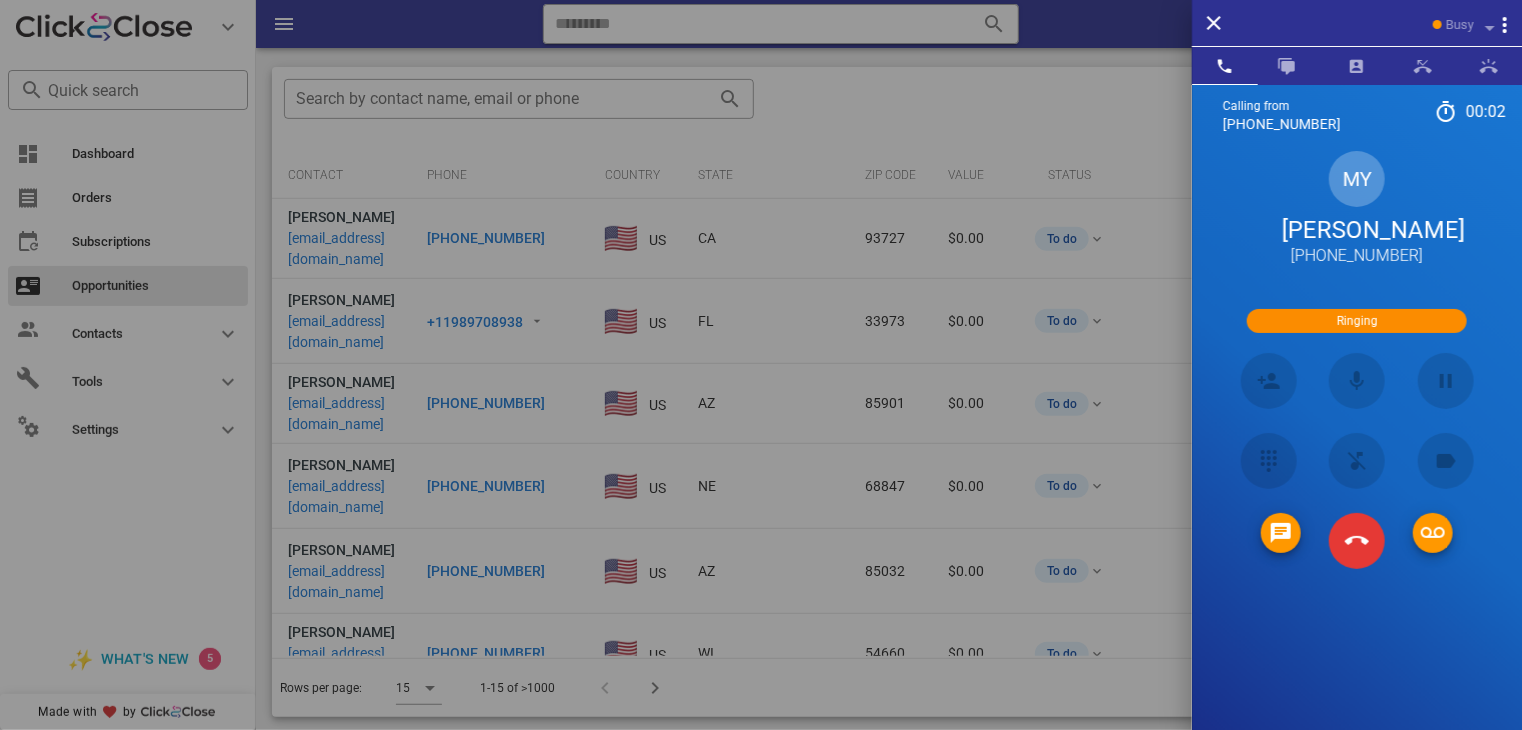 click on "Michael Yant" at bounding box center [1357, 230] 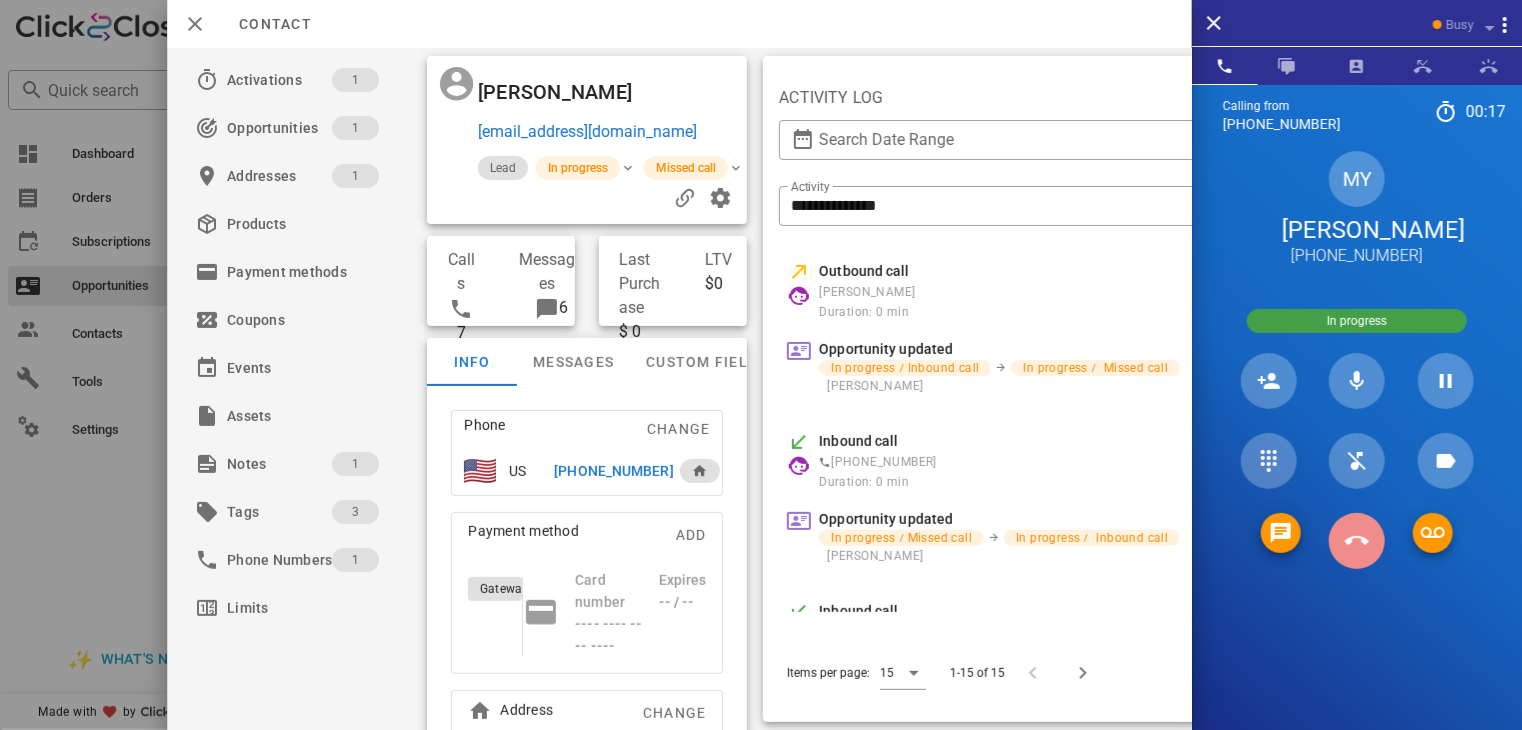 drag, startPoint x: 1351, startPoint y: 546, endPoint x: 1368, endPoint y: 547, distance: 17.029387 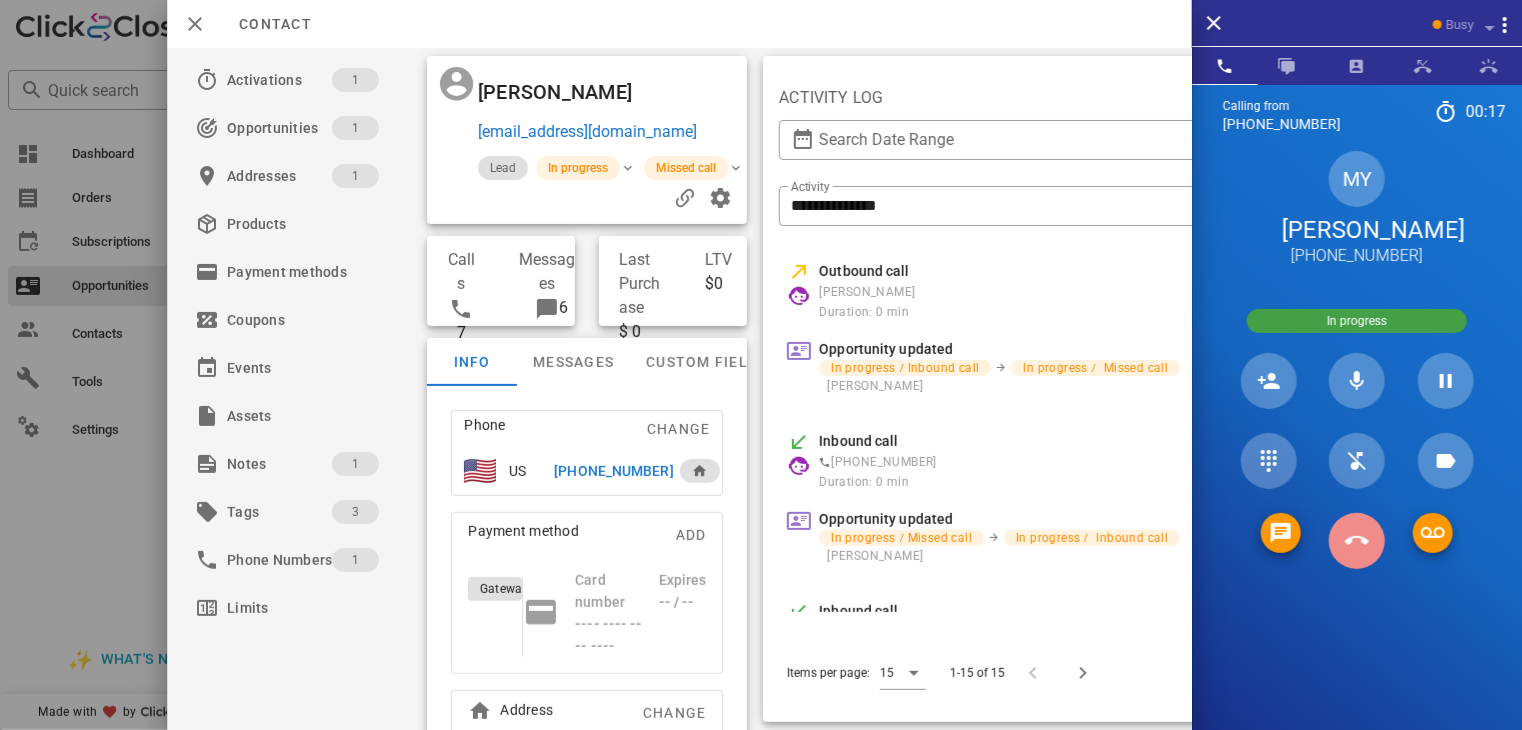 click at bounding box center (1357, 541) 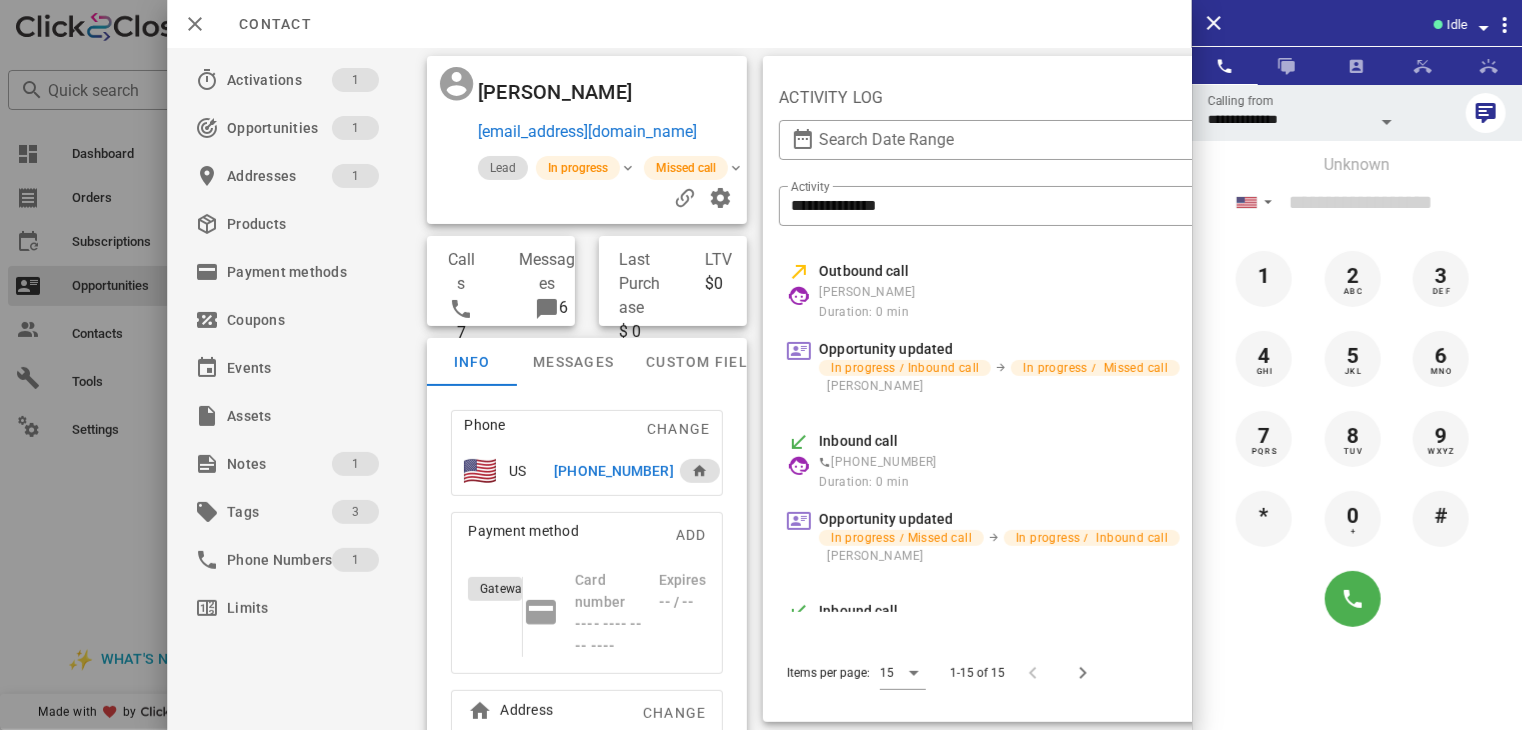click on "+18176879107" at bounding box center (613, 471) 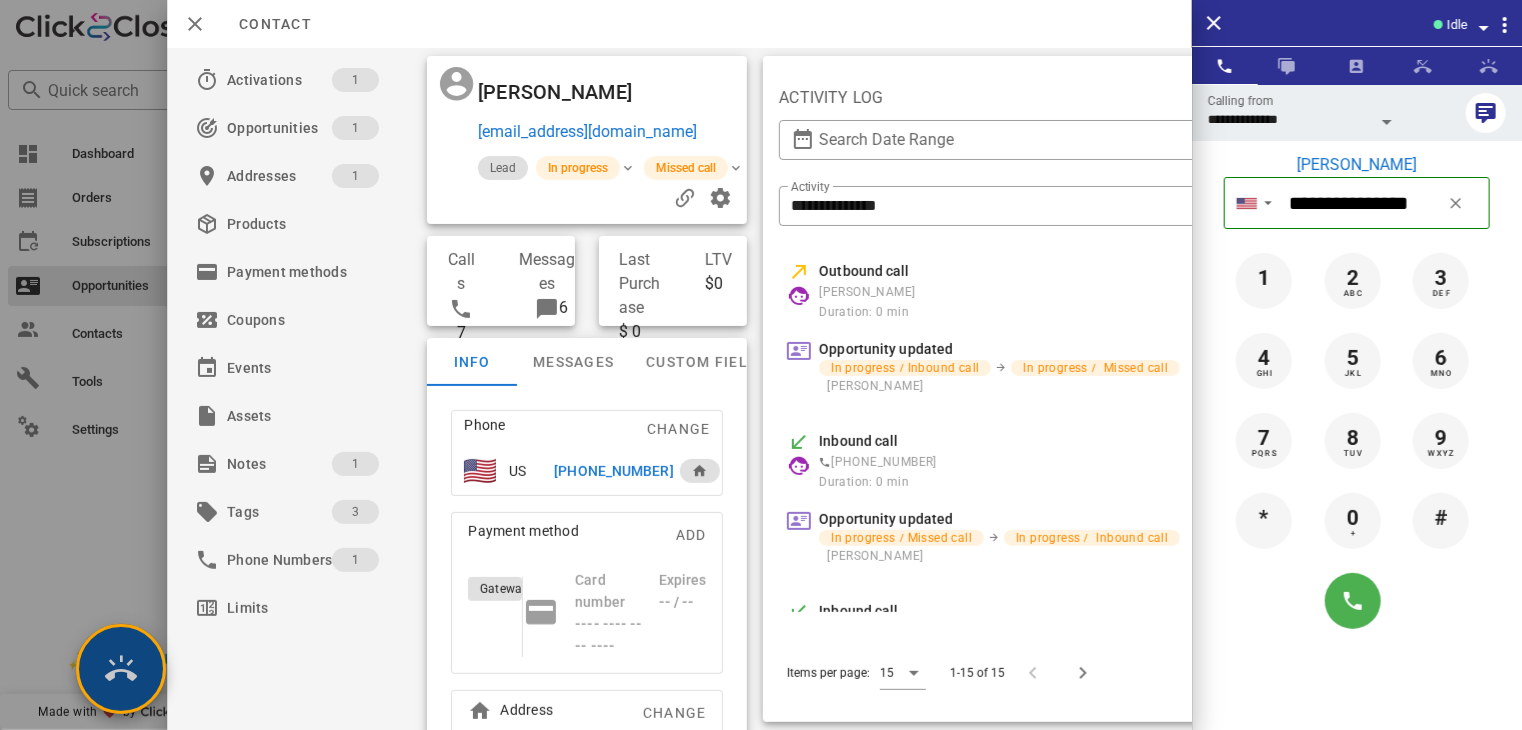 click at bounding box center [121, 669] 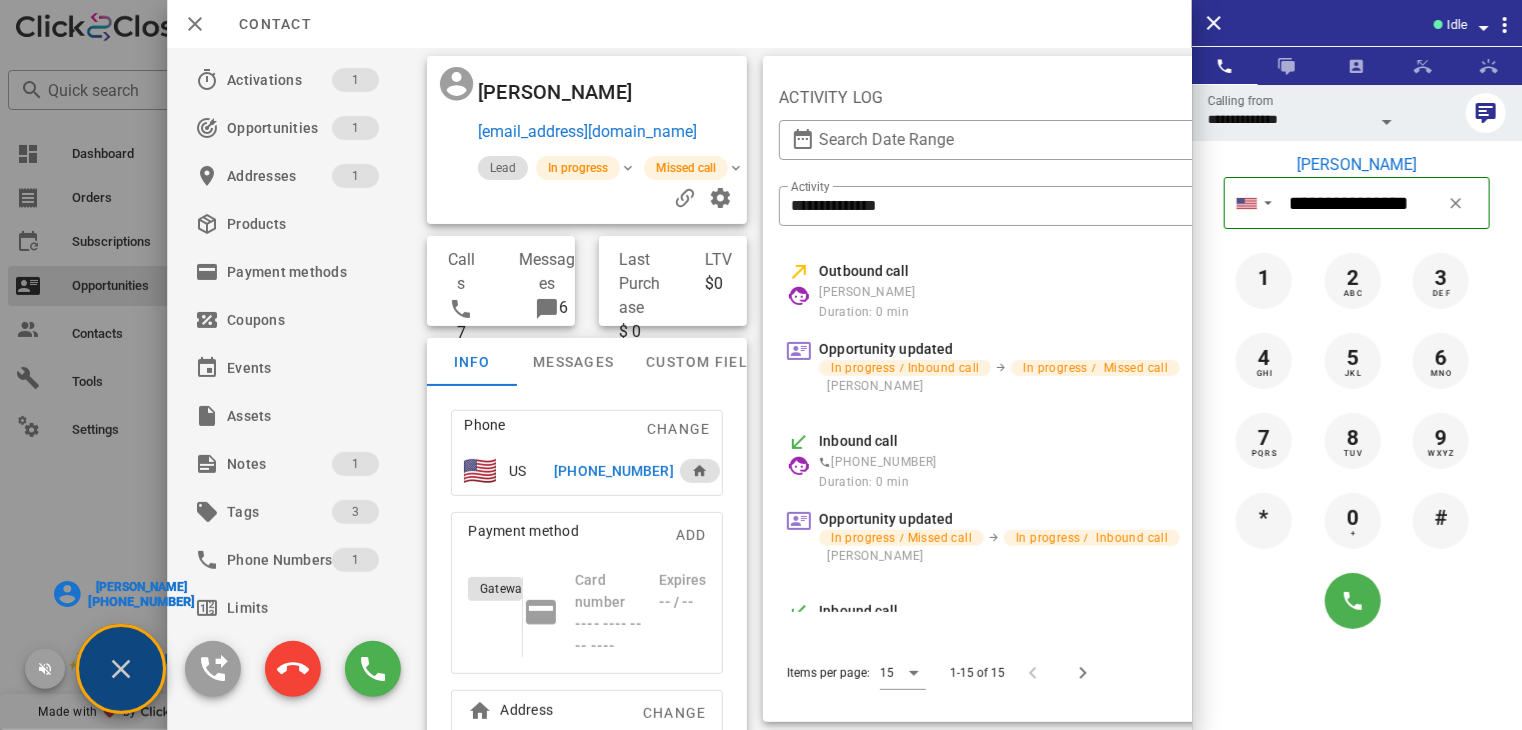 click on "Michael Yant" at bounding box center (141, 587) 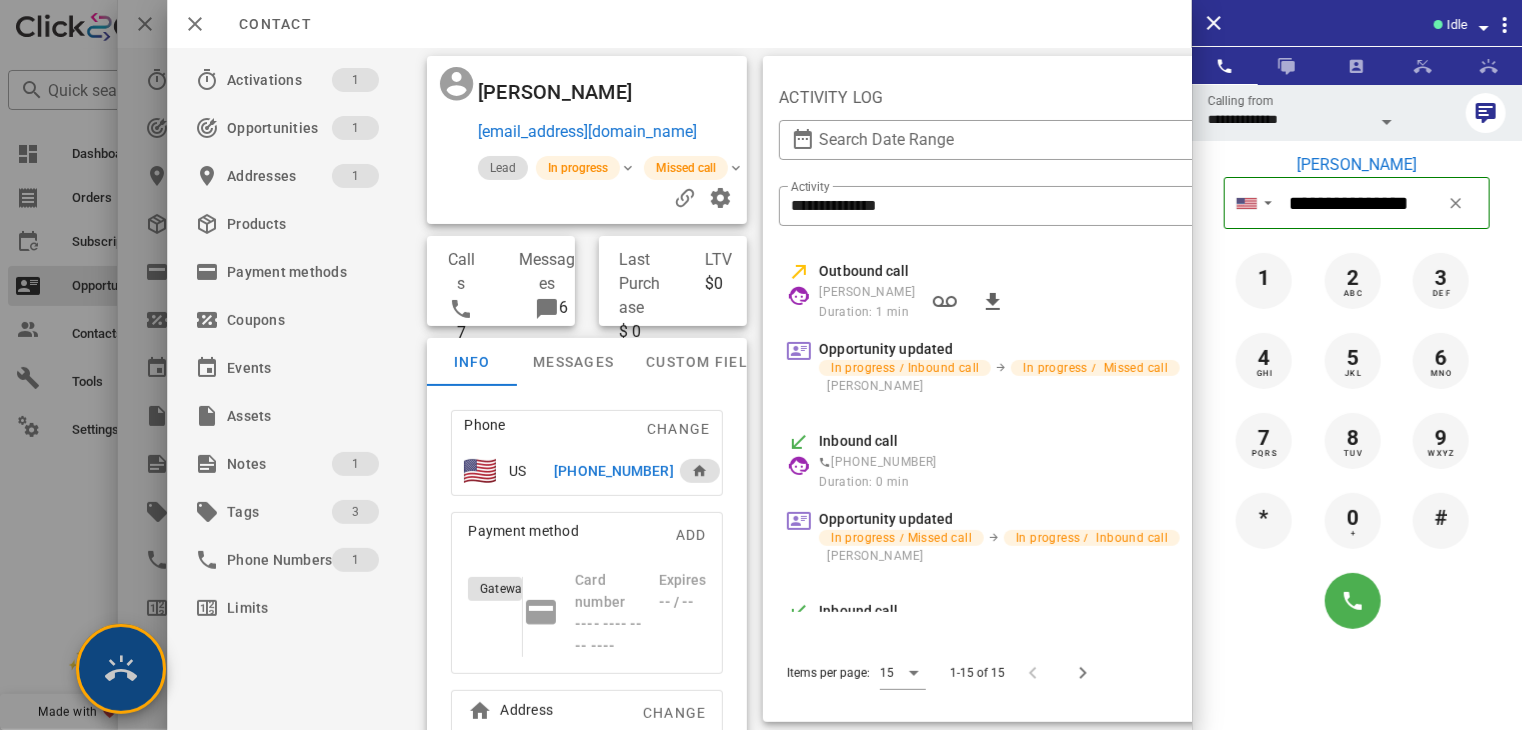 click at bounding box center (121, 669) 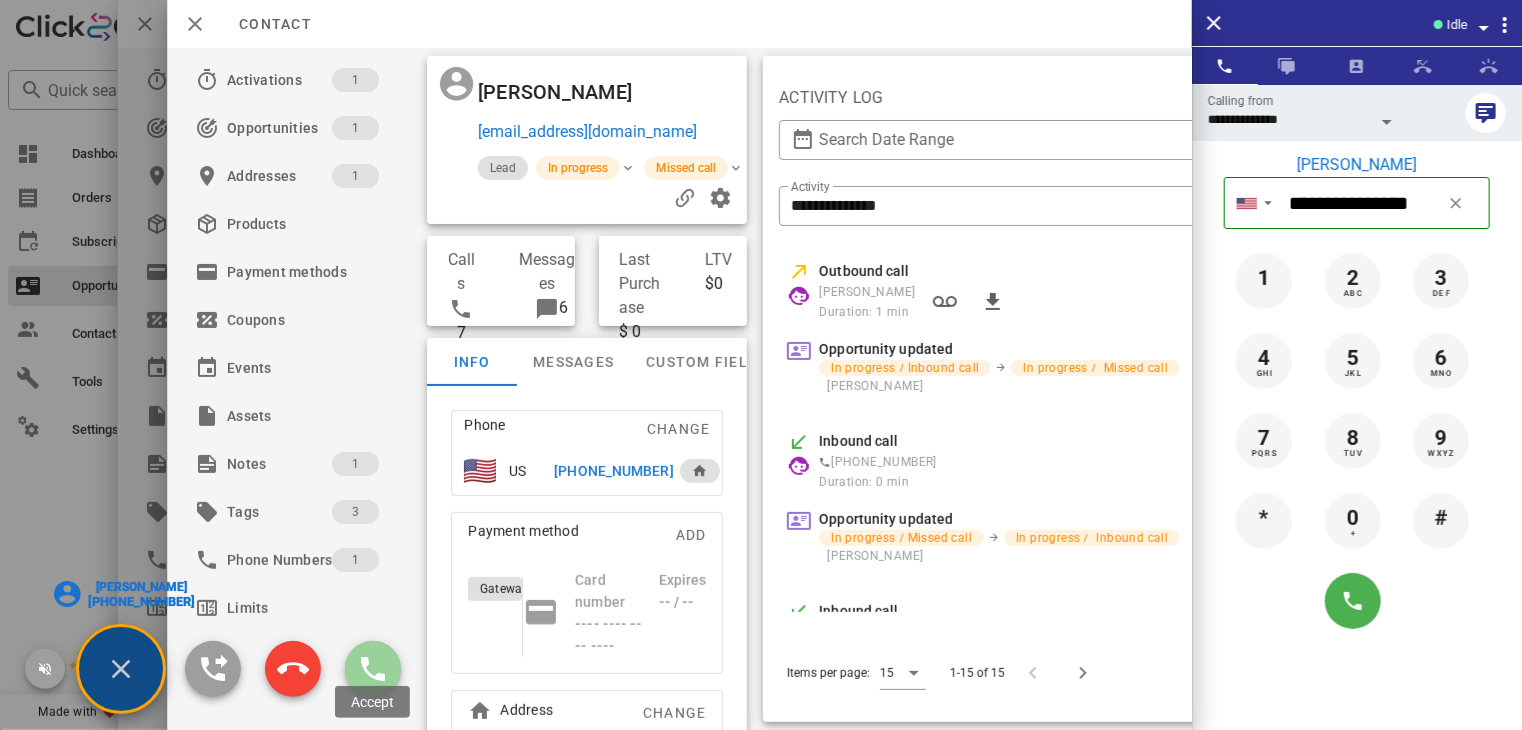 click at bounding box center (373, 669) 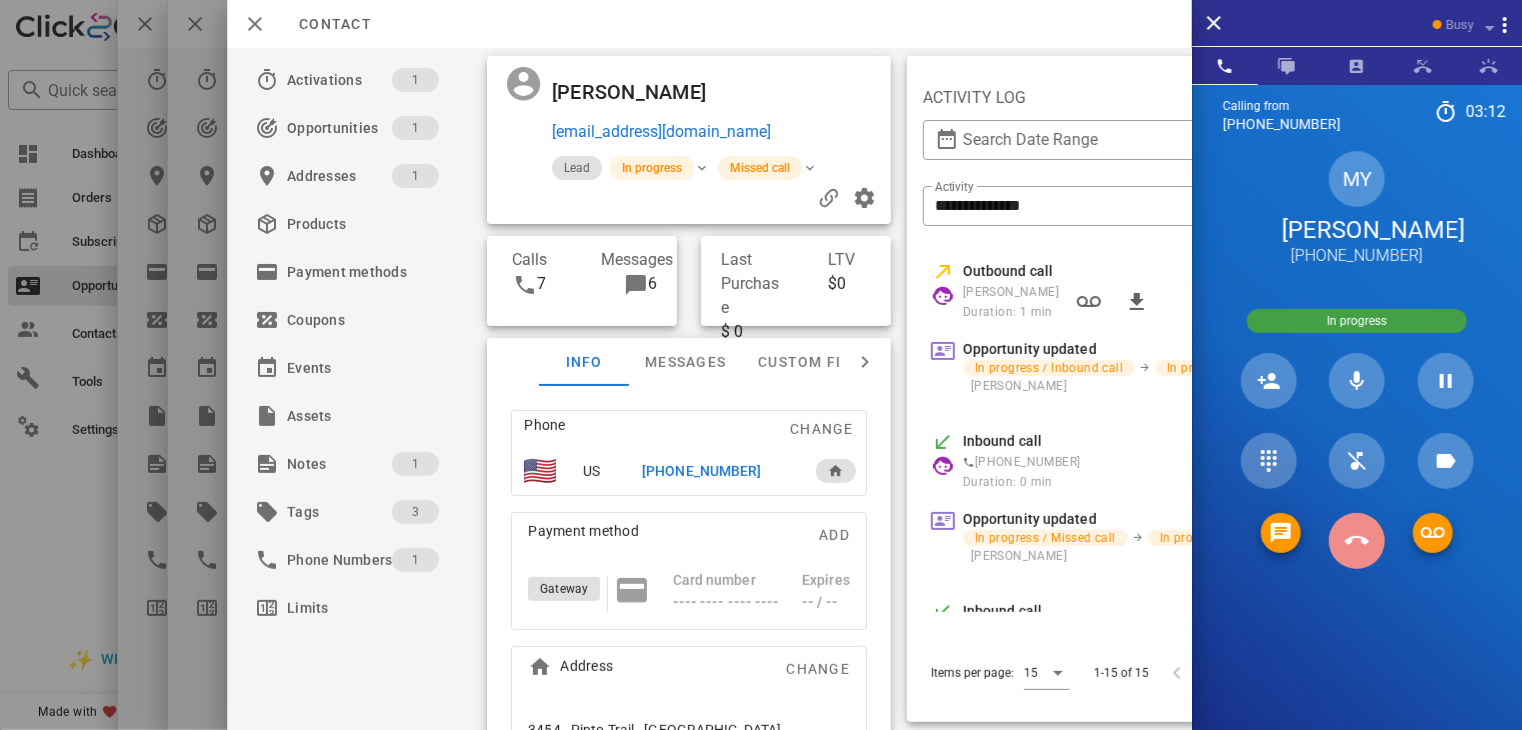 click at bounding box center [1357, 541] 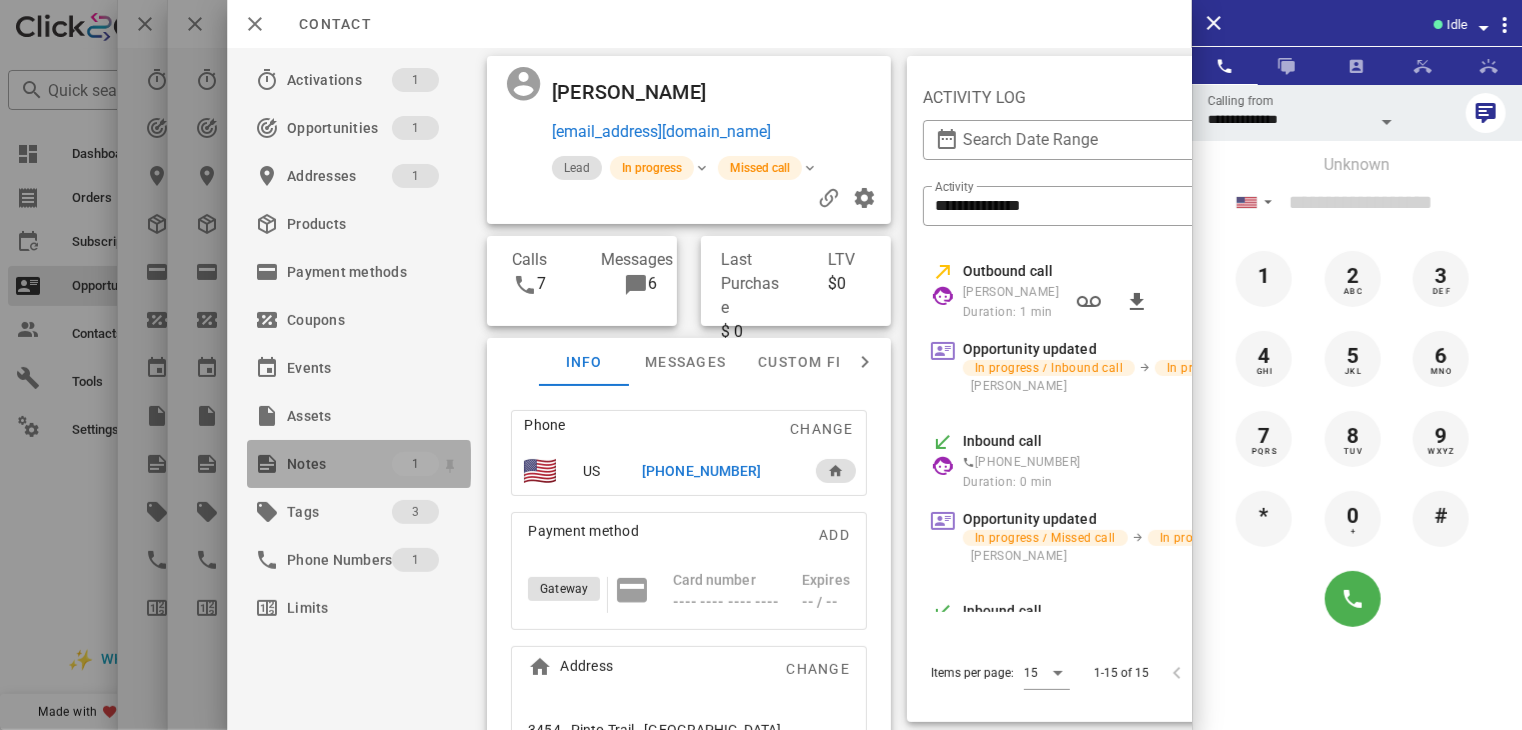 click on "Notes" at bounding box center [339, 464] 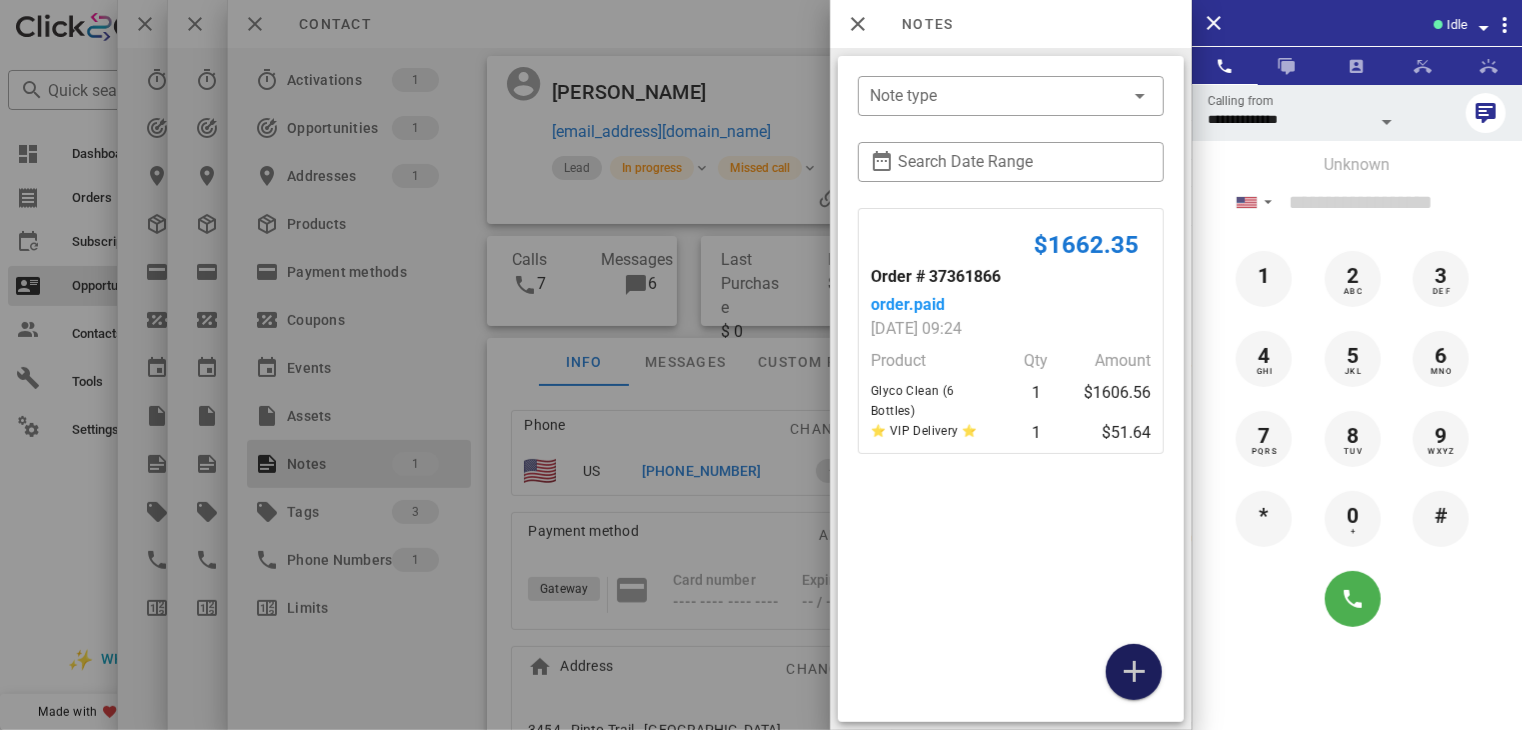 click at bounding box center [1134, 672] 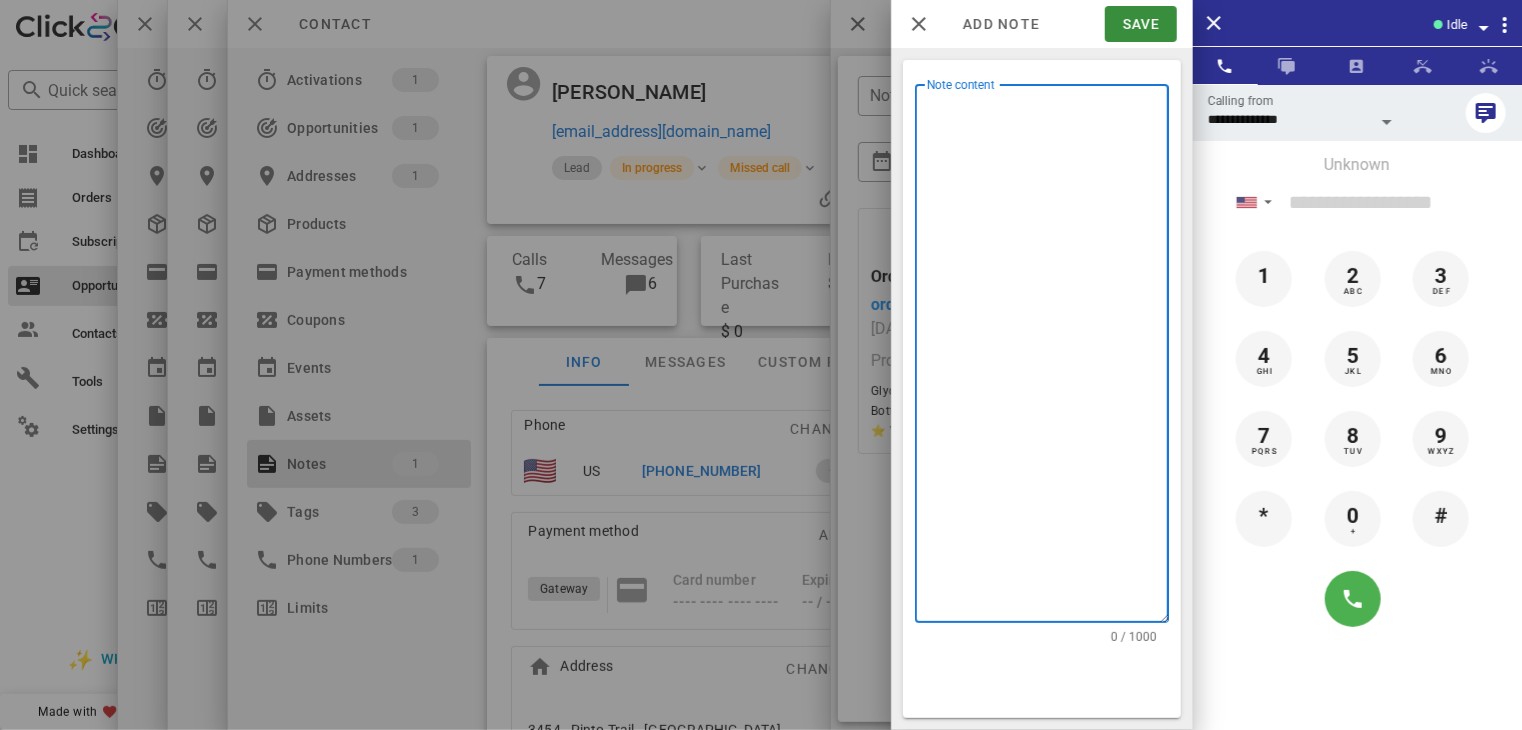 click on "Note content" at bounding box center (1048, 358) 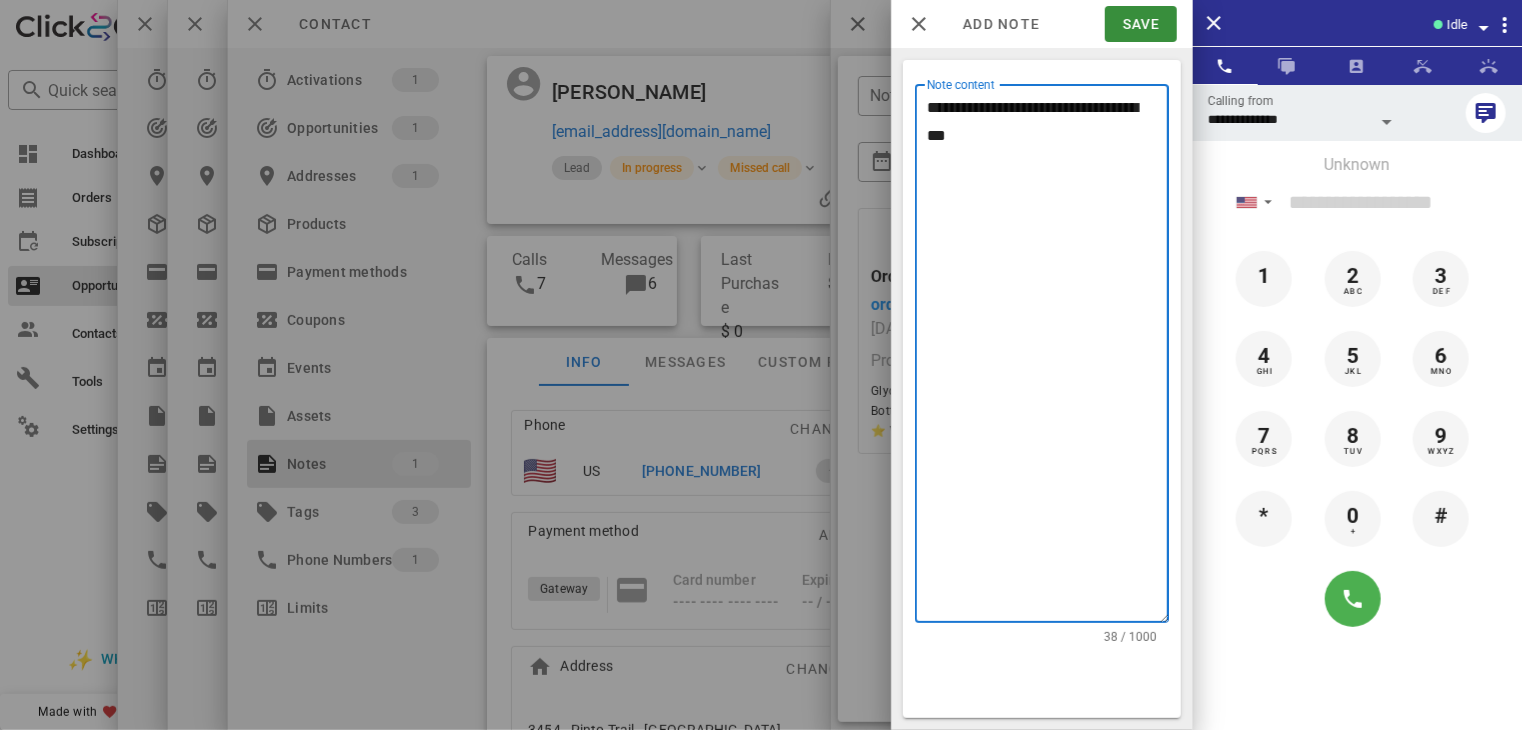 click on "**********" at bounding box center (1048, 358) 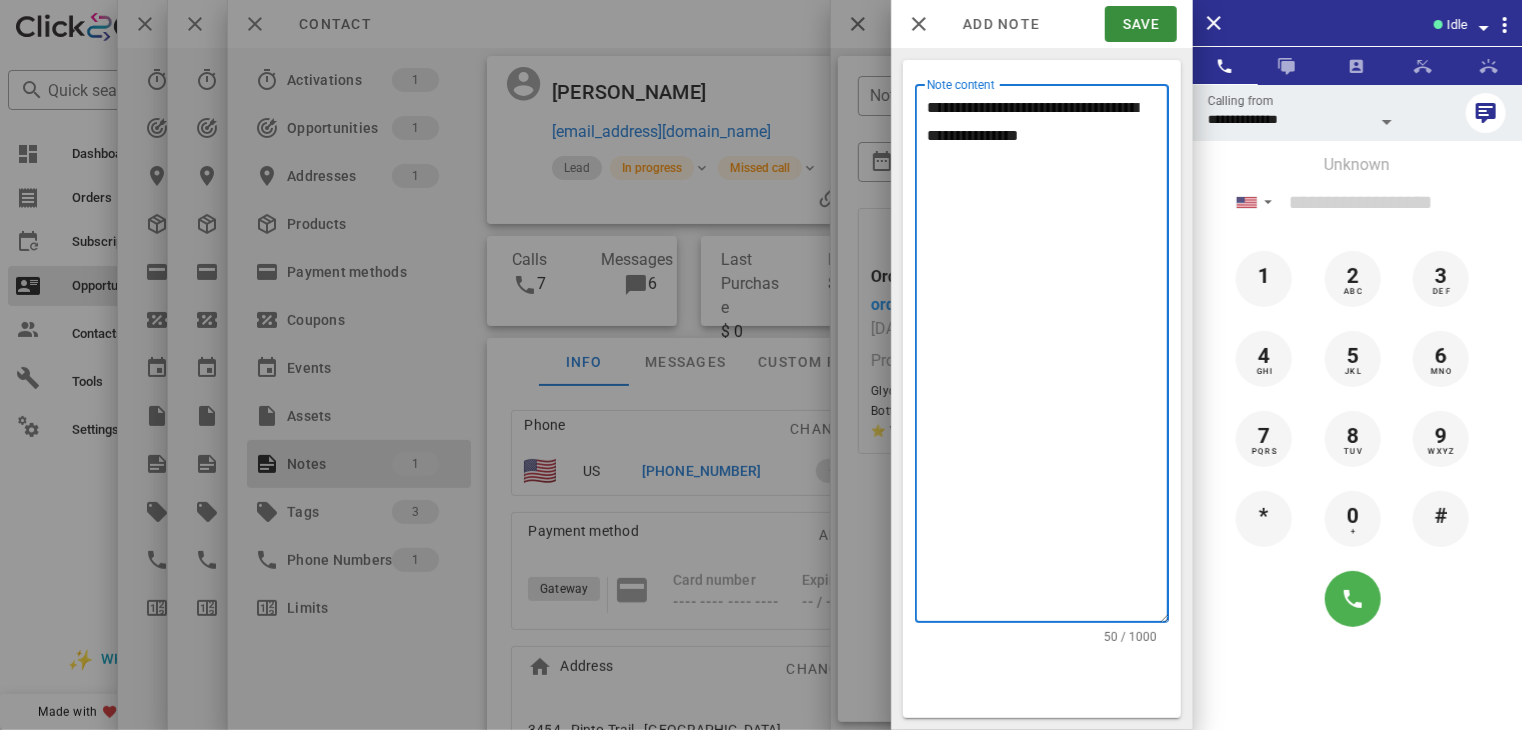 click on "**********" at bounding box center (1048, 358) 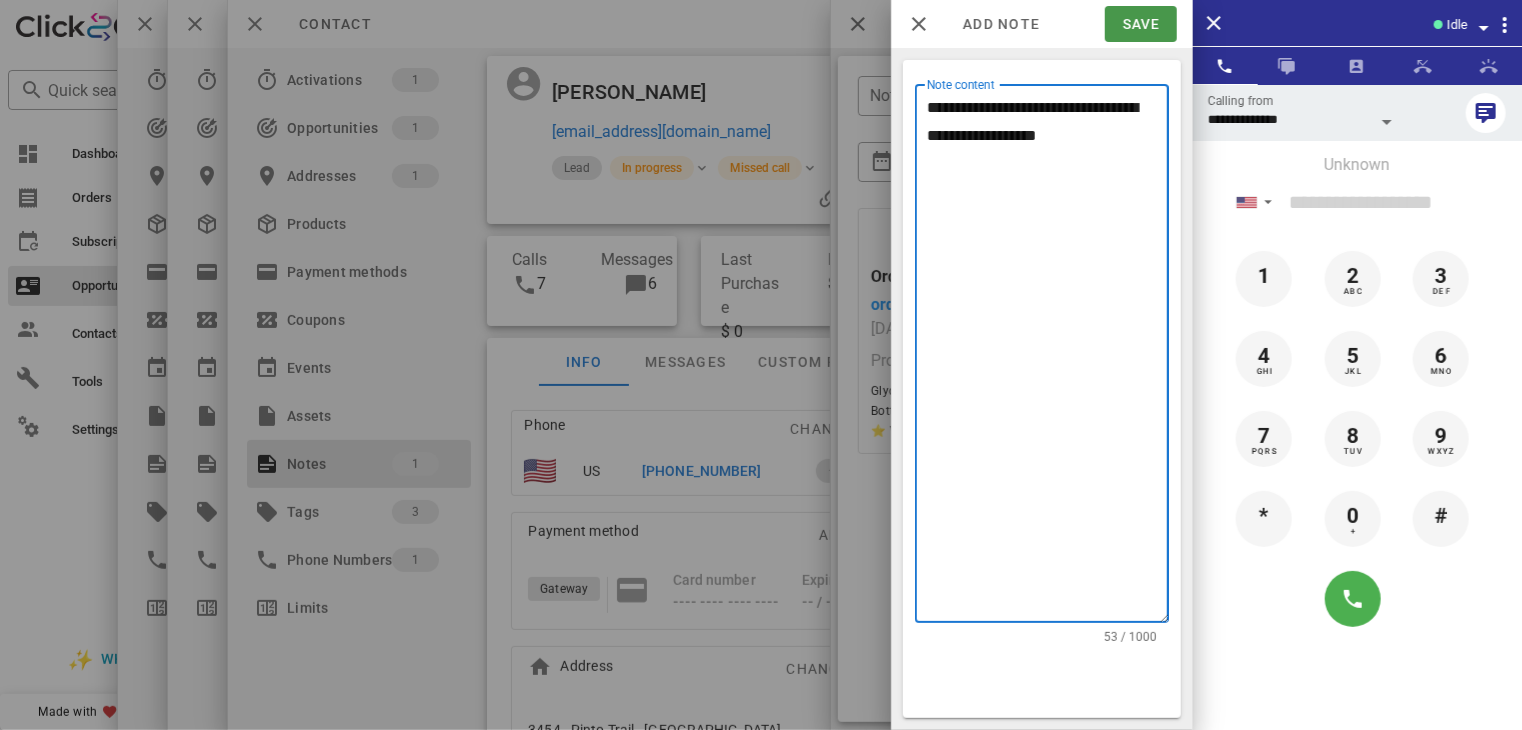 type on "**********" 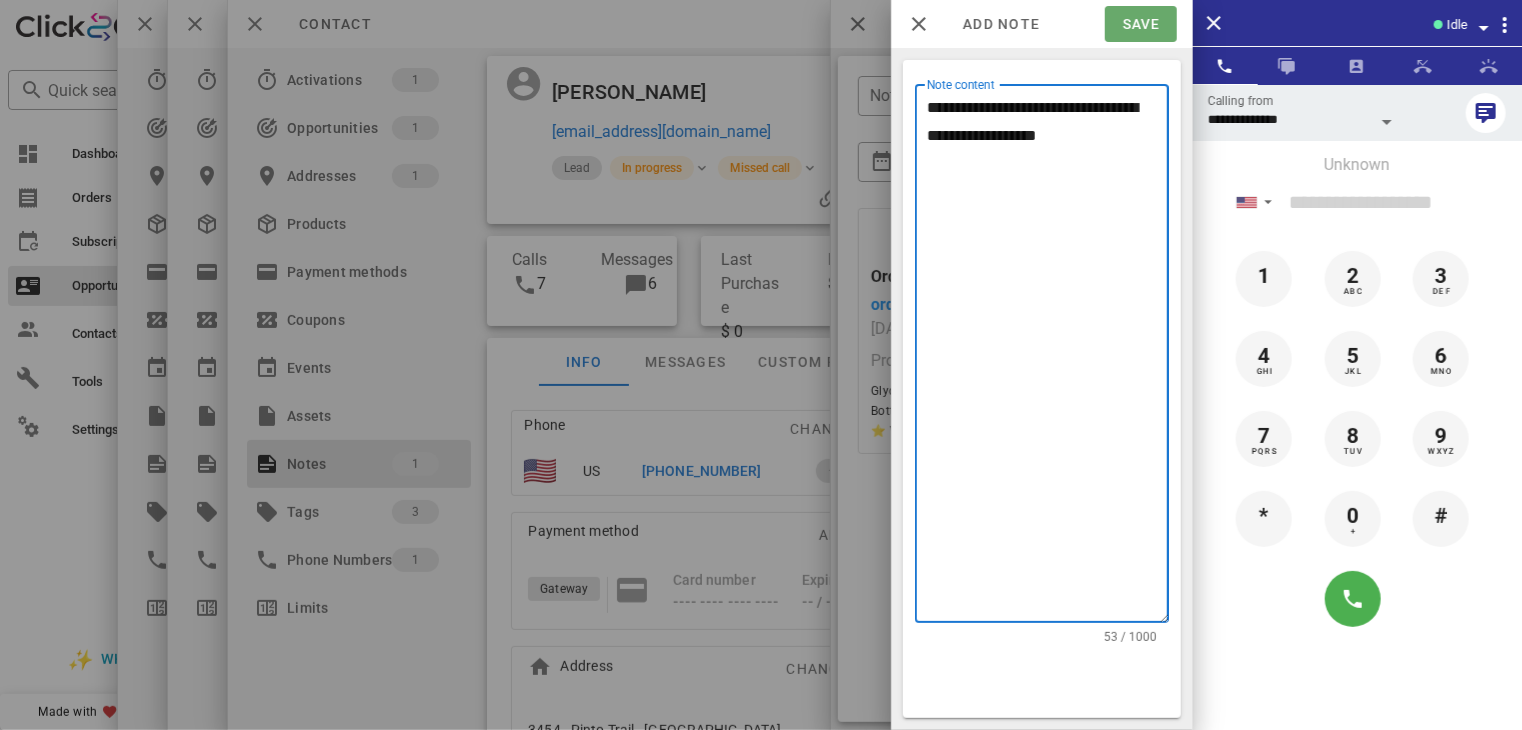click on "Save" at bounding box center (1140, 24) 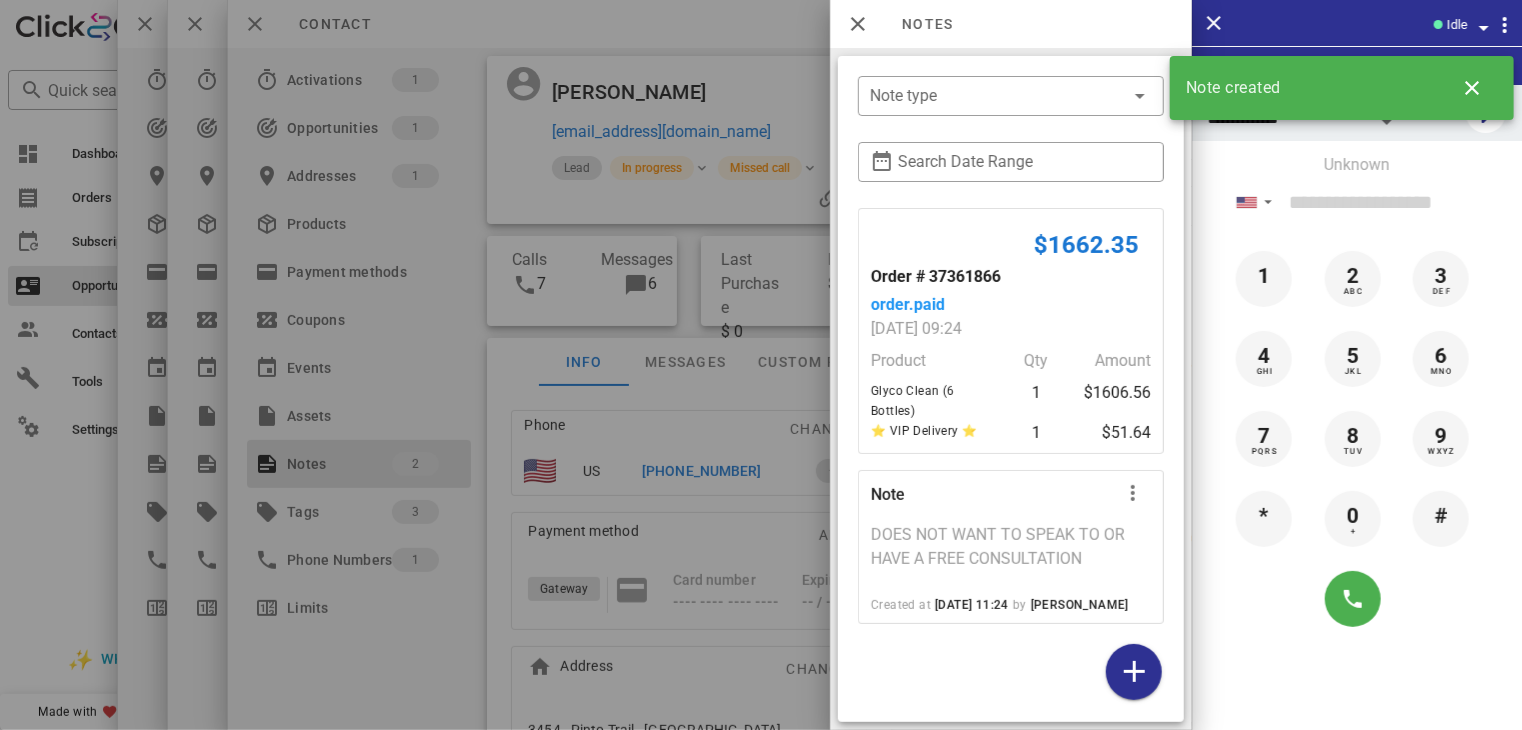 click at bounding box center [761, 365] 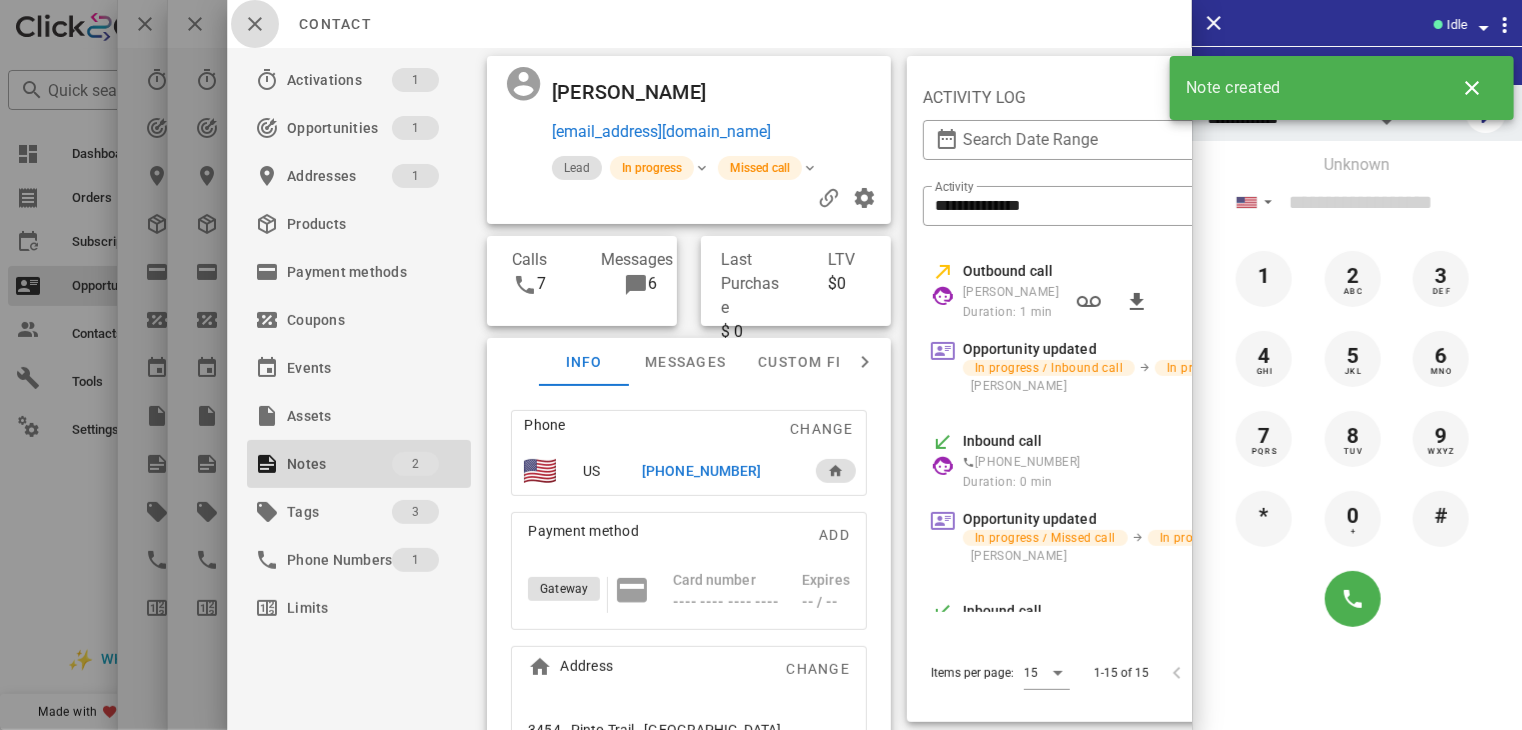 click at bounding box center [255, 24] 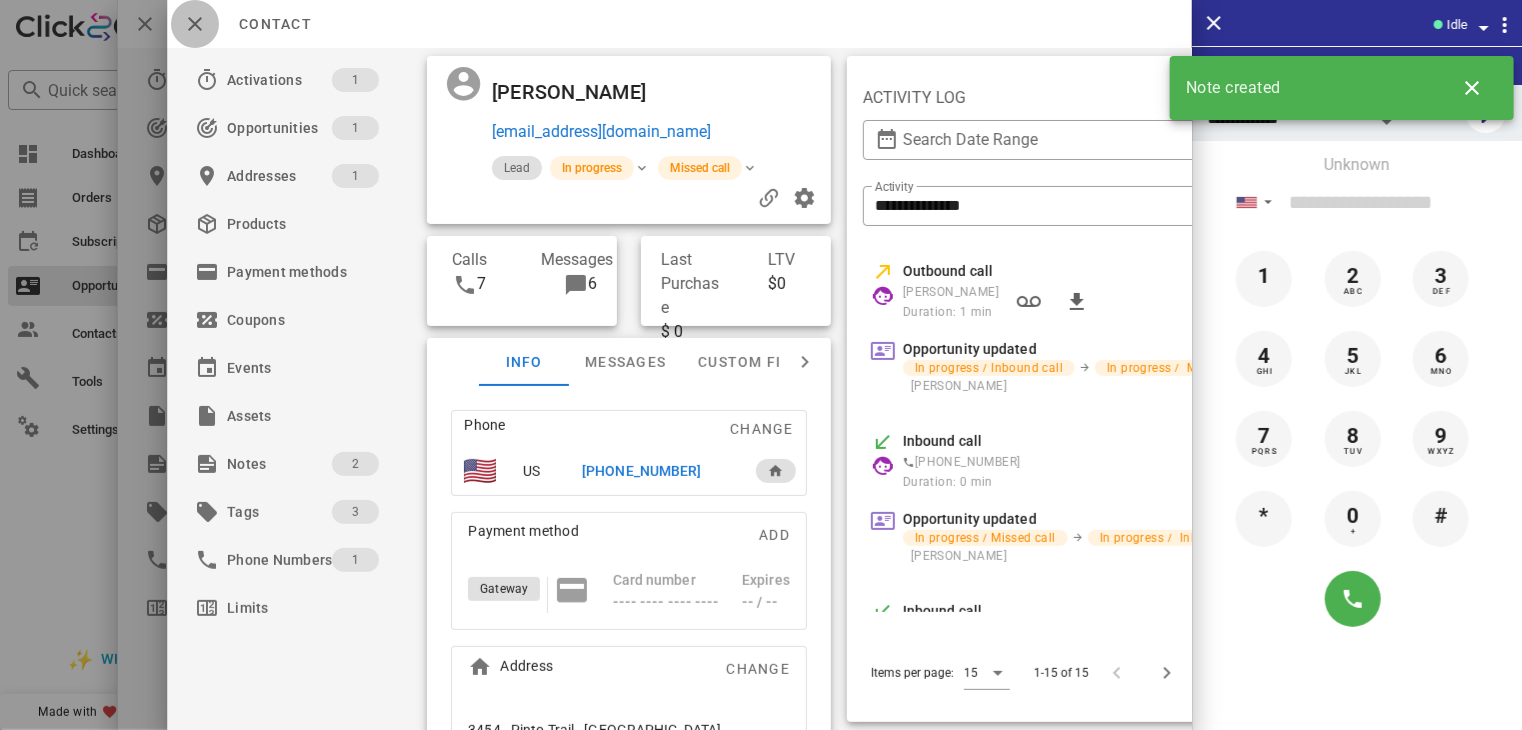 click at bounding box center [195, 24] 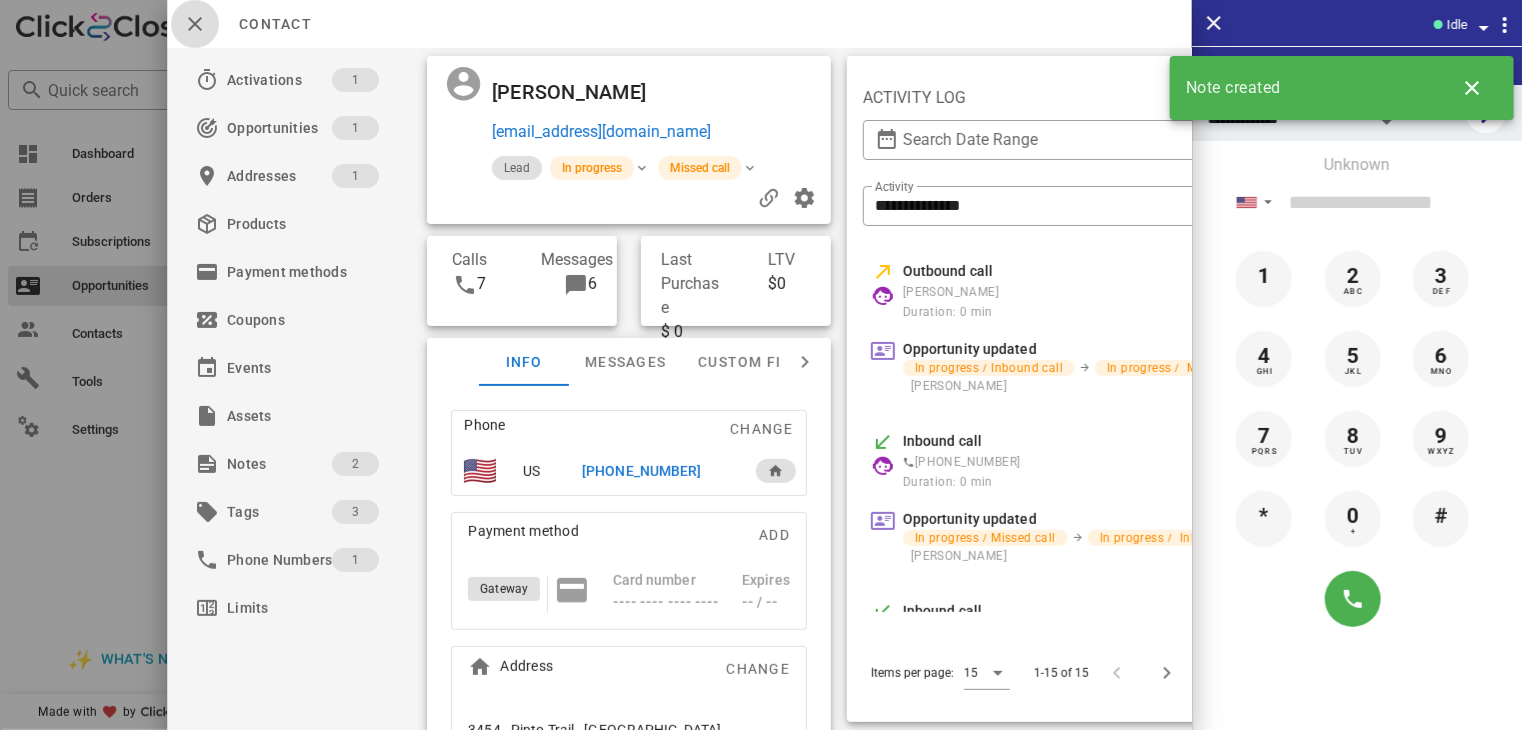 click at bounding box center (195, 24) 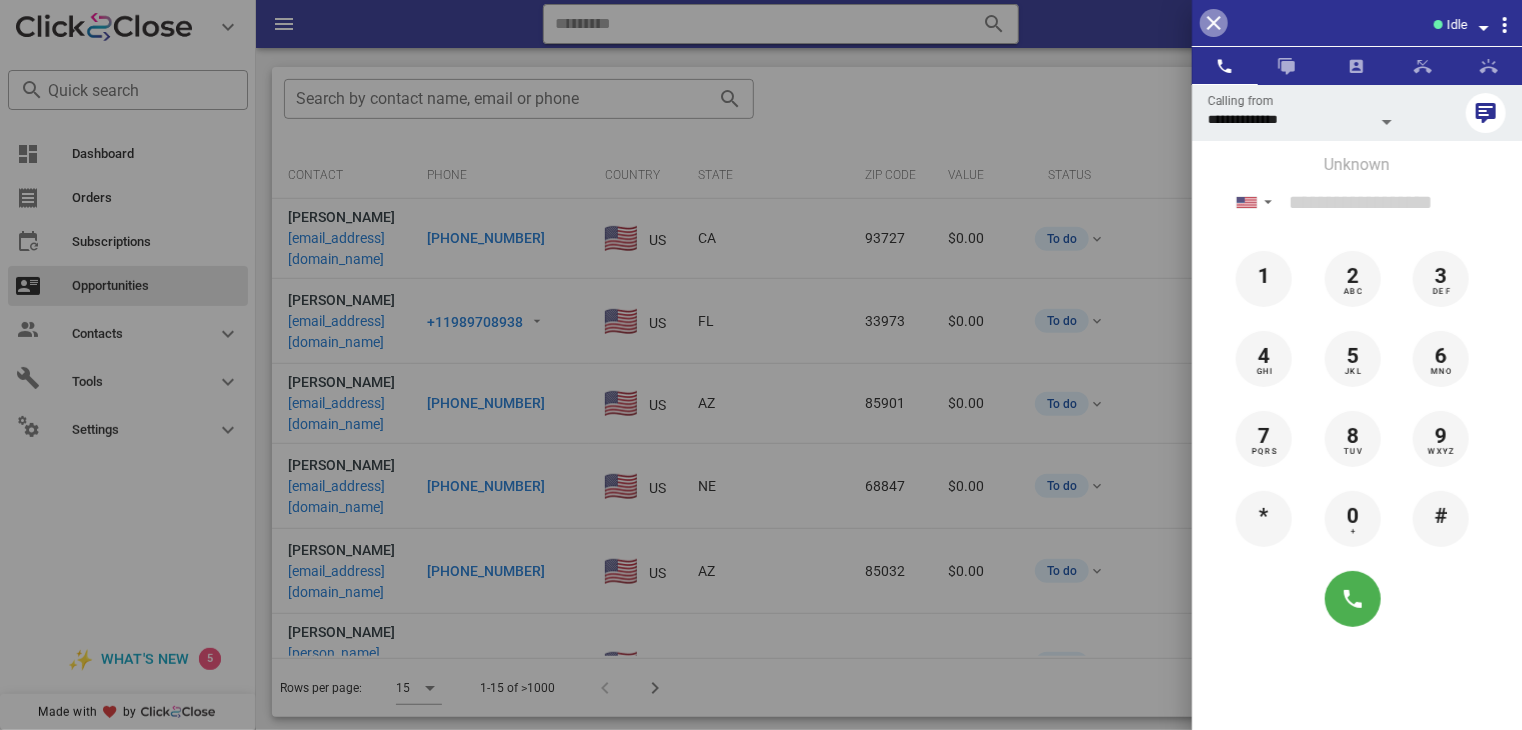 click at bounding box center (1214, 23) 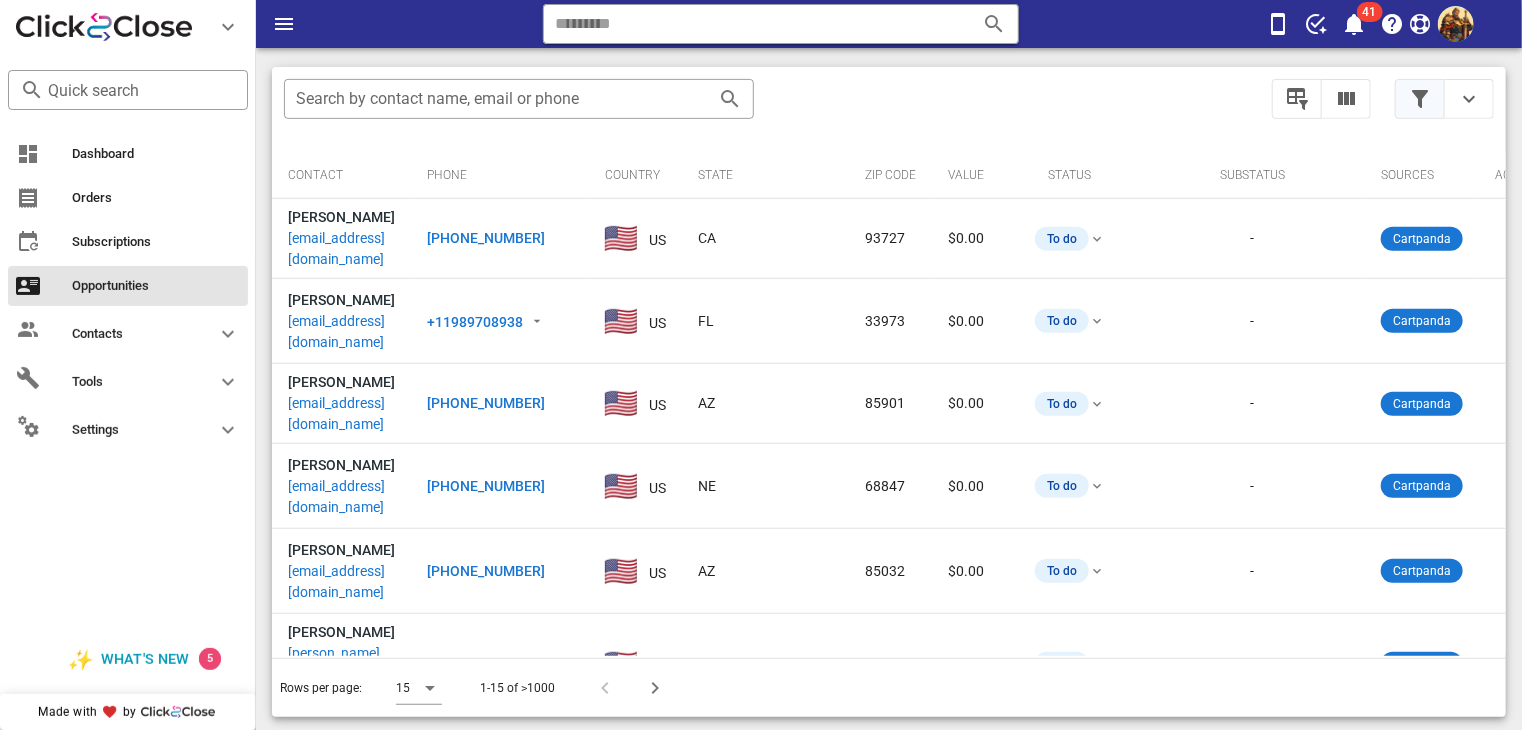click at bounding box center (1420, 99) 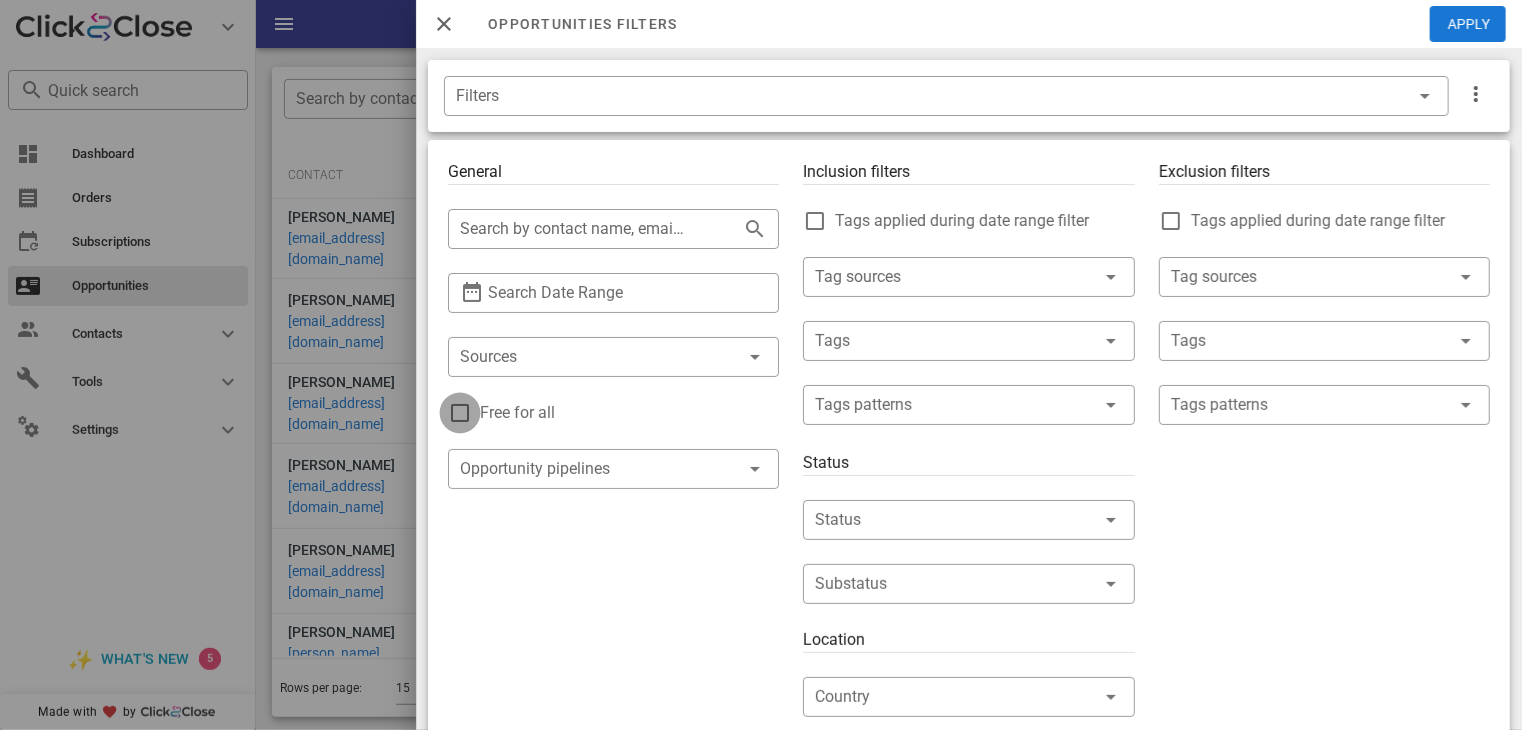 click at bounding box center (460, 413) 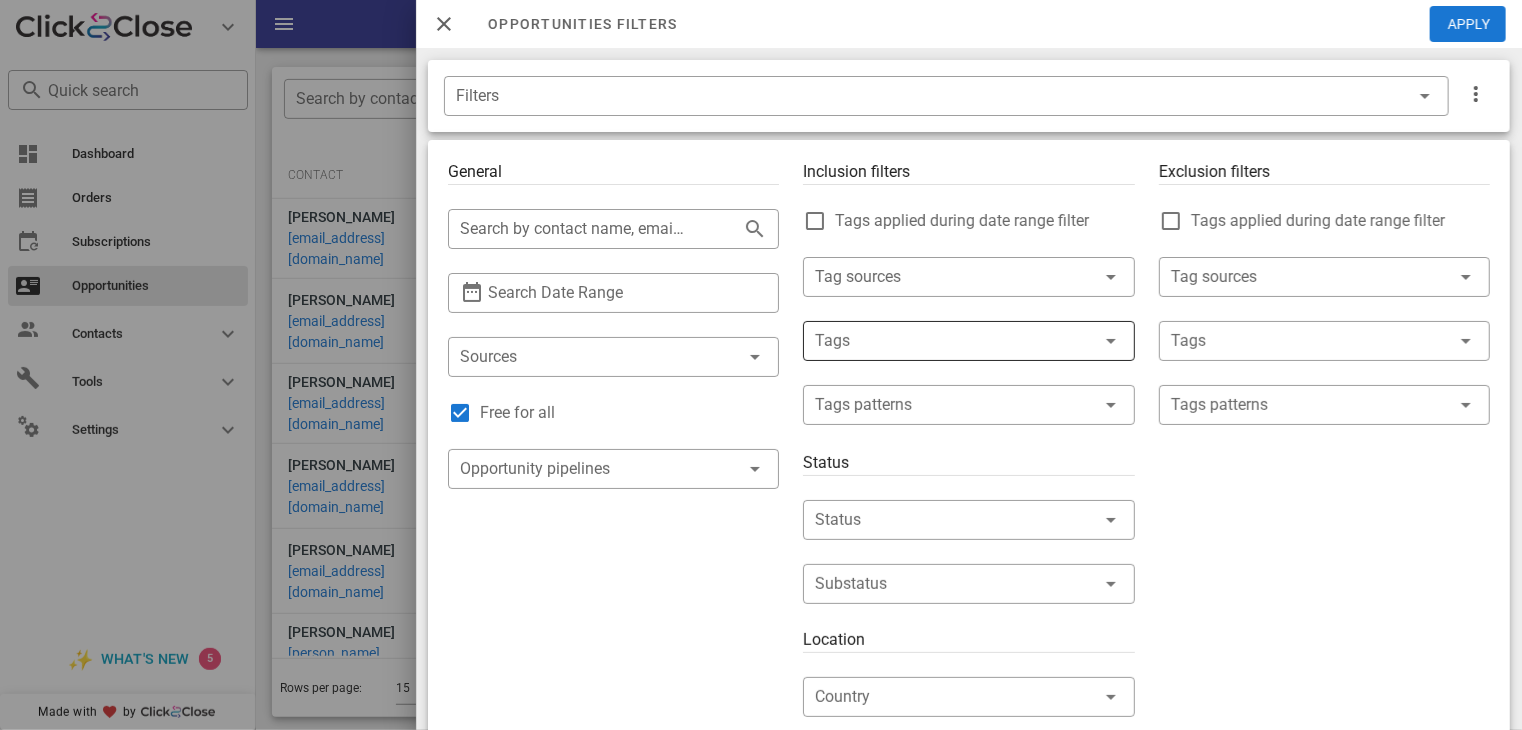 click at bounding box center (940, 341) 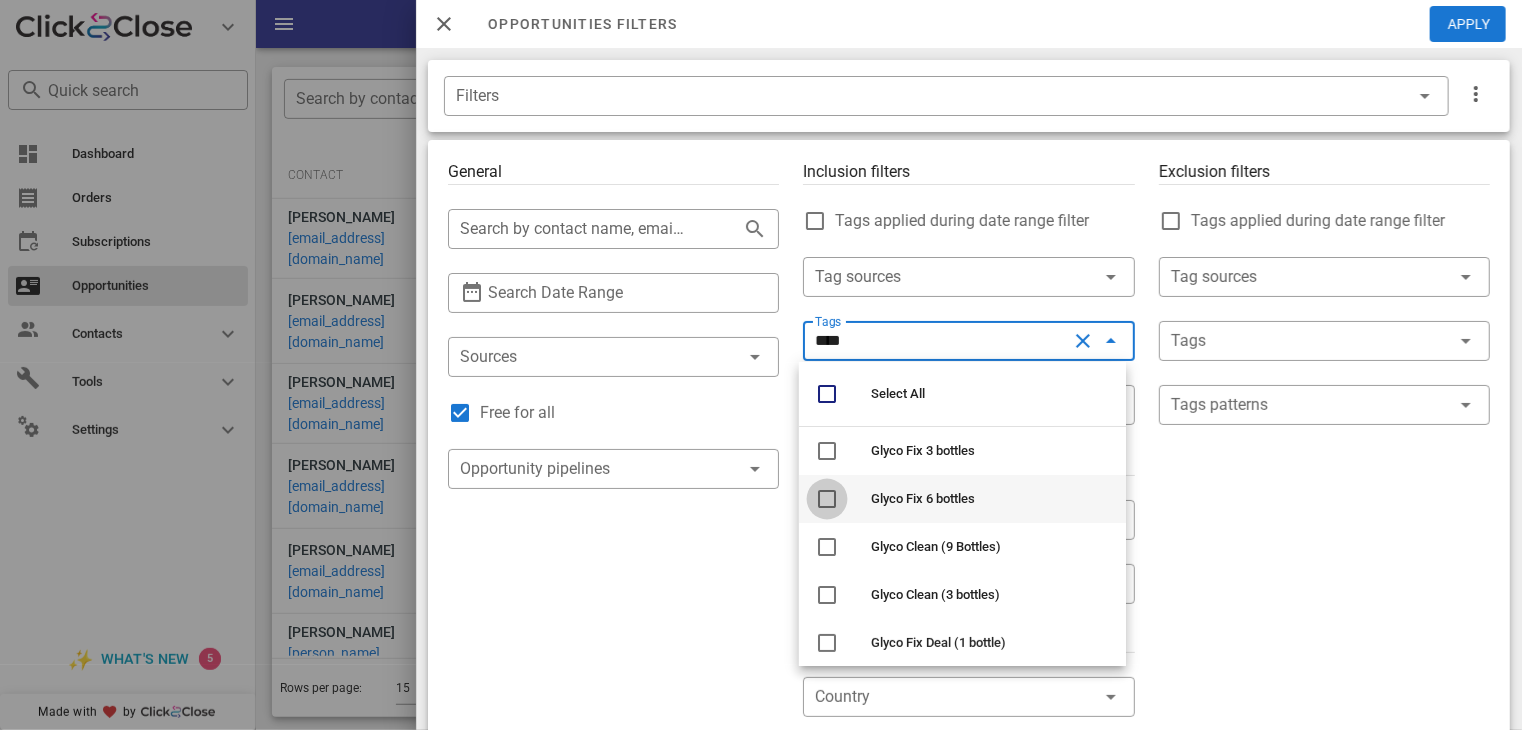 click at bounding box center [827, 499] 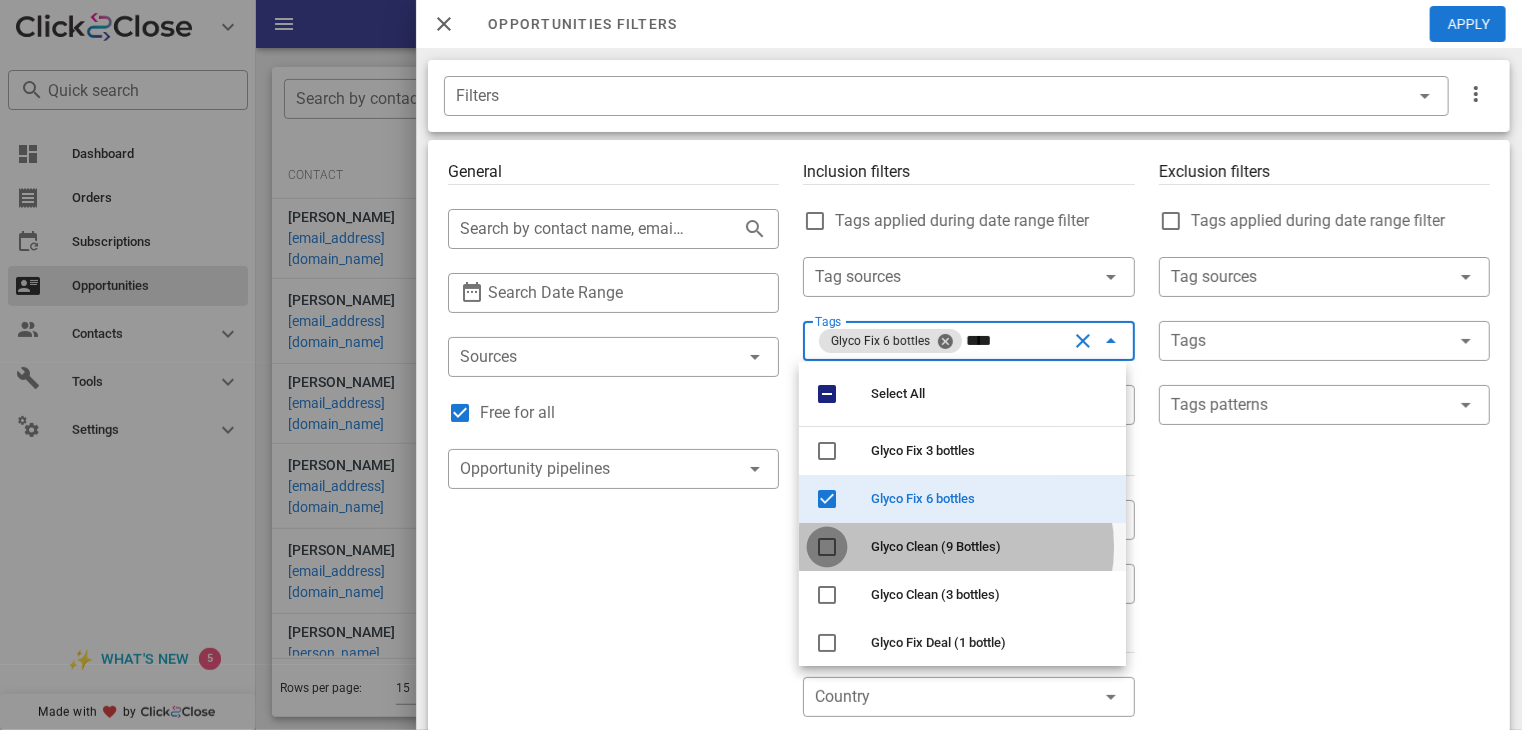 click at bounding box center (827, 547) 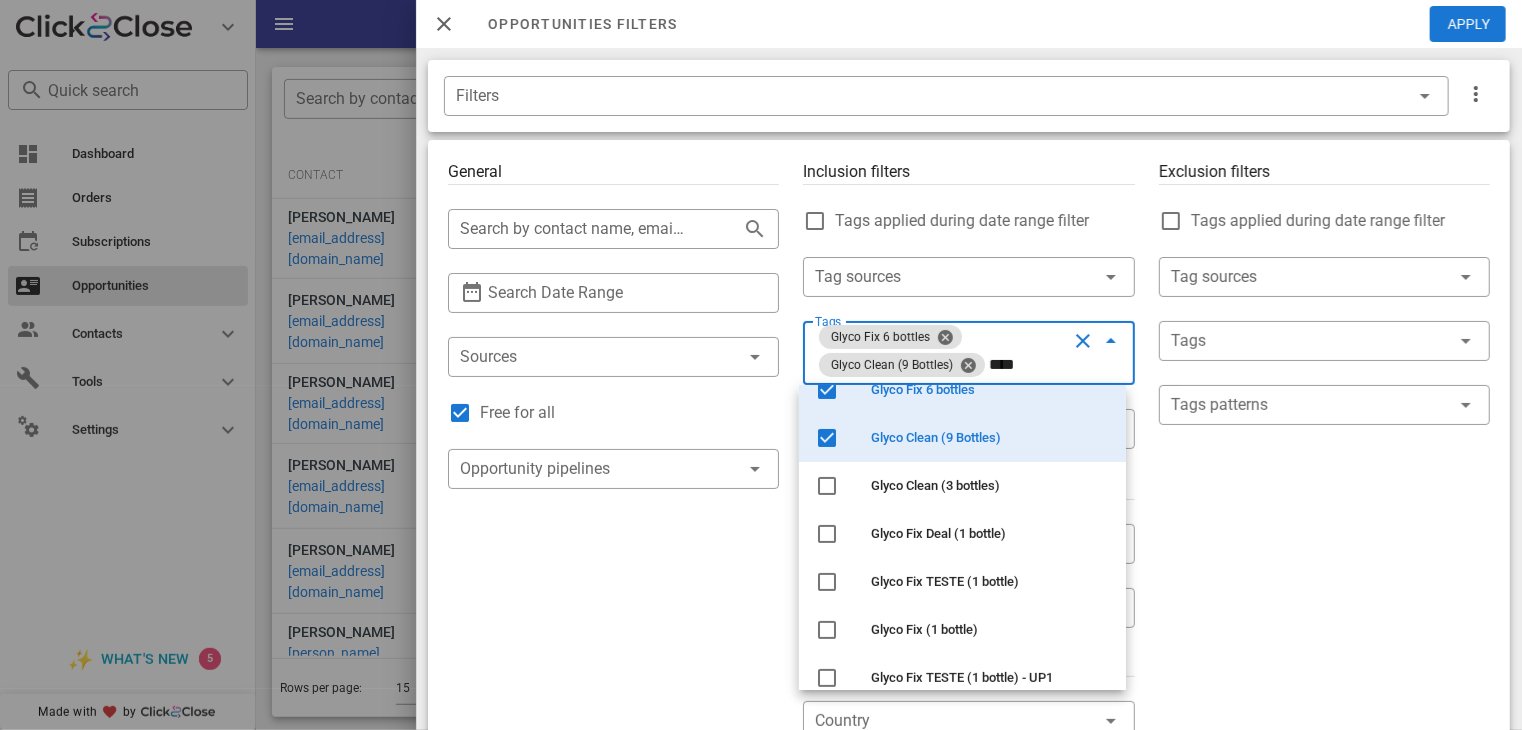 scroll, scrollTop: 138, scrollLeft: 0, axis: vertical 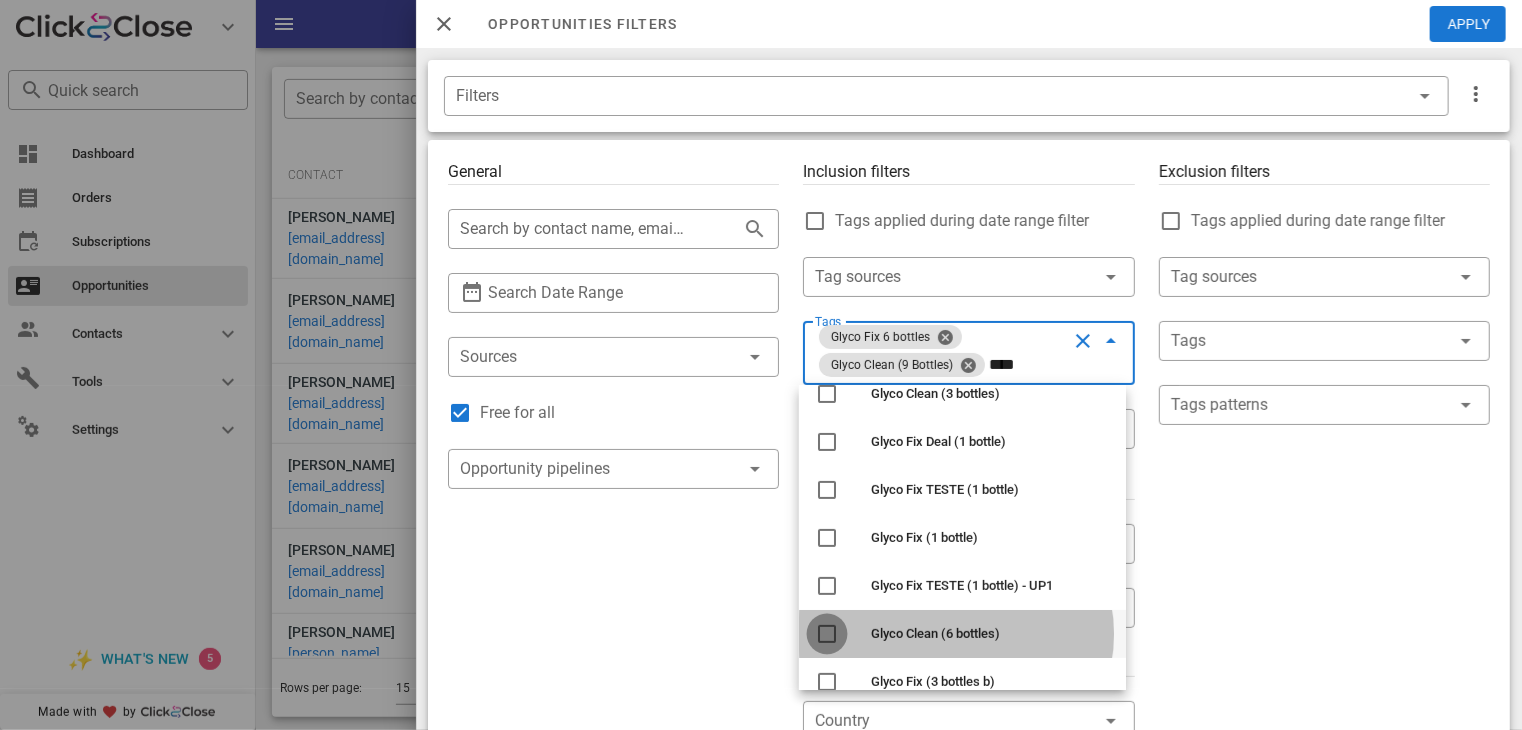 click at bounding box center (827, 634) 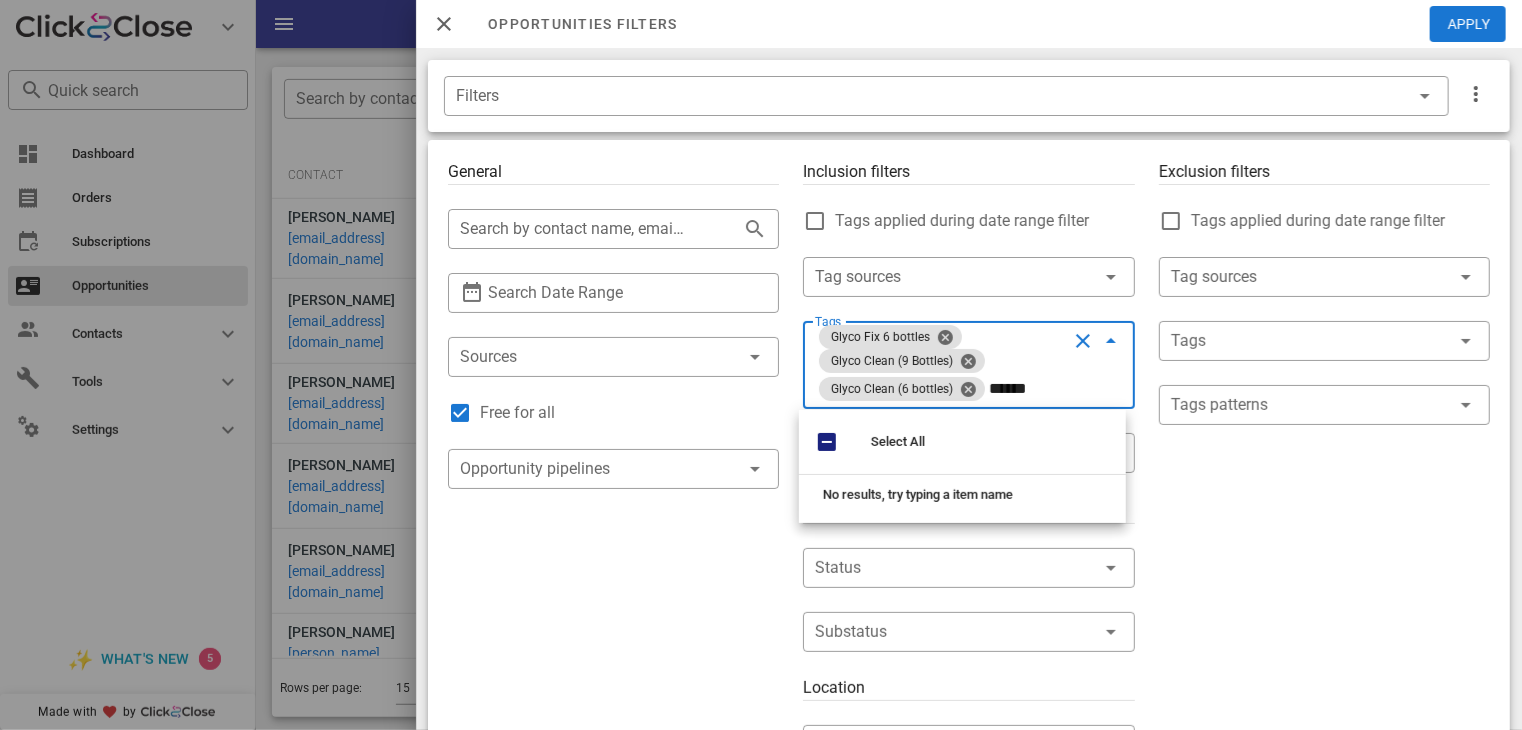 scroll, scrollTop: 0, scrollLeft: 0, axis: both 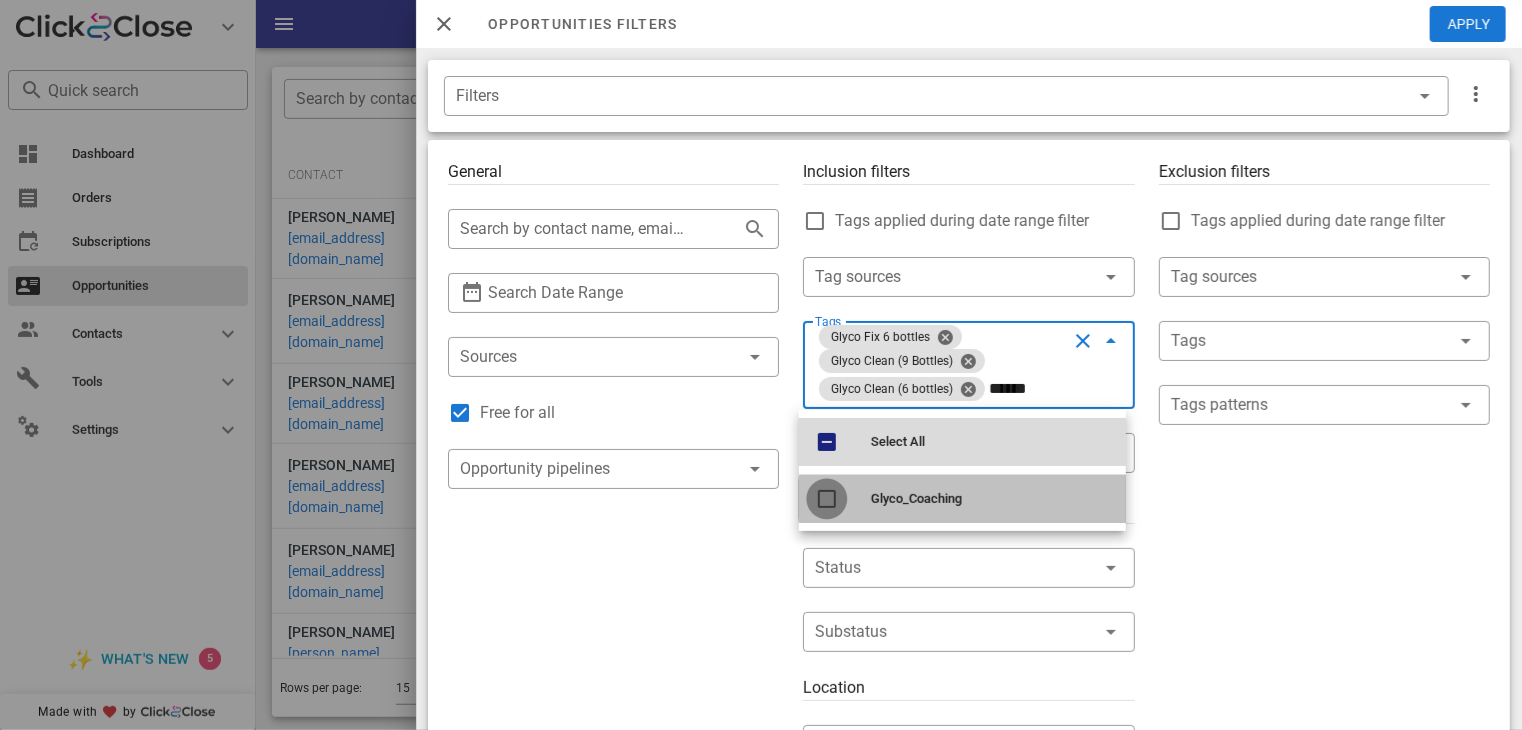 click at bounding box center (827, 499) 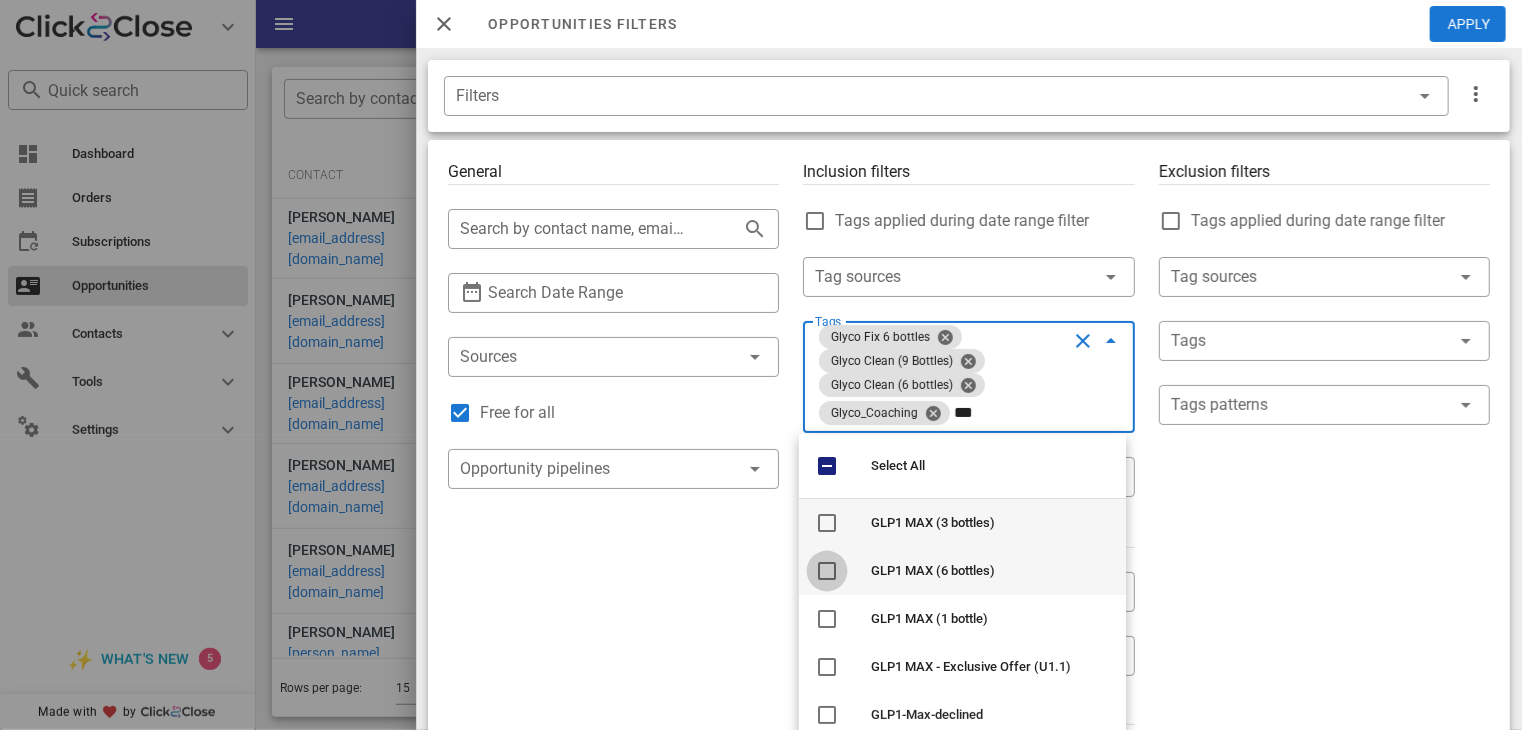 click at bounding box center [827, 571] 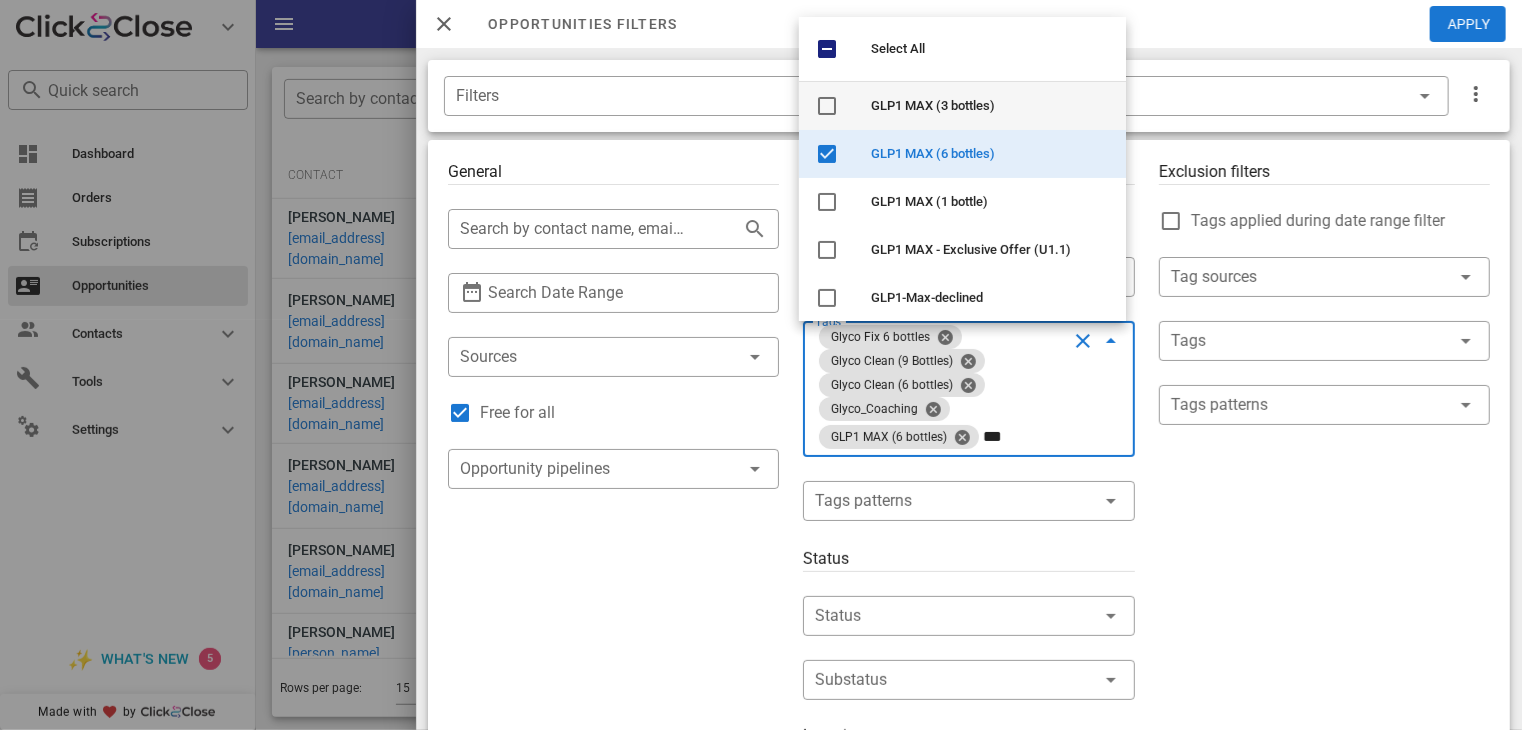 type on "***" 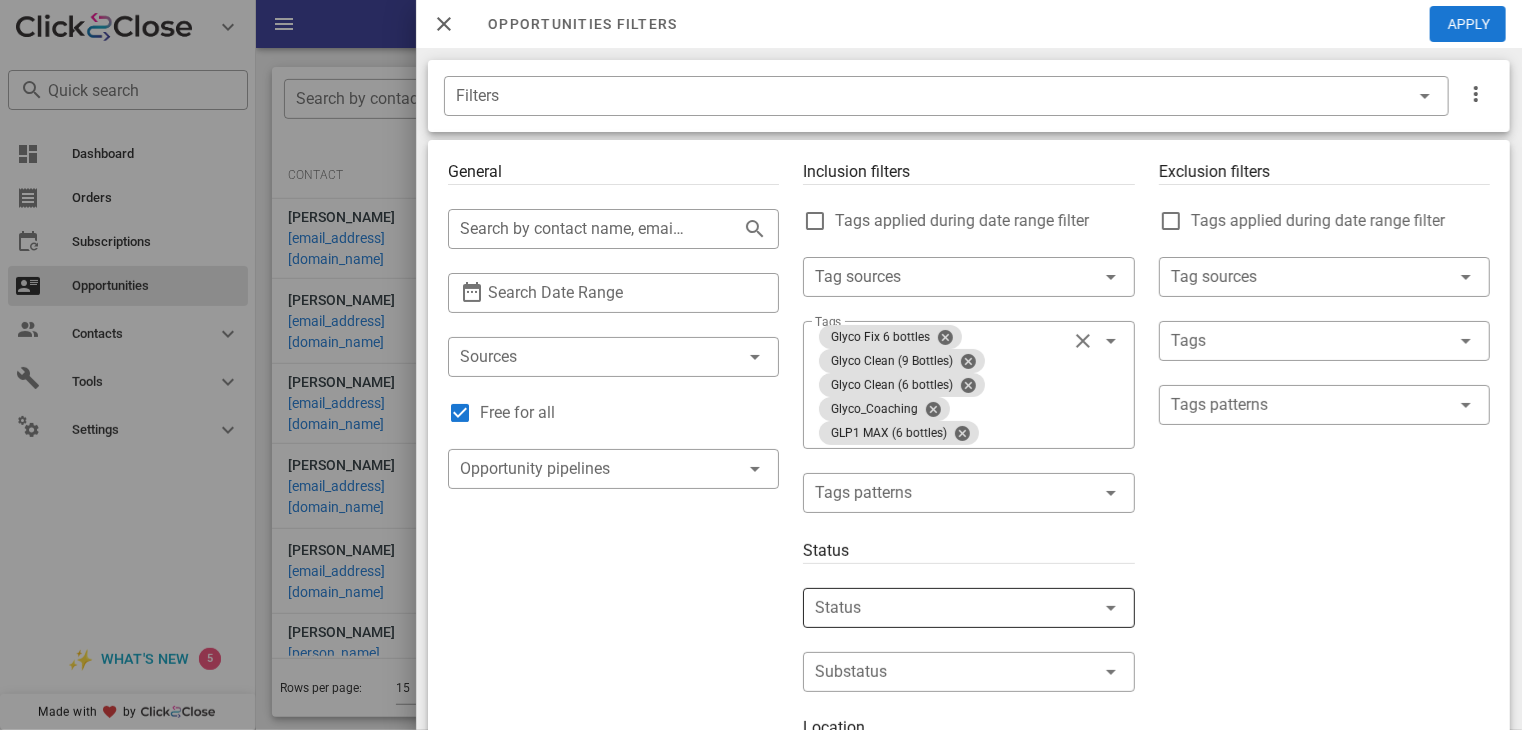 click at bounding box center [940, 608] 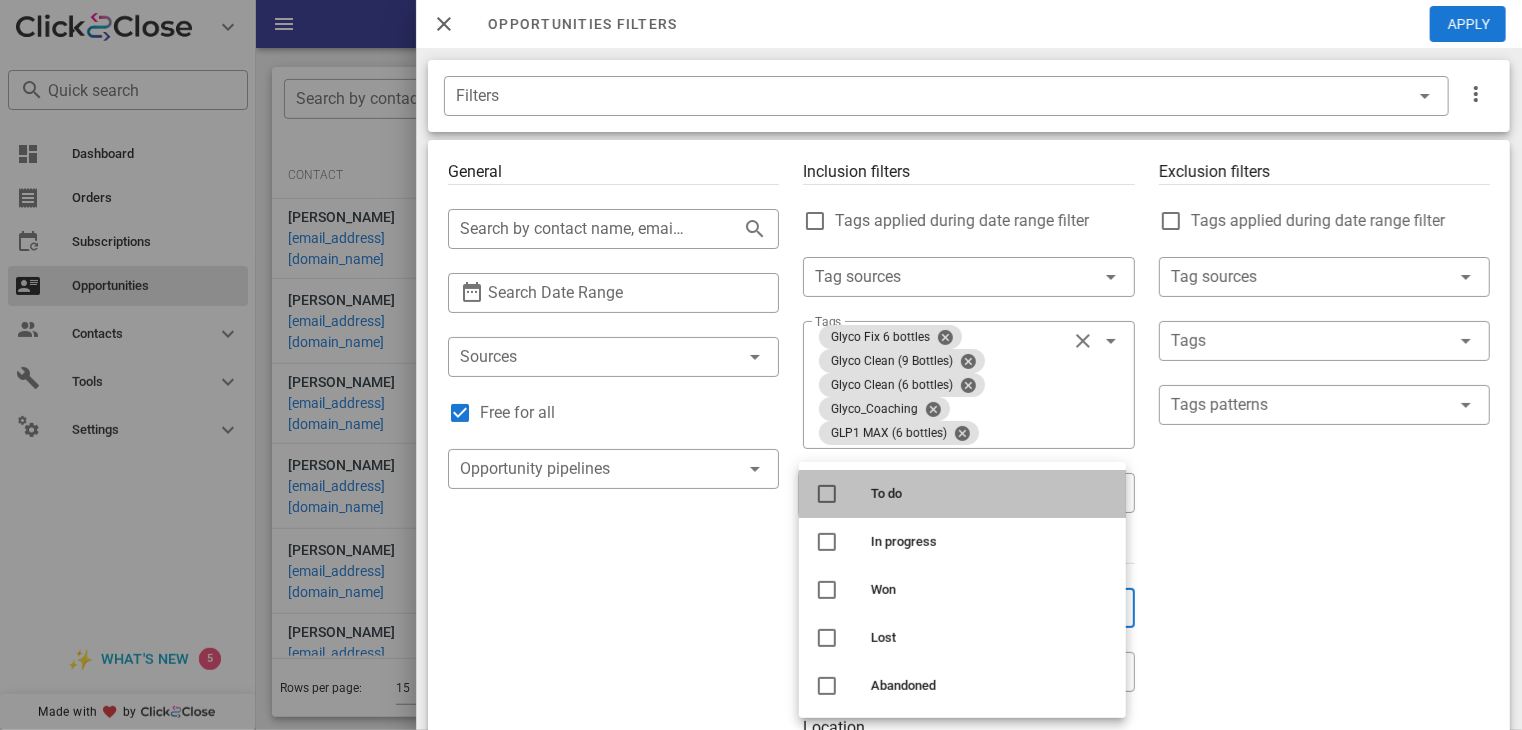 click at bounding box center (827, 494) 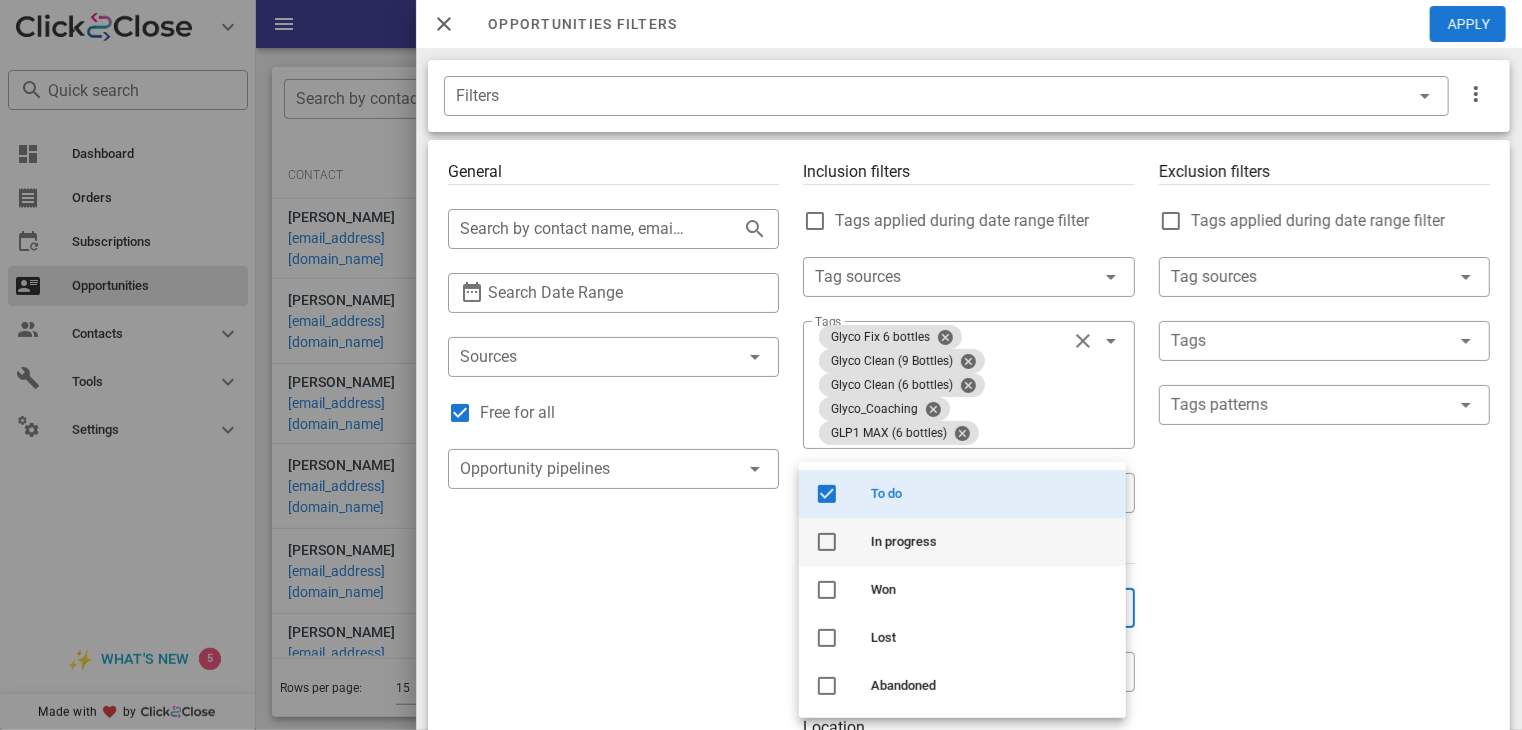 click at bounding box center (827, 542) 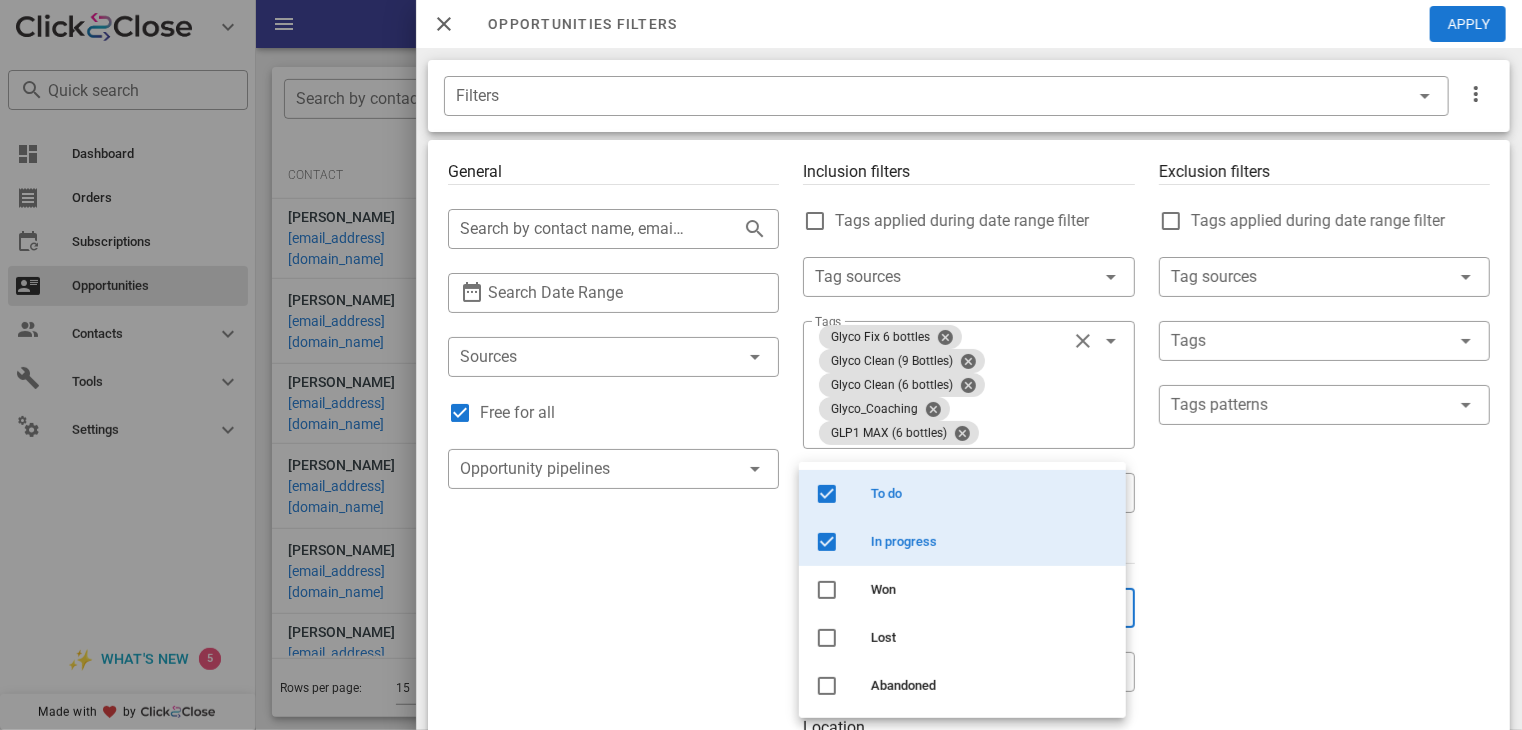 click on "General ​ Search by contact name, email or phone ​ Search Date Range ​ Sources Free for all ​ Opportunity pipelines" at bounding box center [613, 753] 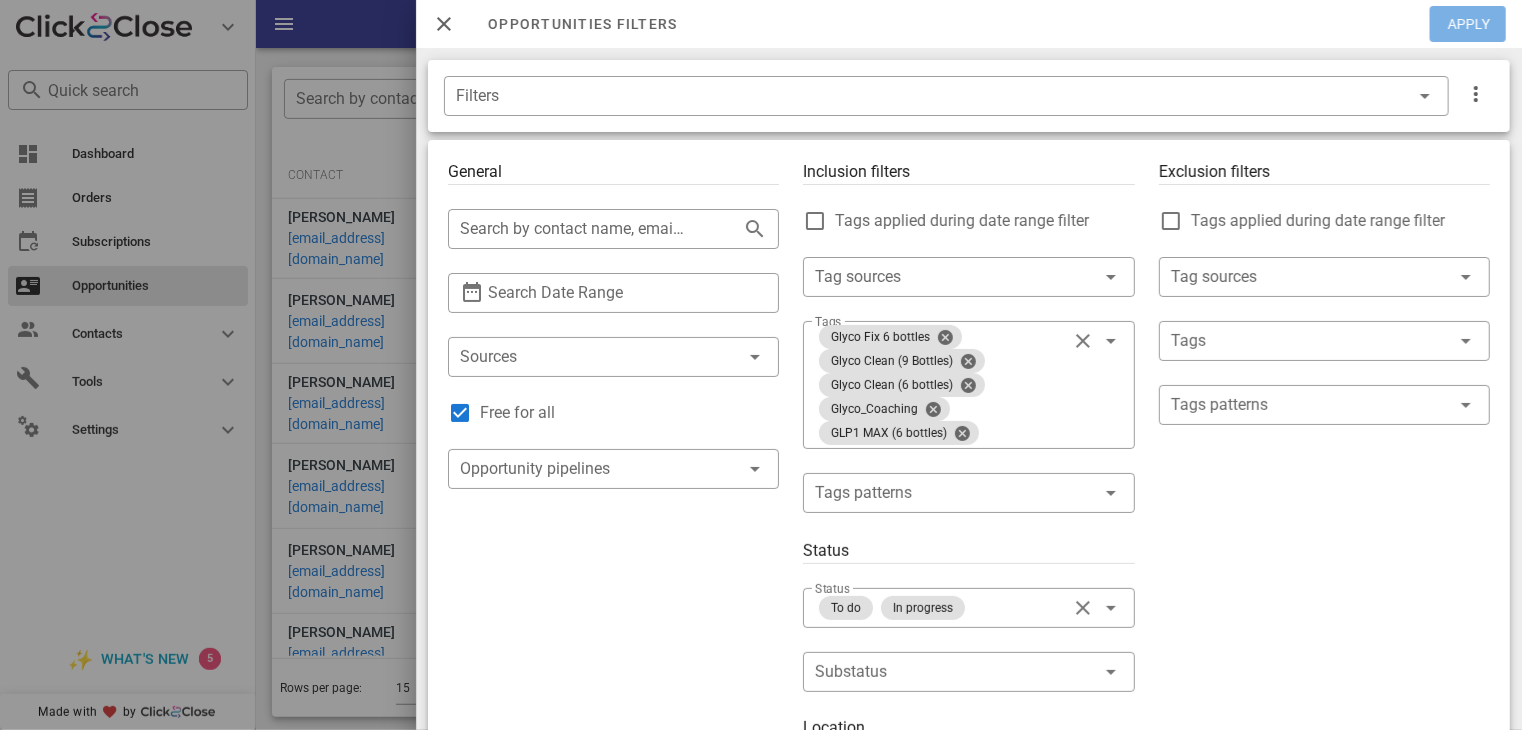 click on "Apply" at bounding box center (1469, 24) 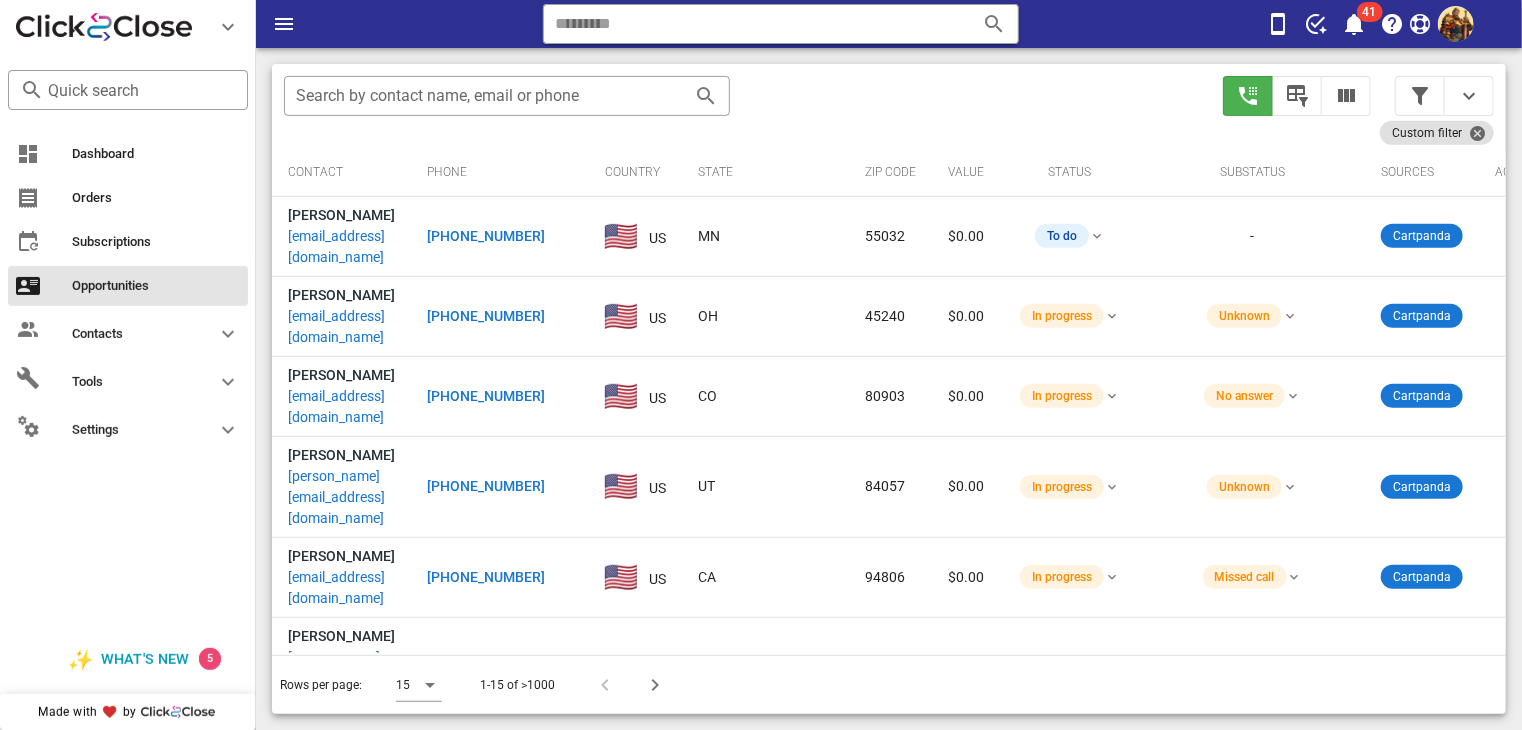 scroll, scrollTop: 376, scrollLeft: 0, axis: vertical 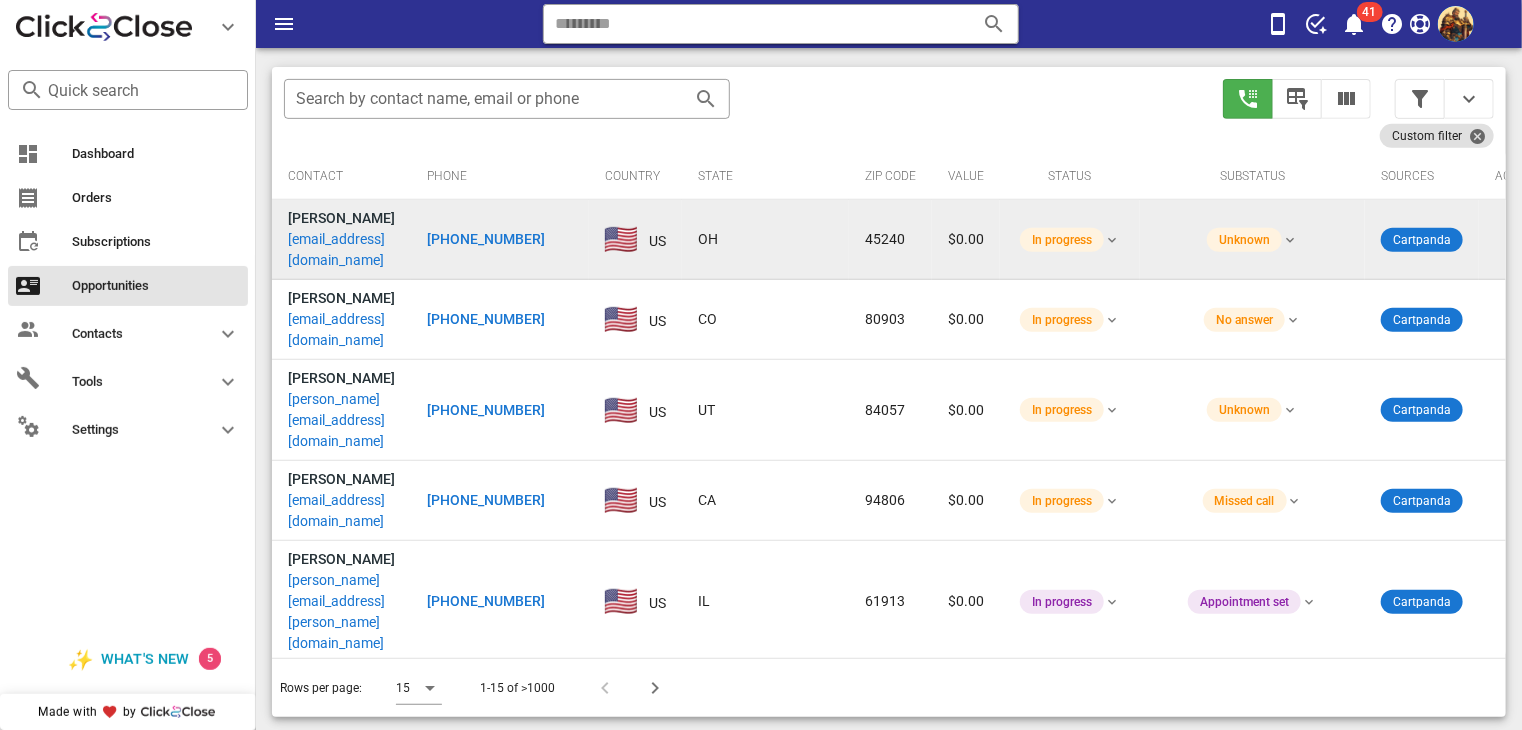 click on "44sg22@gmail.com" at bounding box center (341, 250) 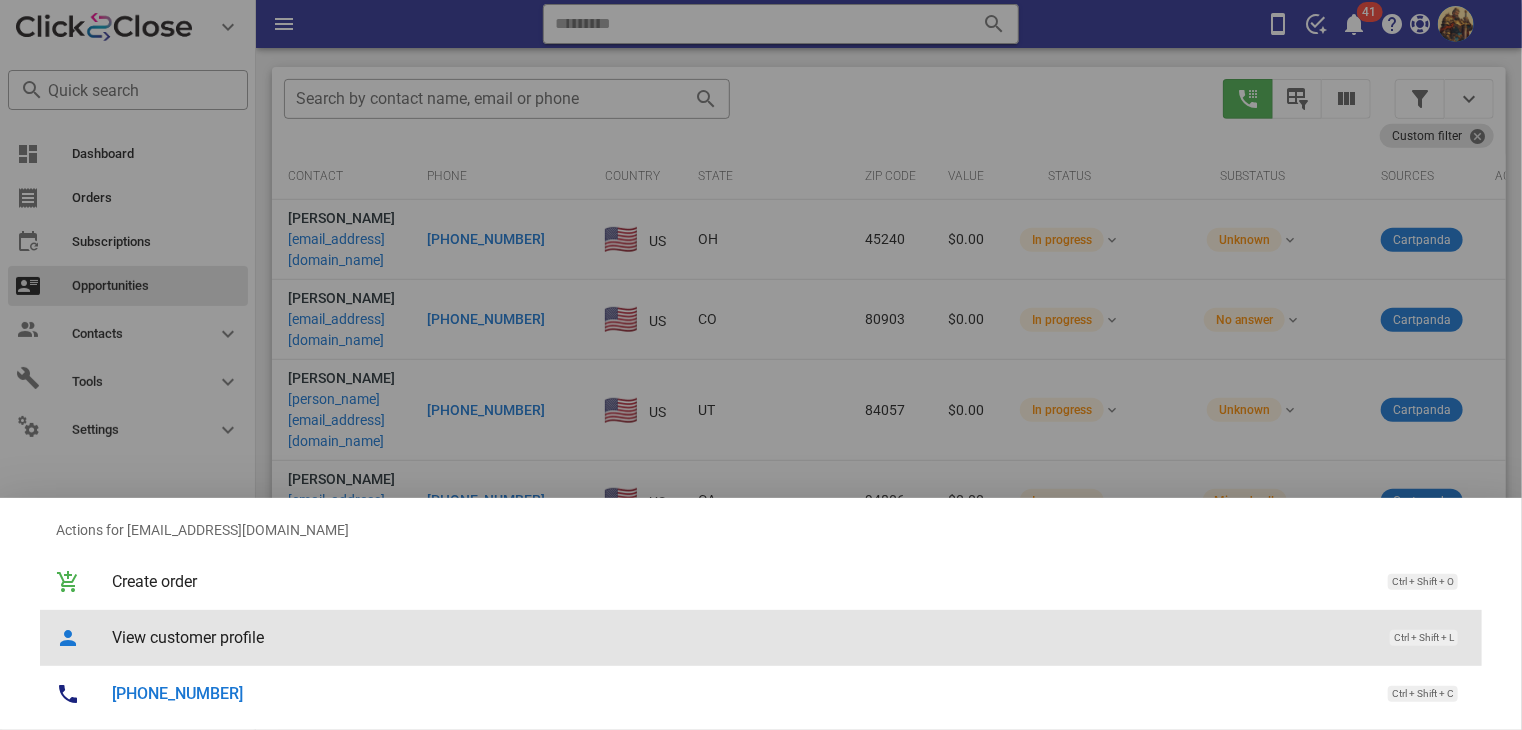 click on "View customer profile Ctrl + Shift + L" at bounding box center (789, 637) 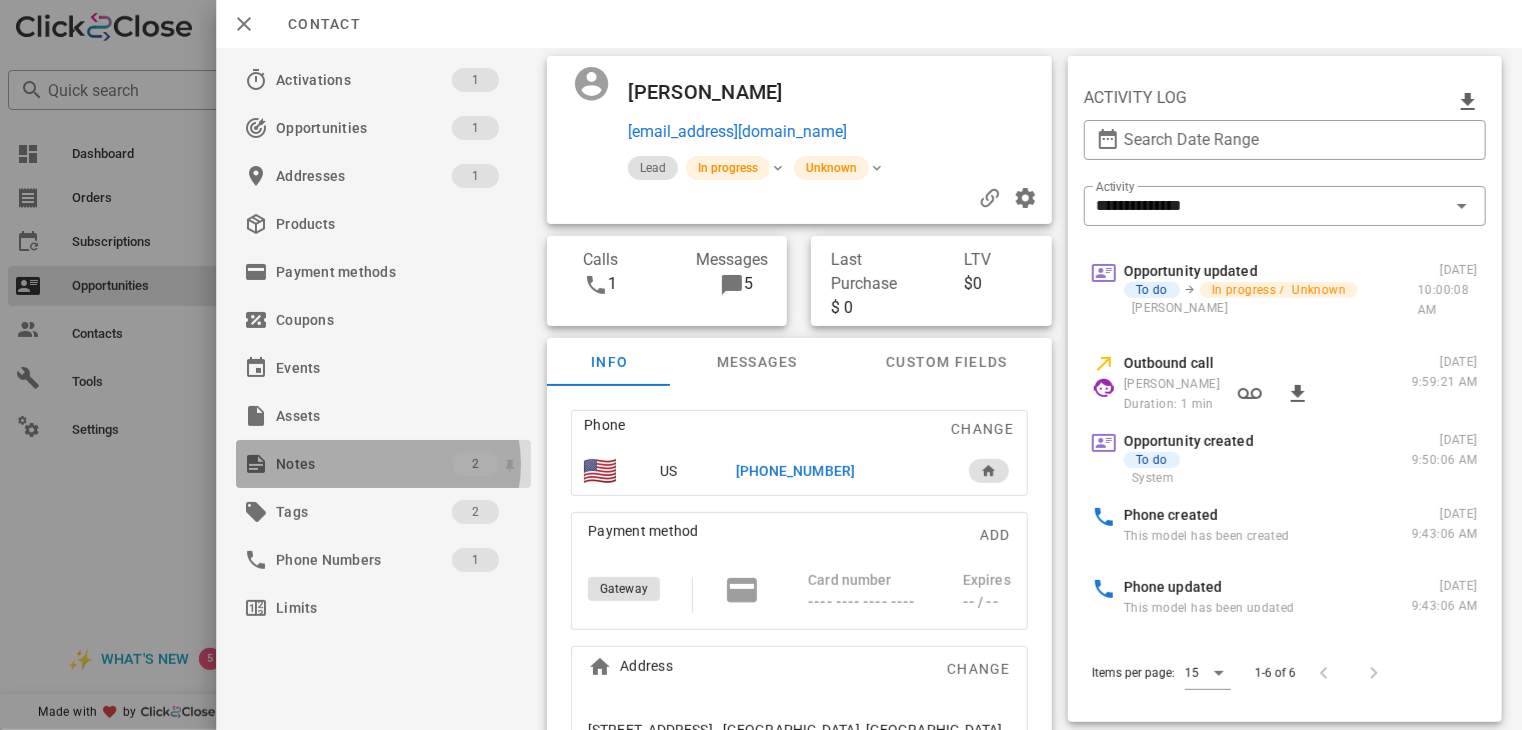 click on "Notes" at bounding box center (364, 464) 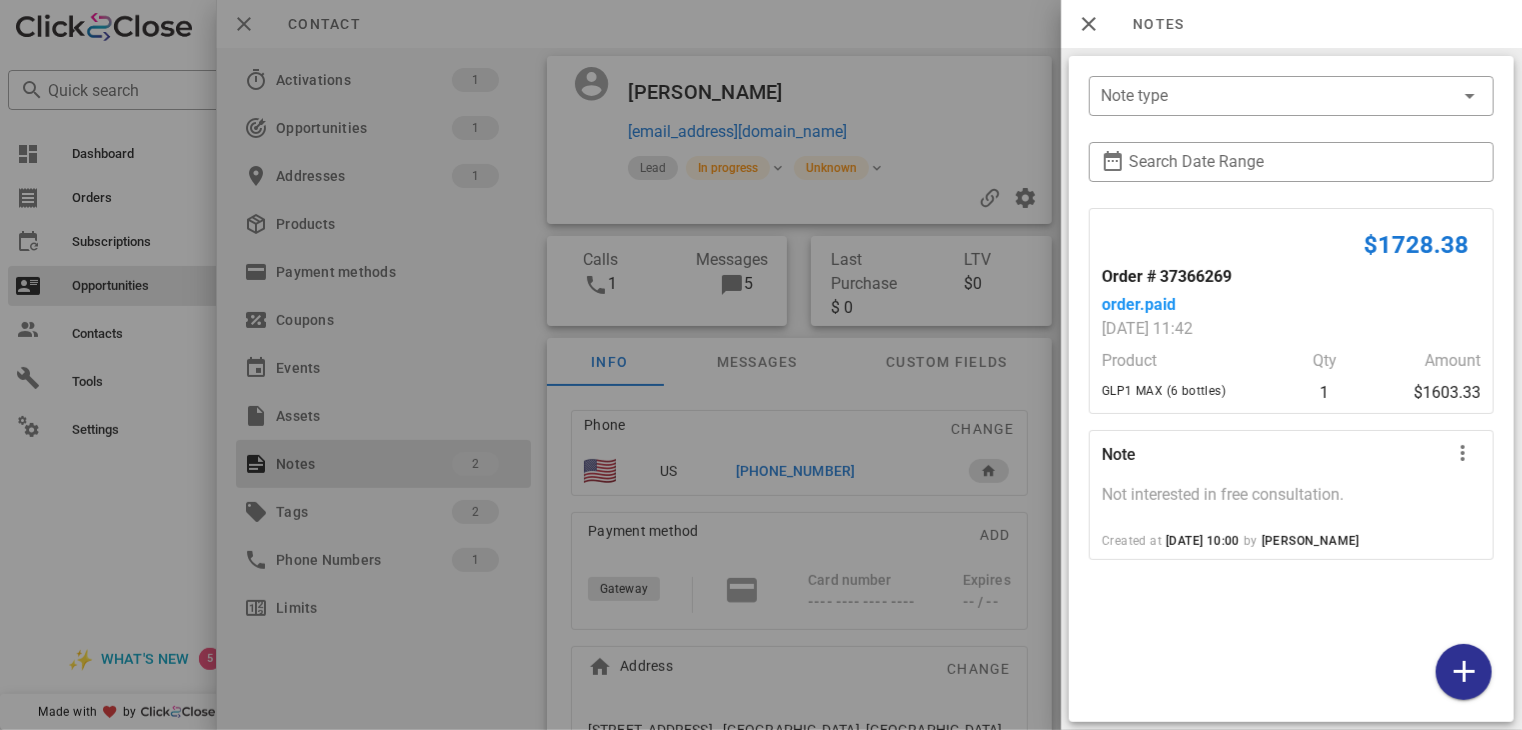 click at bounding box center (761, 365) 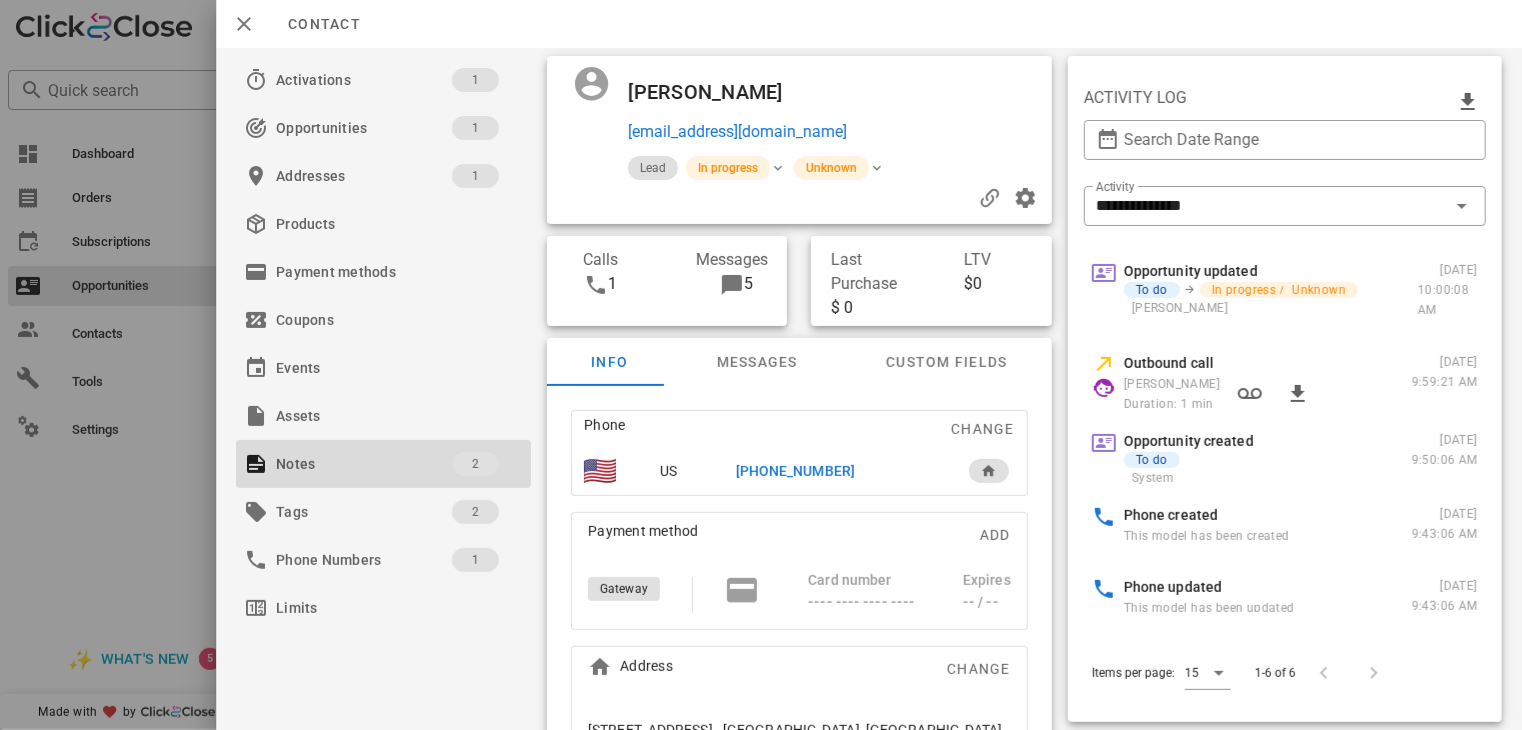 click at bounding box center (761, 365) 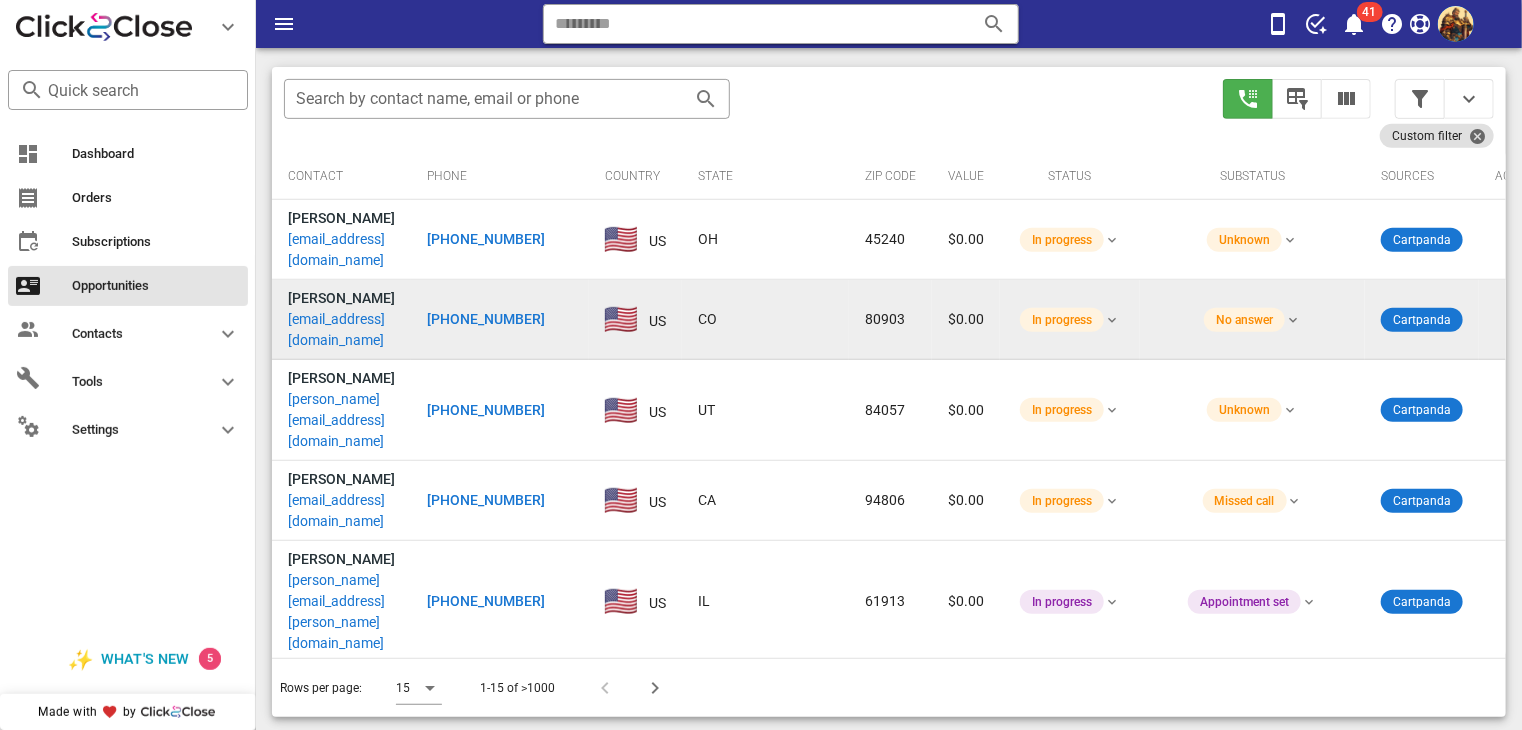 click on "baileylarrmich@gmail.com" at bounding box center [341, 330] 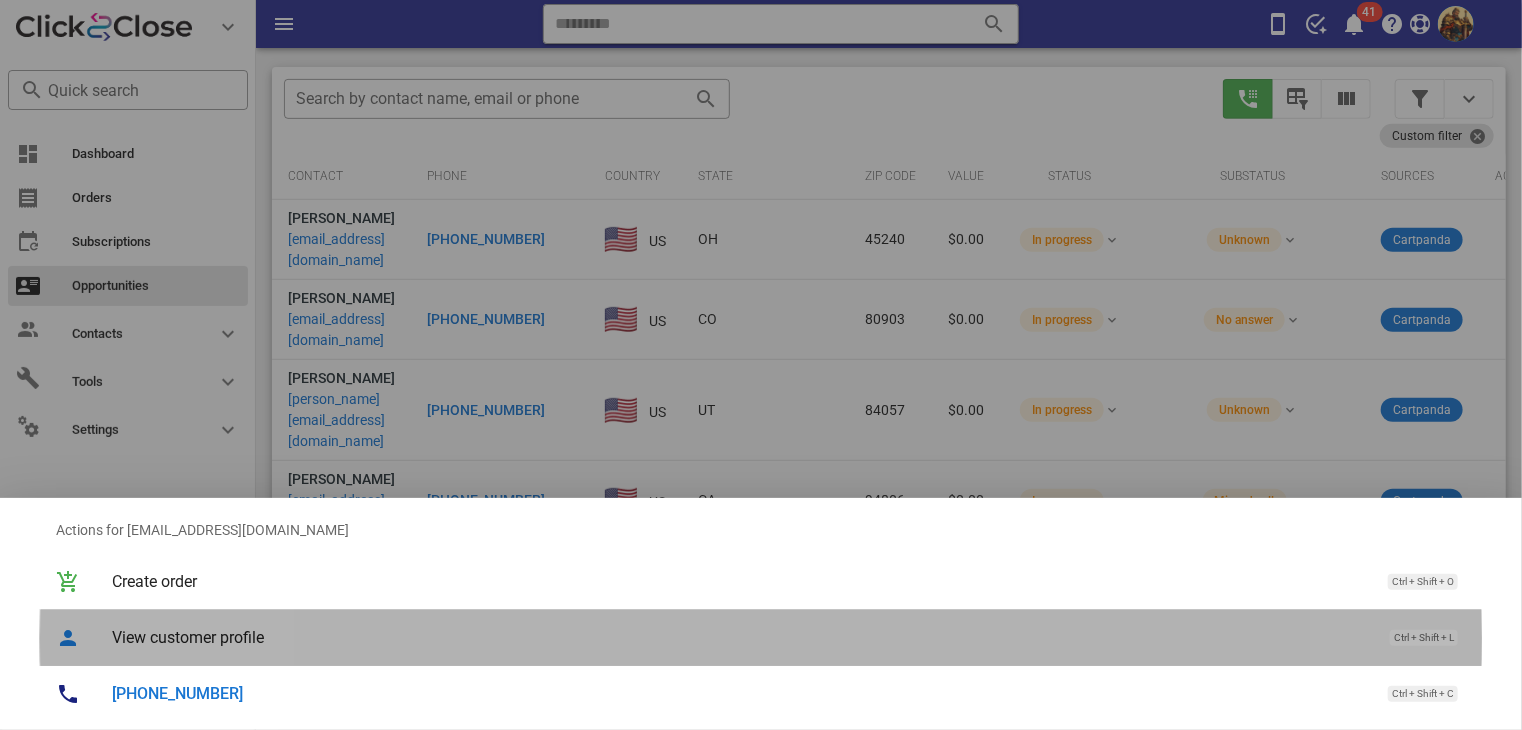 click on "View customer profile" at bounding box center [741, 637] 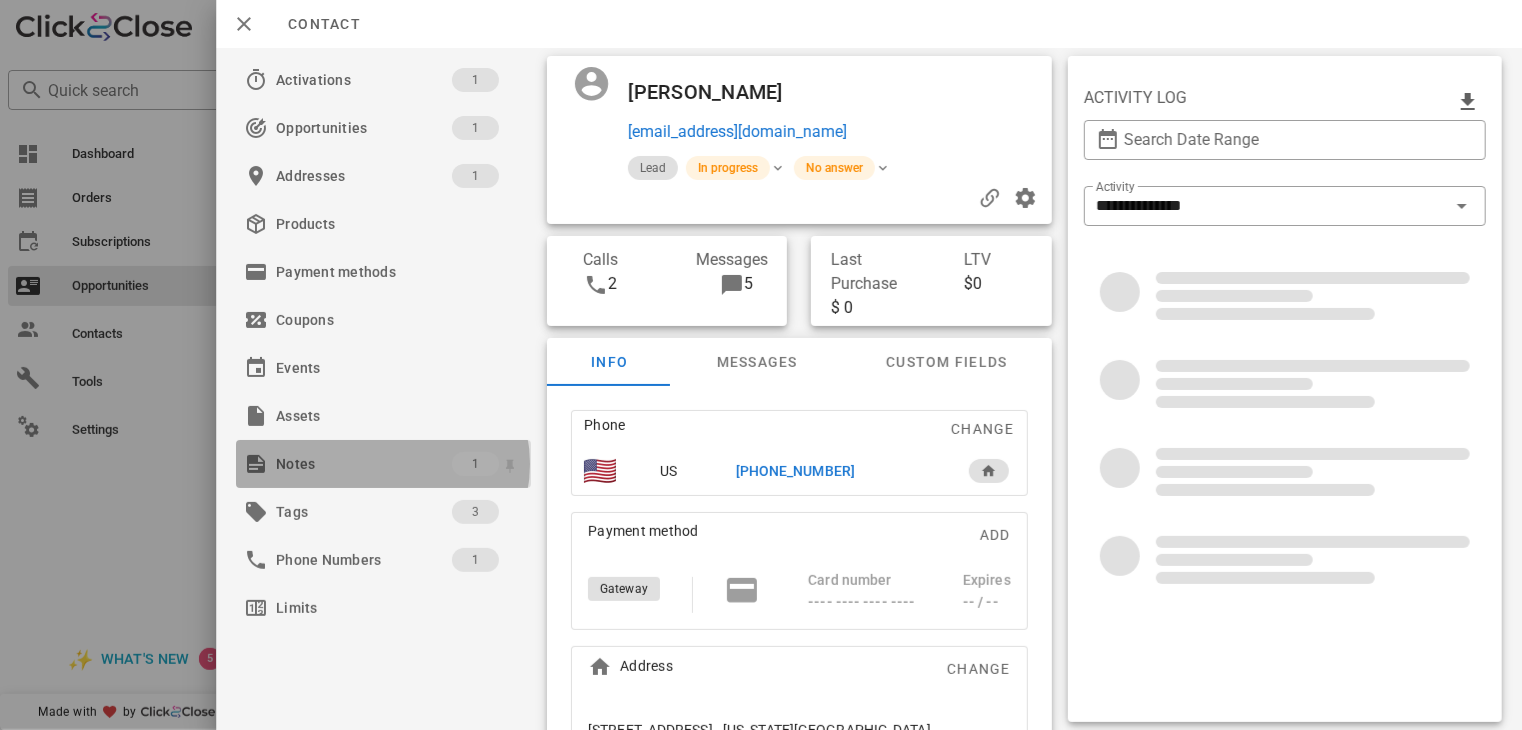 click at bounding box center [256, 464] 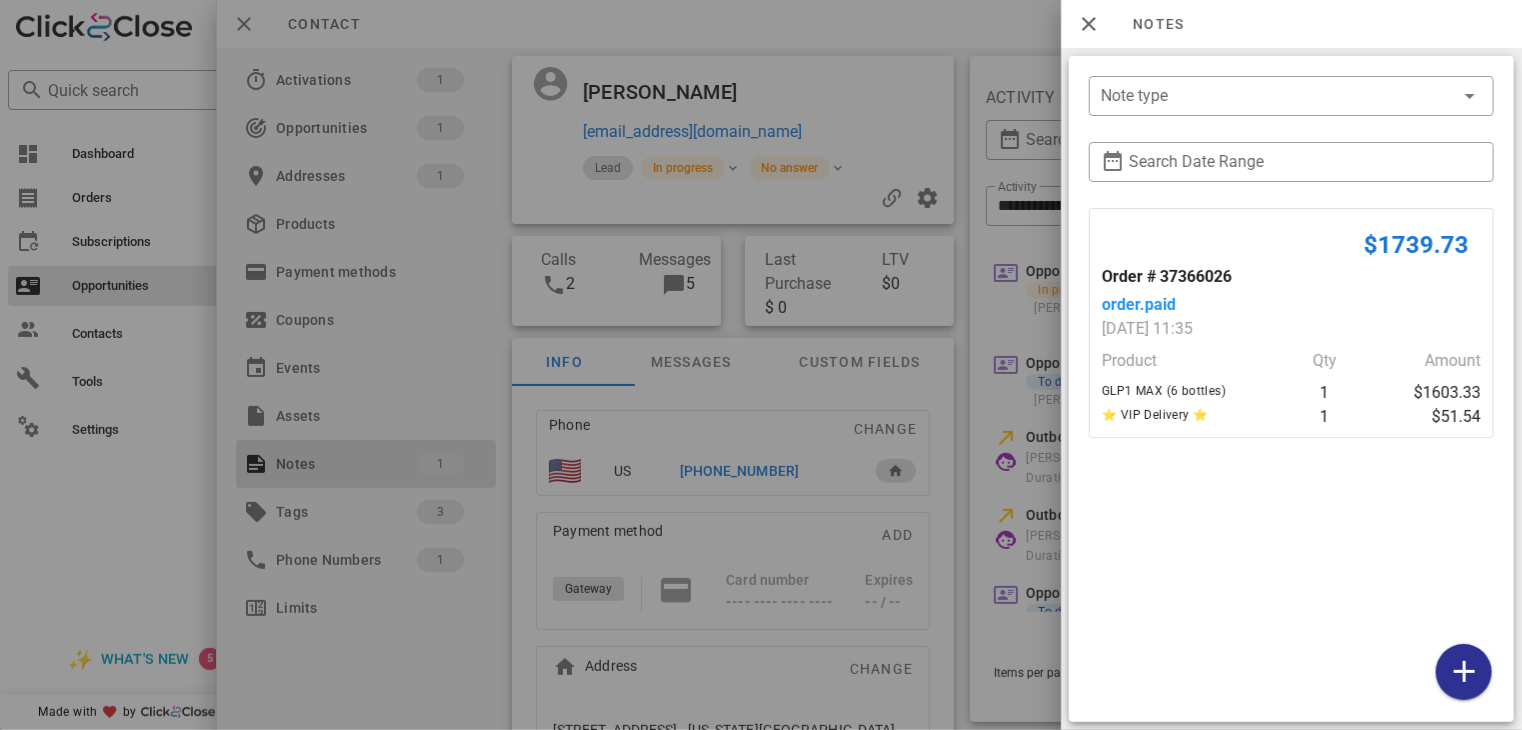 click at bounding box center (761, 365) 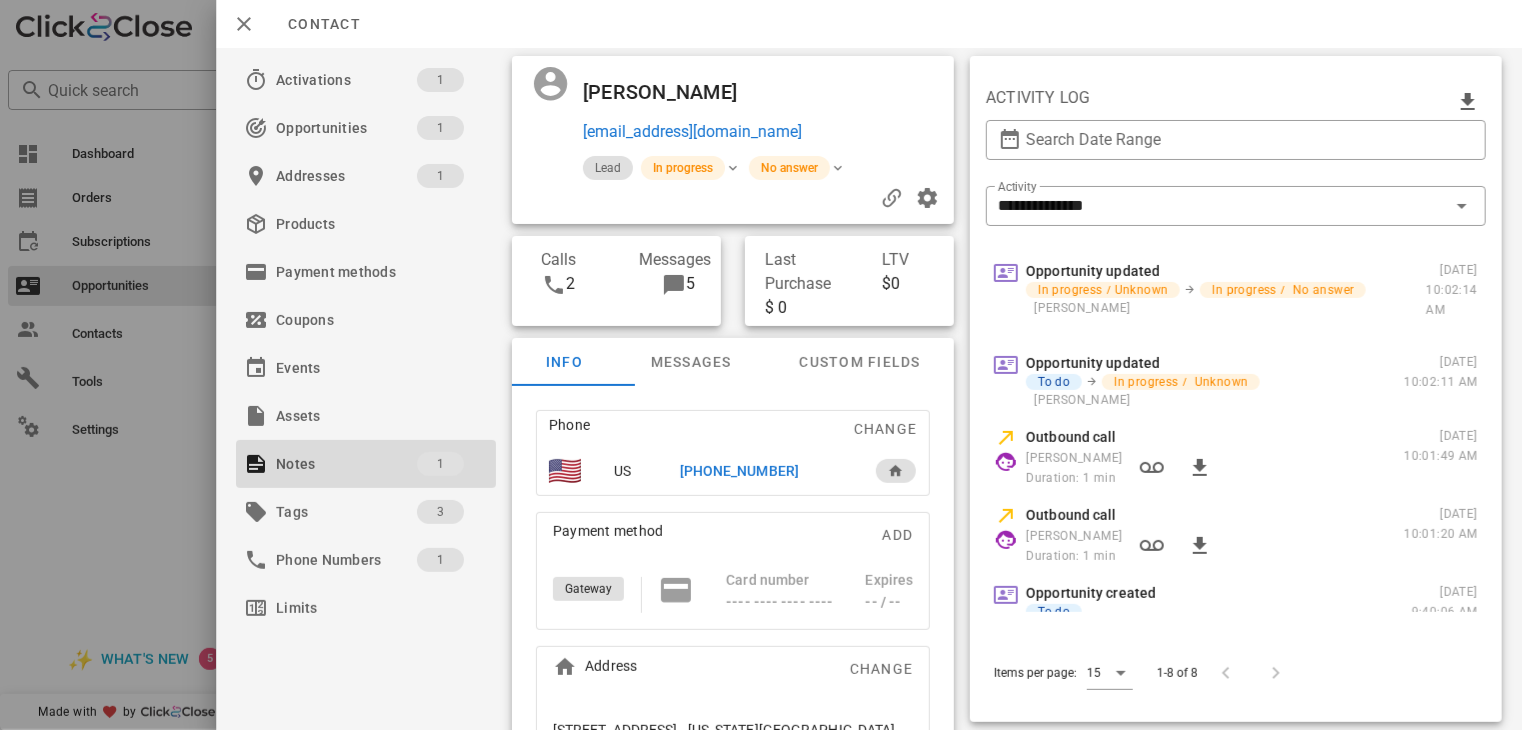 click on "+17194257092" at bounding box center [739, 471] 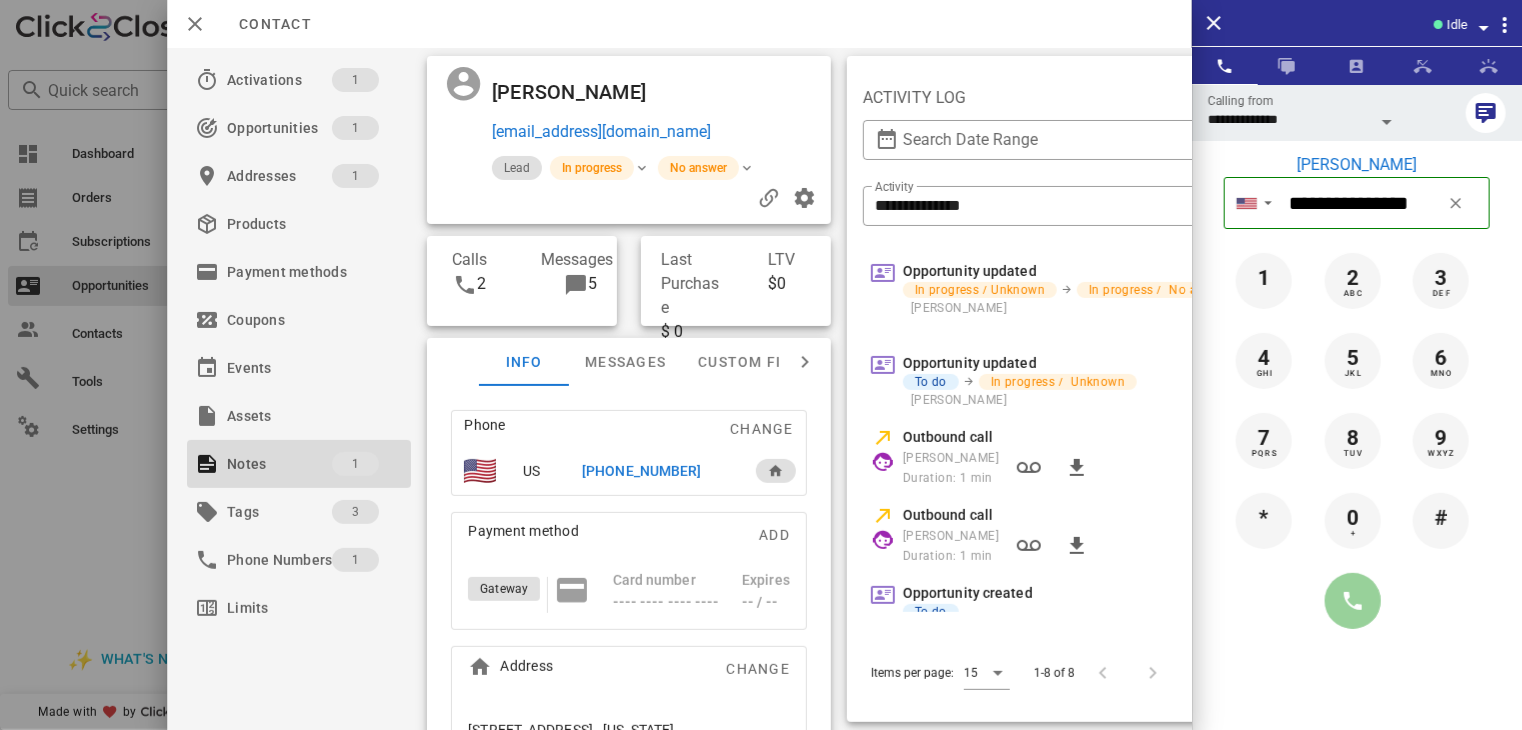 click at bounding box center (1353, 601) 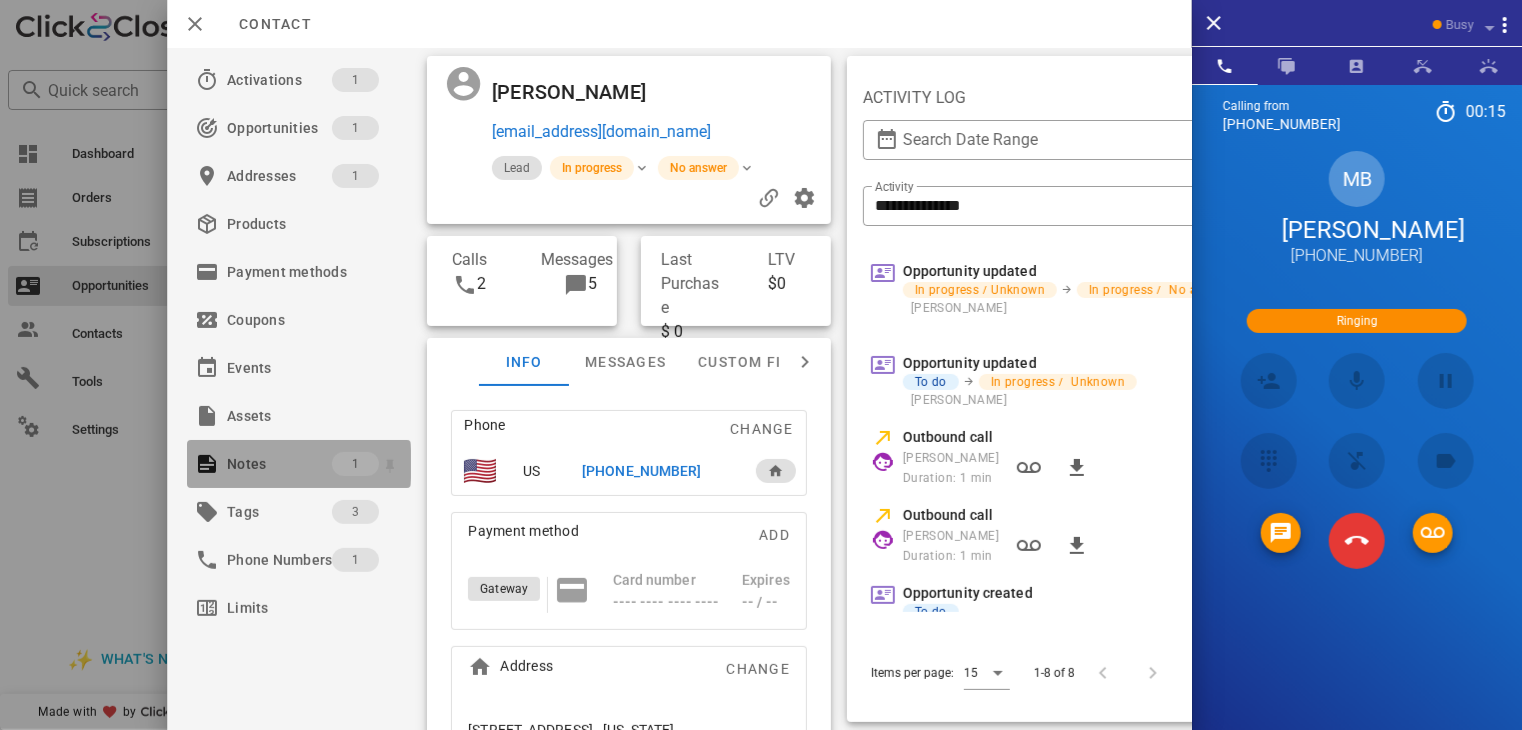 click on "Notes" at bounding box center [279, 464] 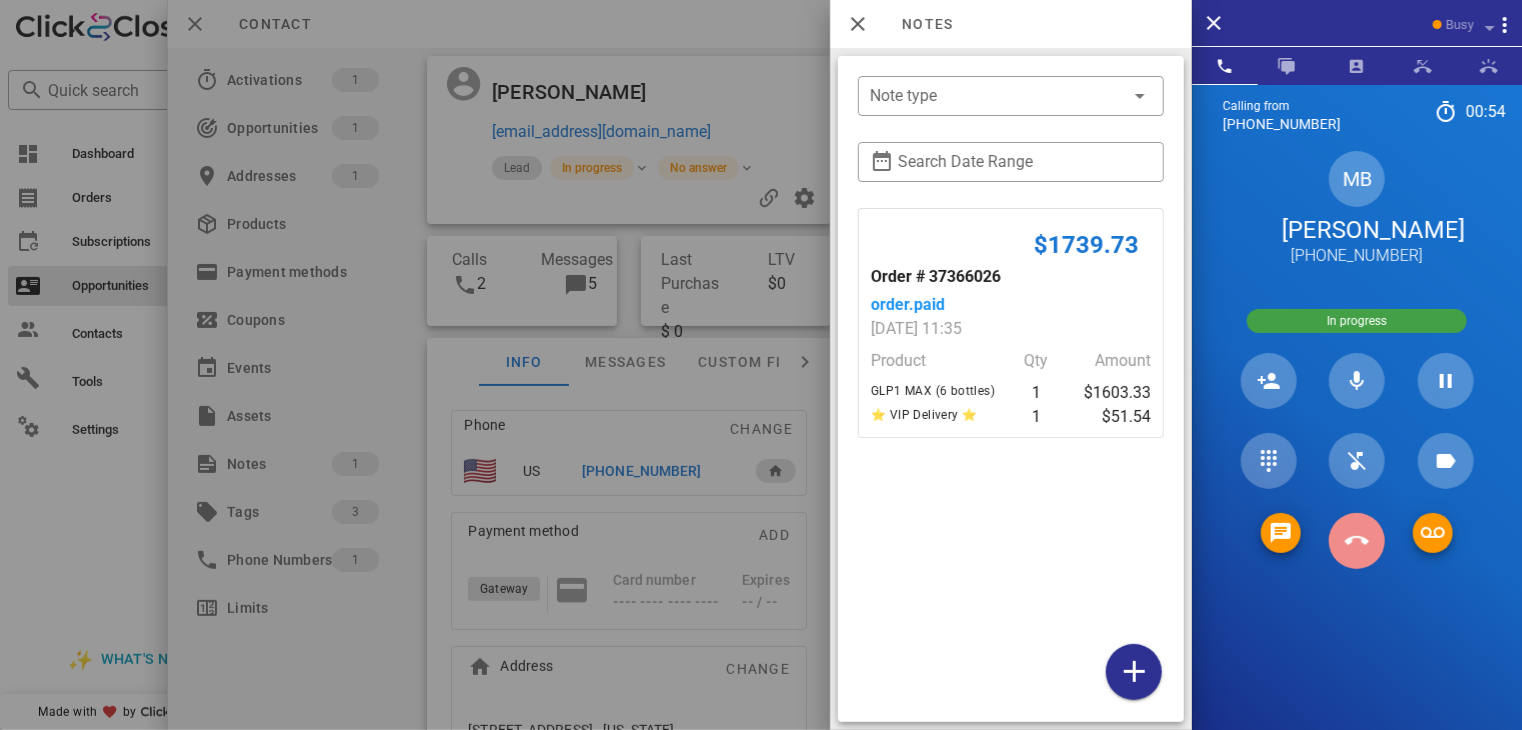 click at bounding box center (1357, 541) 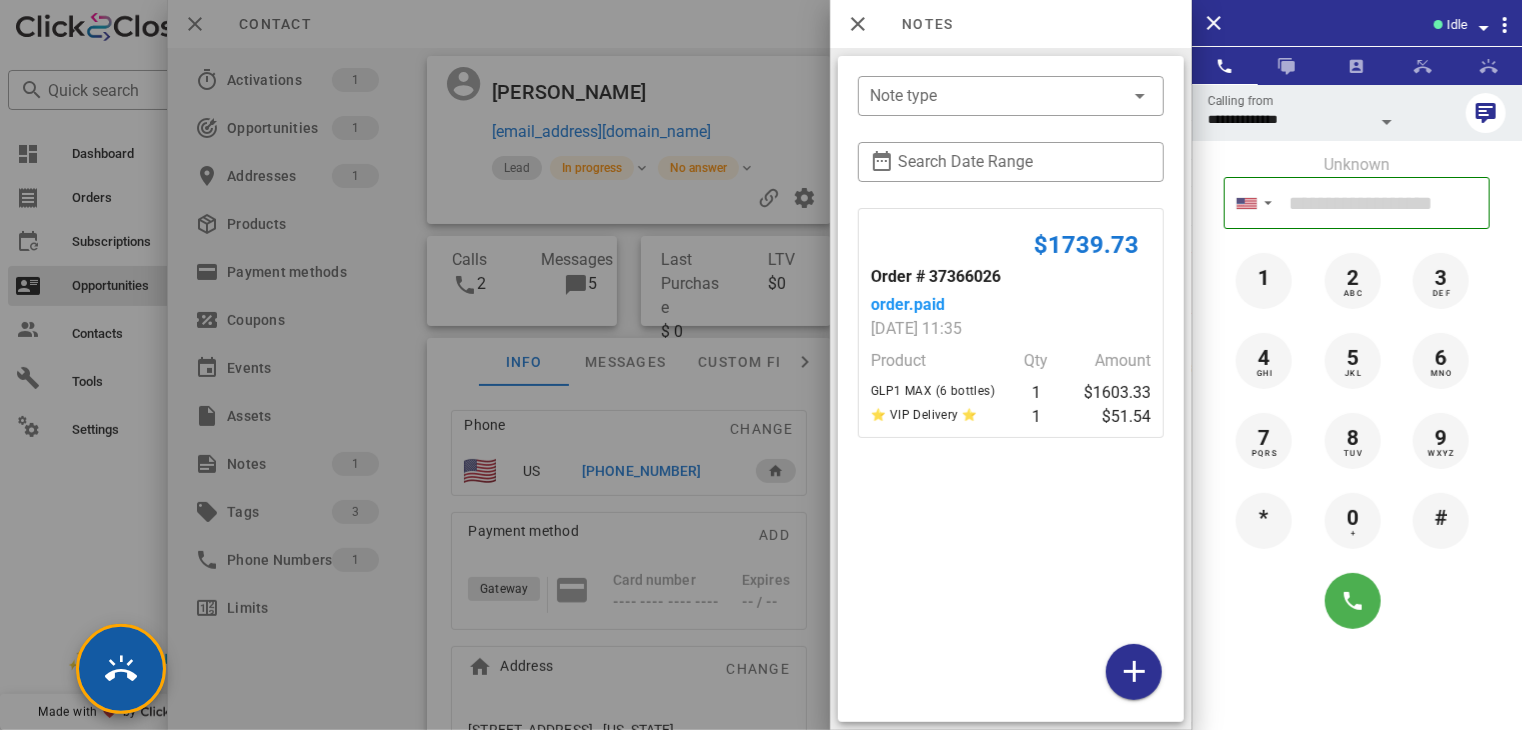 click at bounding box center (121, 669) 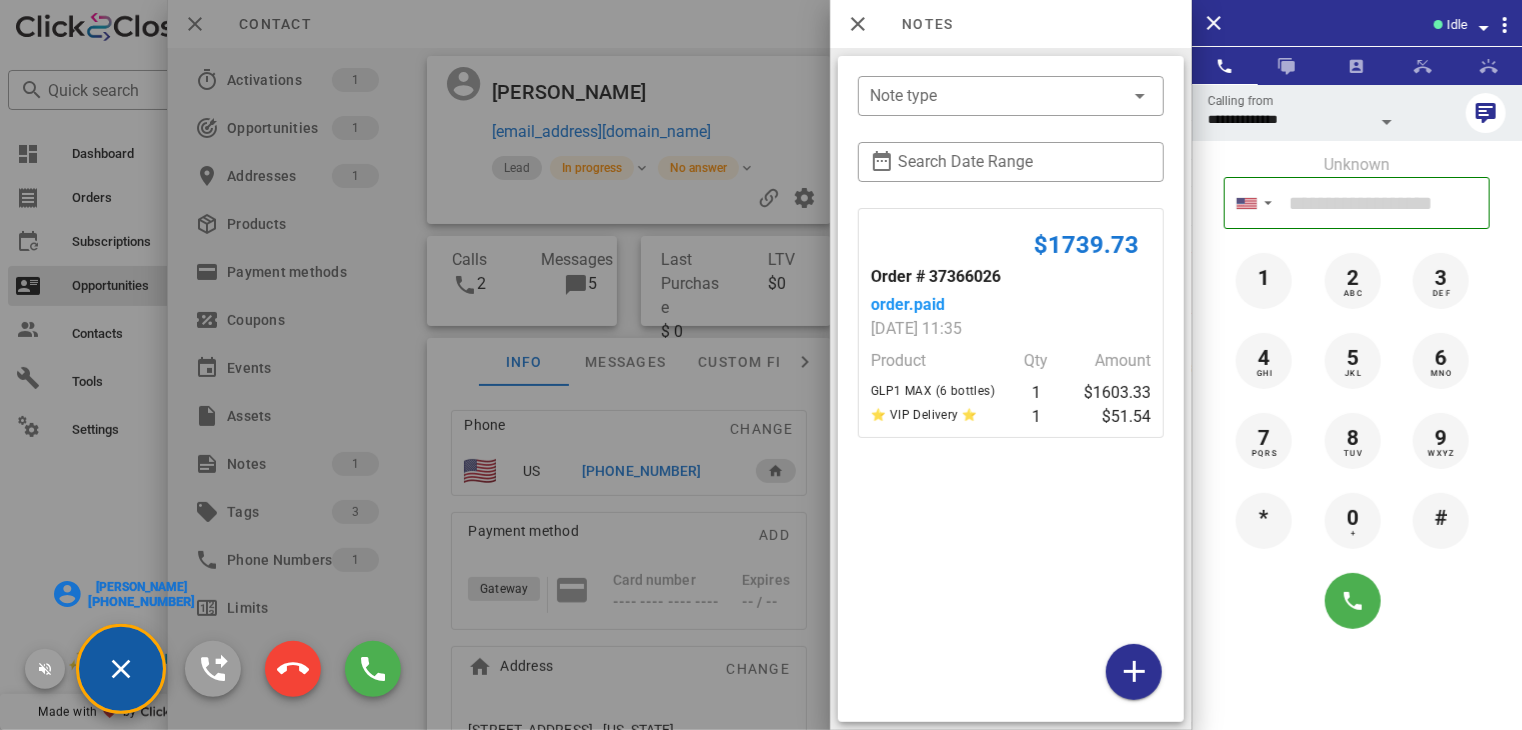 click on "[PERSON_NAME]" at bounding box center [141, 587] 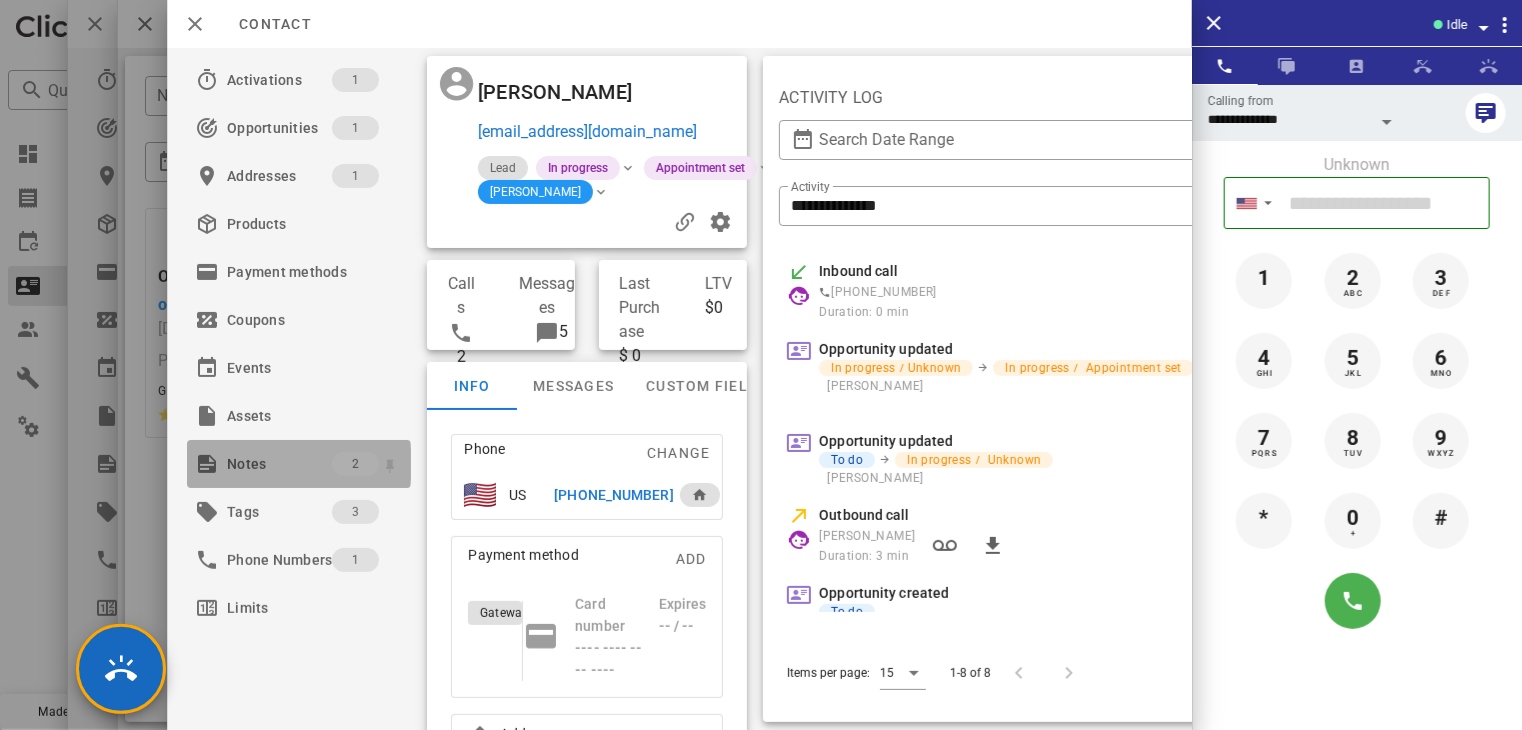 click on "Notes" at bounding box center (279, 464) 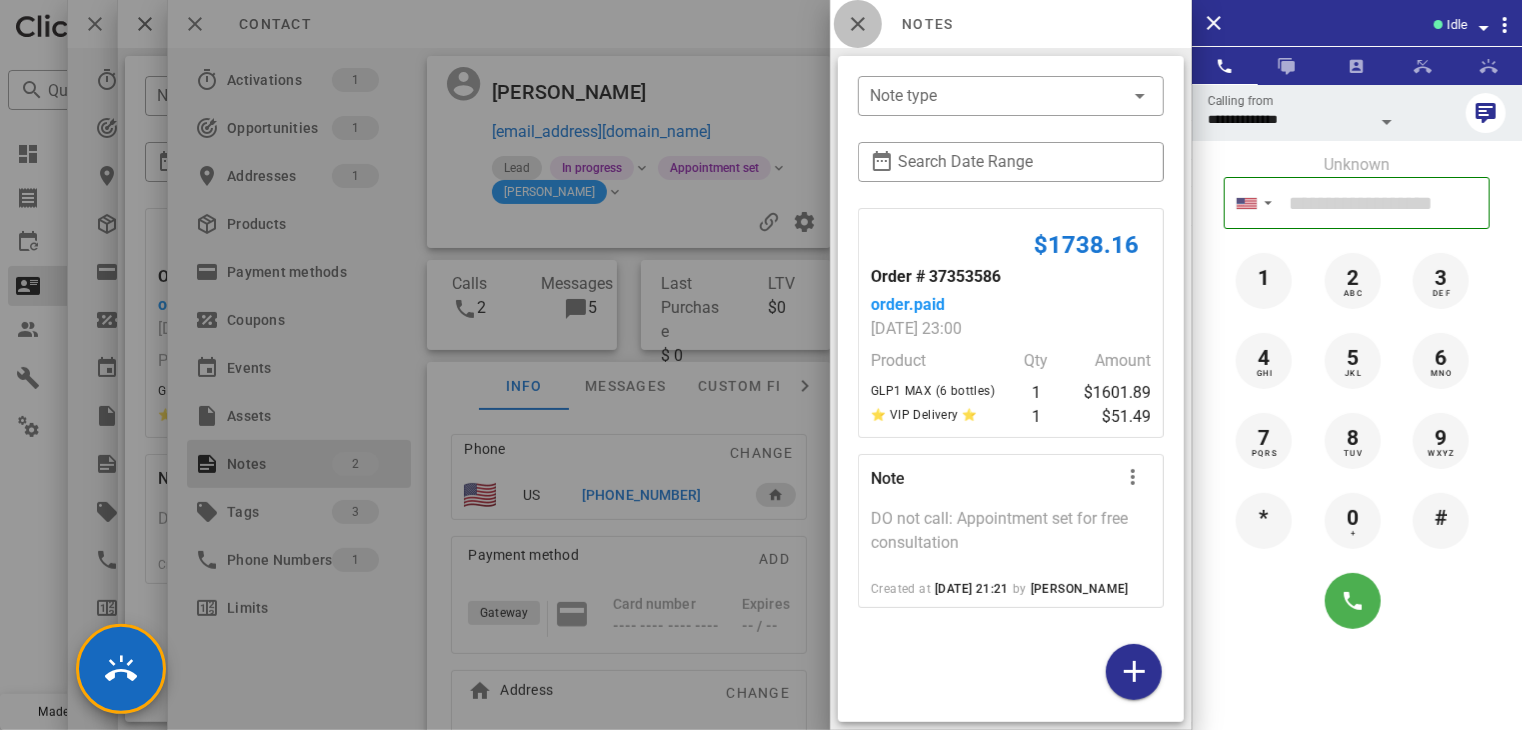 click at bounding box center [858, 24] 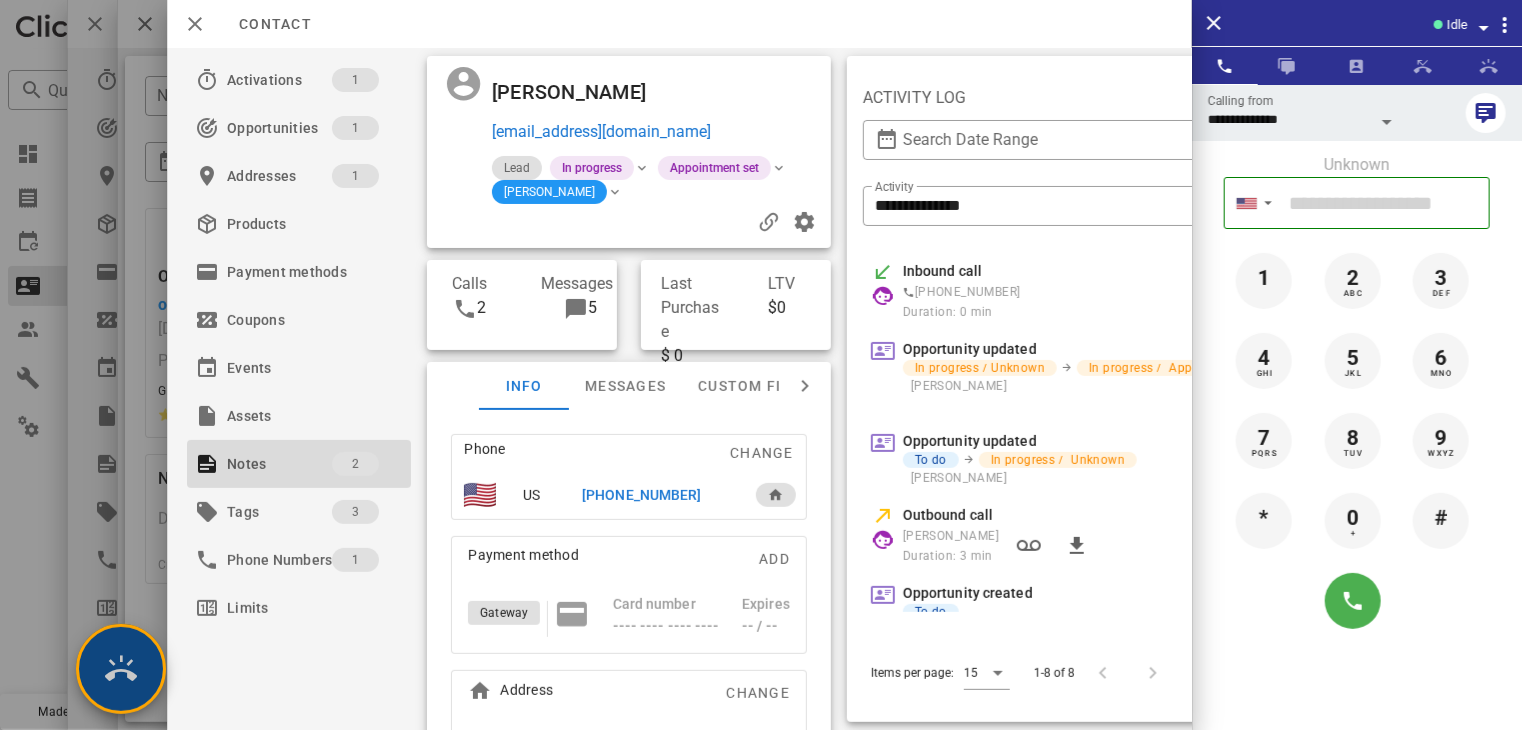 click at bounding box center (121, 669) 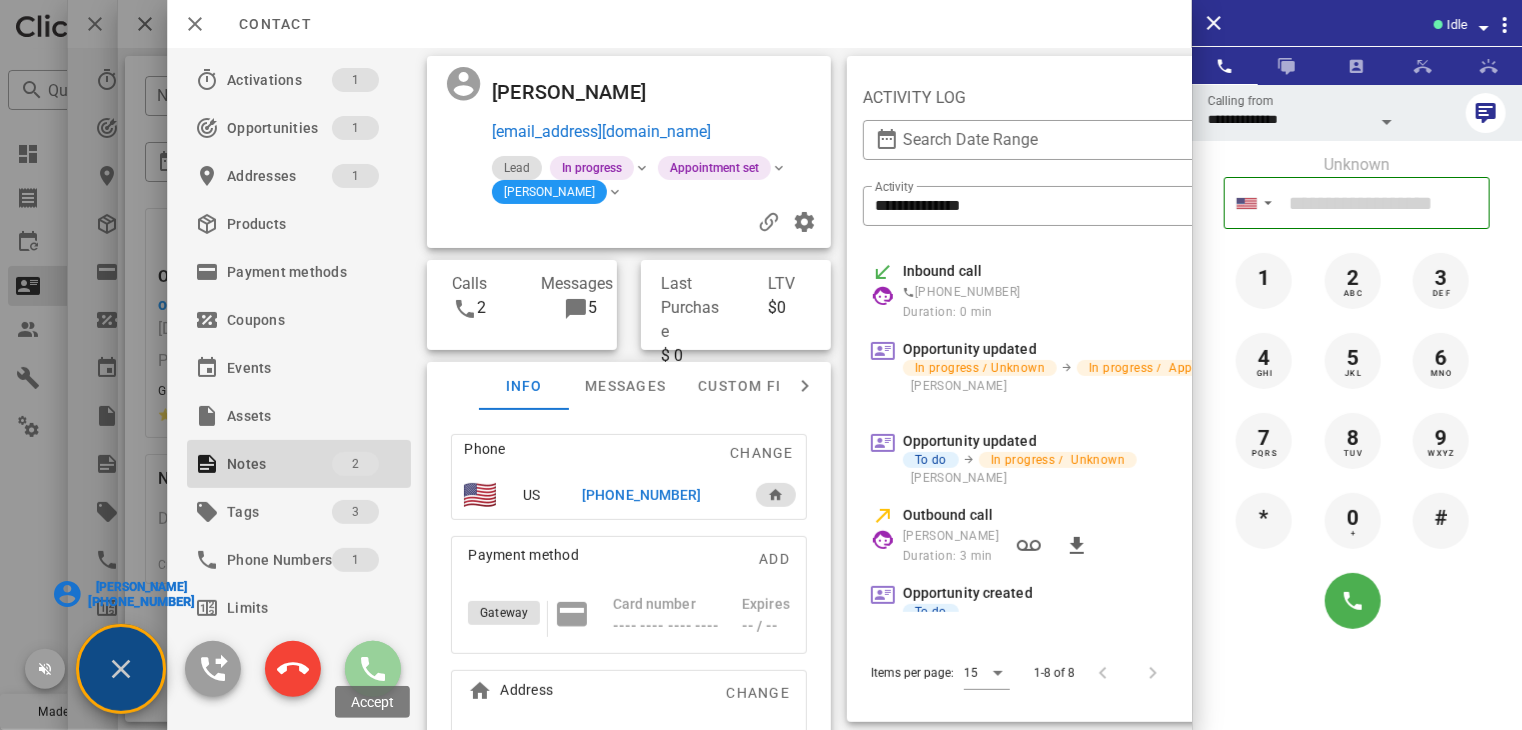 click at bounding box center (373, 669) 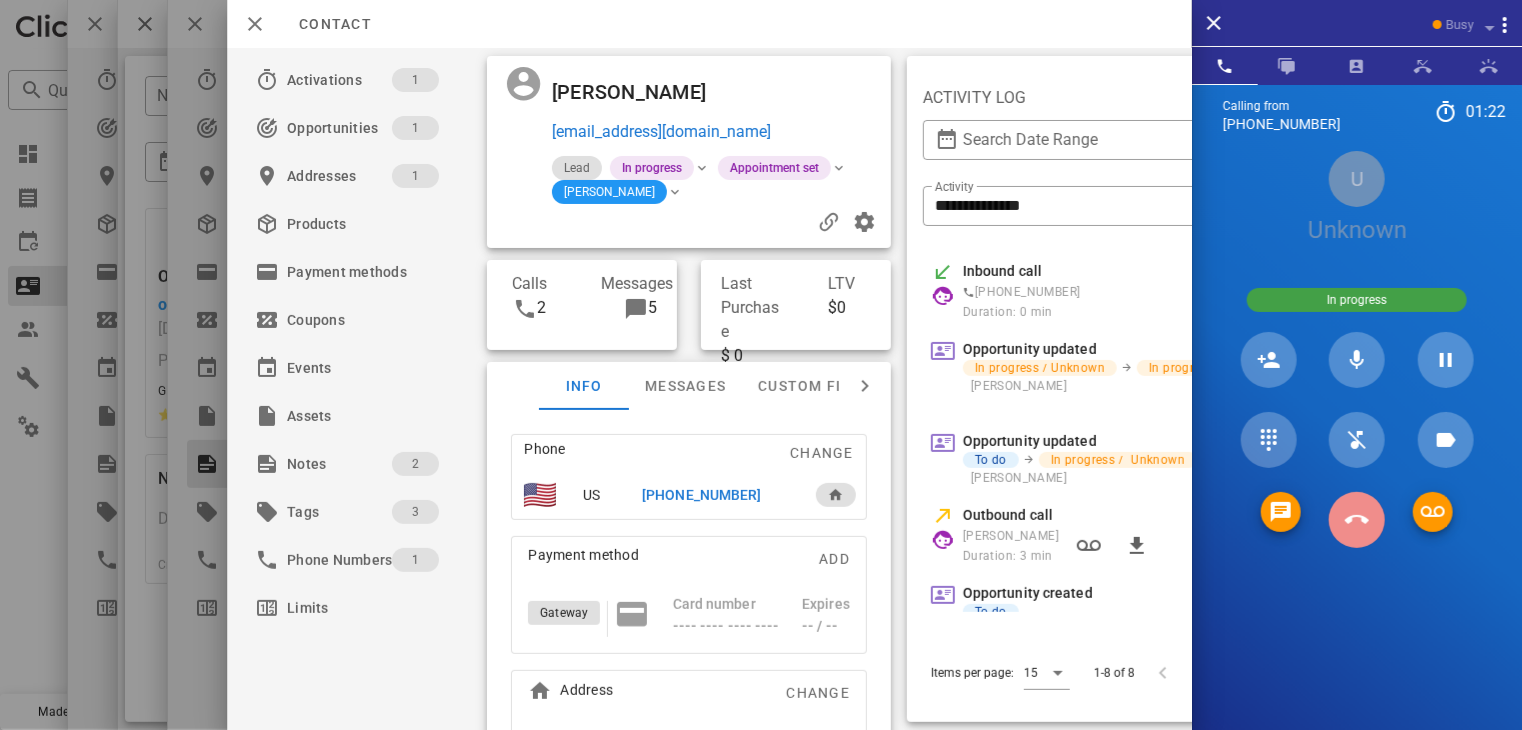 click at bounding box center [1357, 520] 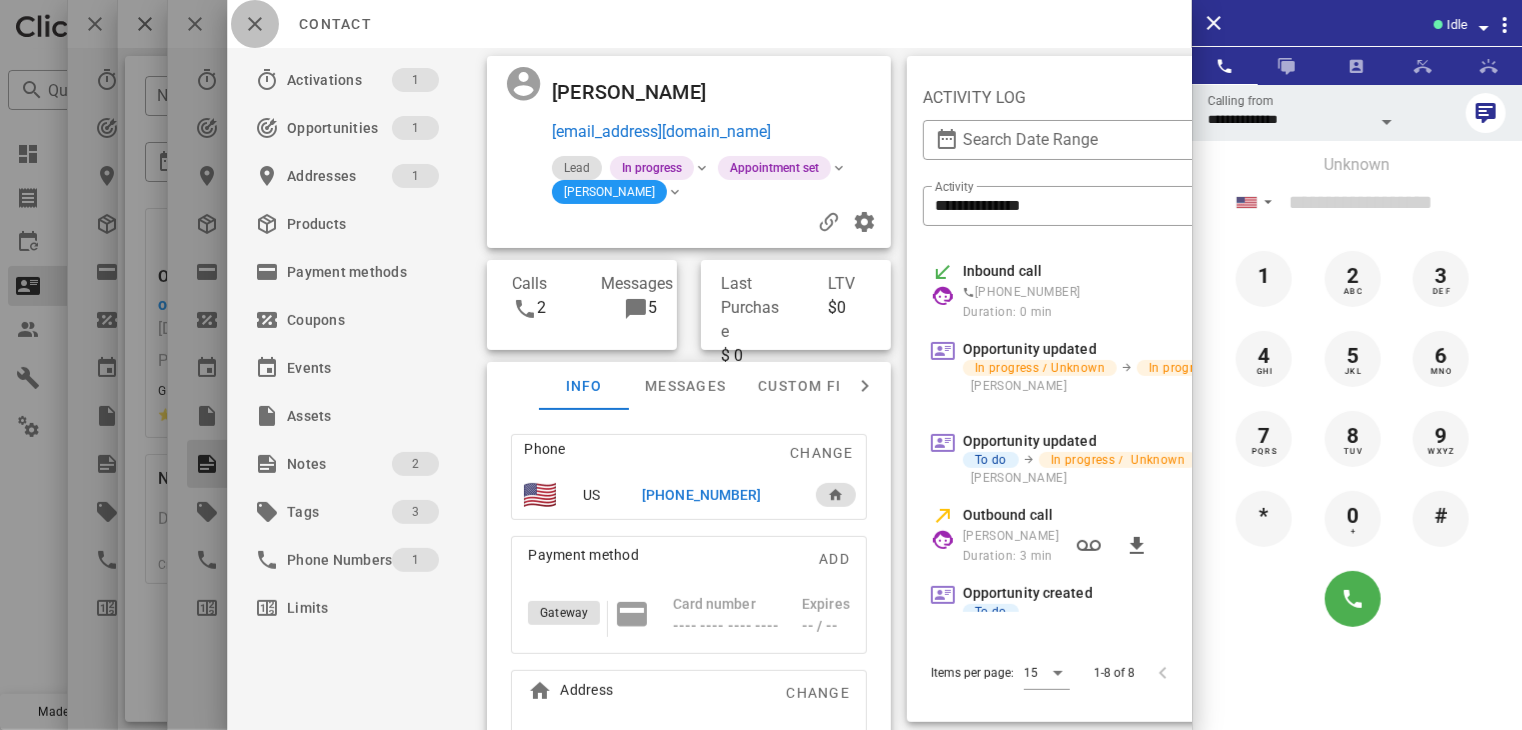 click at bounding box center (255, 24) 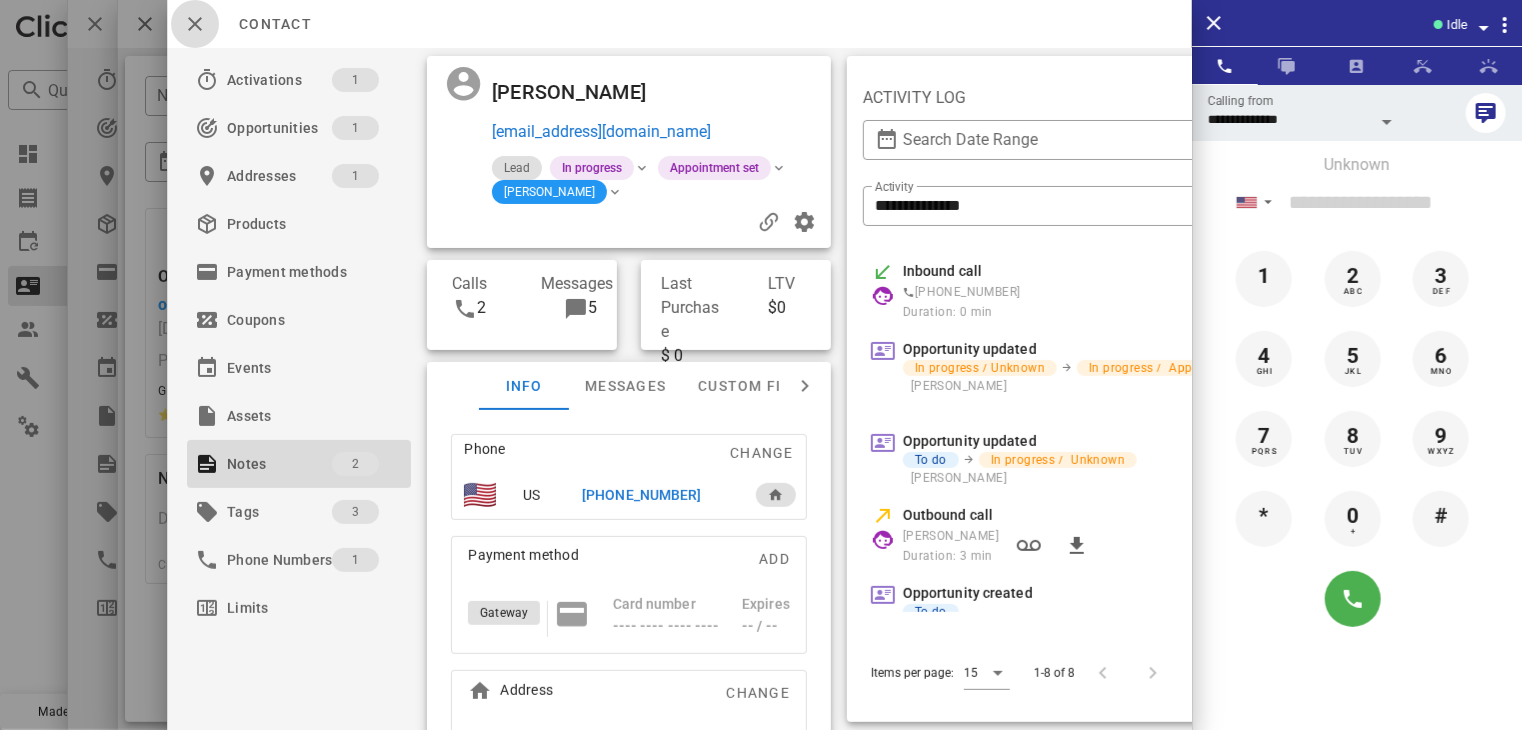 click at bounding box center [195, 24] 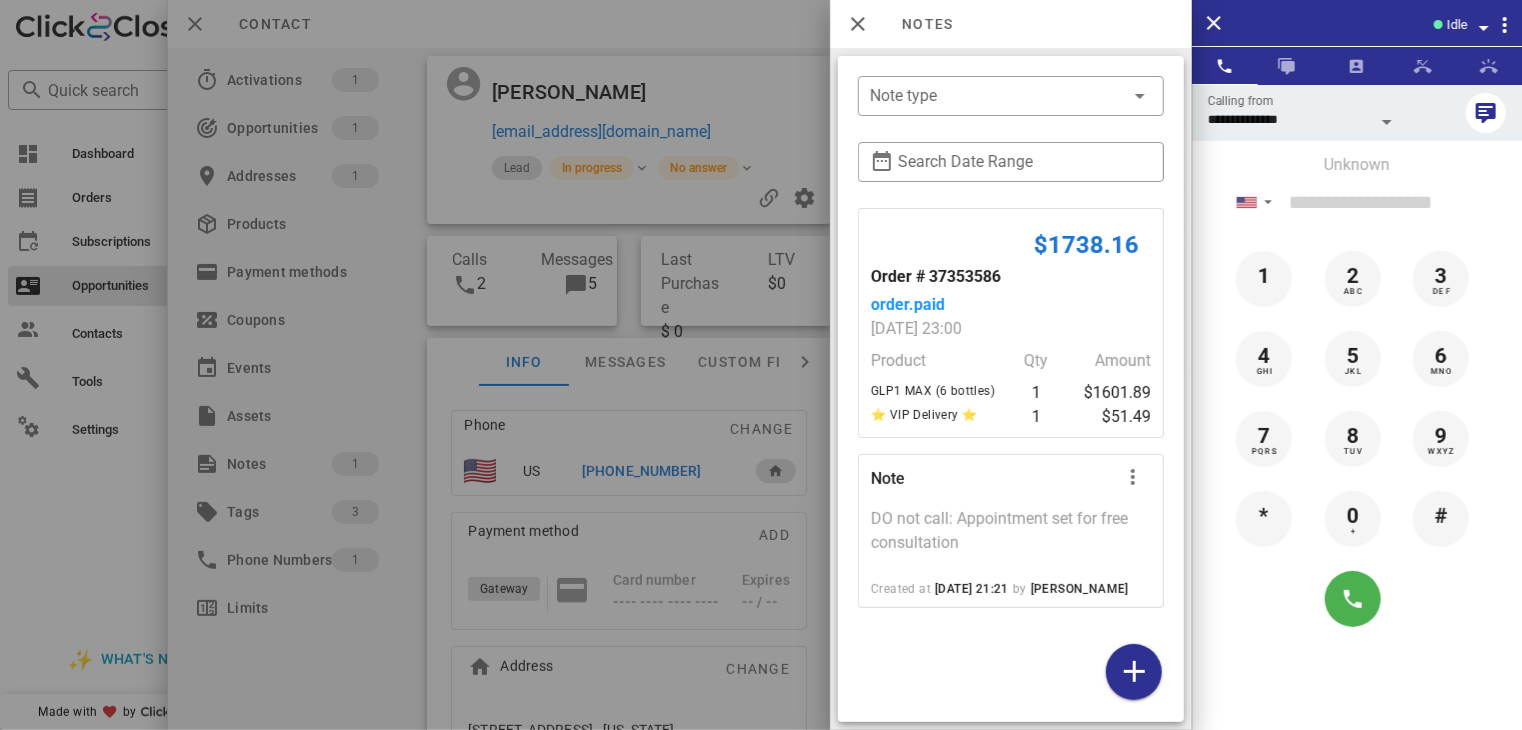 click at bounding box center [761, 365] 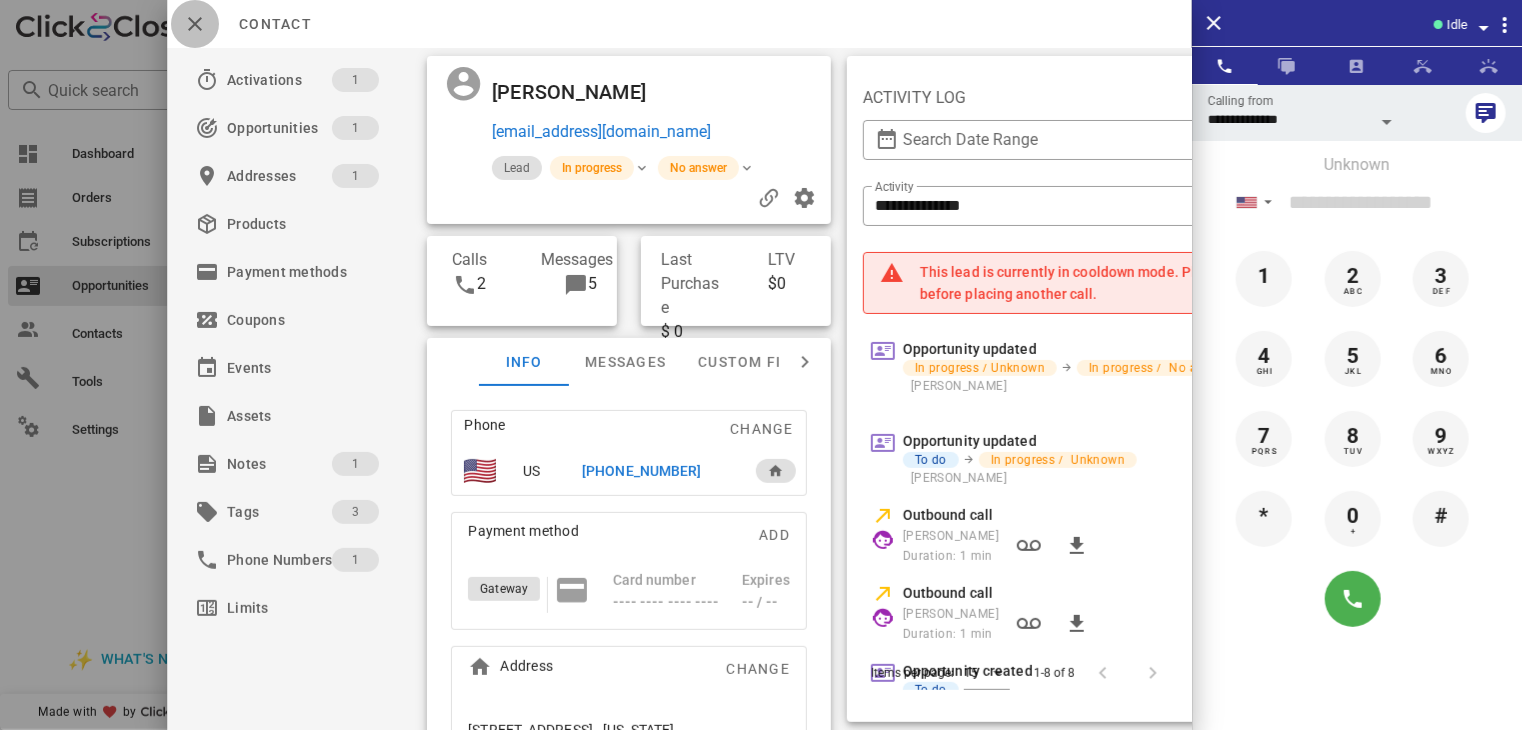 click at bounding box center (195, 24) 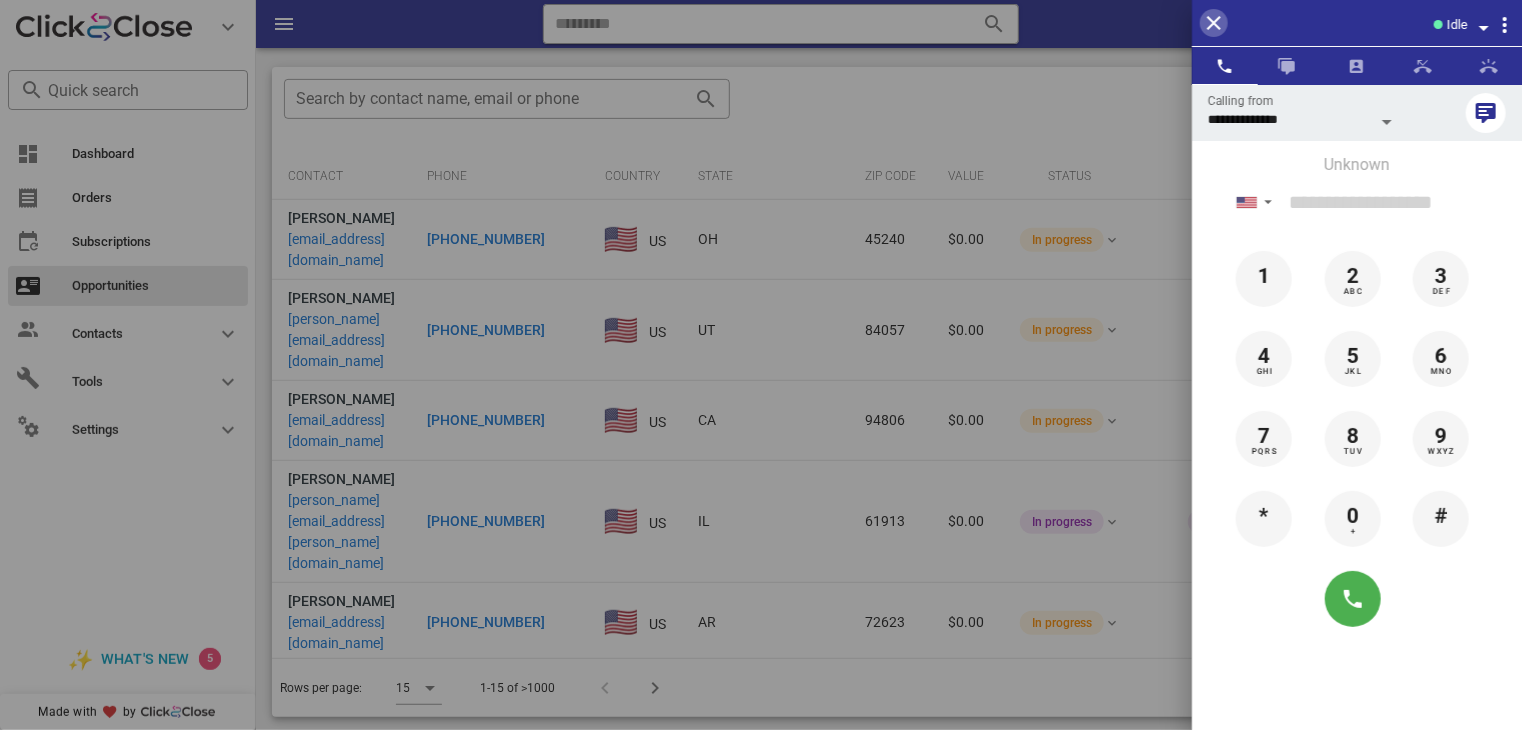 click at bounding box center (1214, 23) 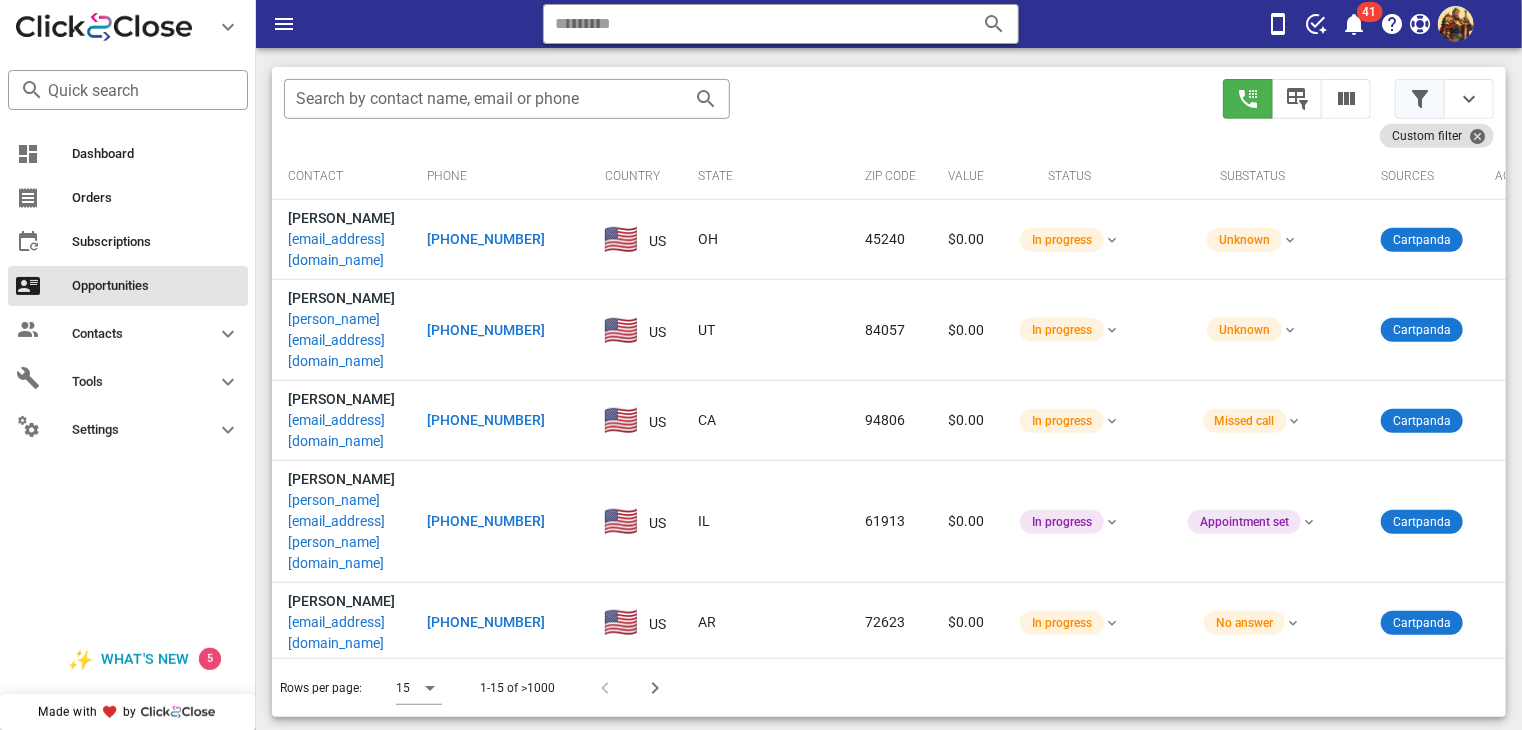 click at bounding box center (1420, 99) 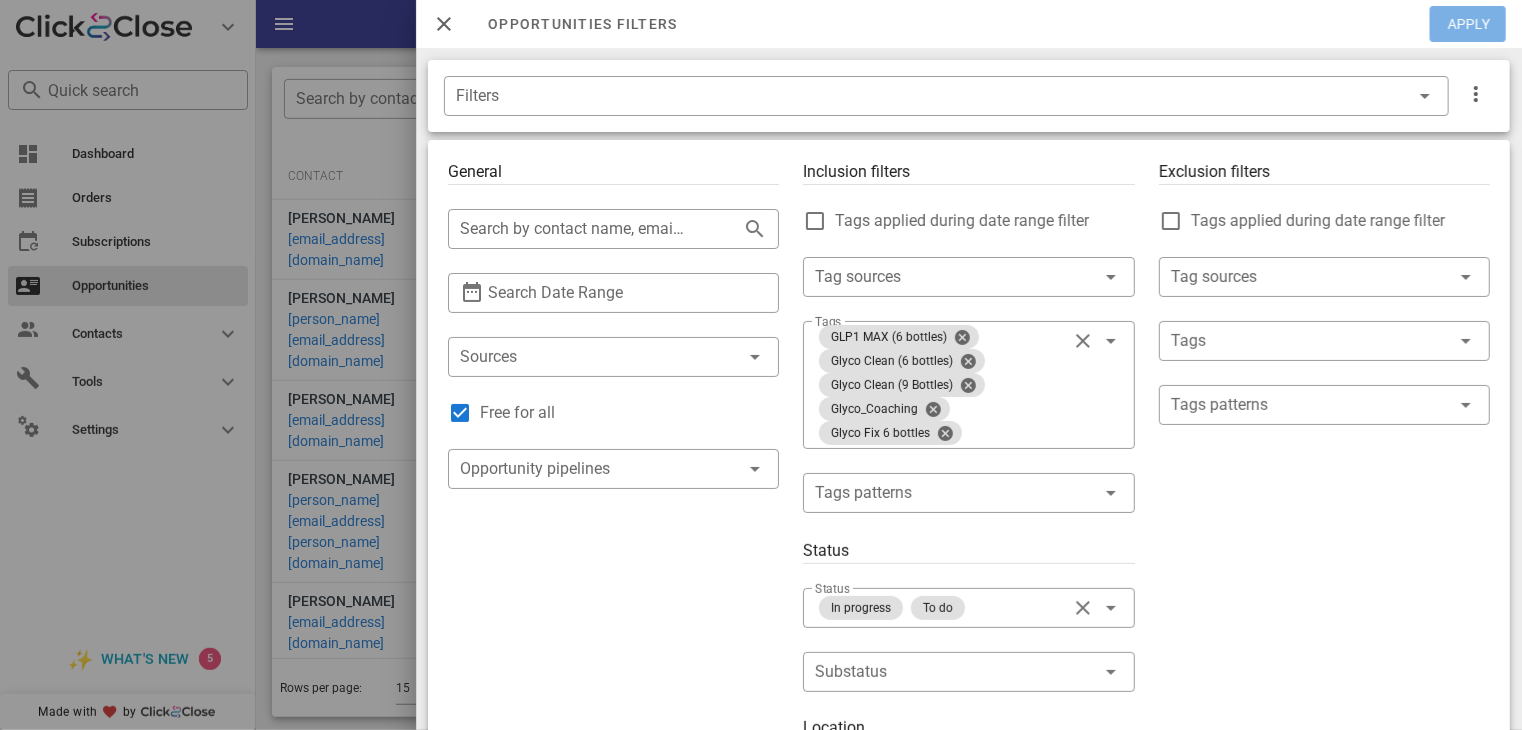 click on "Apply" at bounding box center [1469, 24] 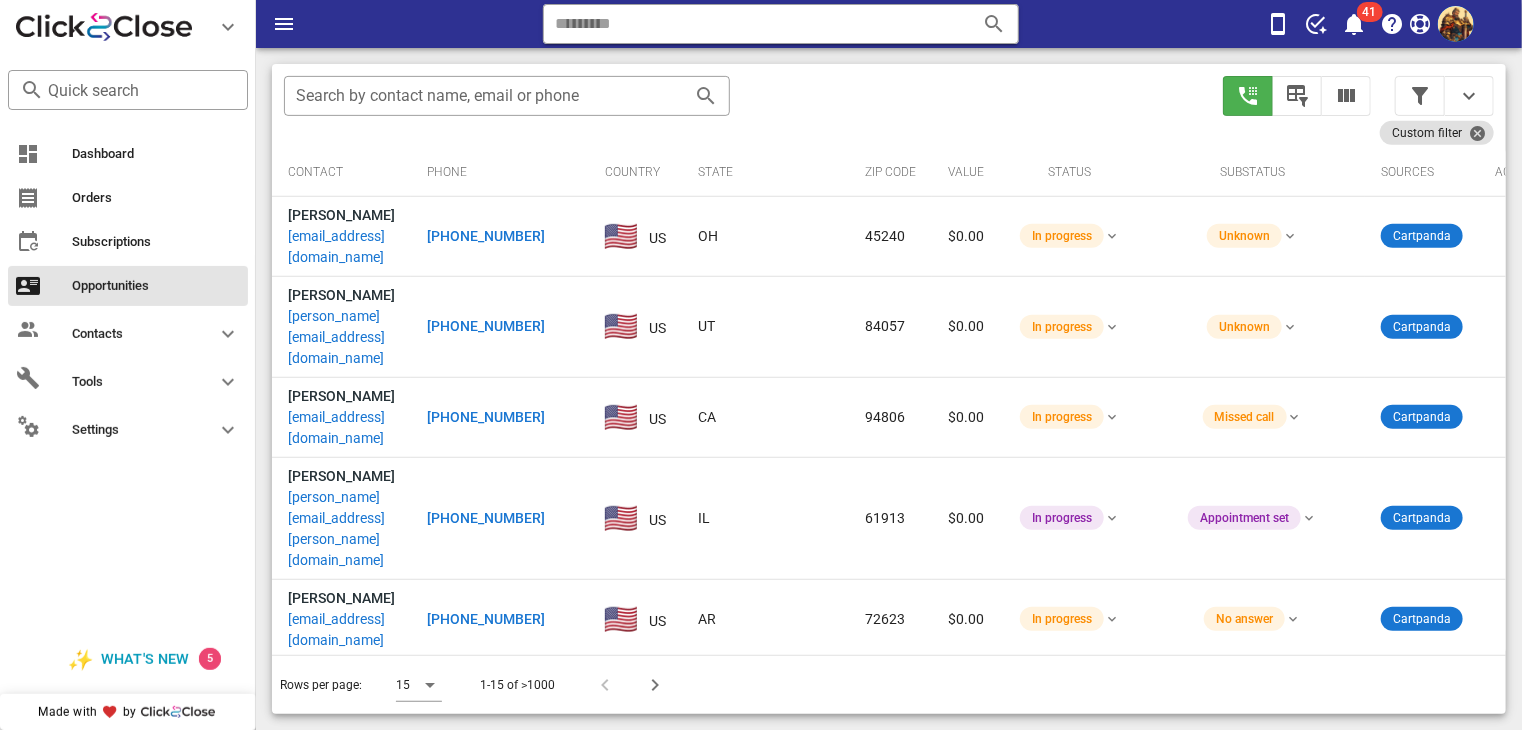 scroll, scrollTop: 376, scrollLeft: 0, axis: vertical 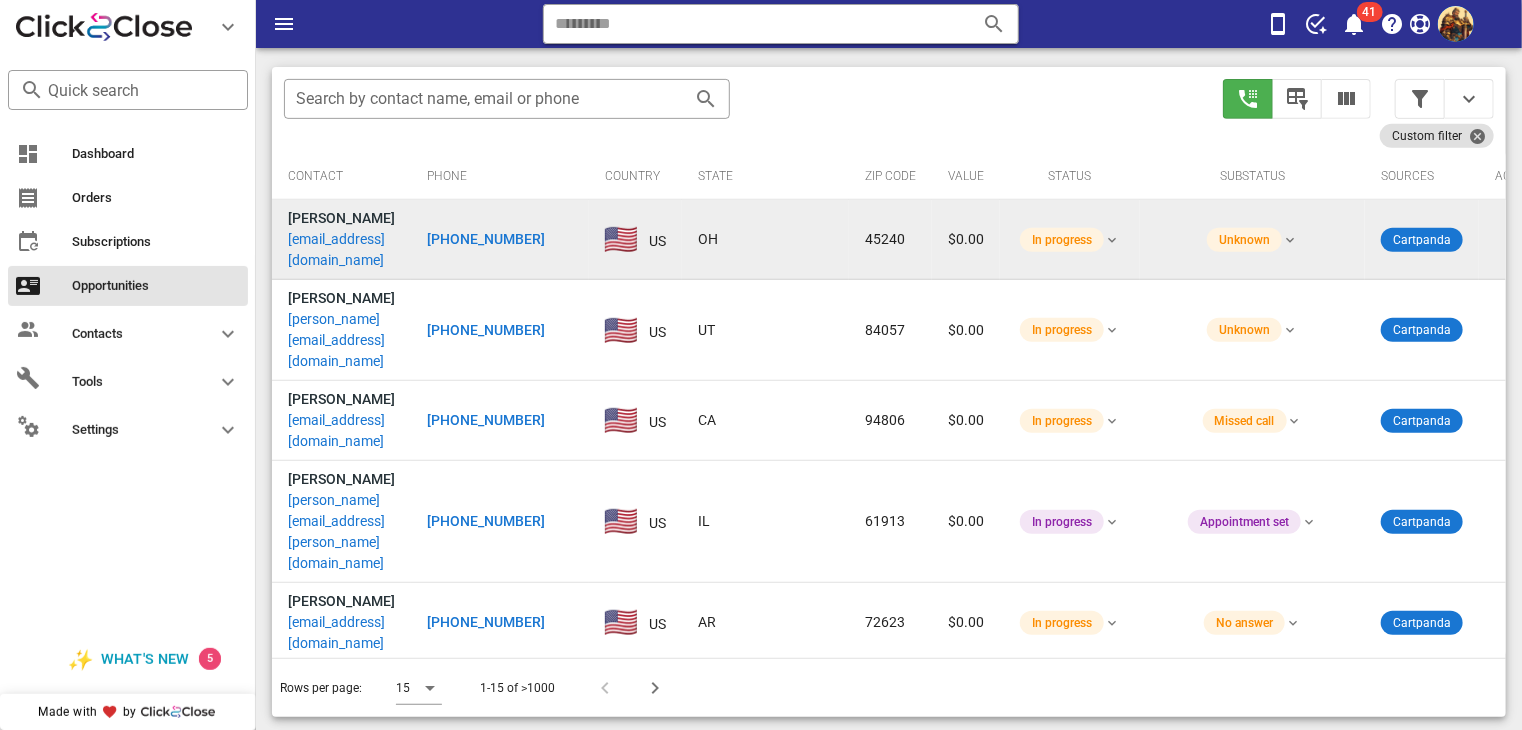 click on "44sg22@gmail.com" at bounding box center [341, 250] 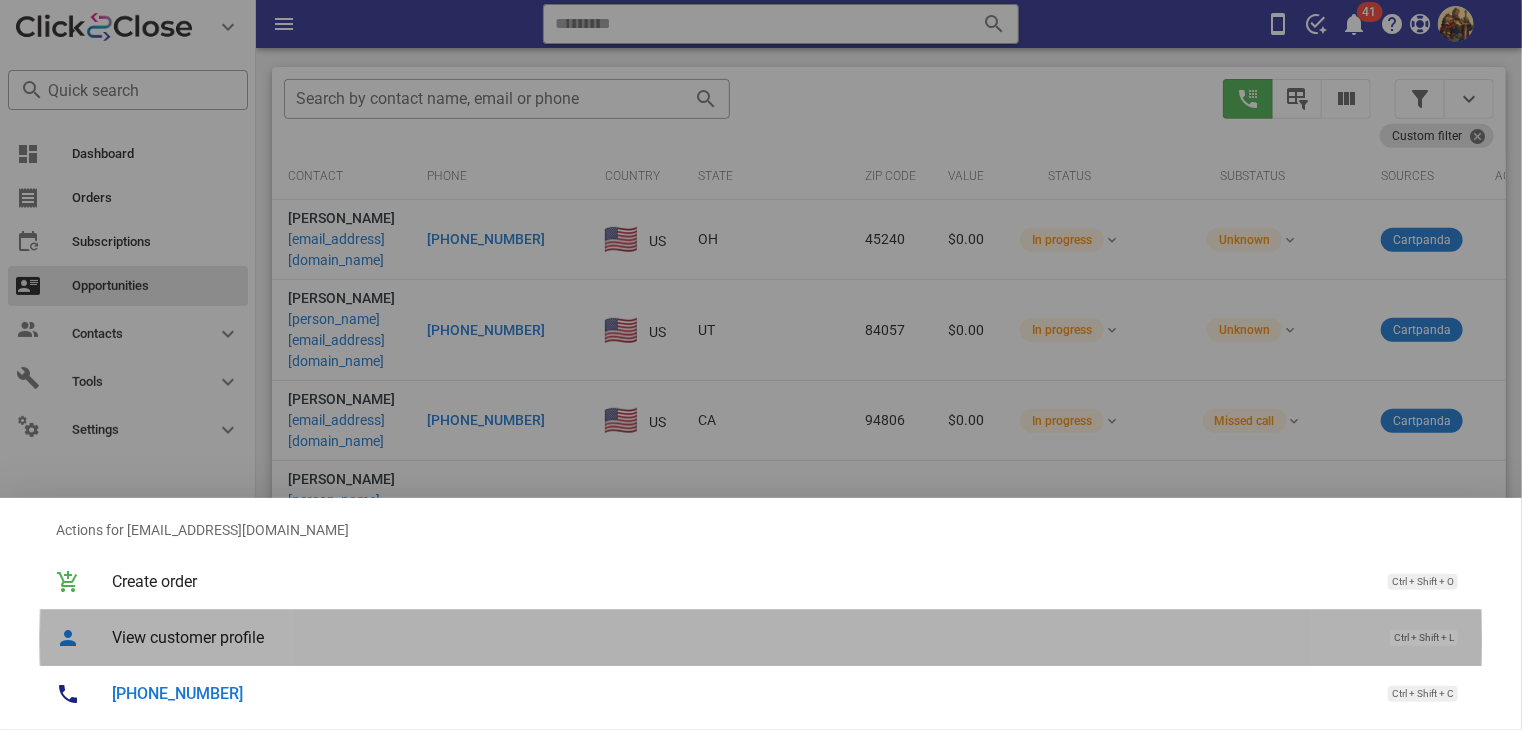 click on "View customer profile" at bounding box center (741, 637) 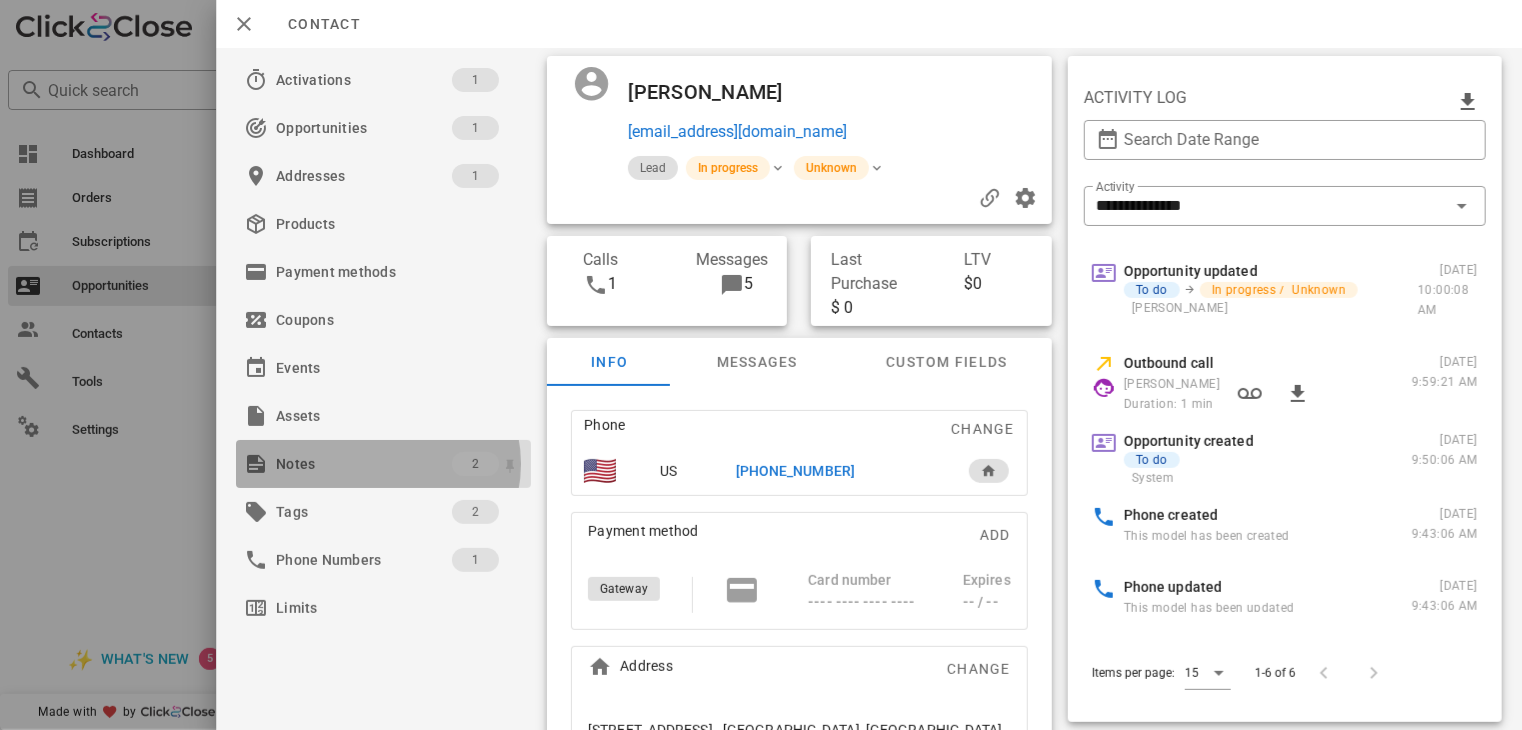 click on "Notes" at bounding box center [364, 464] 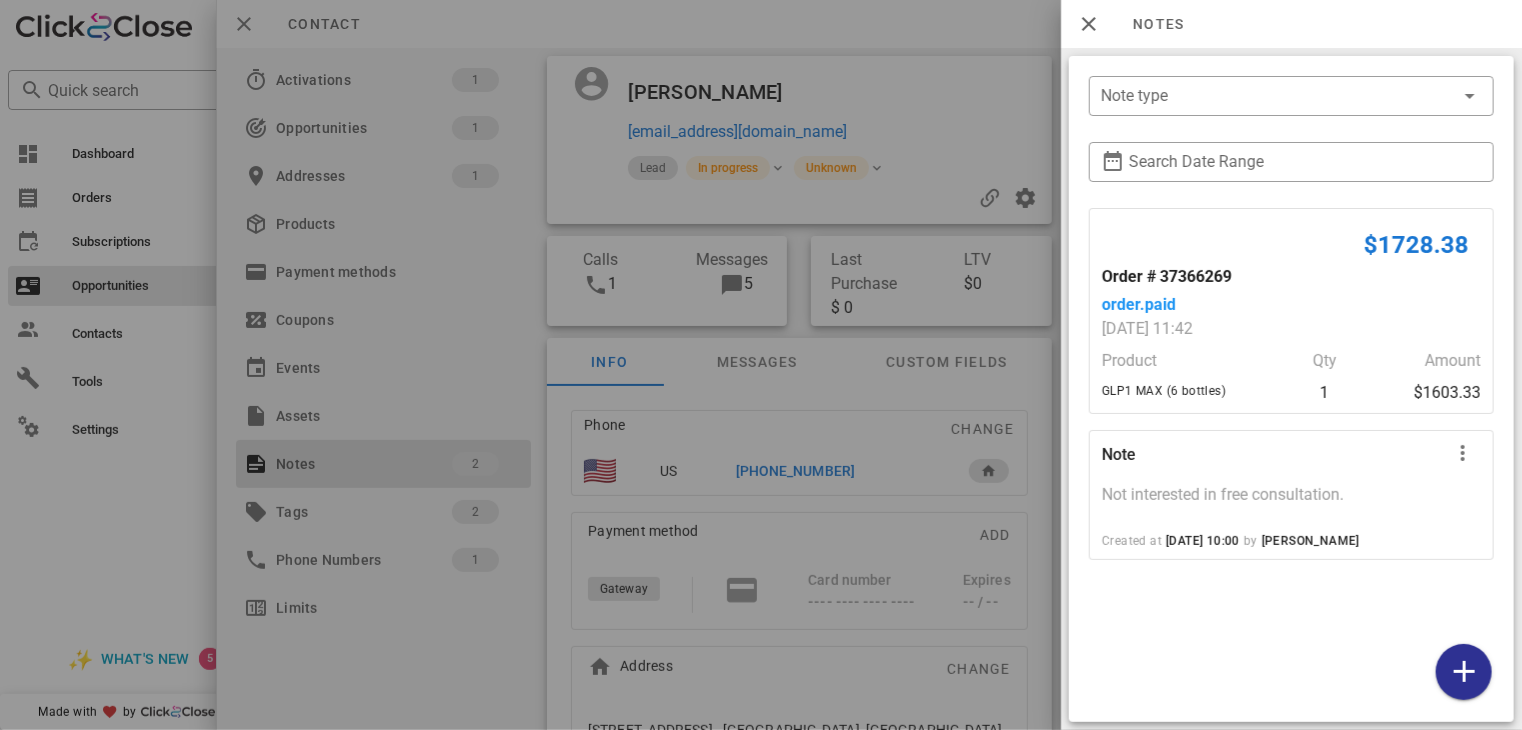 click at bounding box center (761, 365) 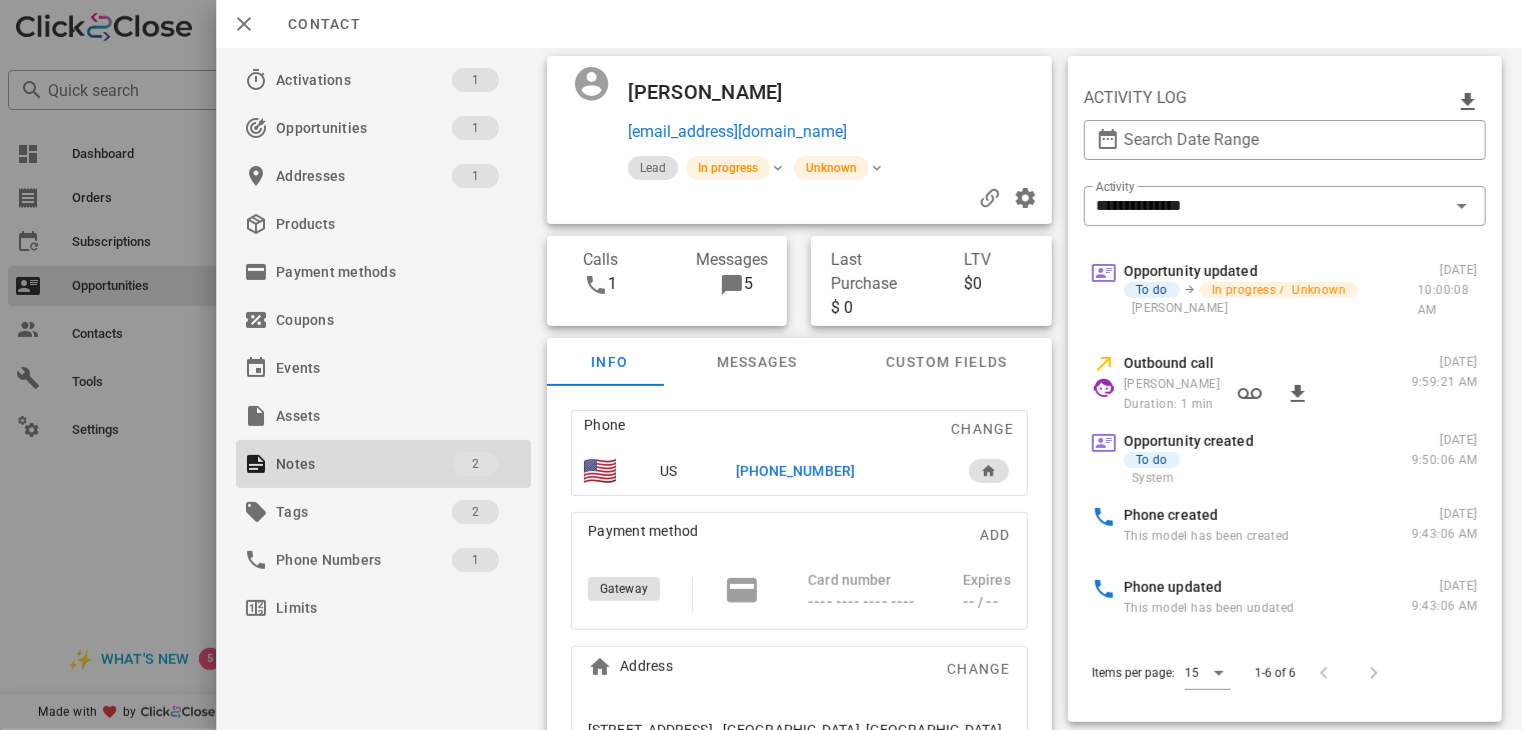 click at bounding box center [761, 365] 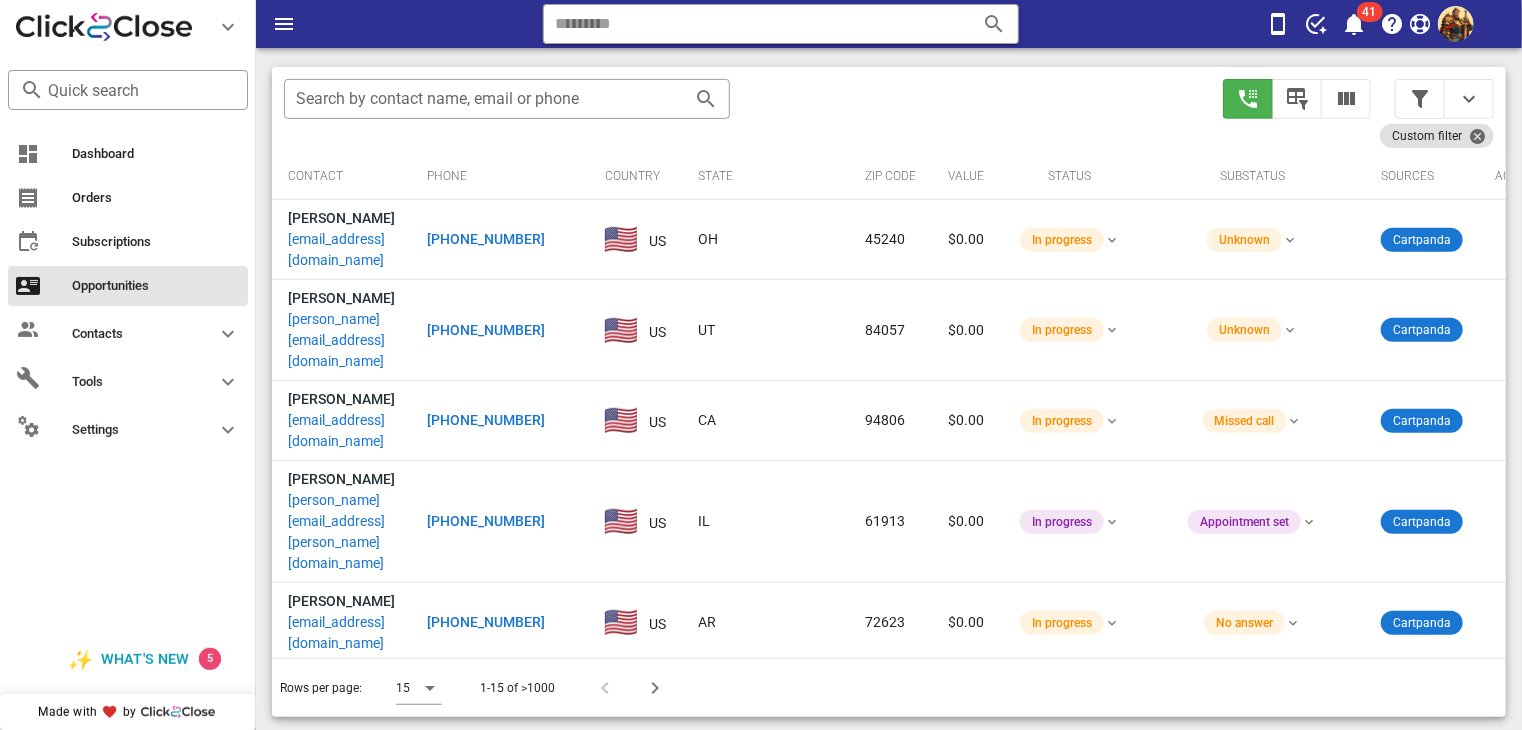 click on "Dashboard Orders Subscriptions Opportunities Contacts Tools Settings" at bounding box center [128, 376] 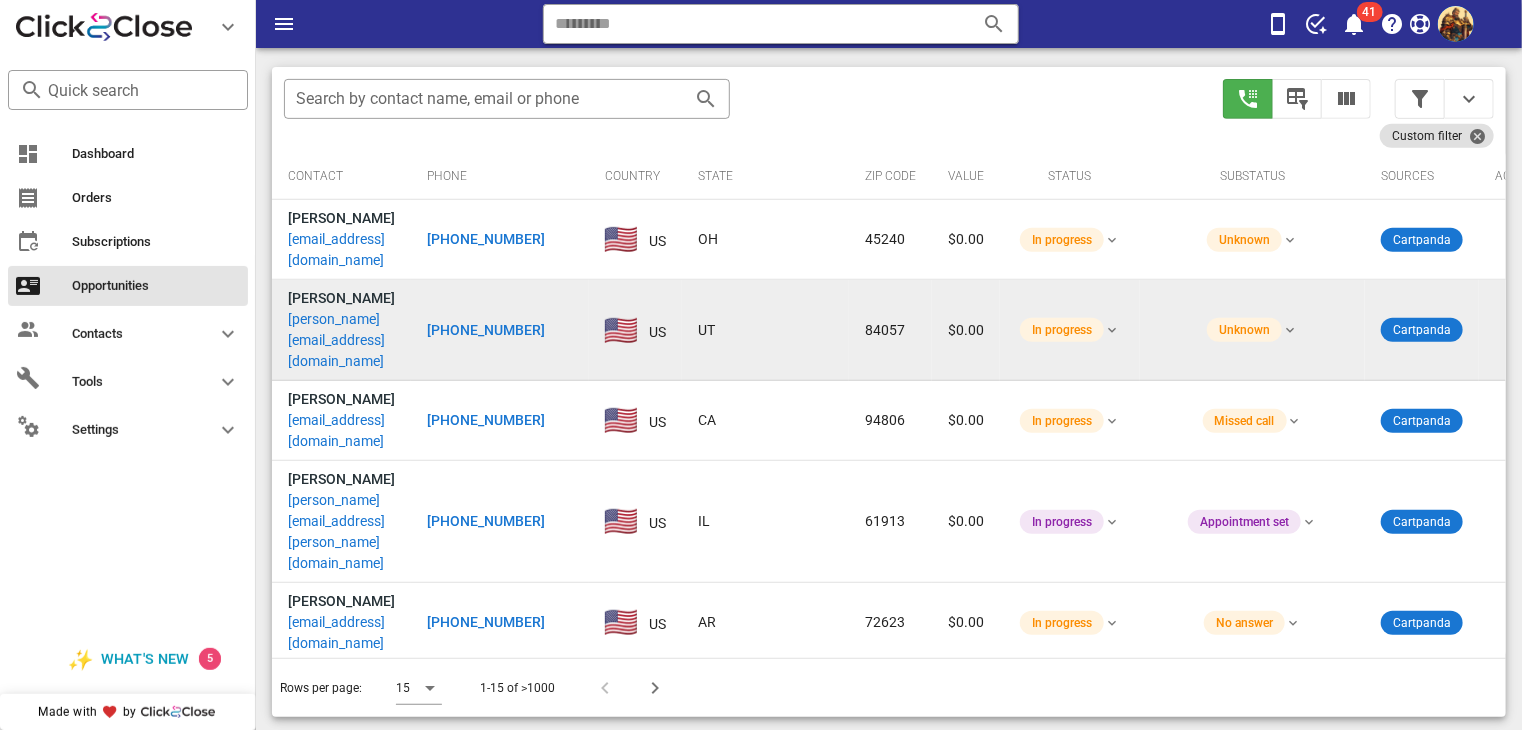 click on "rick@robertsmechanical.com" at bounding box center [341, 340] 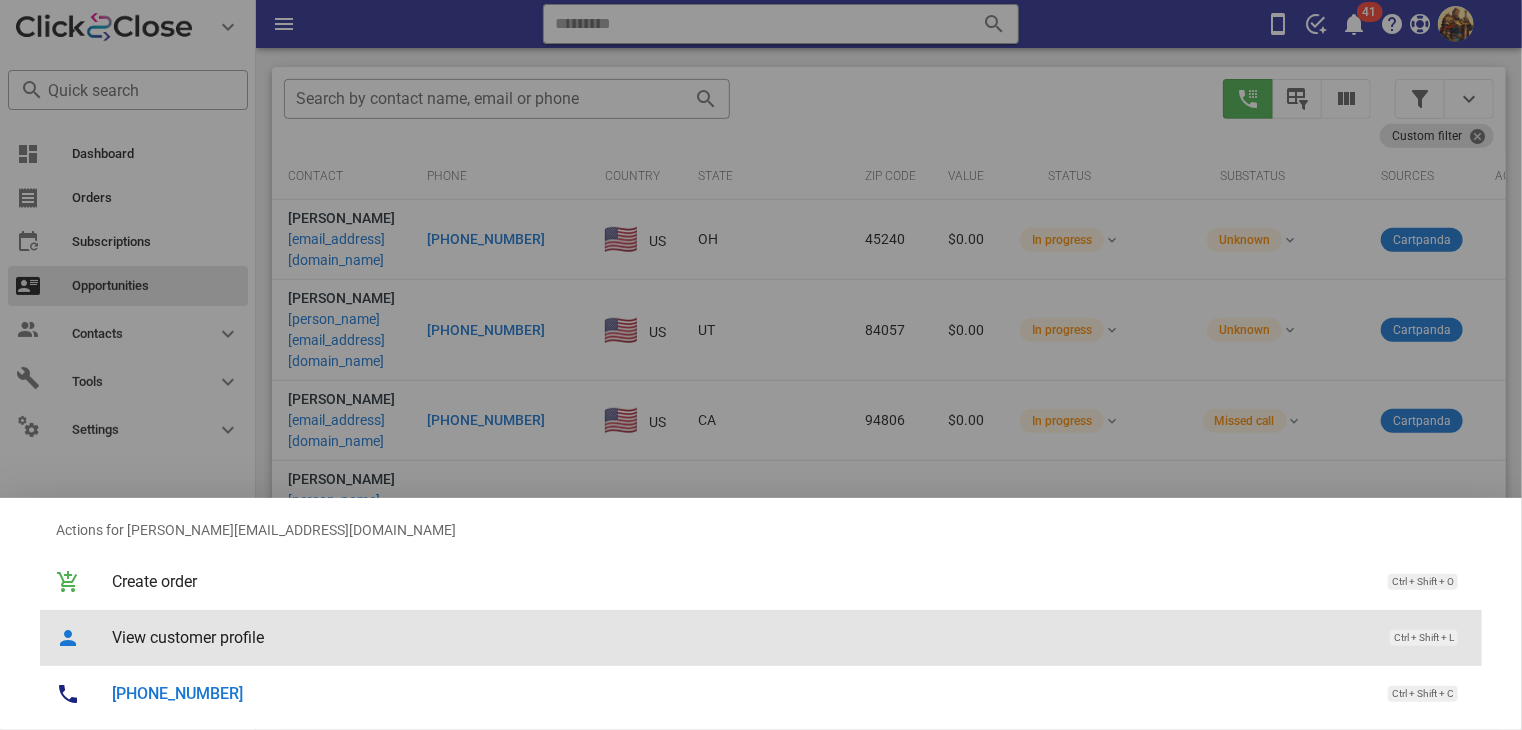 click on "View customer profile Ctrl + Shift + L" at bounding box center [789, 637] 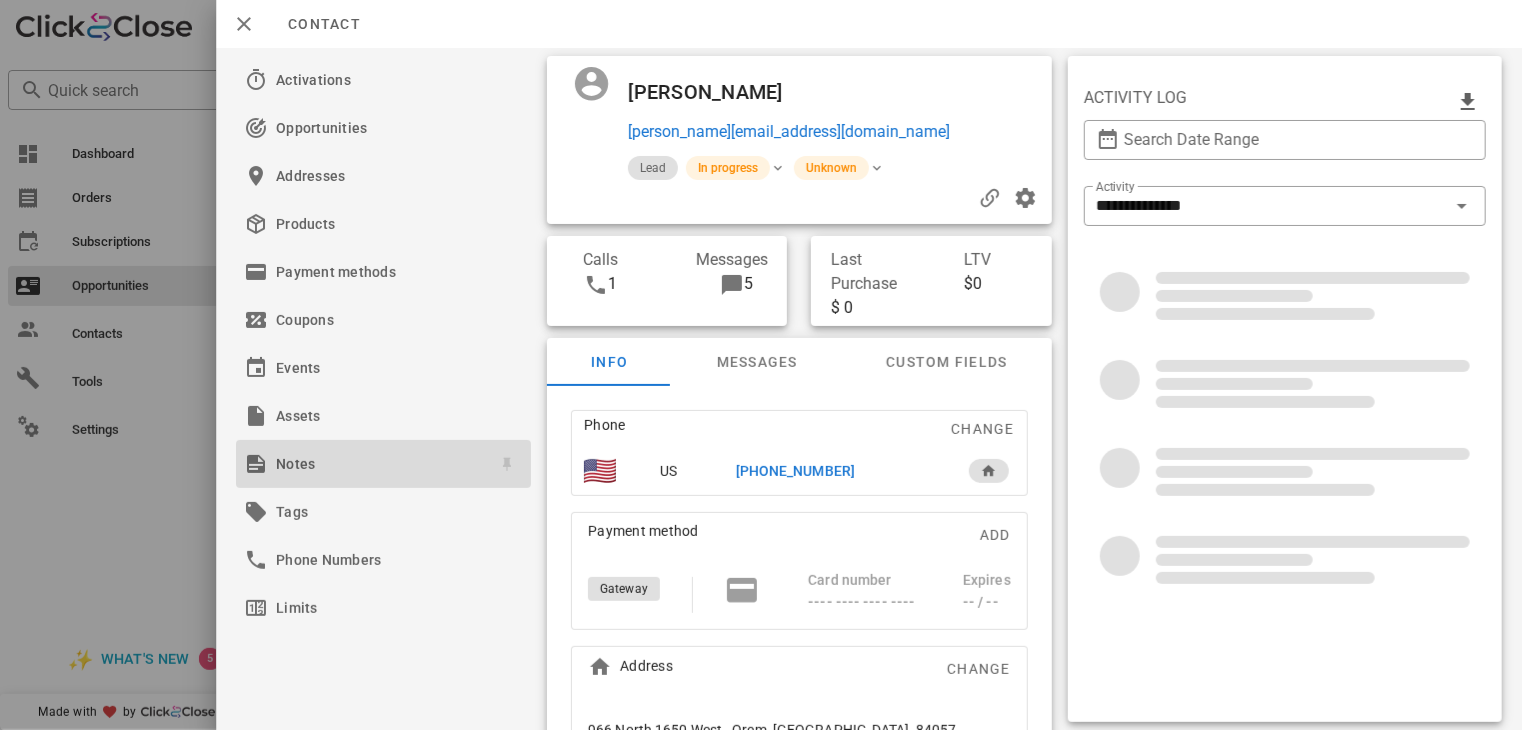 click on "Notes" at bounding box center (379, 464) 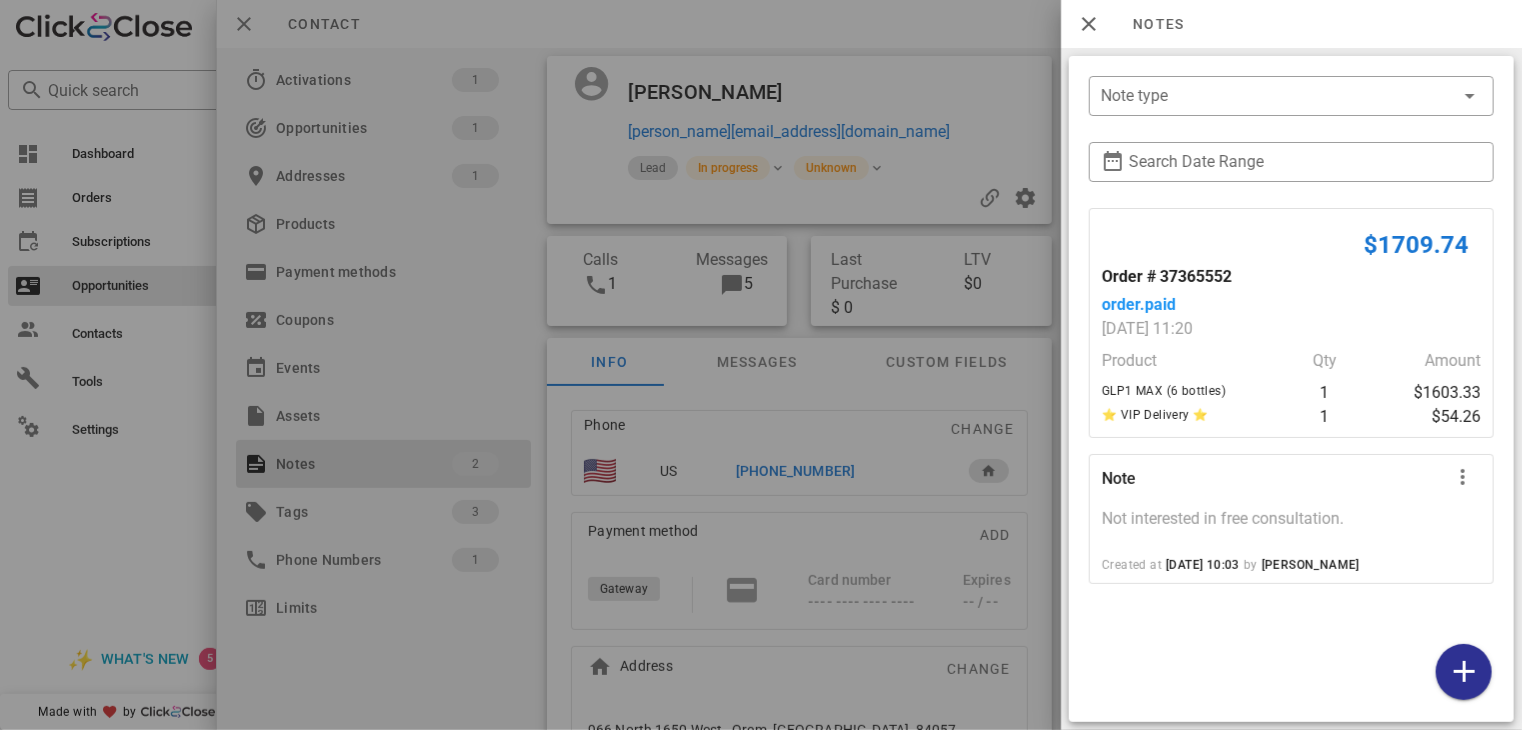 click at bounding box center (761, 365) 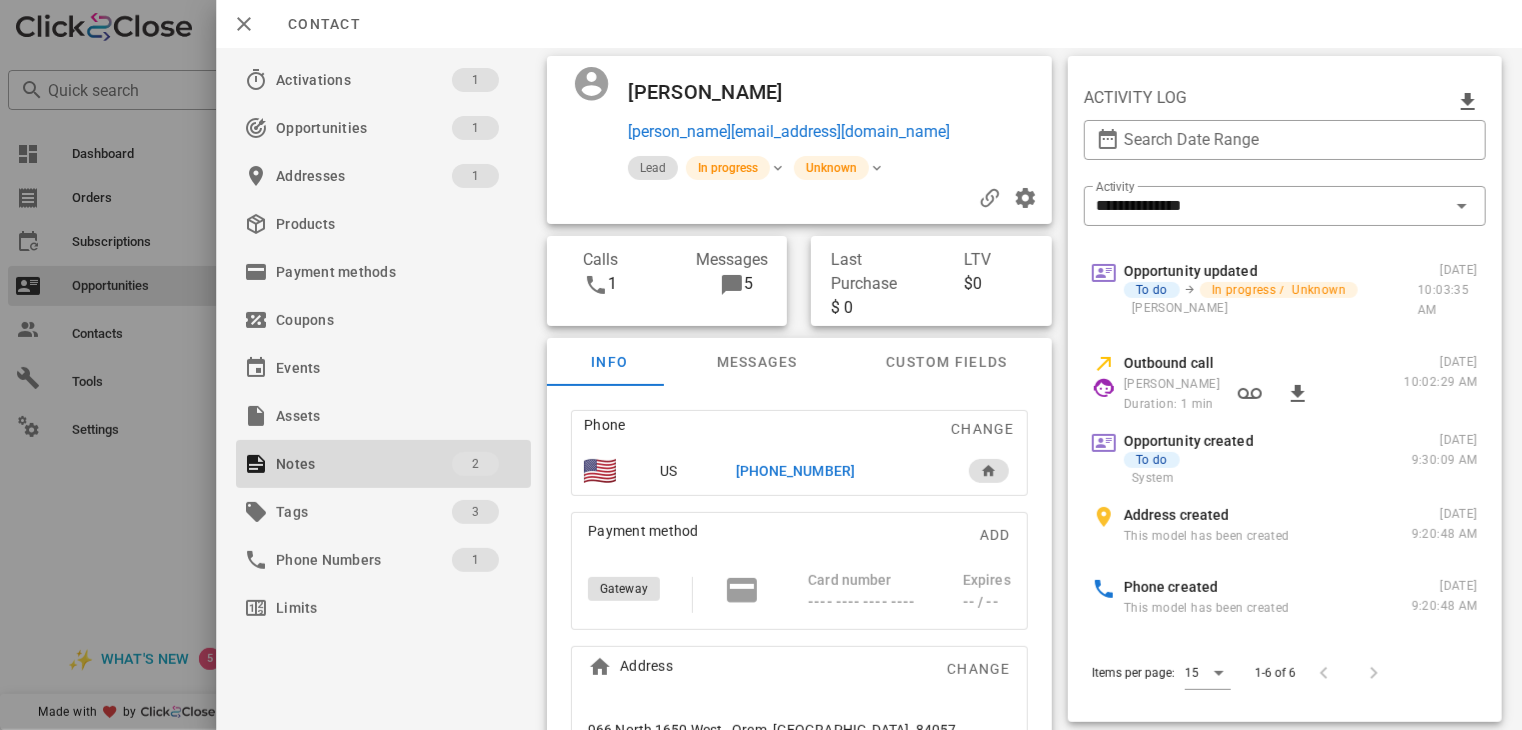 click at bounding box center (761, 365) 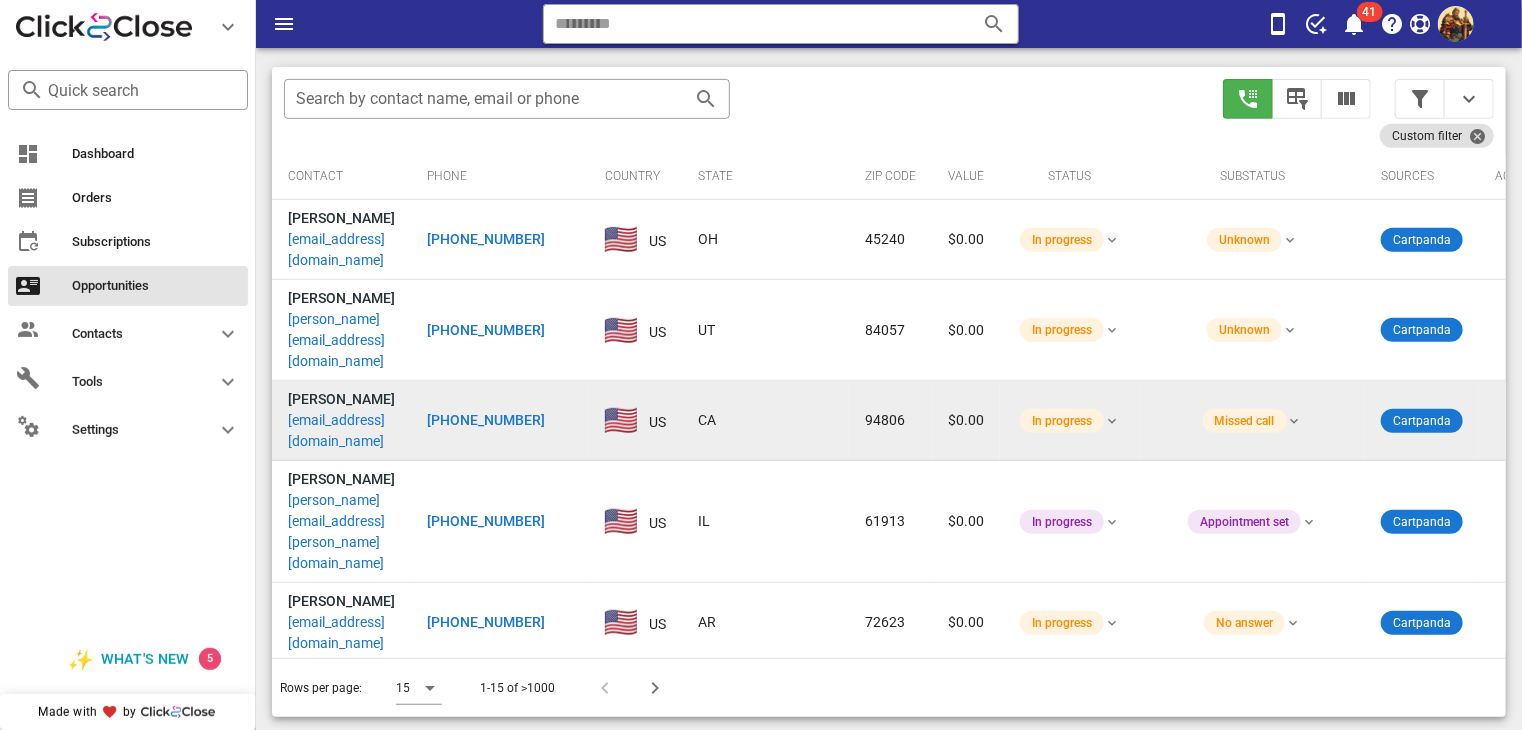 click on "singchai@sbcglobal.net" at bounding box center [341, 431] 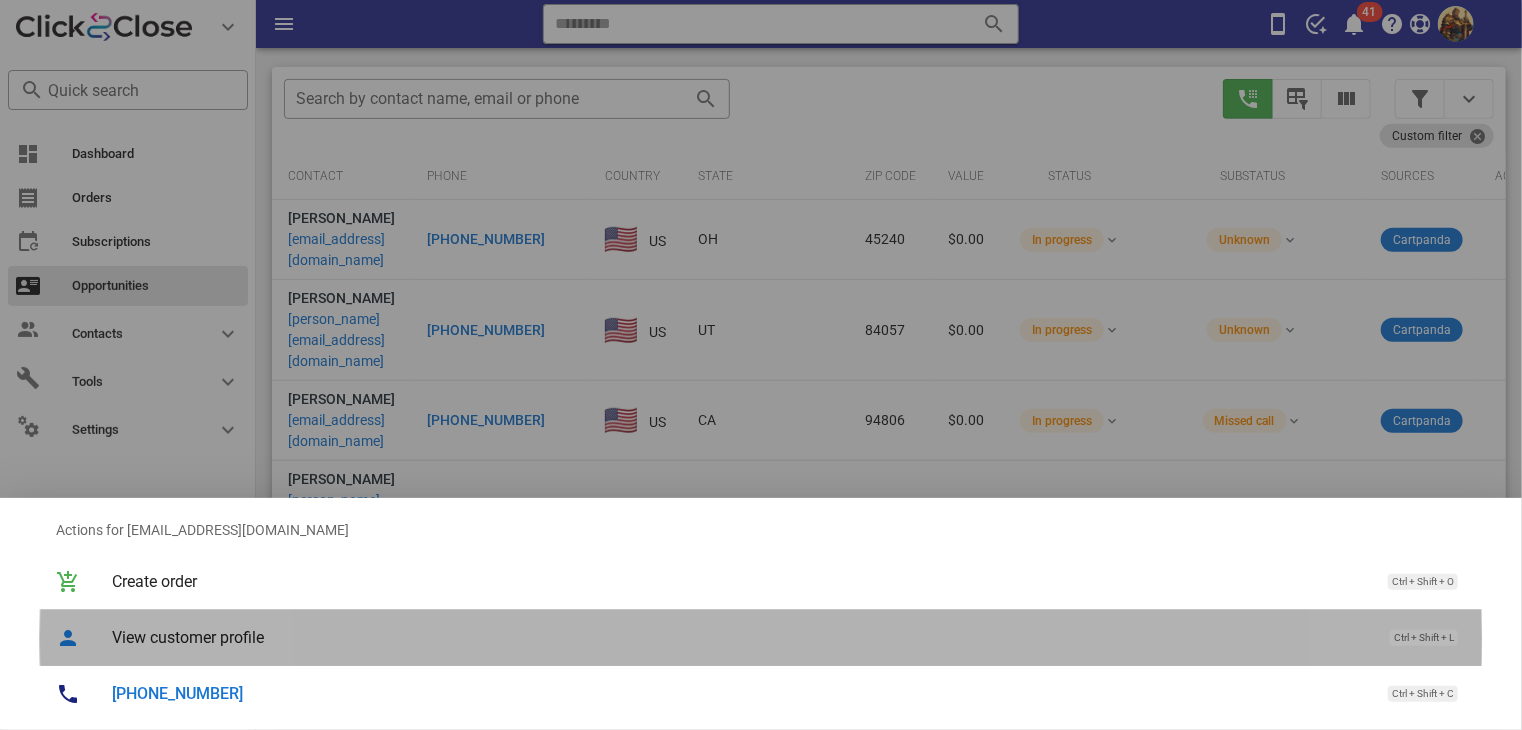 click on "View customer profile Ctrl + Shift + L" at bounding box center (789, 637) 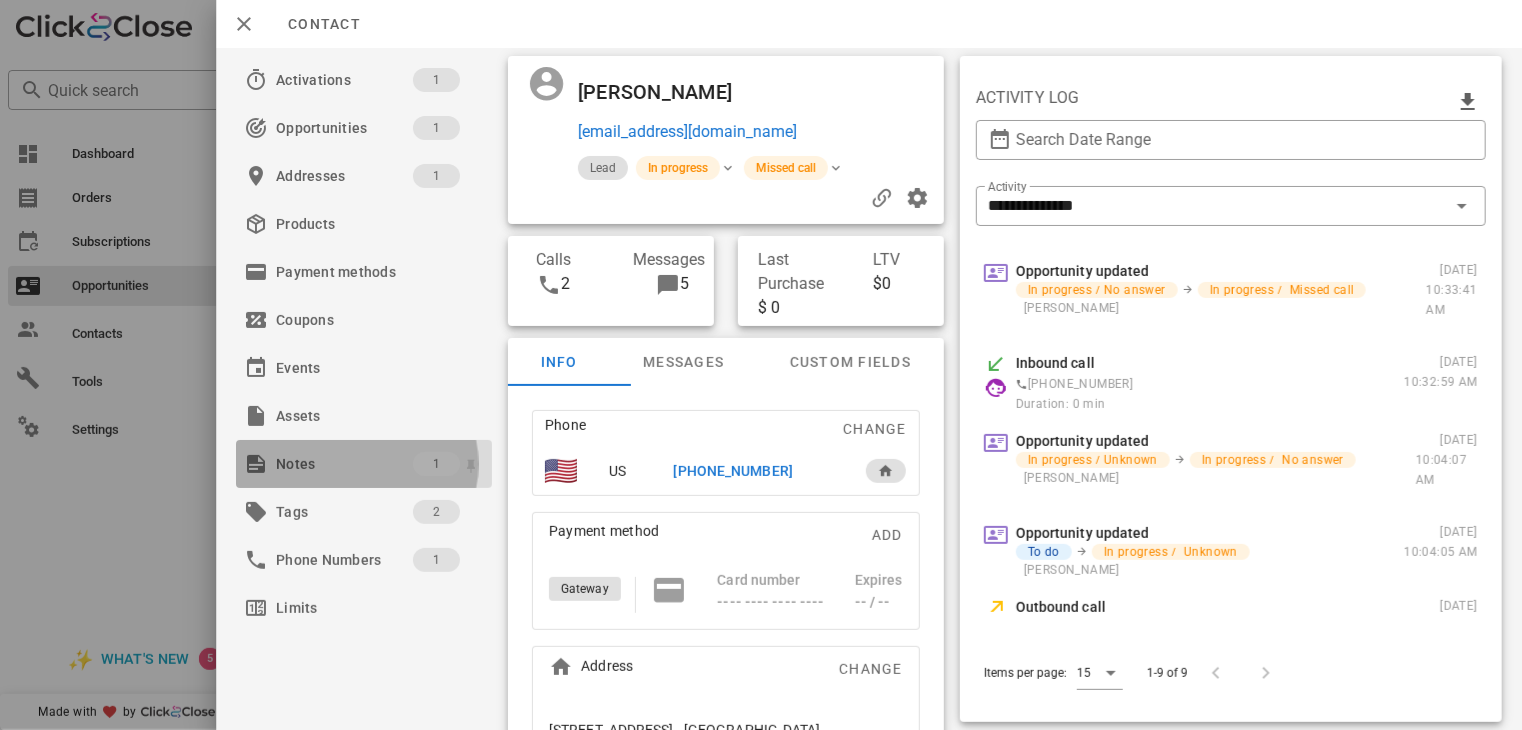 click on "Notes" at bounding box center [344, 464] 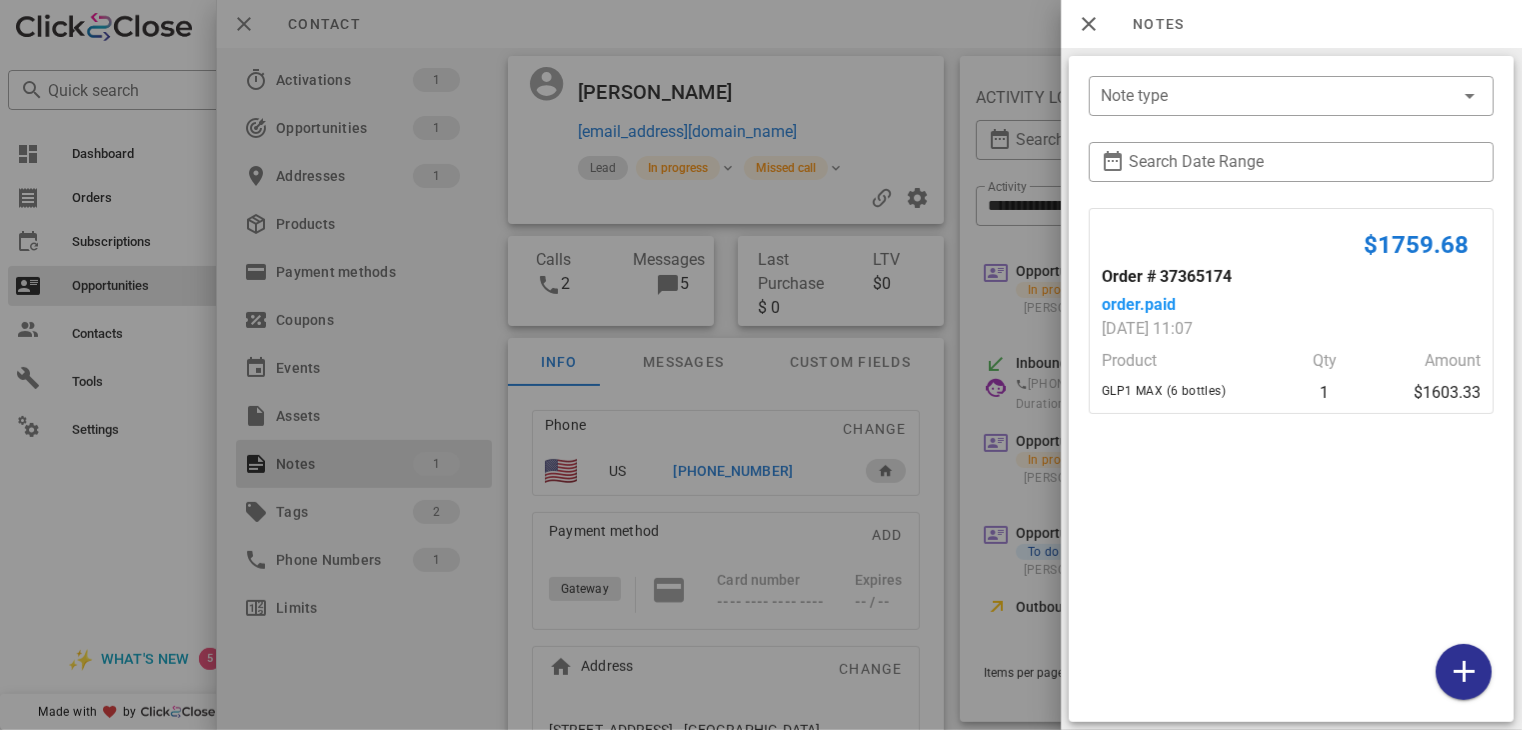 click at bounding box center [761, 365] 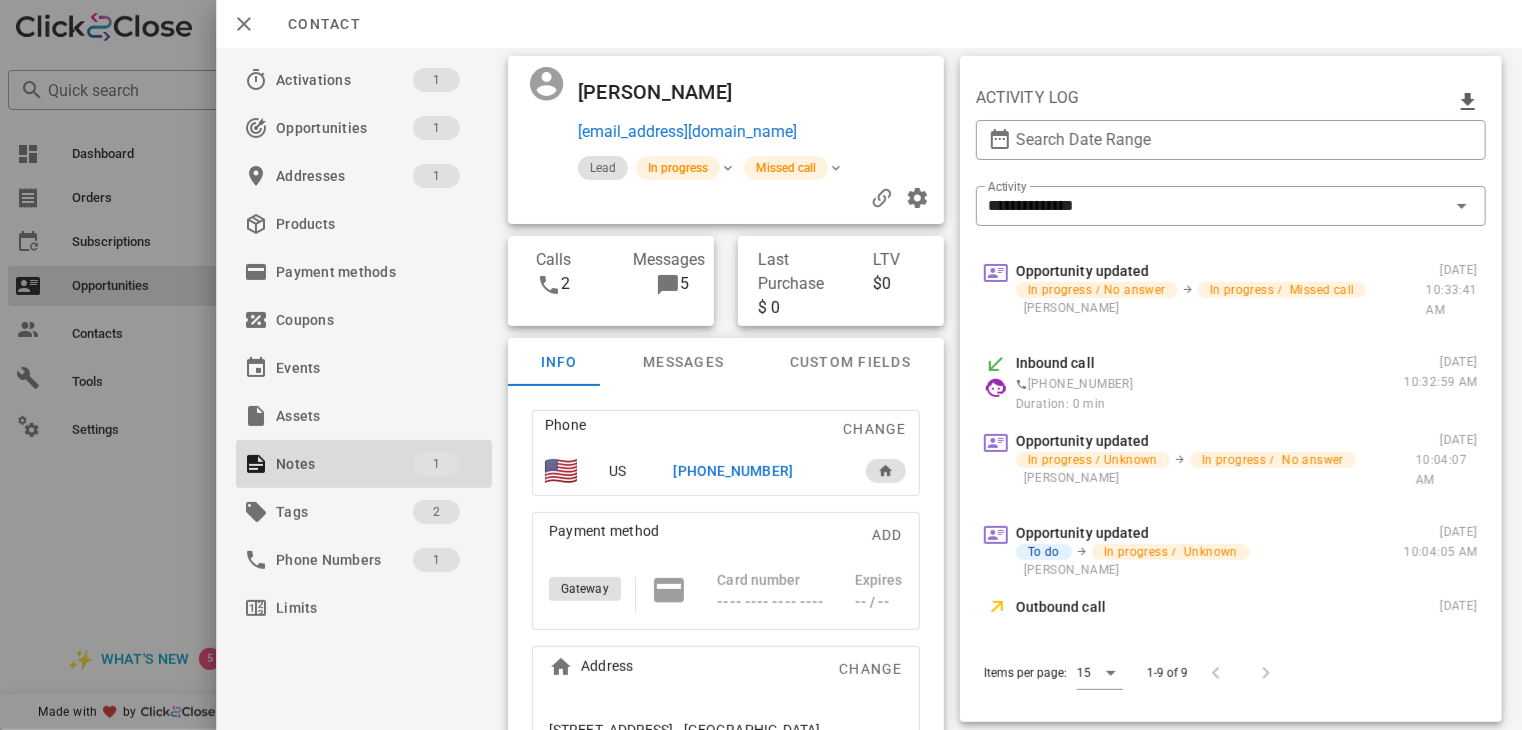 click on "+15106723826" at bounding box center (733, 471) 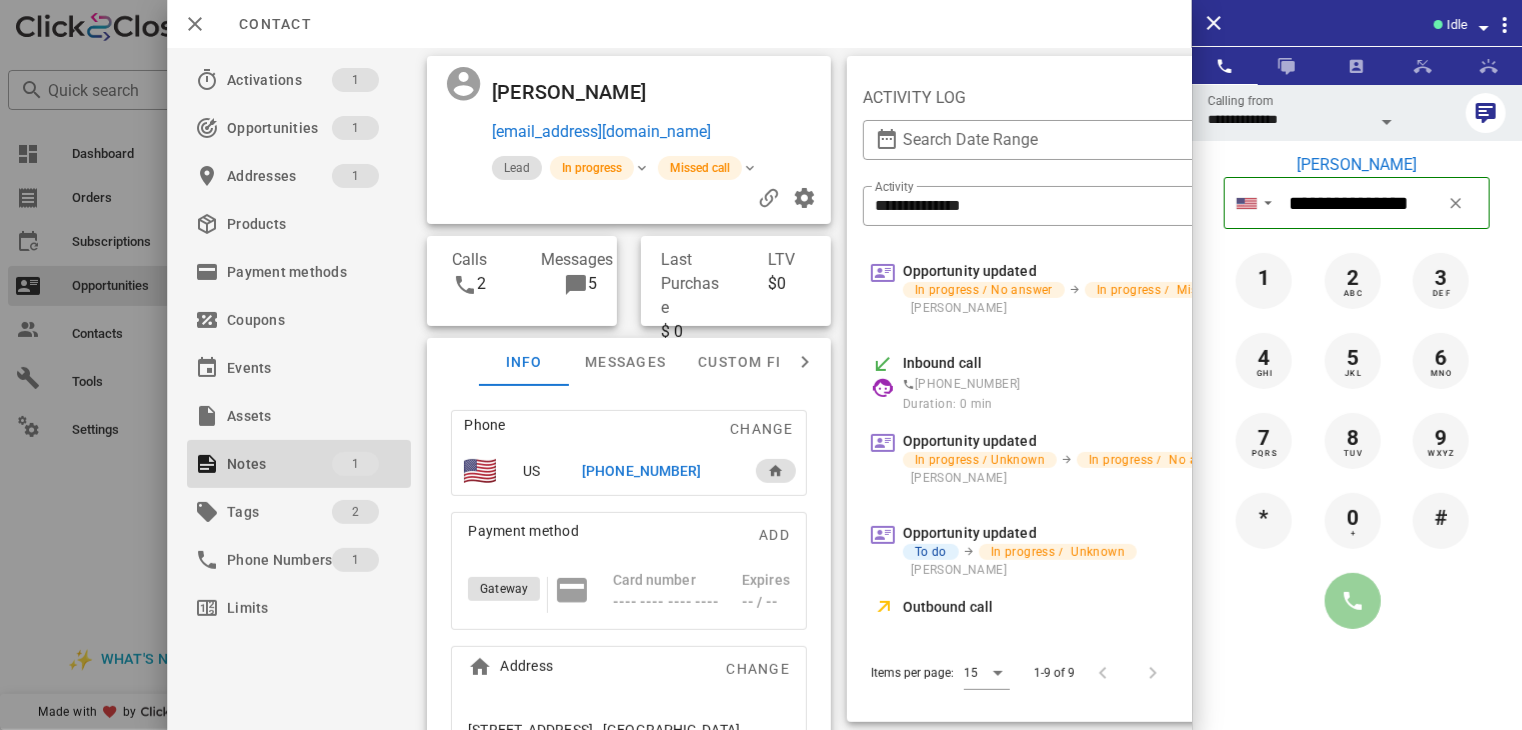 click at bounding box center [1353, 601] 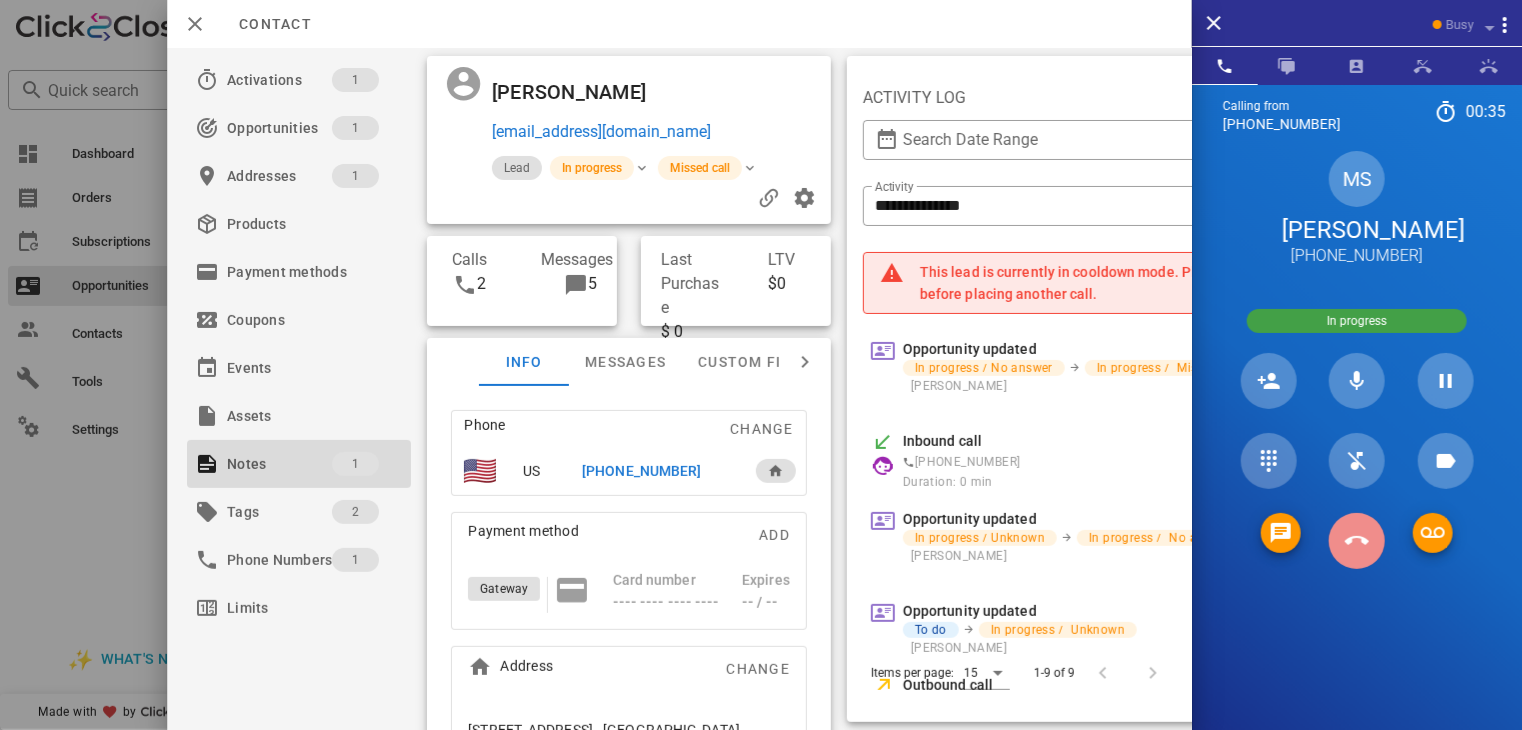 click at bounding box center (1357, 541) 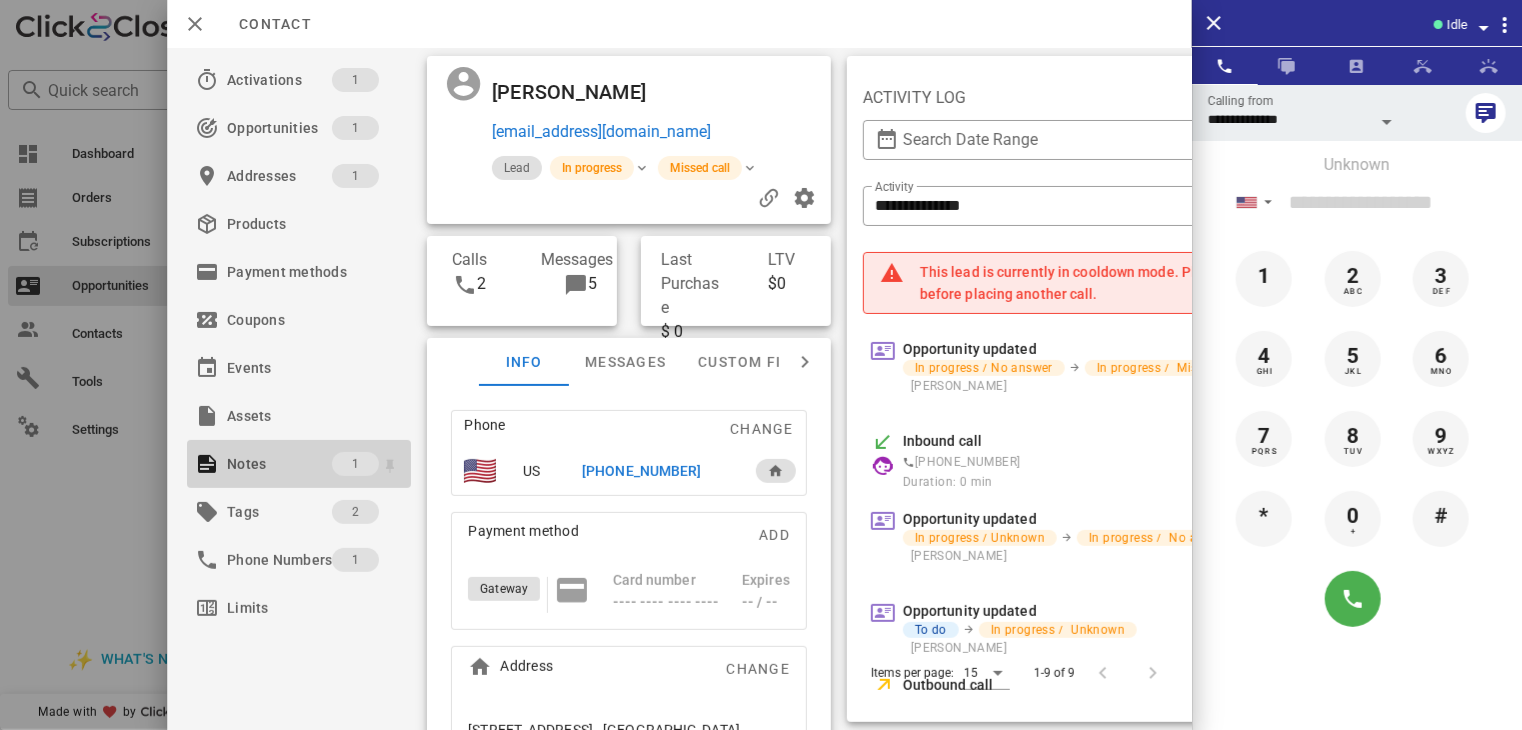 click on "Notes" at bounding box center [279, 464] 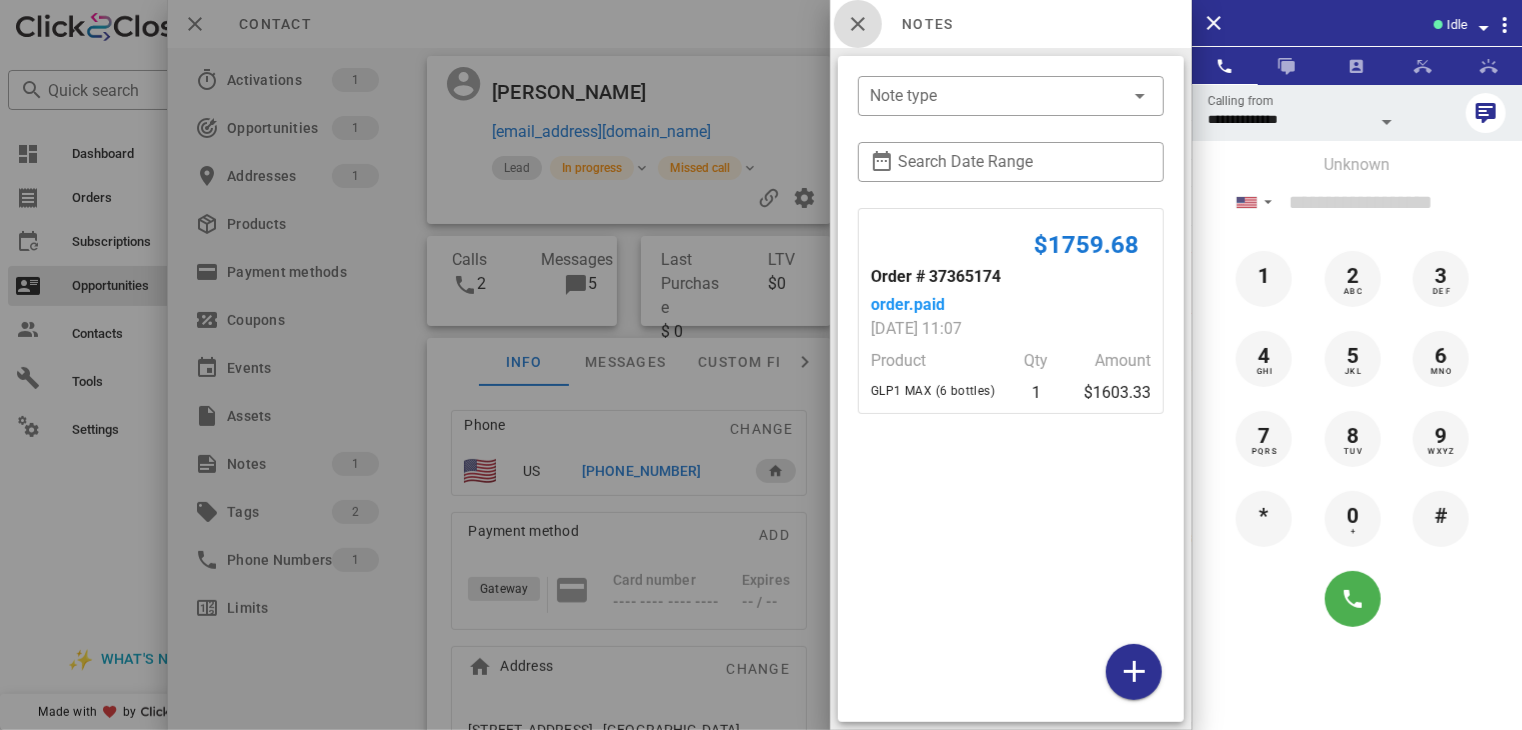 click at bounding box center (858, 24) 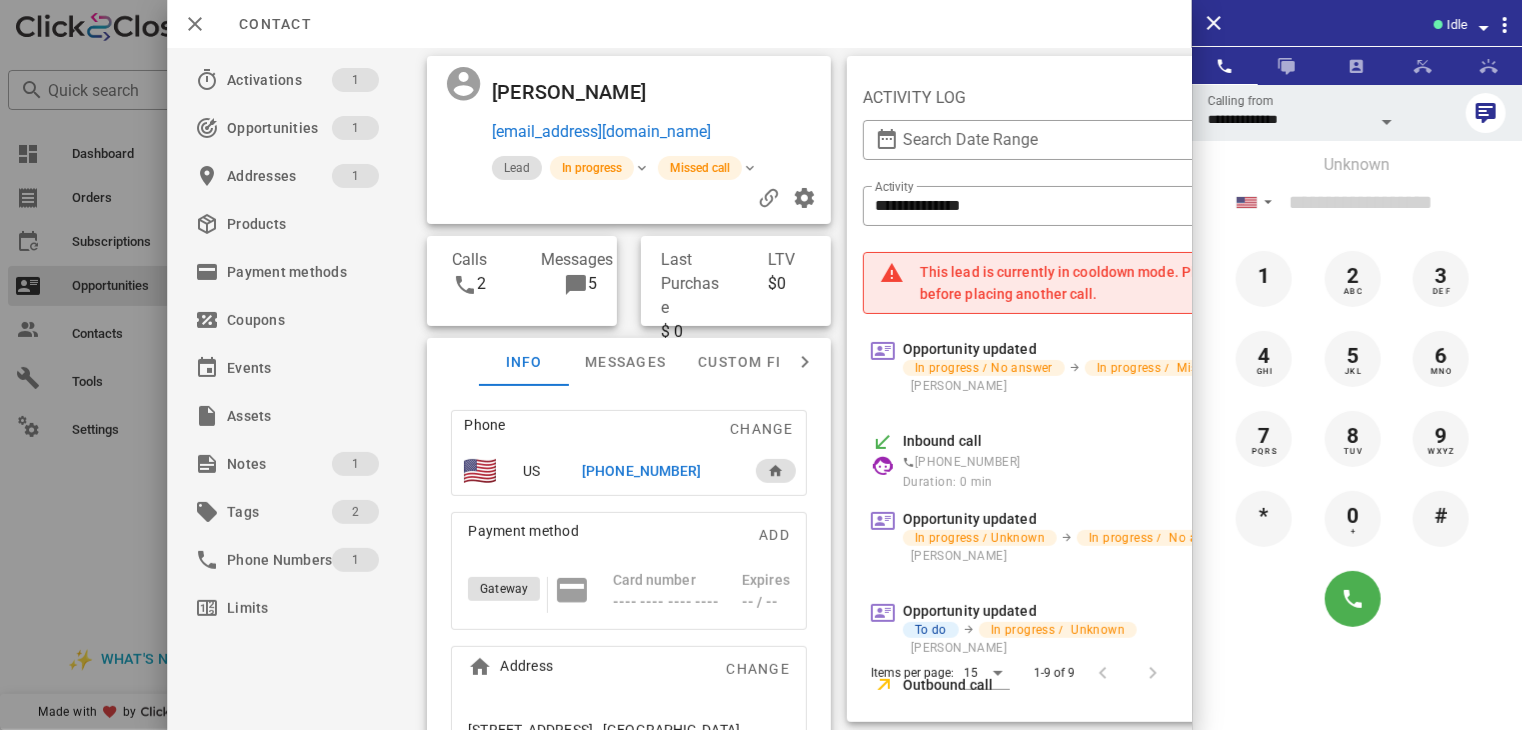 click on "+15106723826" at bounding box center (641, 471) 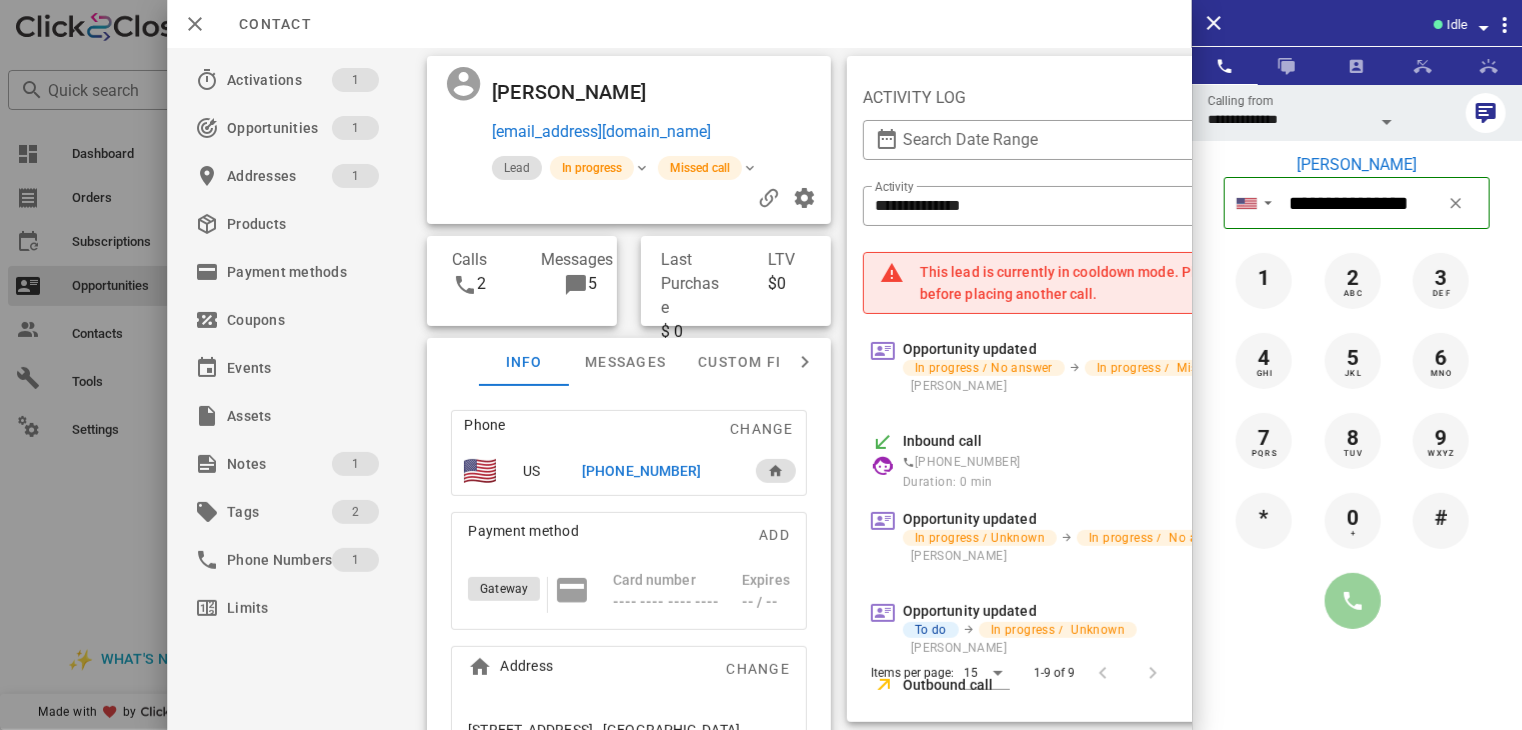 click at bounding box center [1353, 601] 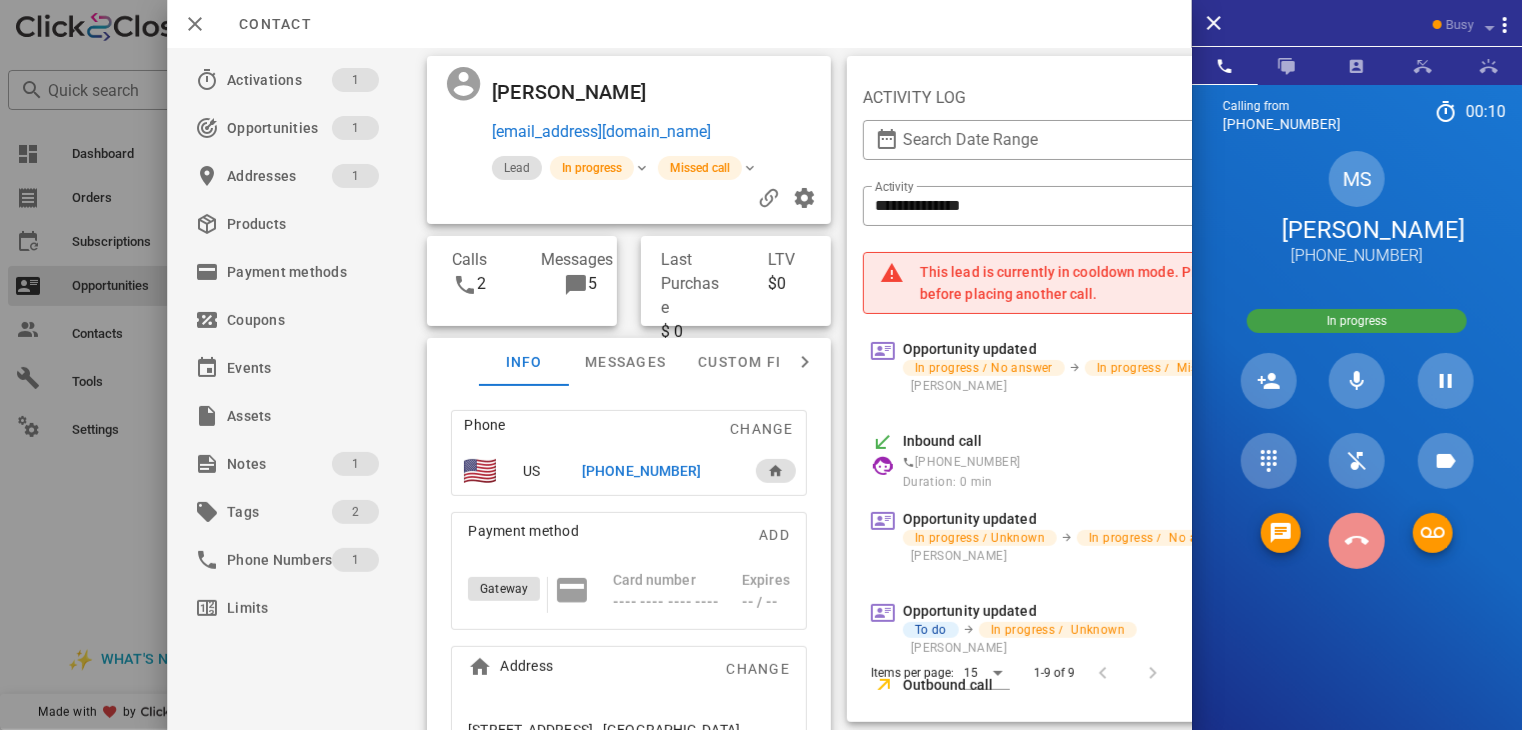 click at bounding box center [1357, 541] 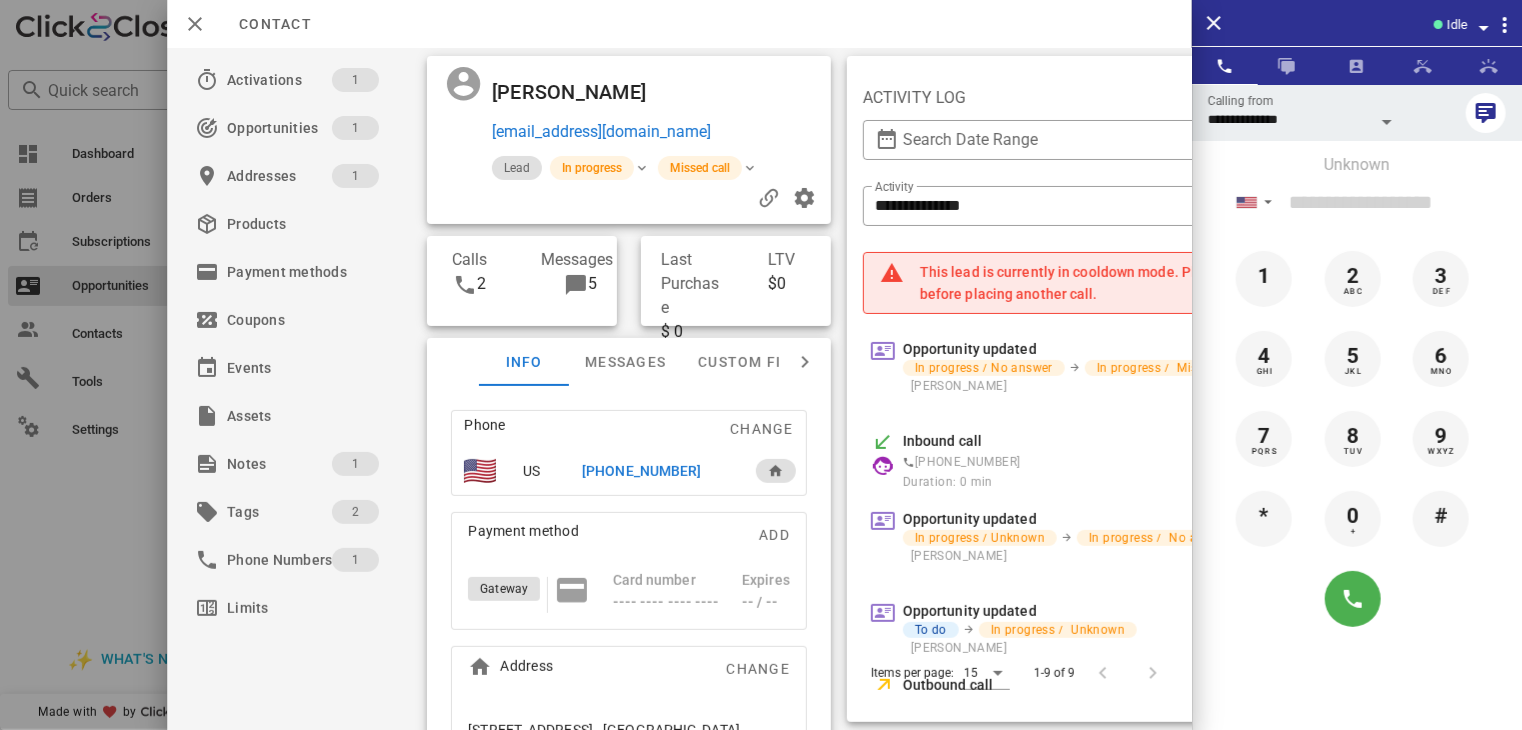 click on "+15106723826" at bounding box center [641, 471] 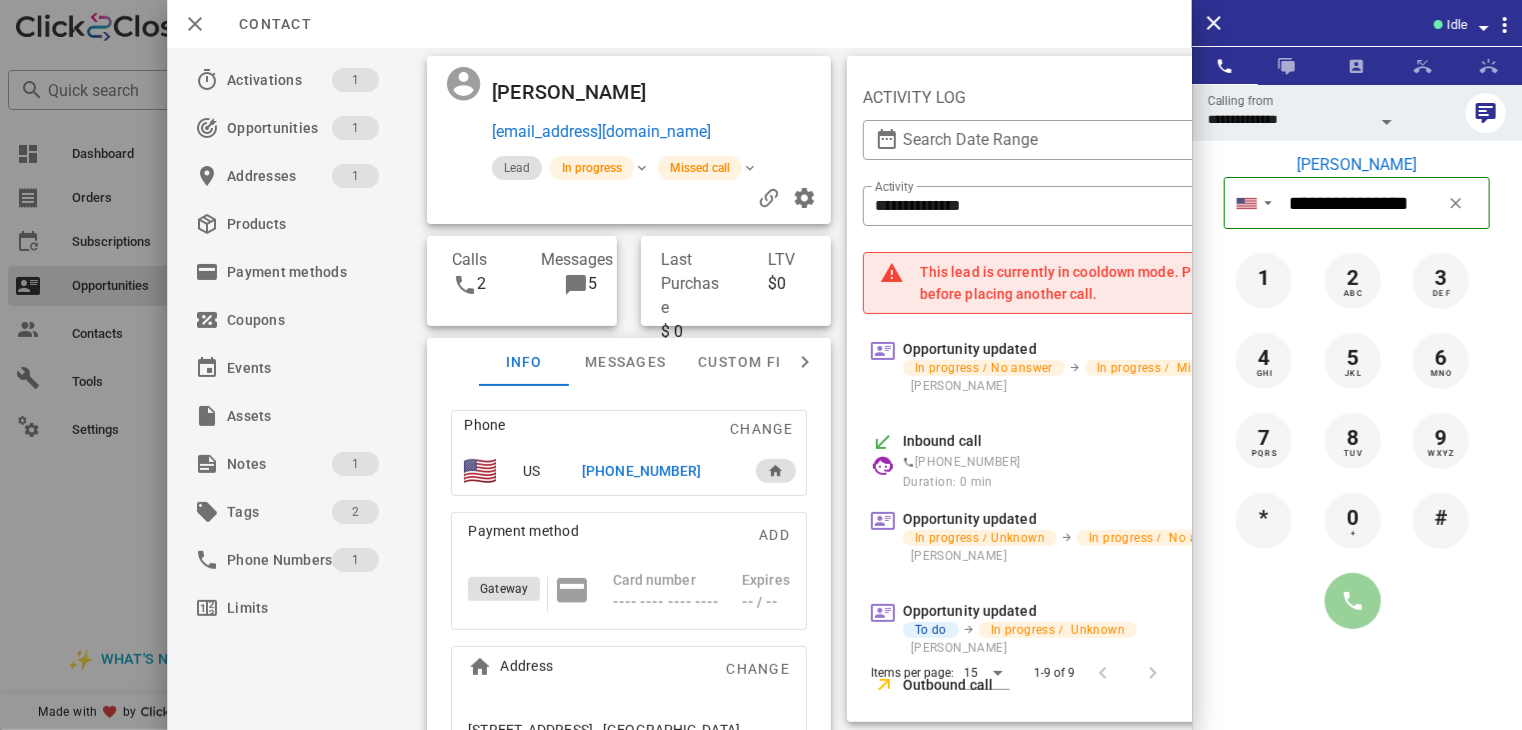 click at bounding box center (1353, 601) 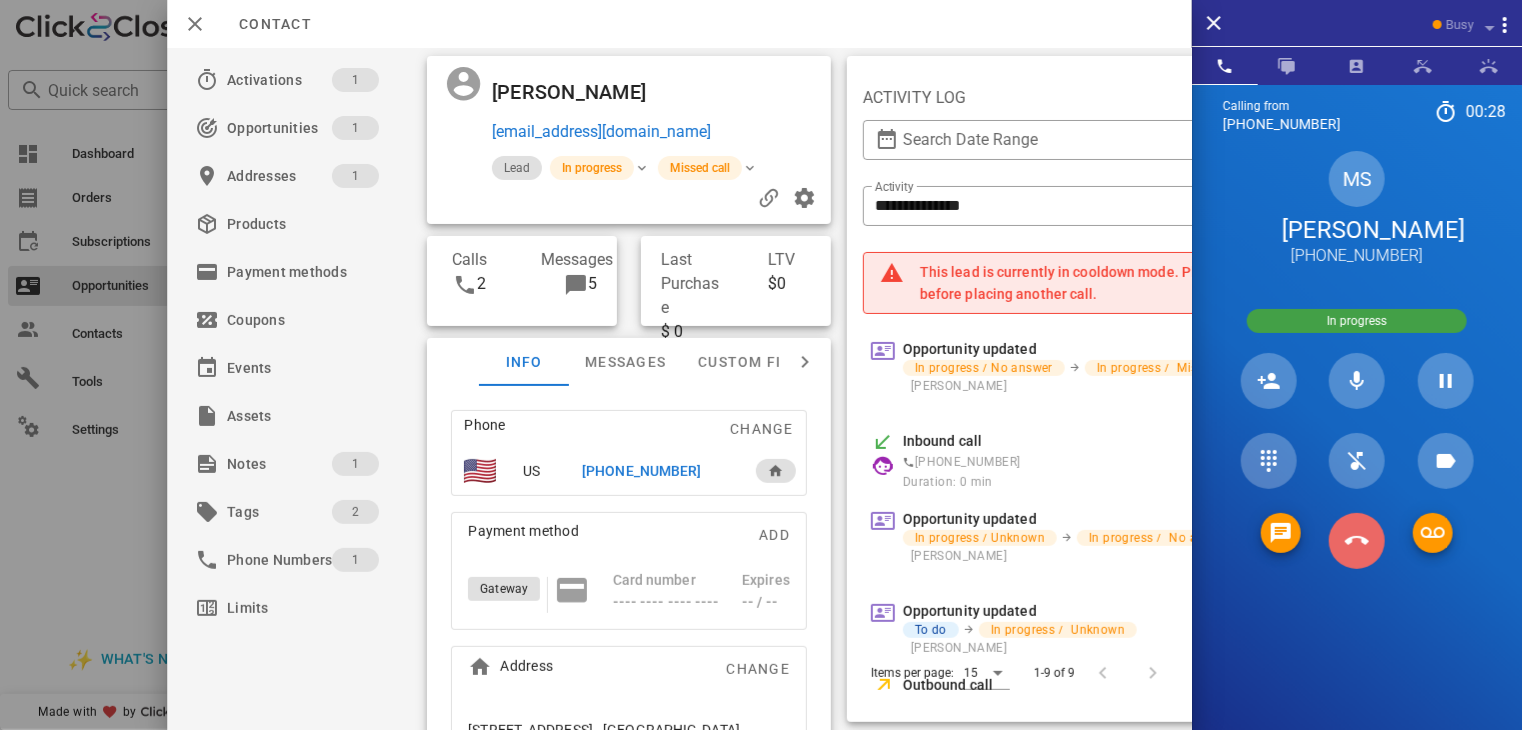 click at bounding box center (1357, 541) 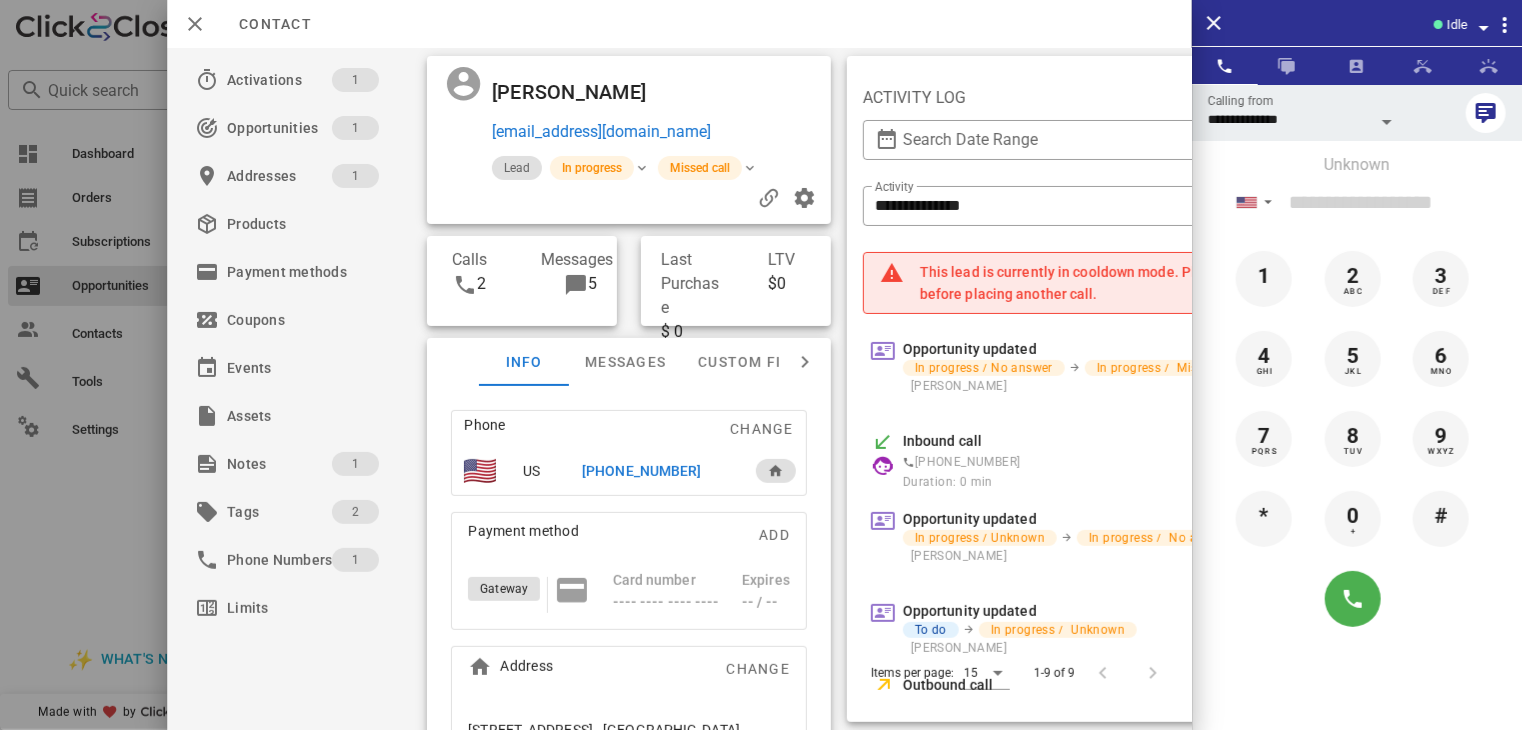 click at bounding box center (761, 365) 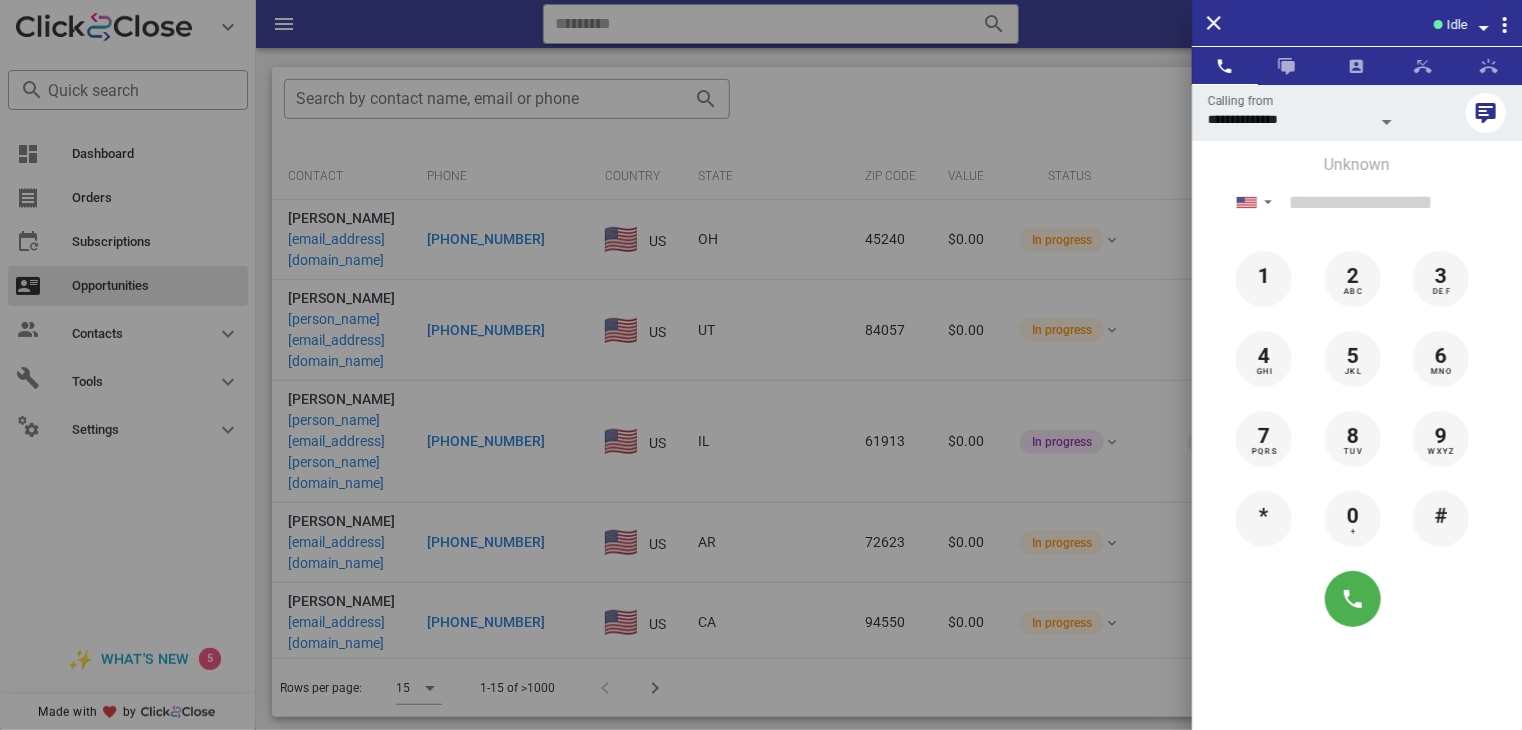 click at bounding box center [761, 365] 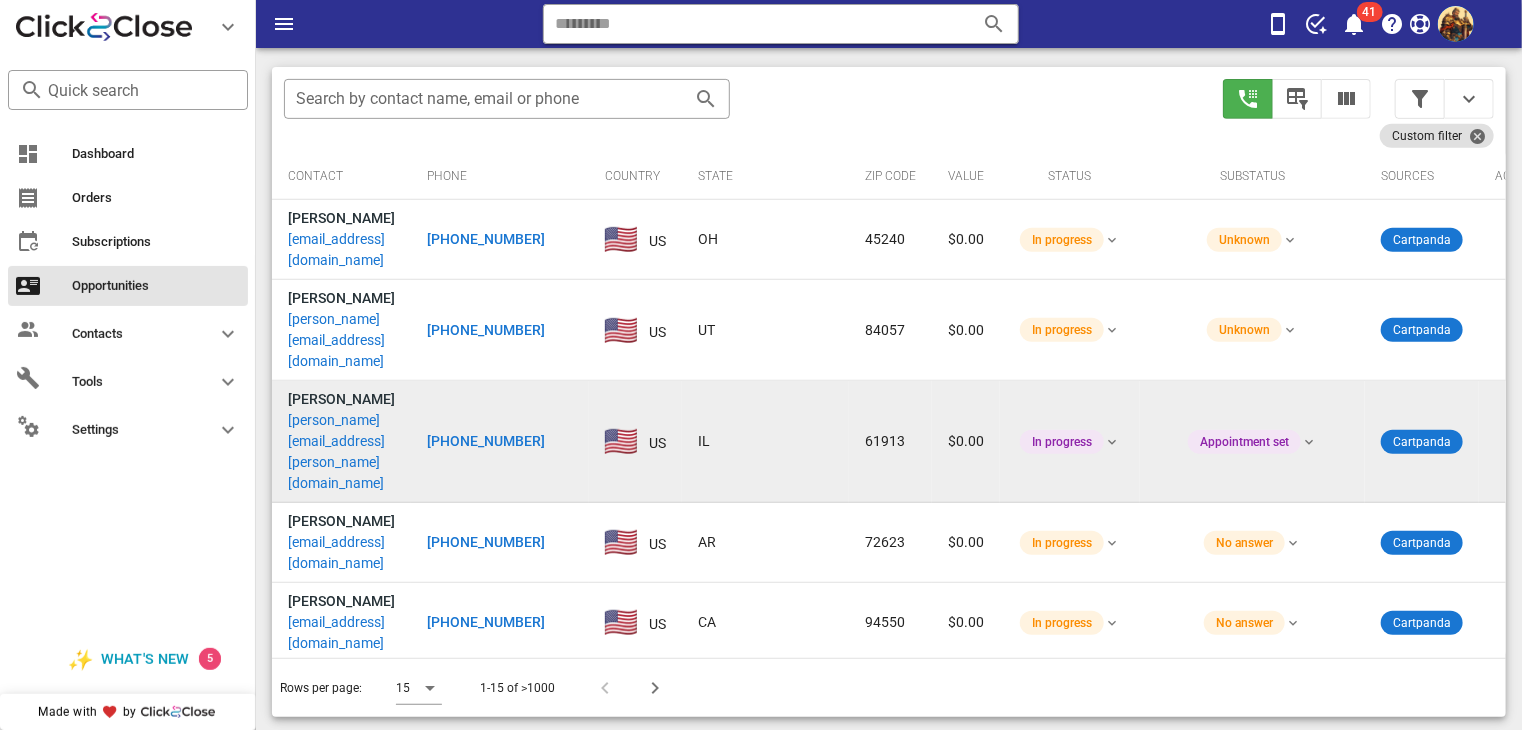 click on "tena.combs@yahoo.com" at bounding box center [341, 452] 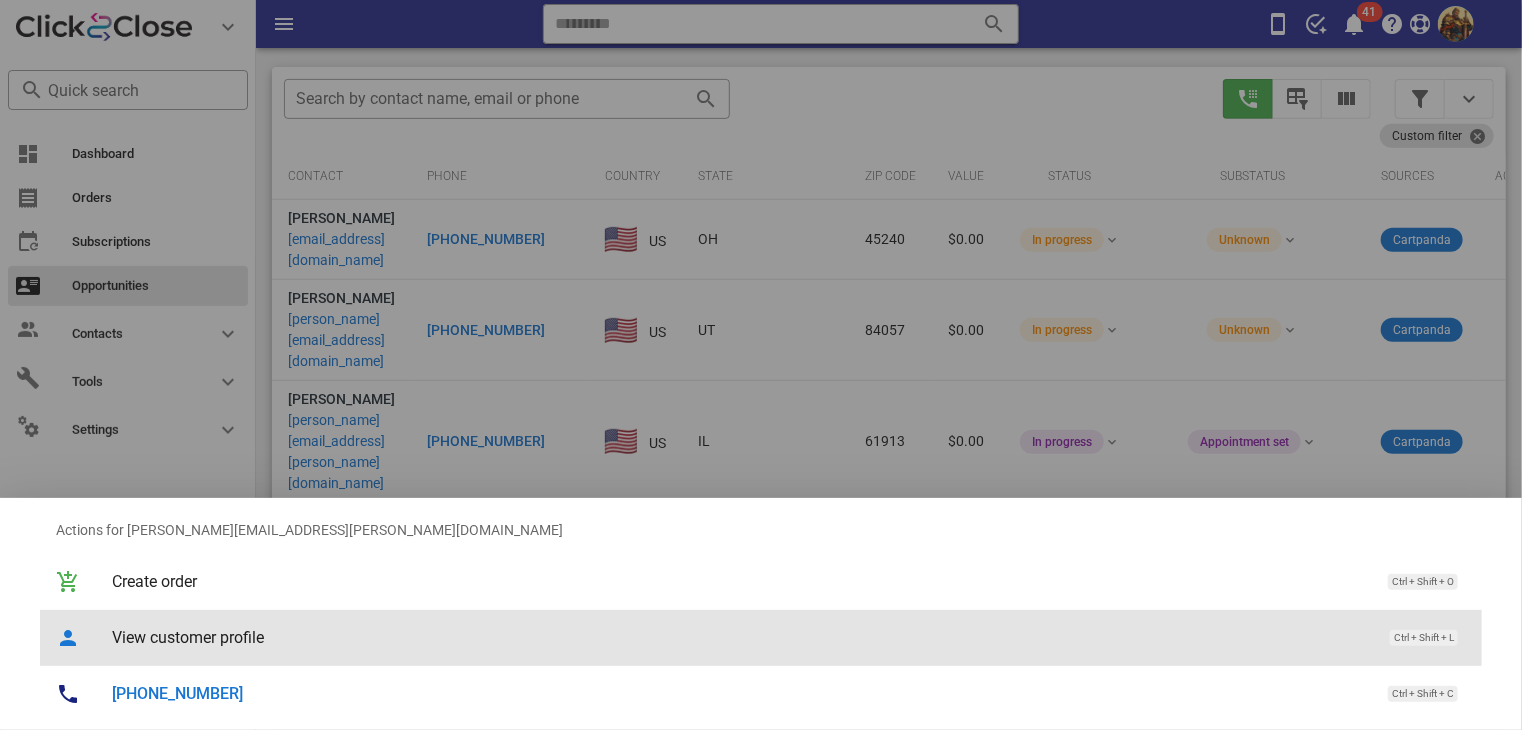 click on "View customer profile Ctrl + Shift + L" at bounding box center [789, 637] 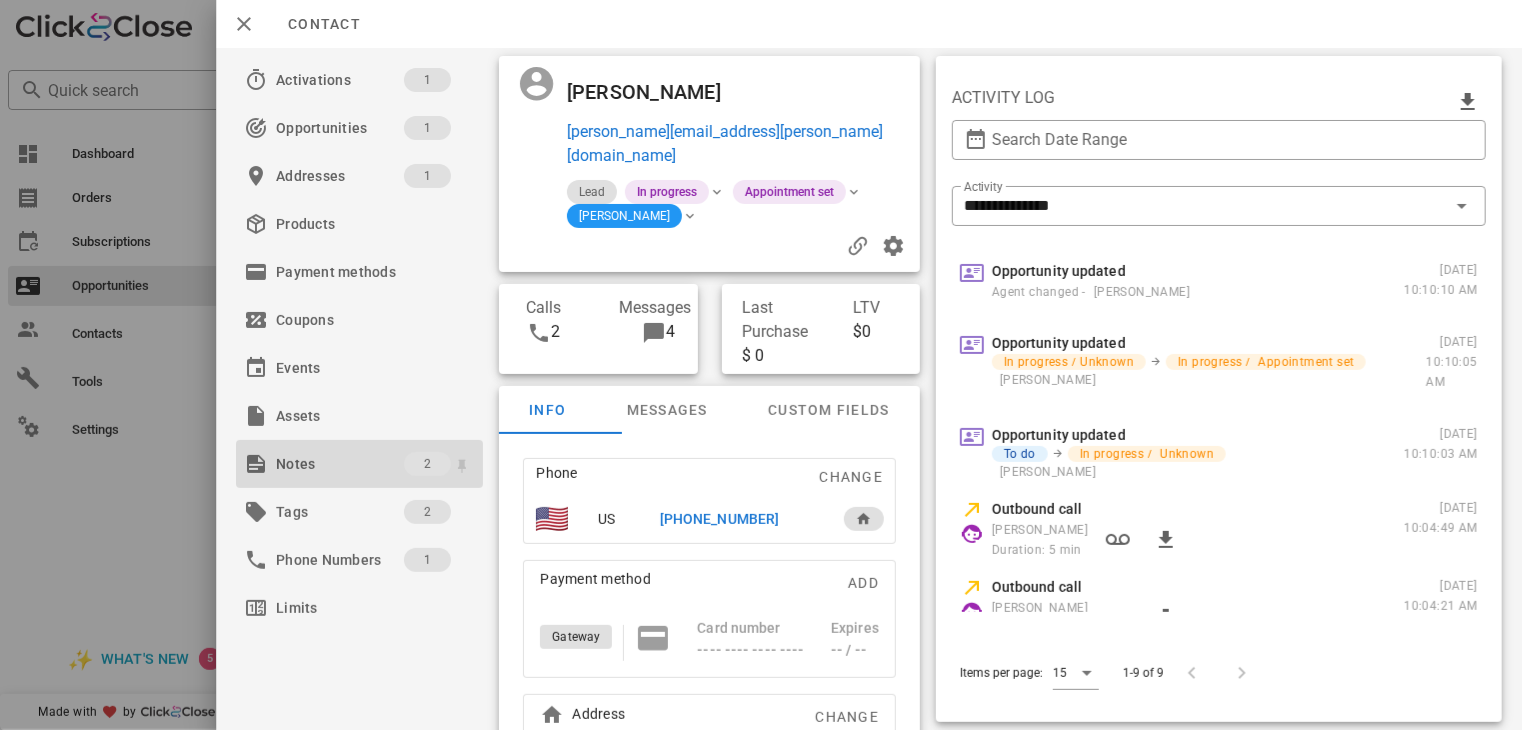 click on "Notes" at bounding box center (340, 464) 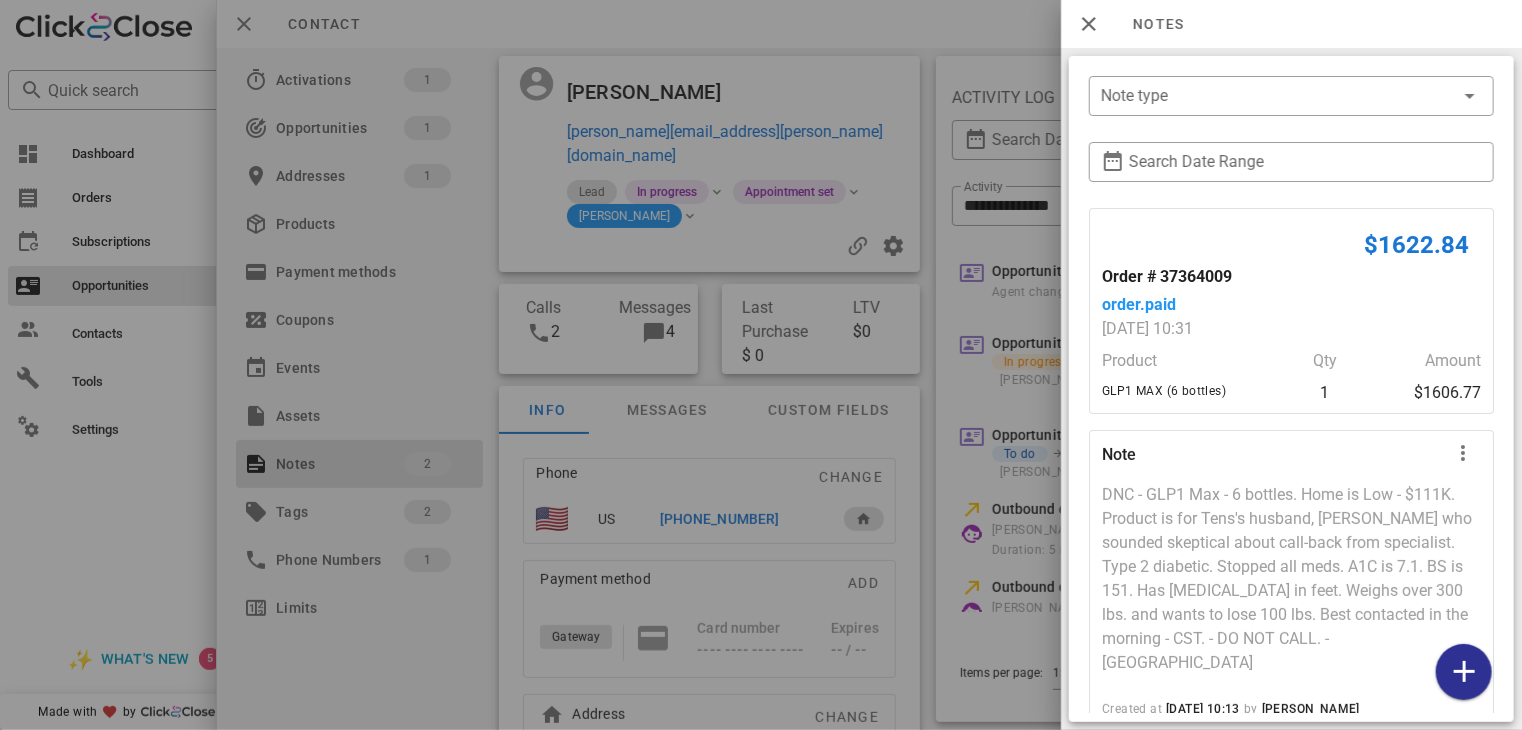 click at bounding box center [761, 365] 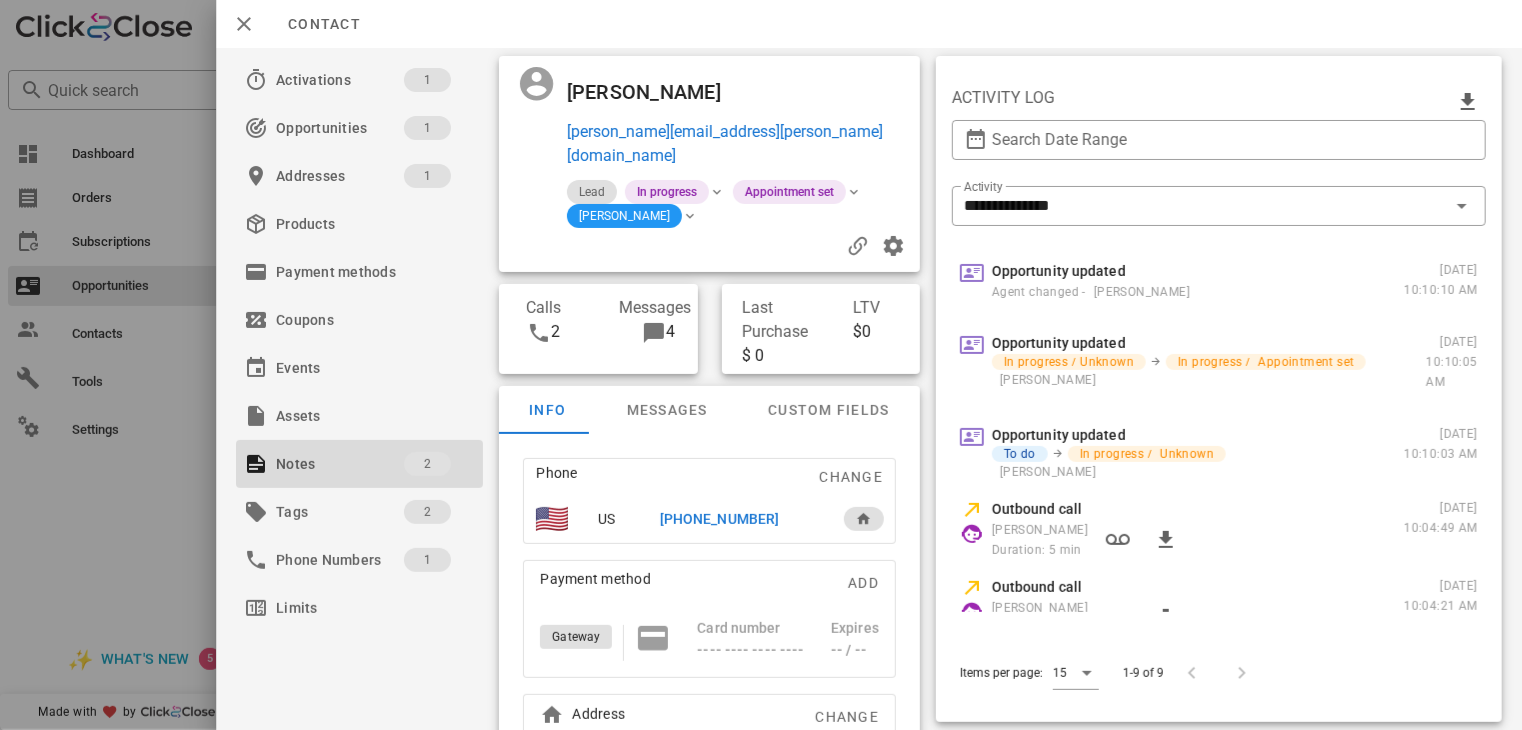 click at bounding box center [761, 365] 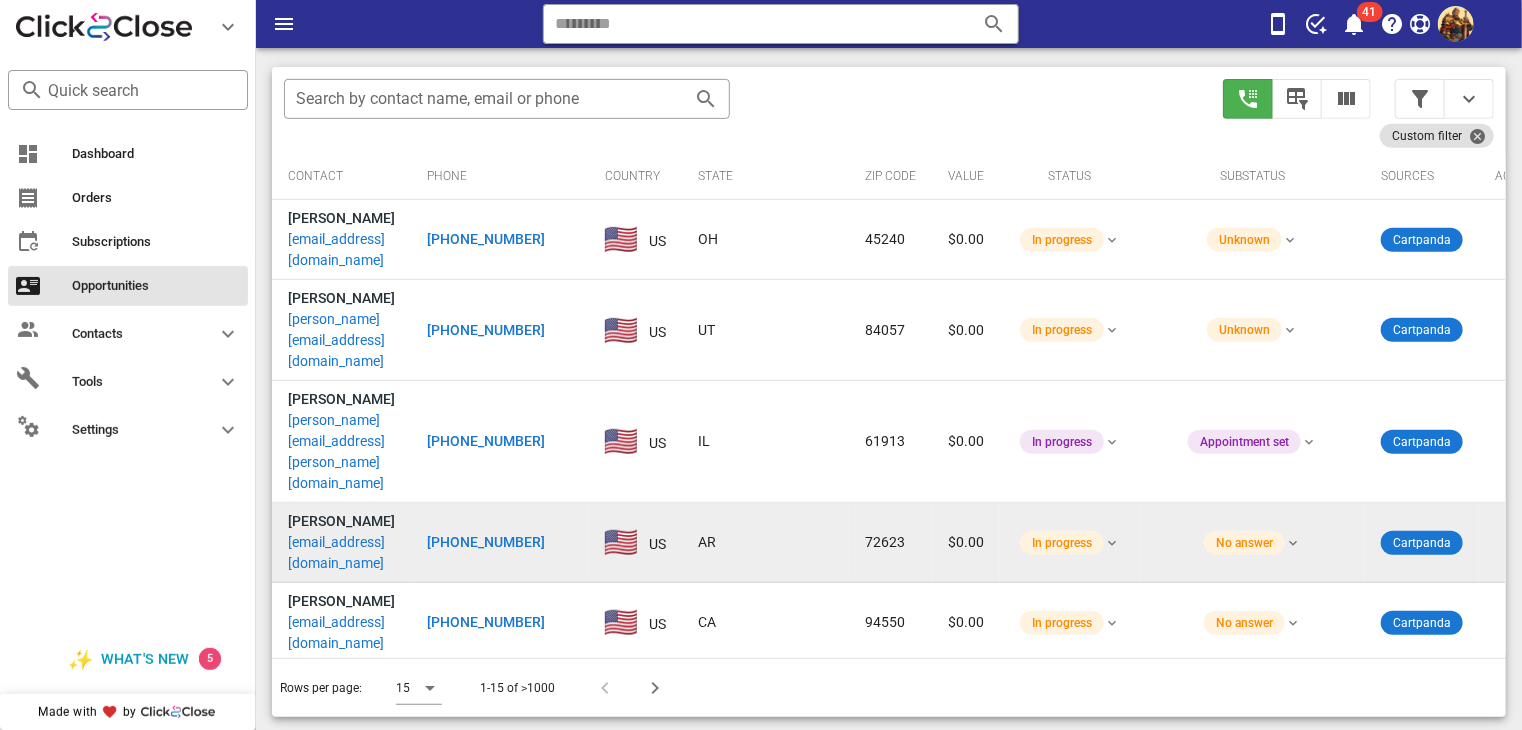 click on "shawnray599@gmail.com" at bounding box center (341, 553) 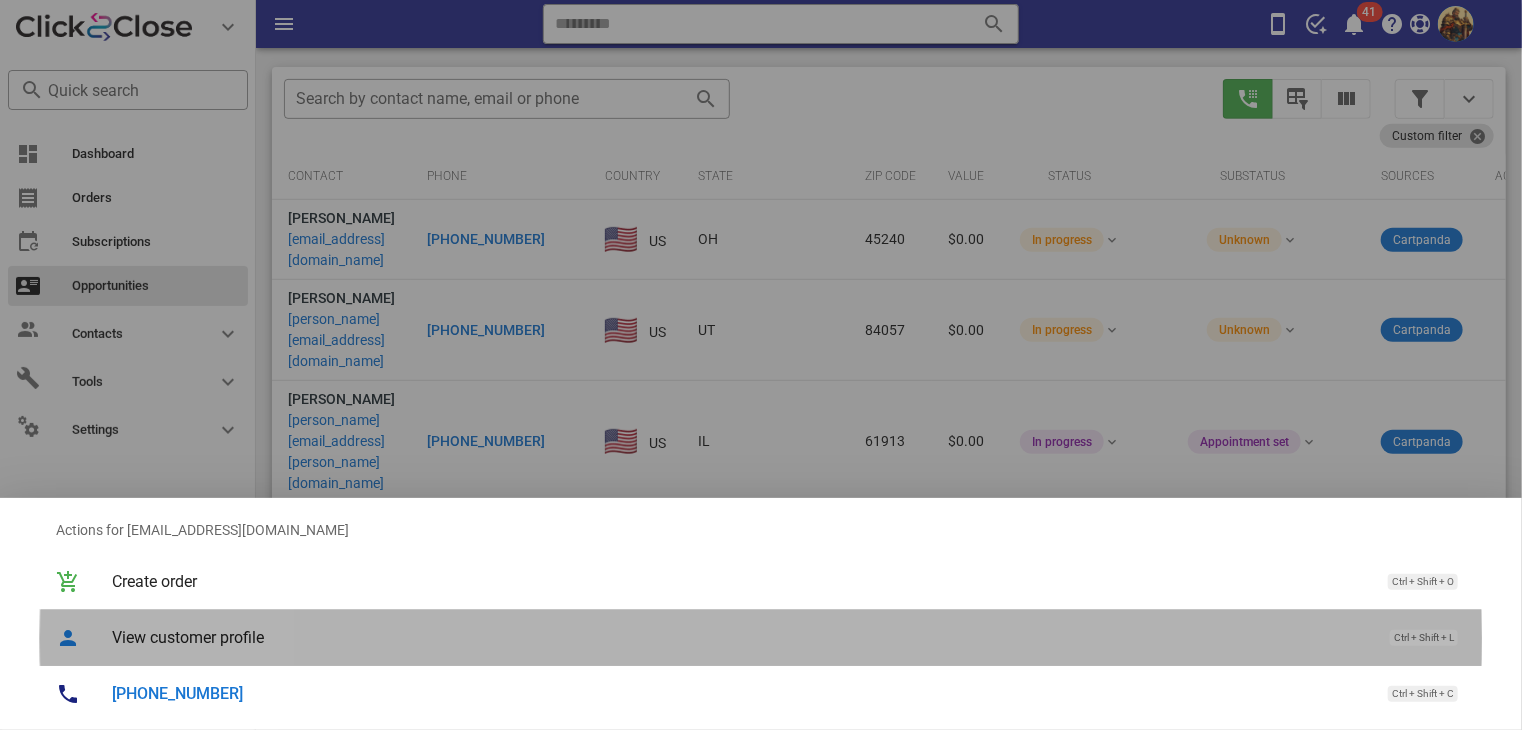click on "View customer profile Ctrl + Shift + L" at bounding box center [789, 637] 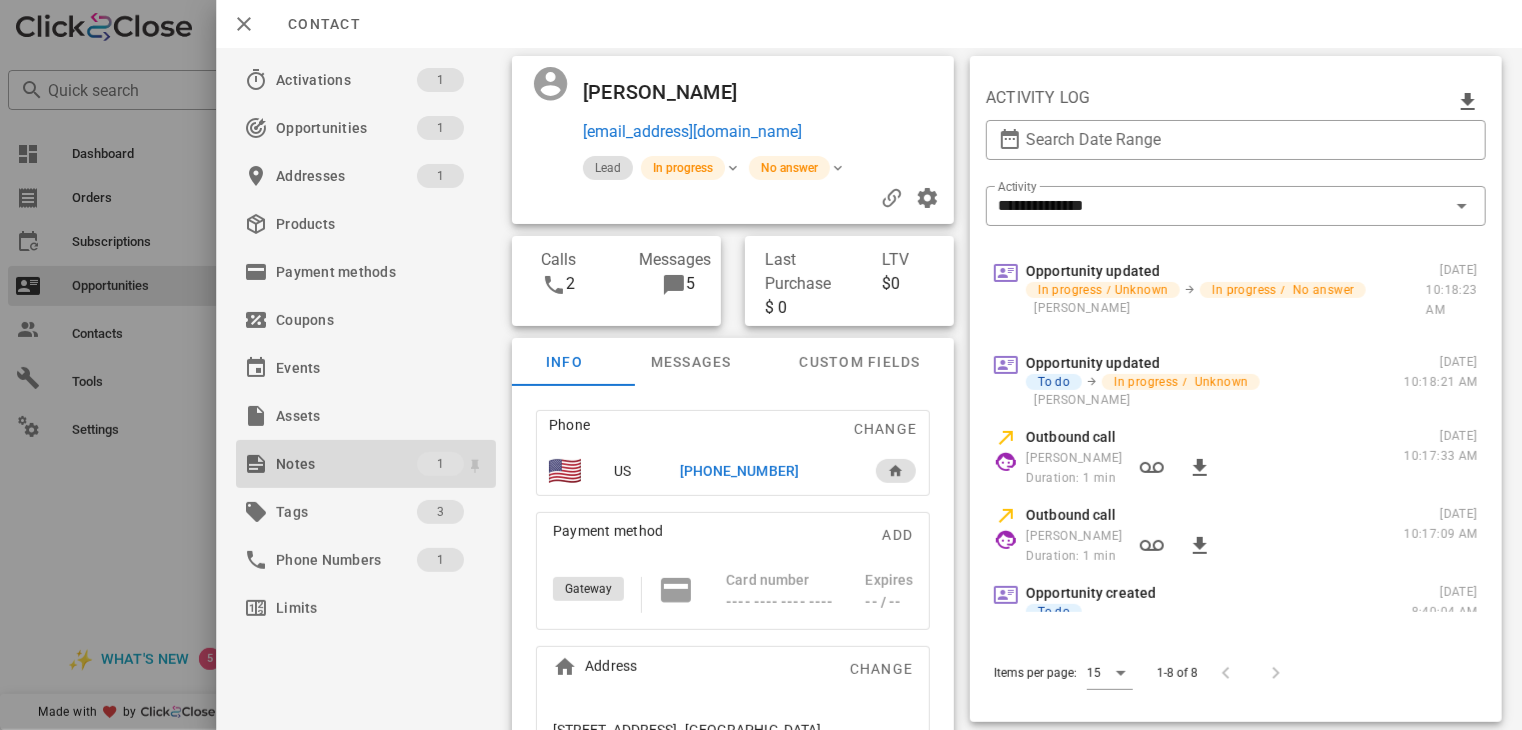 click on "Notes" at bounding box center [346, 464] 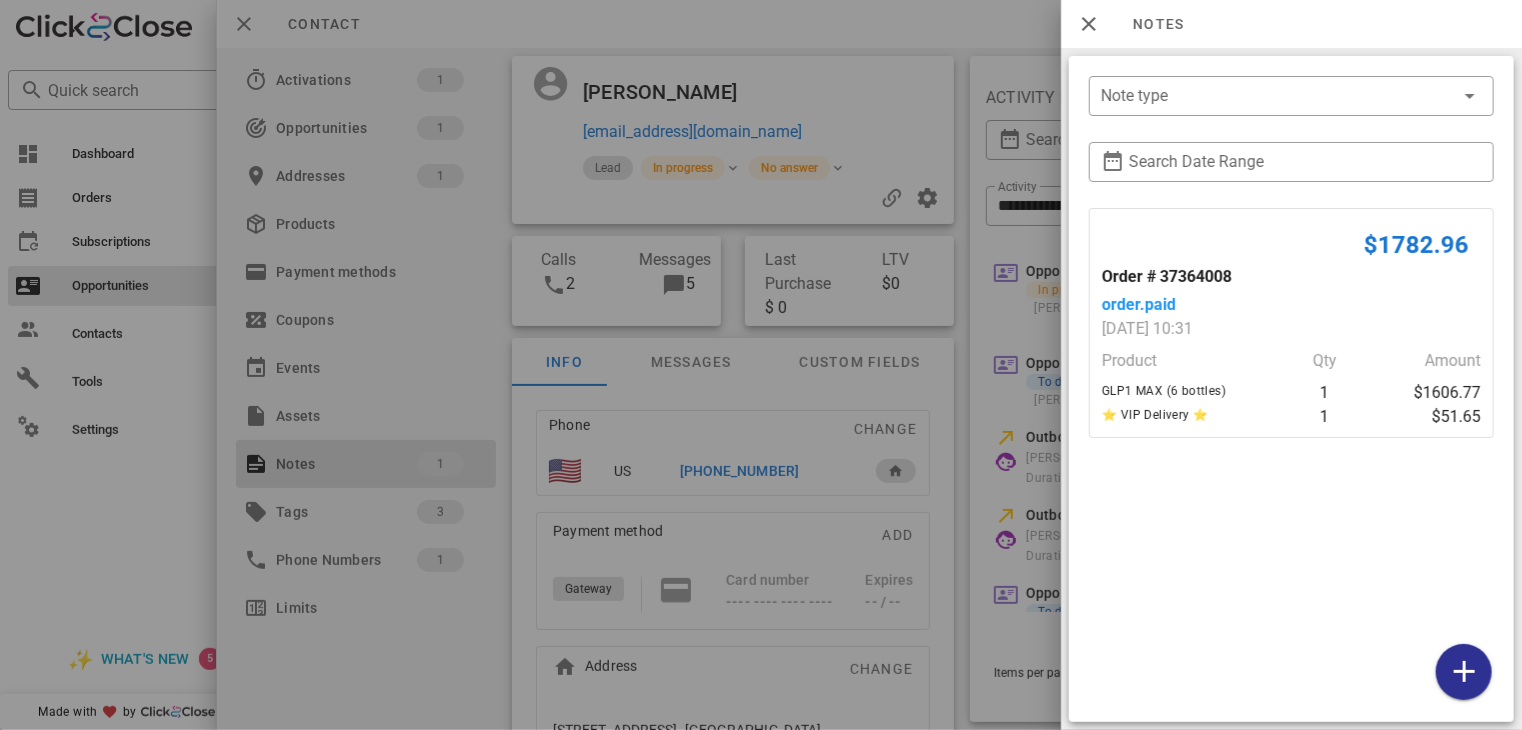 click at bounding box center (761, 365) 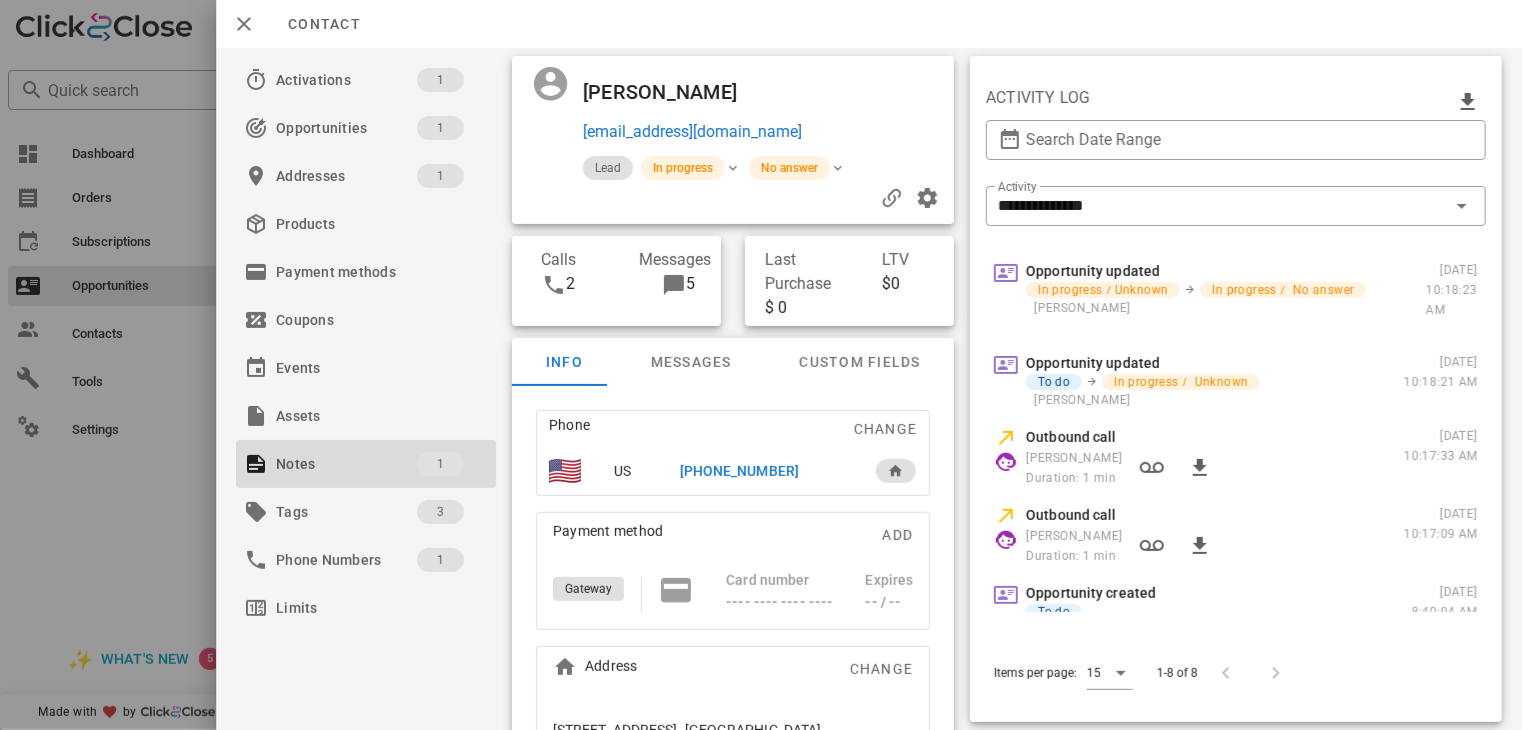 click on "+18706568170" at bounding box center [739, 471] 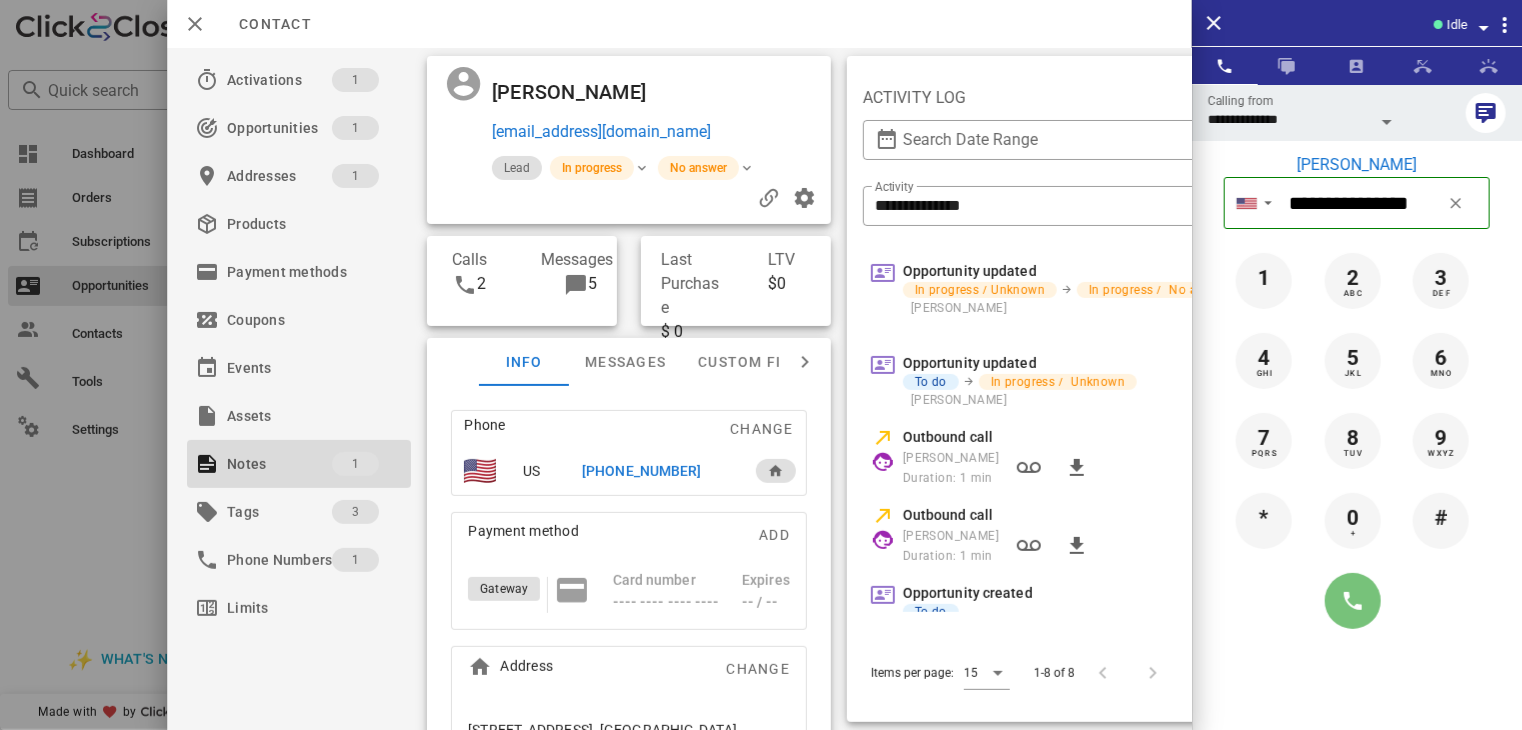 click at bounding box center (1353, 601) 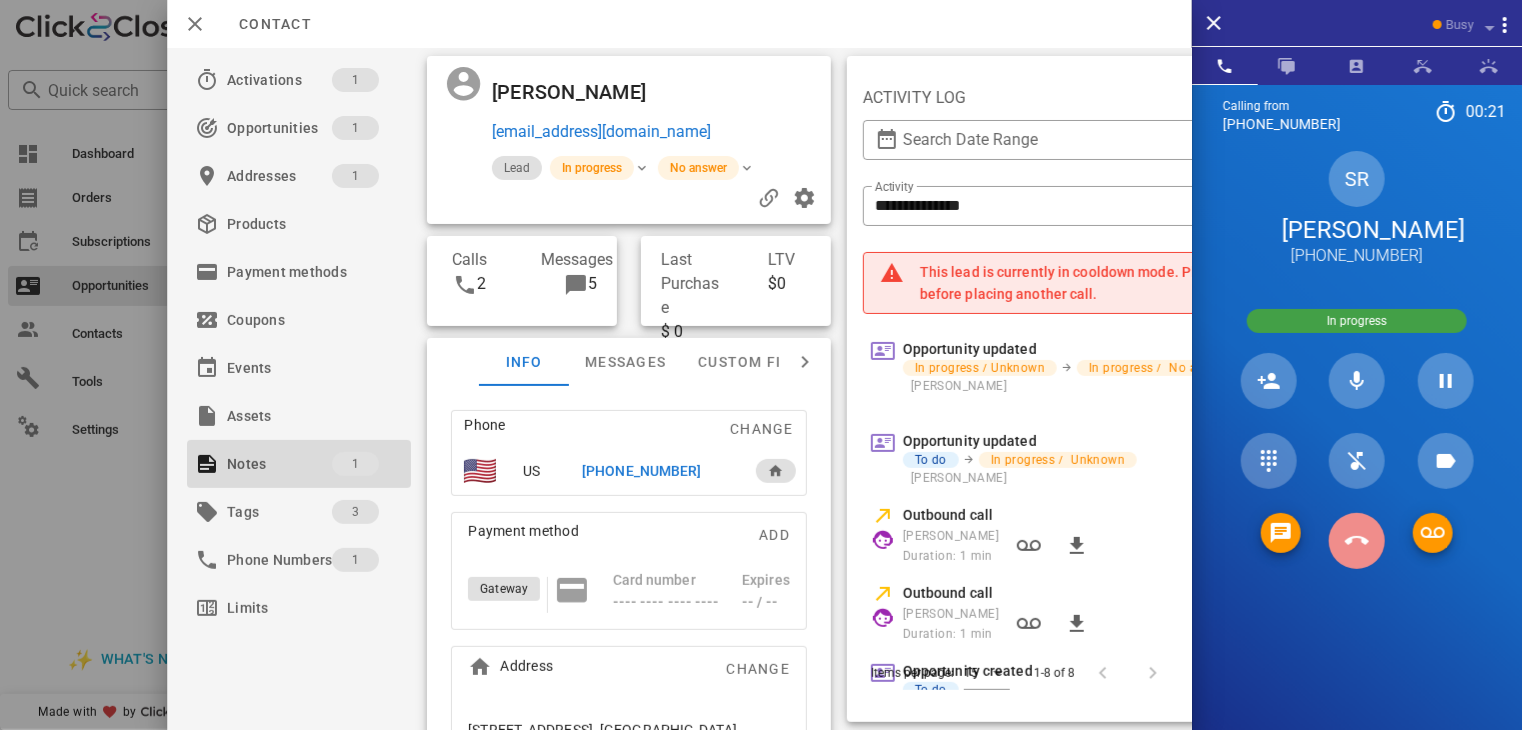 click at bounding box center (1357, 541) 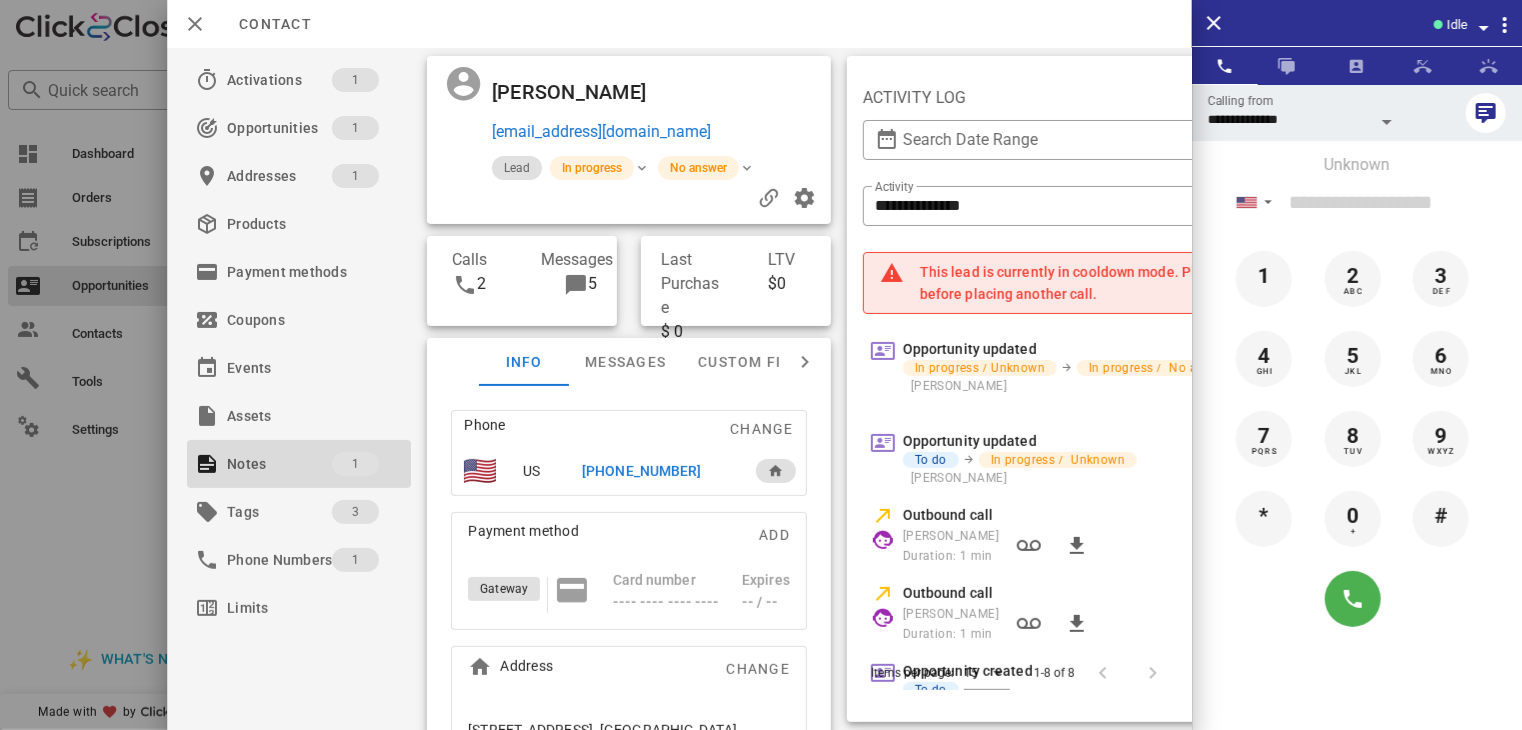 click at bounding box center [761, 365] 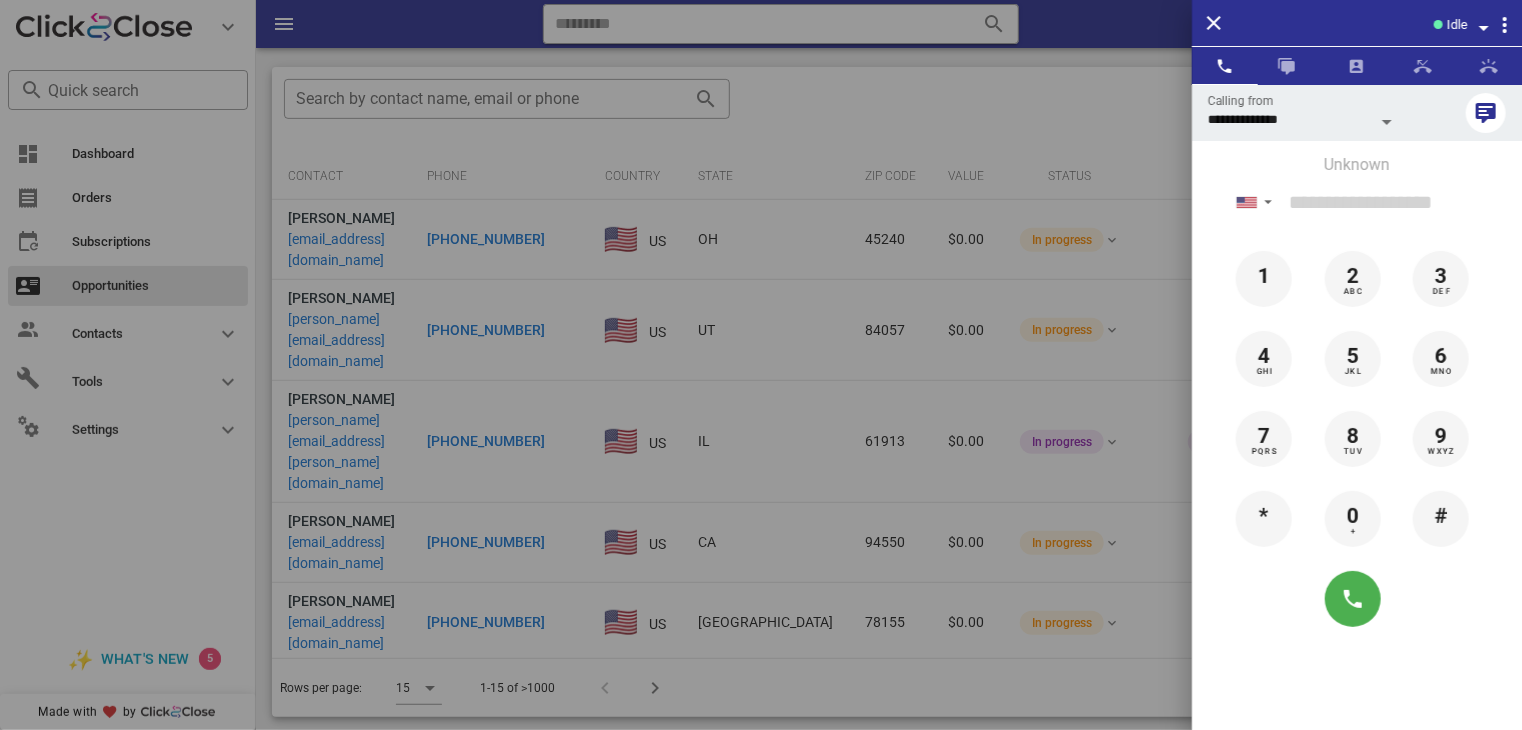 click at bounding box center (761, 365) 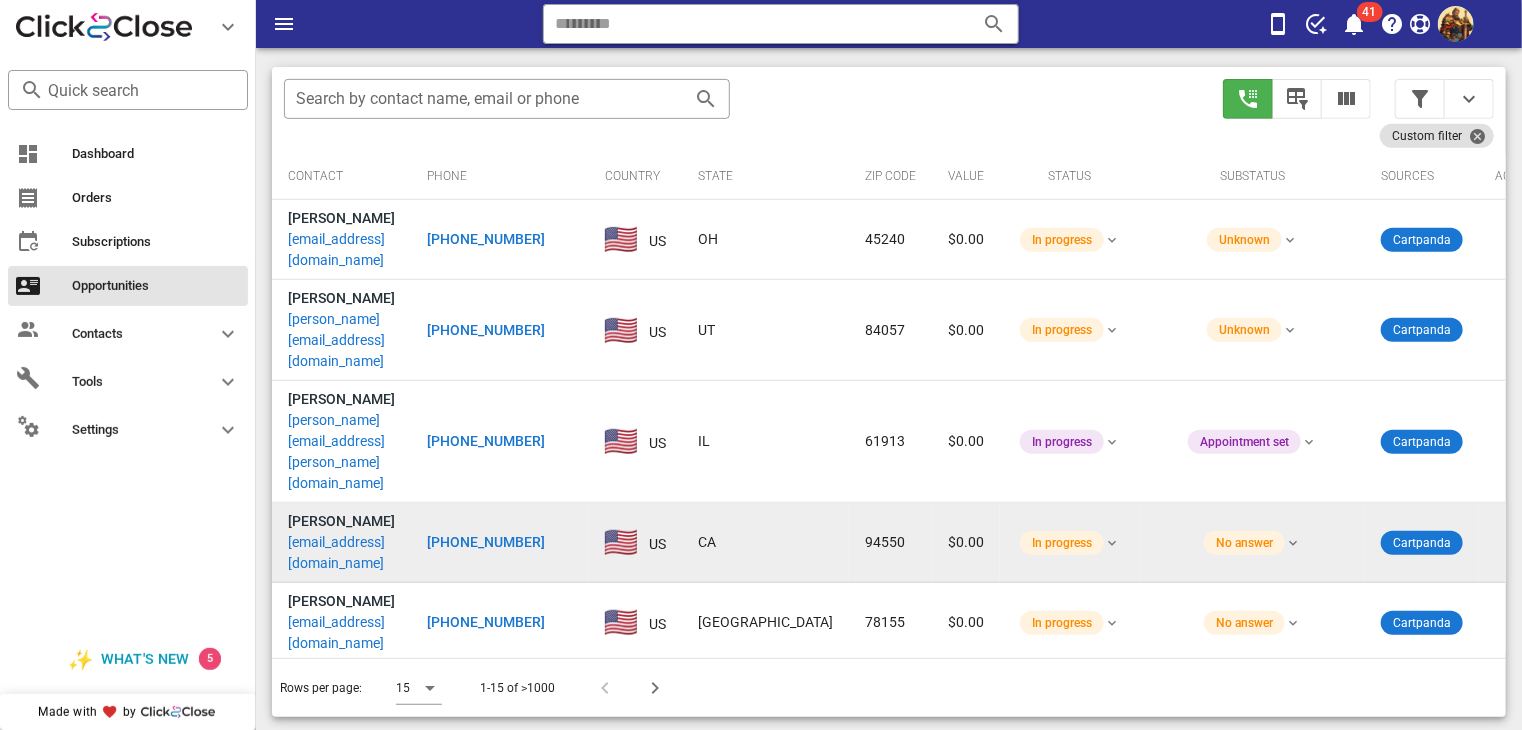 click on "soap707@yahoo.com" at bounding box center (341, 553) 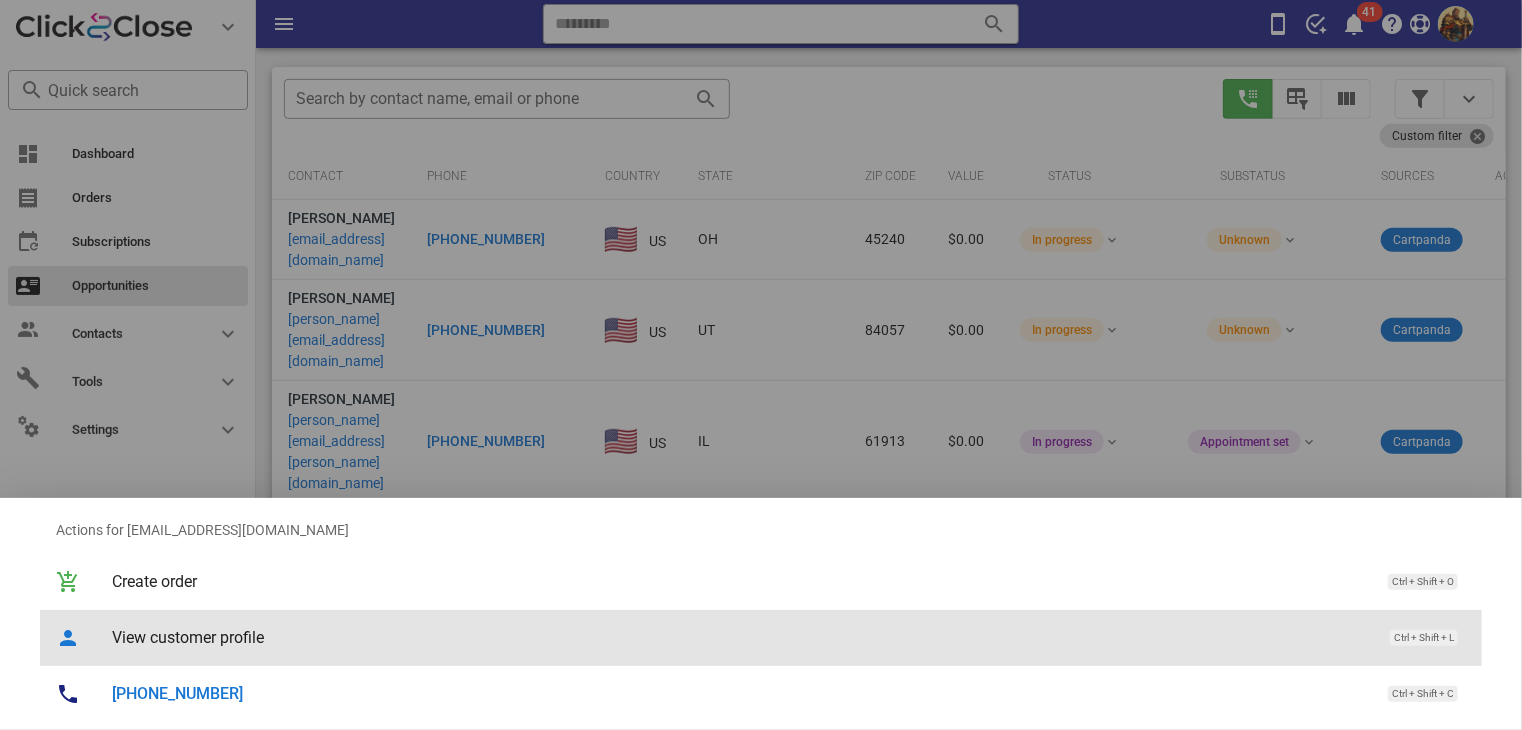 click on "View customer profile" at bounding box center [741, 637] 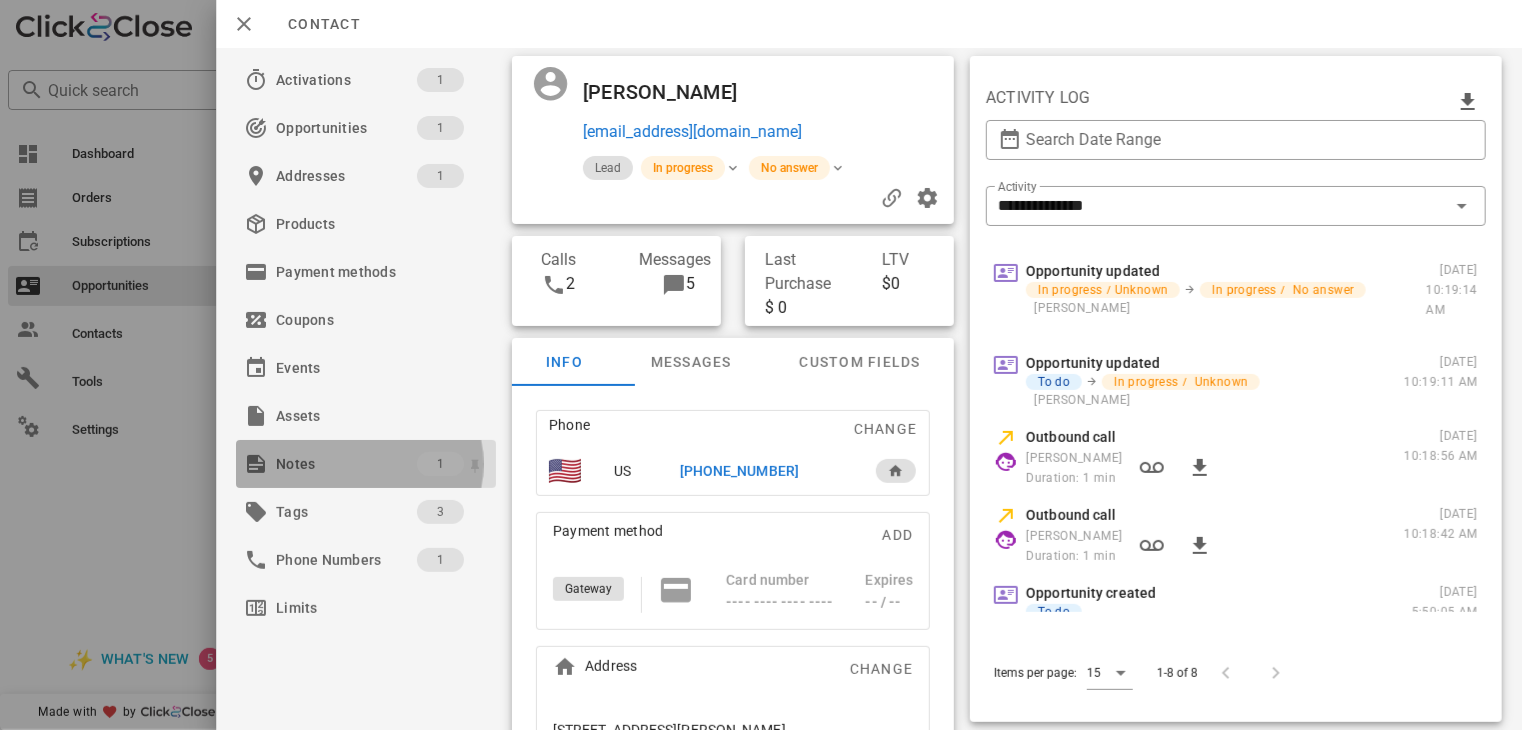 click on "Notes" at bounding box center (346, 464) 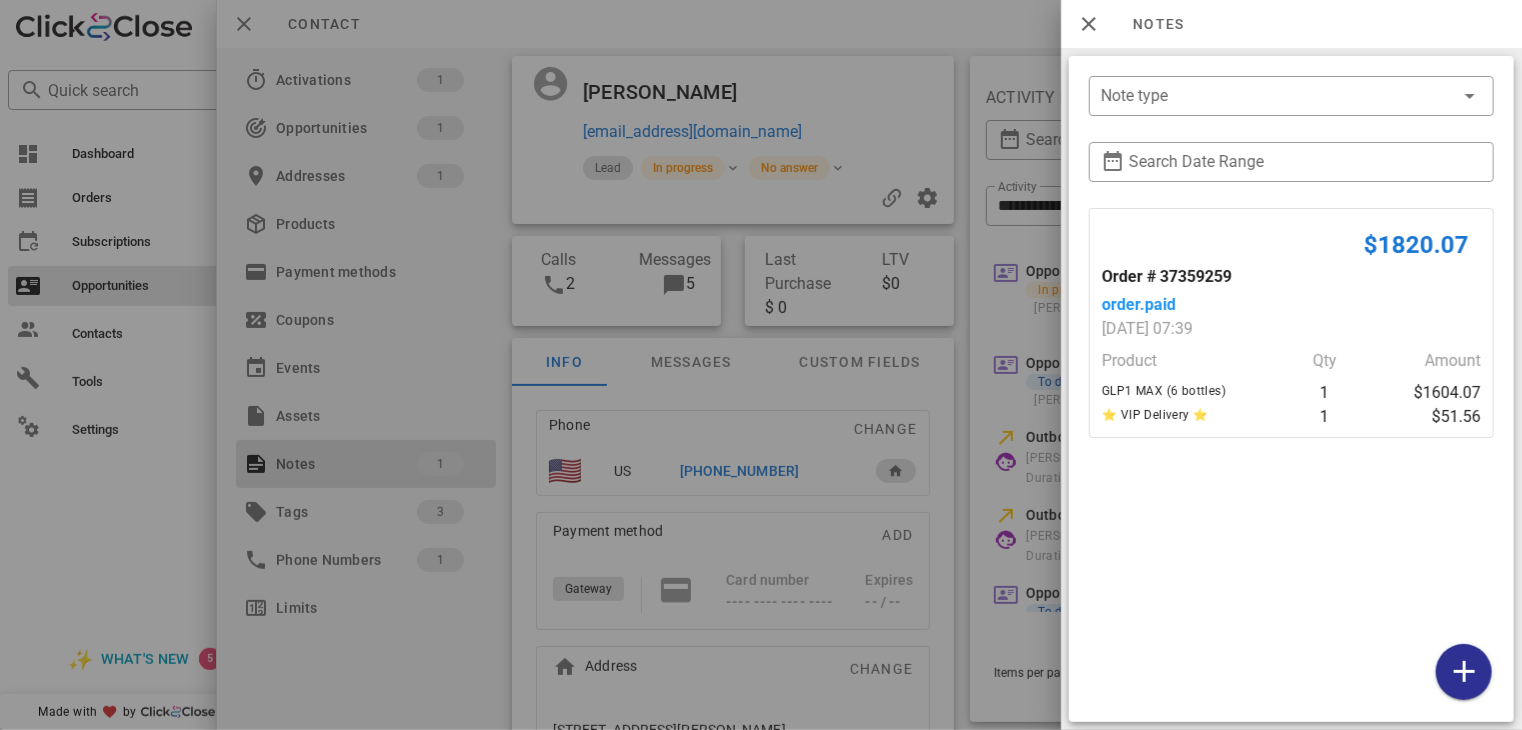 click at bounding box center [761, 365] 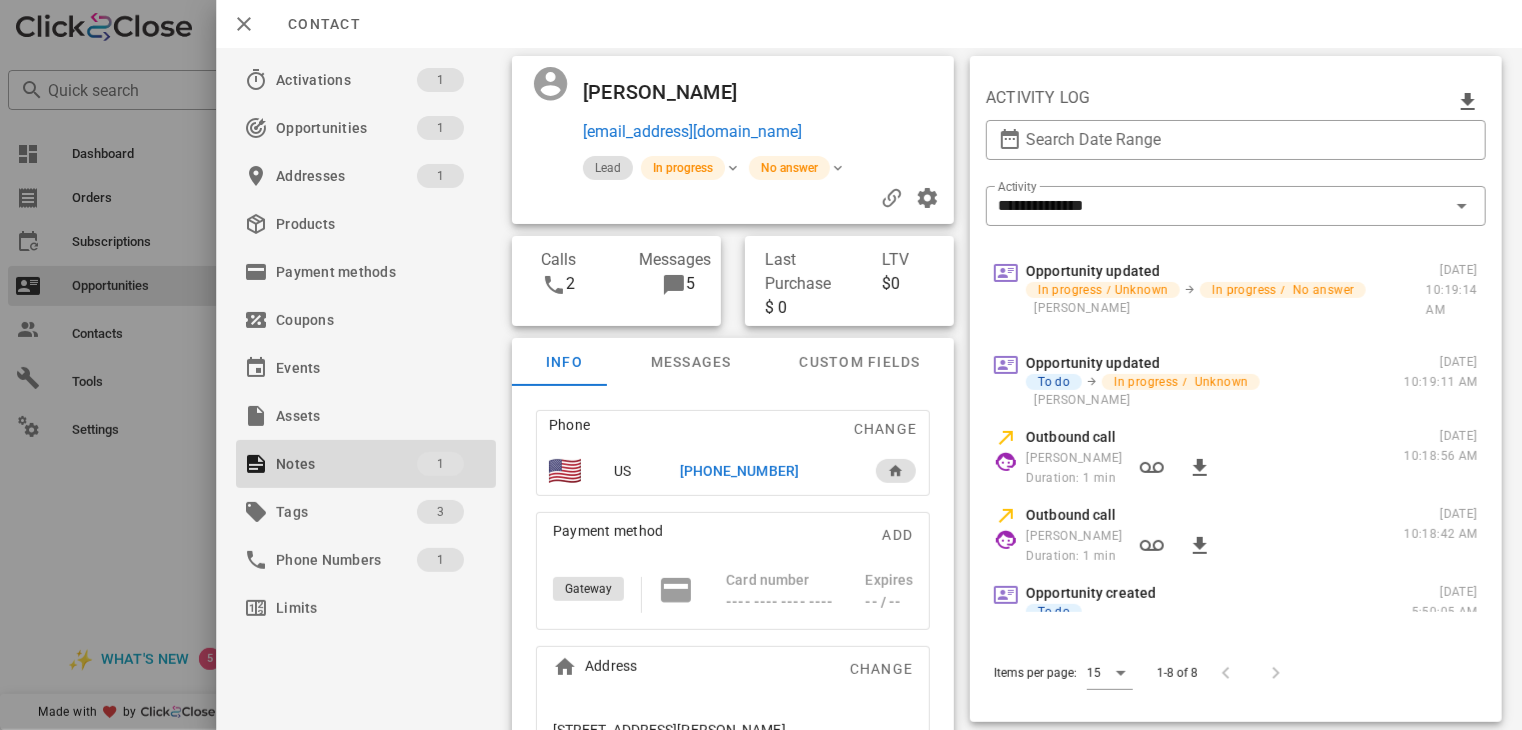 click on "+14086210441" at bounding box center (739, 471) 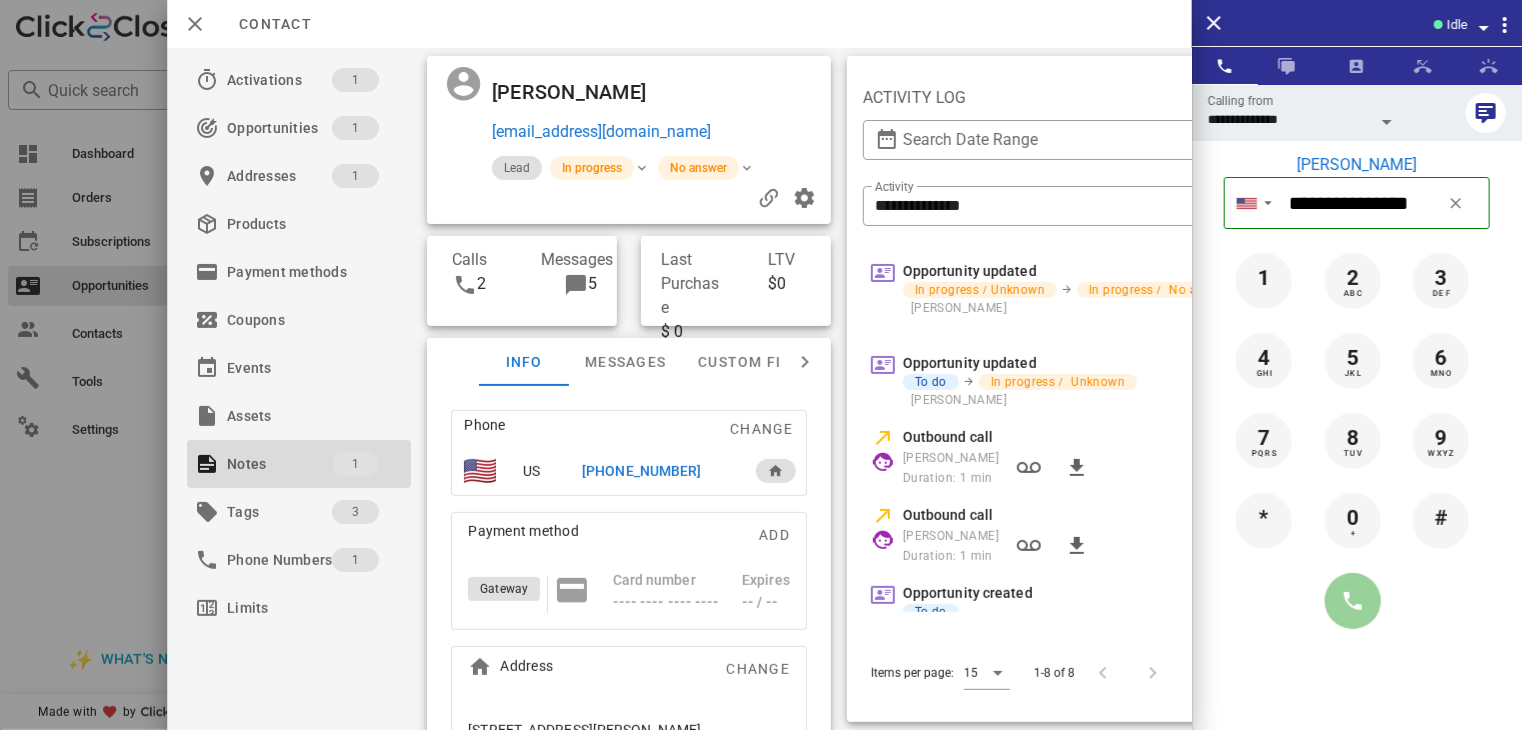 click at bounding box center [1353, 601] 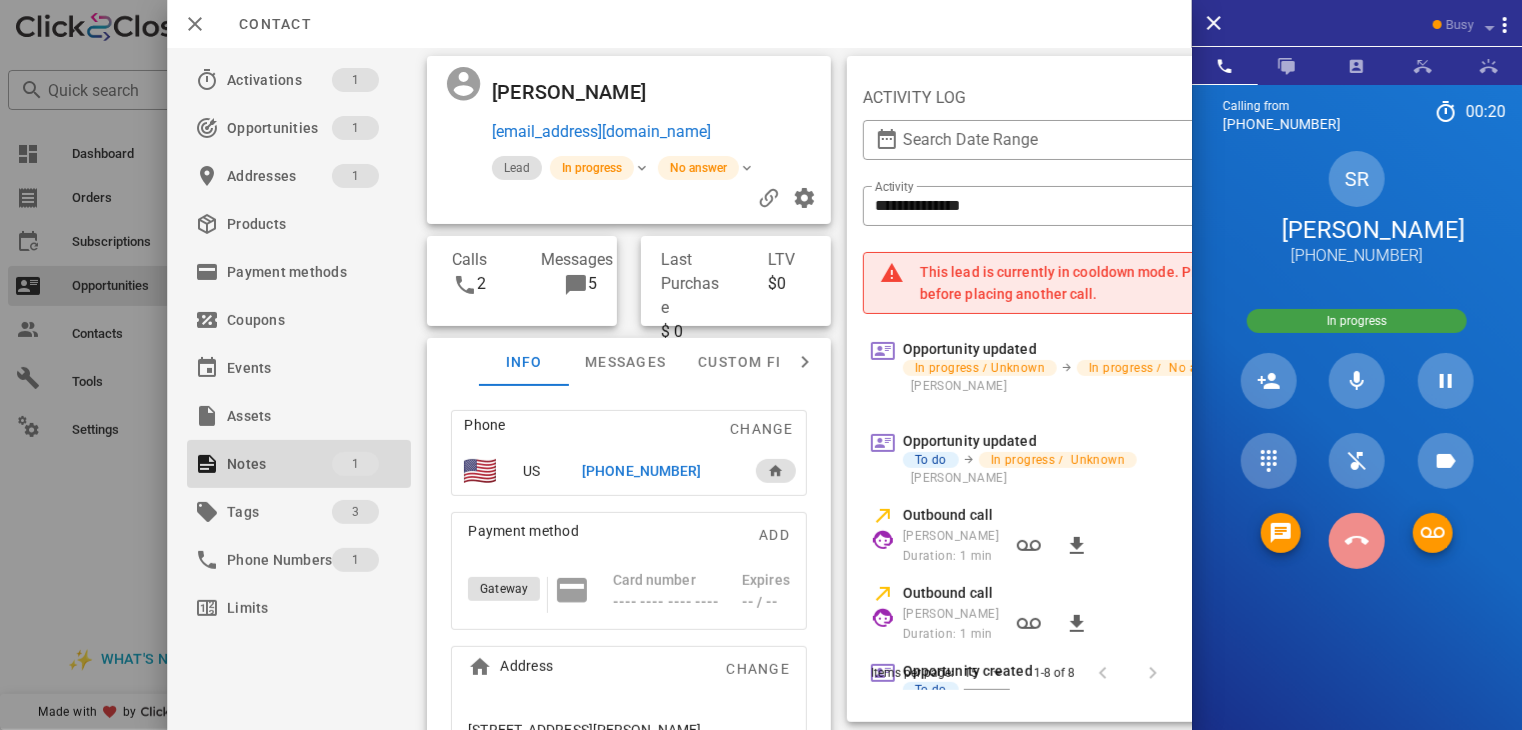 click at bounding box center (1357, 541) 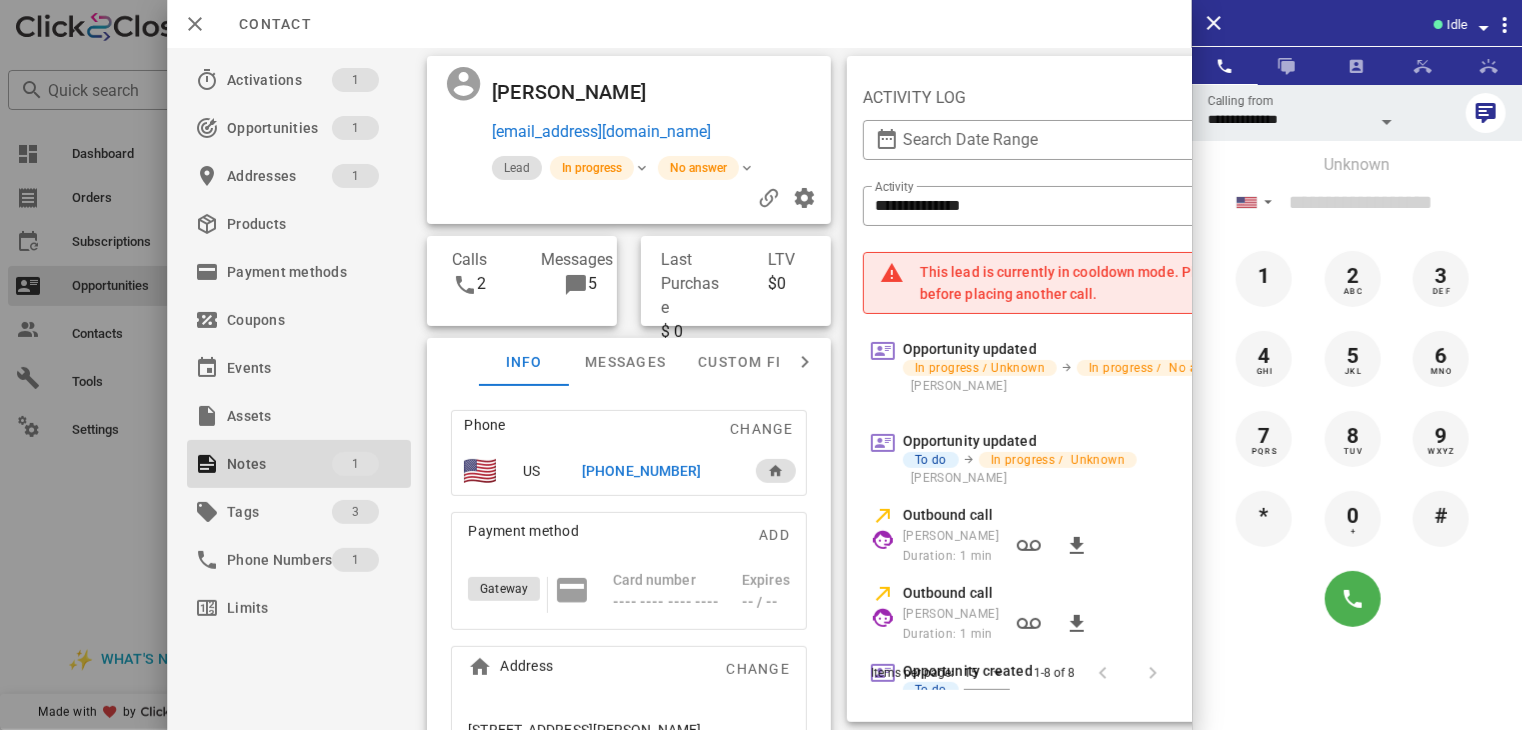 click at bounding box center (761, 365) 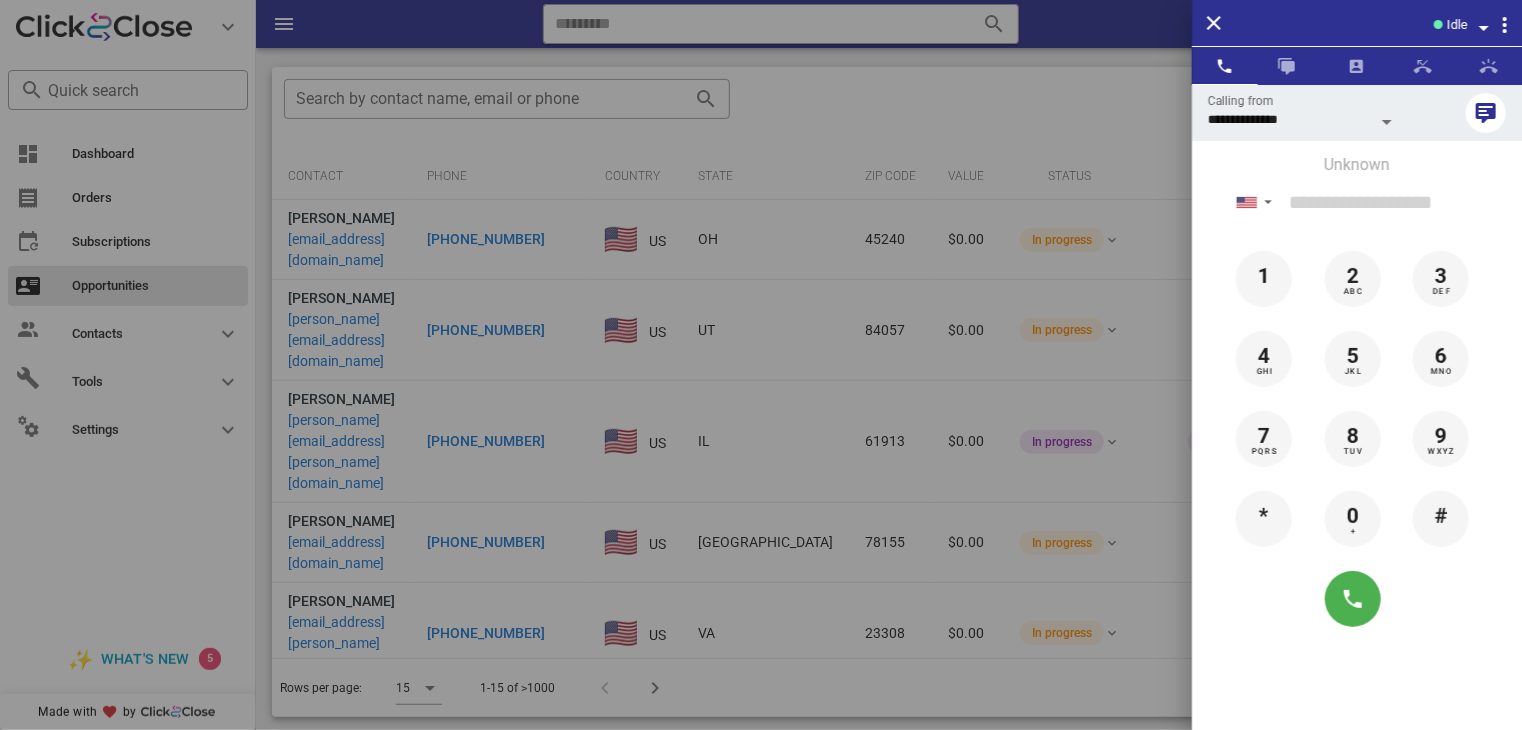 click at bounding box center [761, 365] 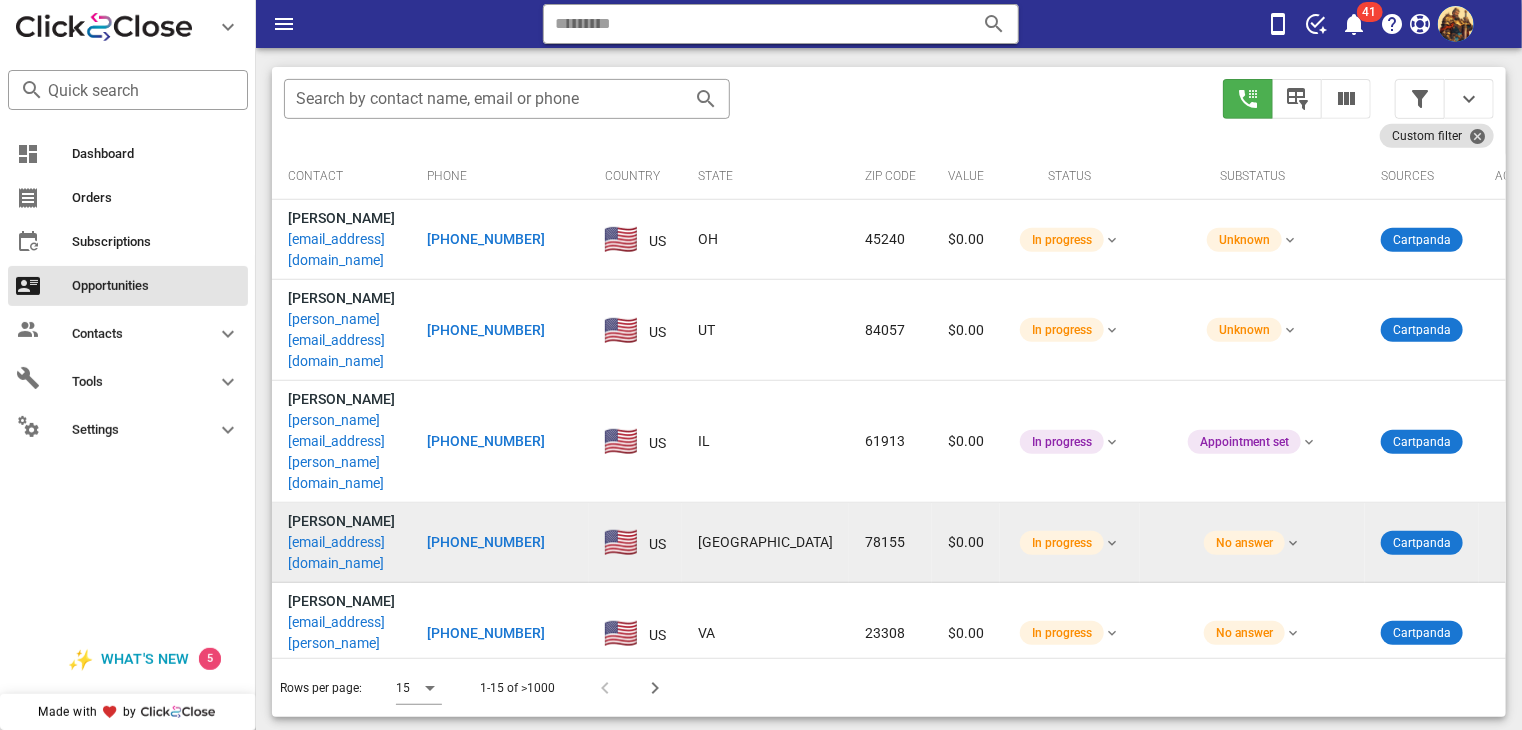 click on "preussdj@yahoo.com" at bounding box center (341, 553) 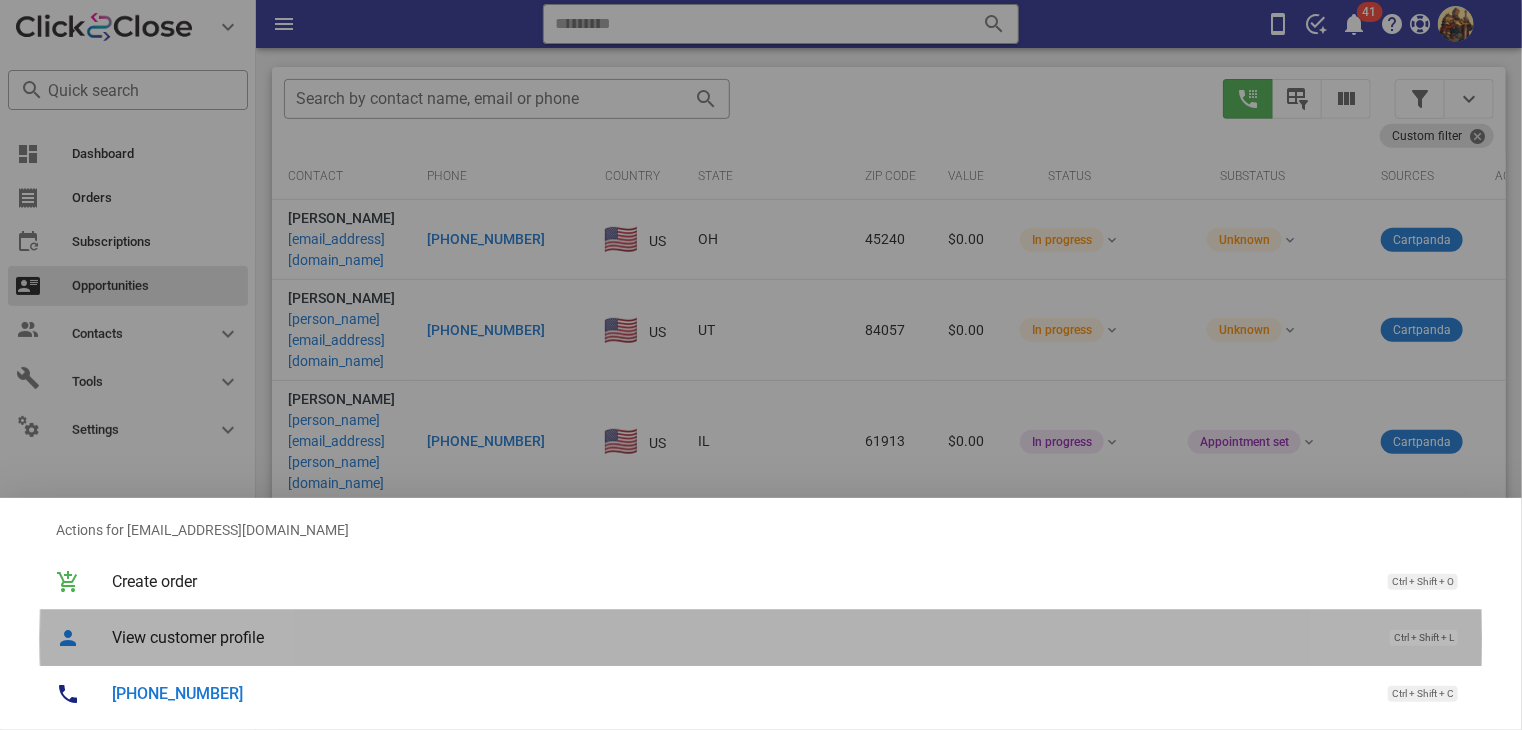 click on "View customer profile" at bounding box center (741, 637) 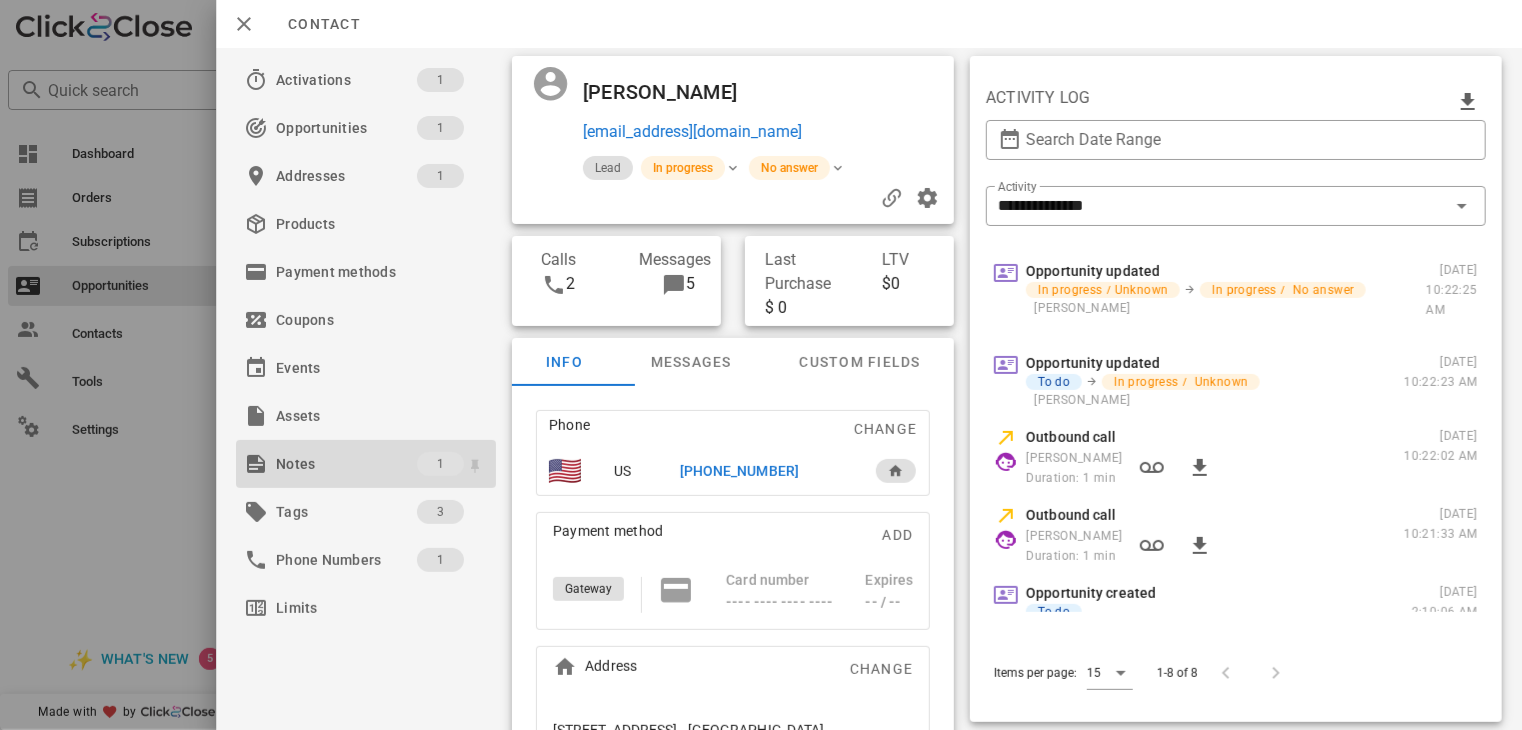 click on "Notes" at bounding box center (346, 464) 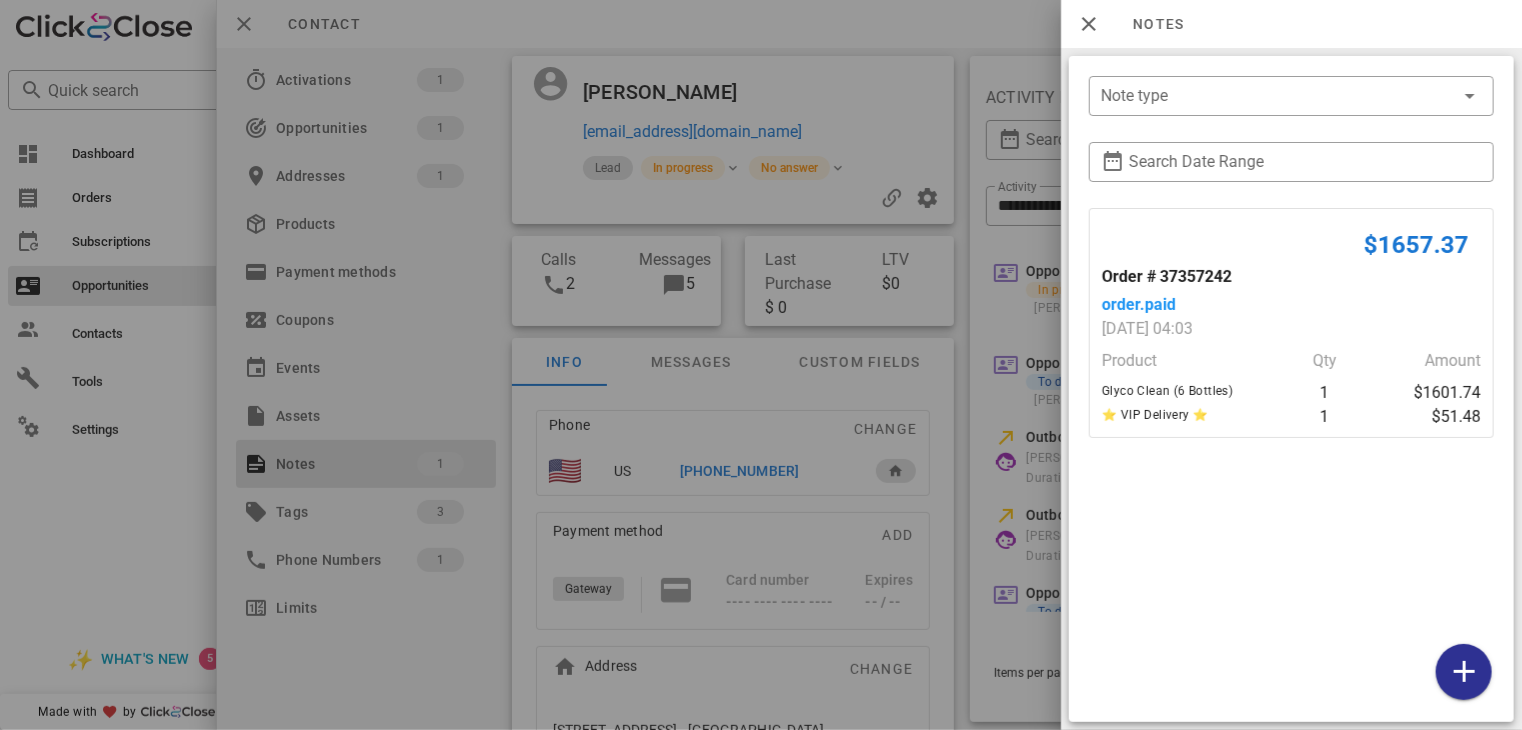 click at bounding box center (761, 365) 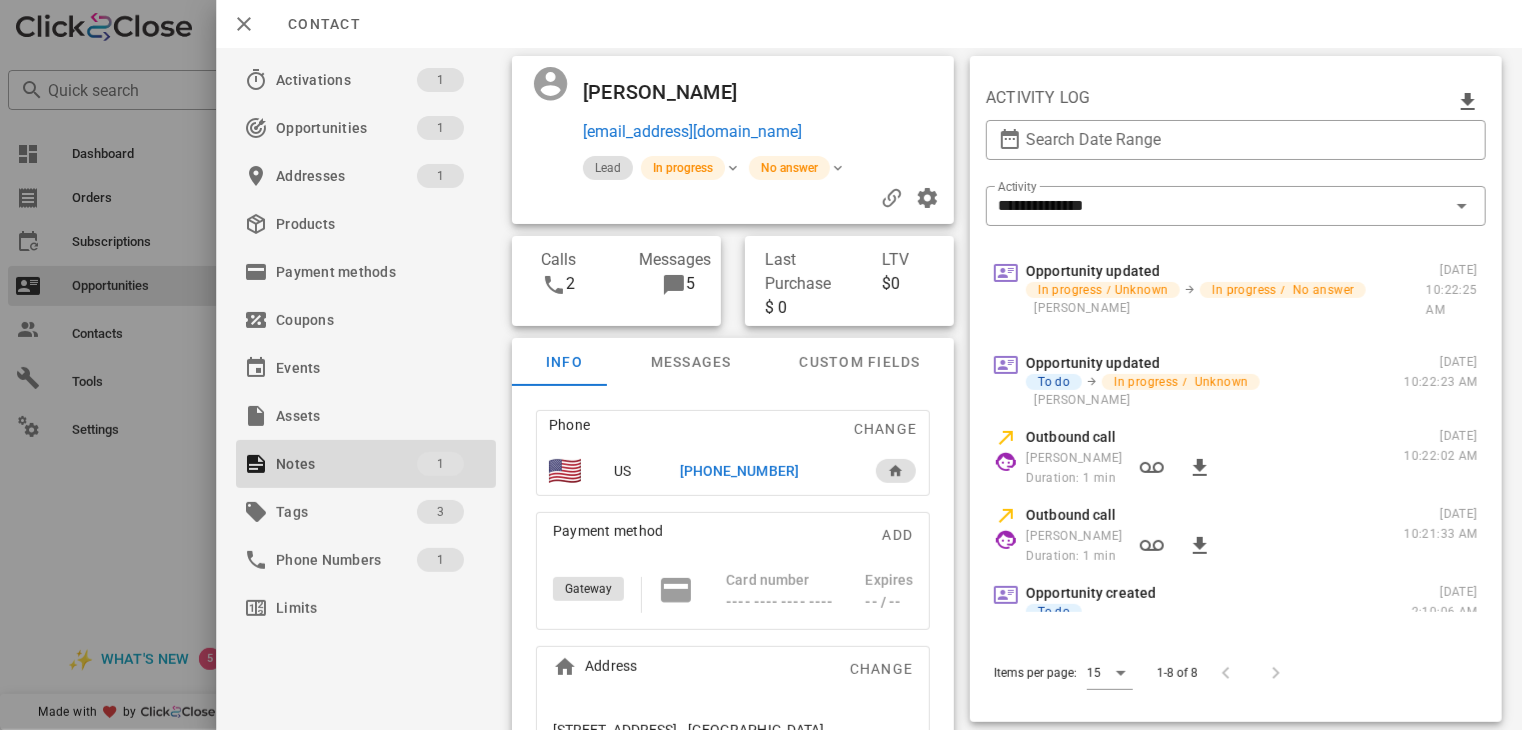 click on "+18302379117" at bounding box center (739, 471) 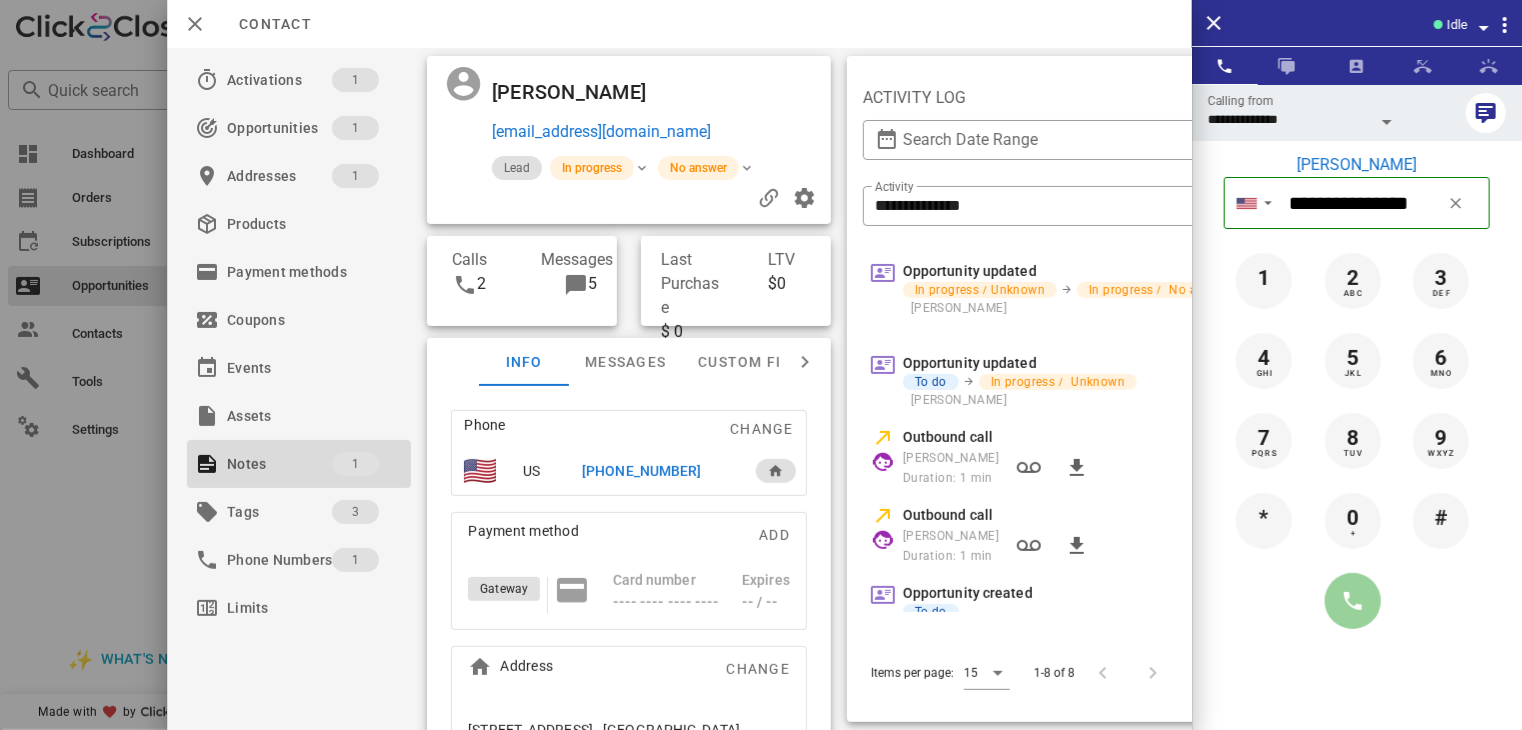 click at bounding box center [1353, 601] 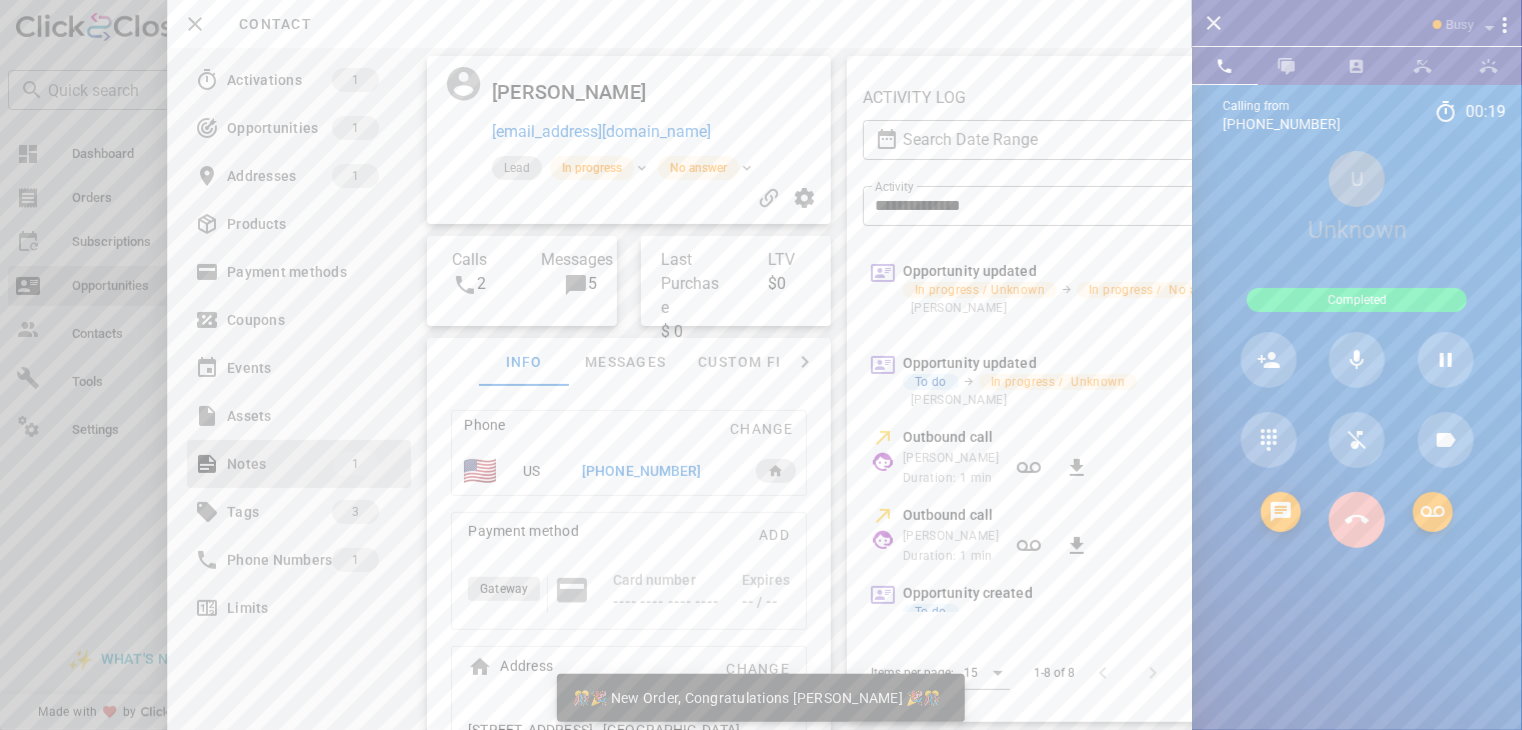 click at bounding box center [1357, 520] 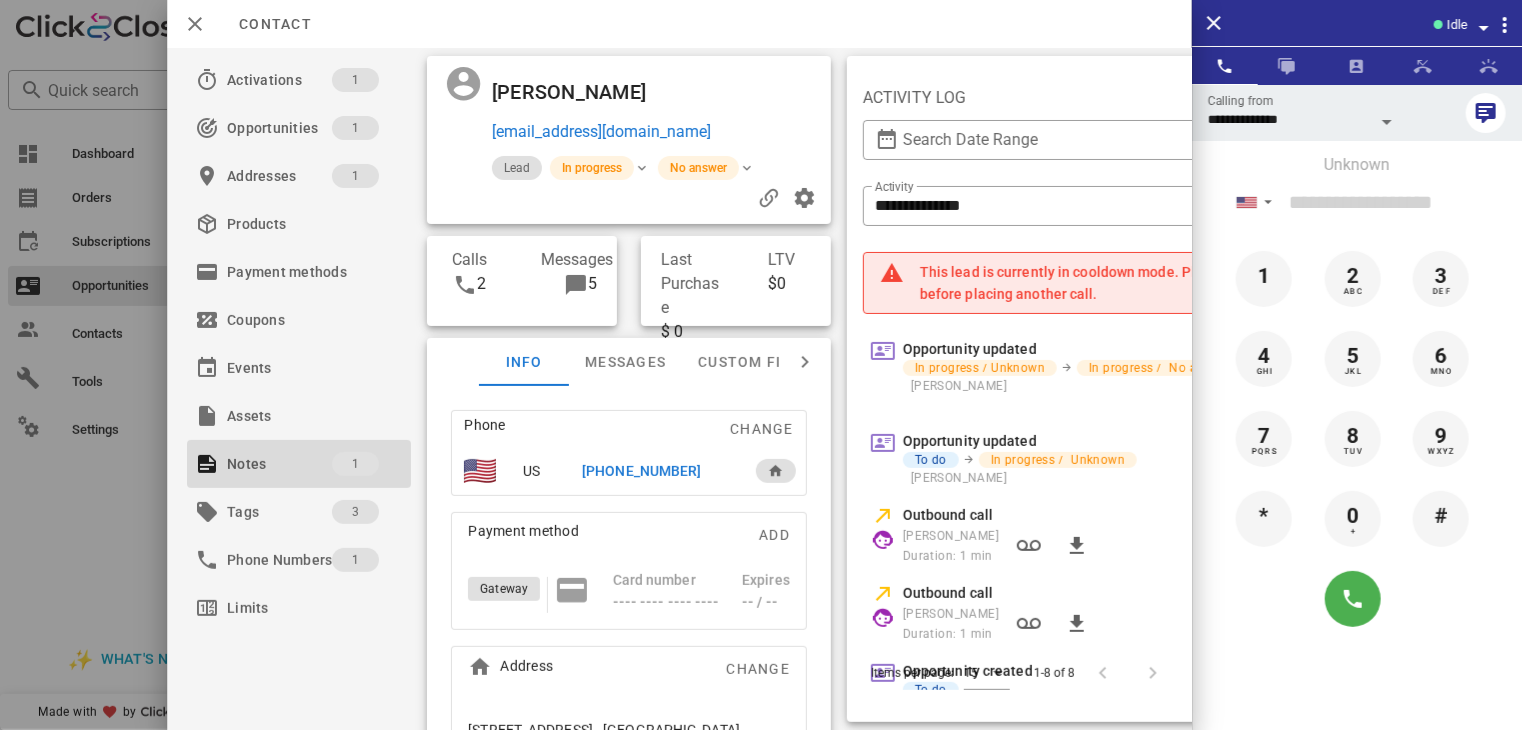 click at bounding box center (761, 365) 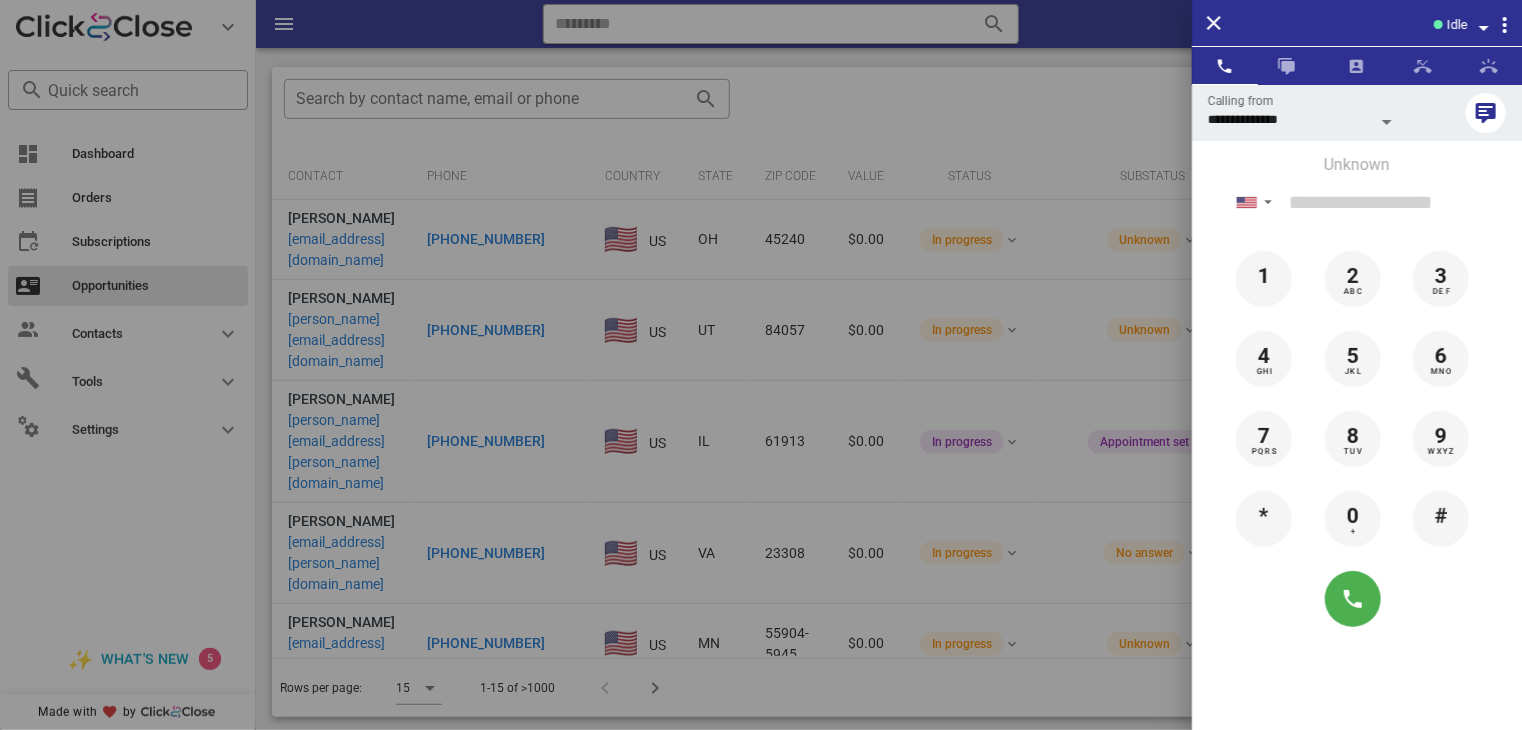 click at bounding box center (761, 365) 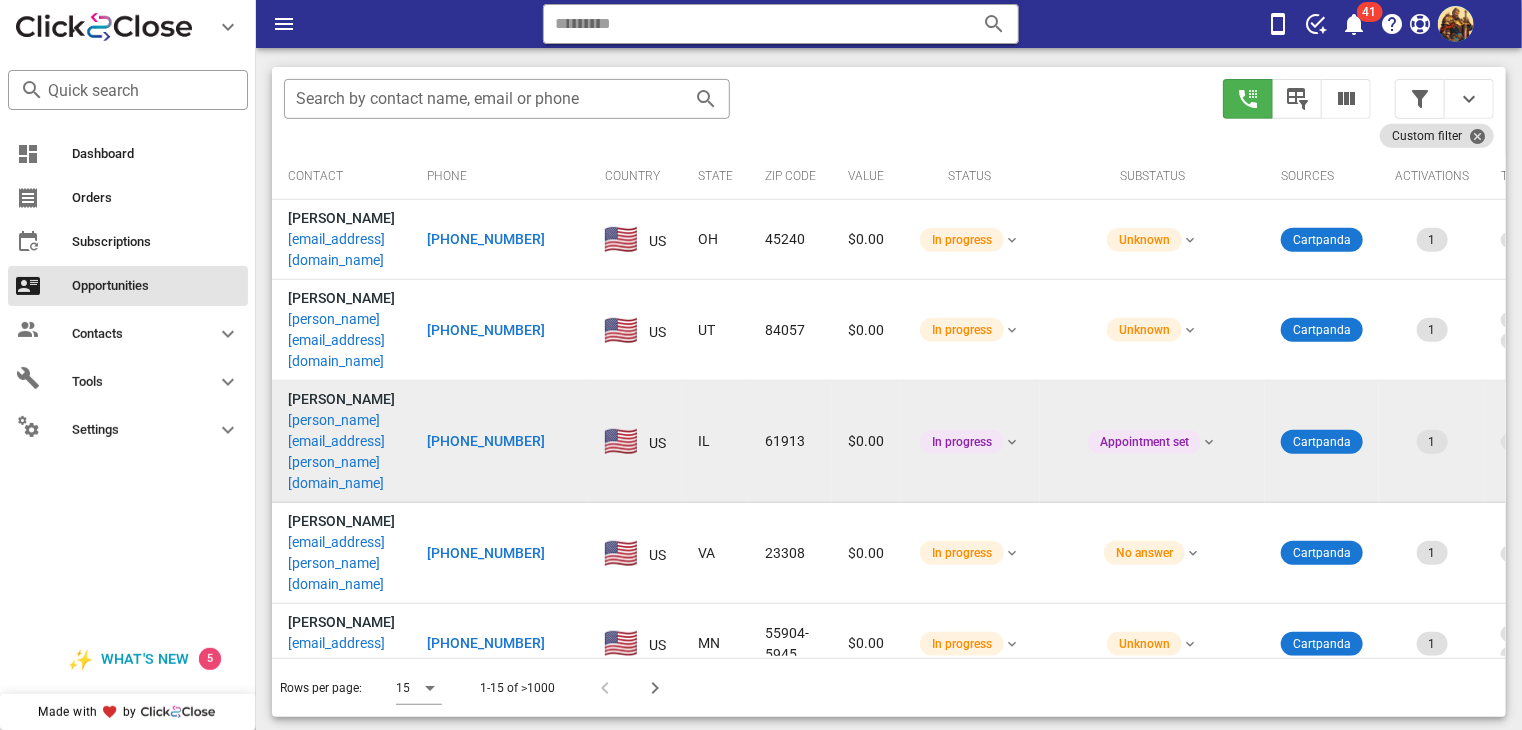 click on "tena.combs@yahoo.com" at bounding box center (341, 452) 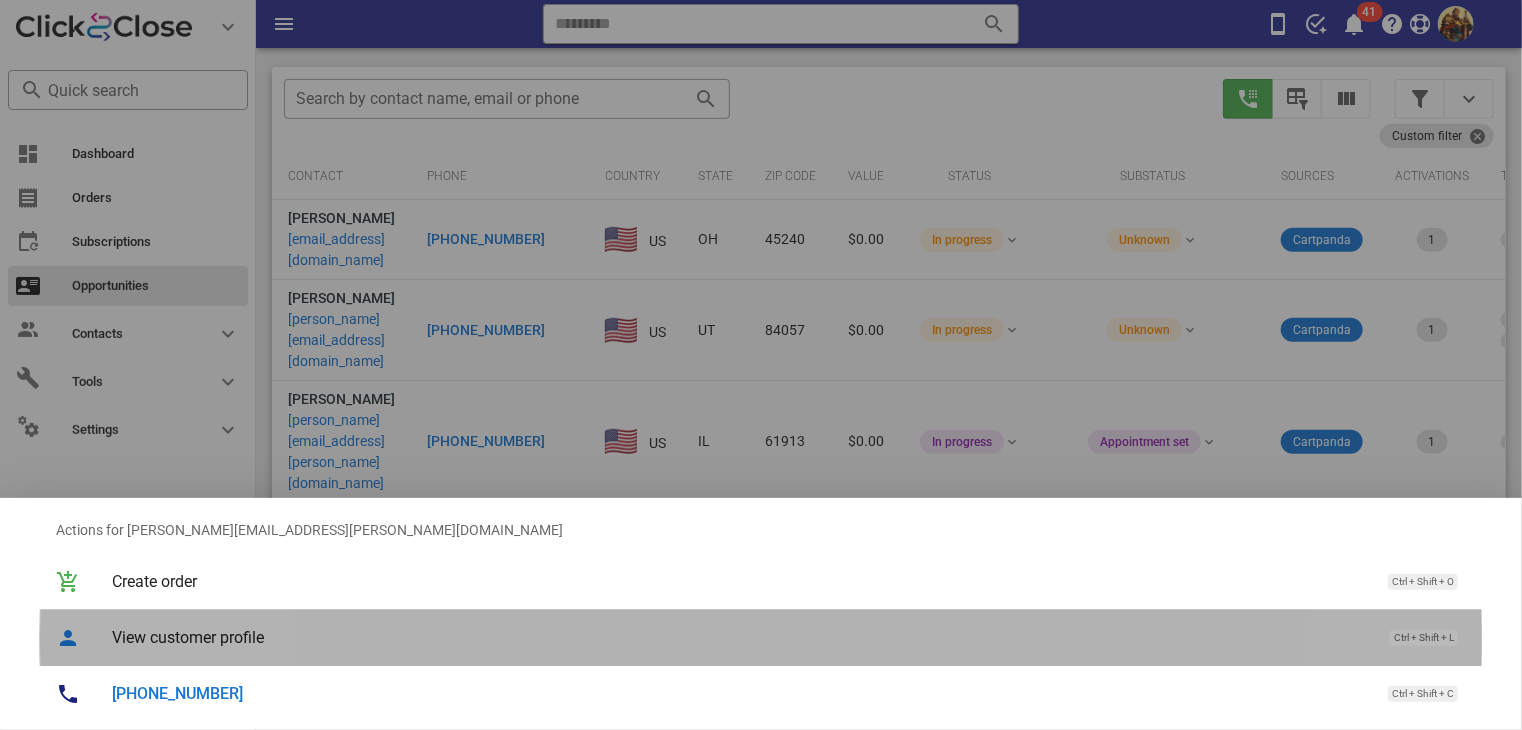 click on "View customer profile" at bounding box center (741, 637) 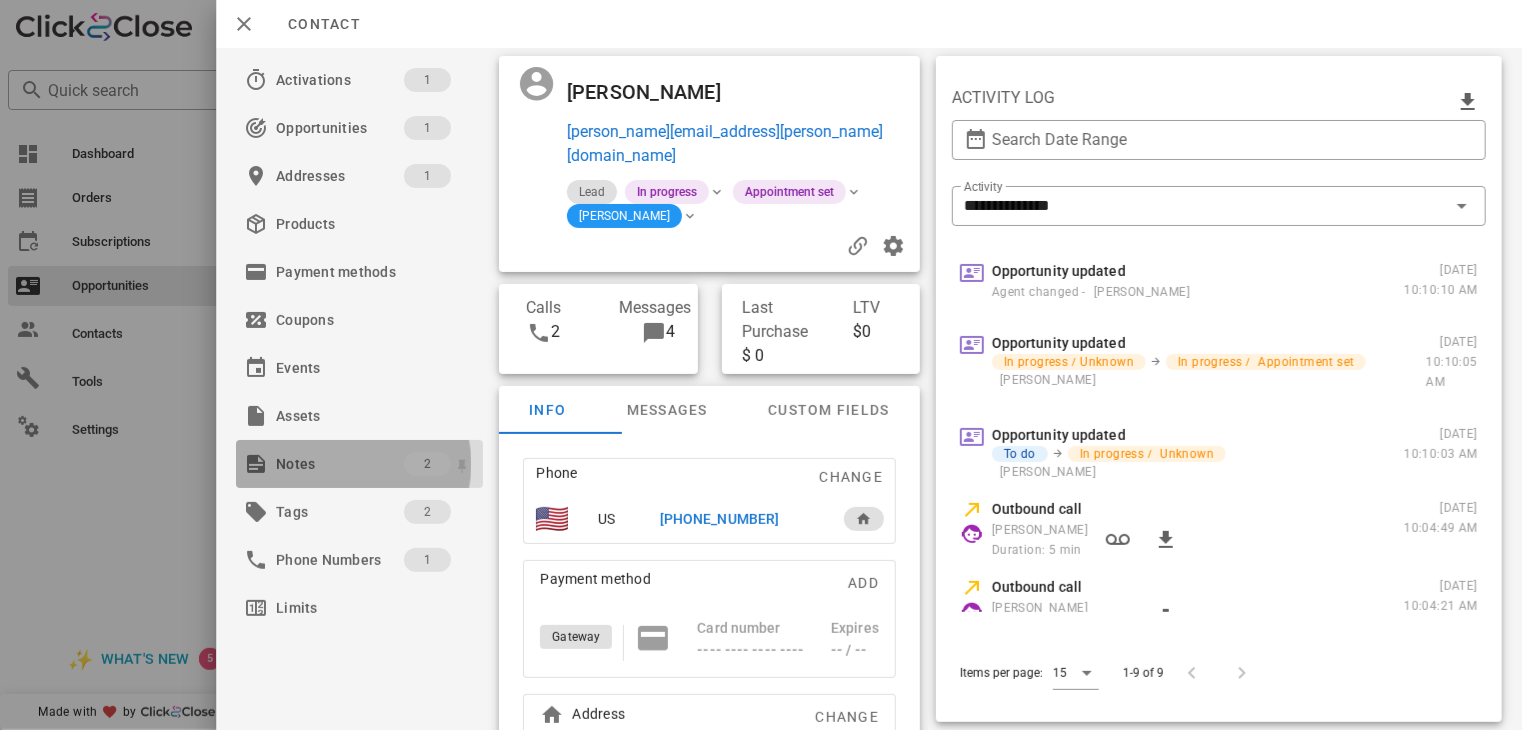 click on "Notes  2" at bounding box center (359, 464) 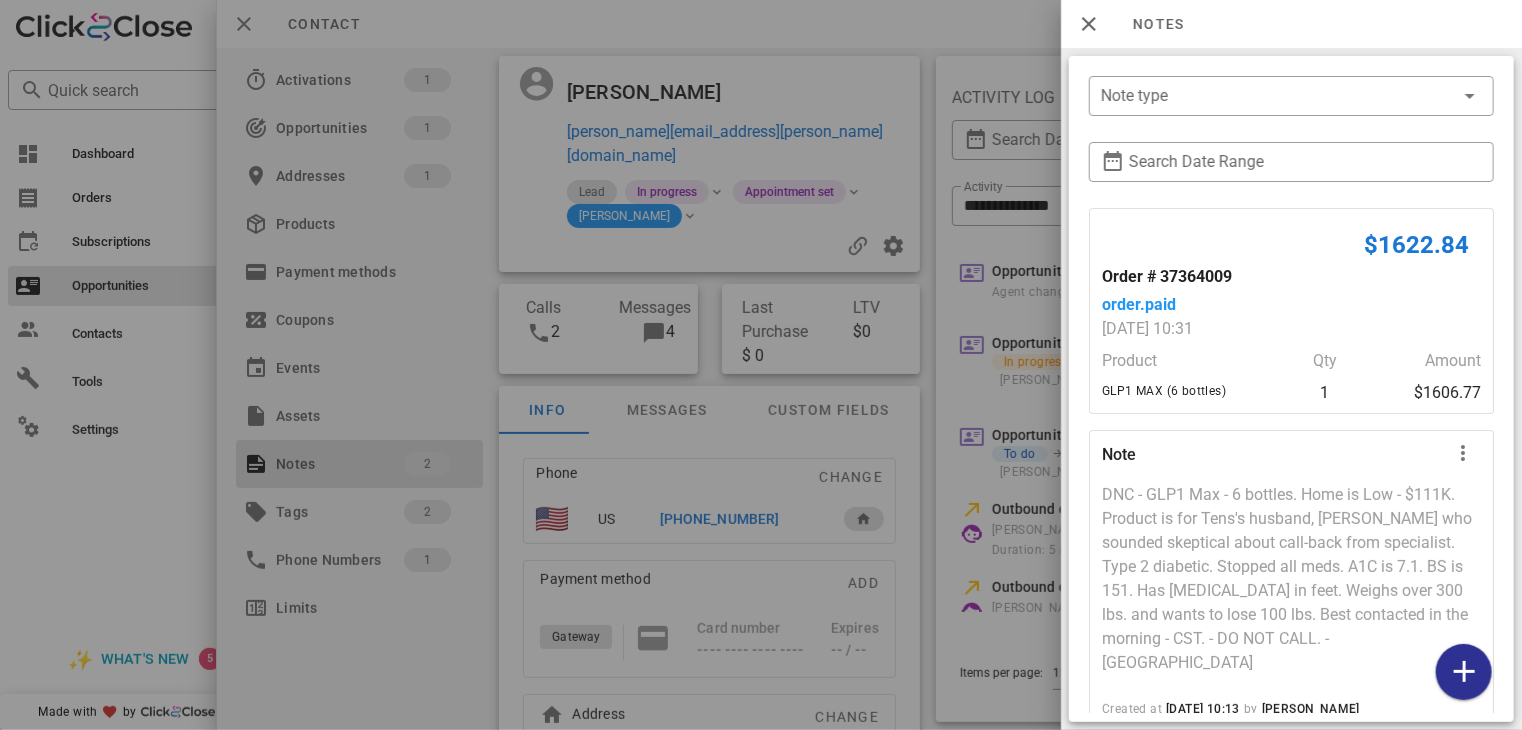 click at bounding box center (761, 365) 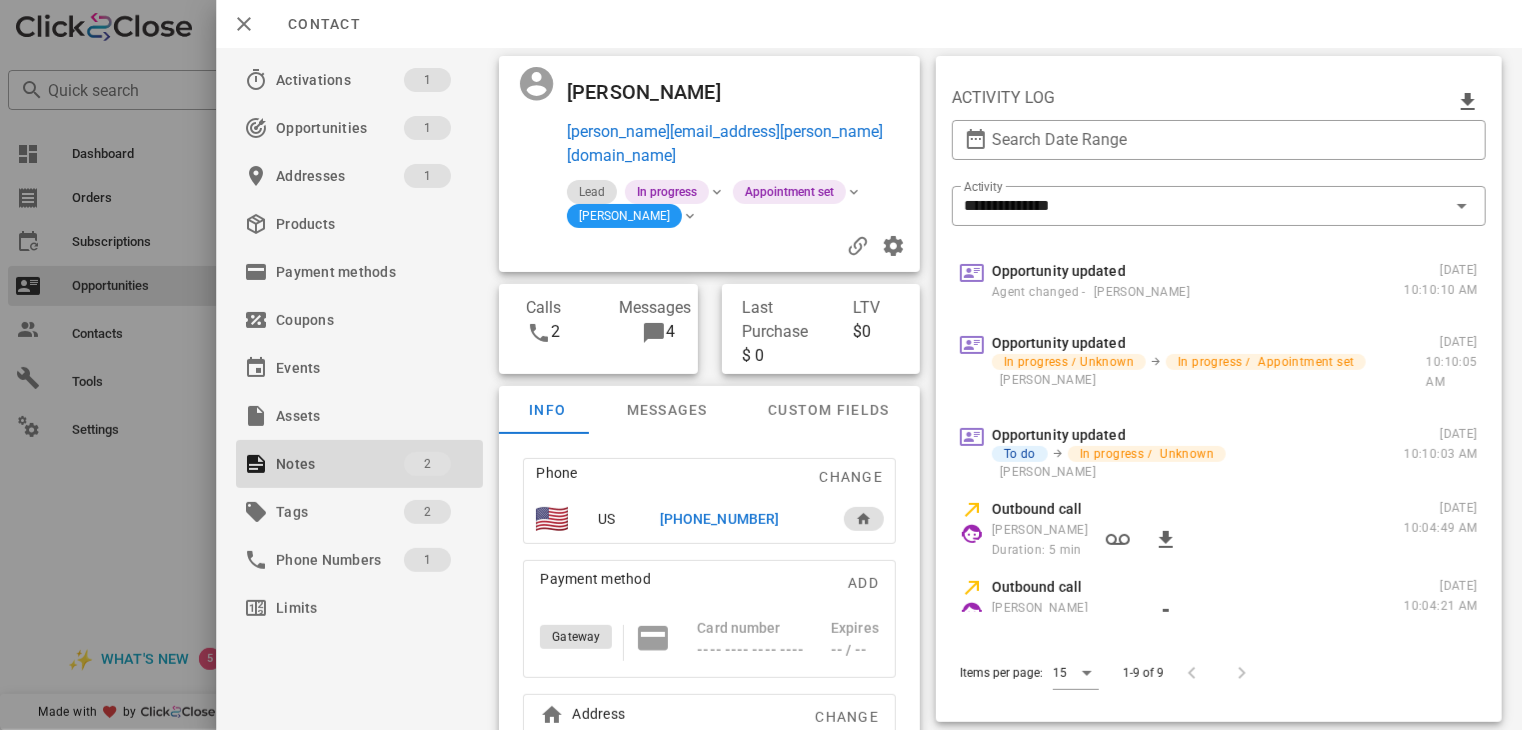 click at bounding box center (761, 365) 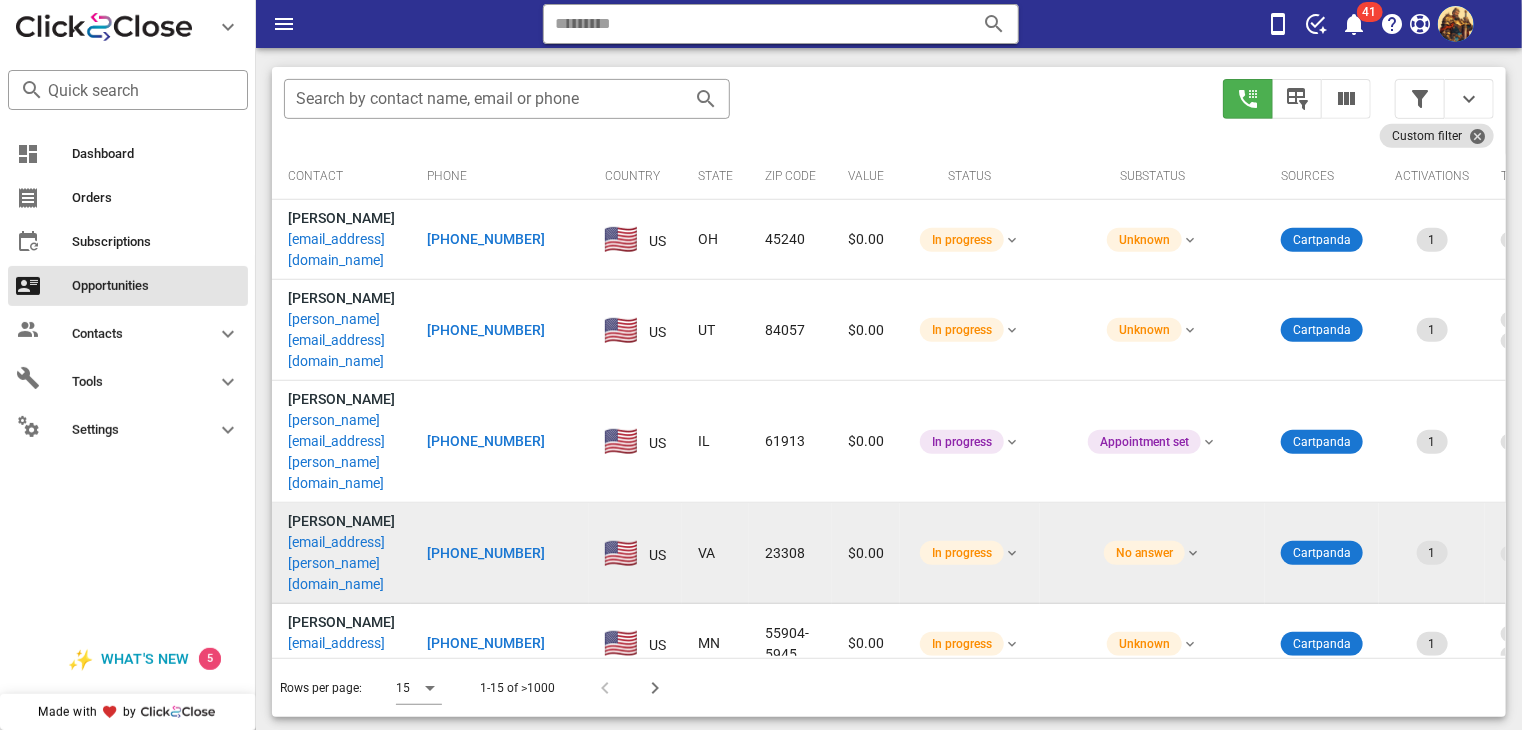 click on "sparky.lori@gmail.com" at bounding box center (341, 563) 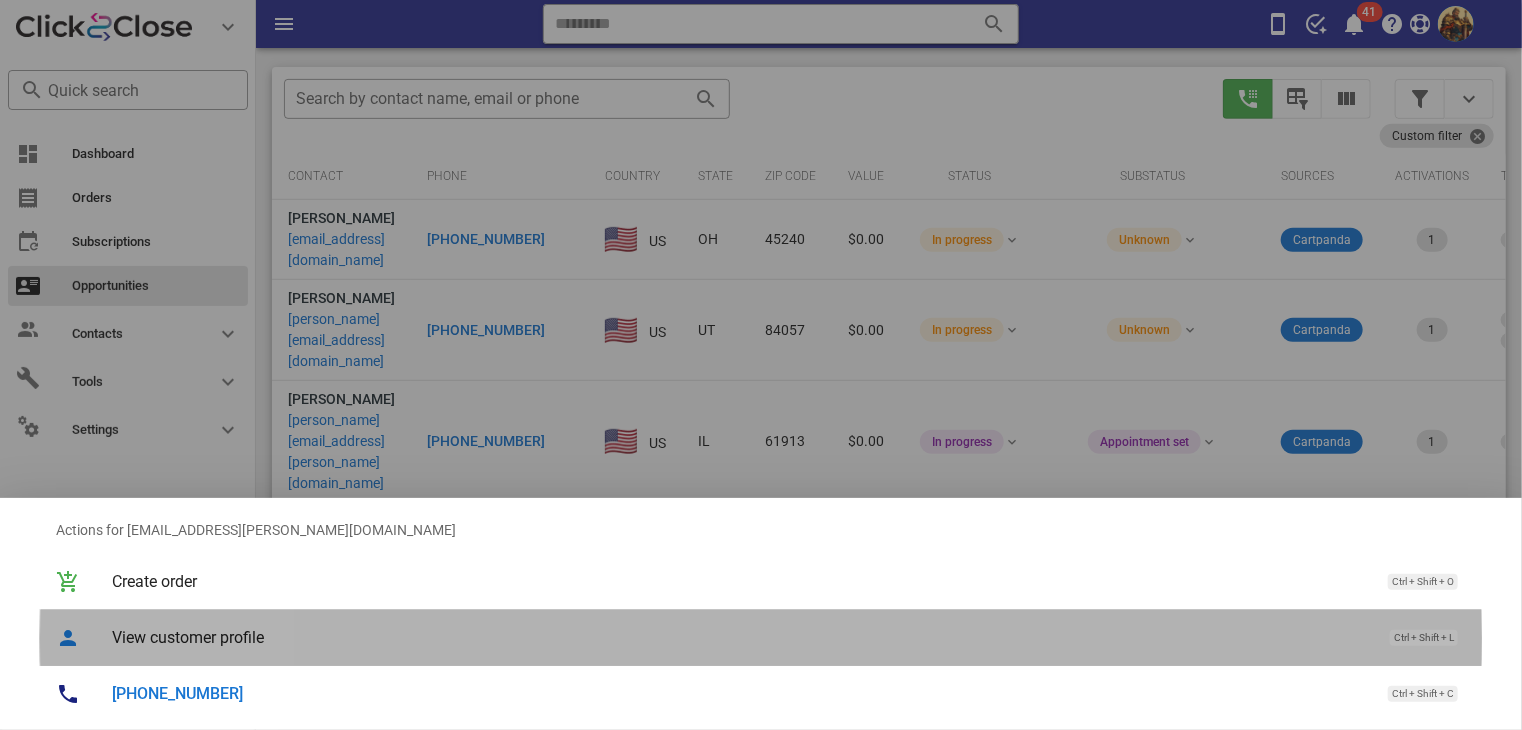 click on "View customer profile Ctrl + Shift + L" at bounding box center [789, 637] 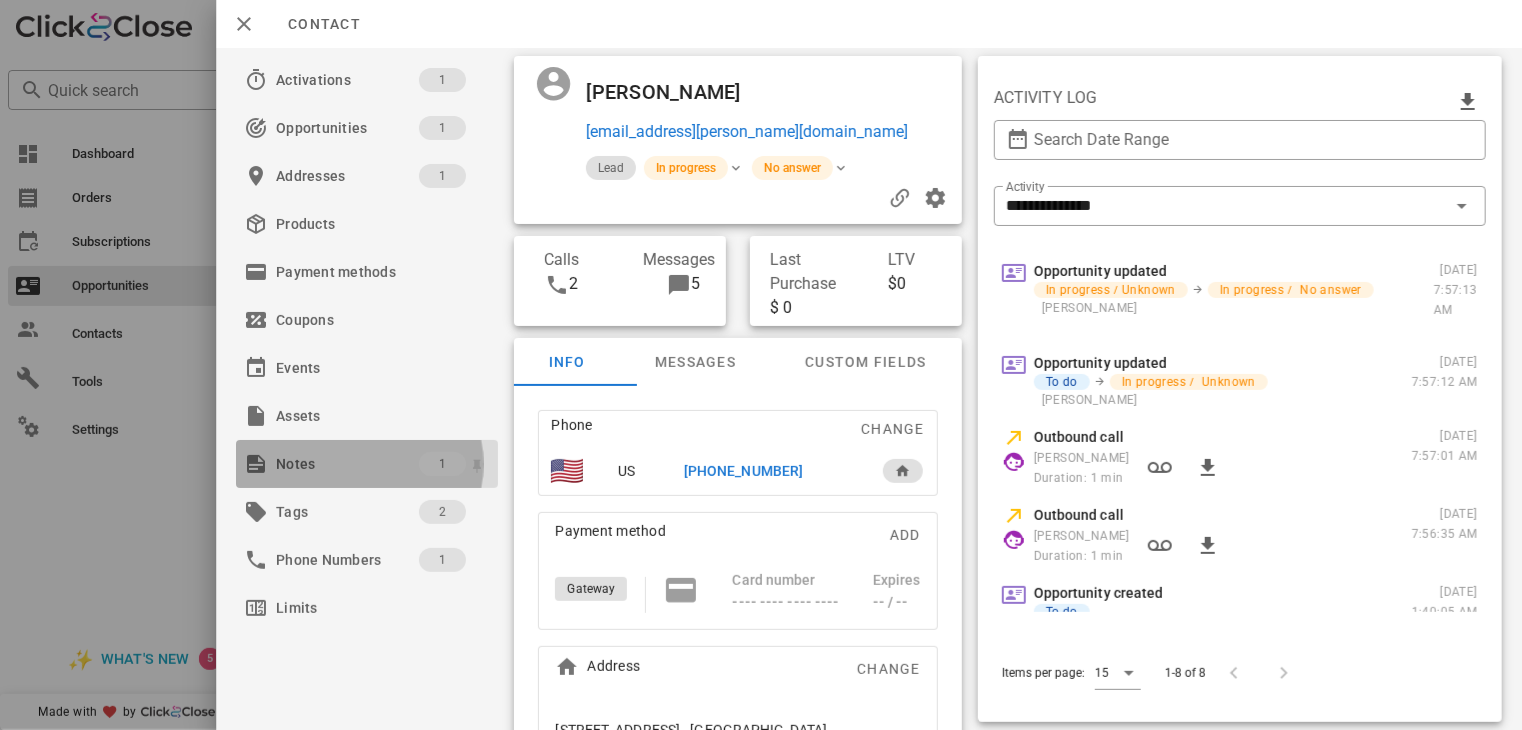 click at bounding box center [256, 464] 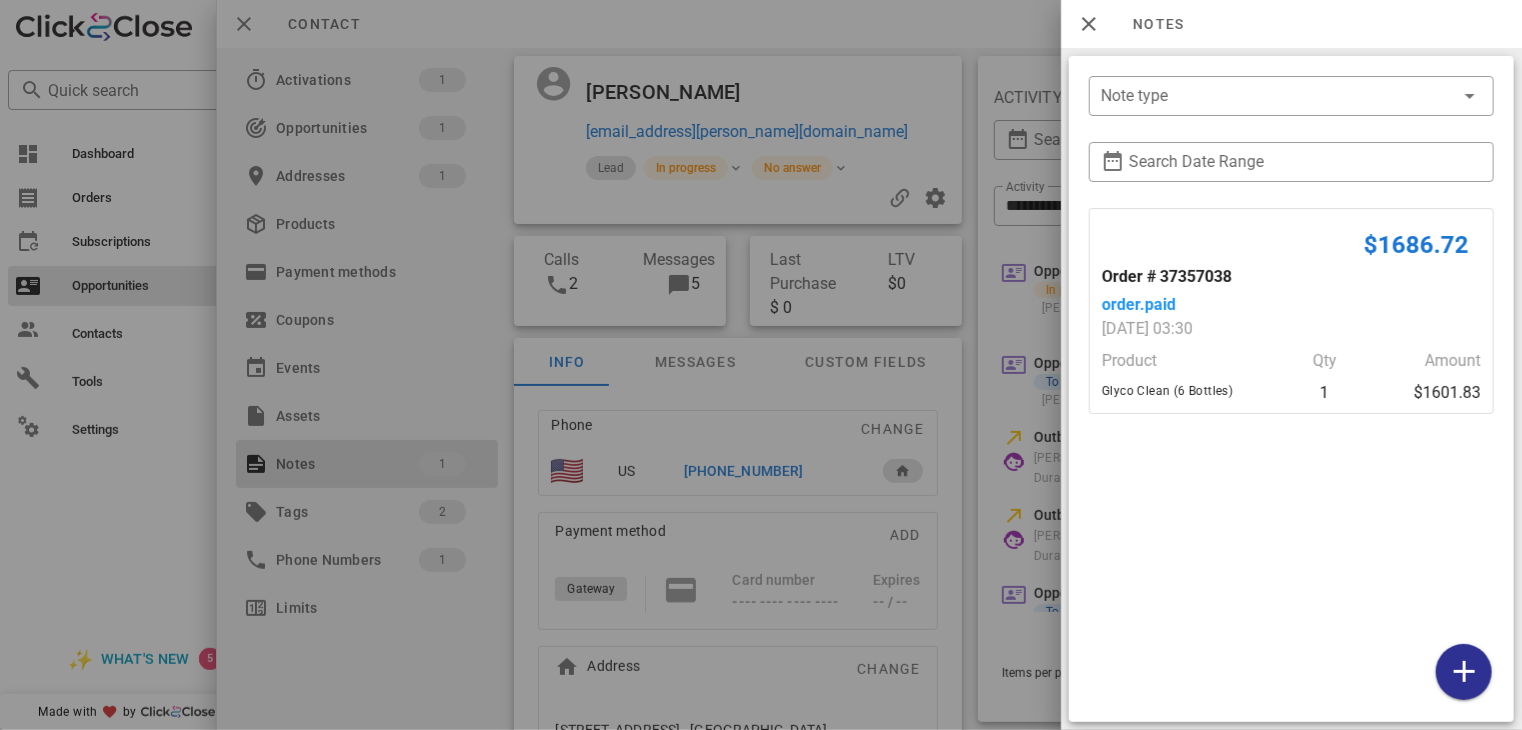 click at bounding box center [761, 365] 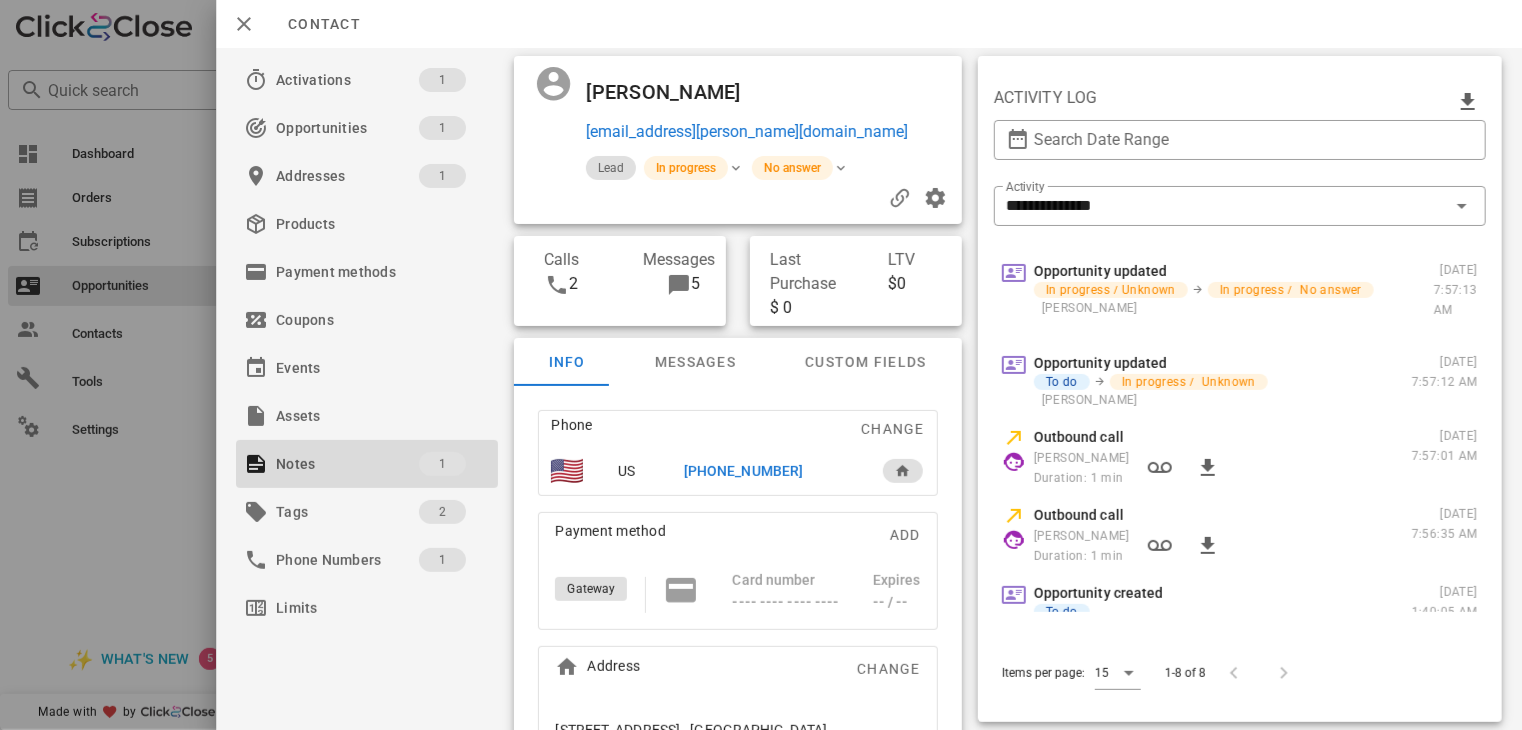 click on "+13016069198" at bounding box center (743, 471) 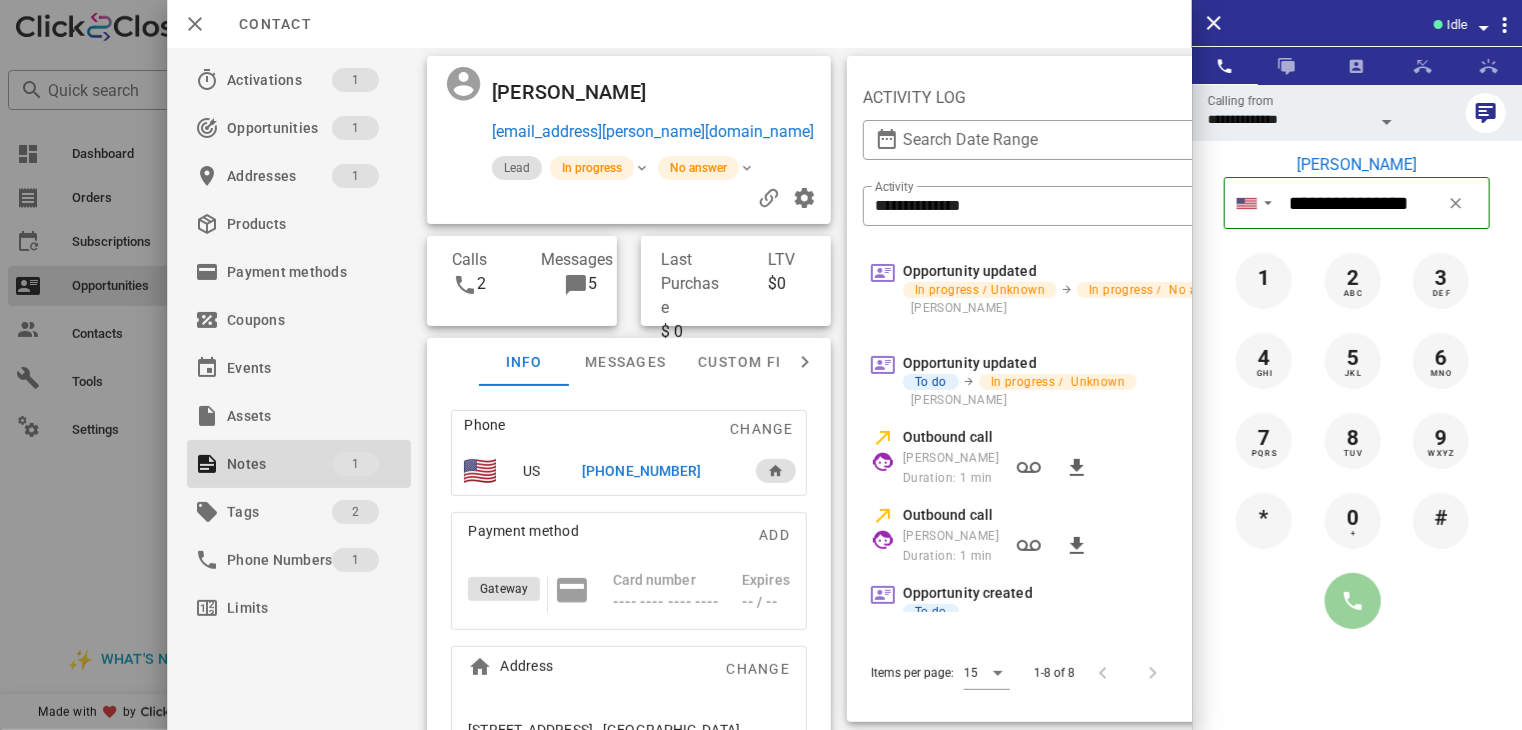 click at bounding box center [1353, 601] 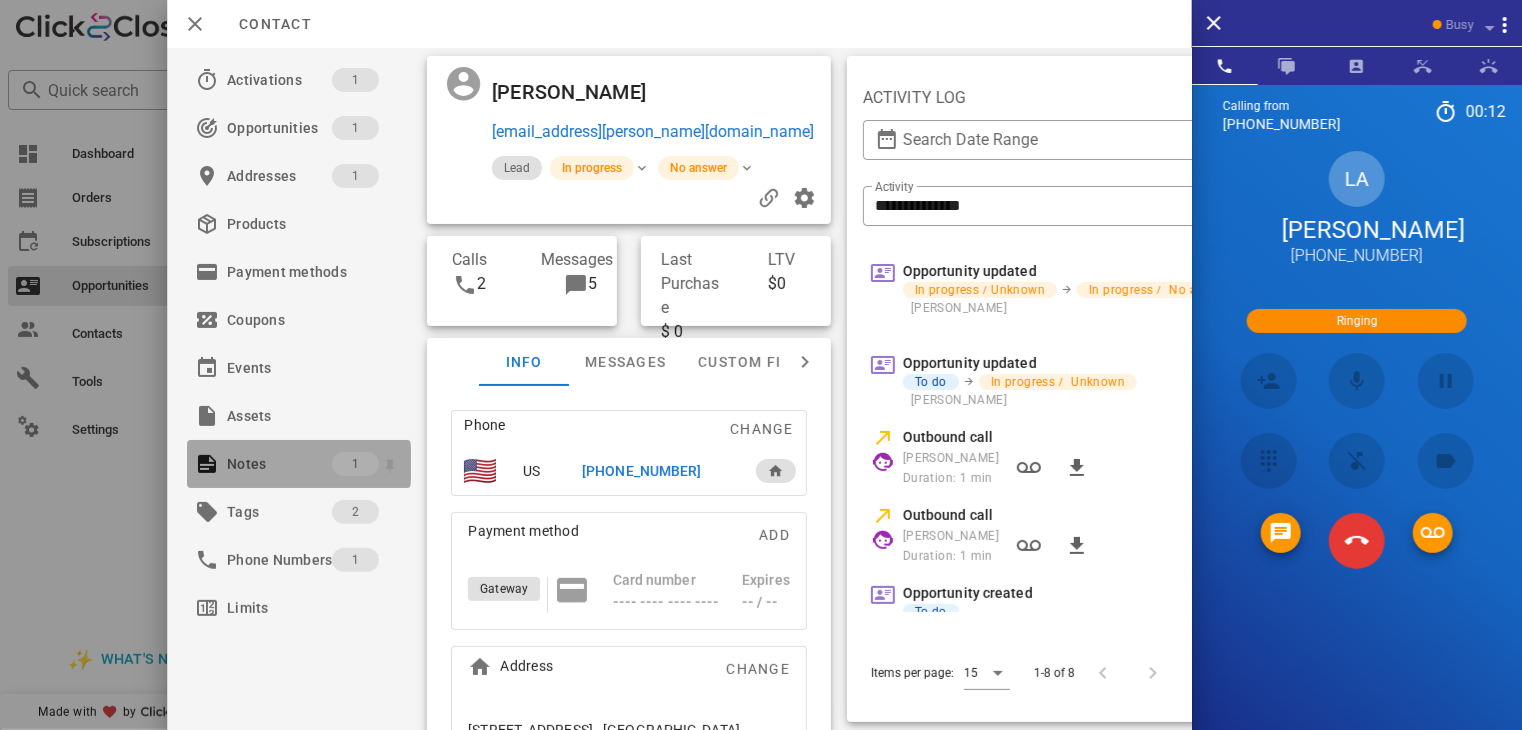 click on "Notes" at bounding box center (279, 464) 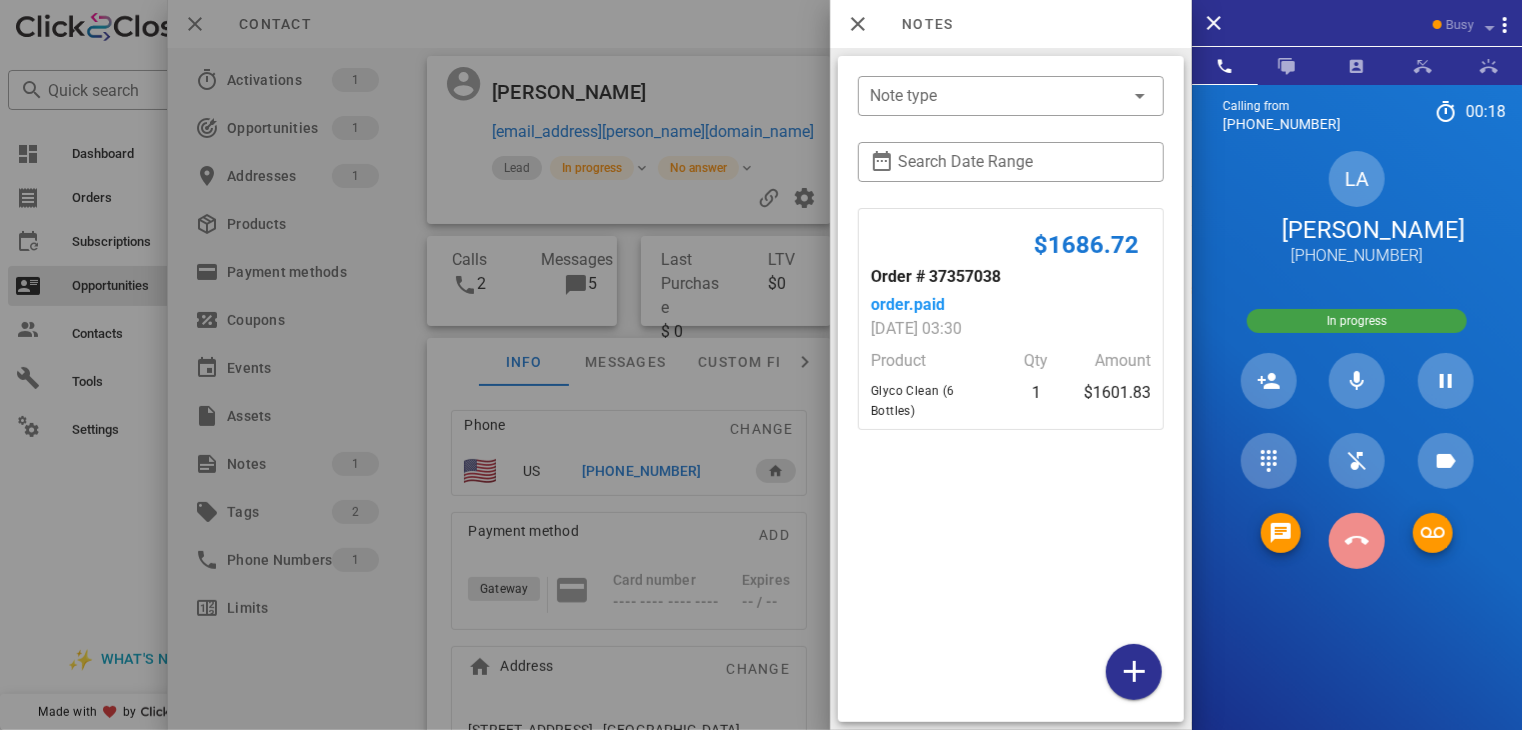 click at bounding box center (1357, 541) 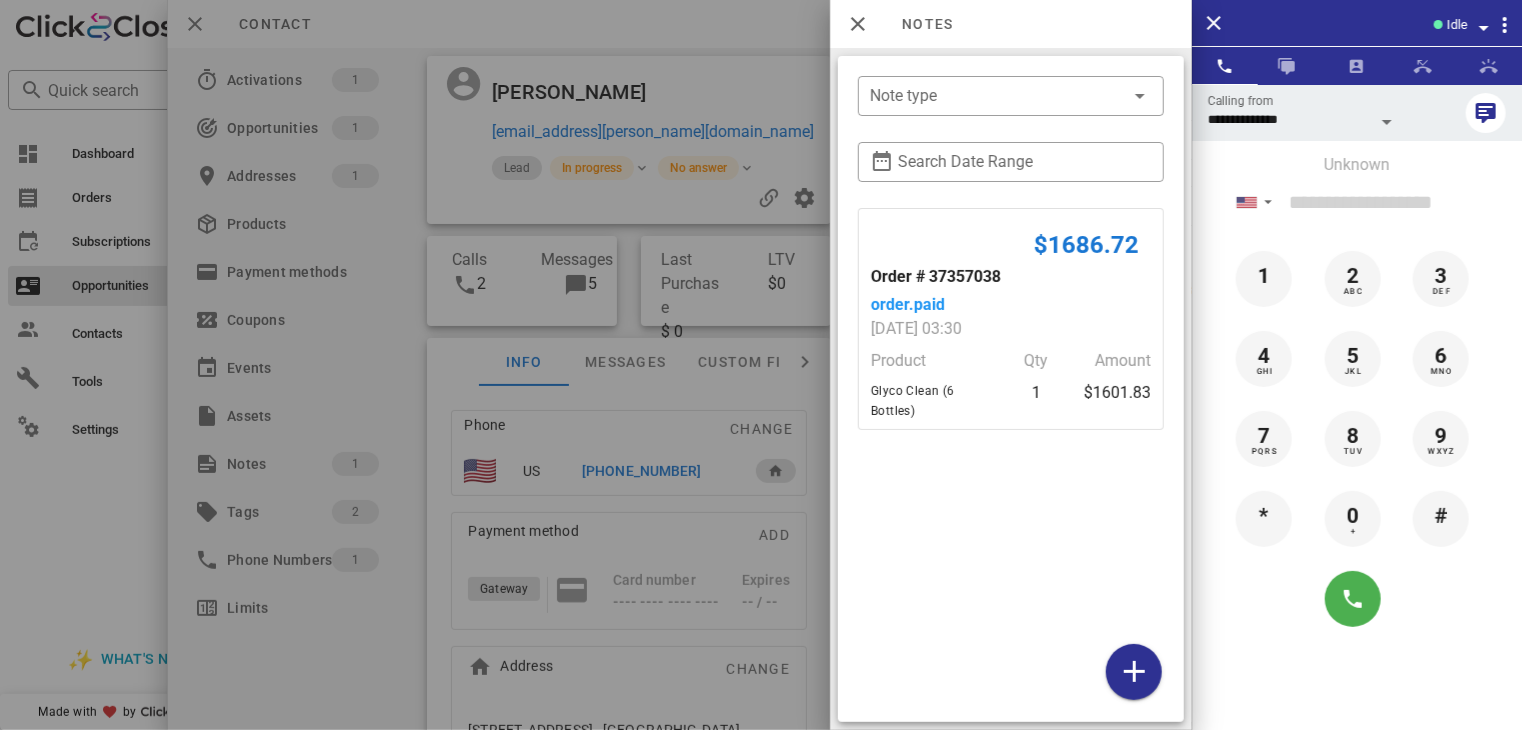 click at bounding box center [761, 365] 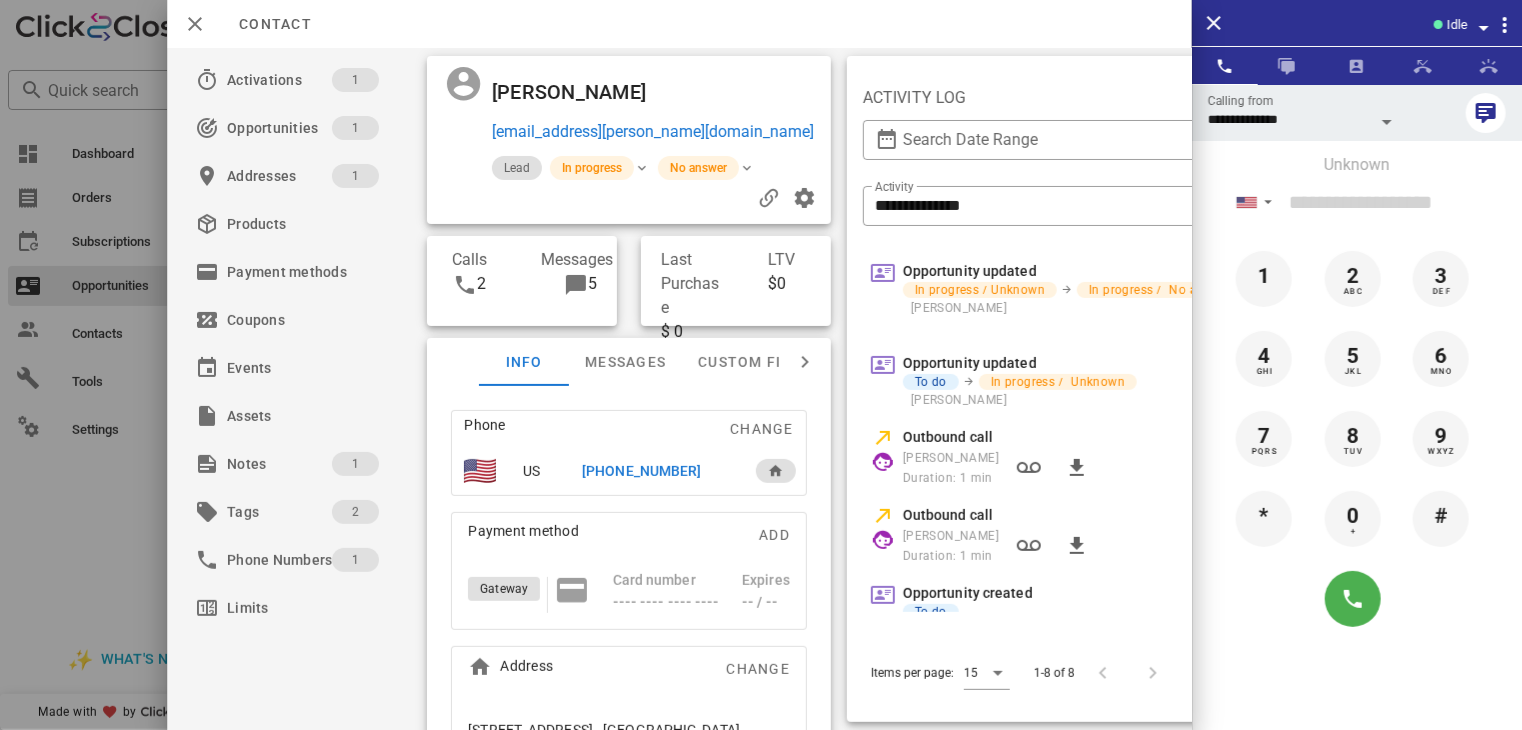click at bounding box center [761, 365] 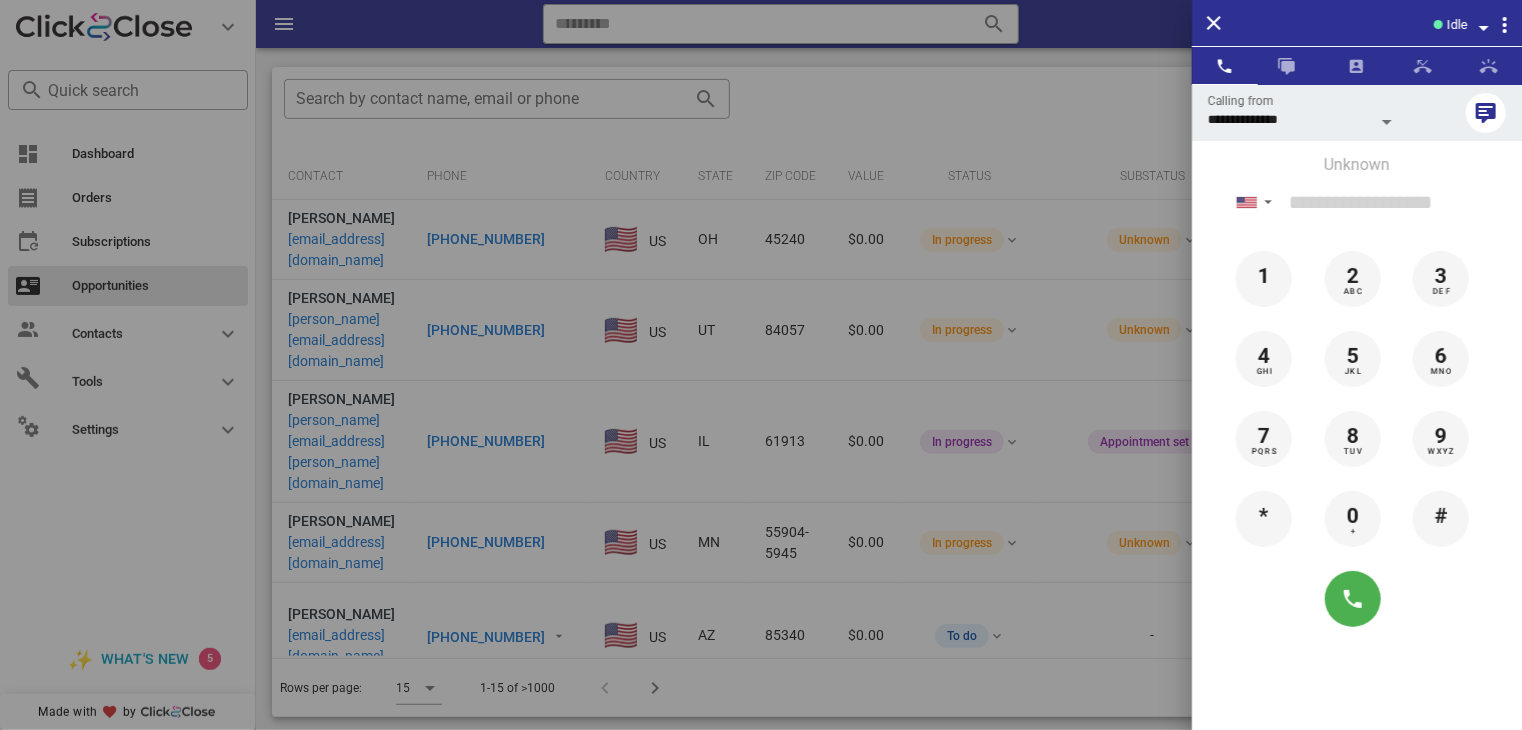 click at bounding box center (761, 365) 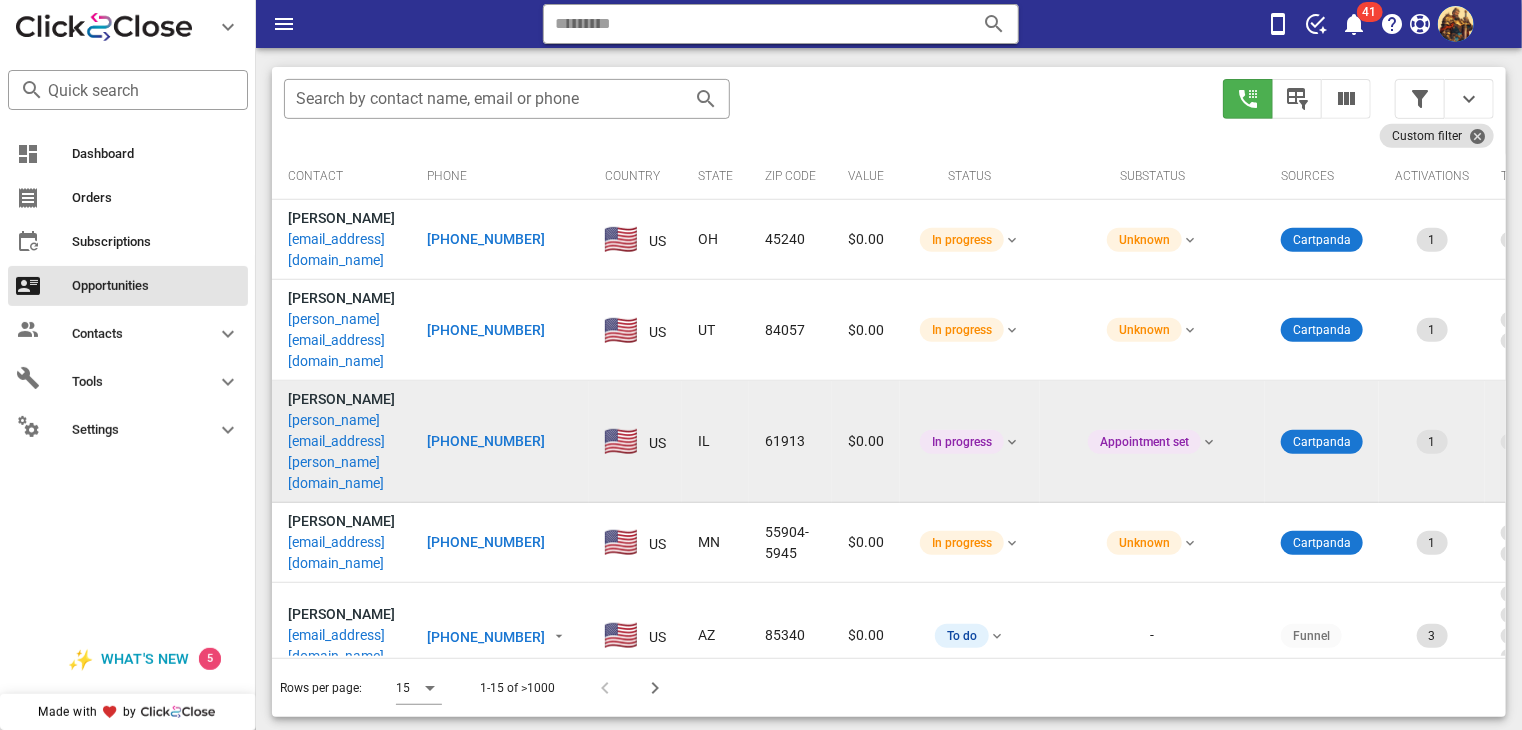 click on "tena.combs@yahoo.com" at bounding box center [341, 452] 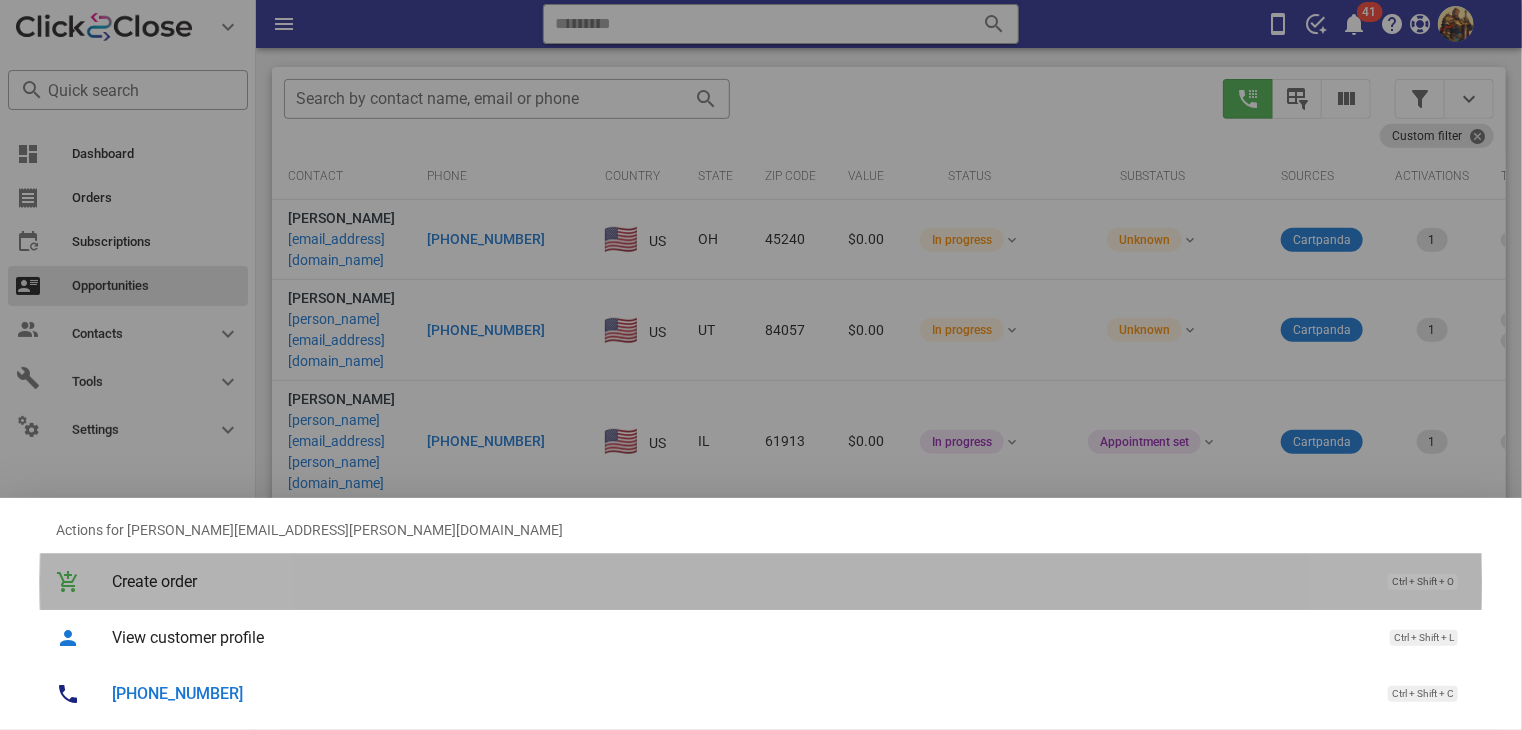 click on "Create order Ctrl + Shift + O" at bounding box center (761, 582) 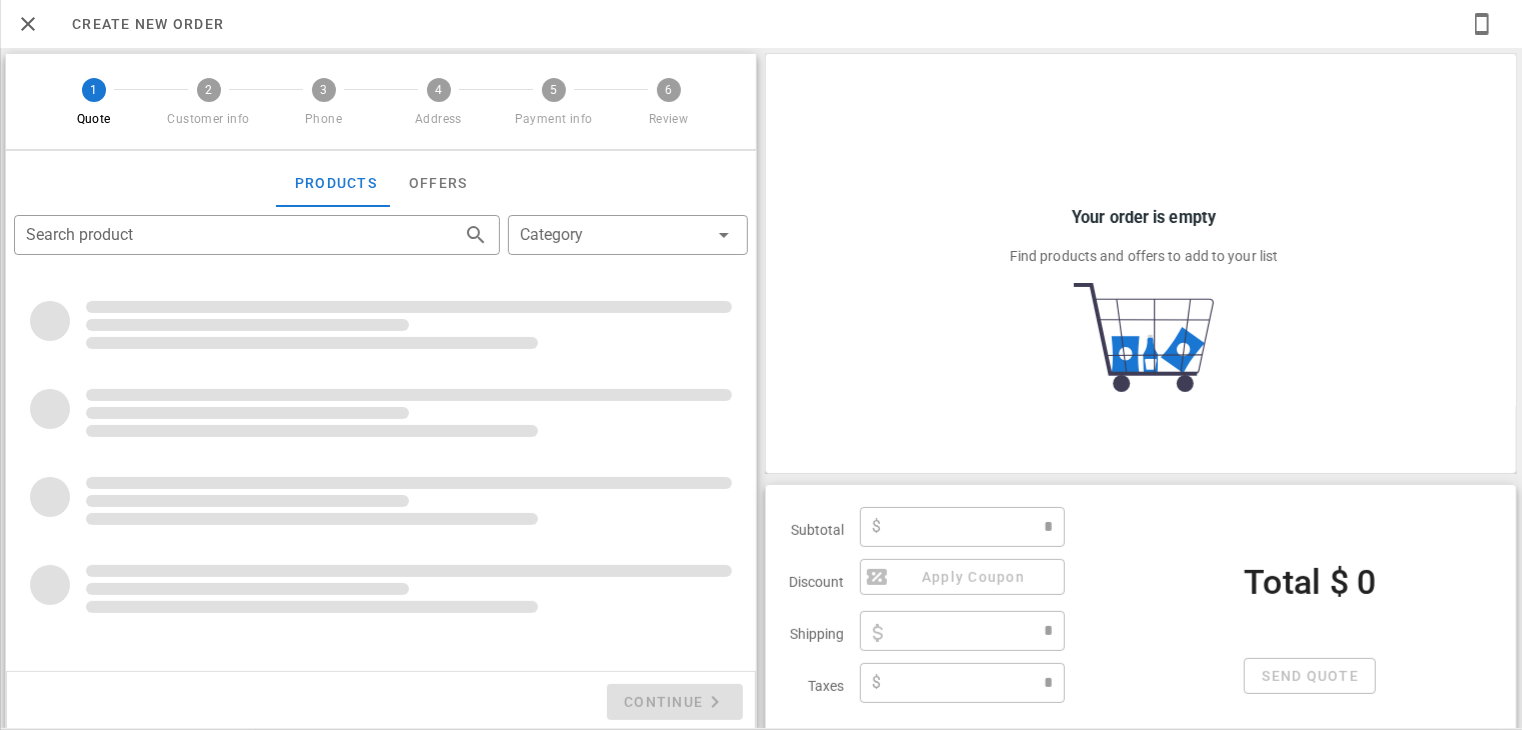click at bounding box center [312, 607] 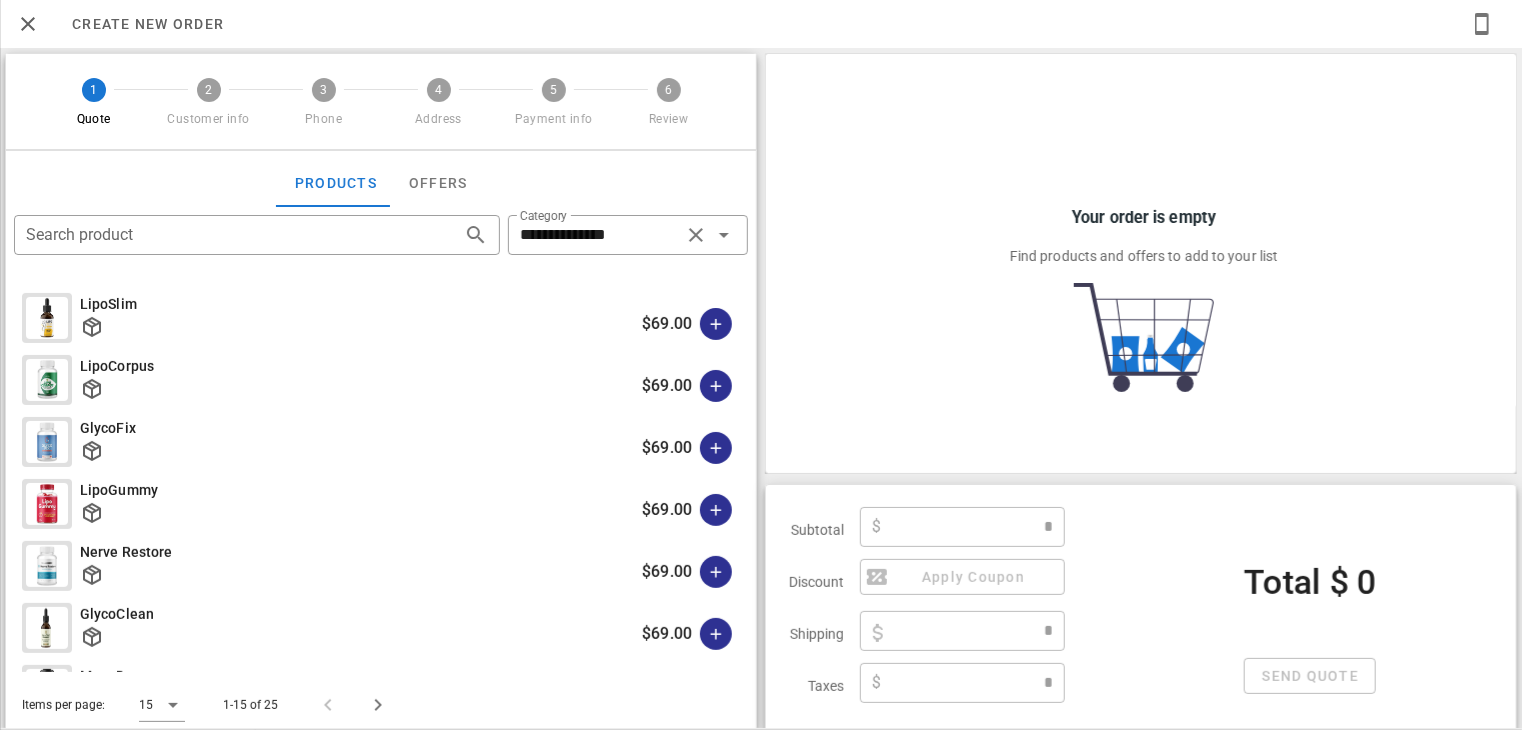 type on "****" 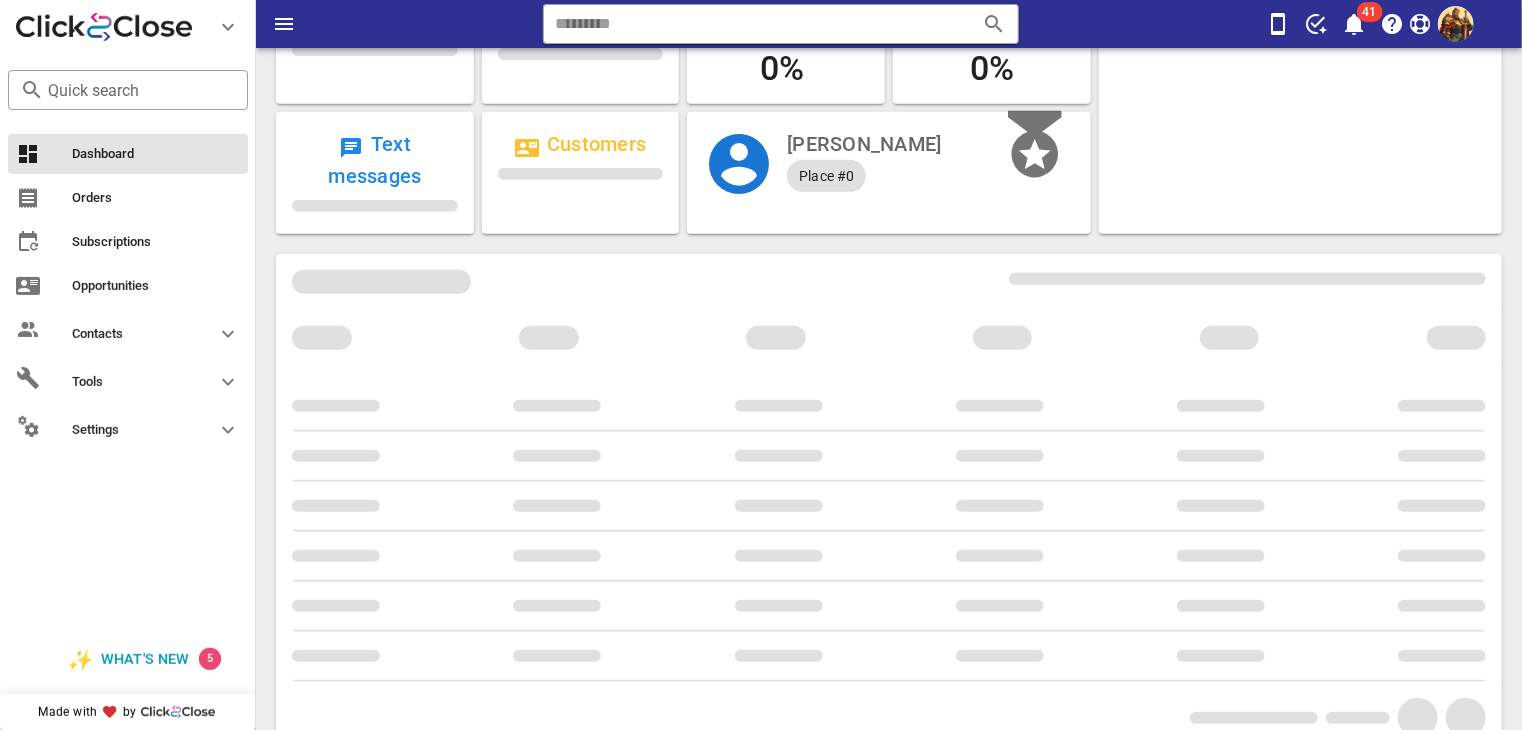 scroll, scrollTop: 0, scrollLeft: 0, axis: both 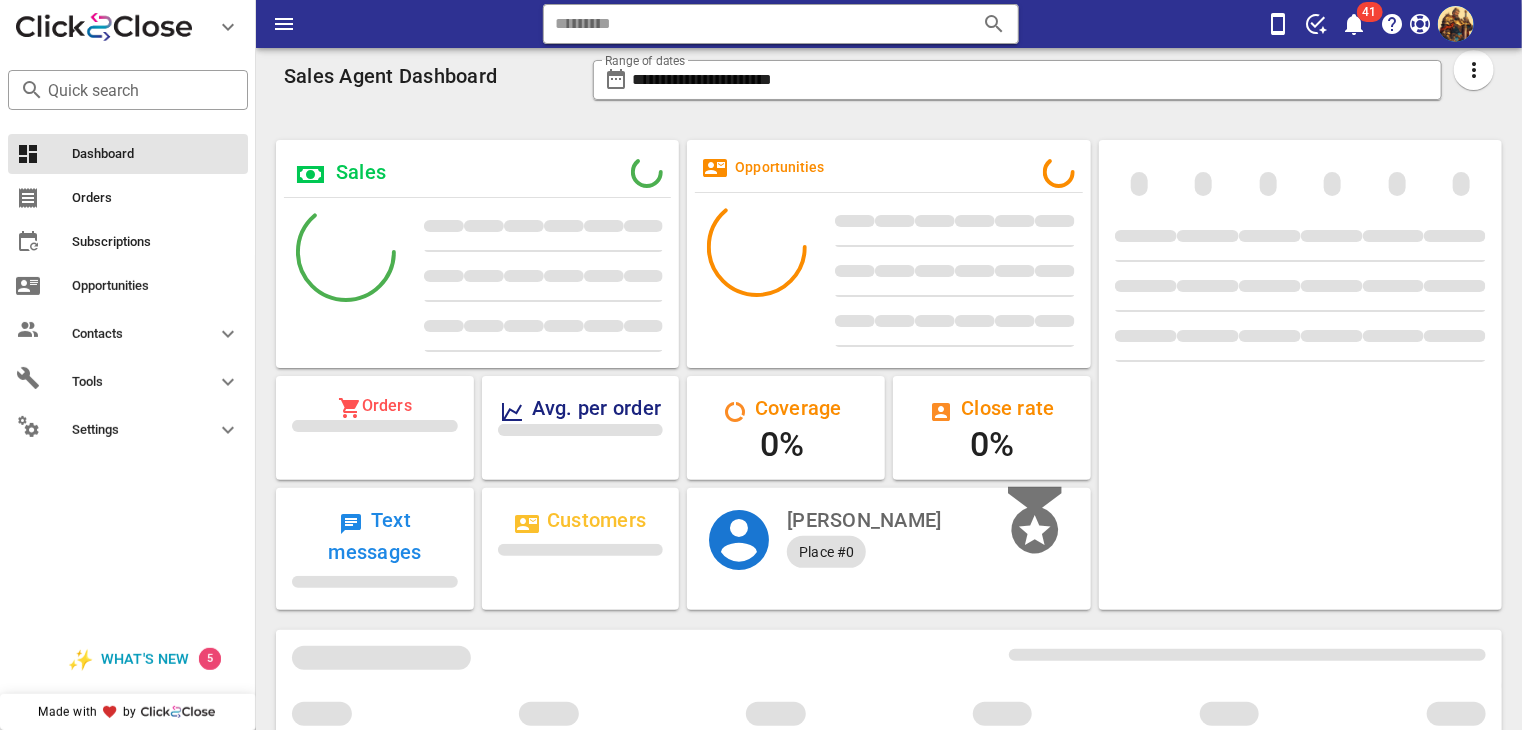 type on "**********" 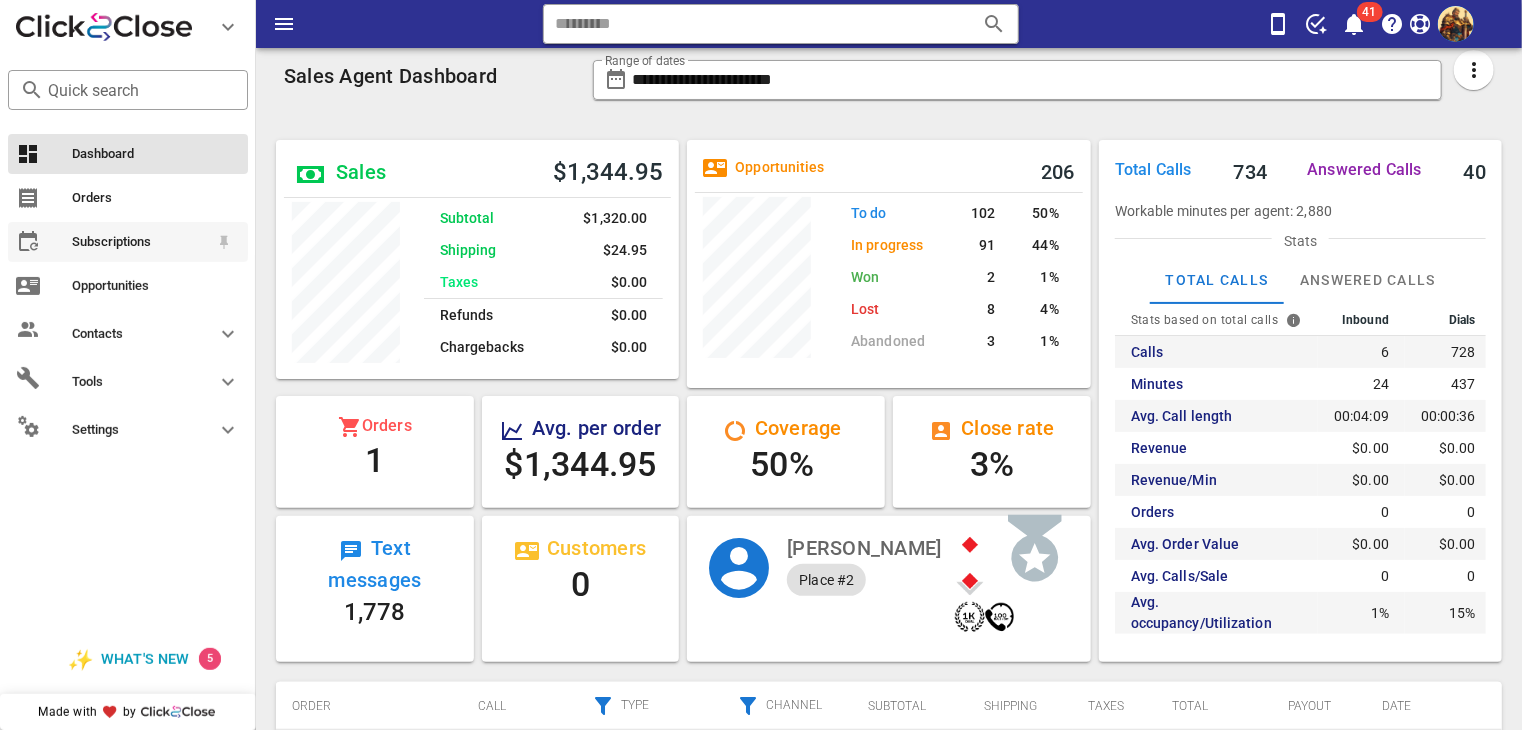 scroll, scrollTop: 999760, scrollLeft: 999596, axis: both 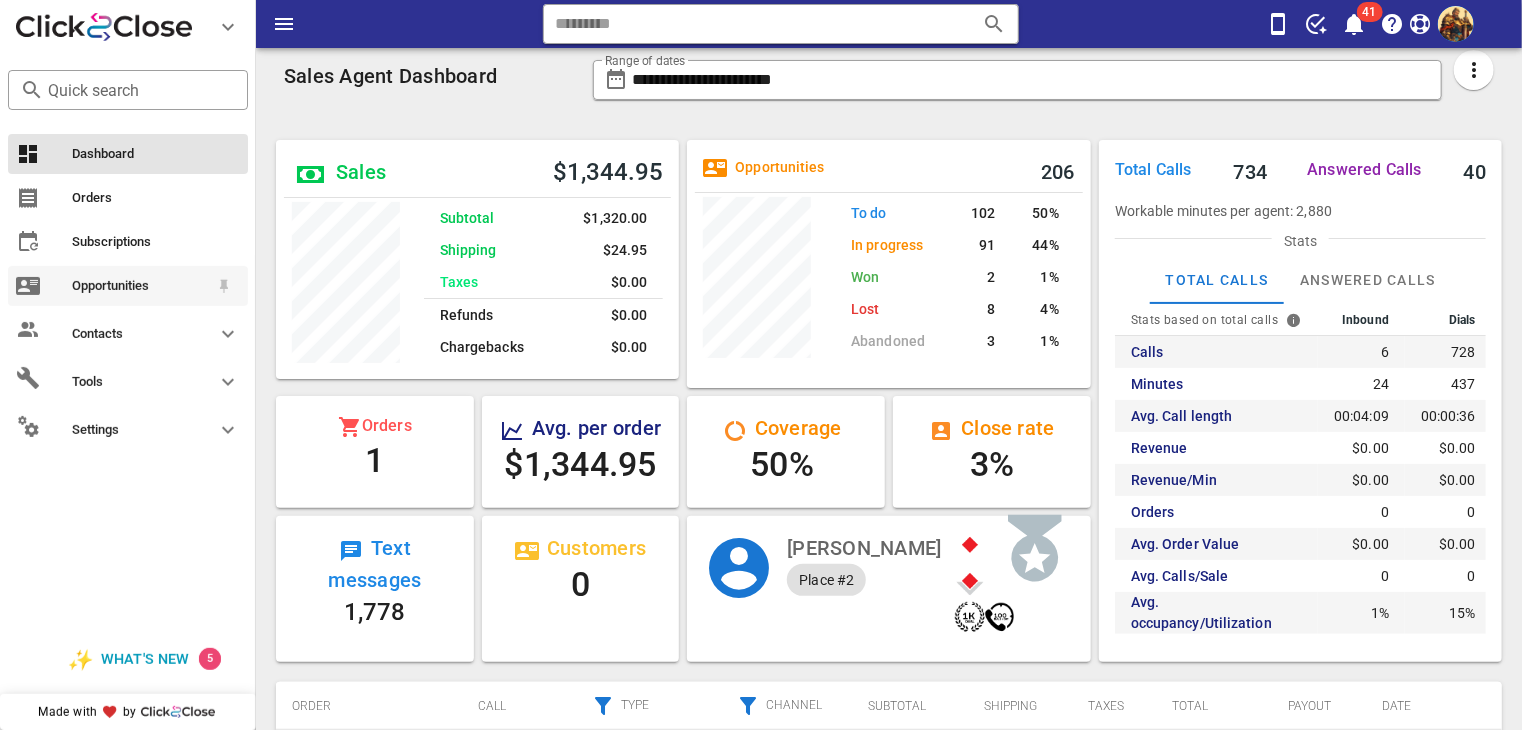 type on "****" 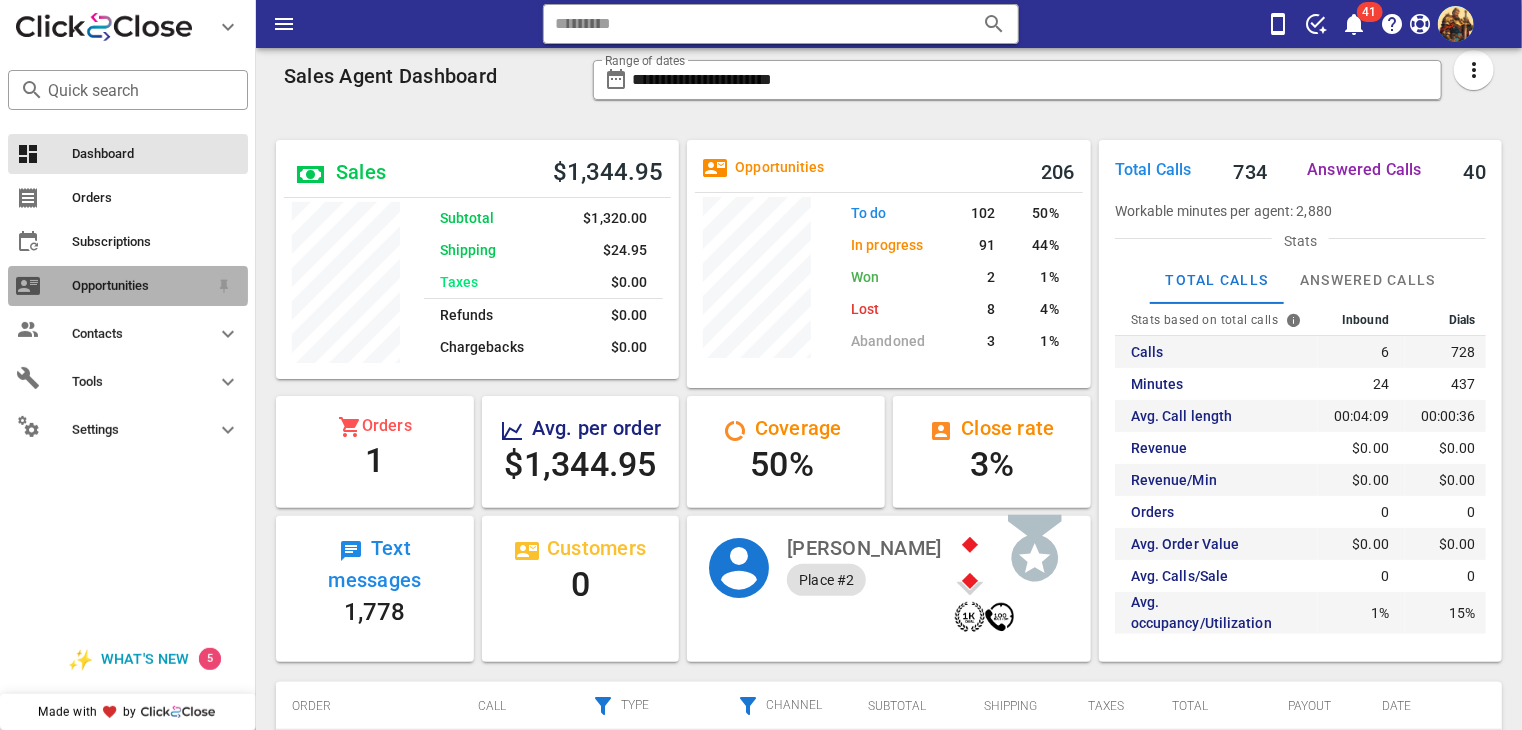 click on "Opportunities" at bounding box center (140, 286) 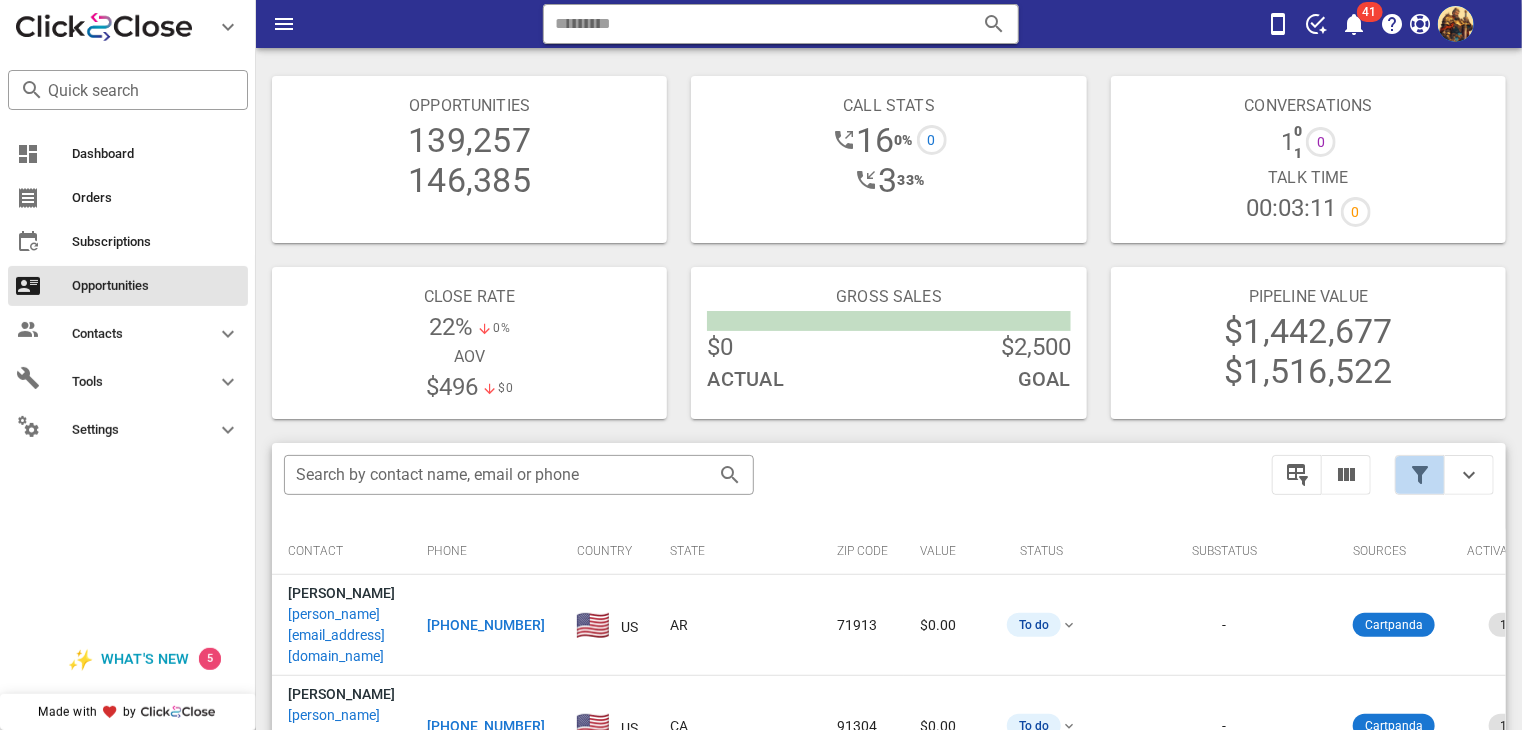 click at bounding box center [1420, 475] 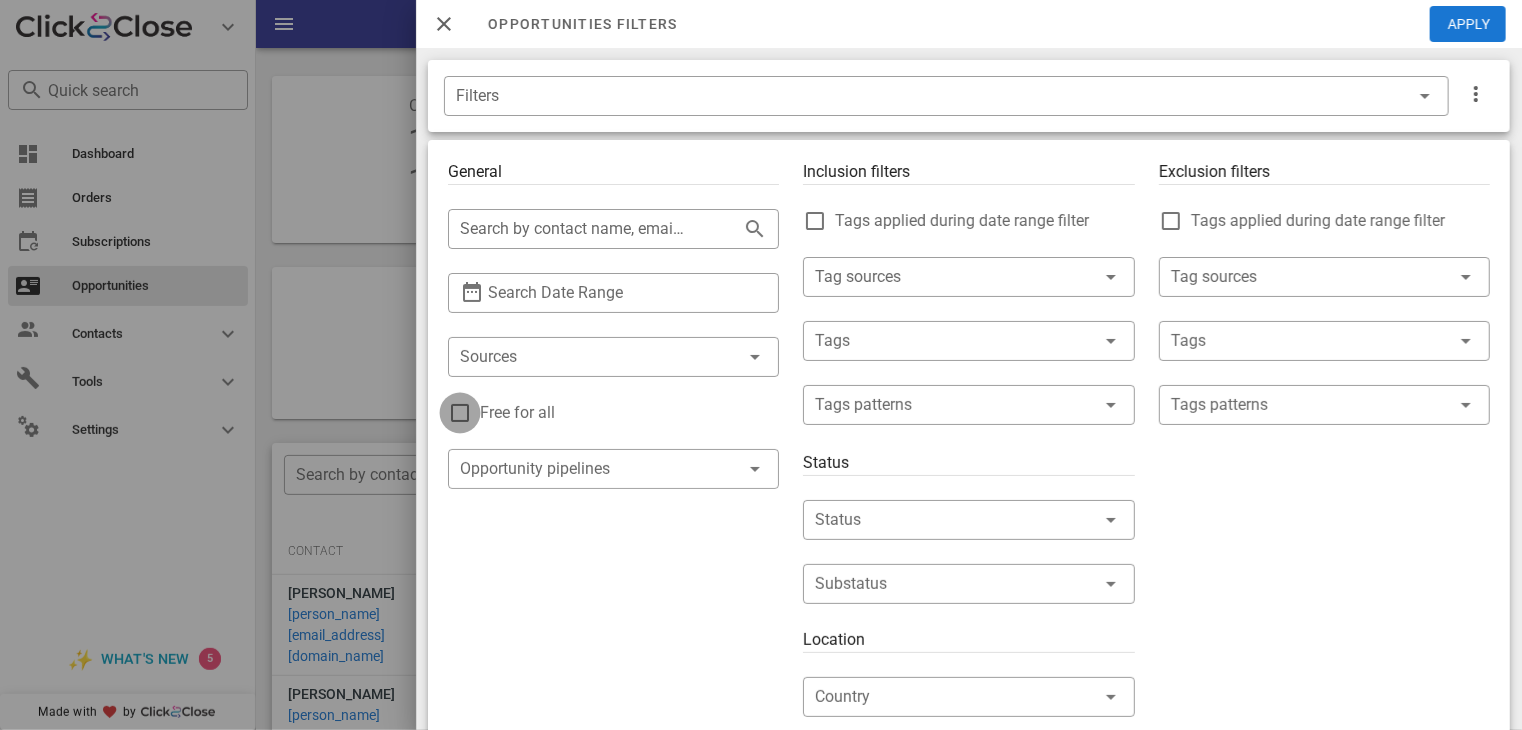 click at bounding box center [460, 413] 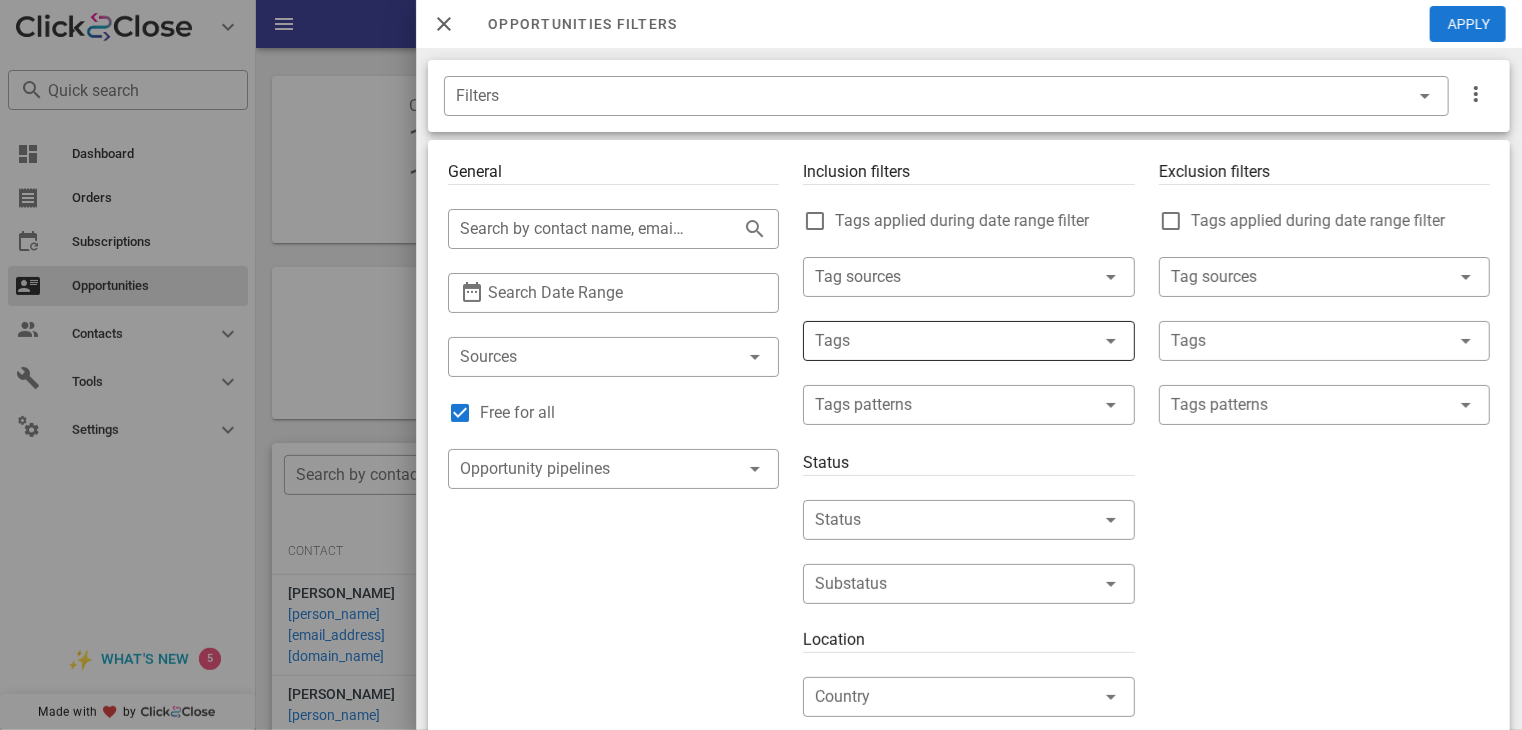 click at bounding box center (940, 341) 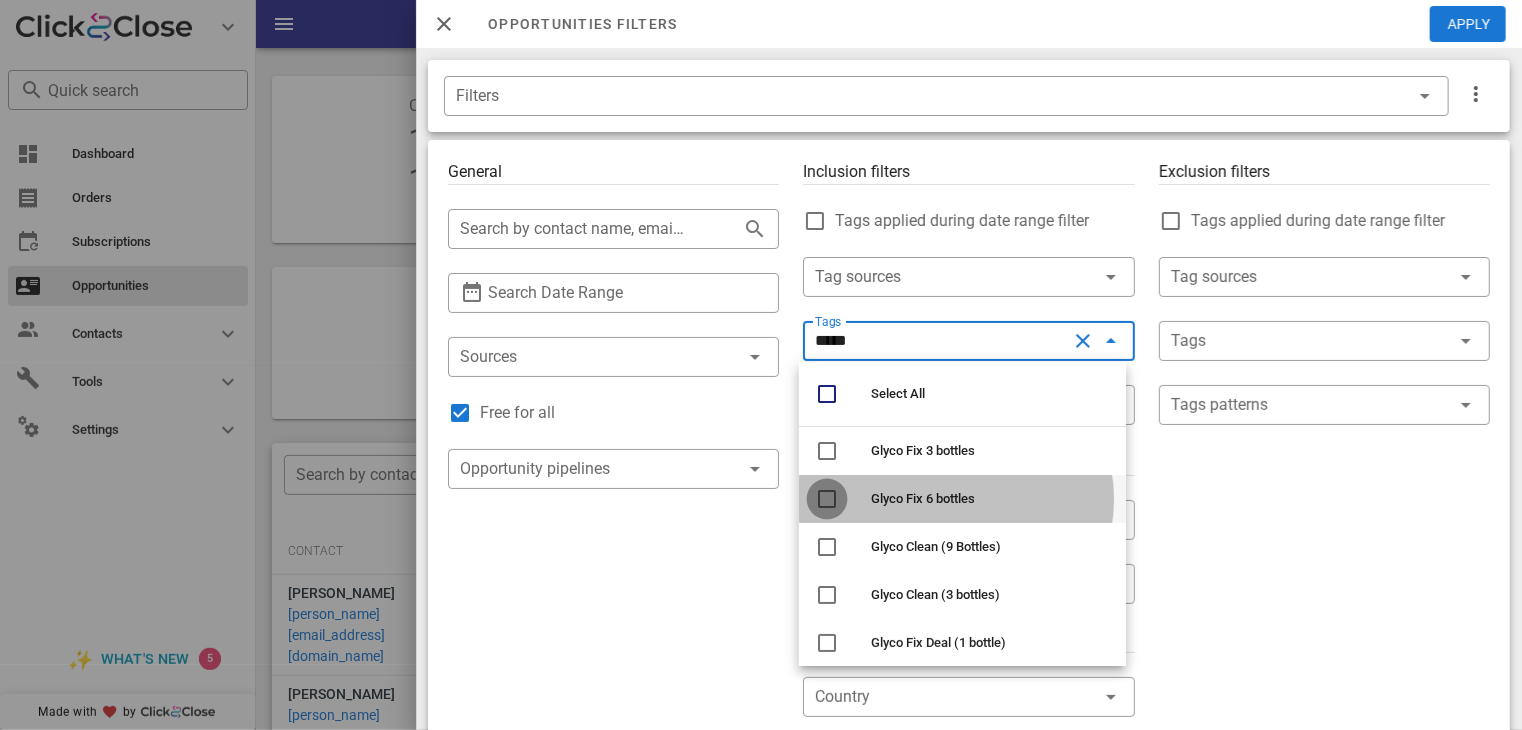 click at bounding box center [827, 499] 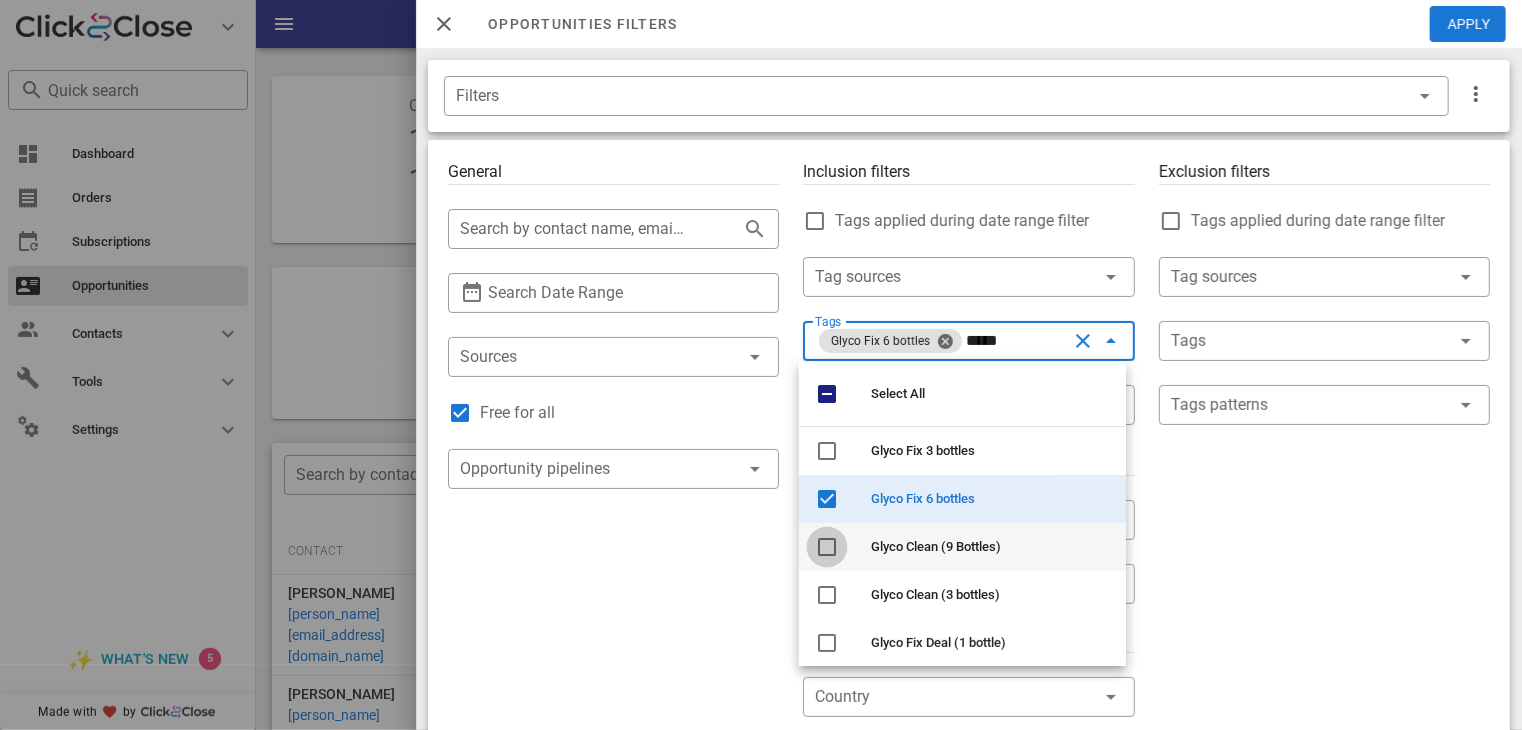 click at bounding box center [827, 547] 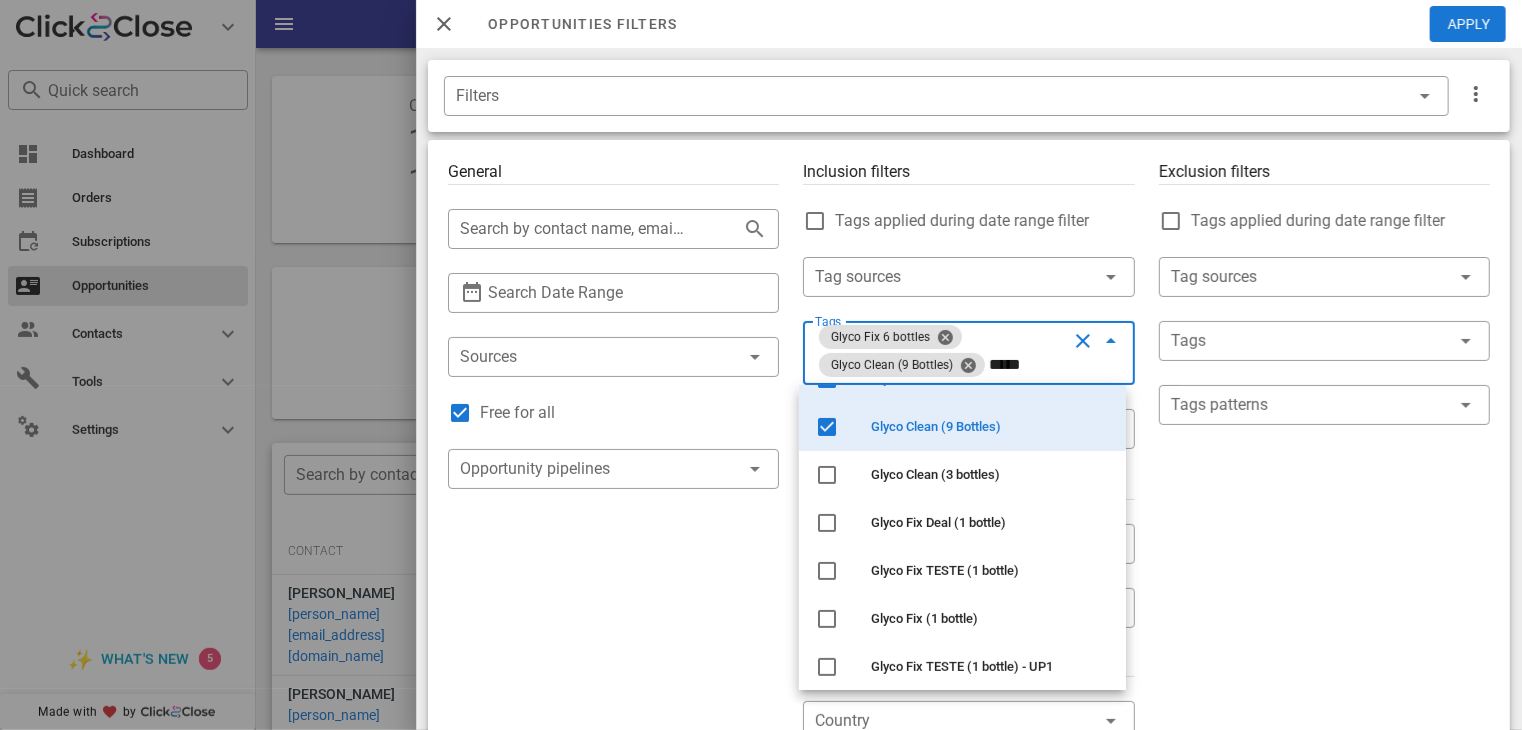 scroll, scrollTop: 182, scrollLeft: 0, axis: vertical 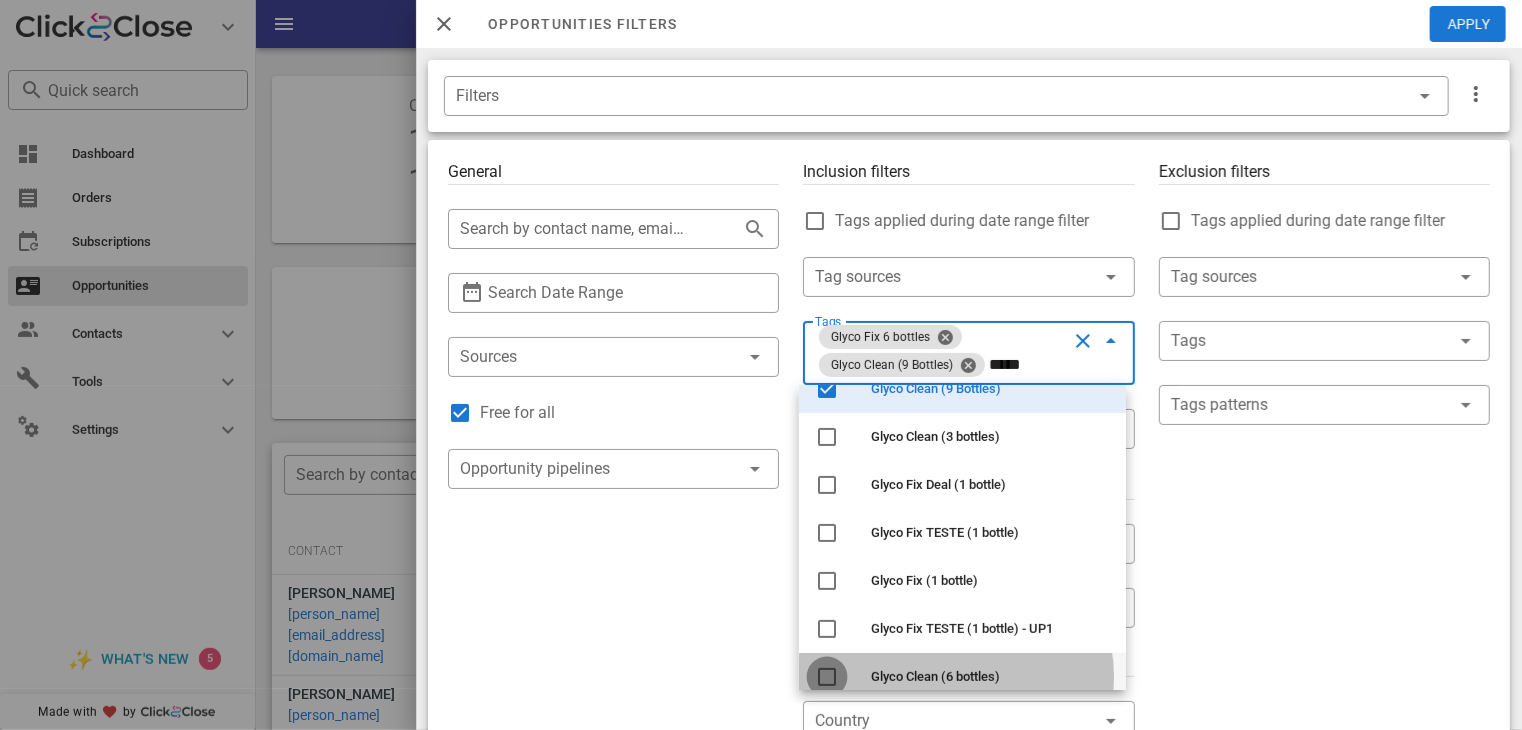 click at bounding box center (827, 677) 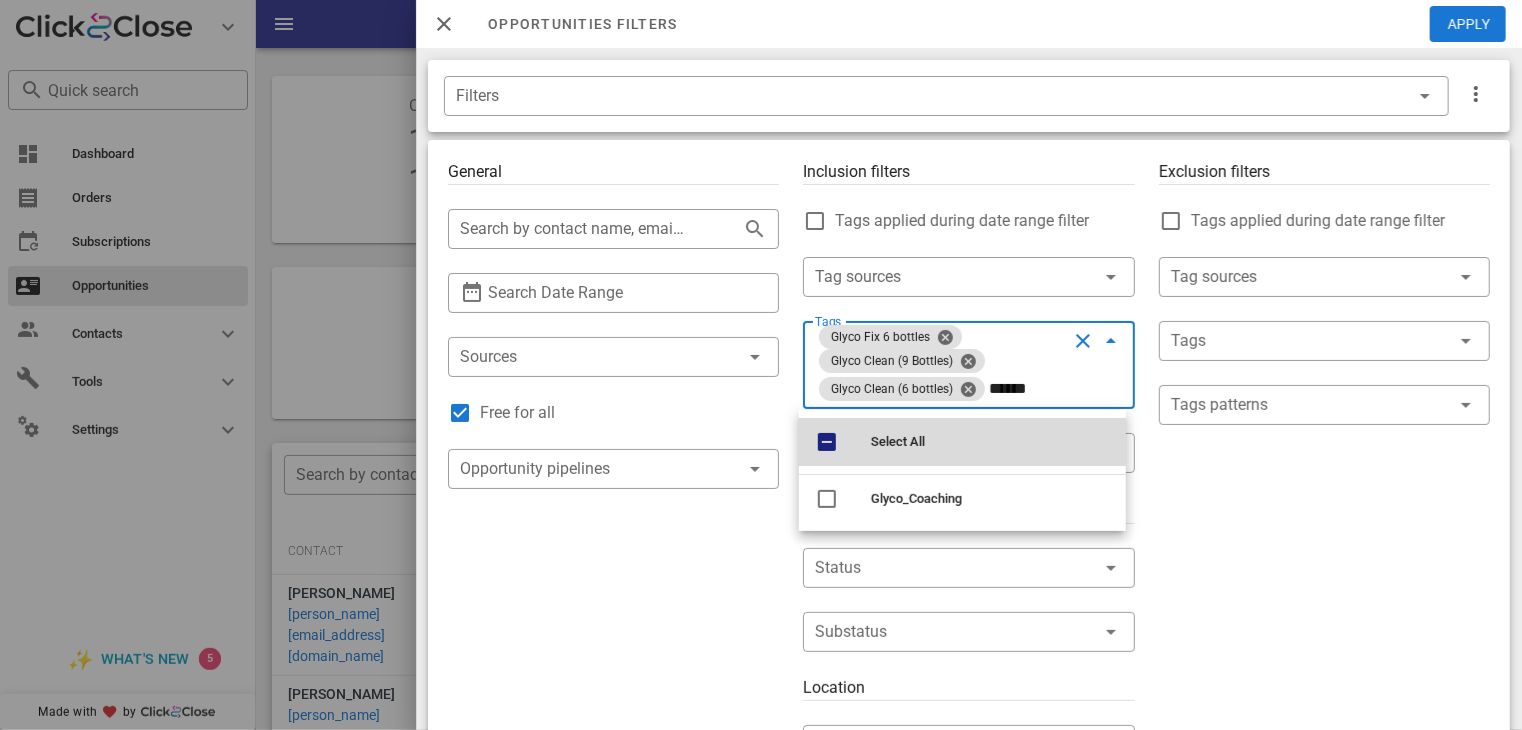 scroll, scrollTop: 0, scrollLeft: 0, axis: both 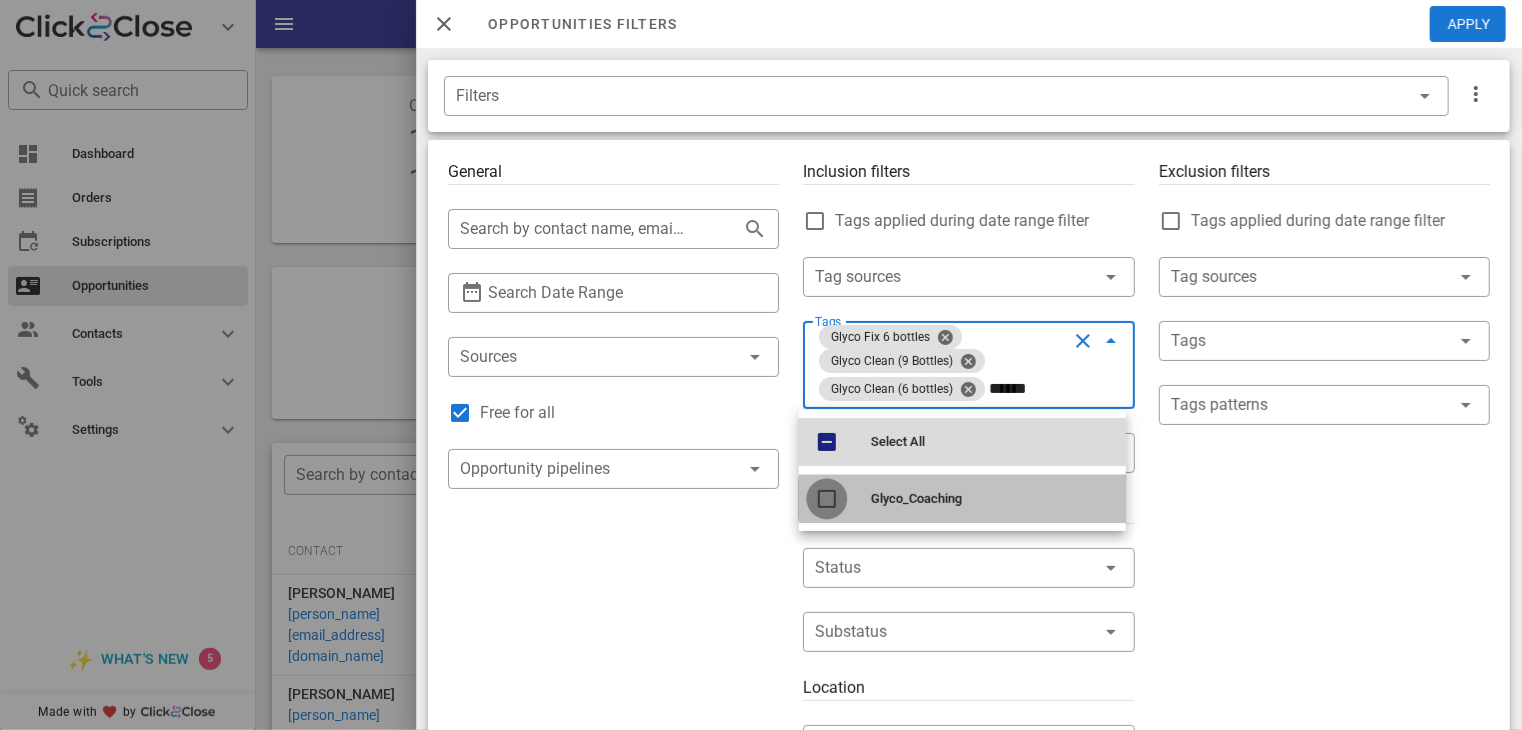 click at bounding box center [827, 499] 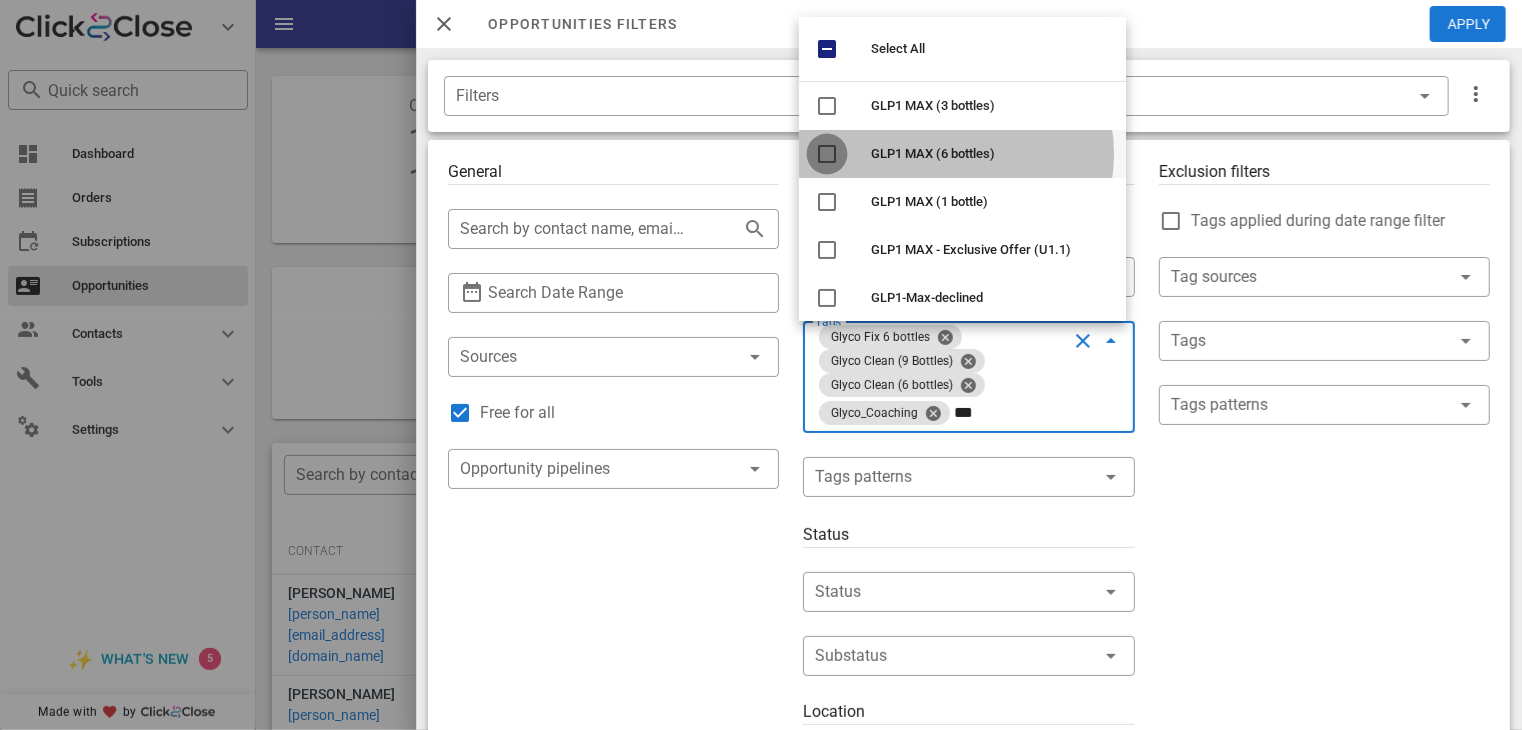 click at bounding box center [827, 154] 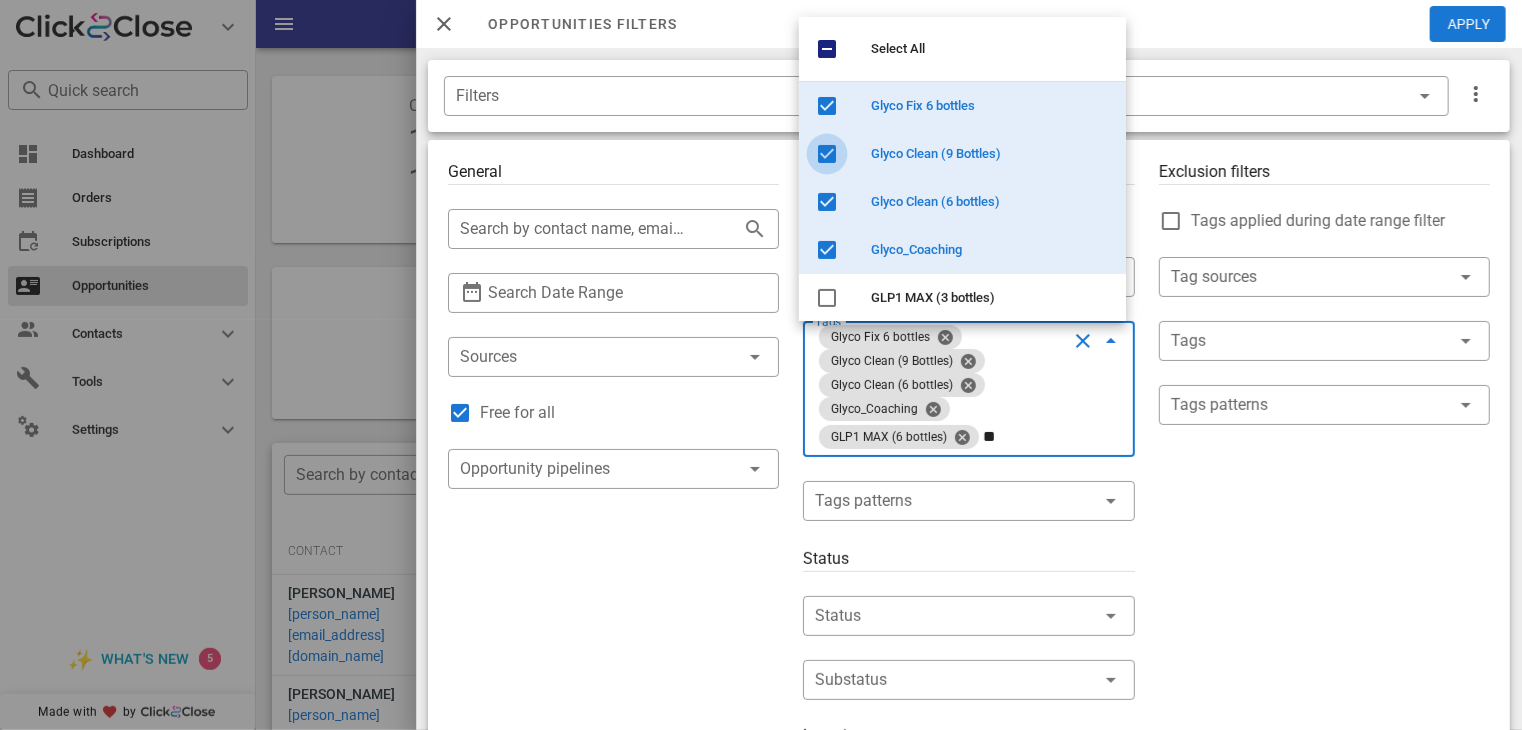 type on "*" 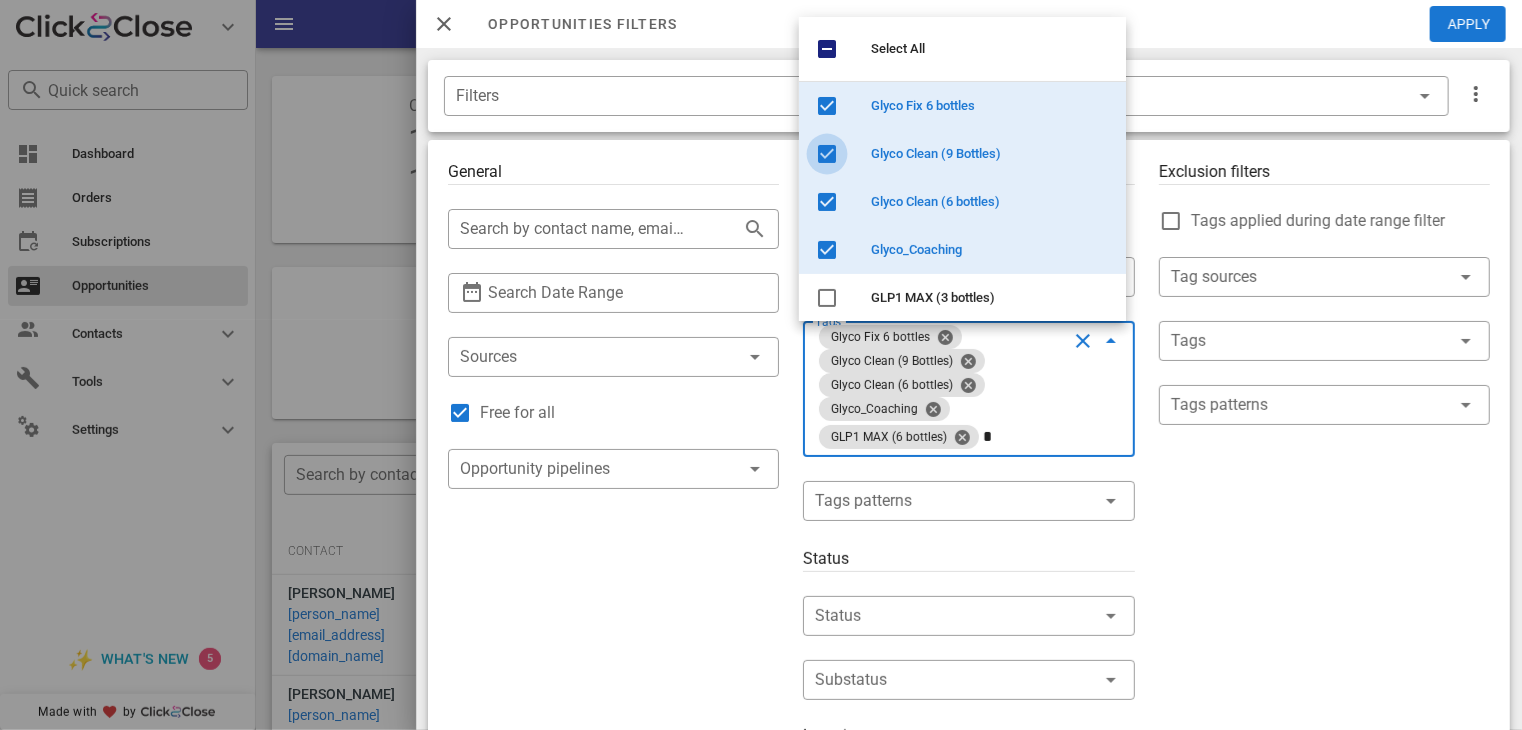 type 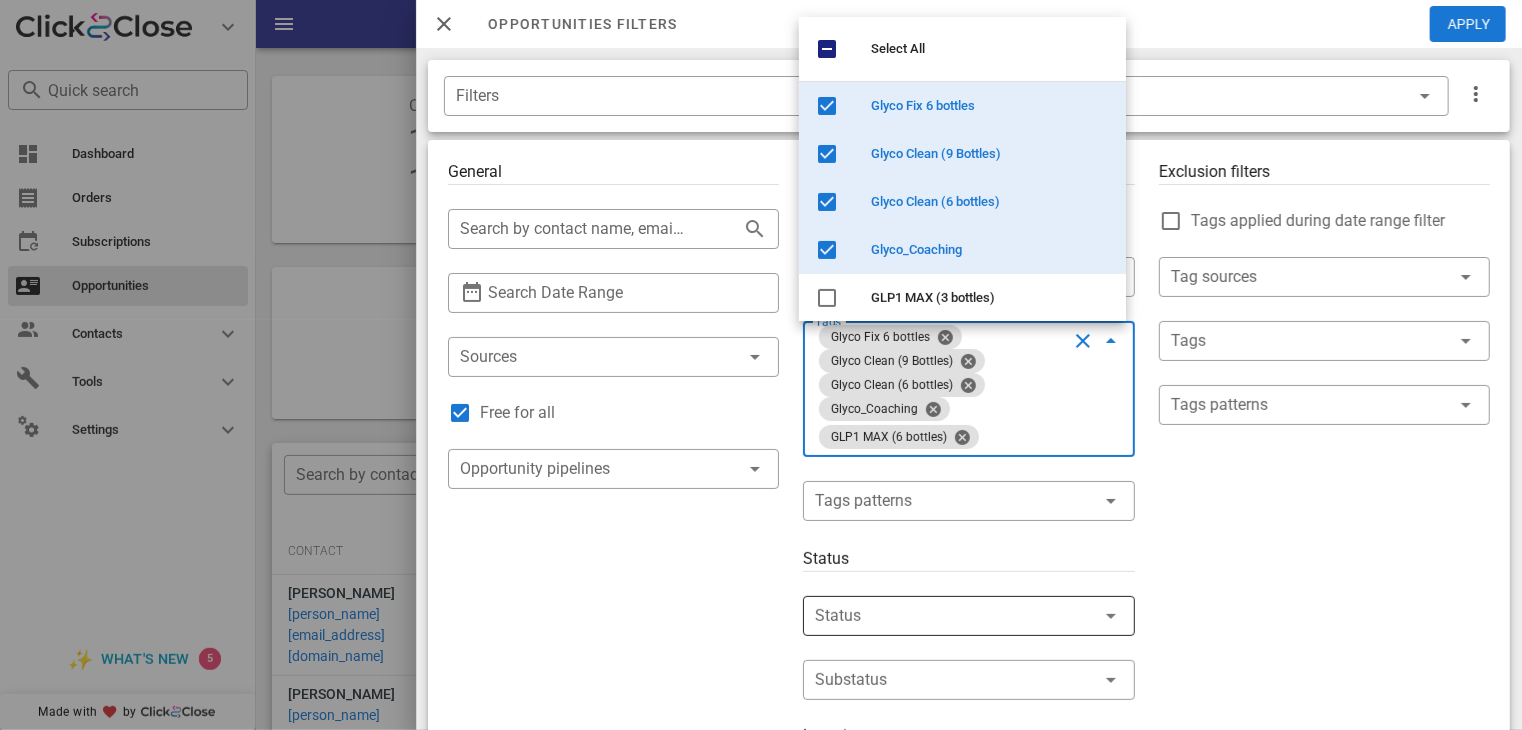 click at bounding box center (940, 616) 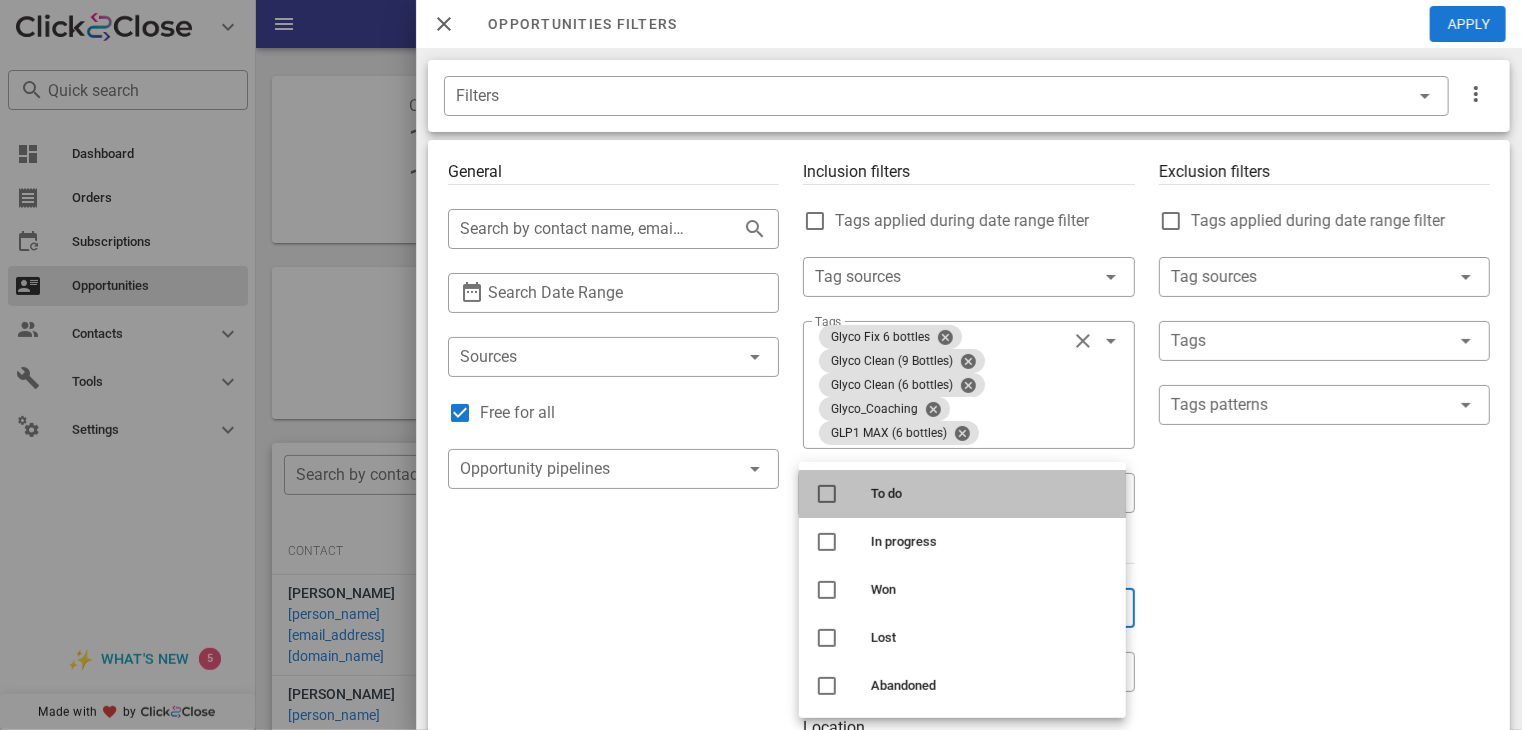 click at bounding box center [827, 494] 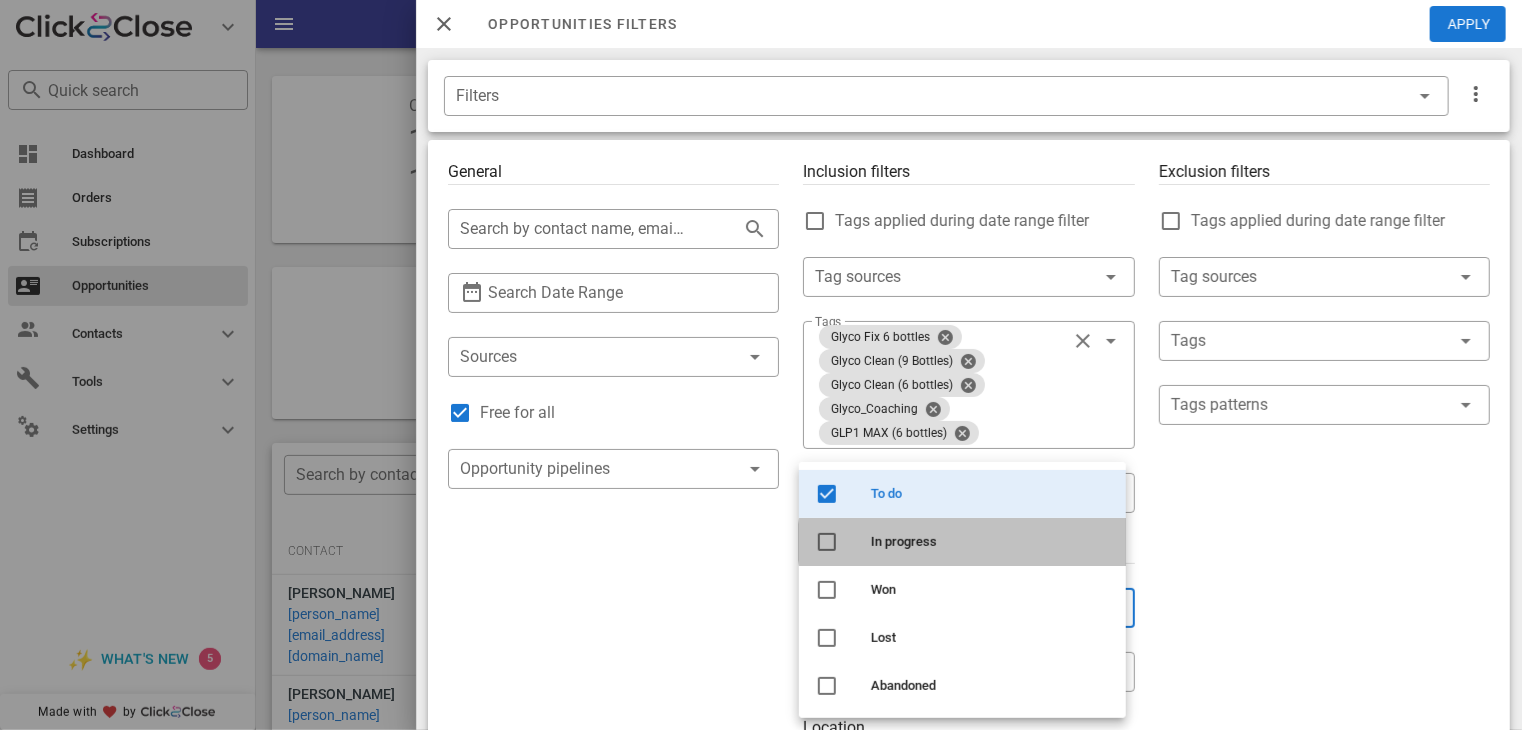 click at bounding box center (827, 542) 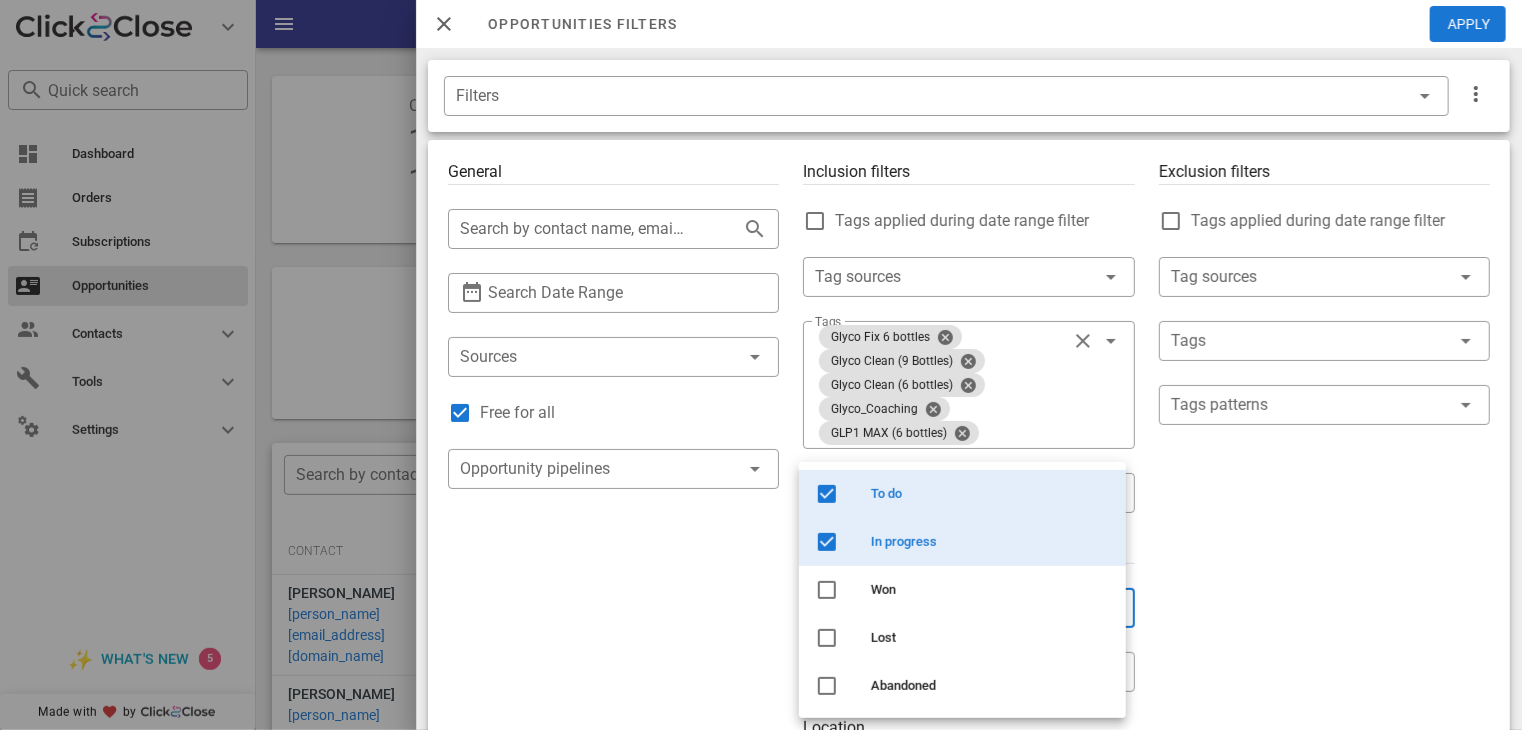 click on "General ​ Search by contact name, email or phone ​ Search Date Range ​ Sources Free for all ​ Opportunity pipelines" at bounding box center (613, 753) 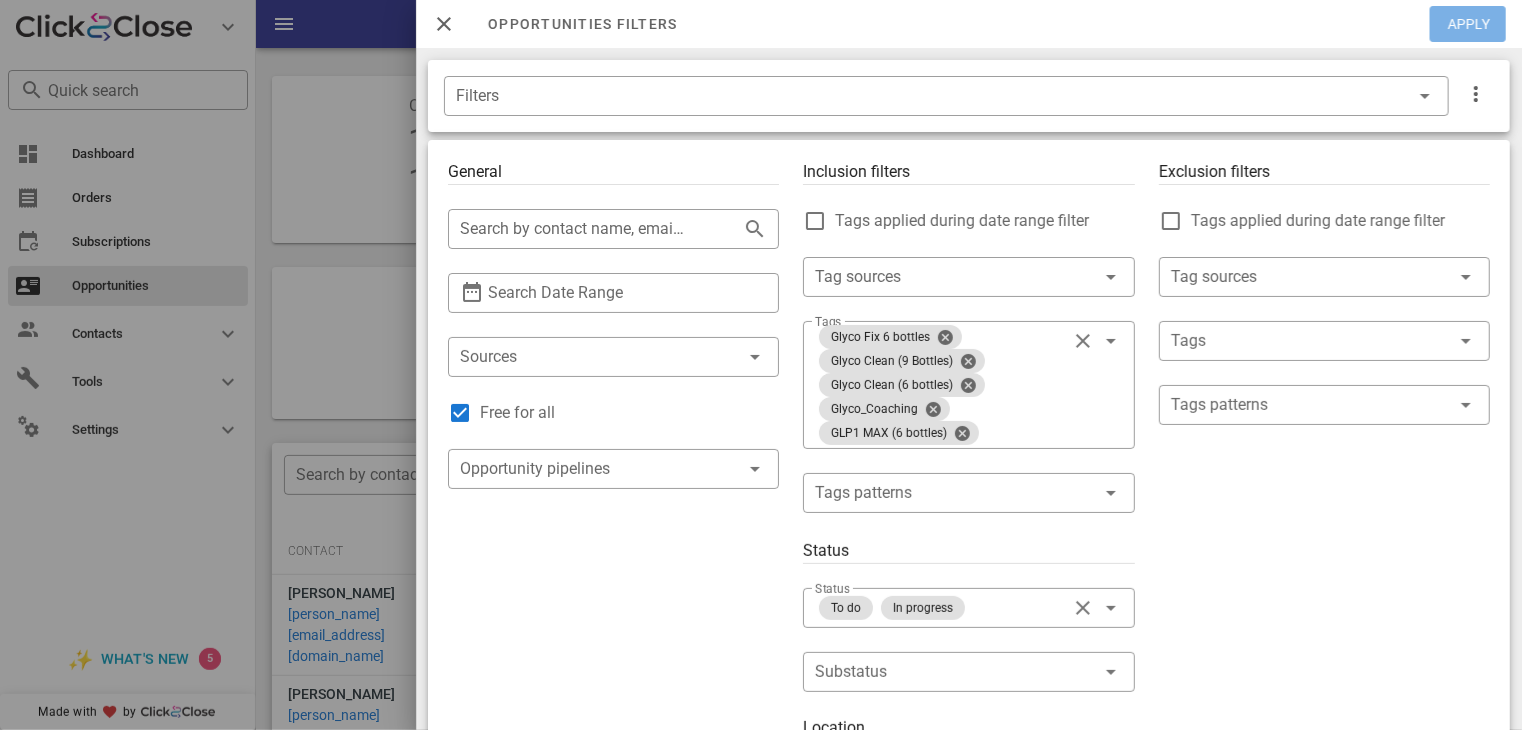 click on "Apply" at bounding box center (1469, 24) 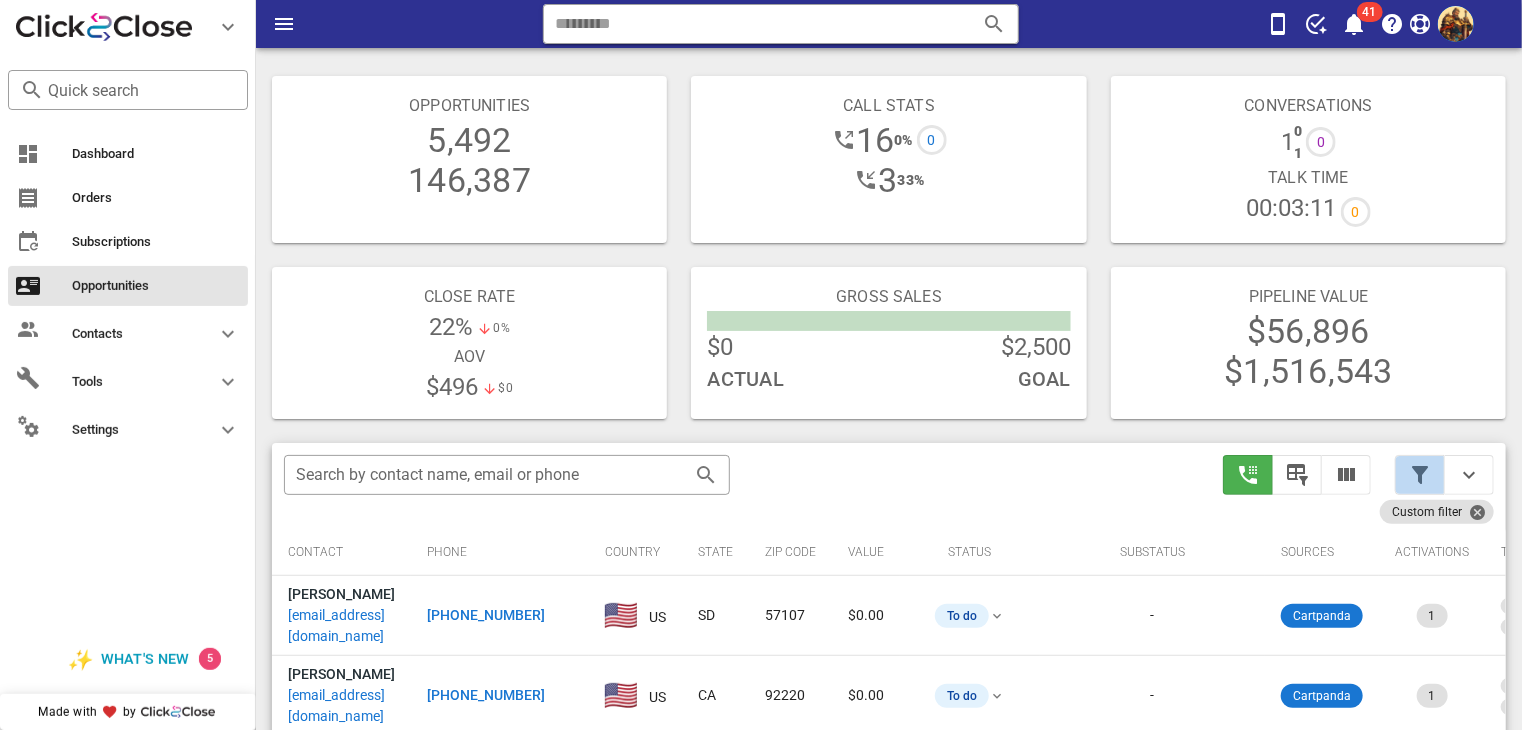 click at bounding box center [1420, 475] 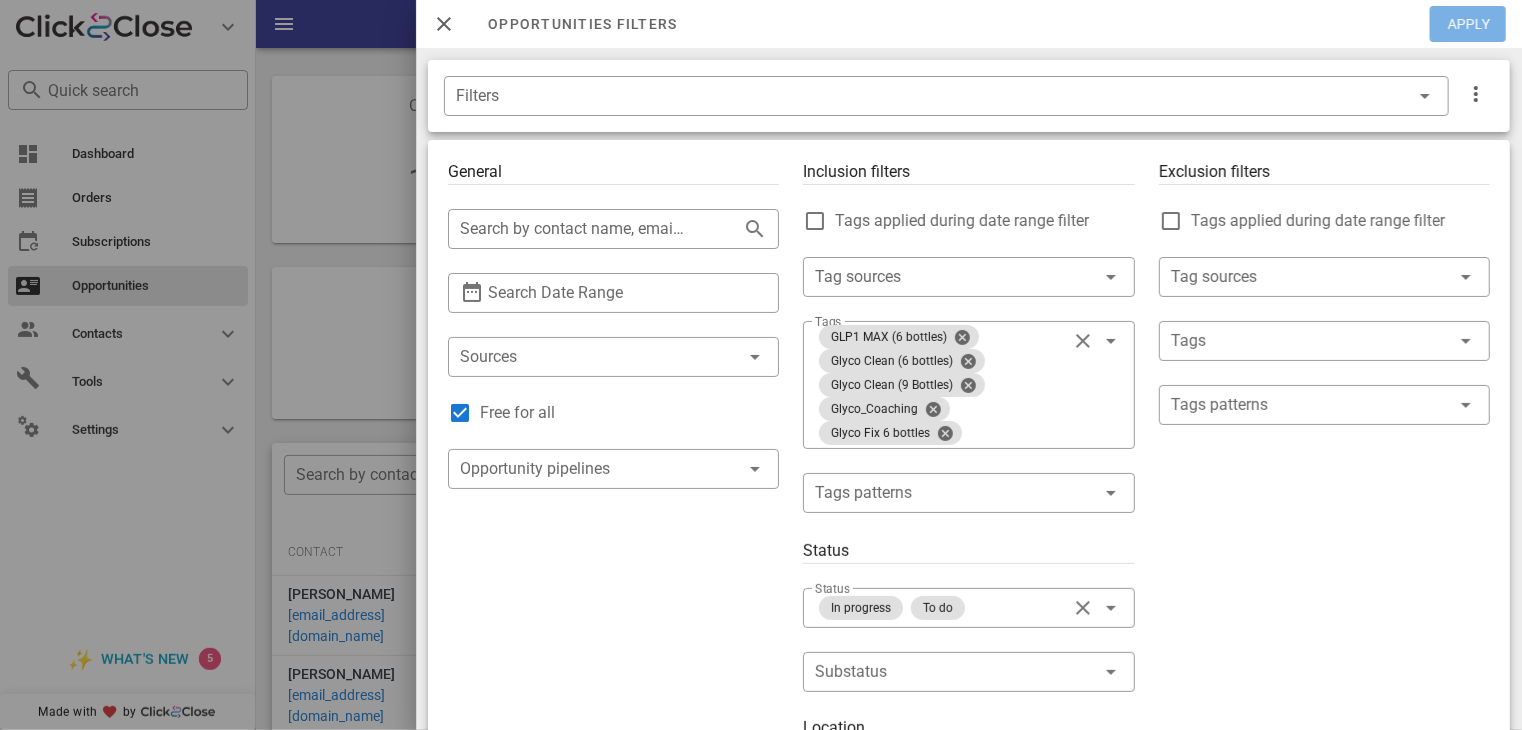 click on "Apply" at bounding box center [1469, 24] 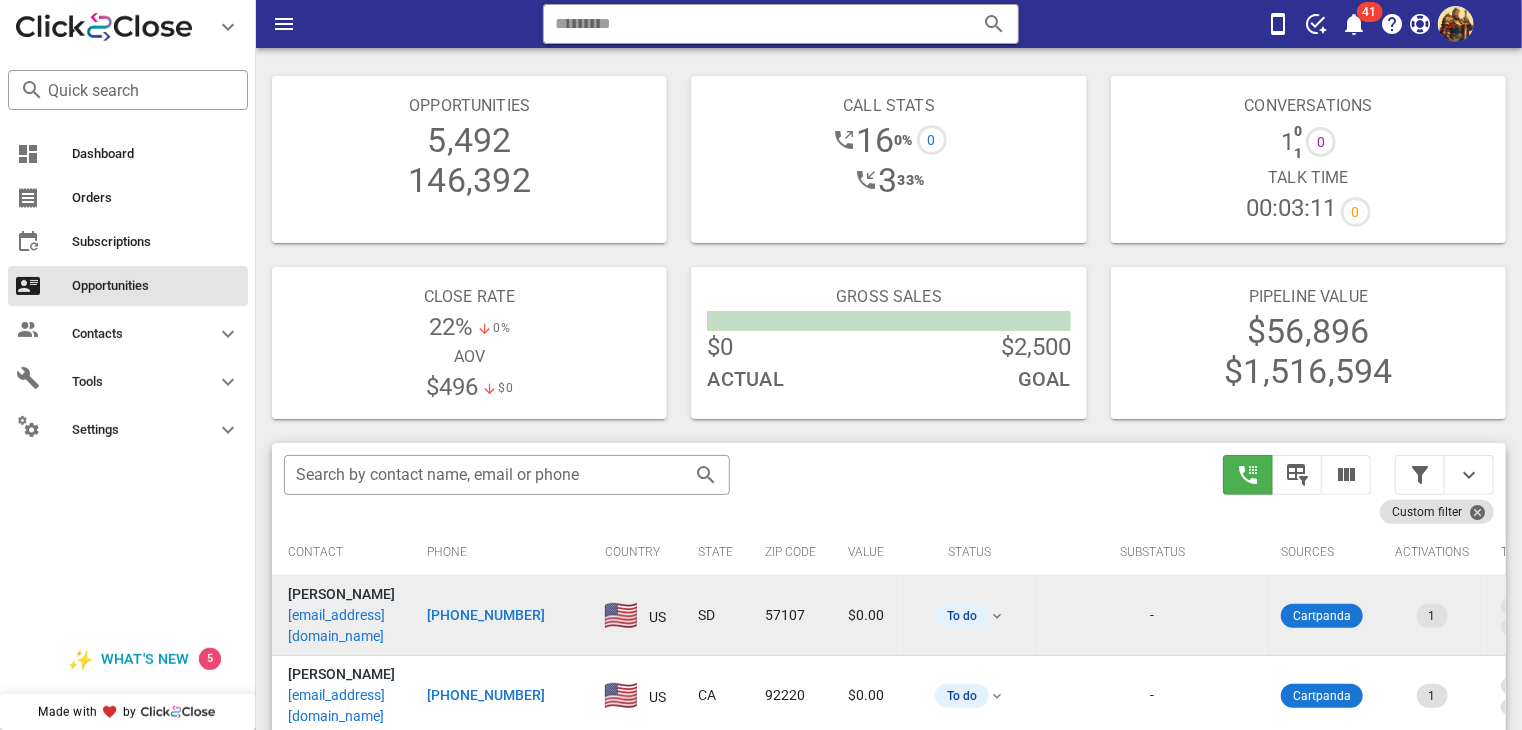 click on "jdoppenberg@hotmail.com" at bounding box center (341, 626) 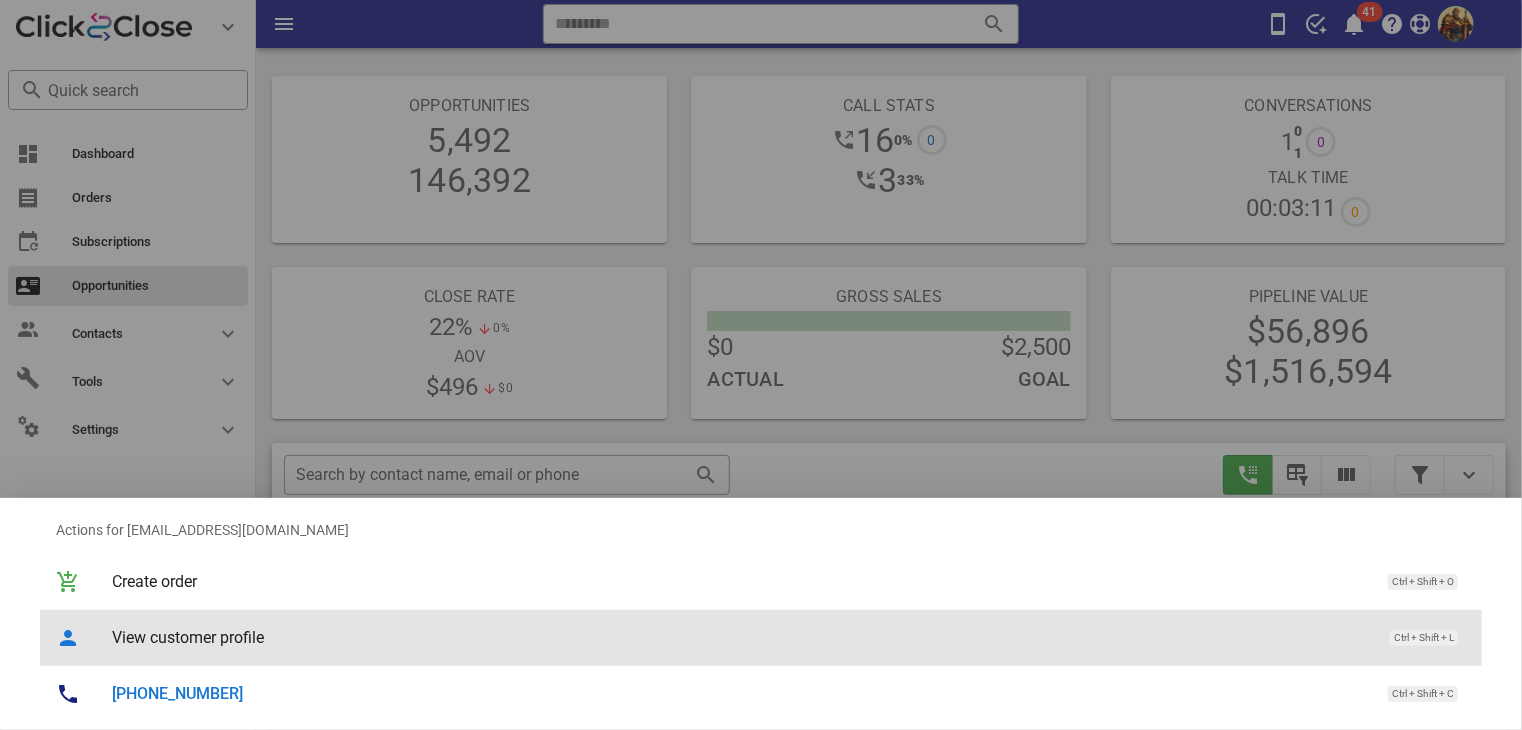 type on "****" 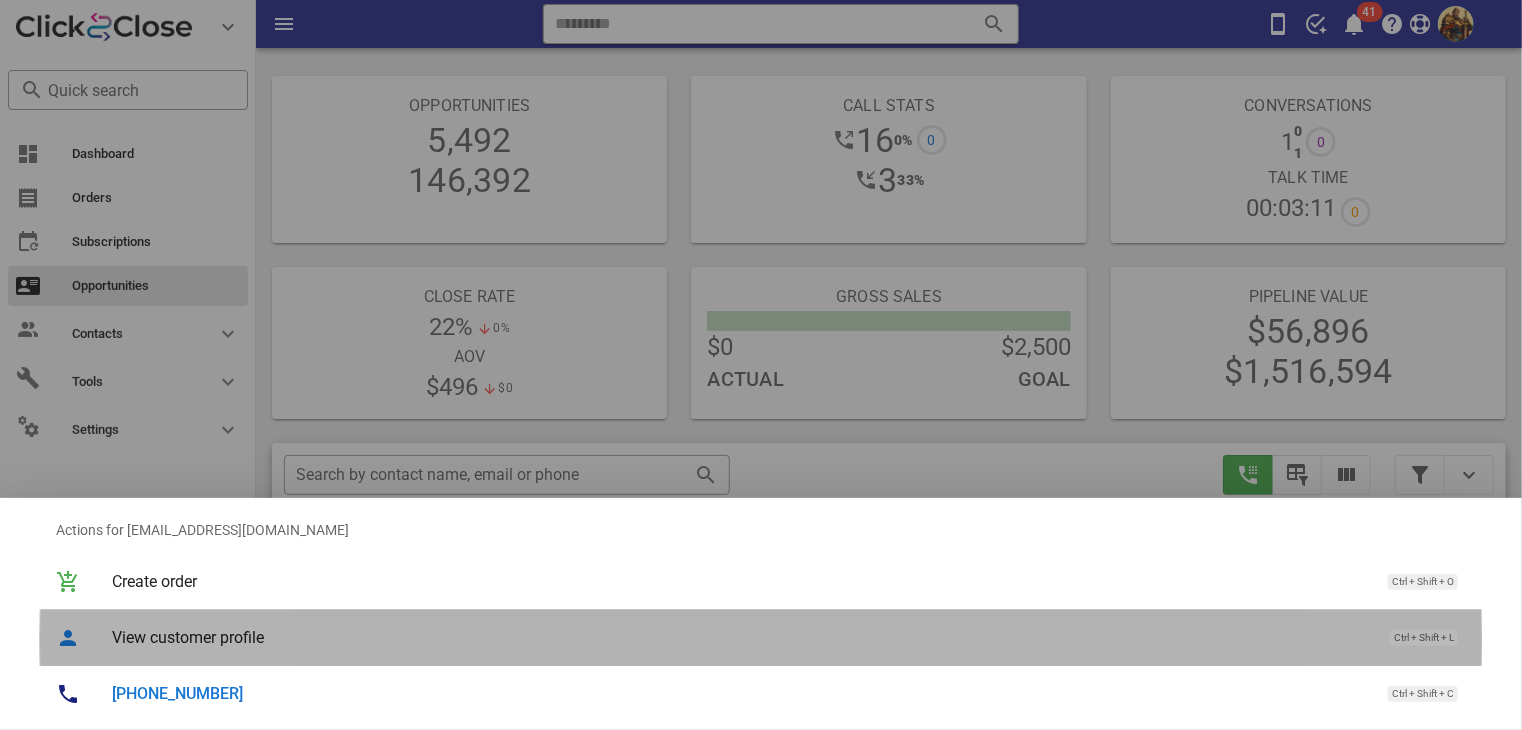click on "View customer profile" at bounding box center (741, 637) 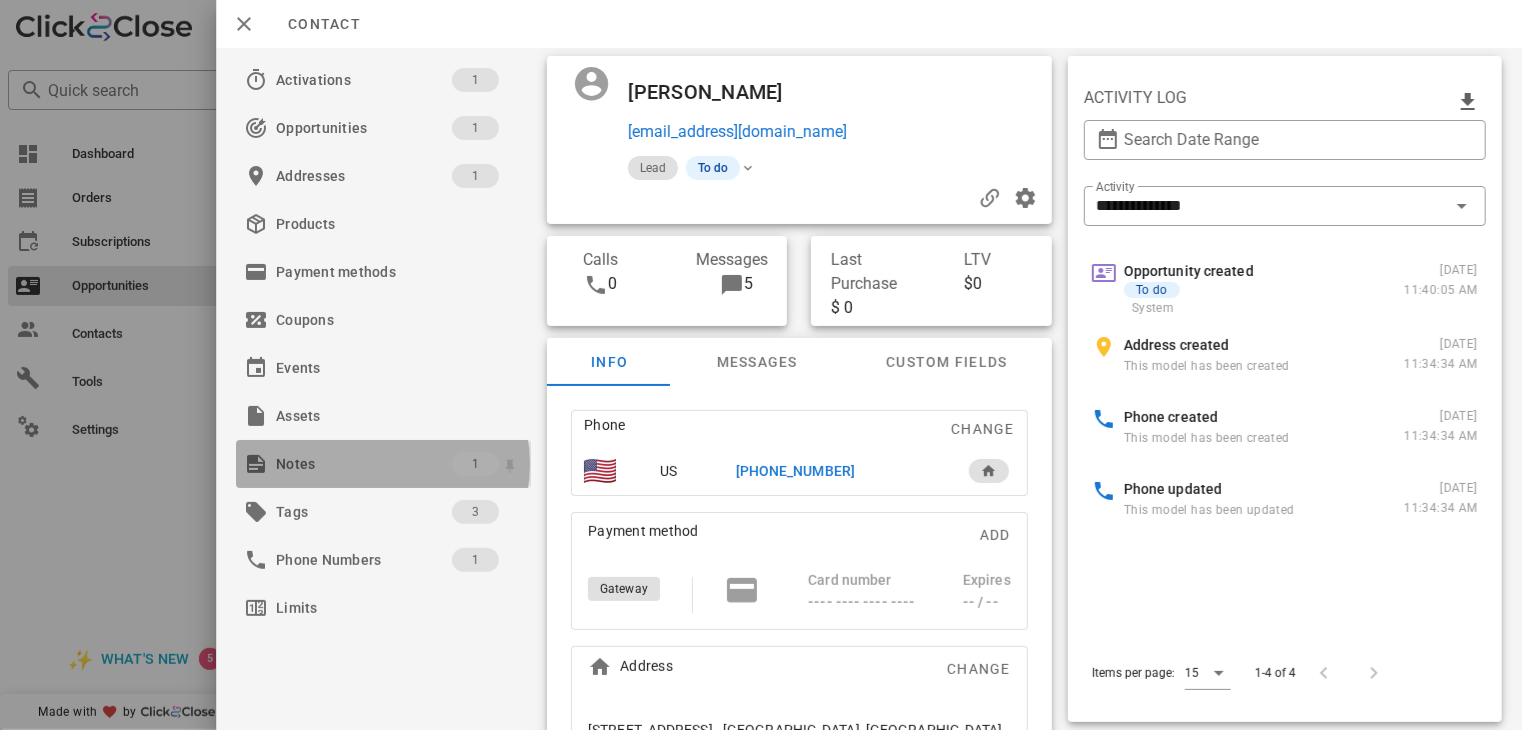 click on "Notes" at bounding box center [364, 464] 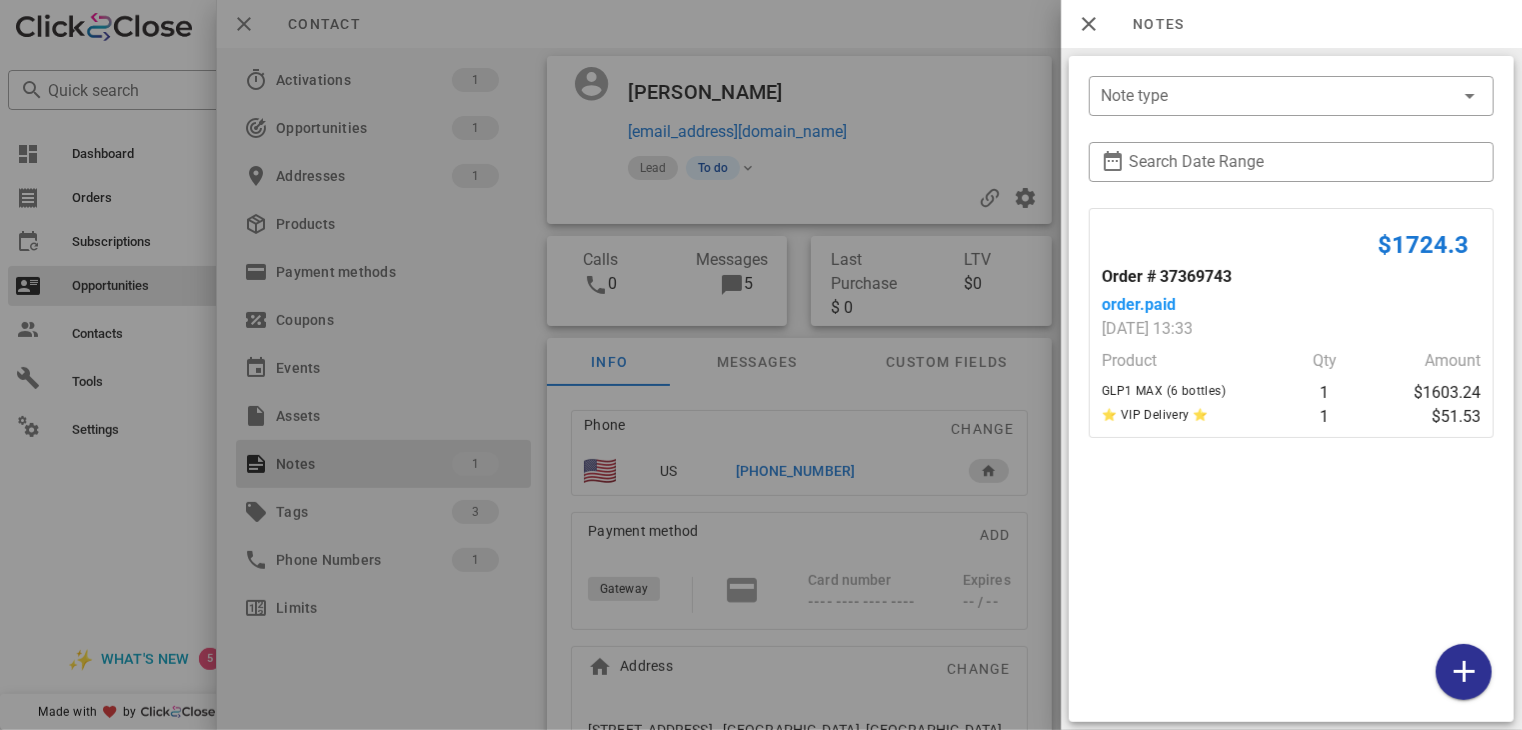 click at bounding box center (761, 365) 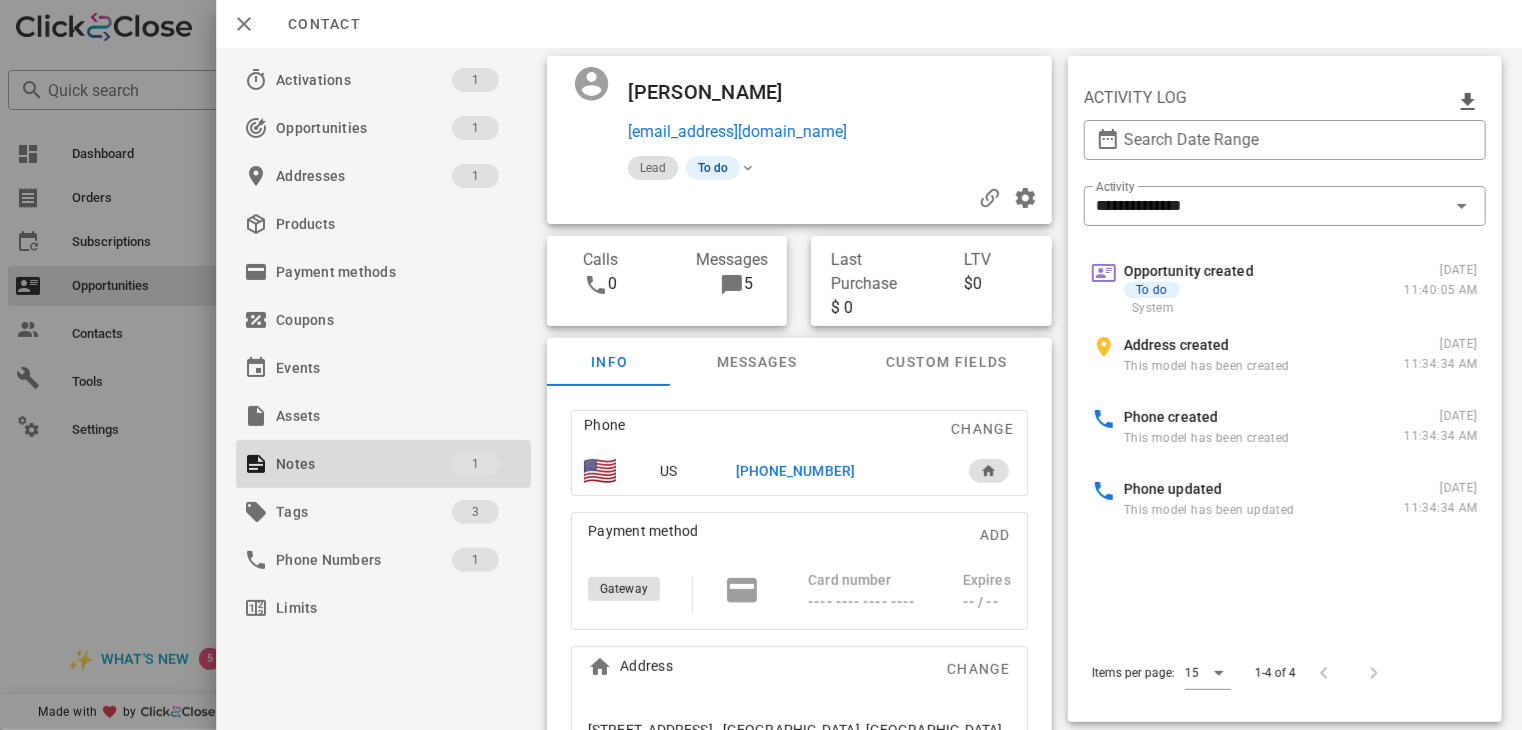click on "+16053212597" at bounding box center [795, 471] 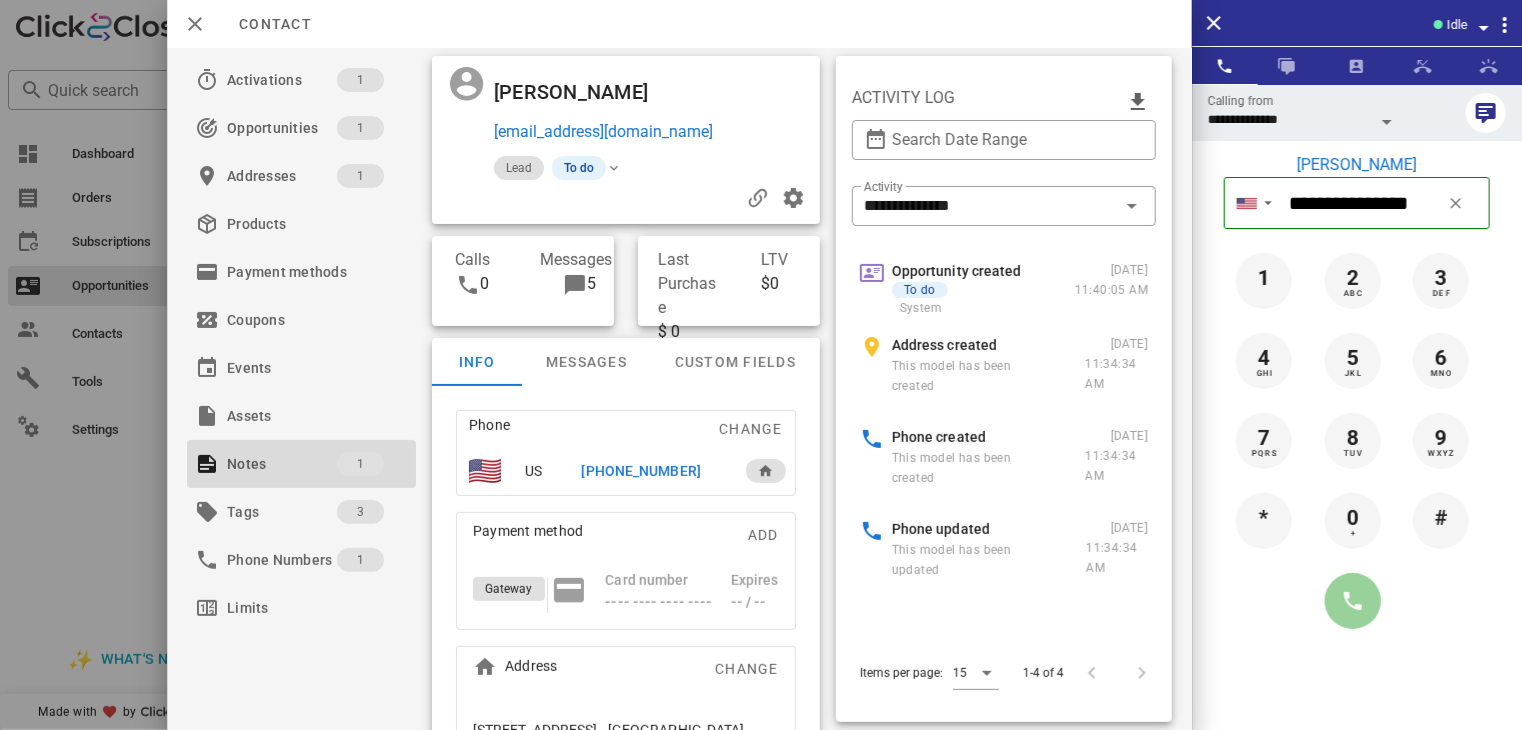 click at bounding box center (1353, 601) 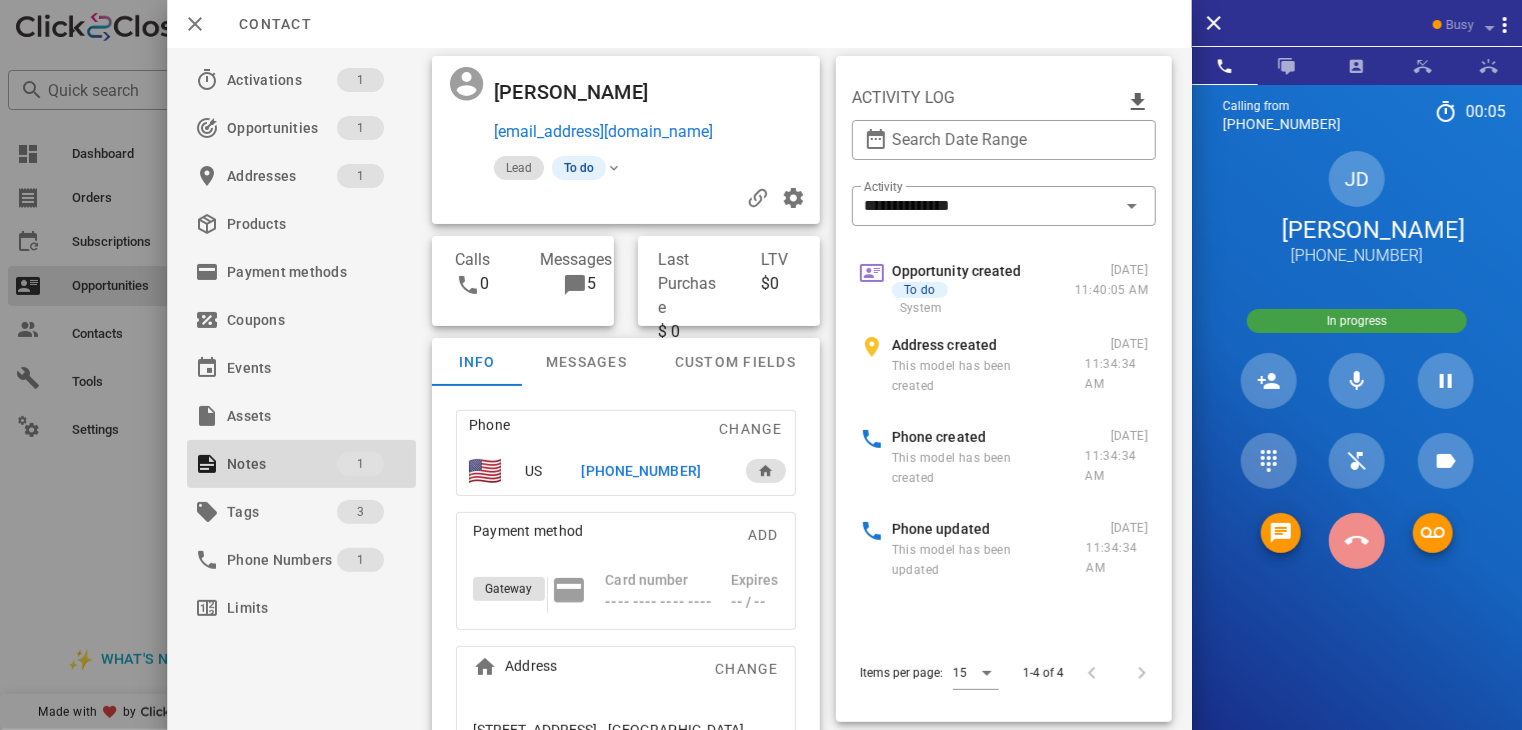 click at bounding box center (1357, 541) 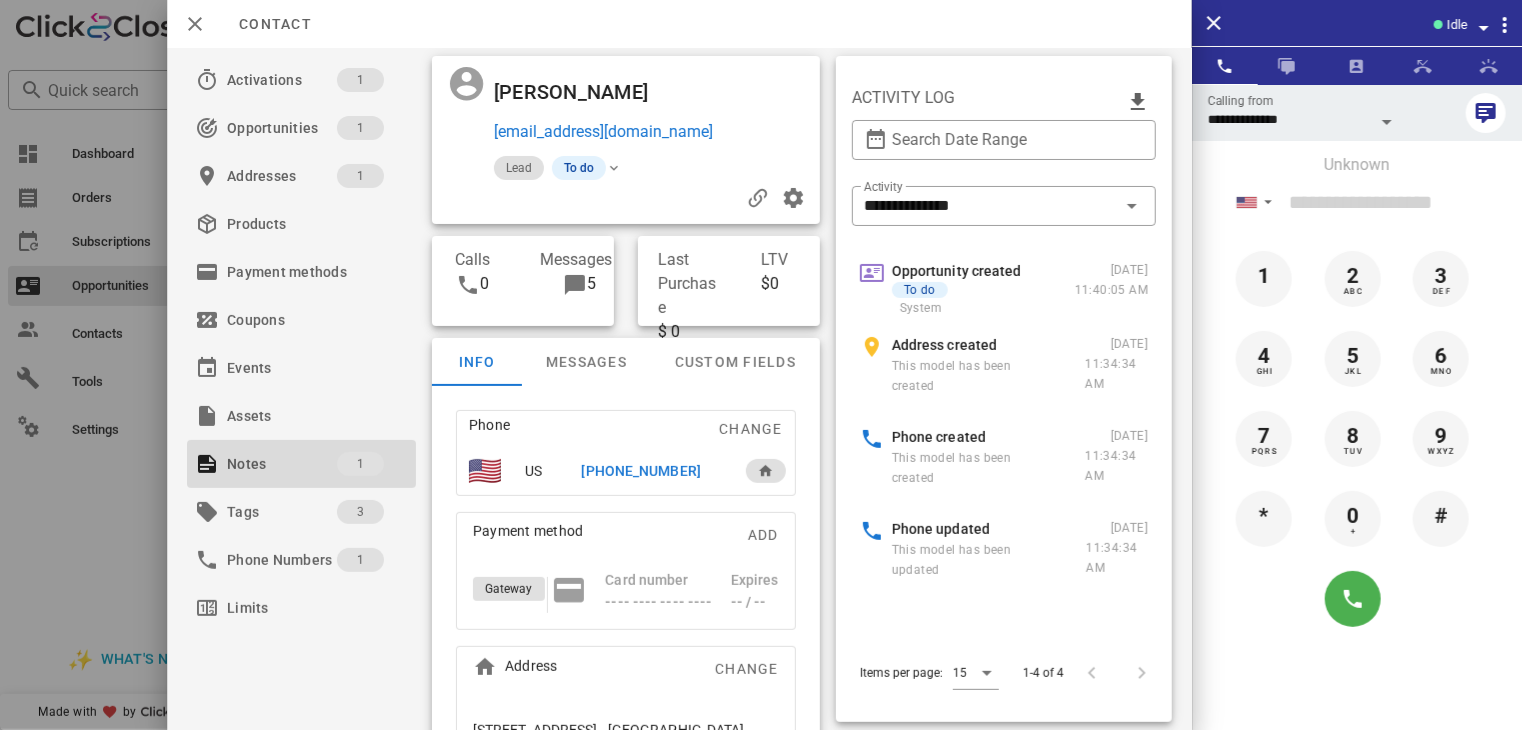 click at bounding box center (761, 365) 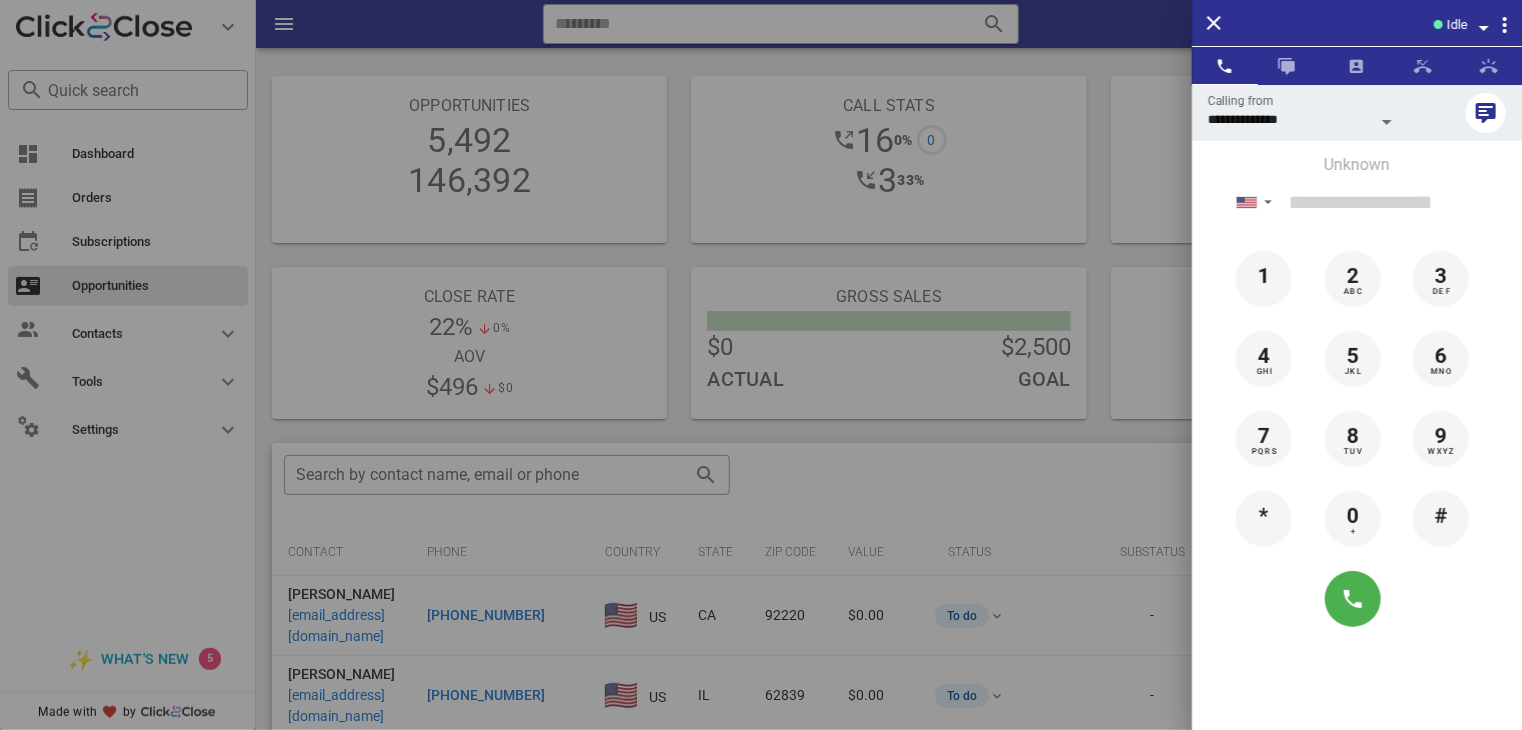 click at bounding box center (761, 365) 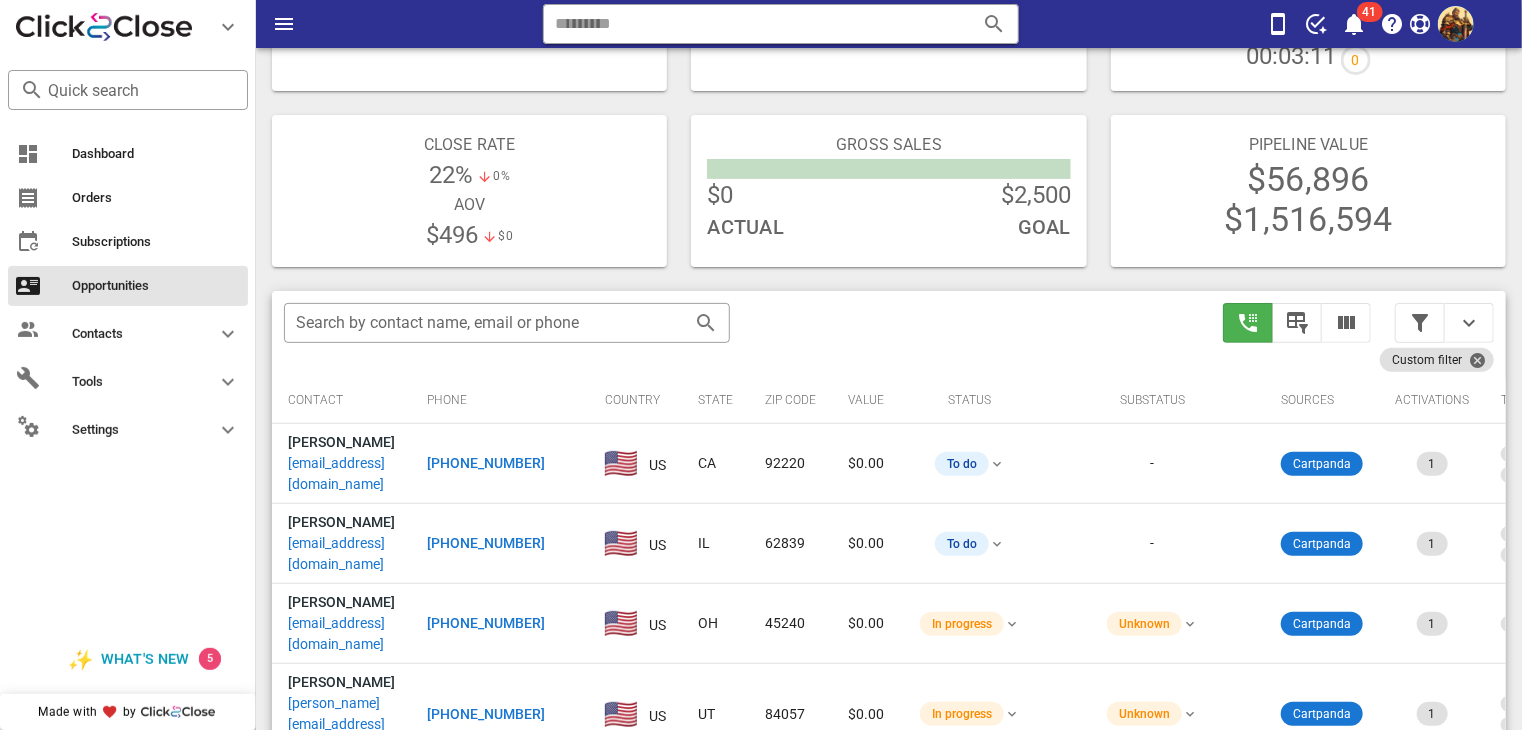 scroll, scrollTop: 0, scrollLeft: 0, axis: both 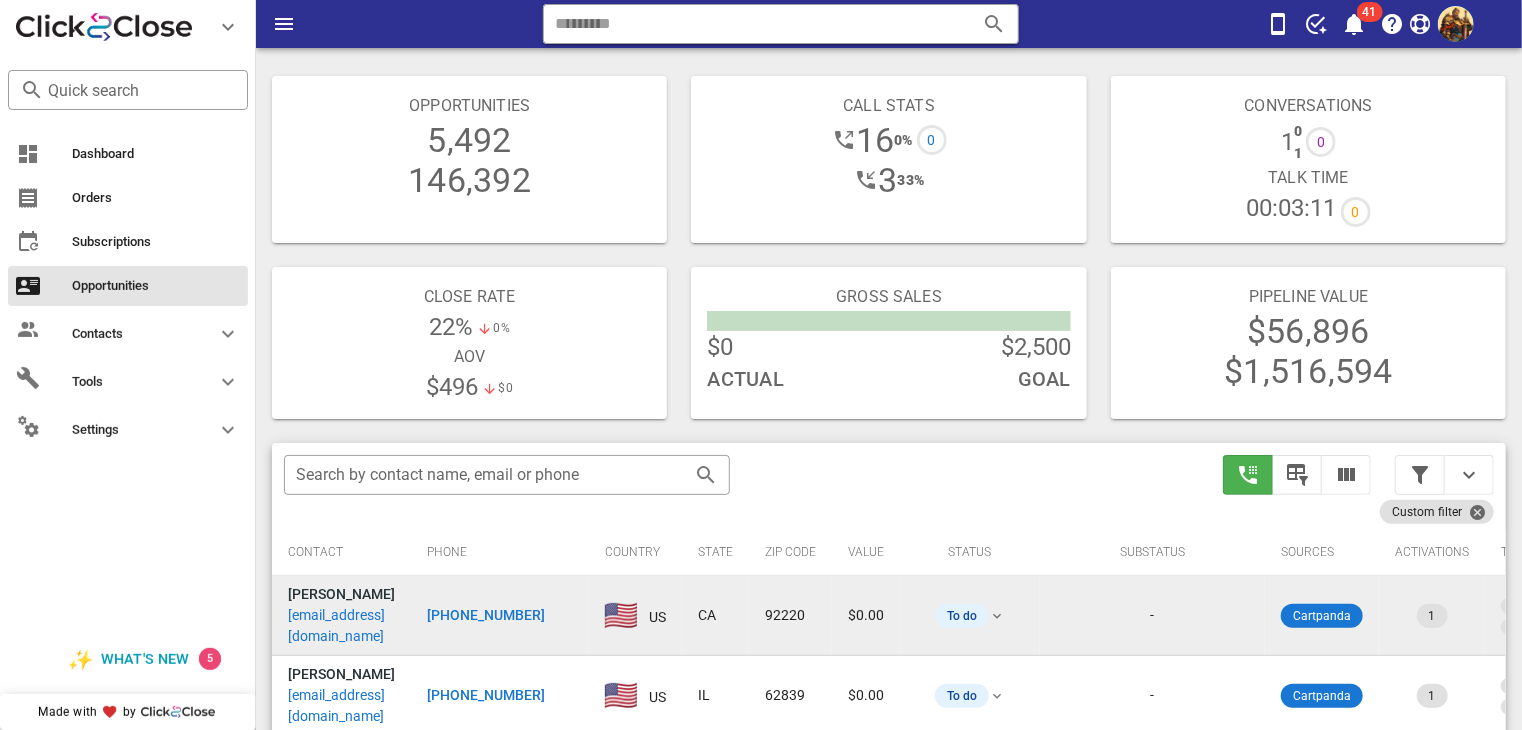 click on "janeroseblade@icloud.com" at bounding box center [341, 626] 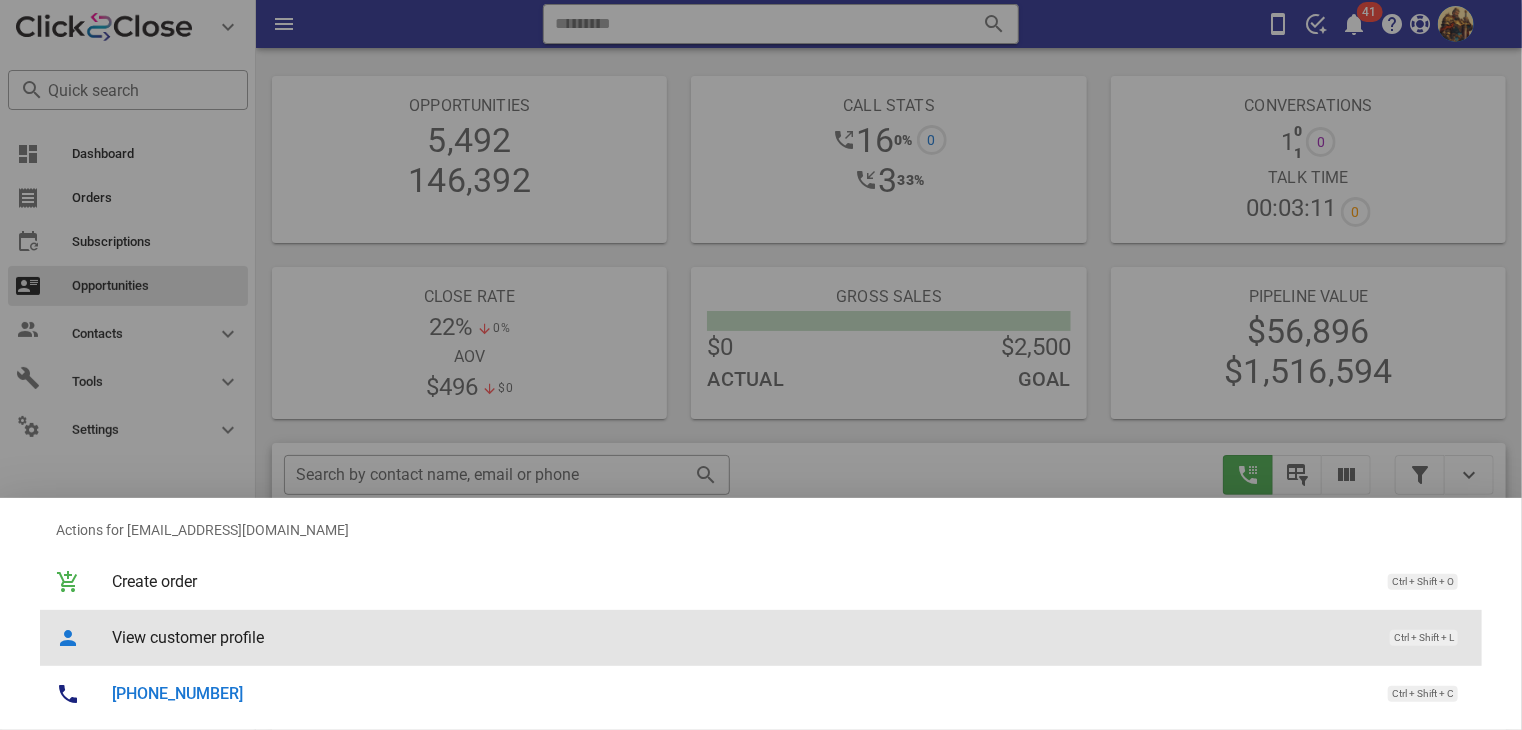 click on "View customer profile" at bounding box center [741, 637] 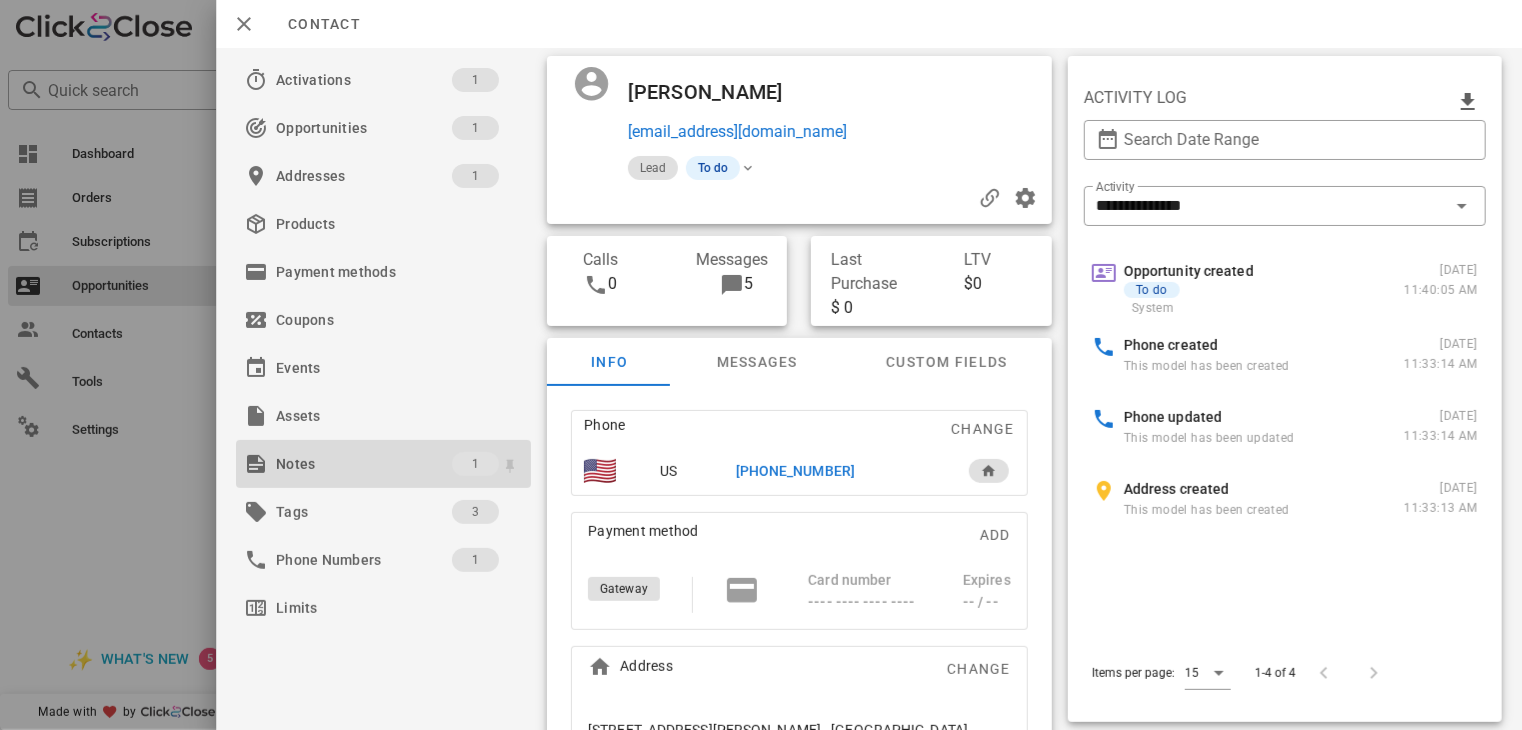 click on "Notes" at bounding box center (364, 464) 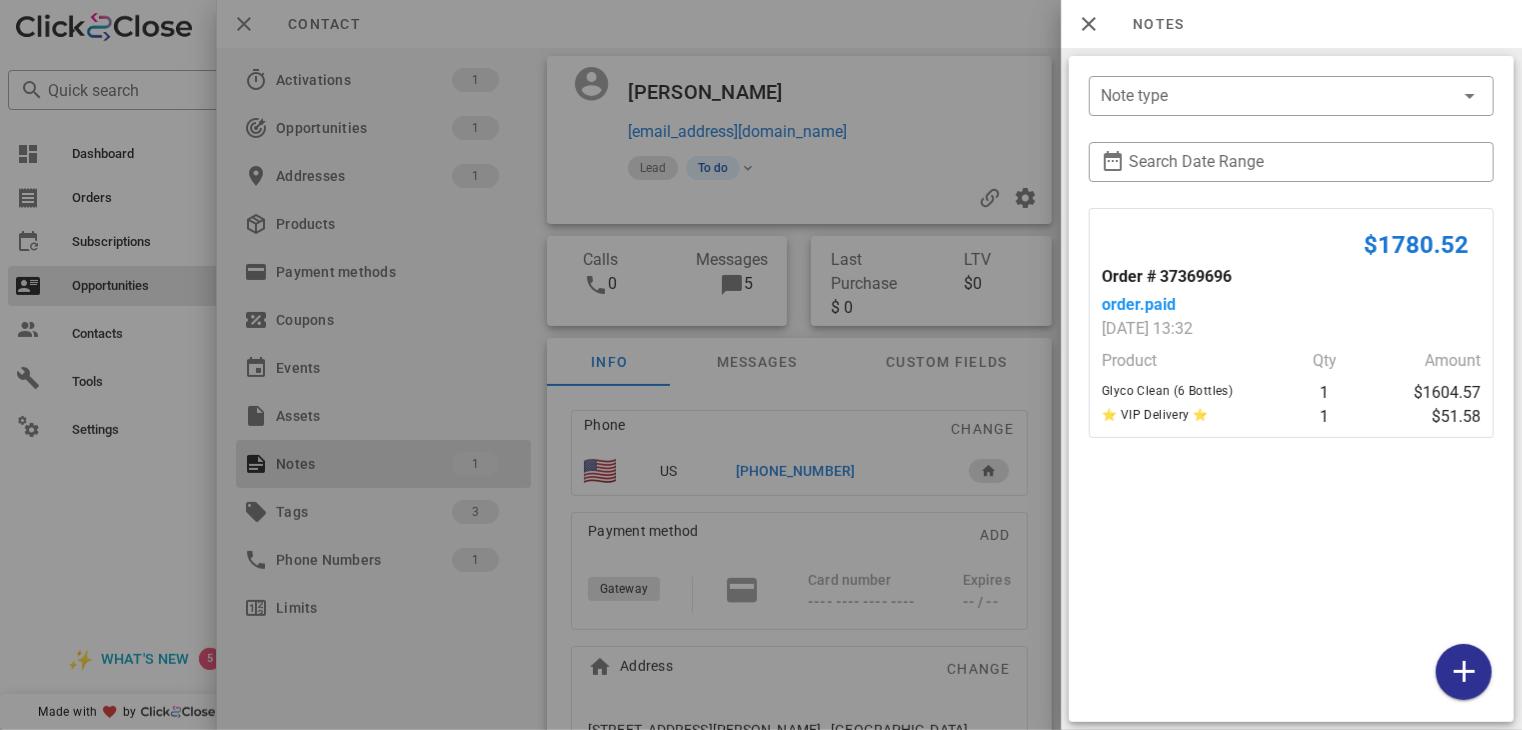 click at bounding box center [761, 365] 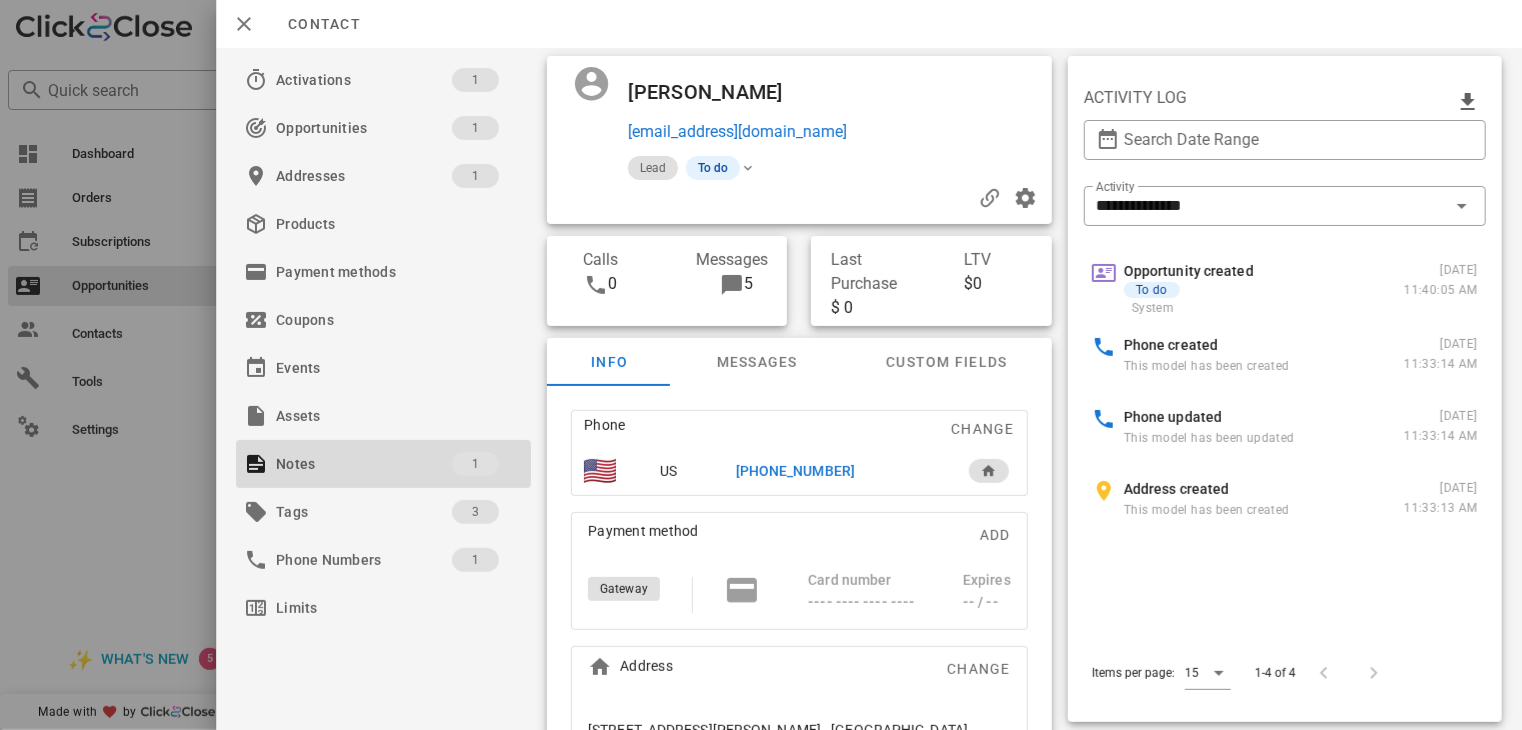 click on "+17142208807" at bounding box center [795, 471] 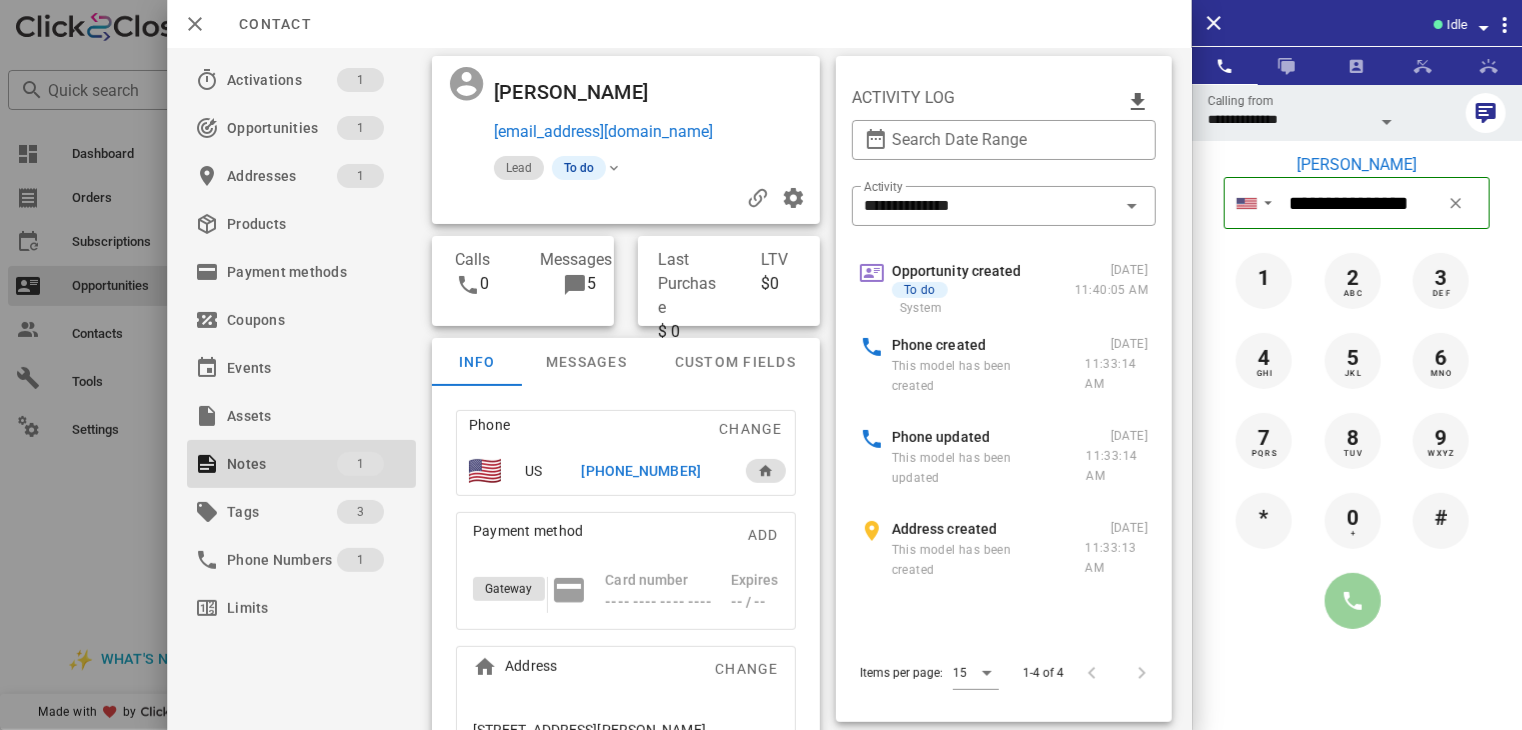 click at bounding box center (1353, 601) 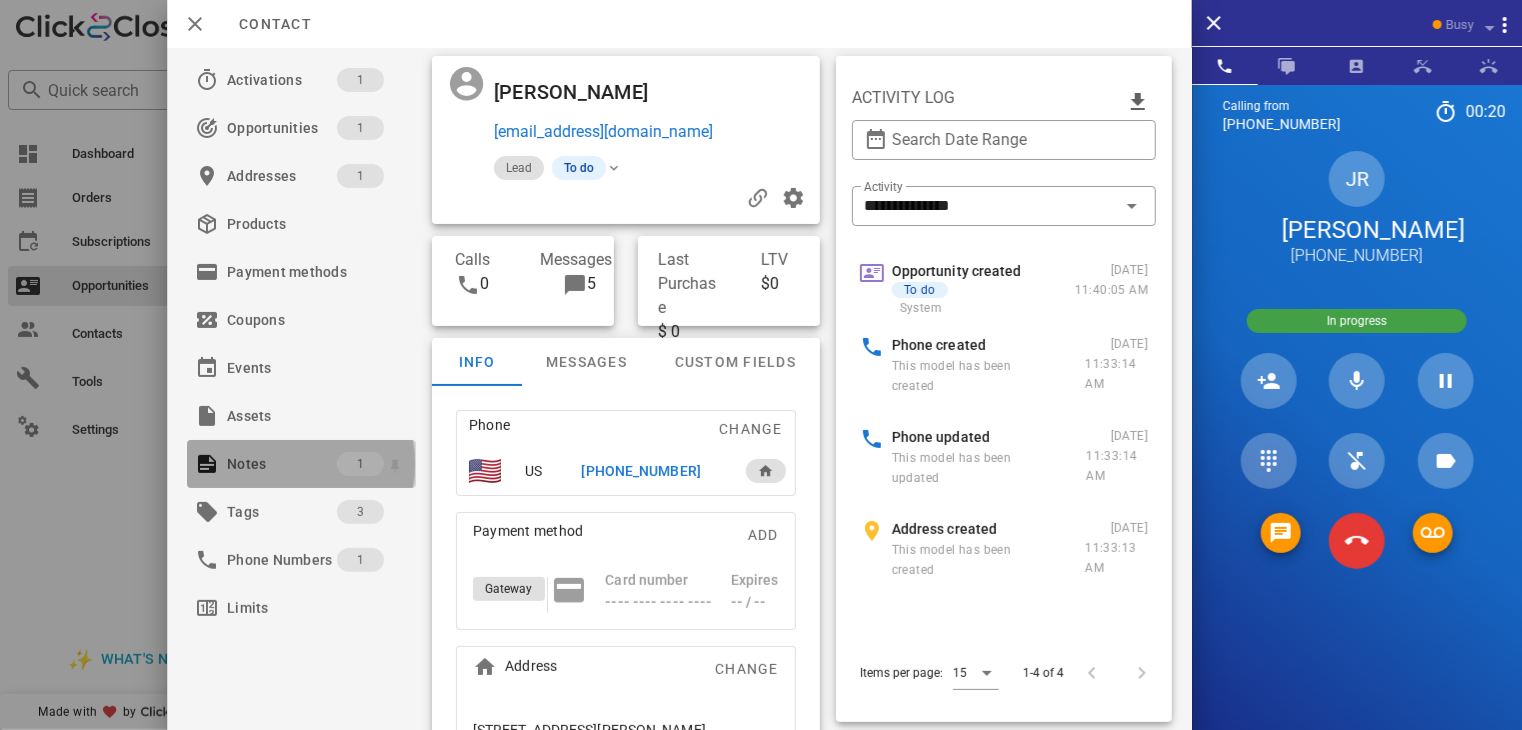click on "Notes" at bounding box center (282, 464) 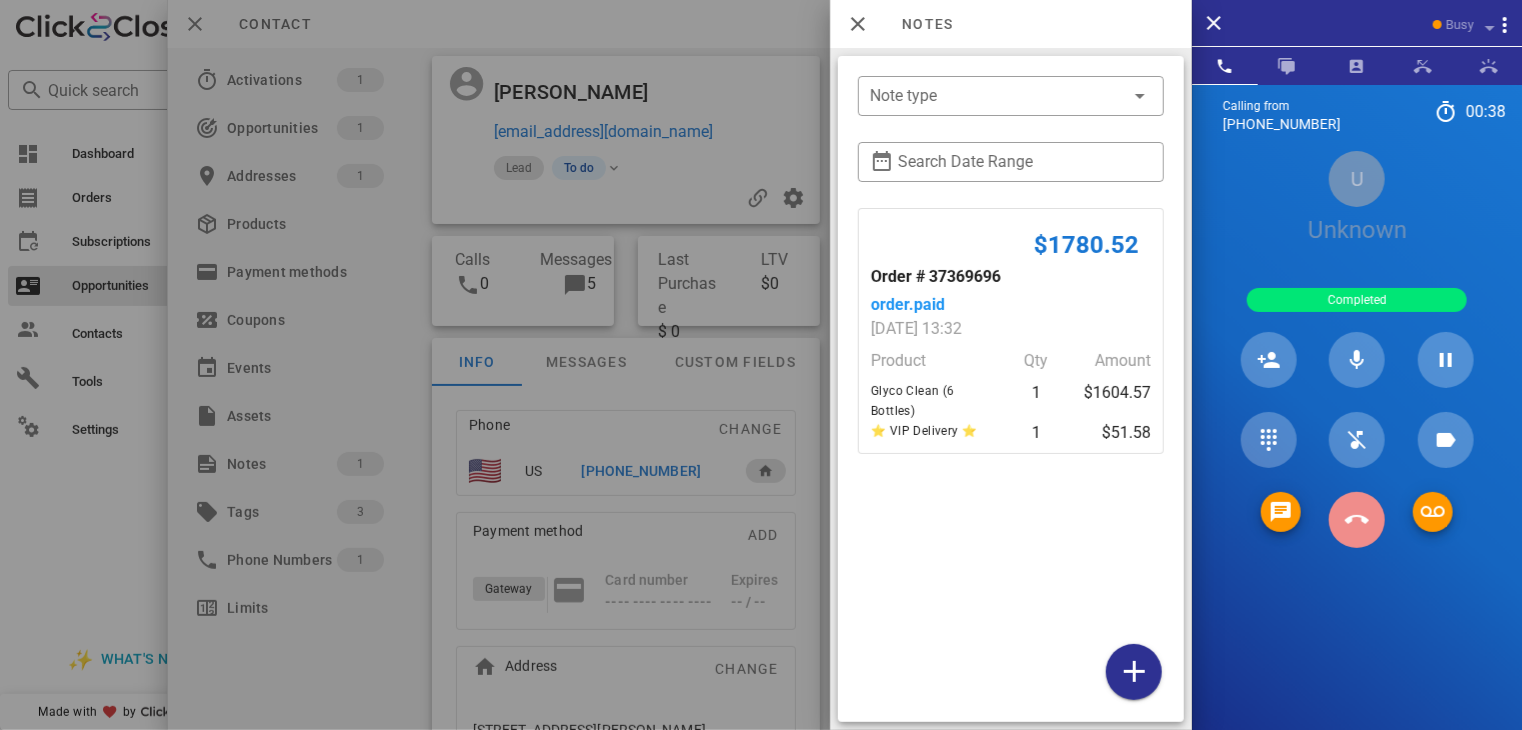 click at bounding box center (1357, 520) 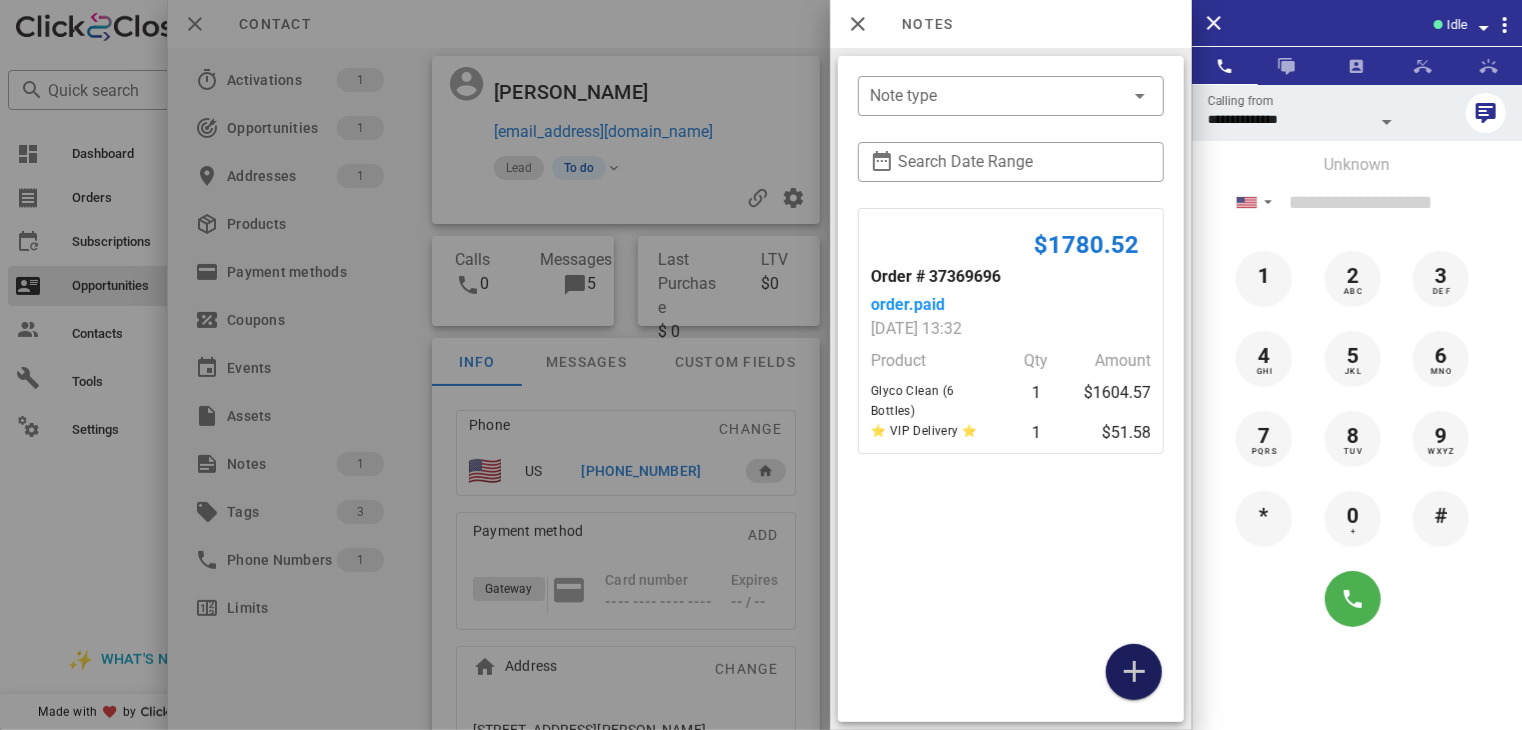 click at bounding box center [1134, 672] 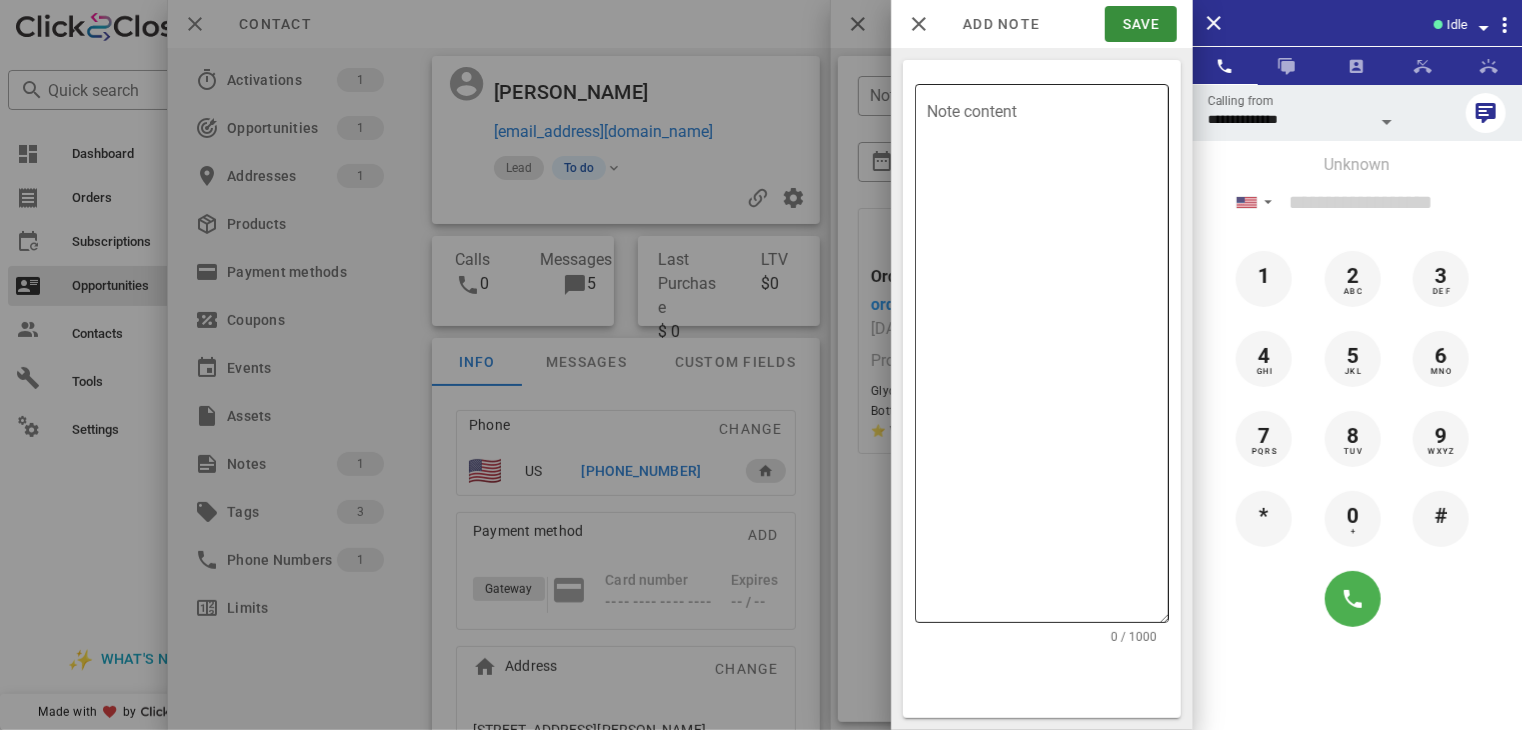 click on "Note content" at bounding box center (1048, 353) 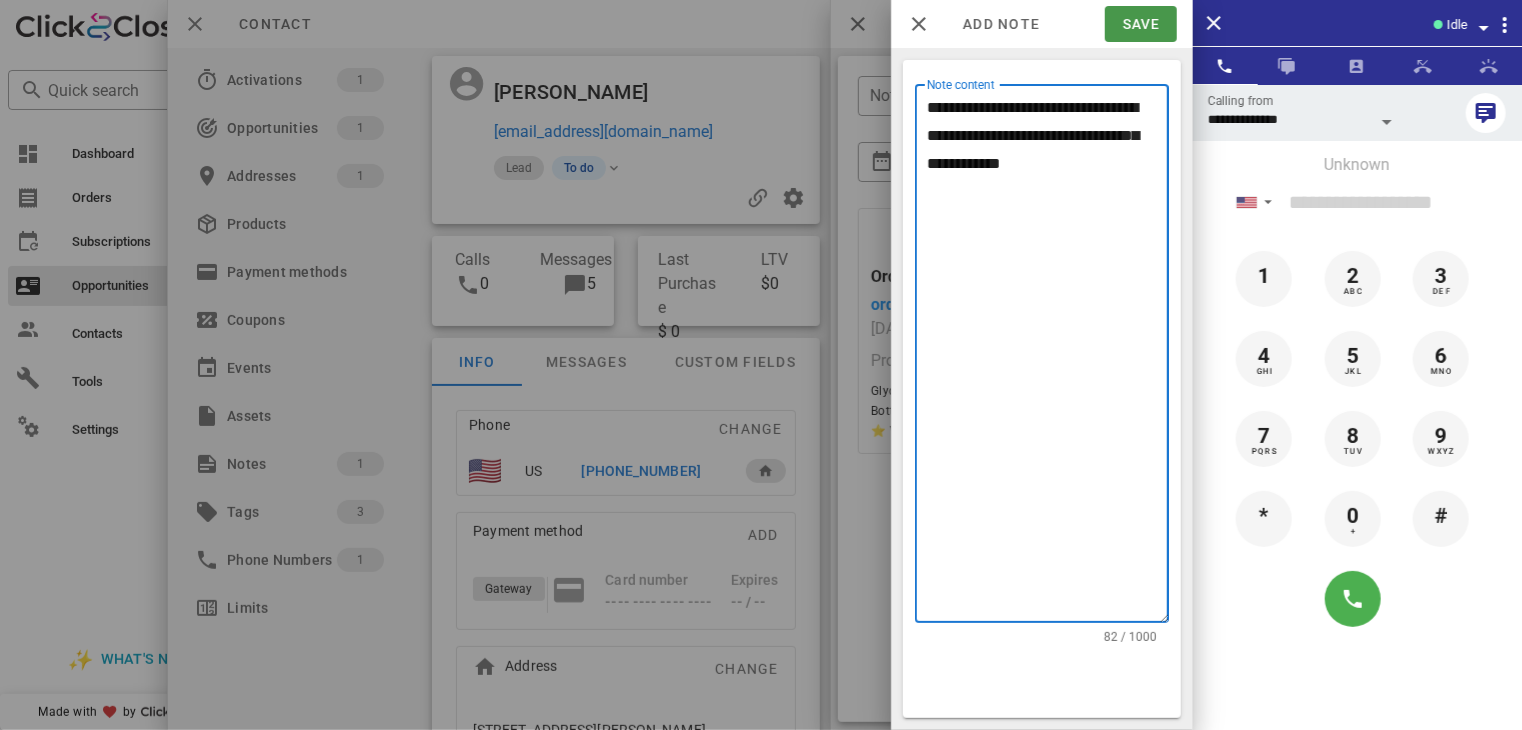 type on "**********" 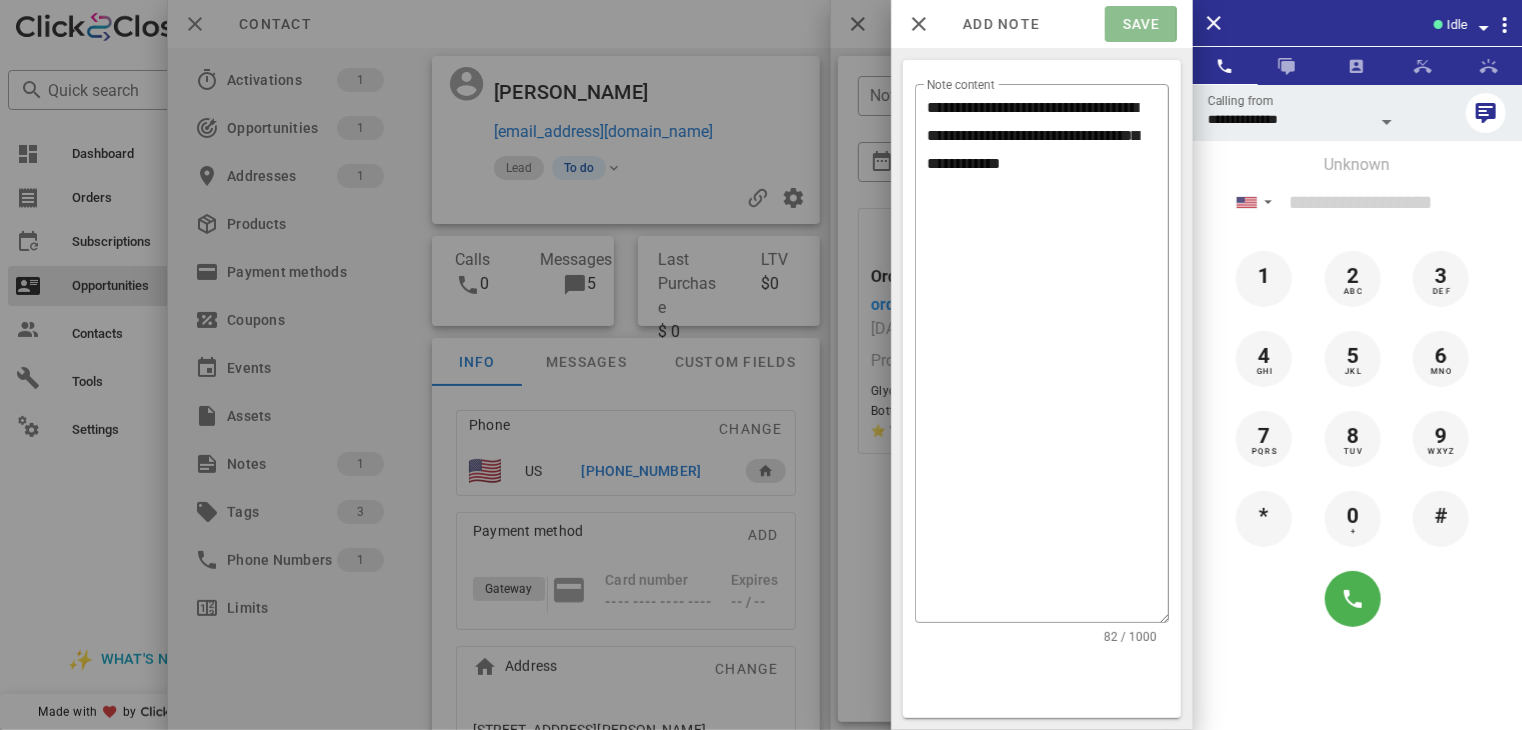 click on "Save" at bounding box center (1140, 24) 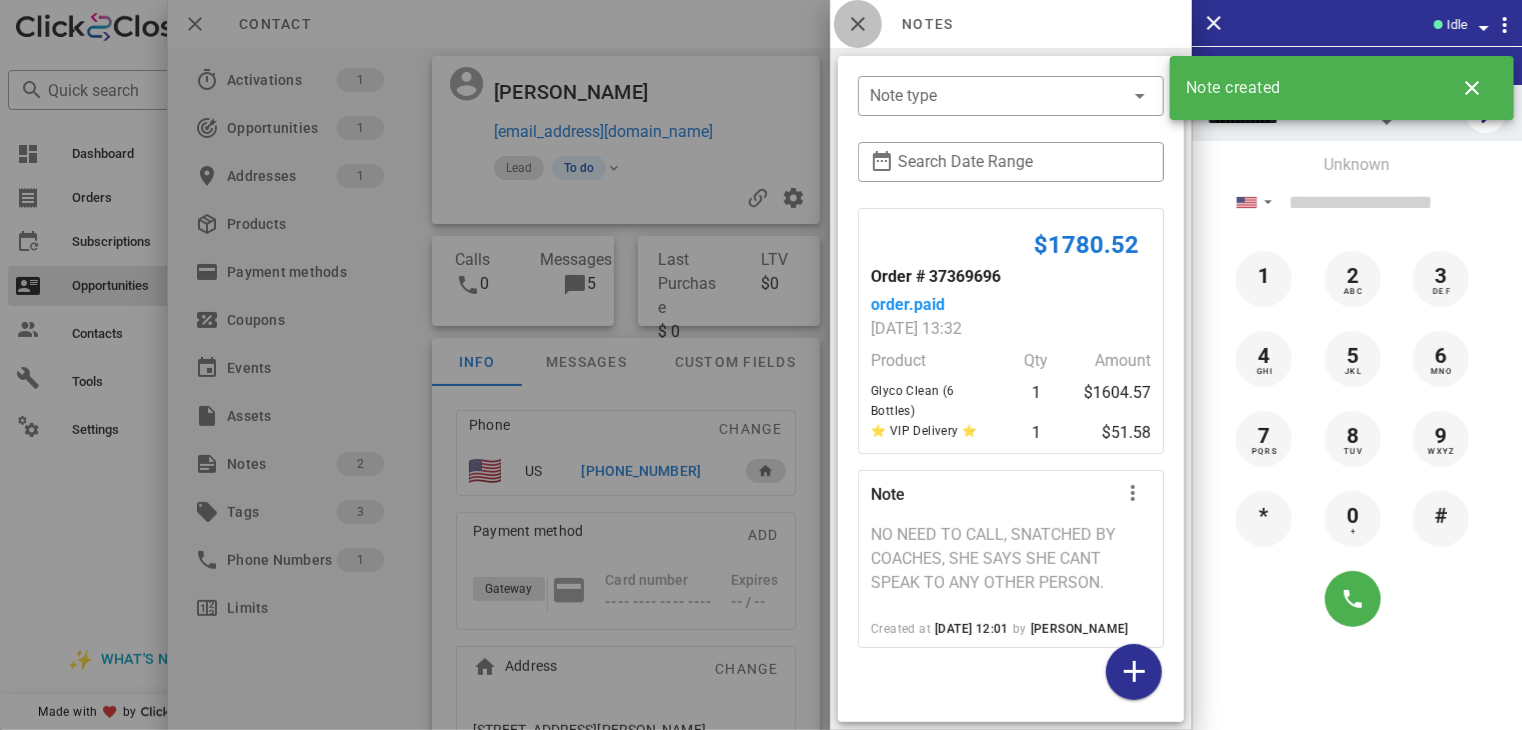 click at bounding box center (858, 24) 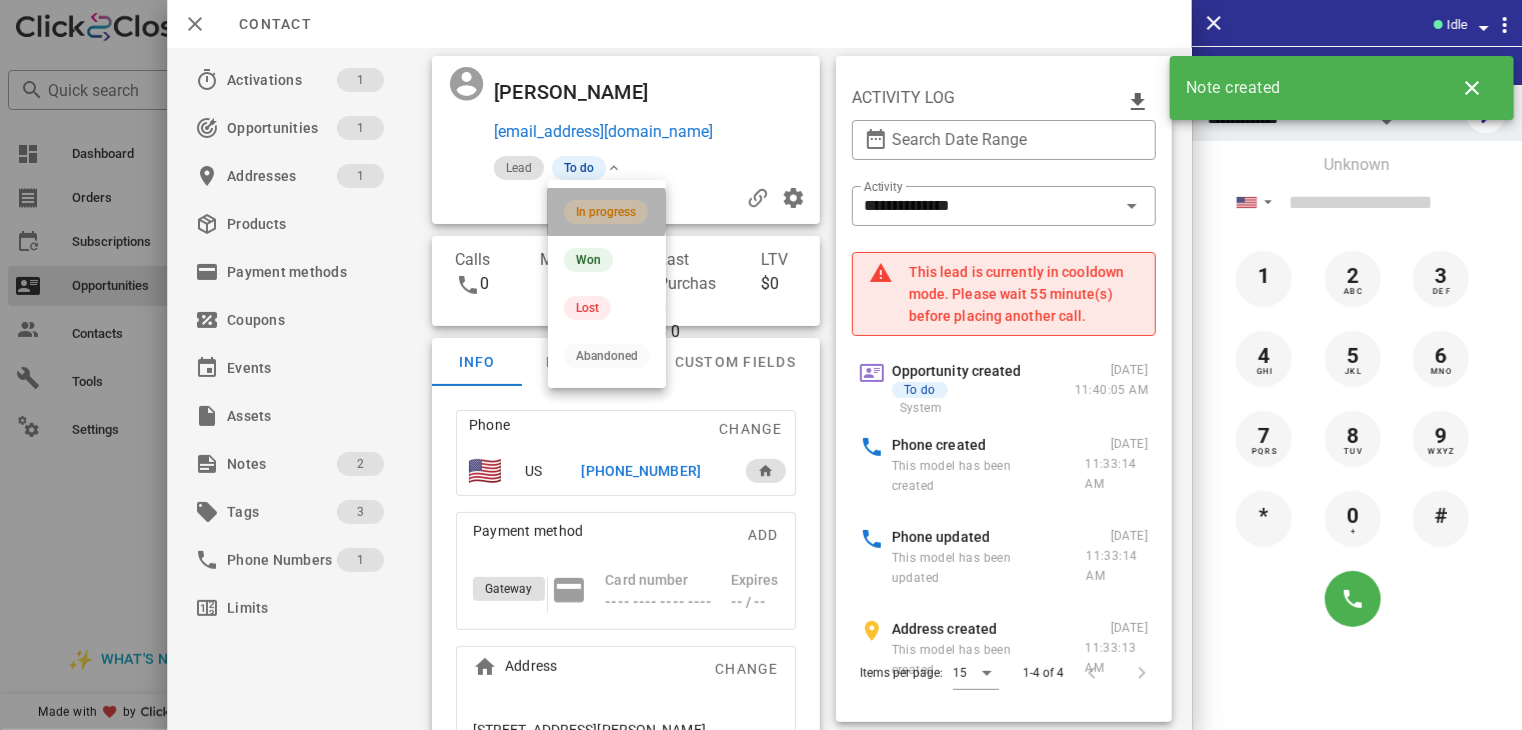 click on "In progress" at bounding box center [606, 212] 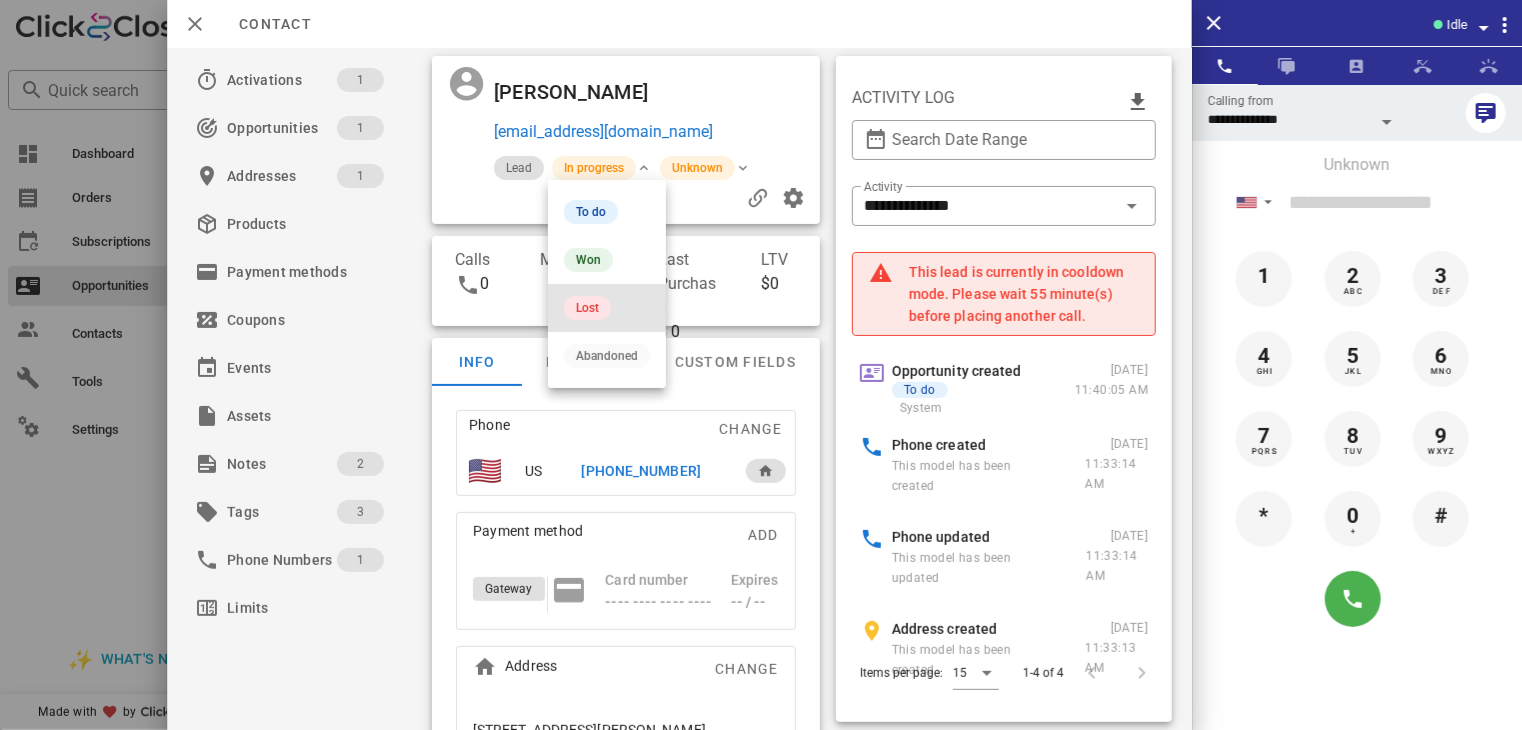 click on "Lost" at bounding box center [587, 308] 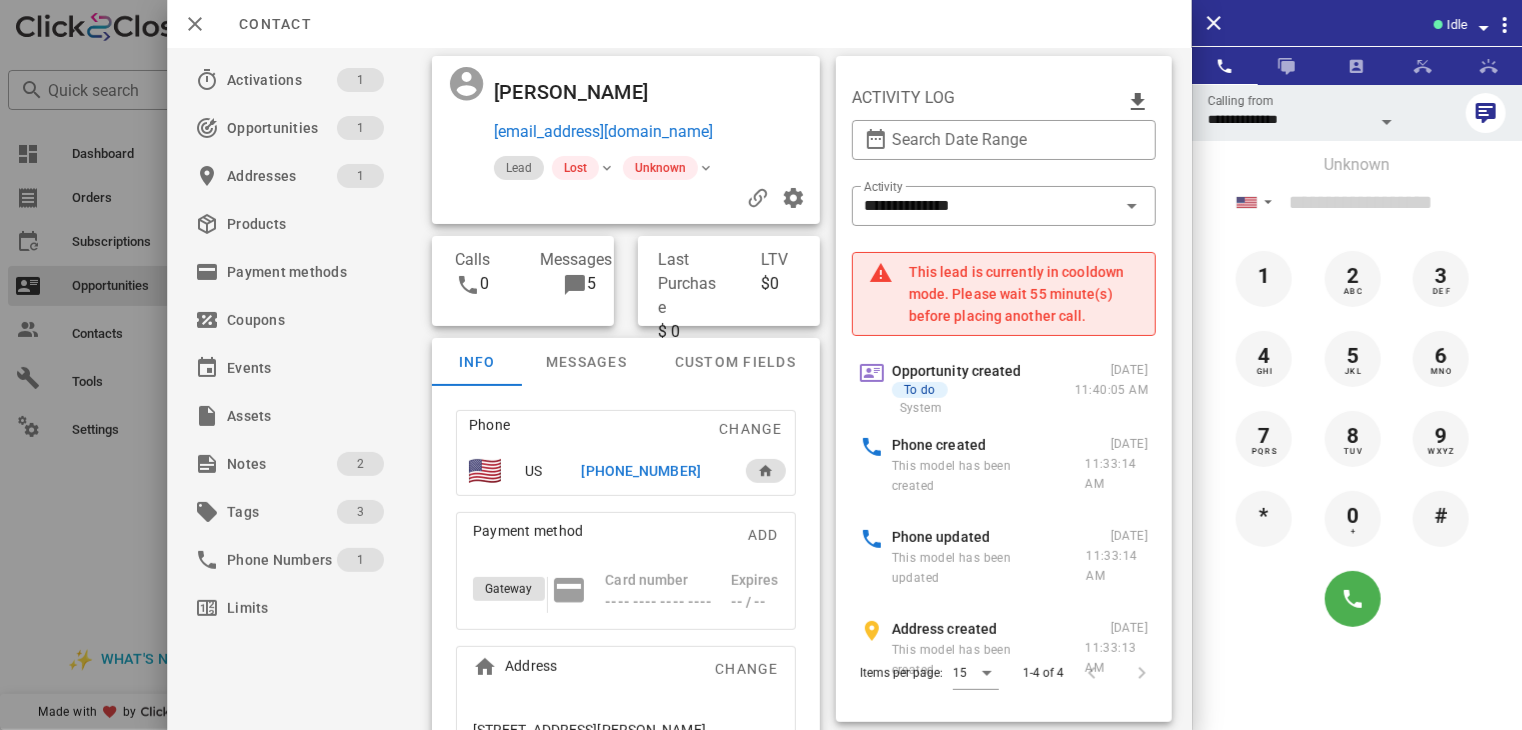 click at bounding box center (761, 365) 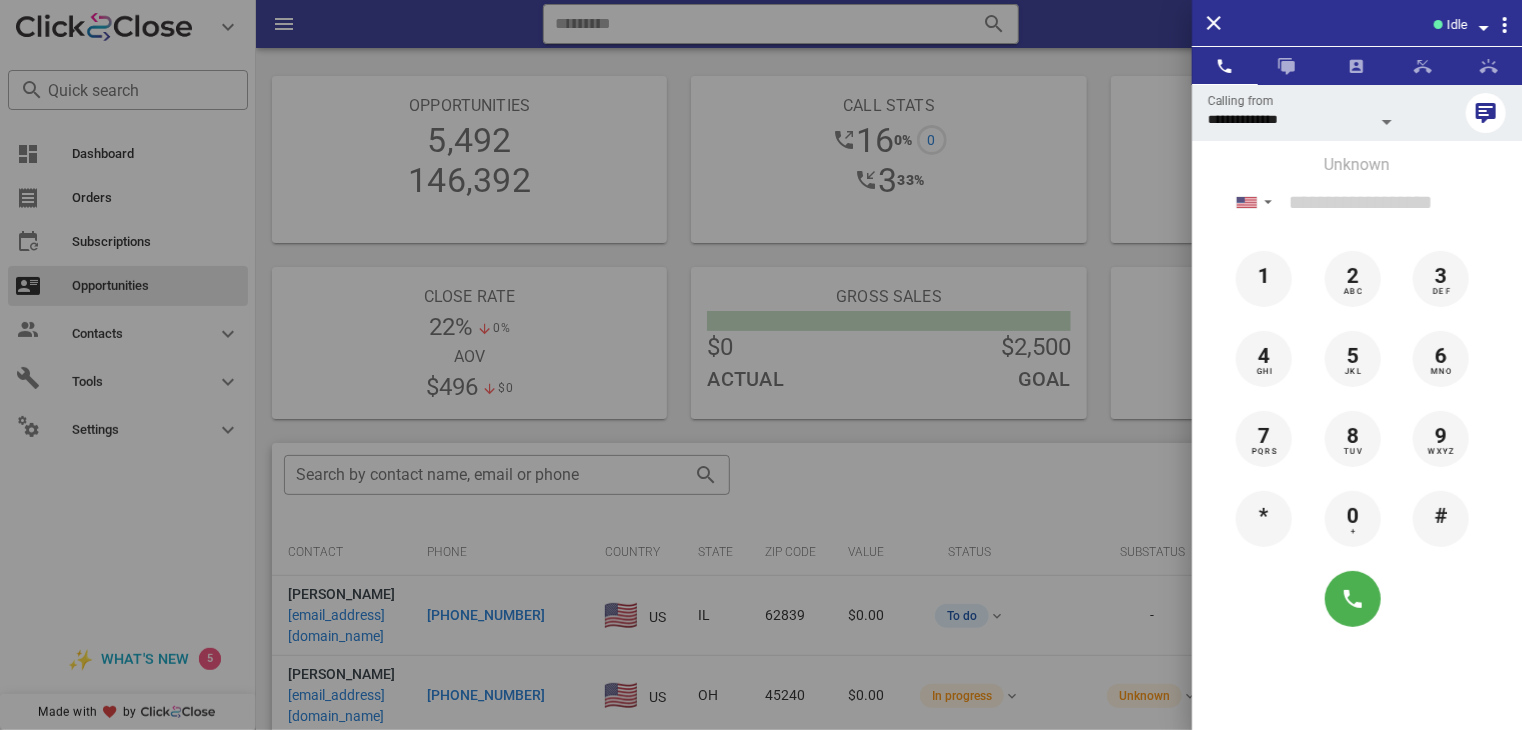 click at bounding box center (761, 365) 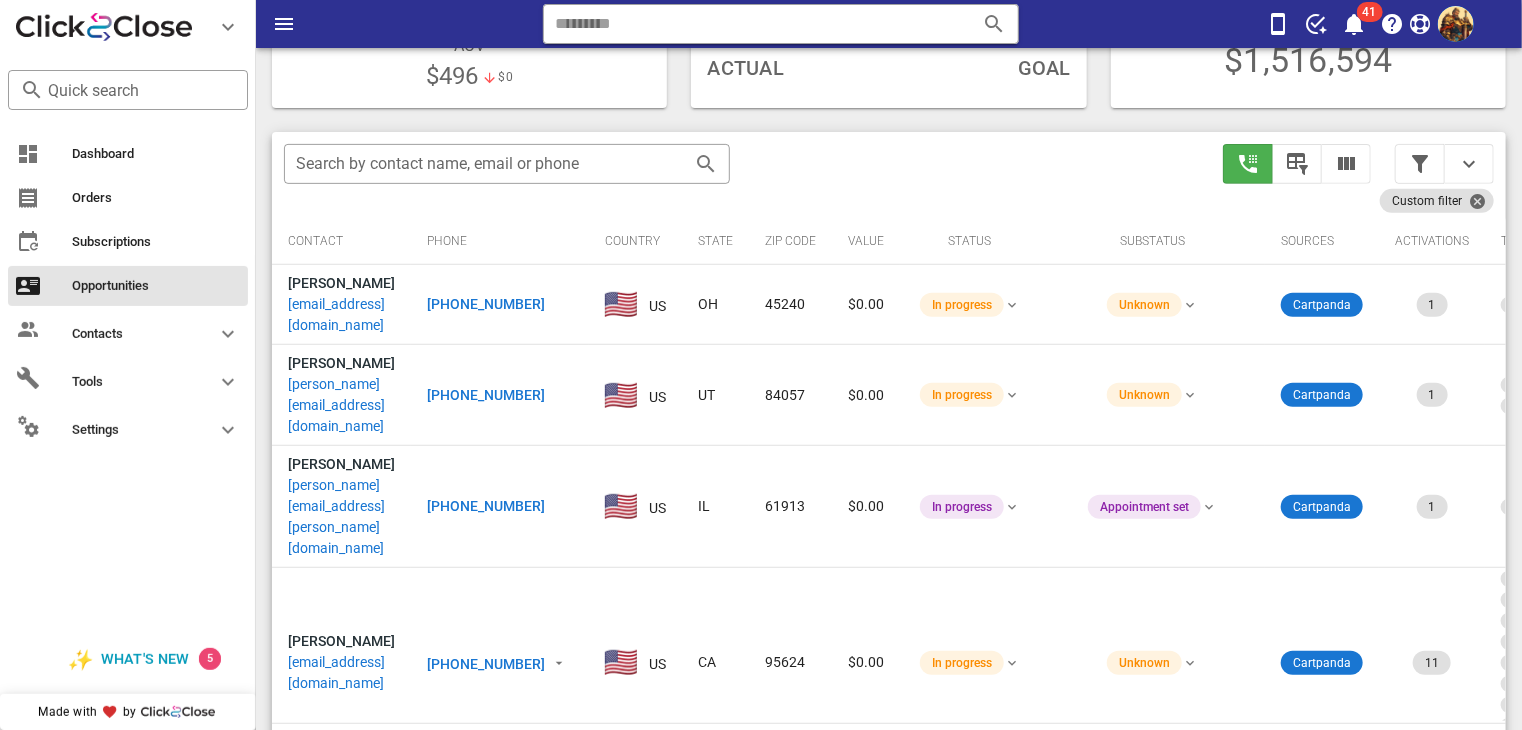 scroll, scrollTop: 379, scrollLeft: 0, axis: vertical 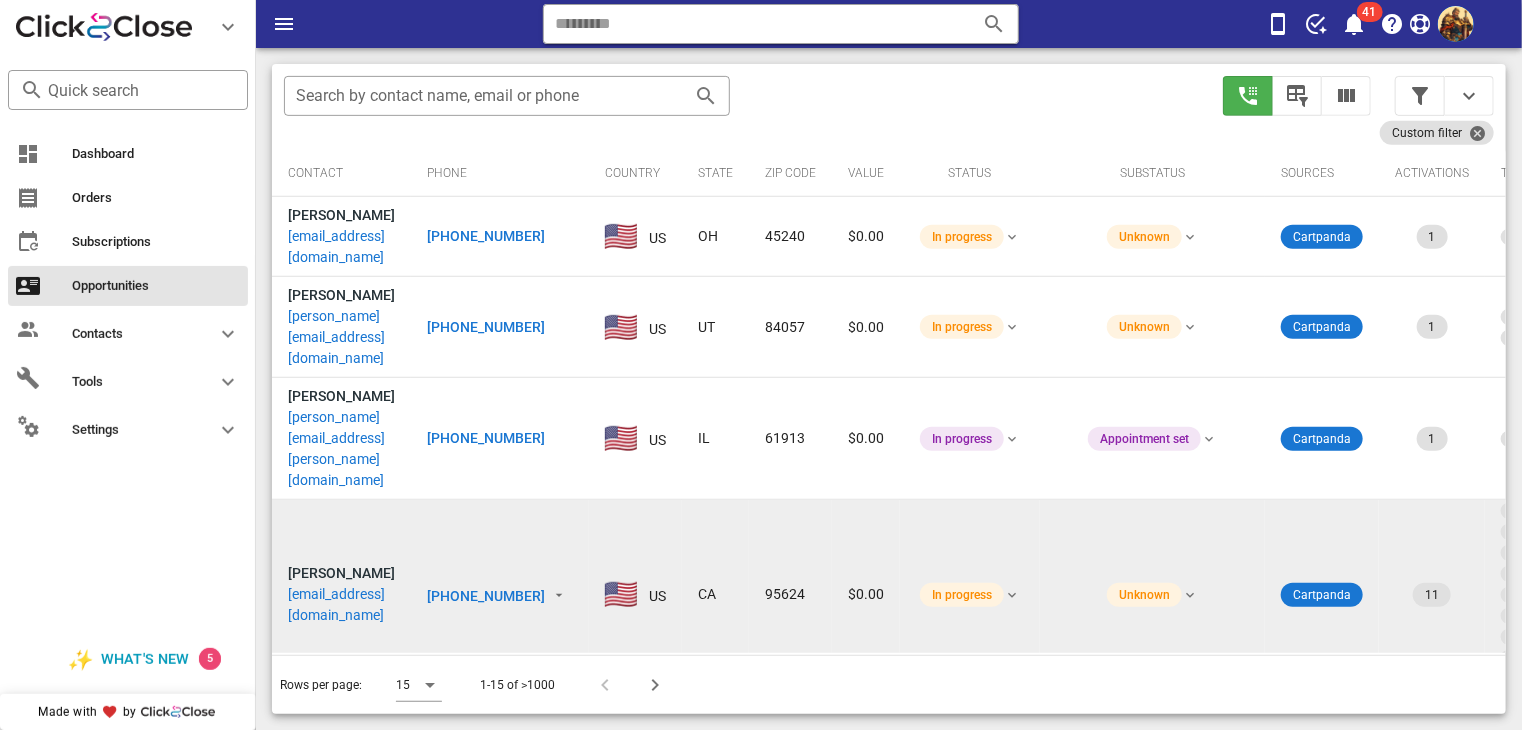 click on "Coleen Adlfinger  cadlfinger@comcast.net" at bounding box center [341, 594] 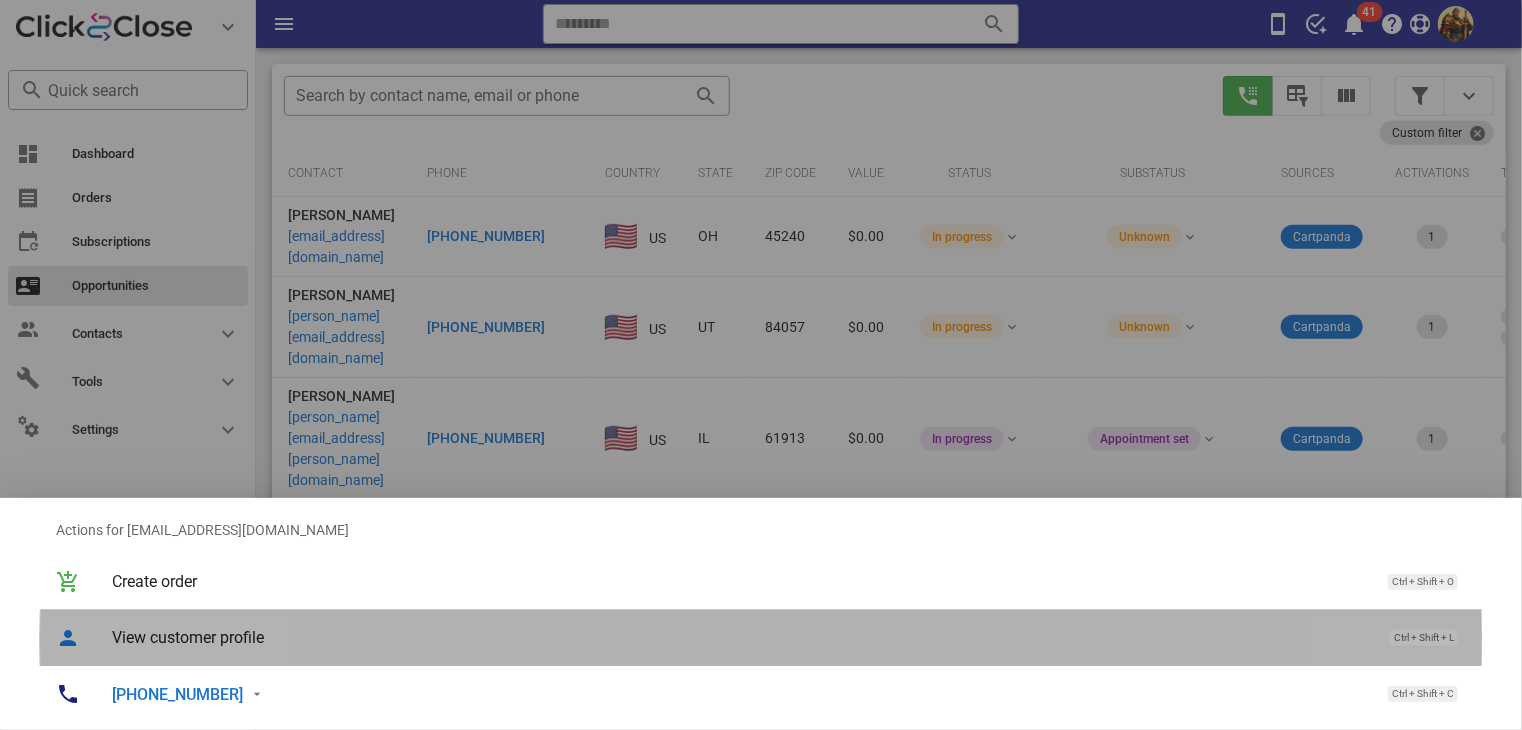 click on "View customer profile Ctrl + Shift + L" at bounding box center [789, 637] 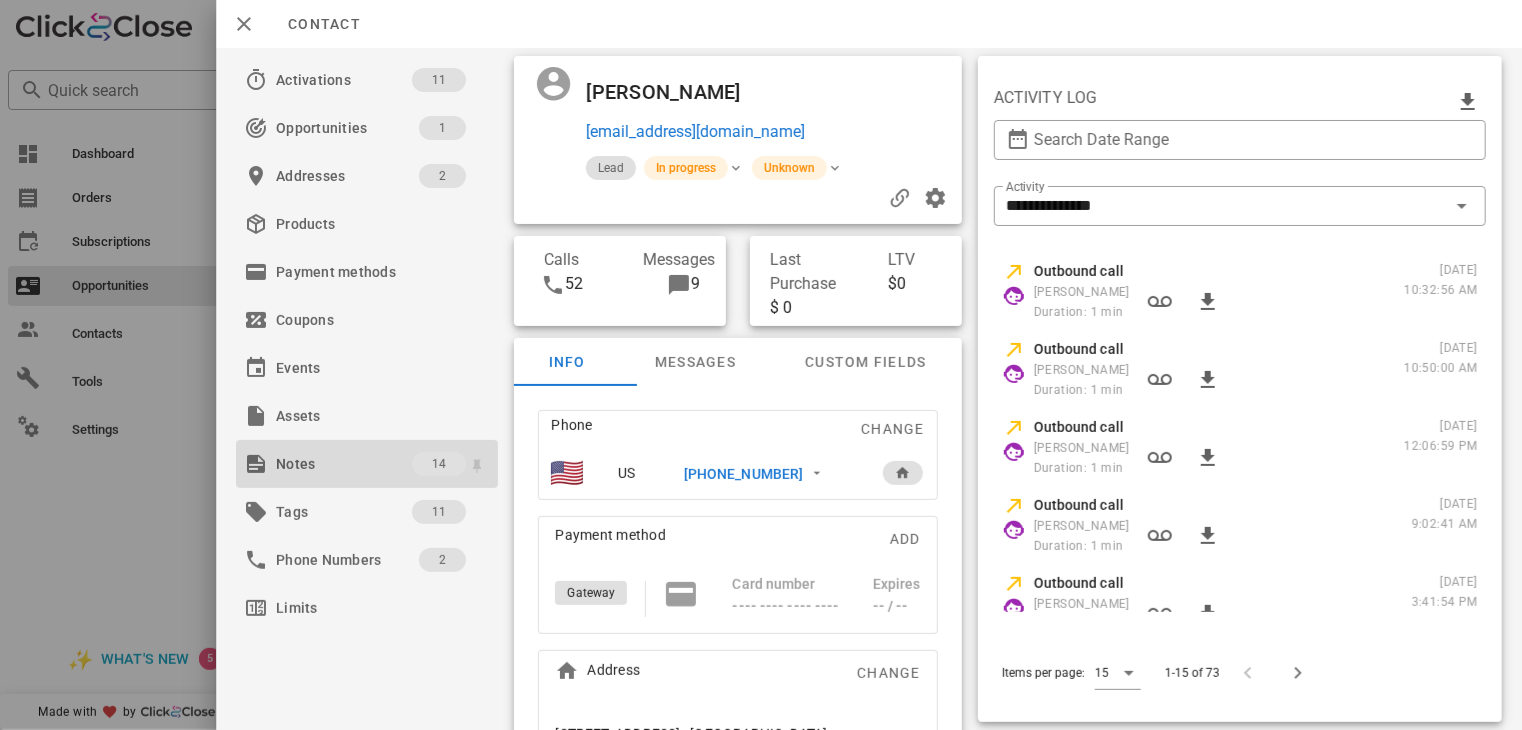 click on "Notes" at bounding box center [344, 464] 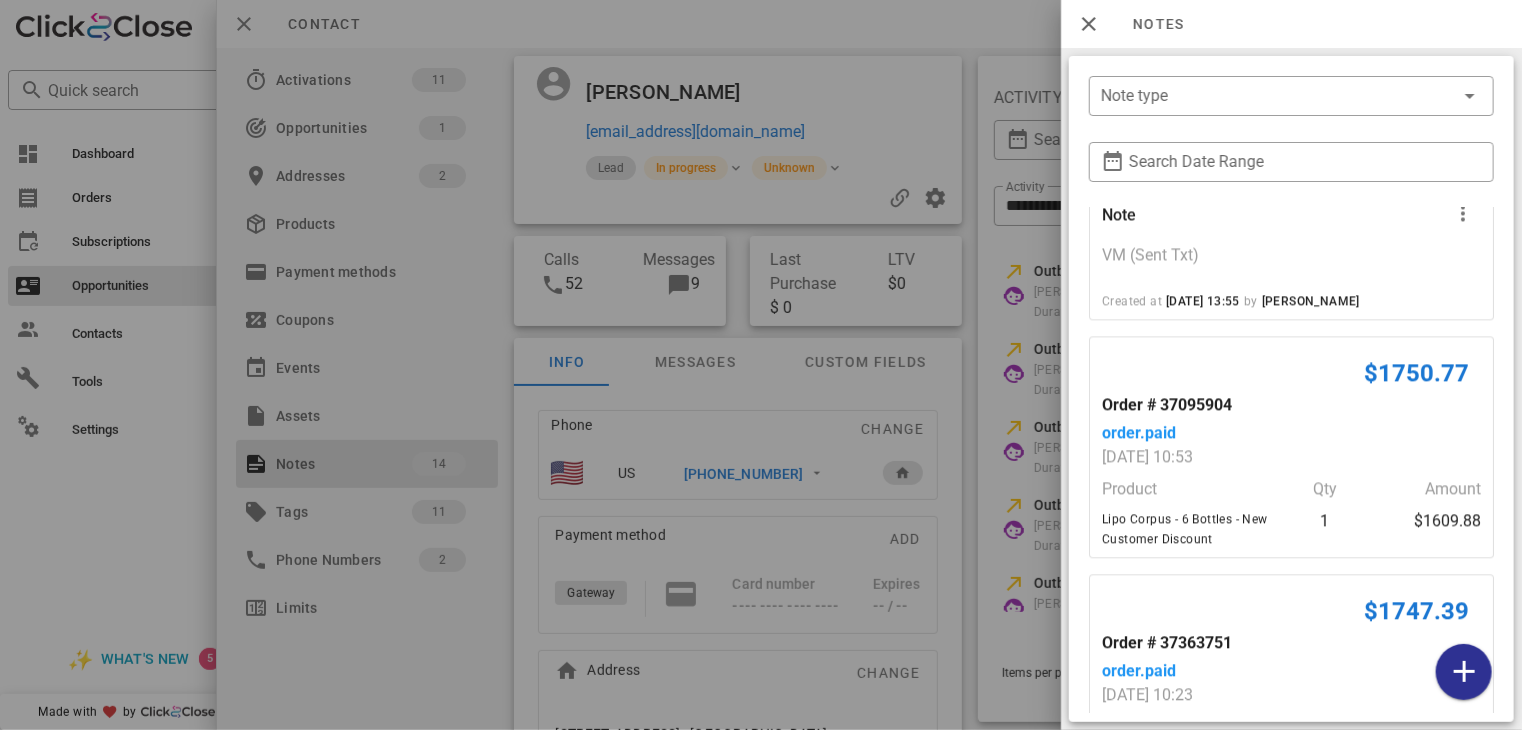 scroll, scrollTop: 2401, scrollLeft: 0, axis: vertical 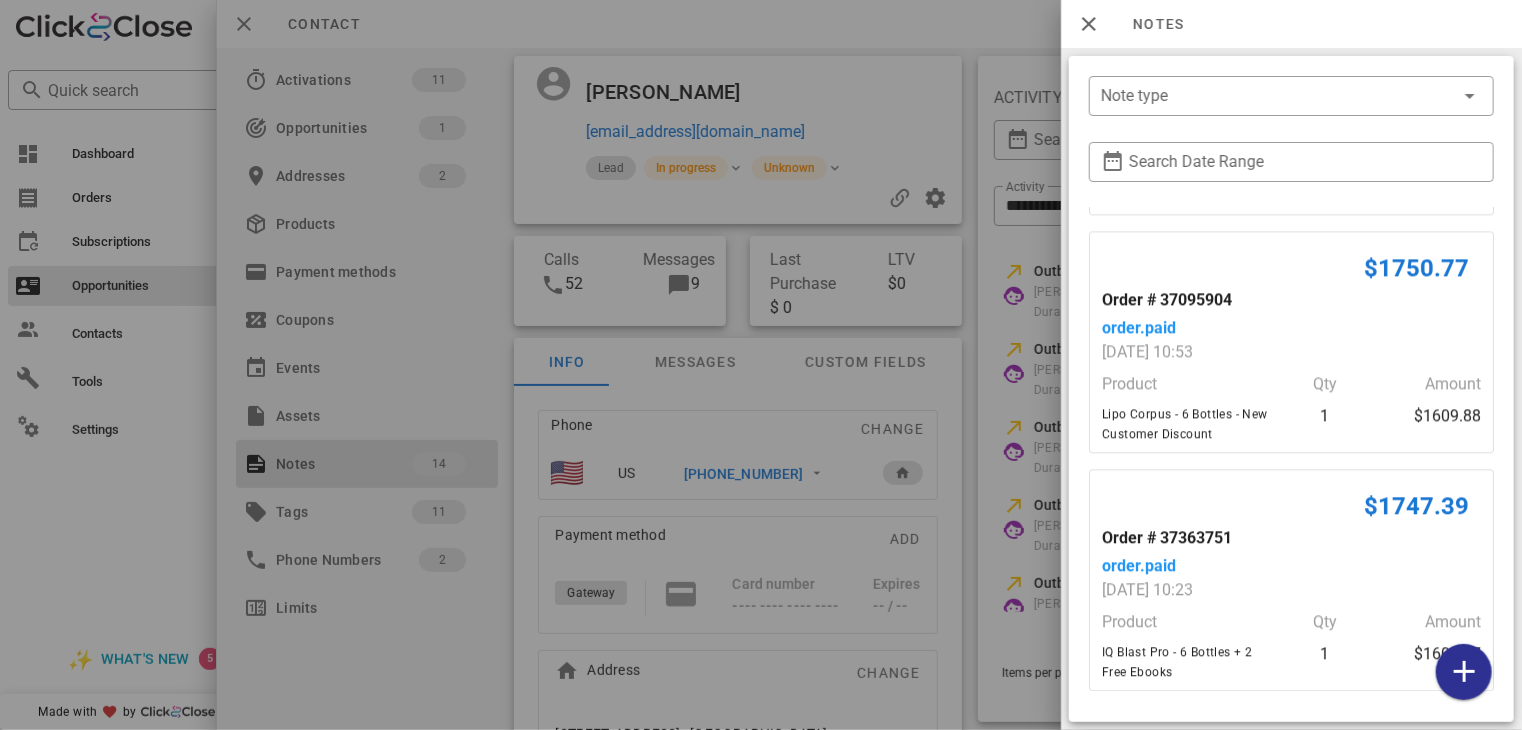 click at bounding box center [761, 365] 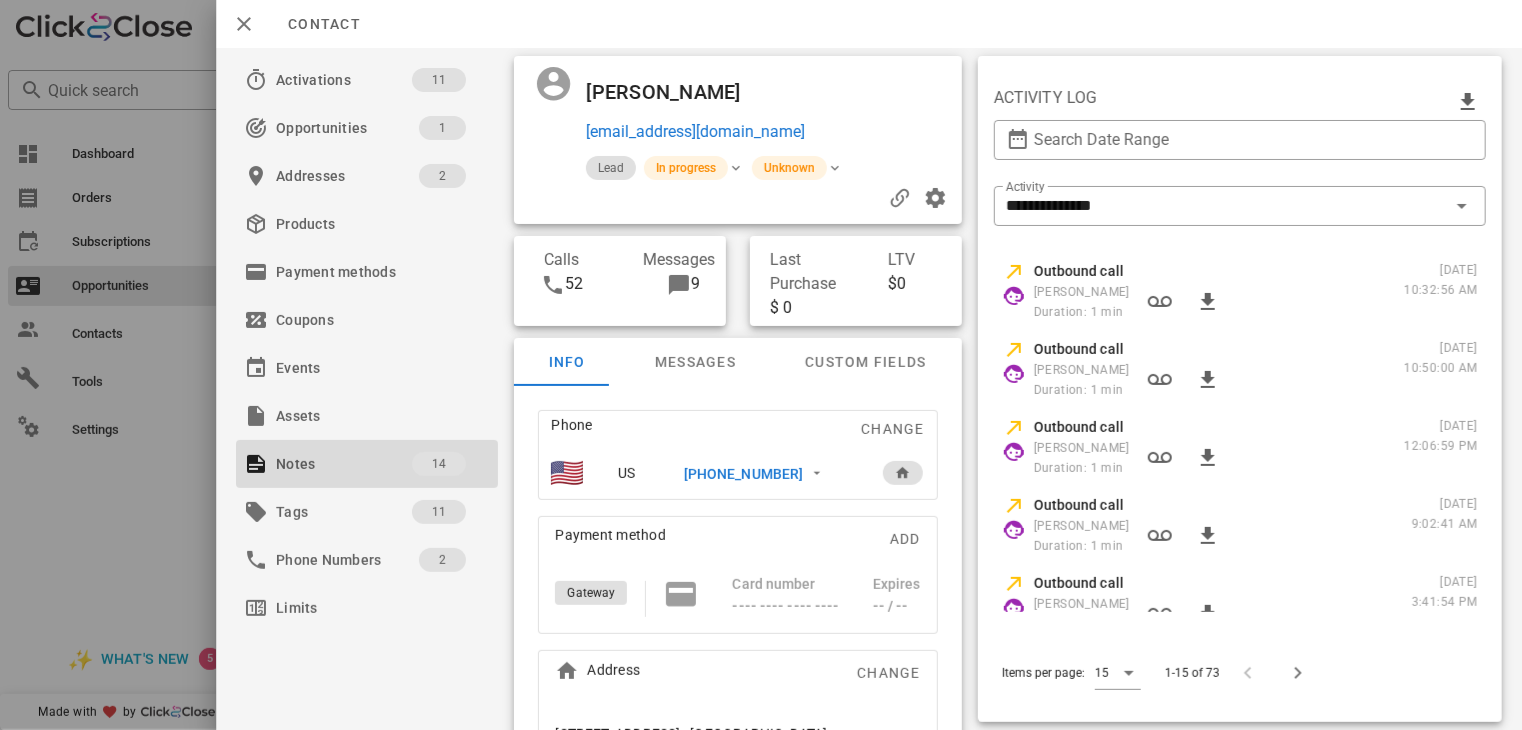 click on "+19162134826" at bounding box center [743, 474] 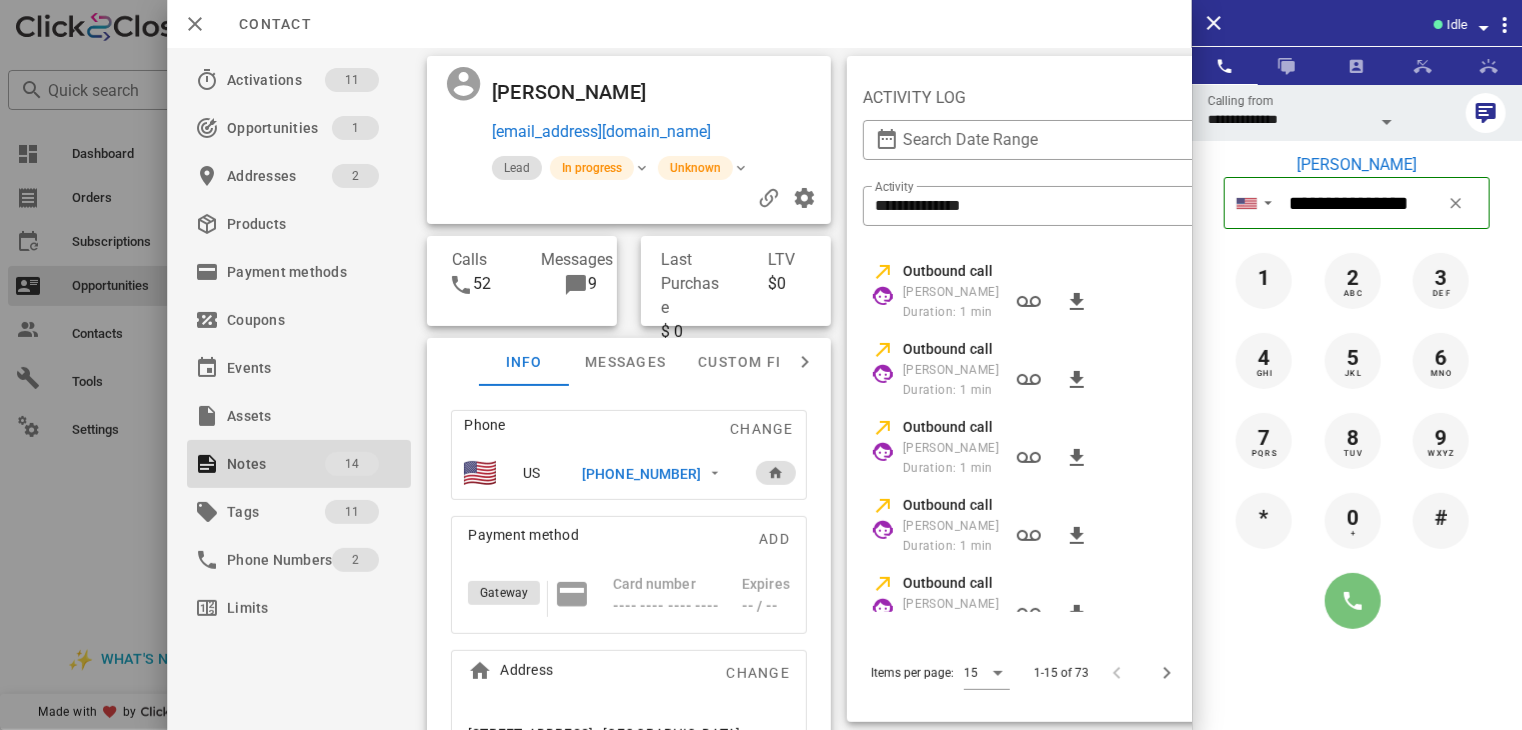 click at bounding box center [1353, 601] 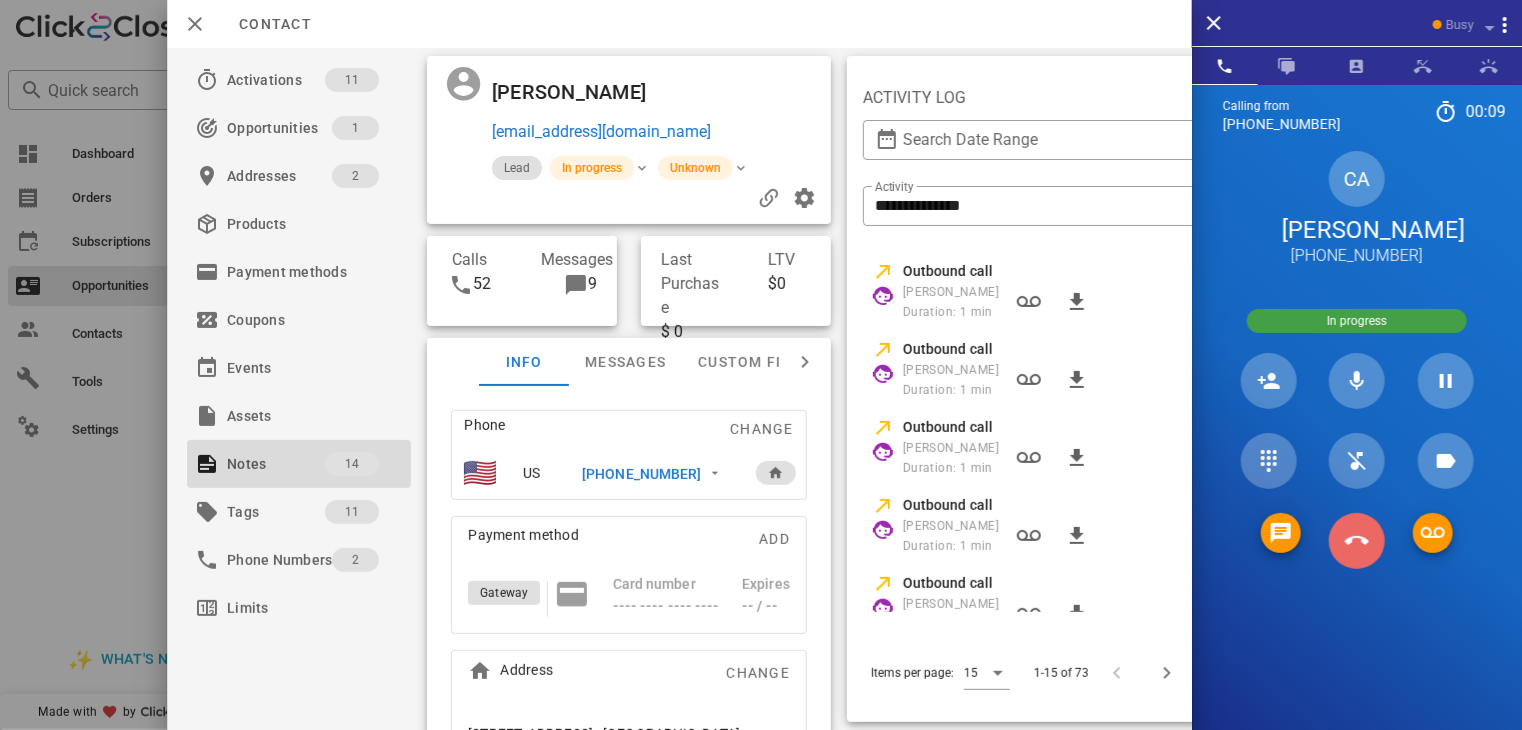 click at bounding box center (1357, 541) 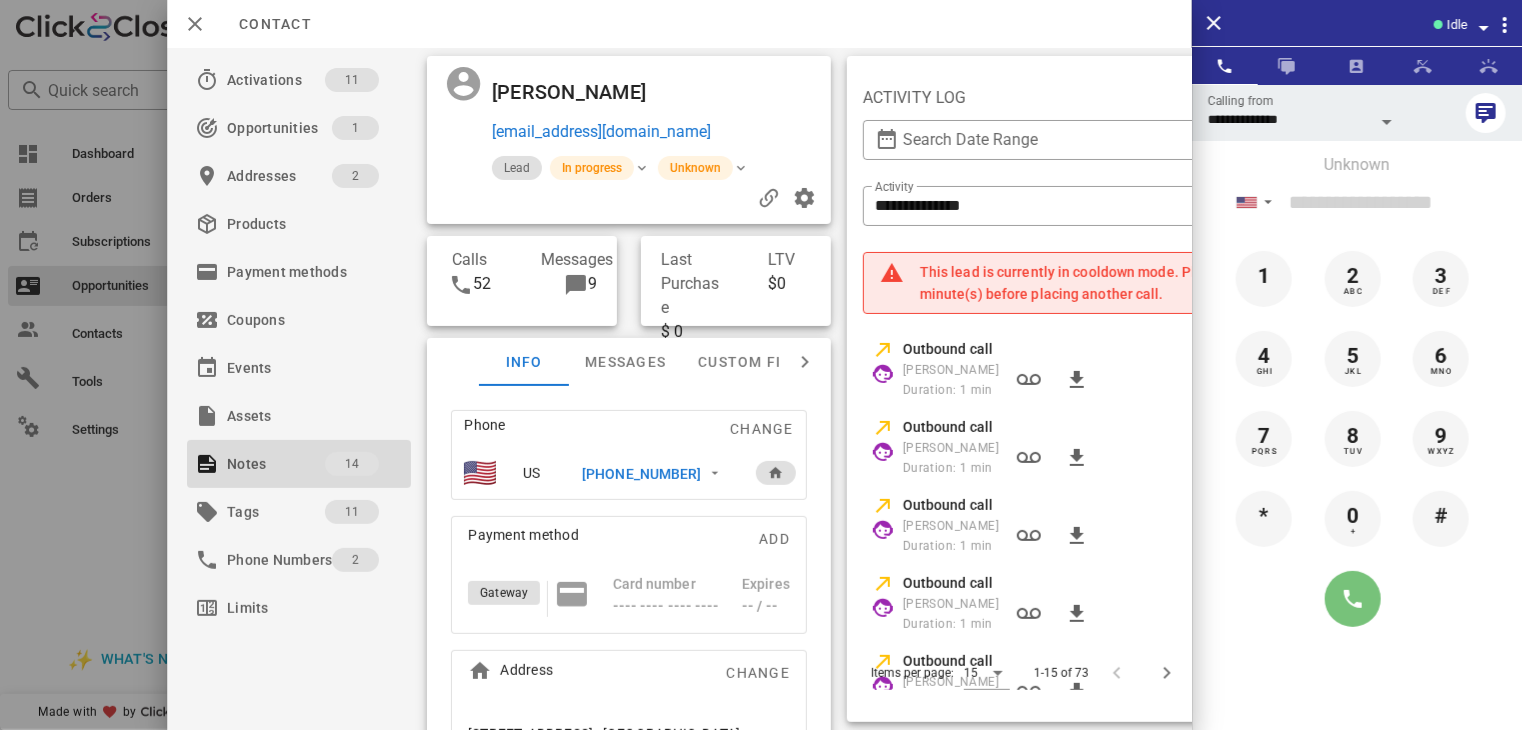 click at bounding box center (1353, 599) 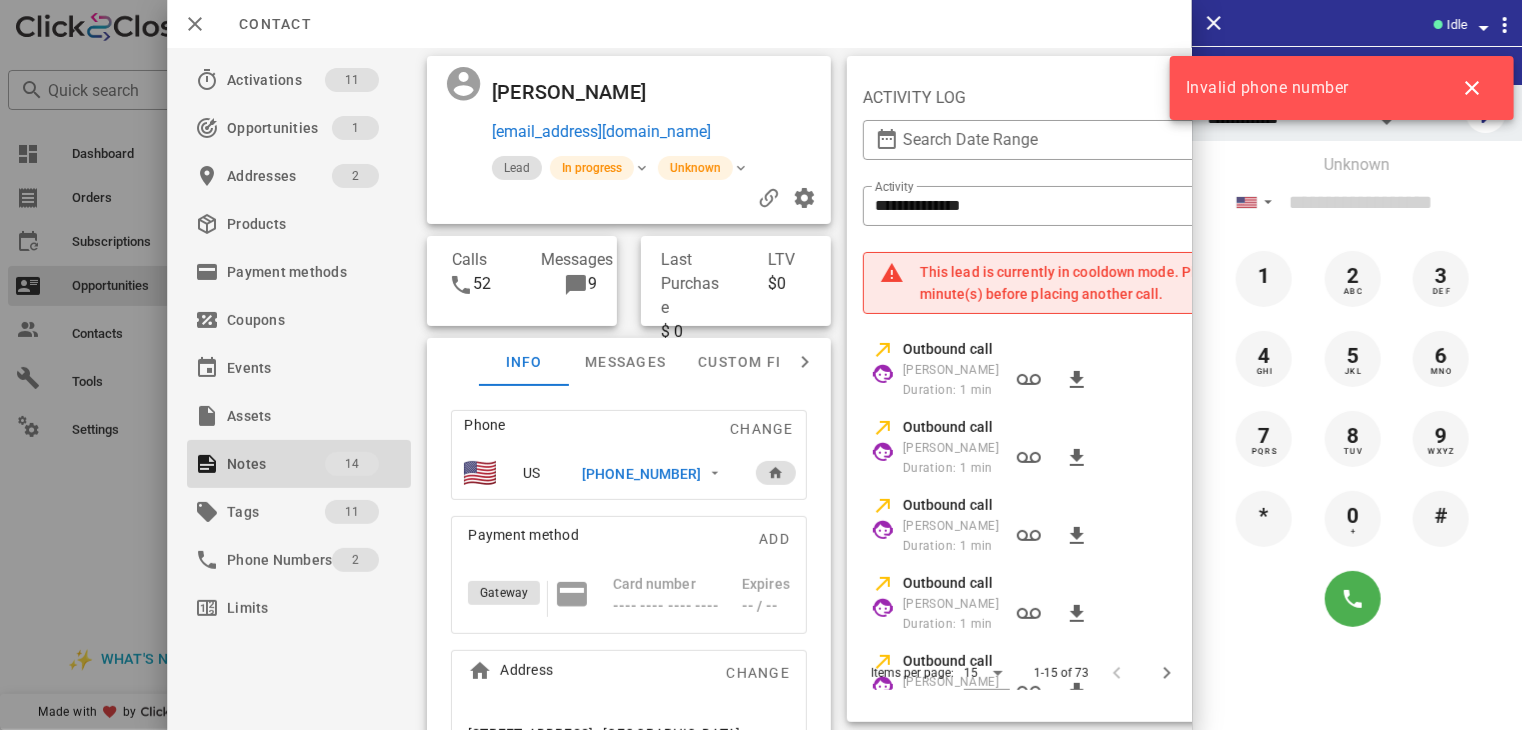 click on "+19162134826" at bounding box center (641, 474) 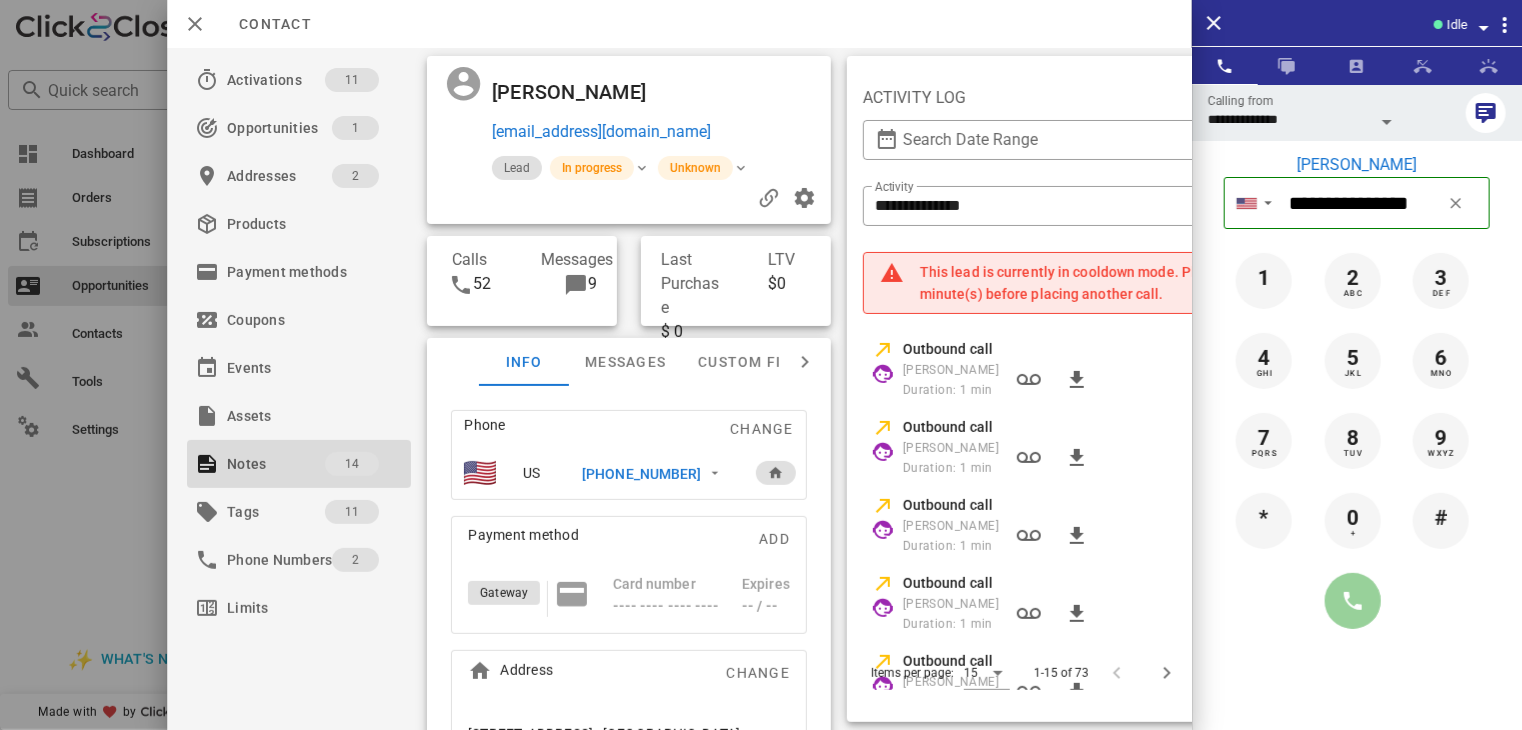 click at bounding box center [1353, 601] 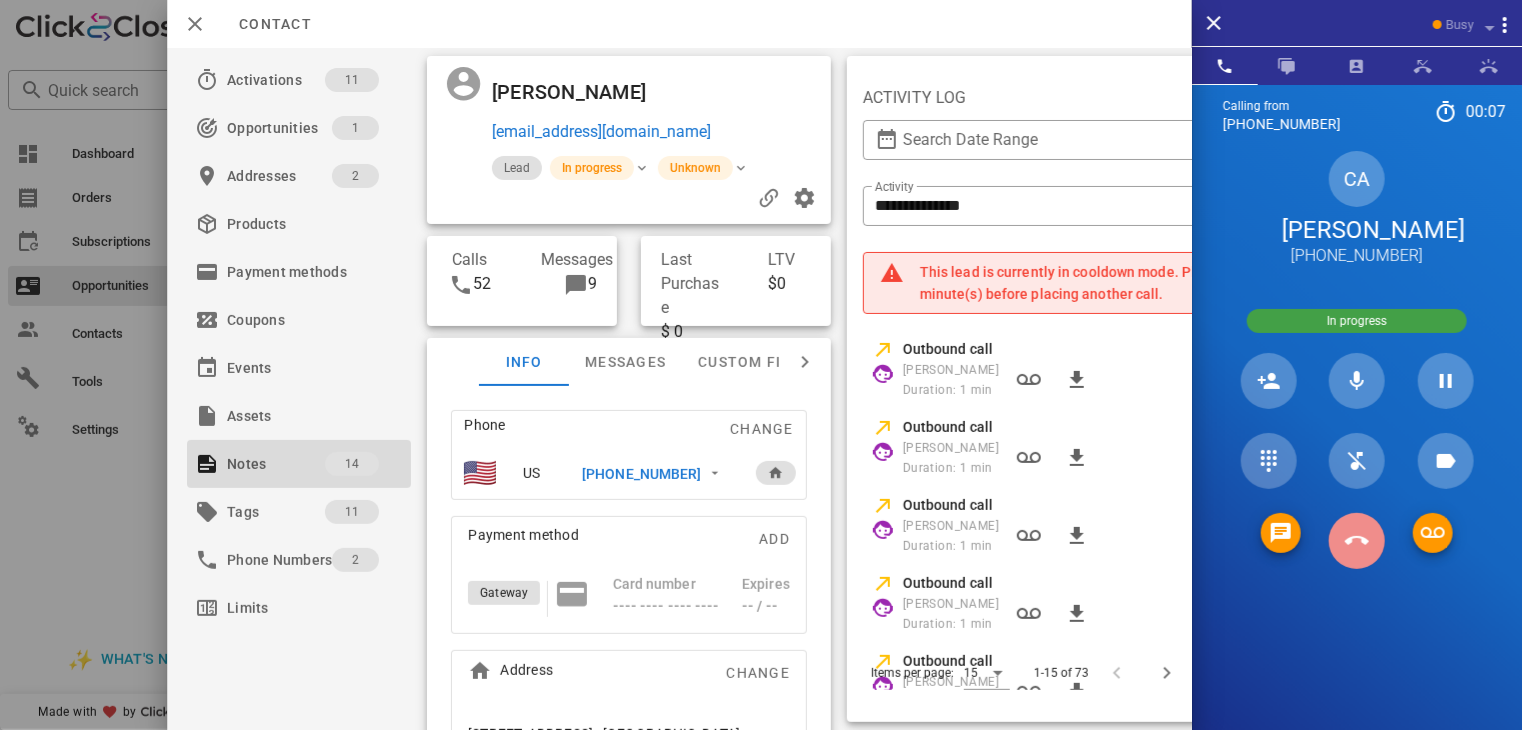 drag, startPoint x: 1336, startPoint y: 580, endPoint x: 1352, endPoint y: 576, distance: 16.492422 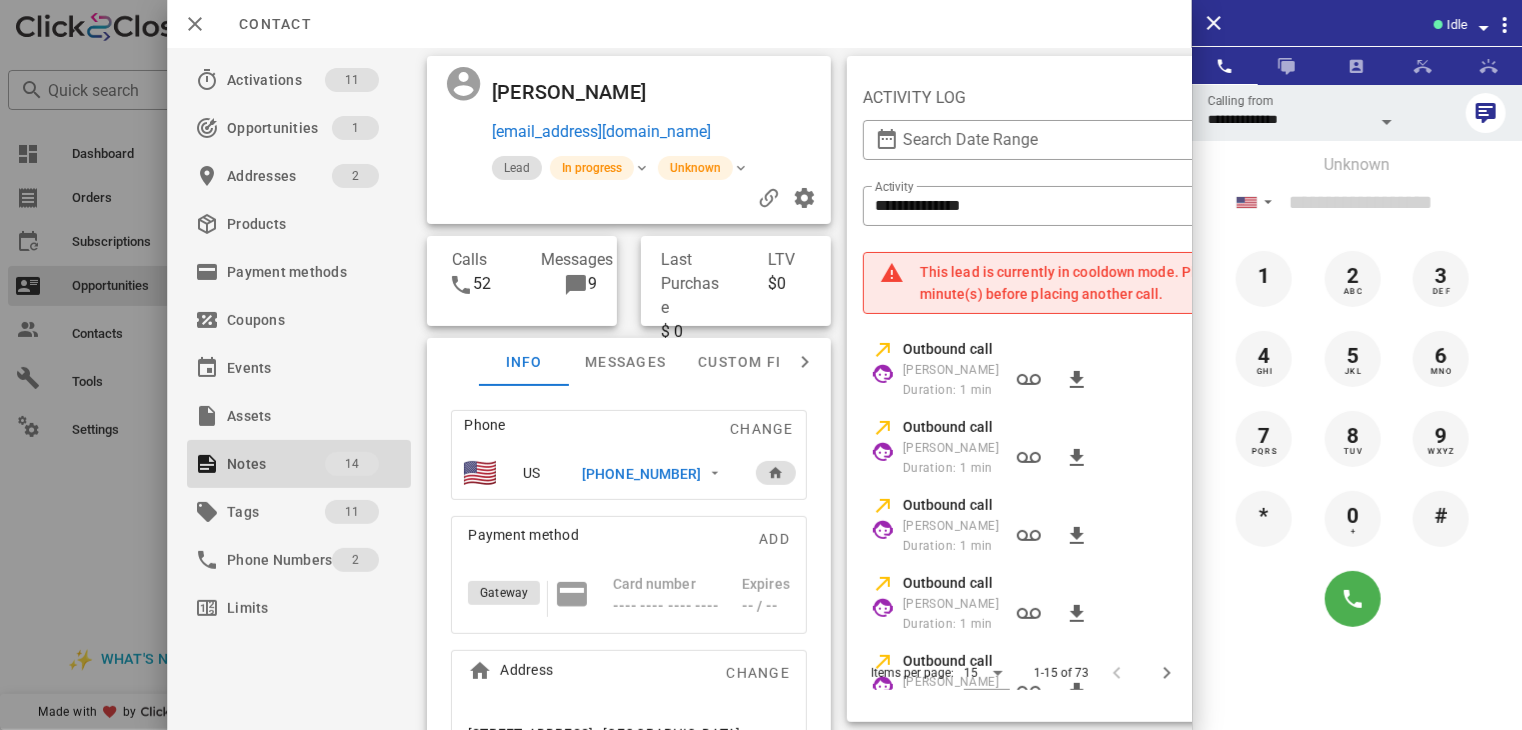 click at bounding box center [761, 365] 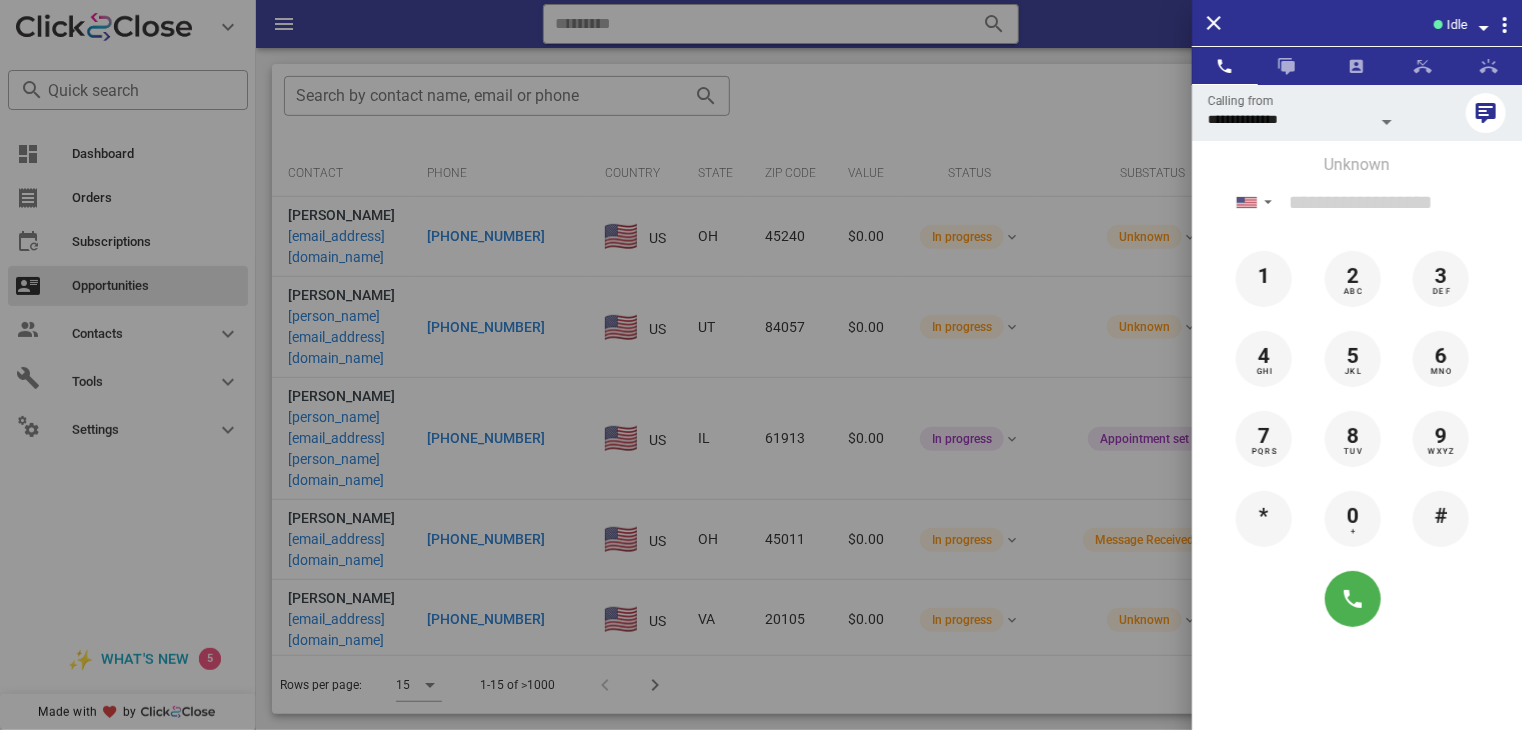 click at bounding box center [761, 365] 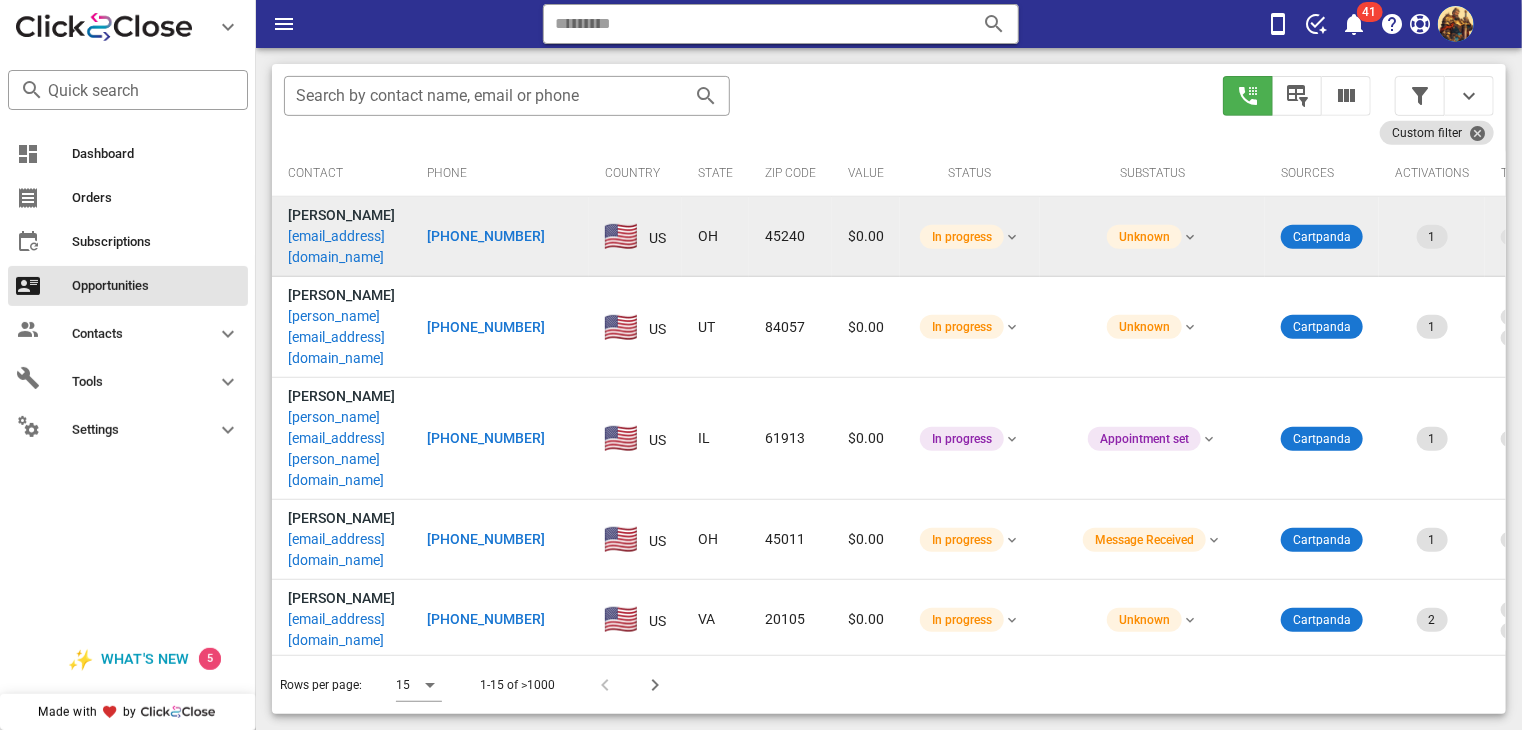 click on "44sg22@gmail.com" at bounding box center [341, 247] 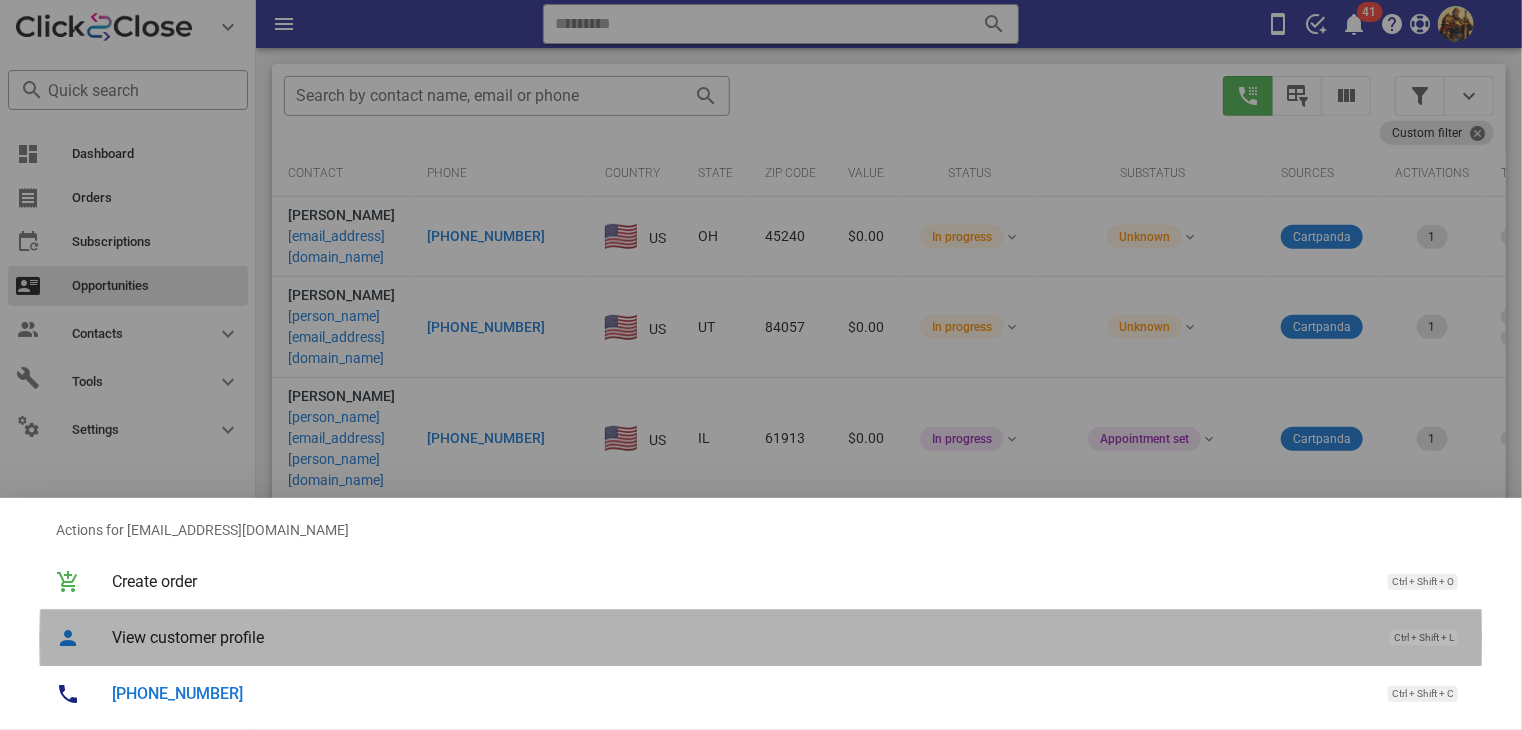 click on "View customer profile Ctrl + Shift + L" at bounding box center [789, 637] 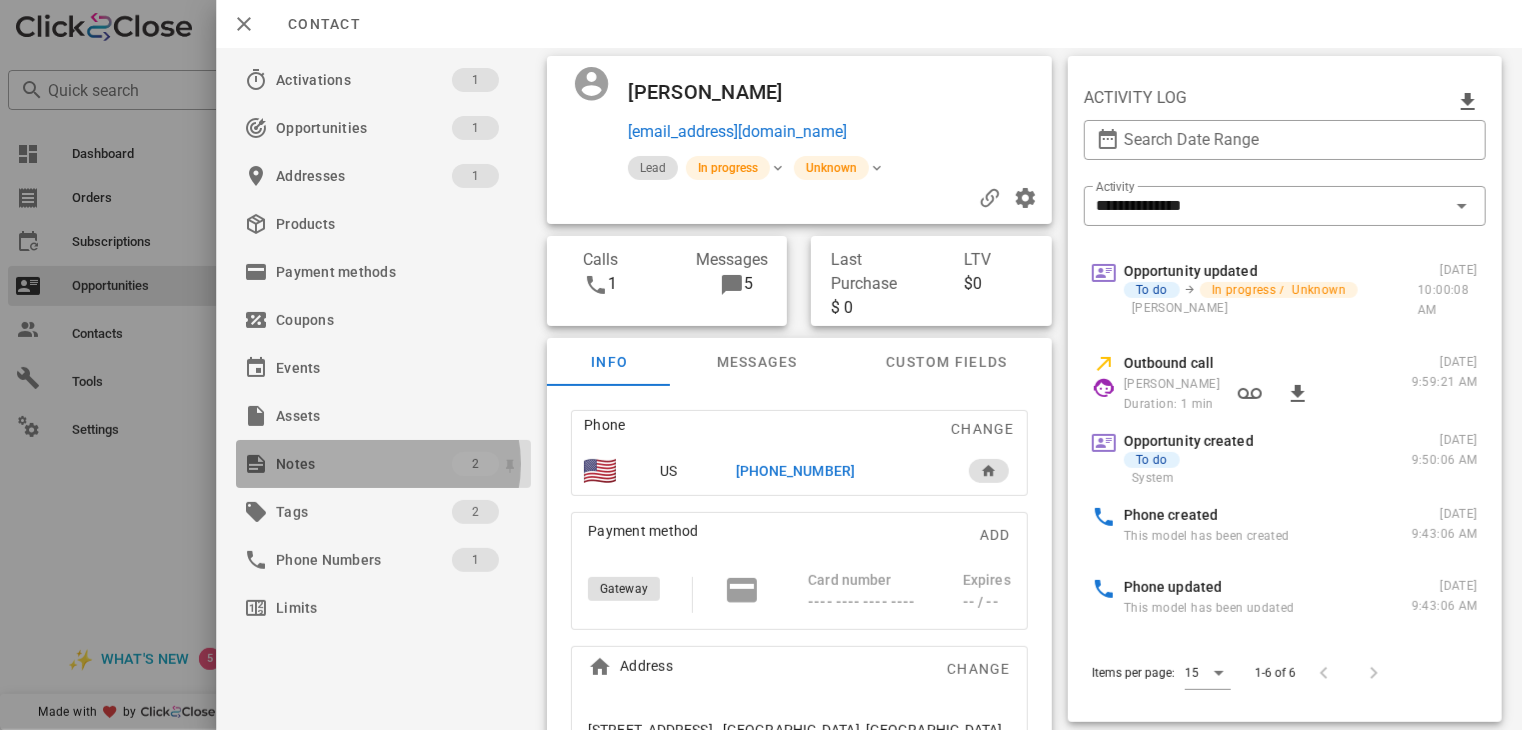 click on "Notes" at bounding box center (364, 464) 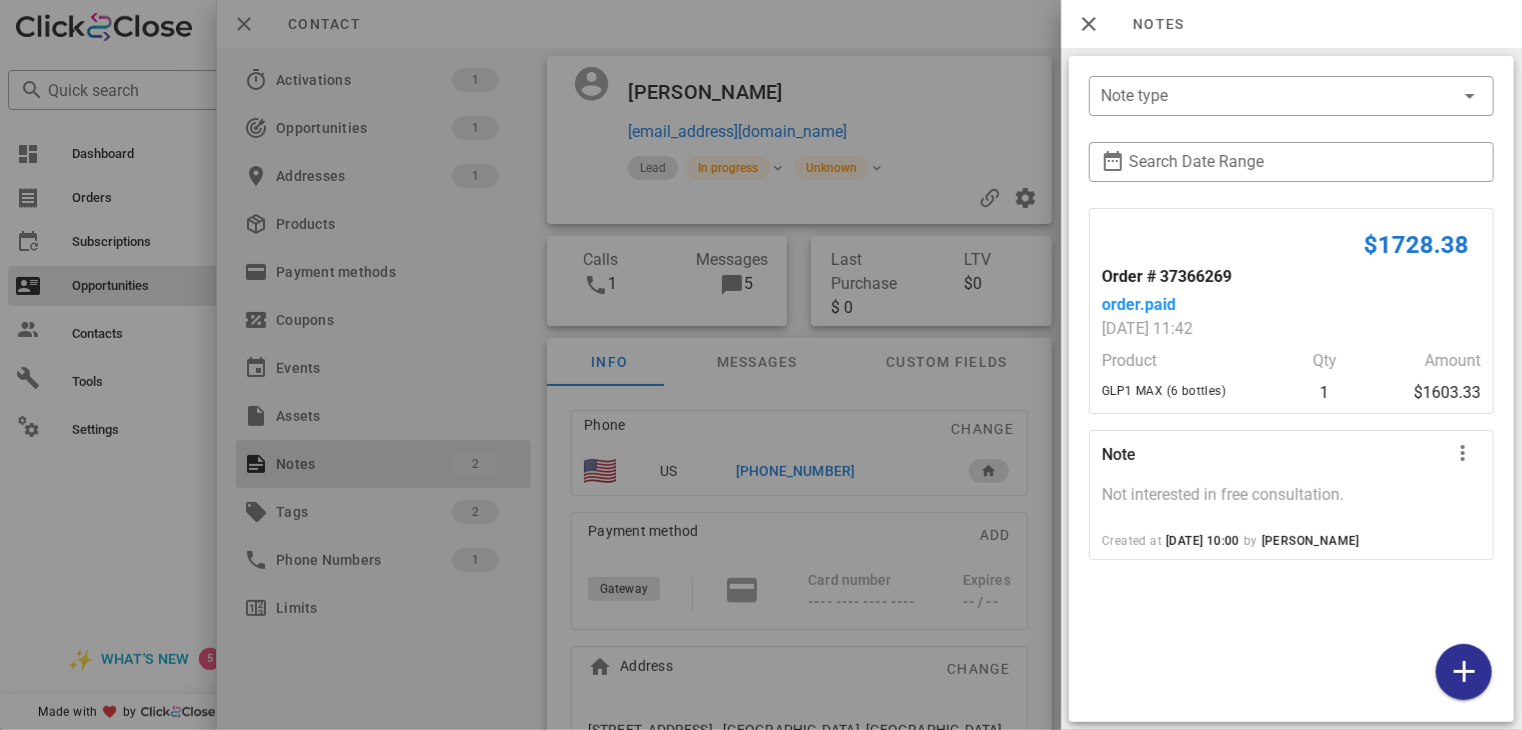 click at bounding box center (761, 365) 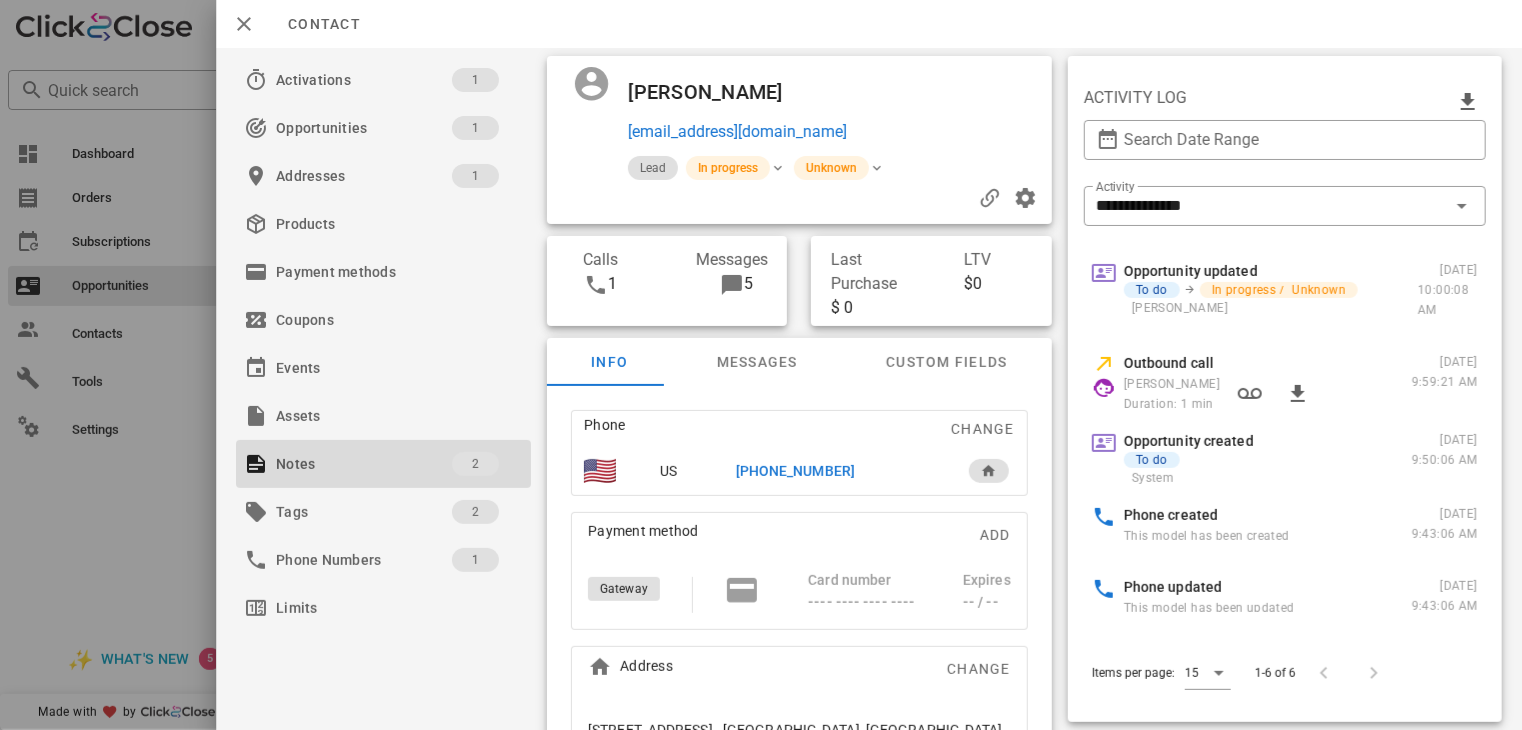 drag, startPoint x: 94, startPoint y: 549, endPoint x: 138, endPoint y: 611, distance: 76.02631 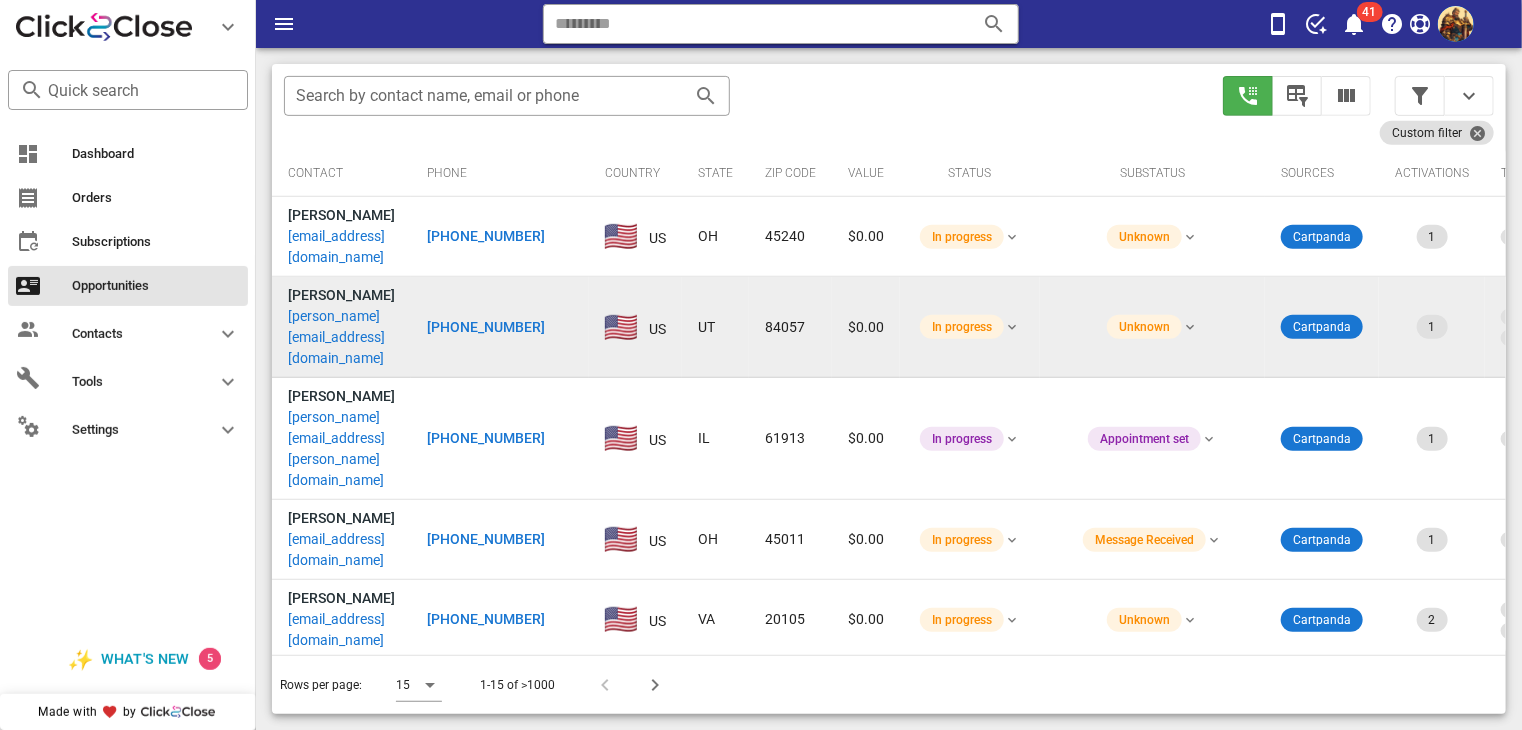 click on "rick@robertsmechanical.com" at bounding box center (341, 337) 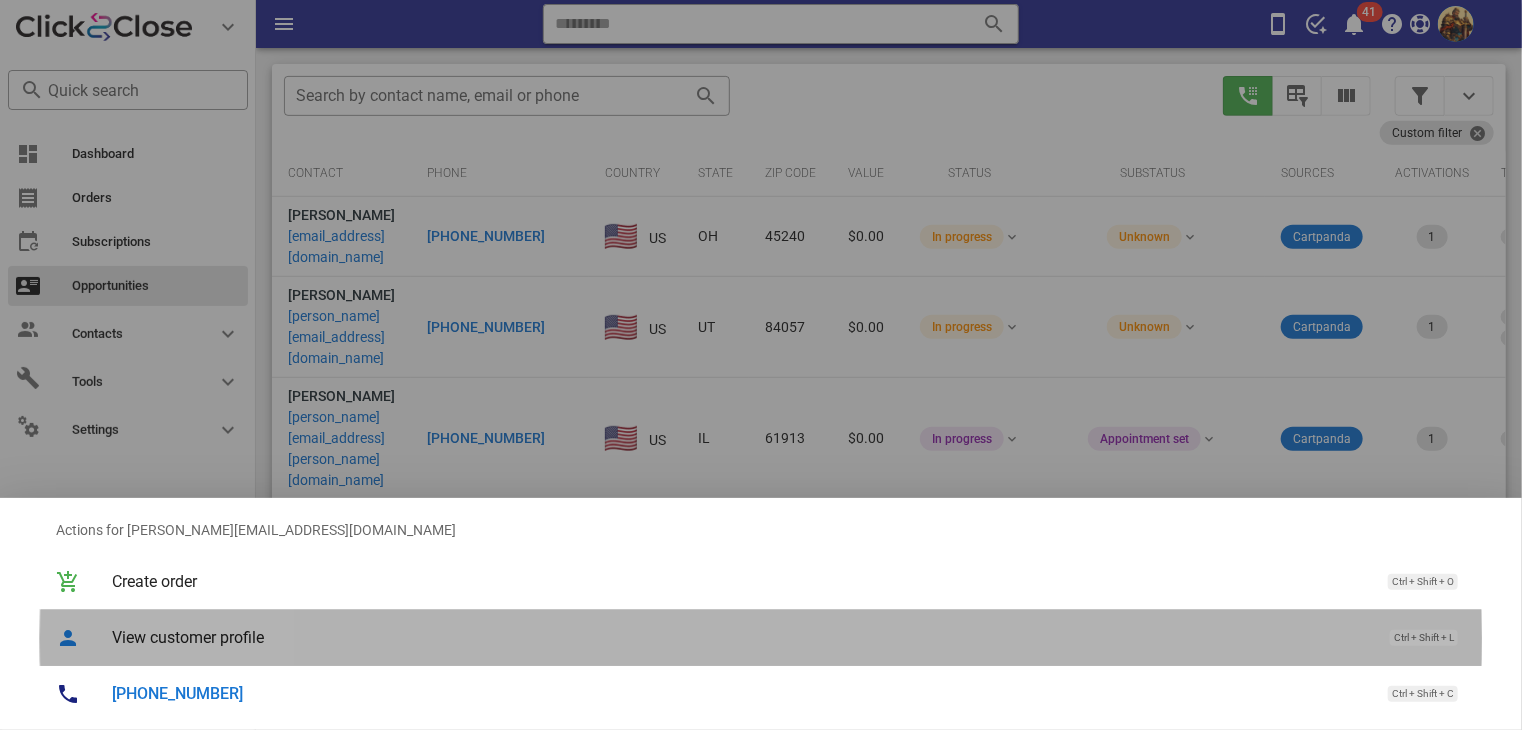 click on "View customer profile" at bounding box center [741, 637] 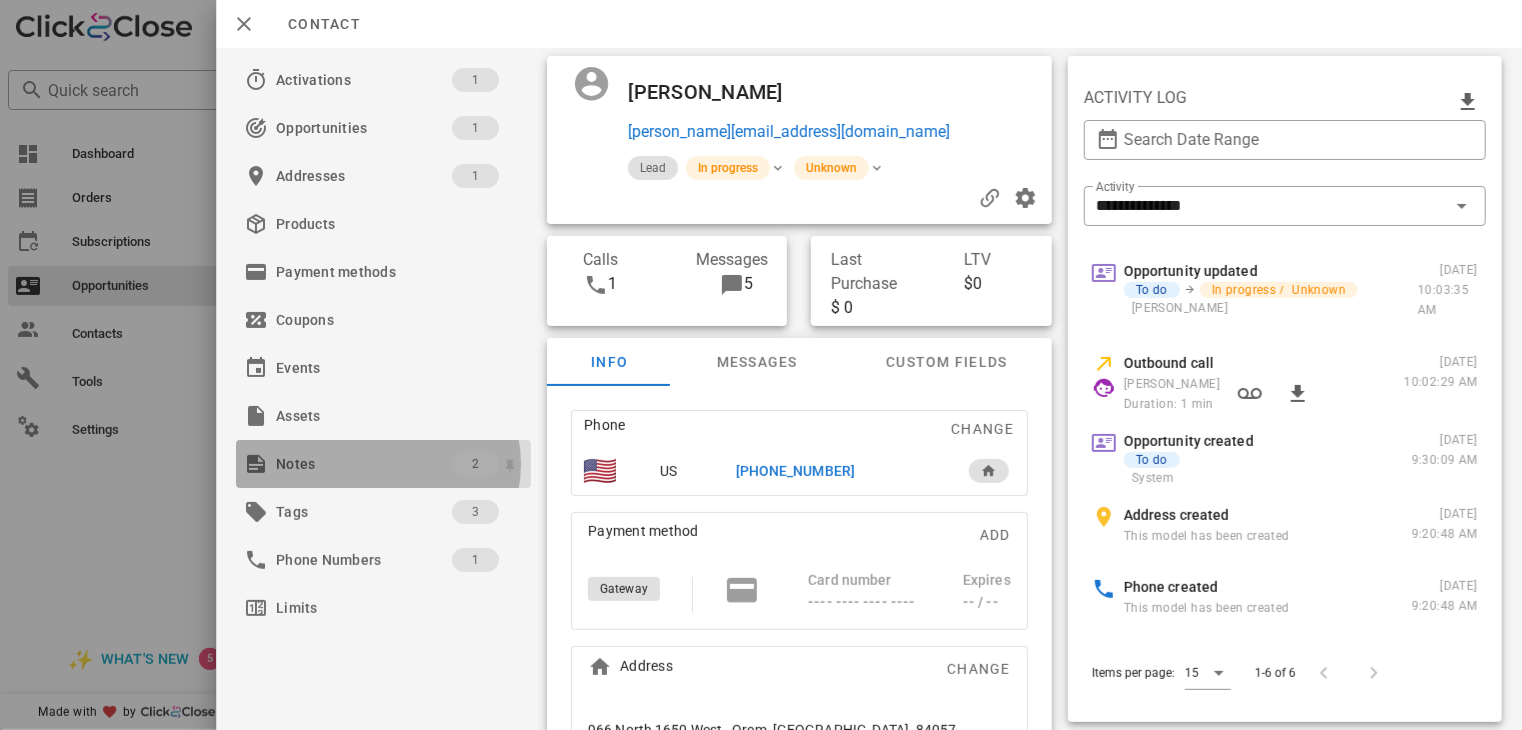 click on "Notes" at bounding box center [364, 464] 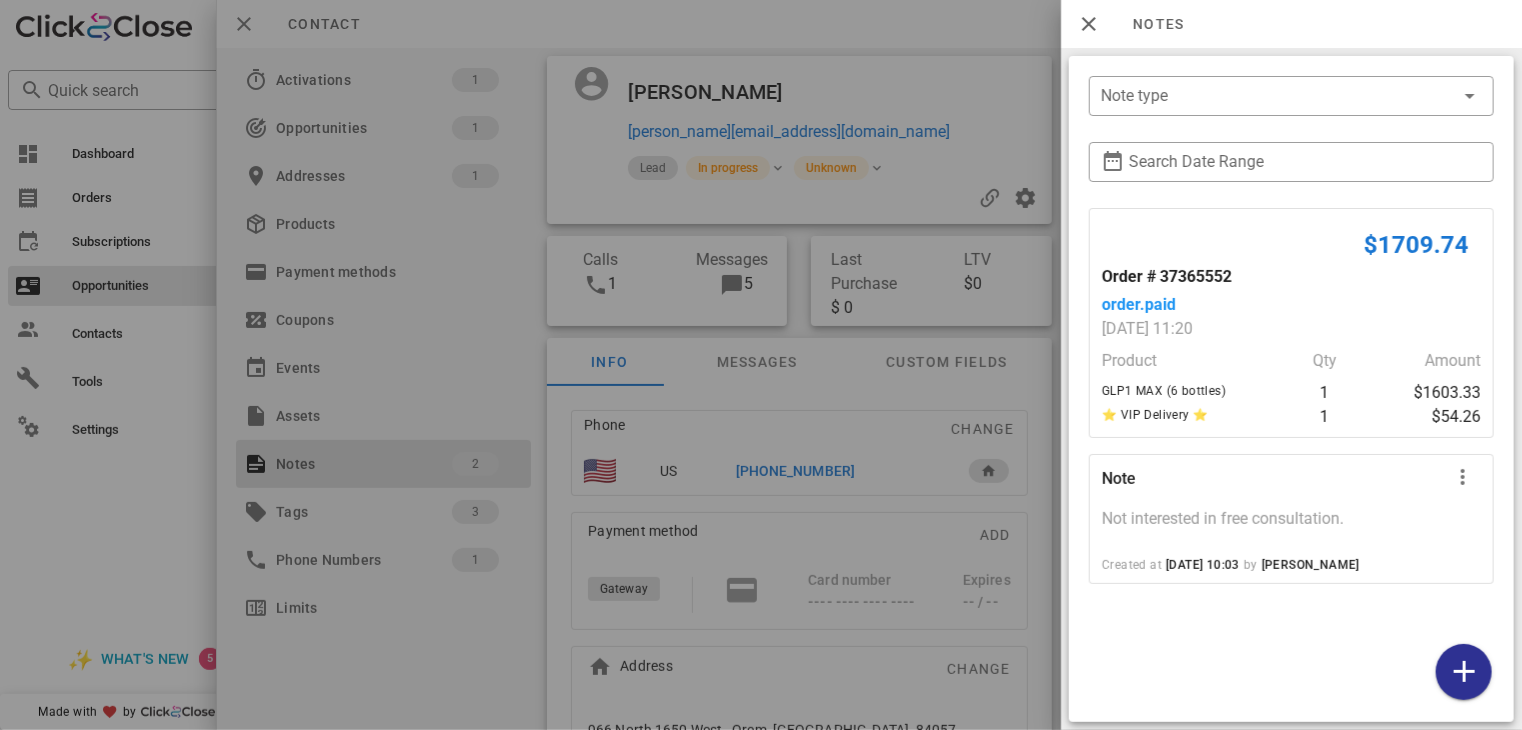 click at bounding box center [761, 365] 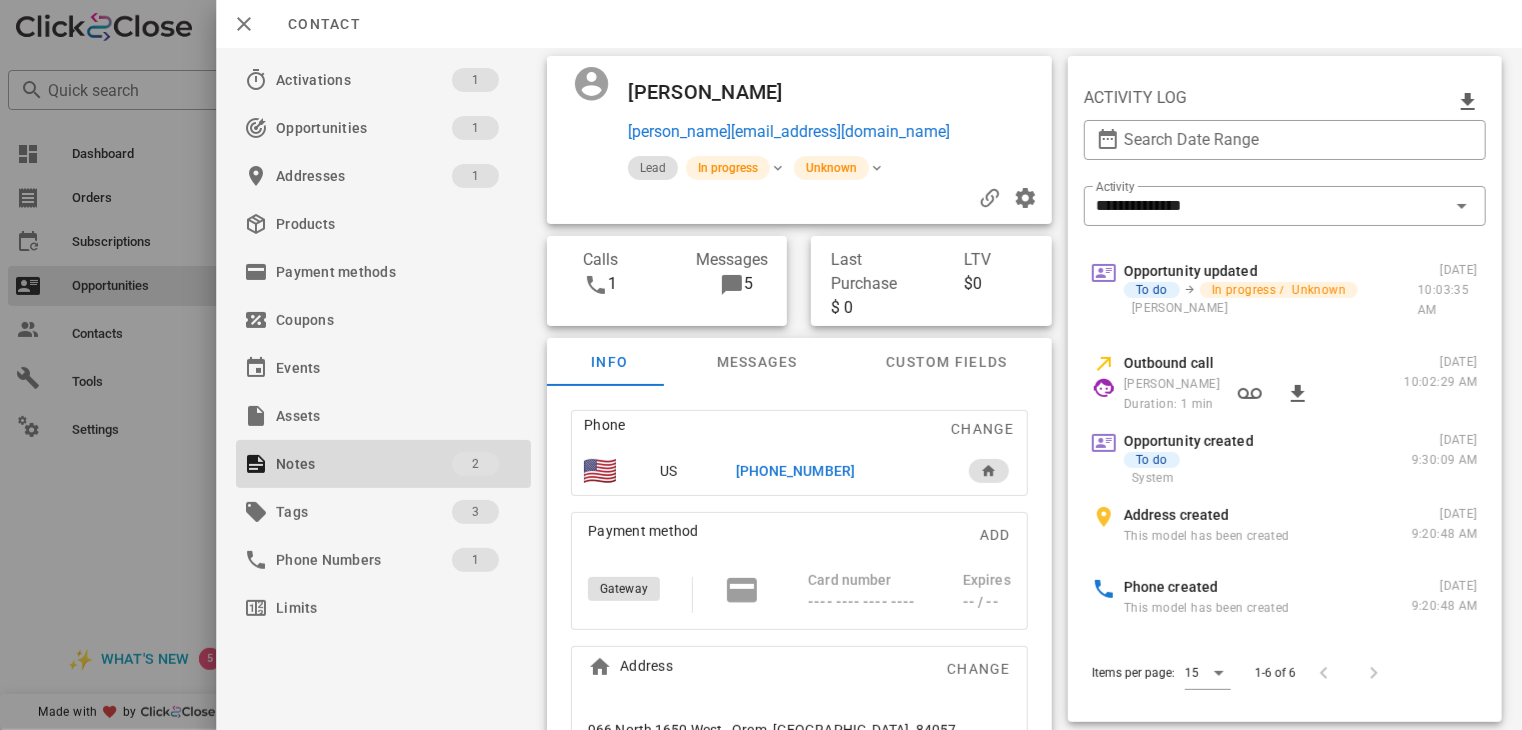 click at bounding box center [761, 365] 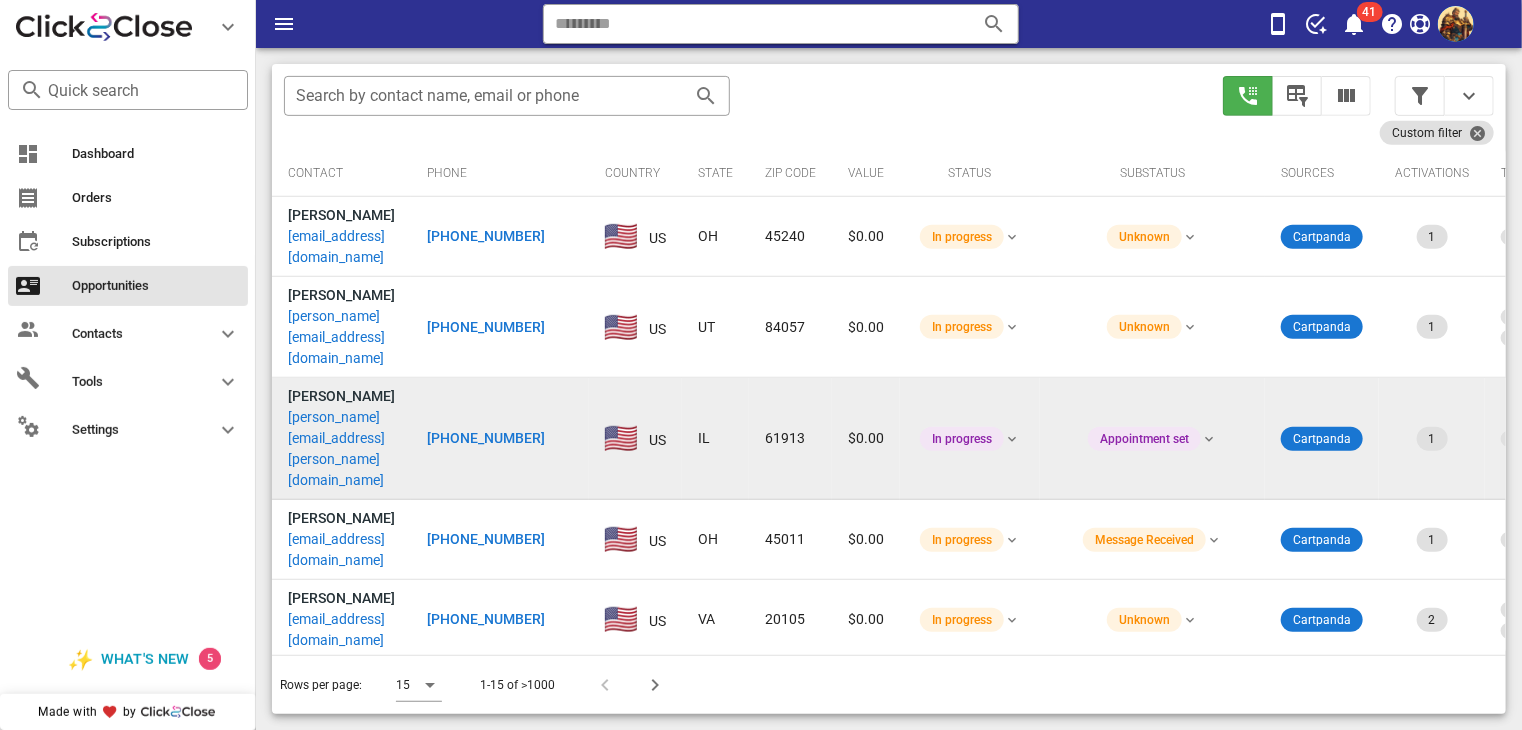 click on "tena.combs@yahoo.com" at bounding box center (341, 449) 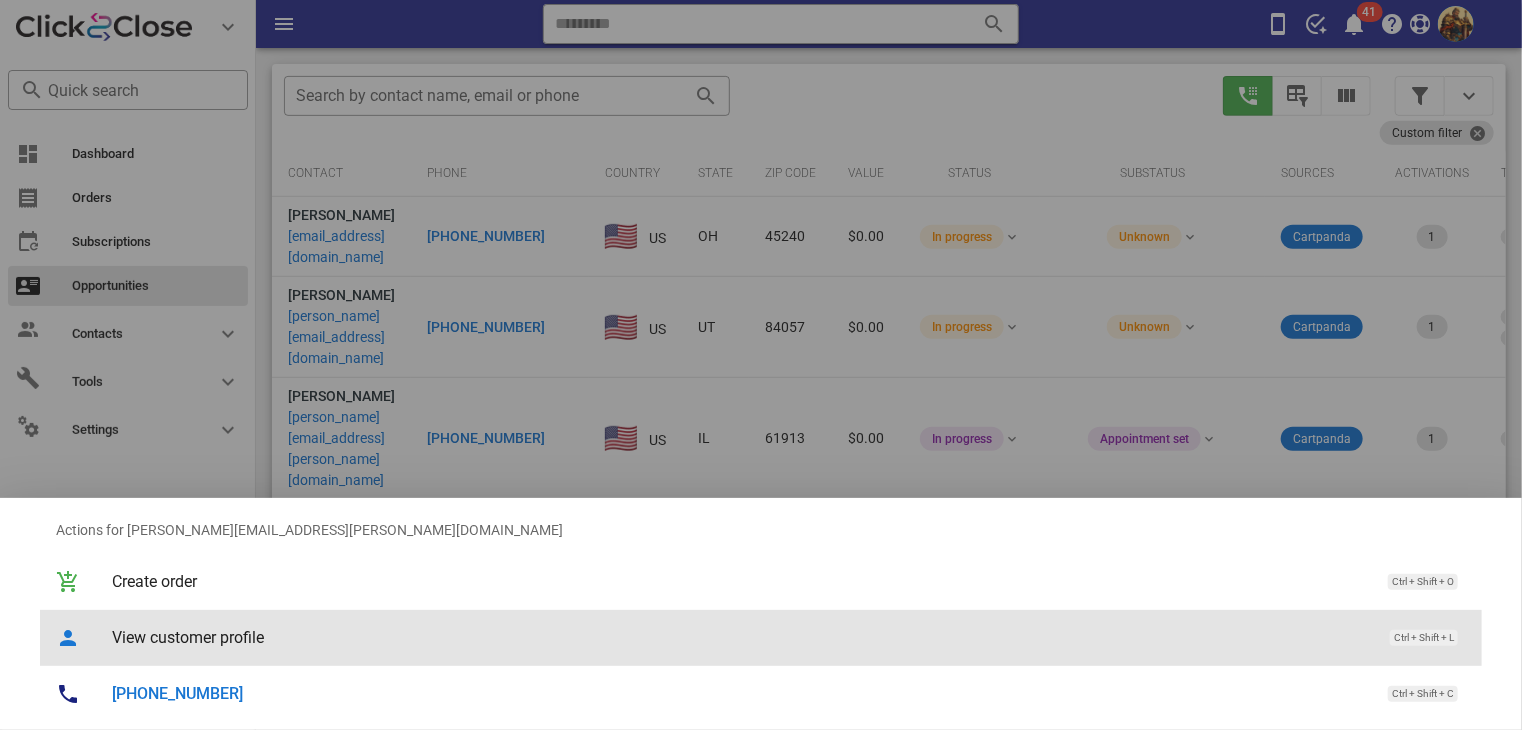 click on "View customer profile" at bounding box center (741, 637) 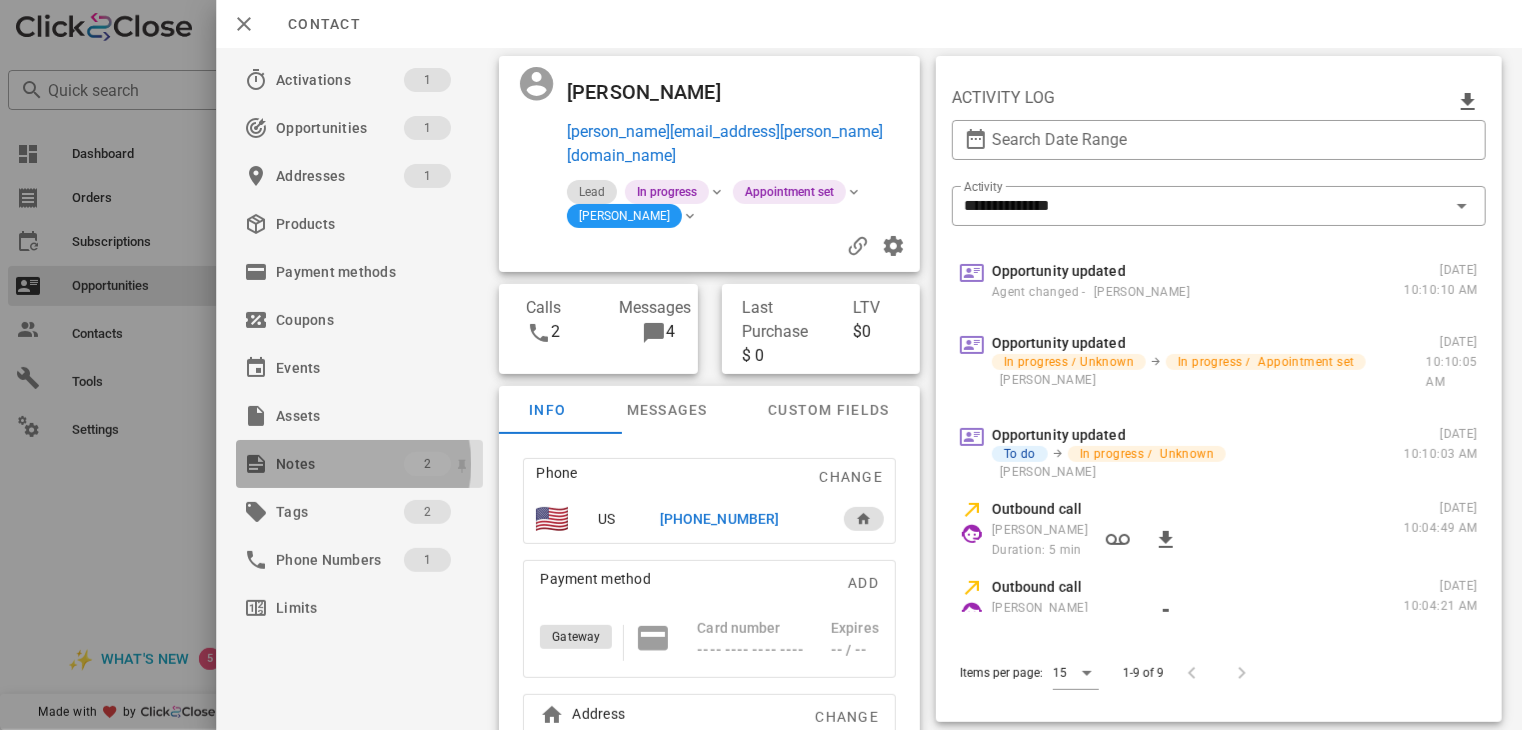 click on "Notes" at bounding box center (340, 464) 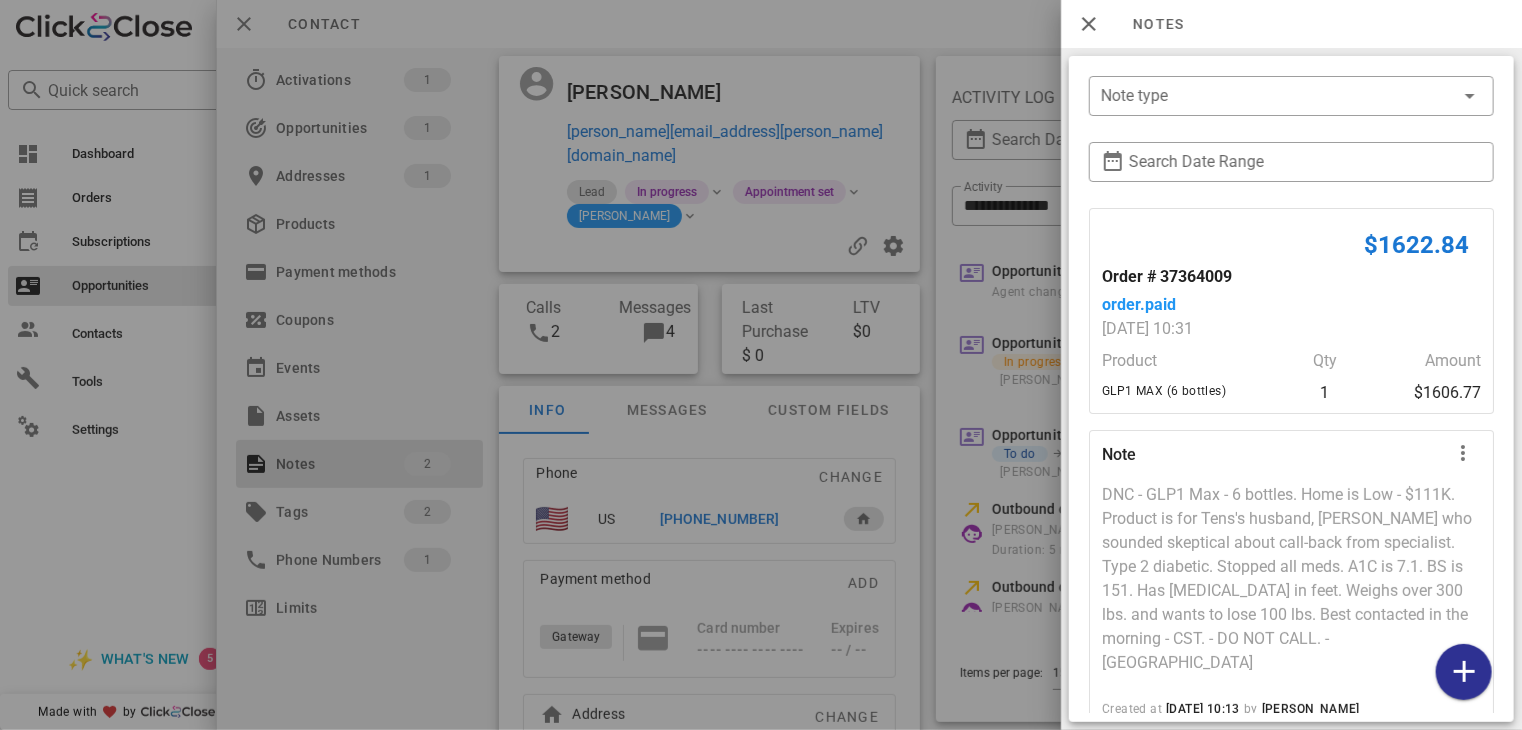 click at bounding box center [761, 365] 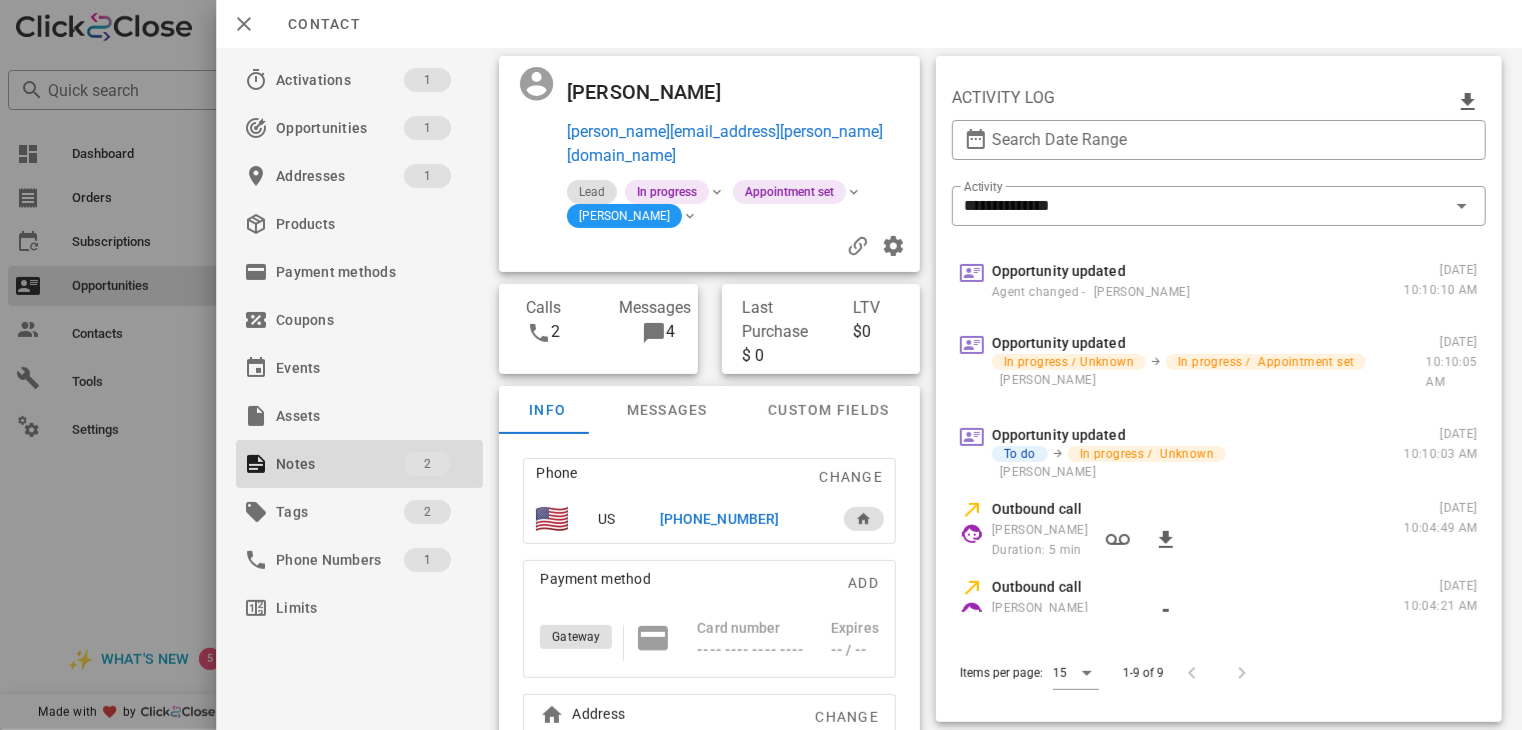 click at bounding box center (761, 365) 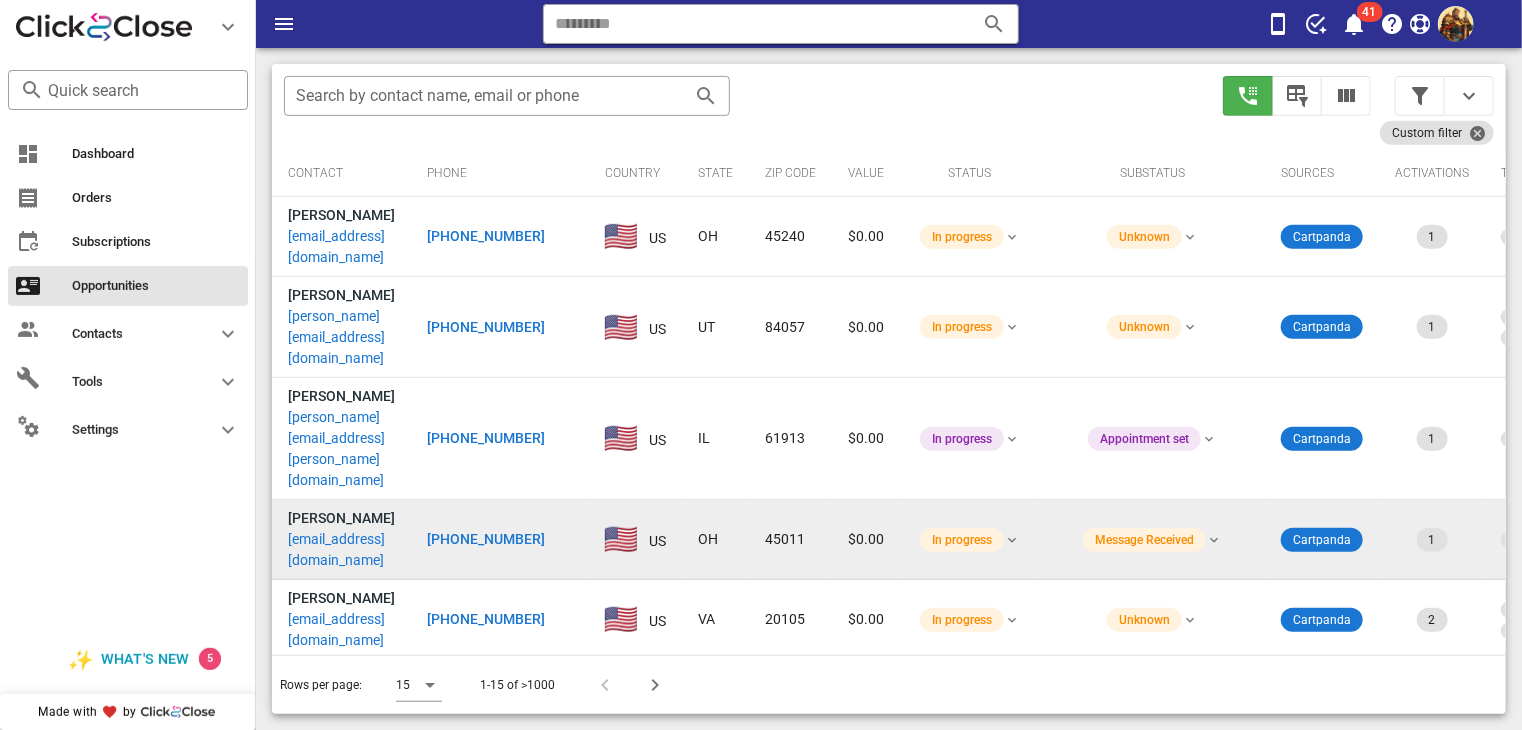 click on "dile111@yahoo.com" at bounding box center [341, 550] 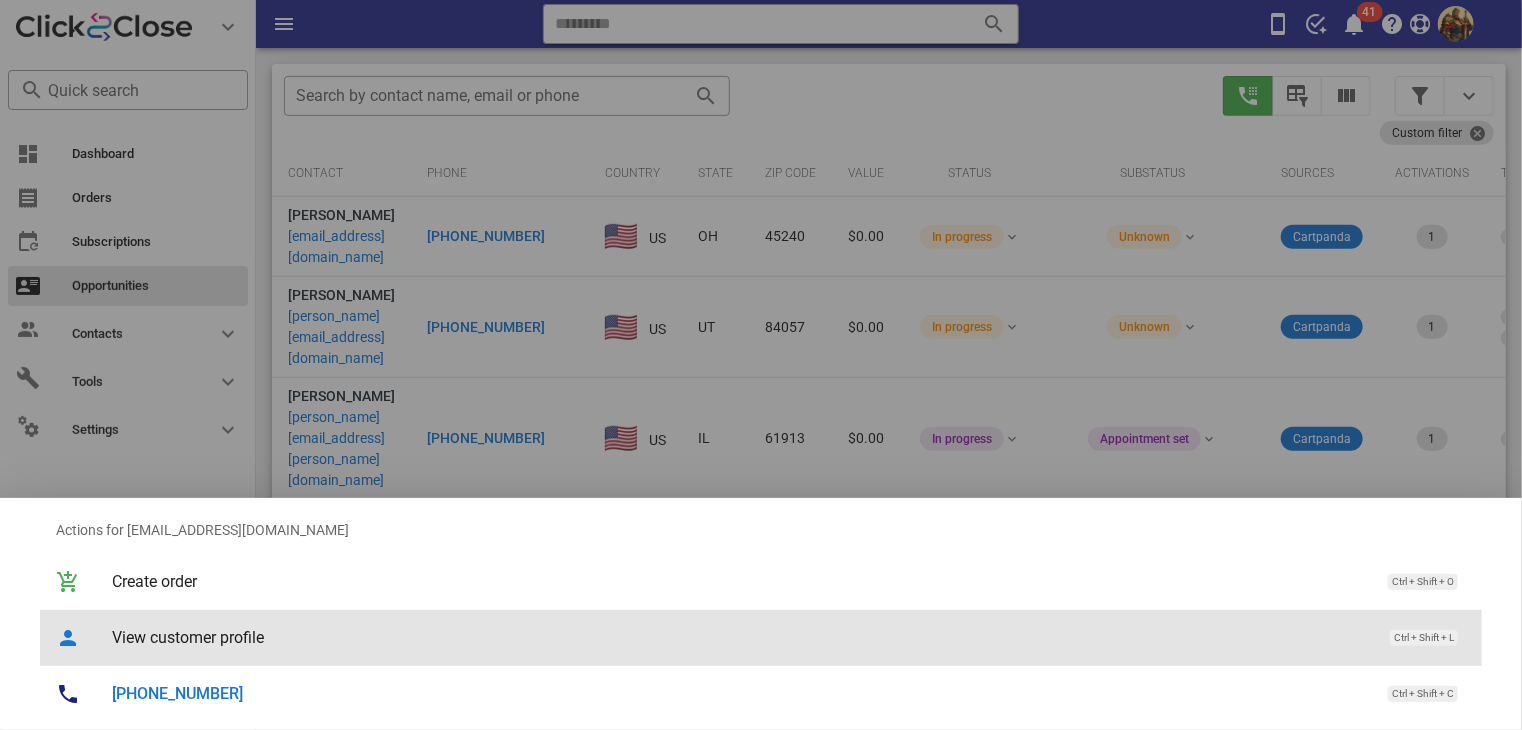 click on "View customer profile" at bounding box center [741, 637] 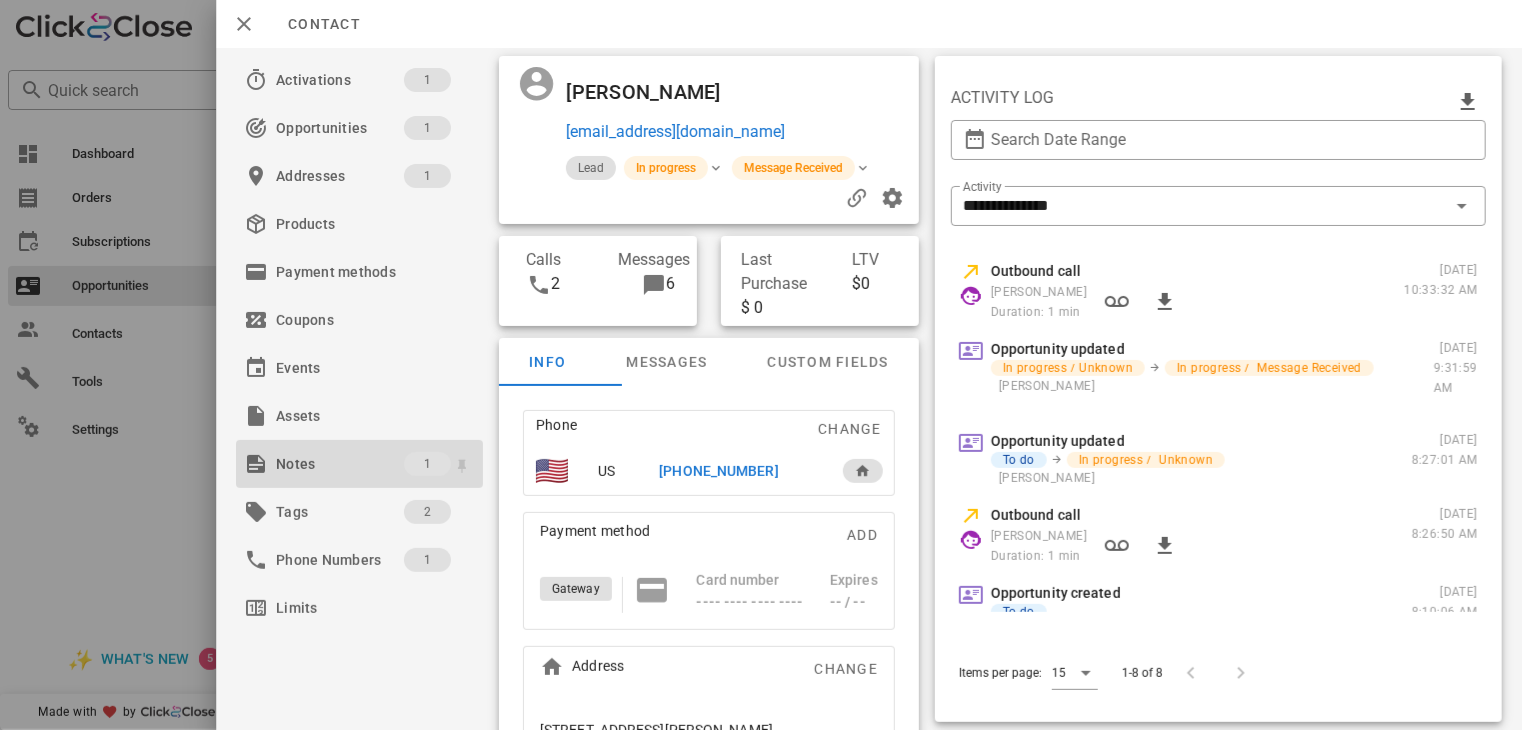 click on "Notes" at bounding box center (340, 464) 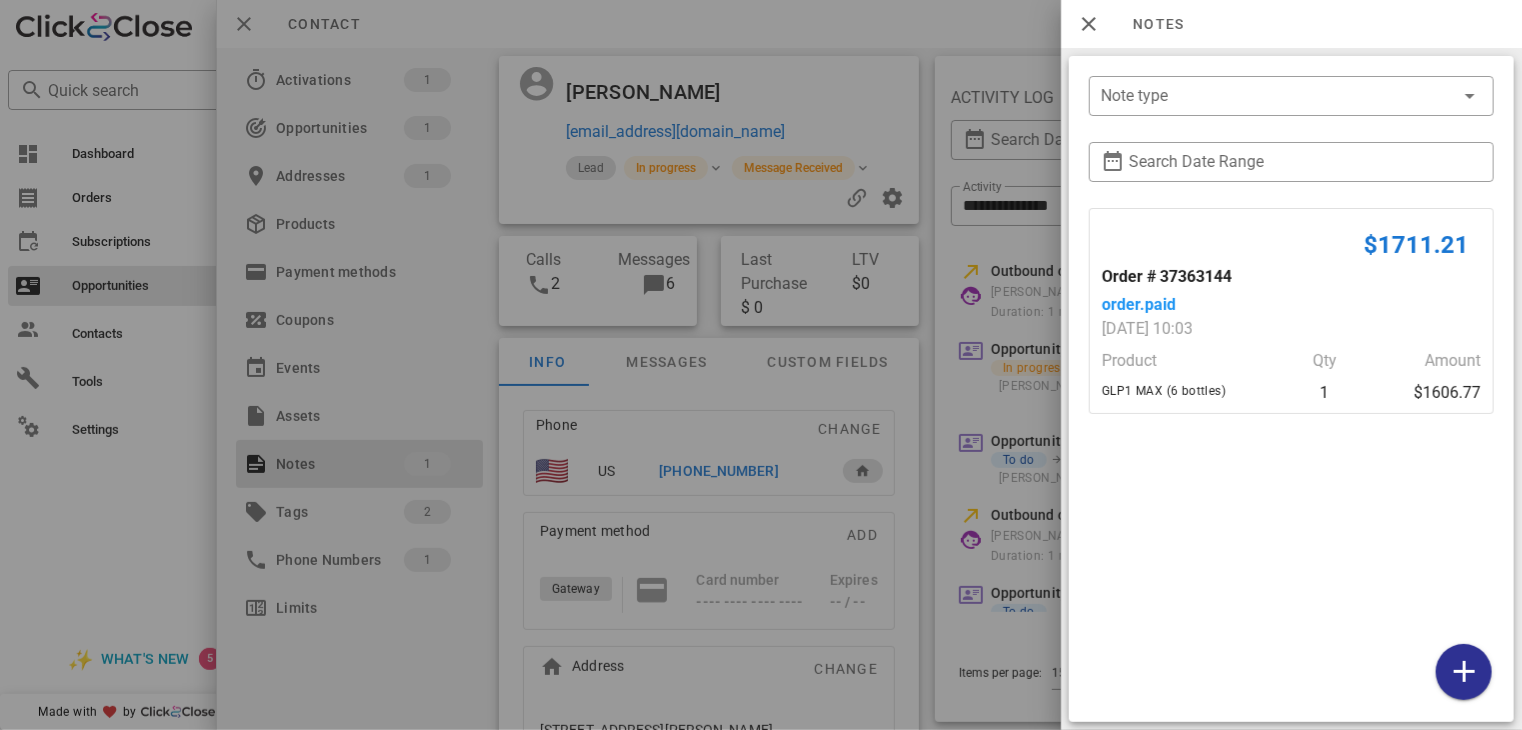 click at bounding box center [761, 365] 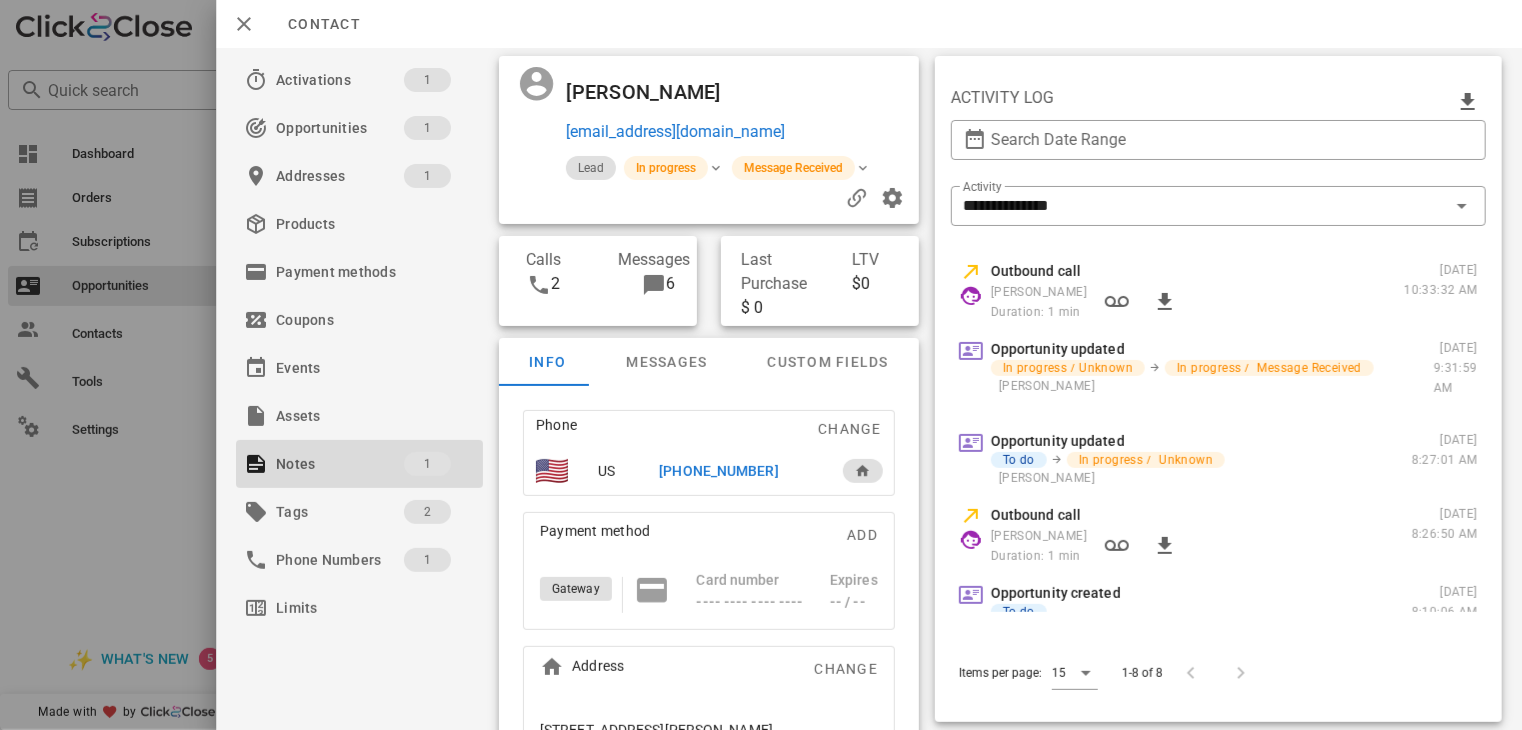 click on "+15136167153" at bounding box center [719, 471] 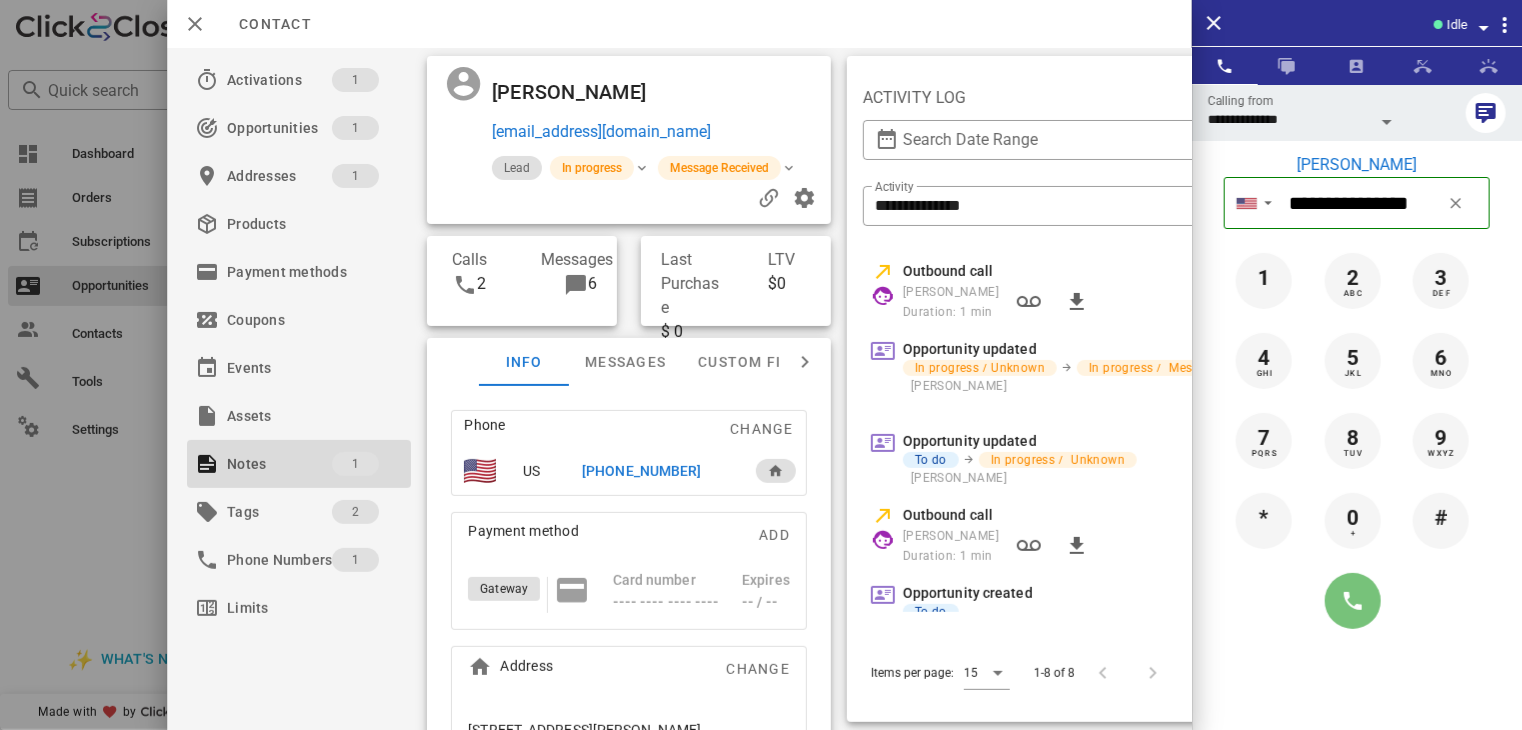 click at bounding box center (1353, 601) 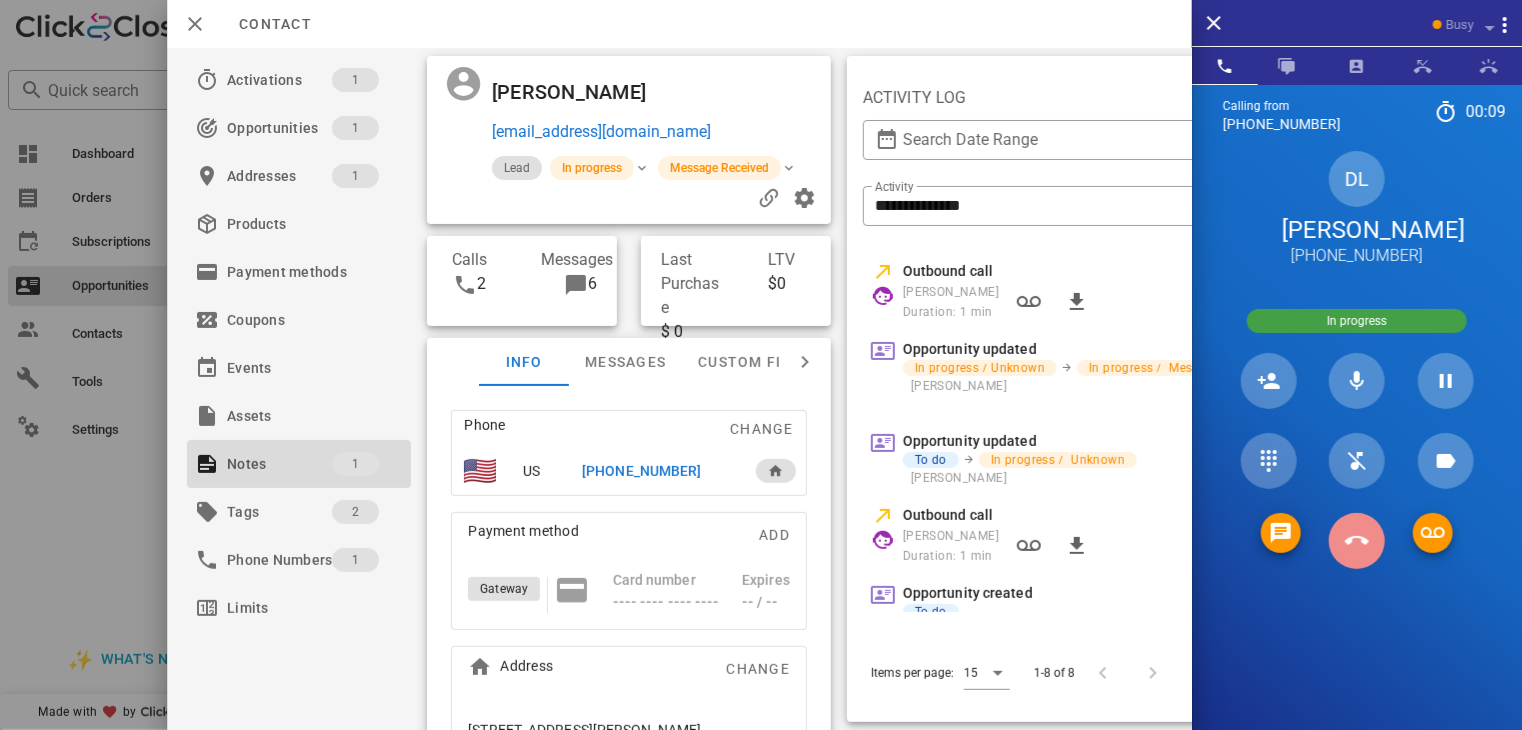 click at bounding box center [1357, 541] 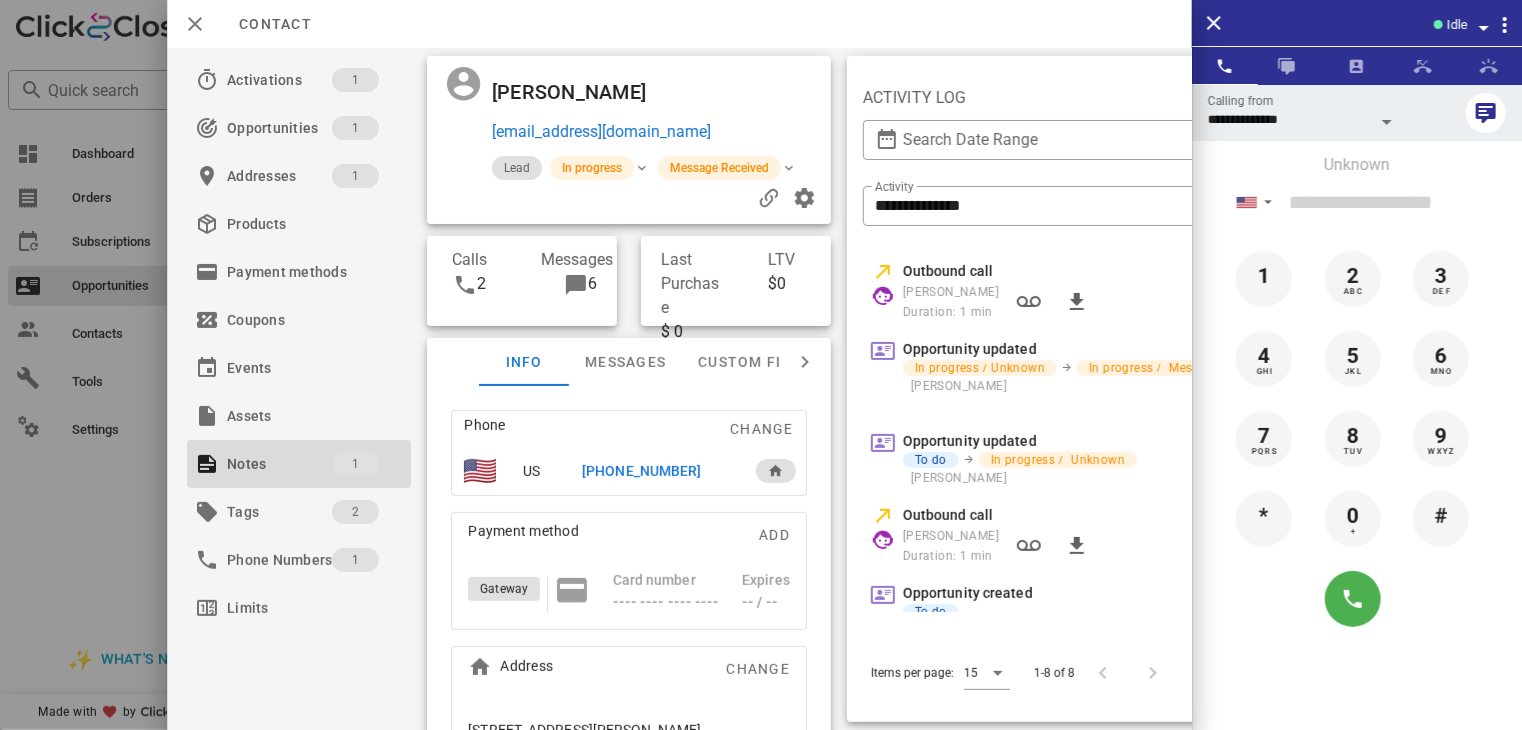 click at bounding box center (761, 365) 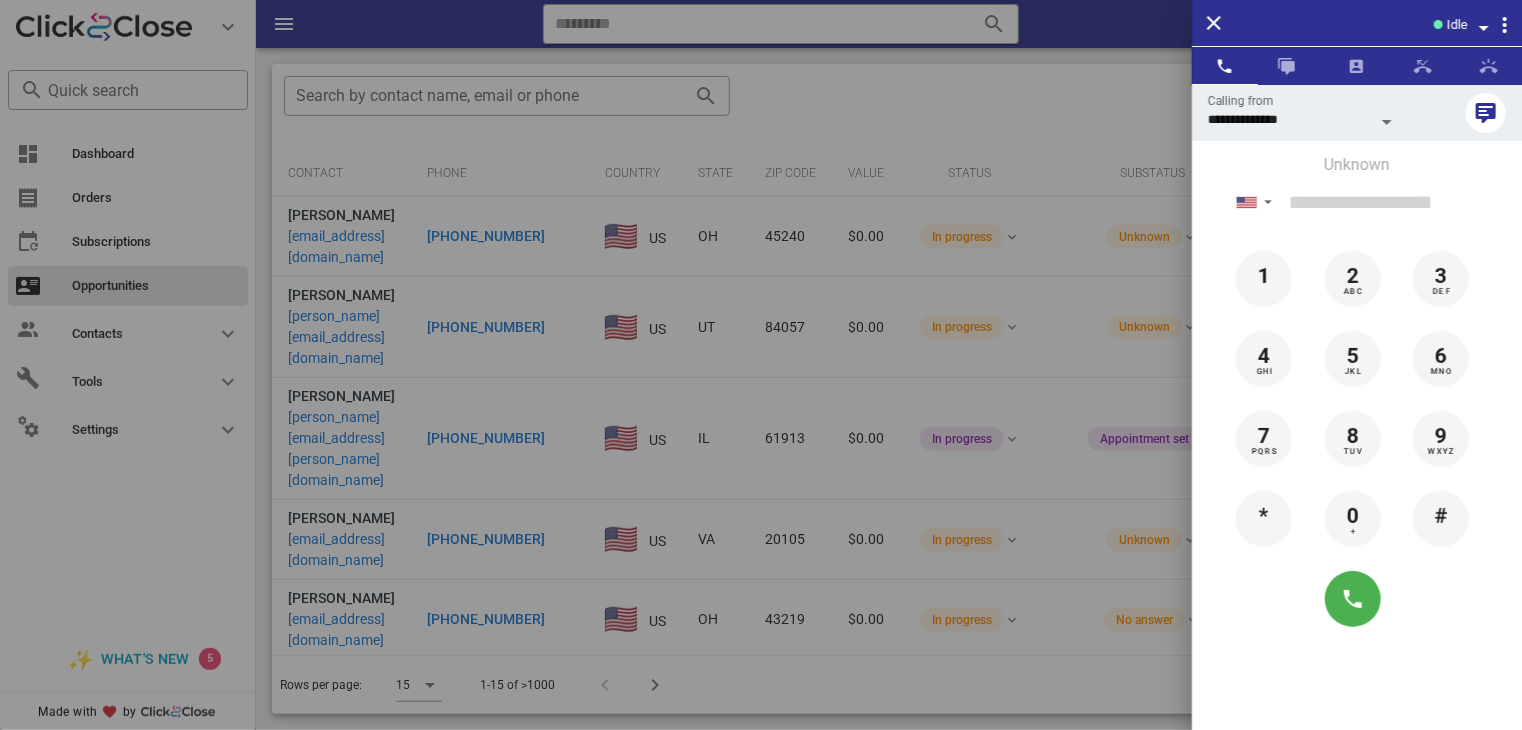 click at bounding box center (761, 365) 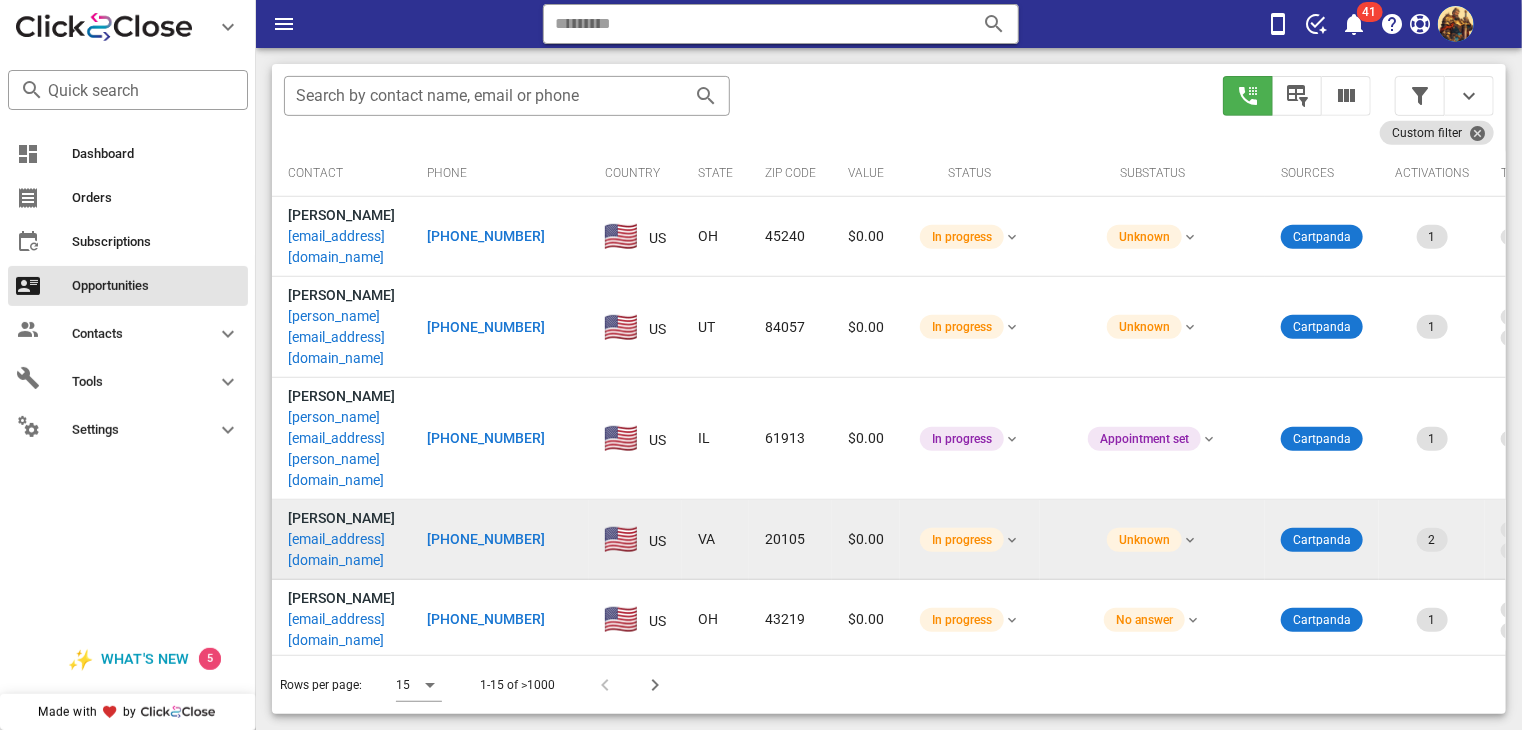 drag, startPoint x: 332, startPoint y: 406, endPoint x: 322, endPoint y: 421, distance: 18.027756 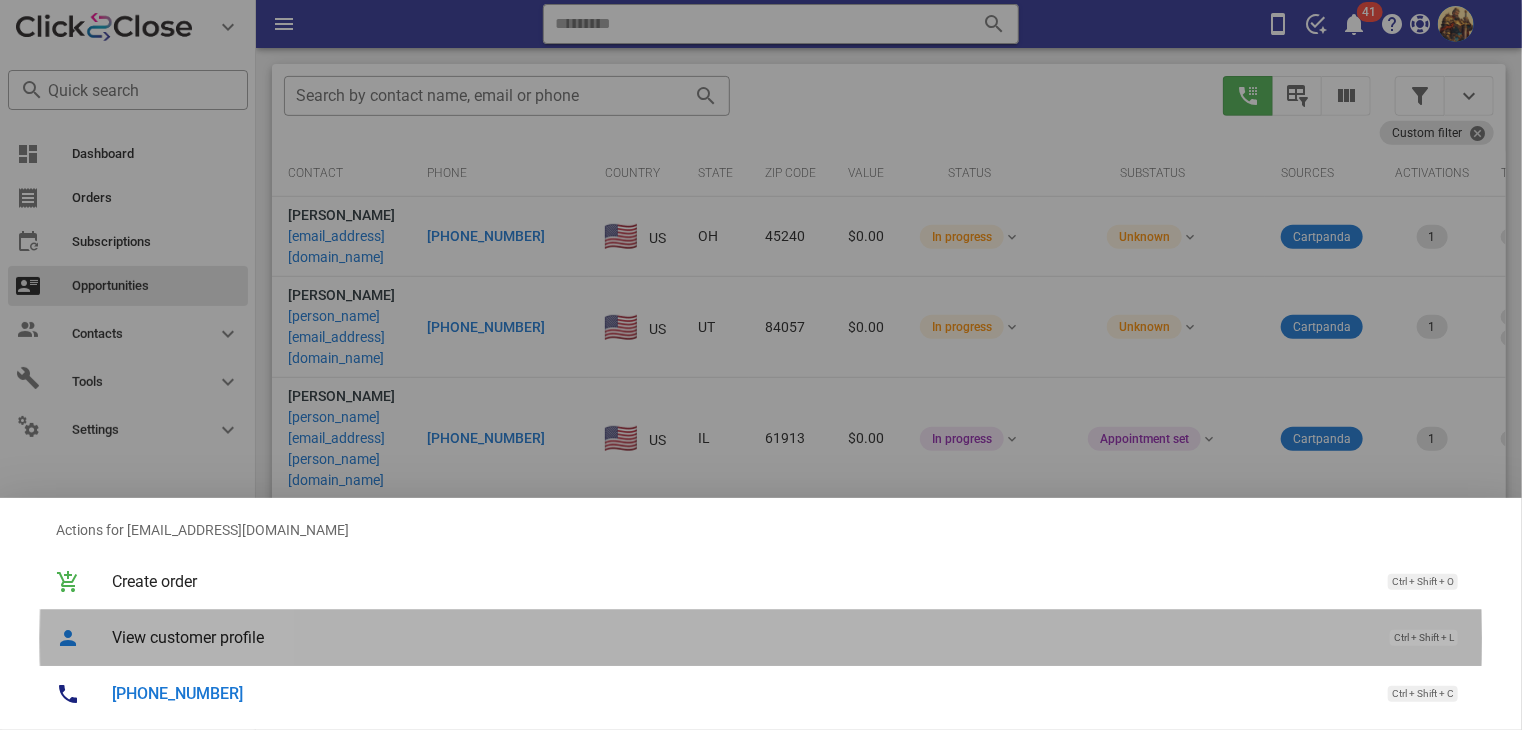 click on "View customer profile" at bounding box center (741, 637) 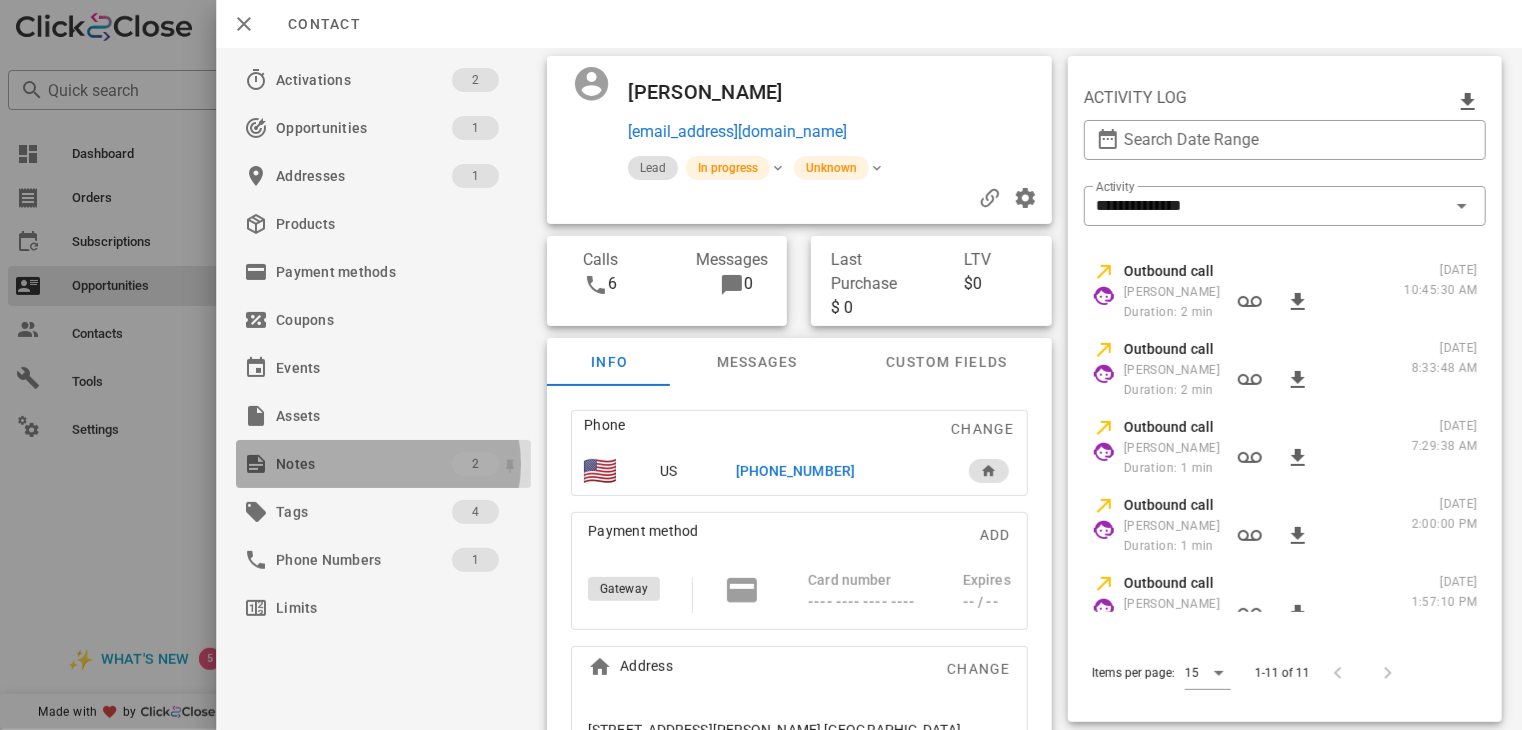 click on "Notes" at bounding box center (364, 464) 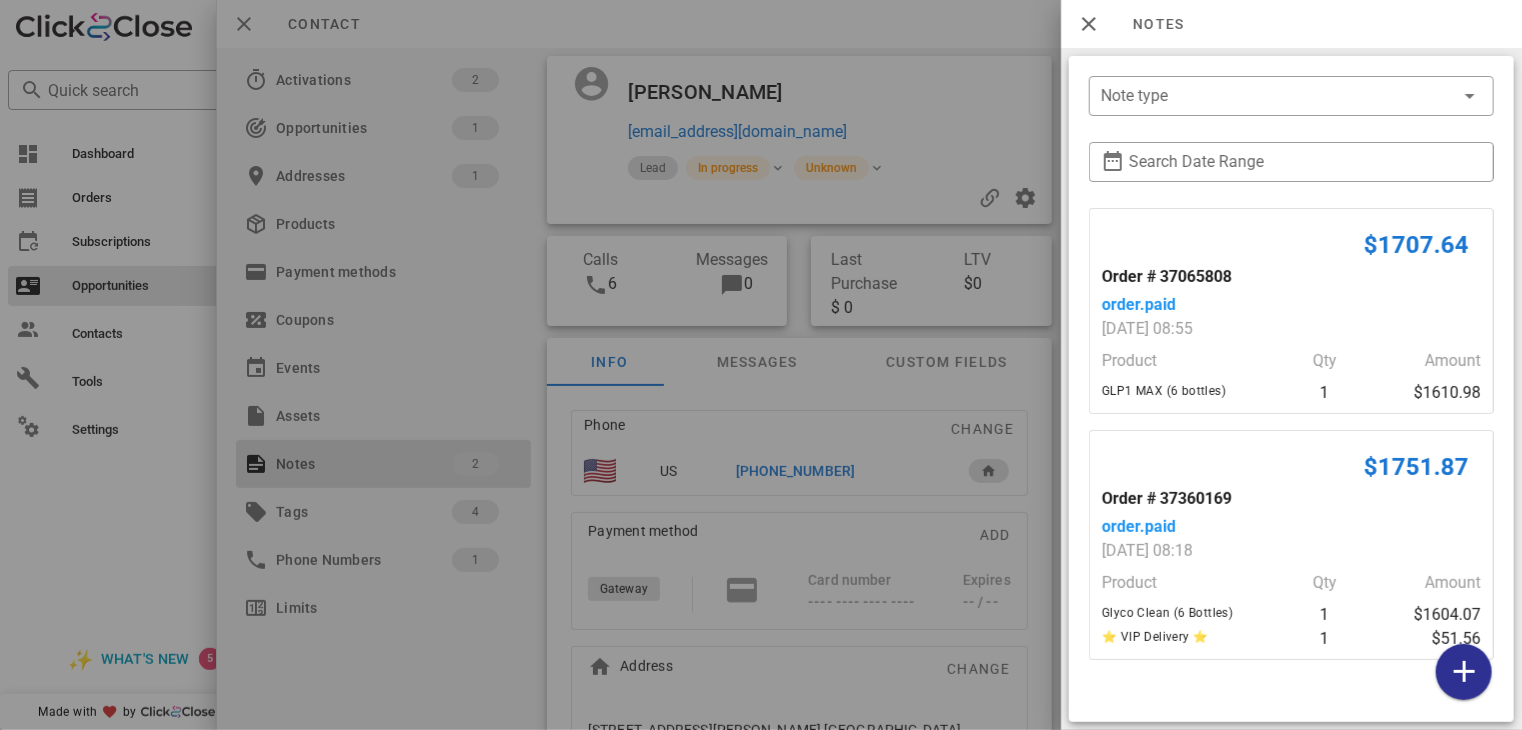 click at bounding box center [761, 365] 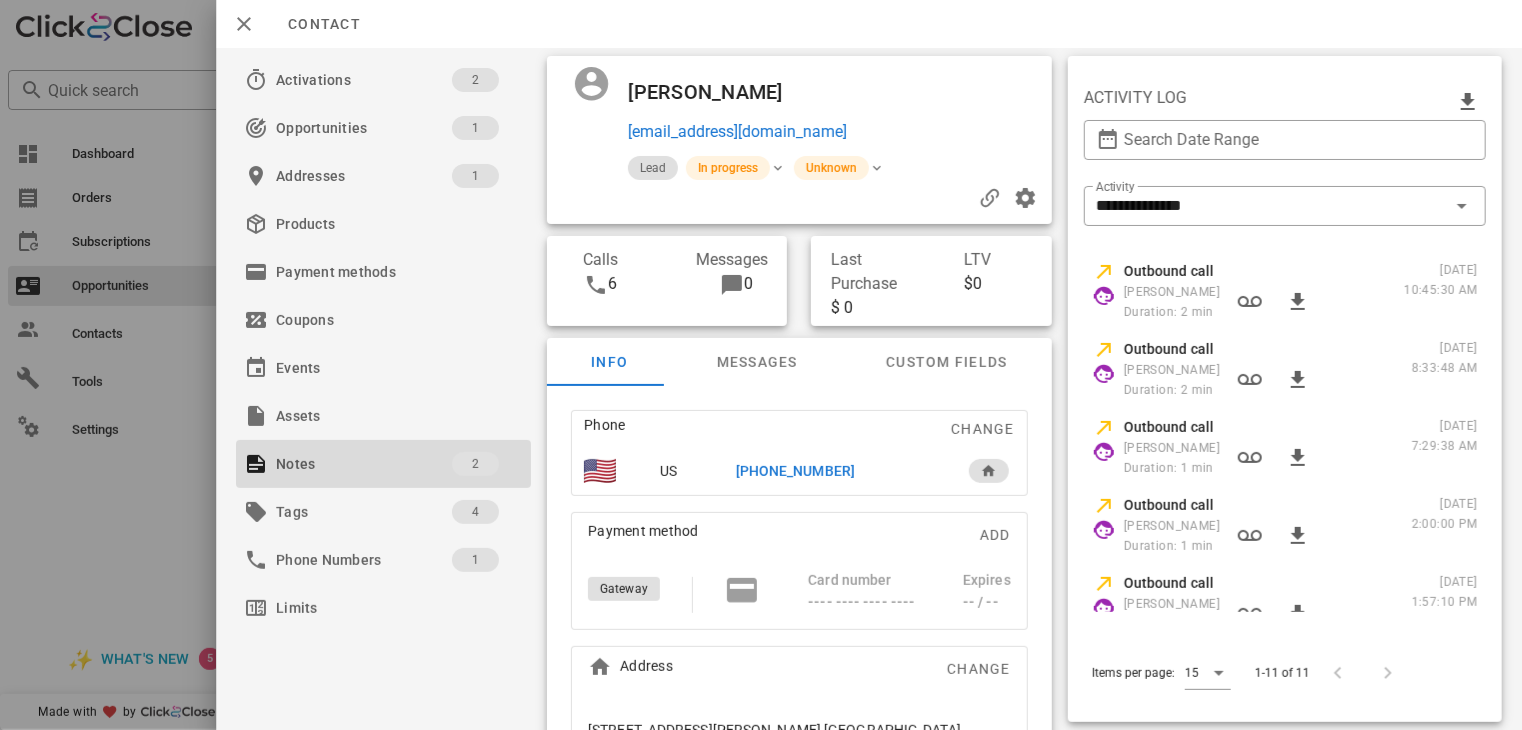 click on "+15713331443" at bounding box center (795, 471) 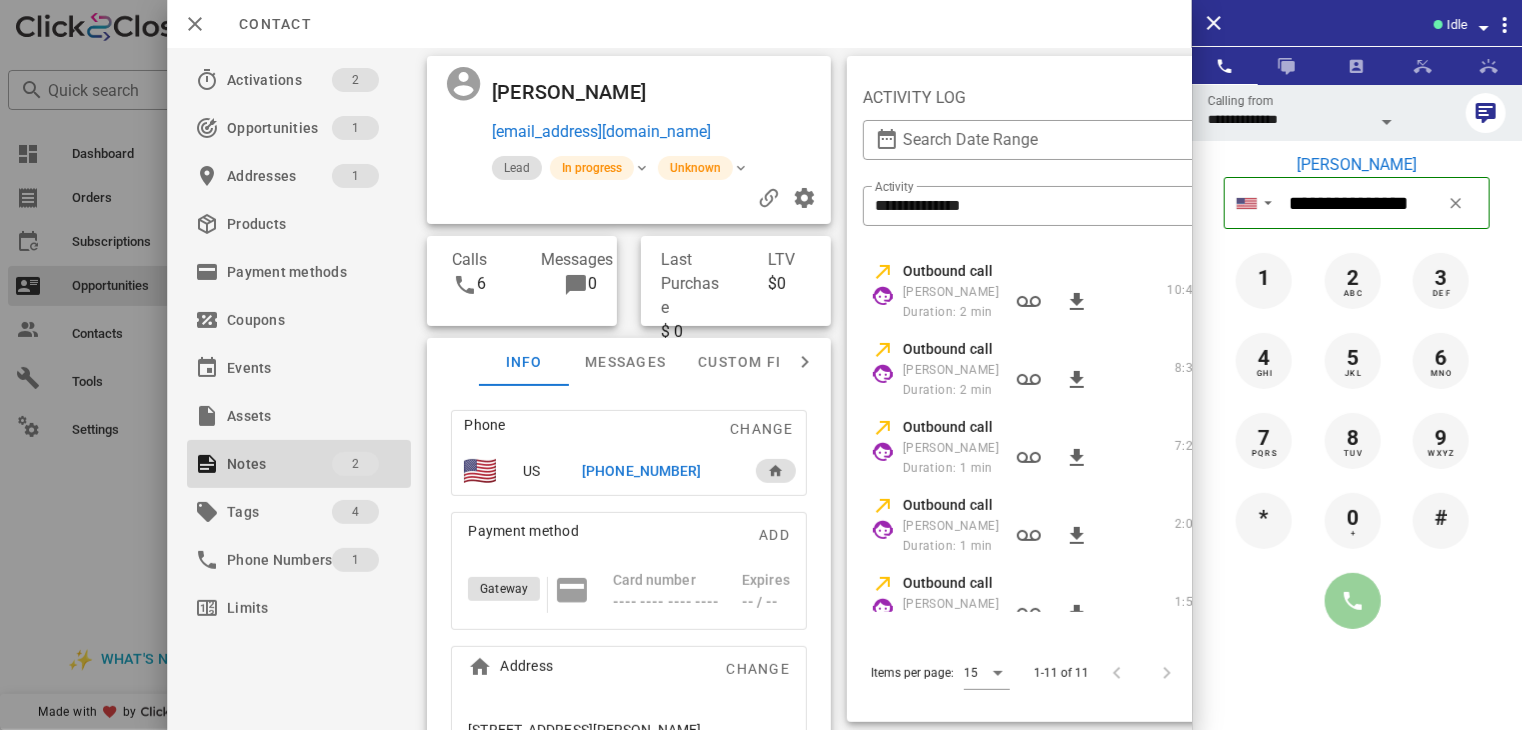 click at bounding box center (1353, 601) 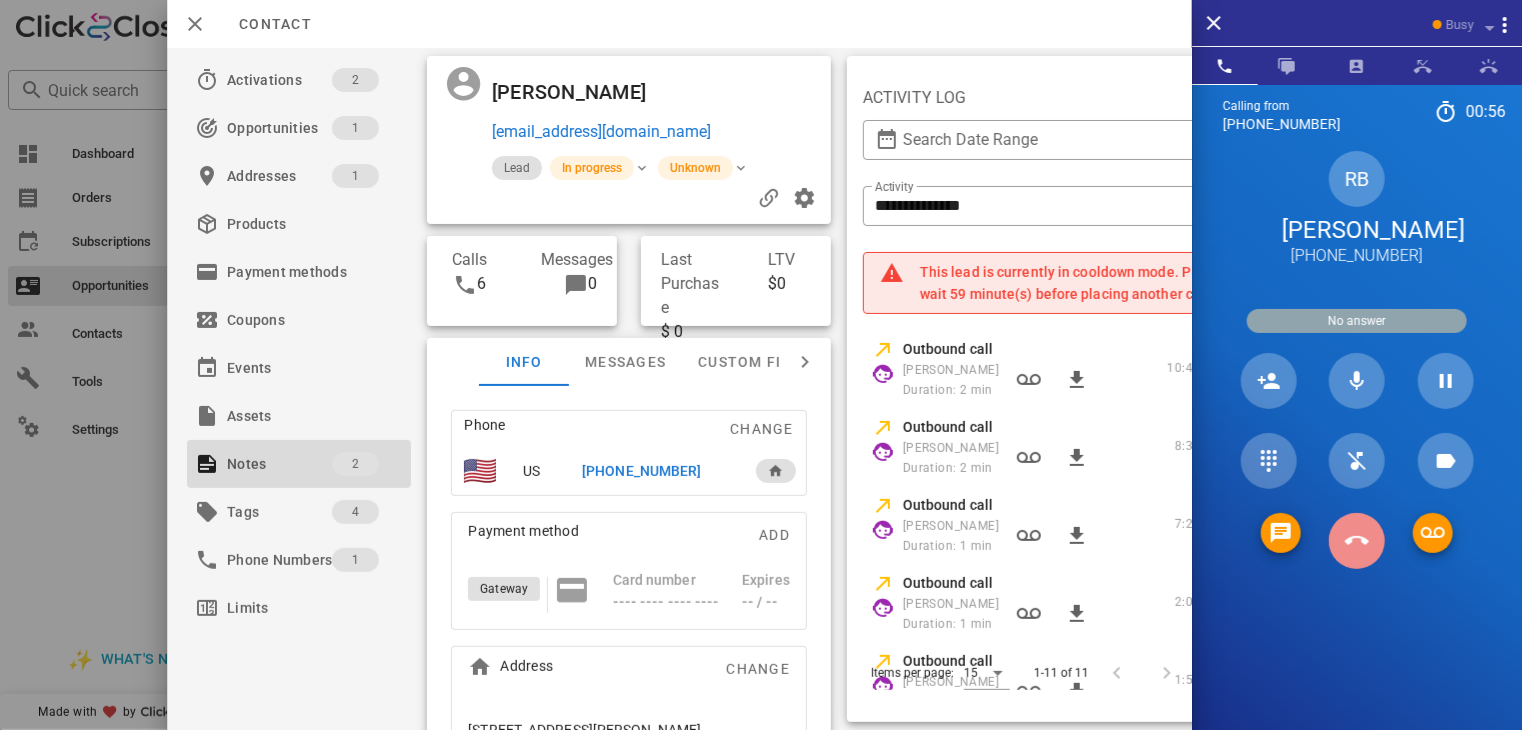 click at bounding box center [1357, 541] 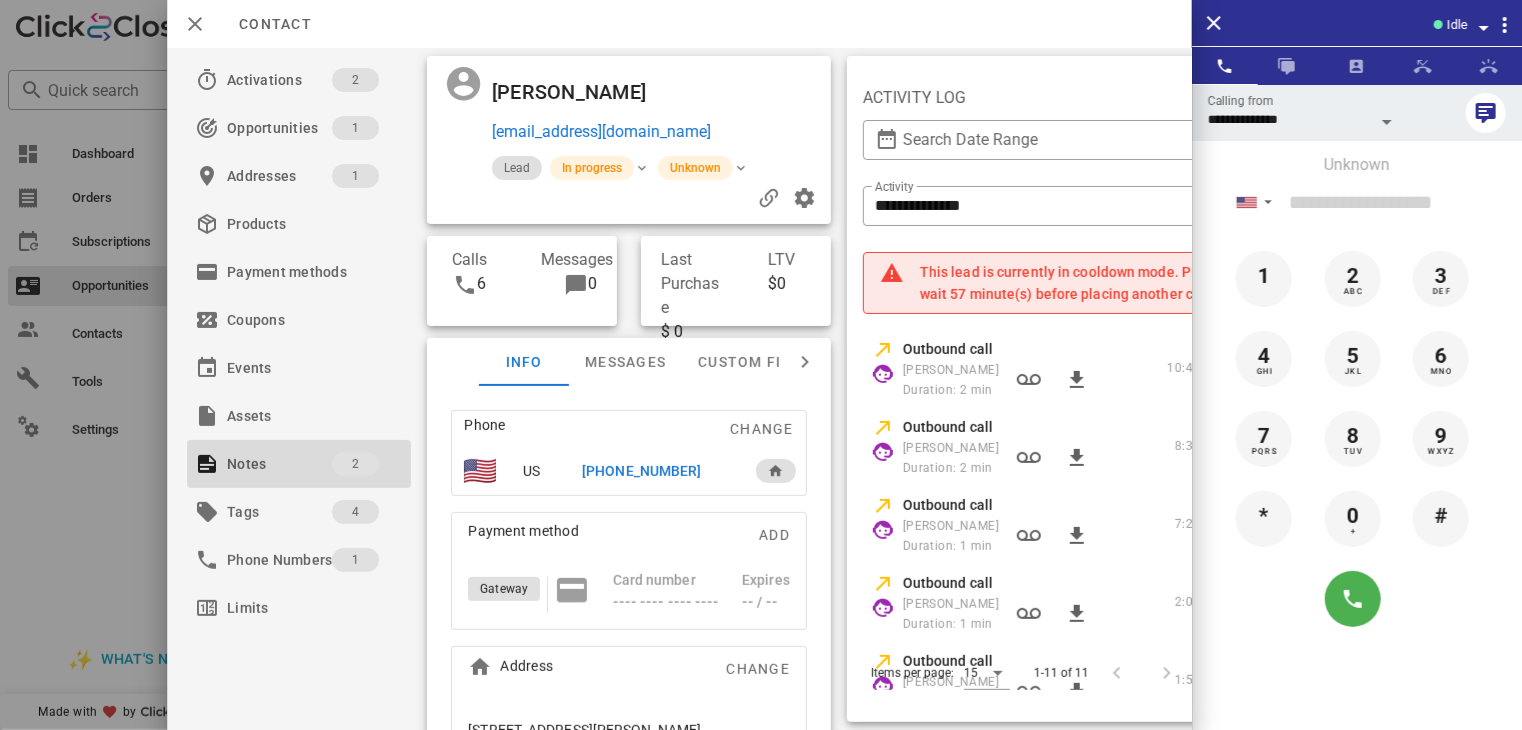 click at bounding box center (761, 365) 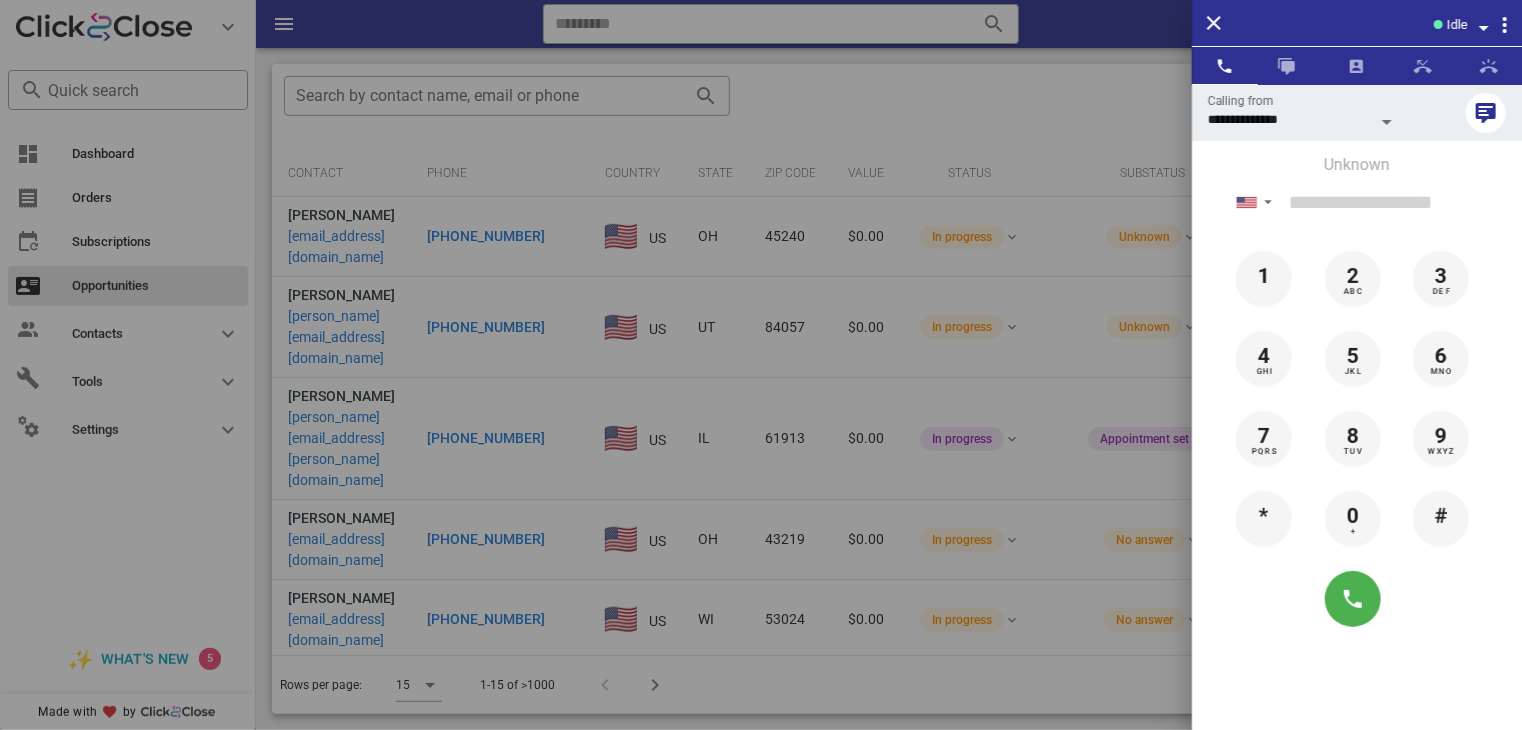 click at bounding box center [761, 365] 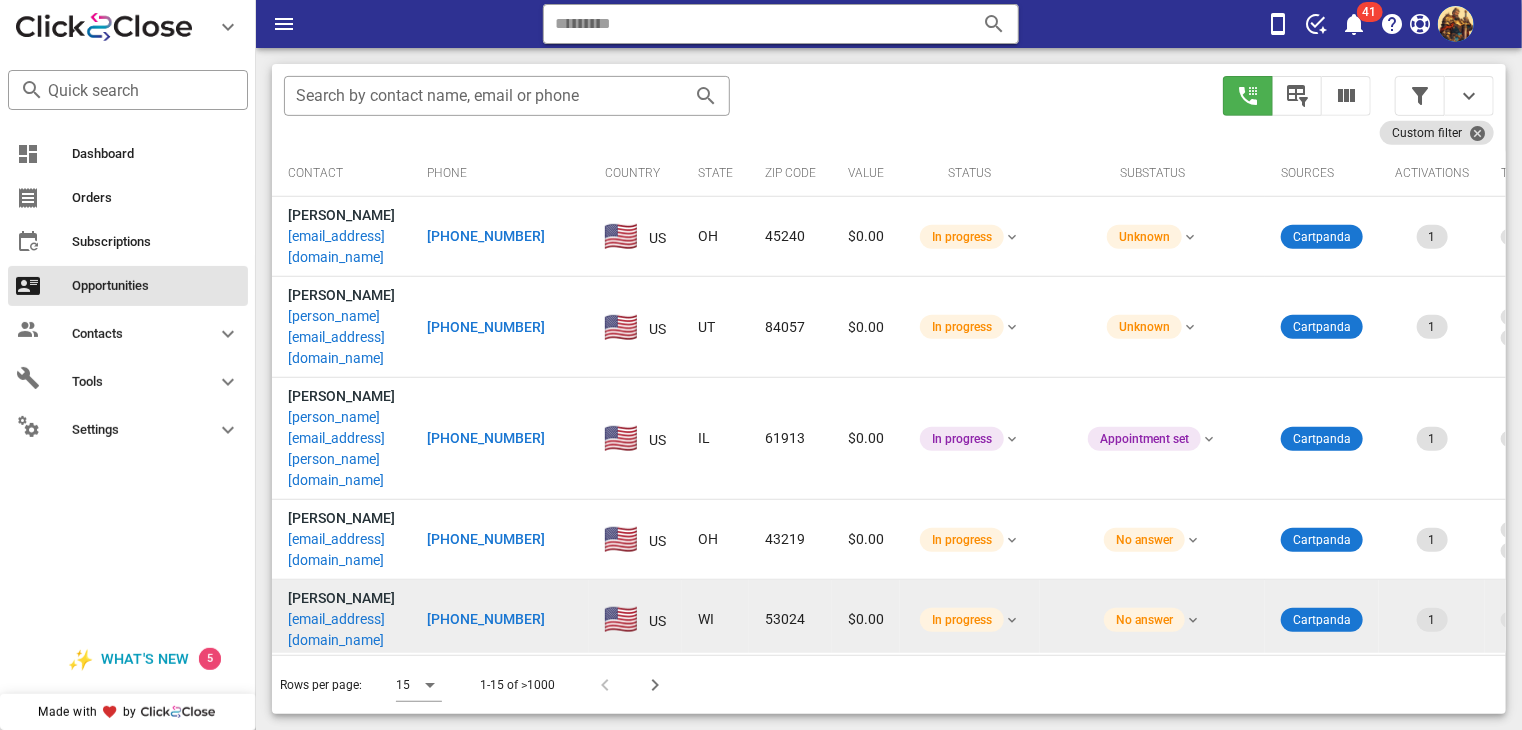 click on "kathymom615@gmail.com" at bounding box center (341, 630) 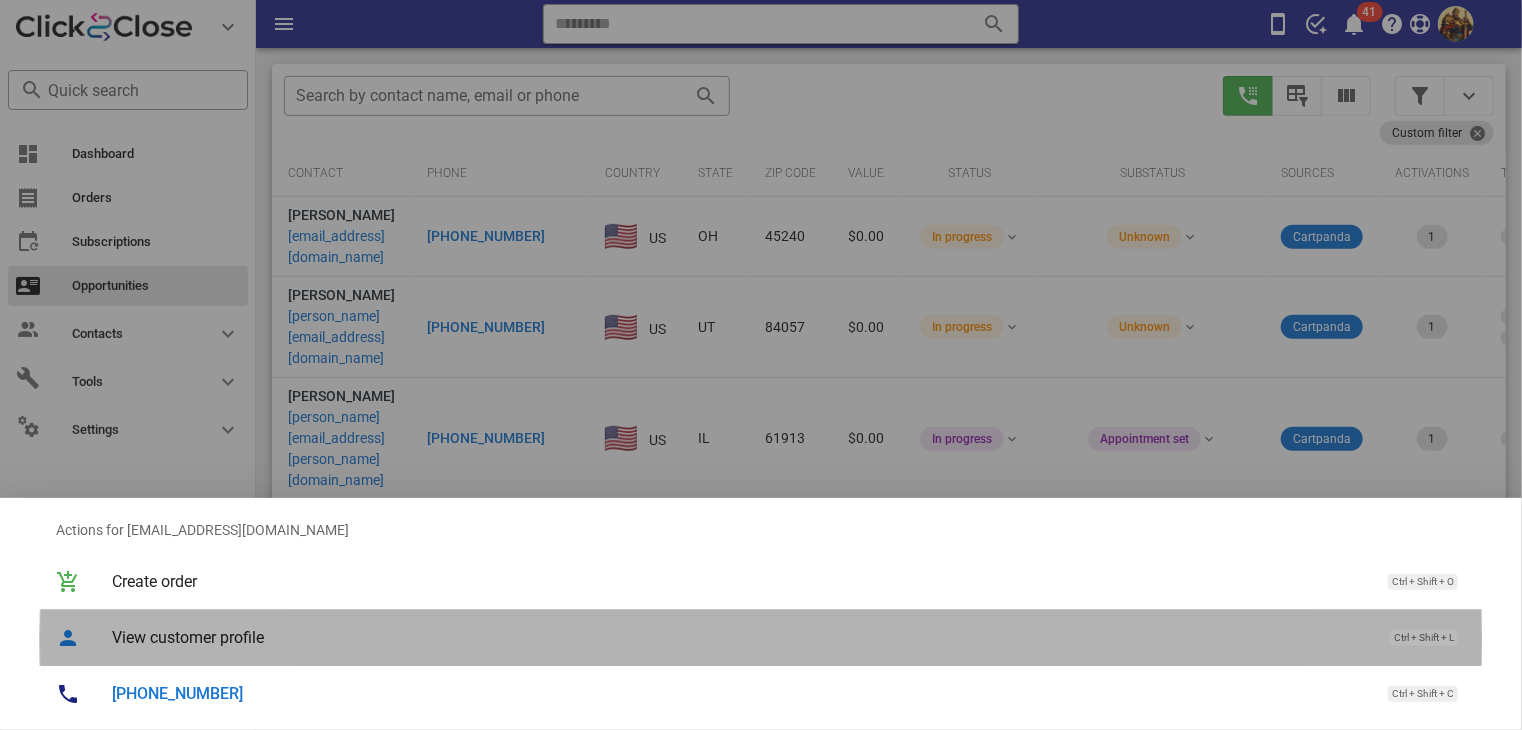click on "View customer profile" at bounding box center (741, 637) 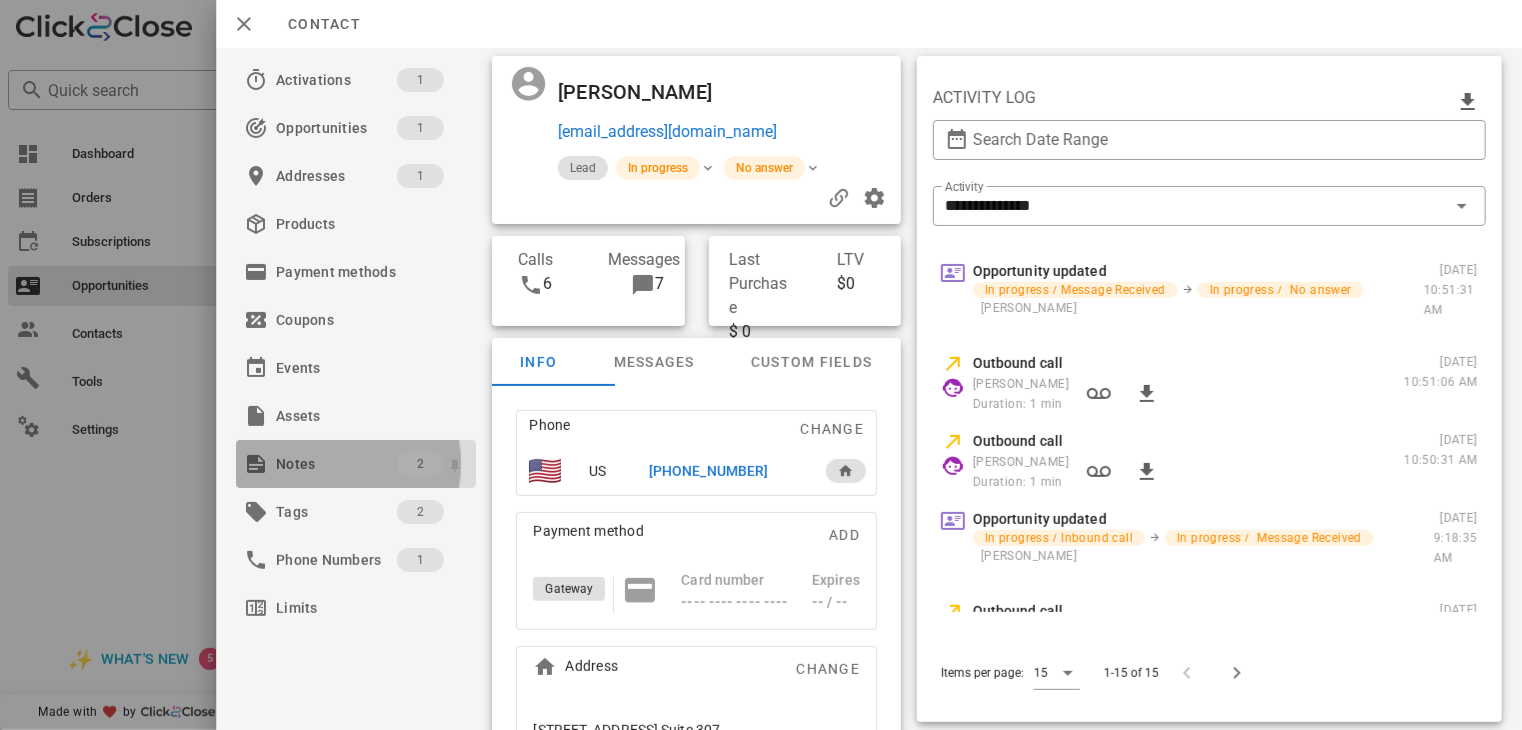 click on "Notes" at bounding box center (336, 464) 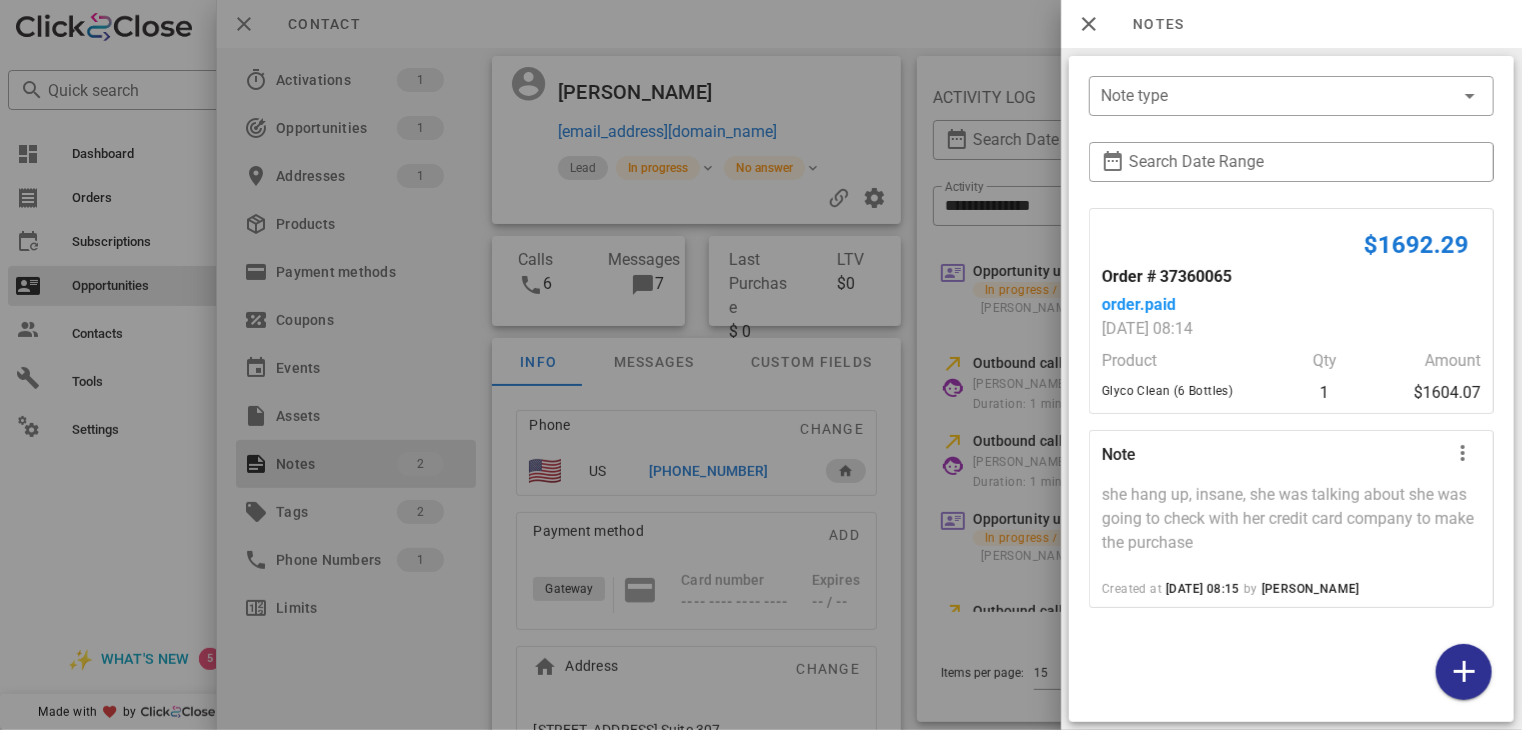 click at bounding box center [761, 365] 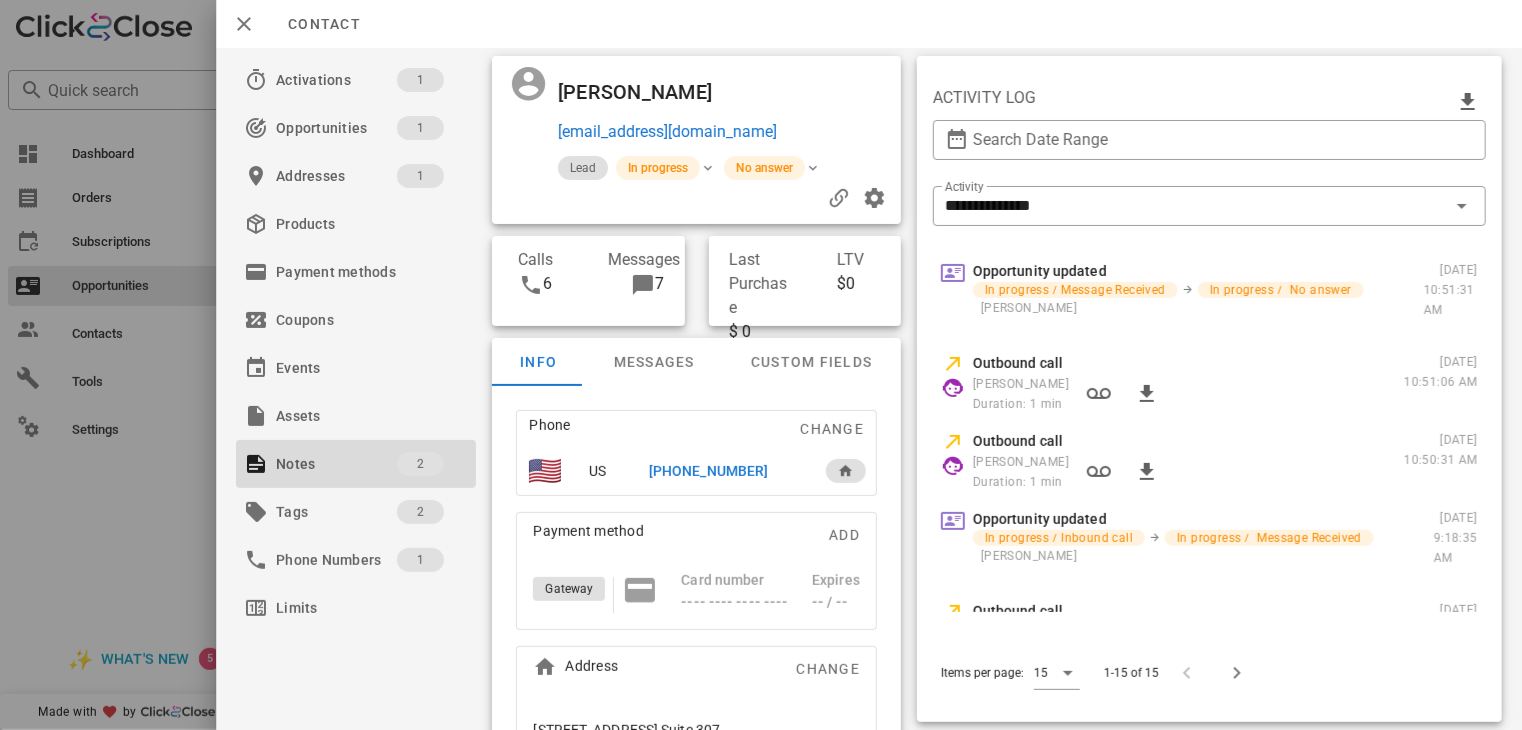 click at bounding box center (761, 365) 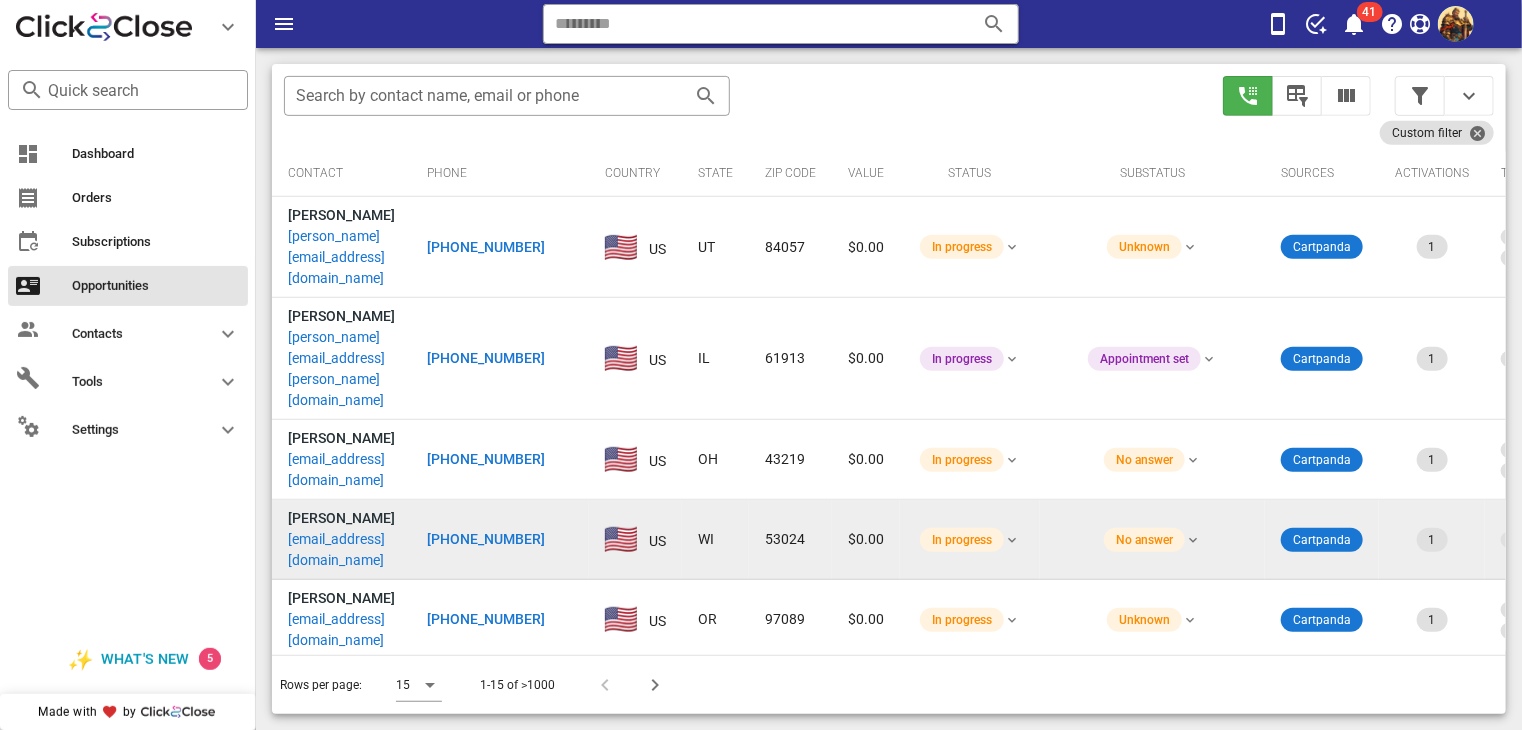 click on "kathymom615@gmail.com" at bounding box center [341, 550] 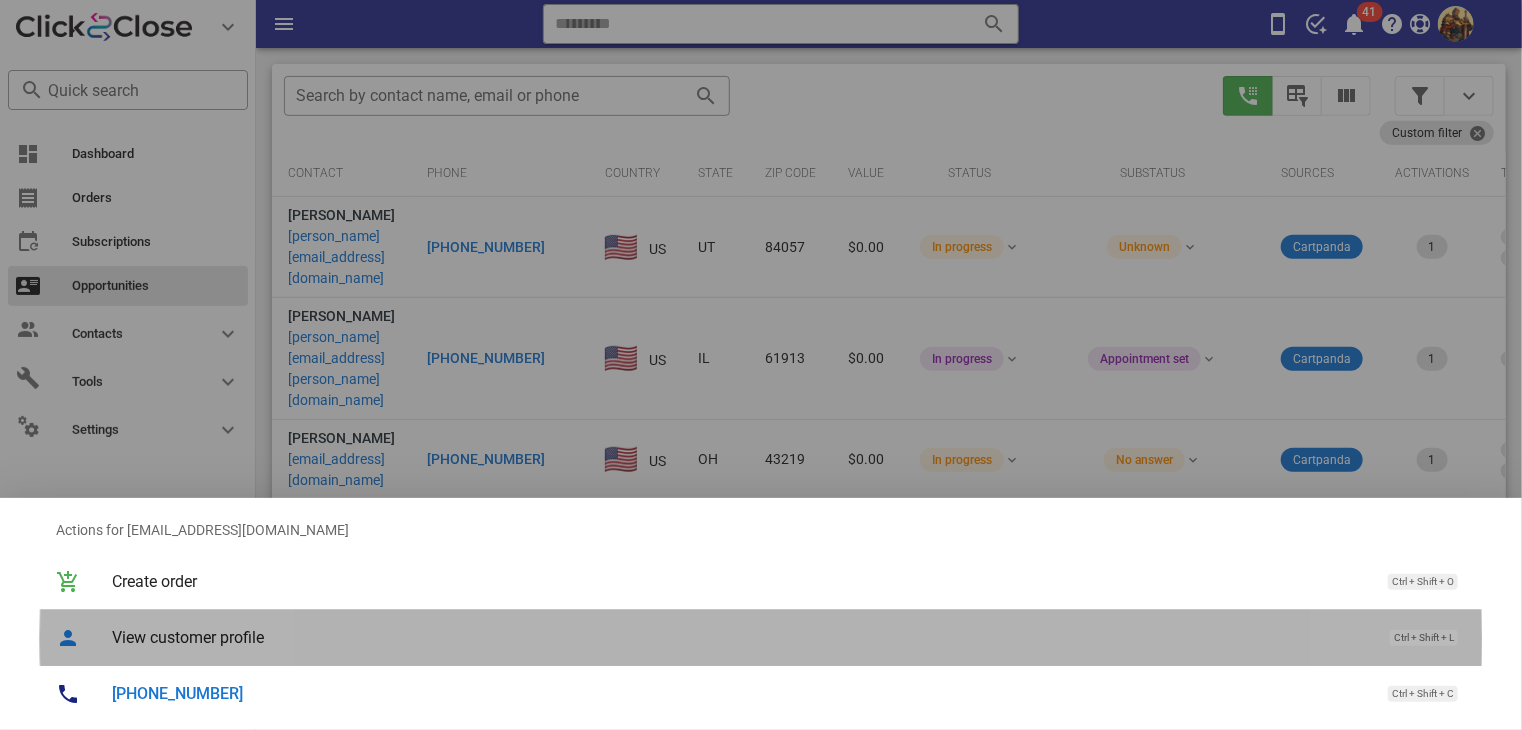 click on "View customer profile" at bounding box center (741, 637) 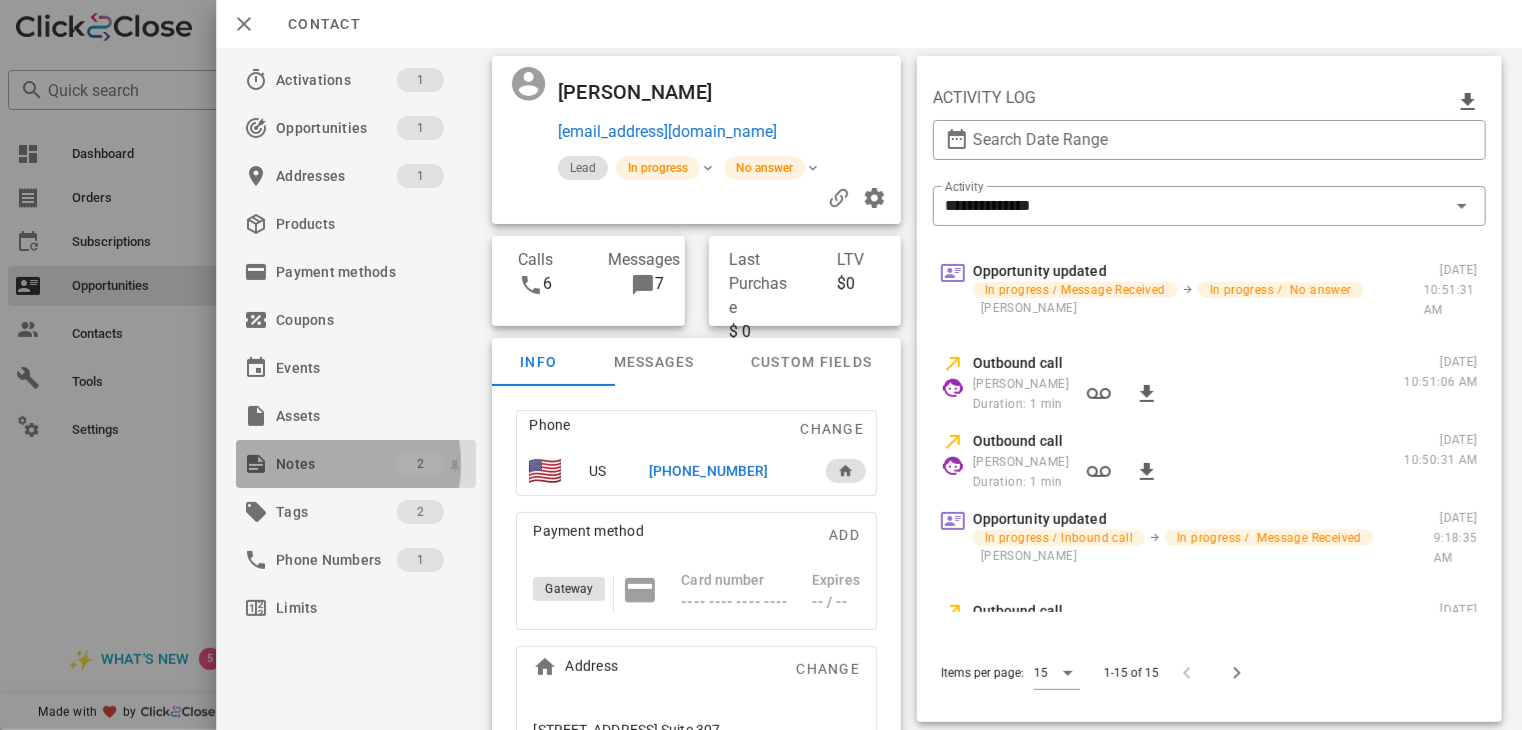 click on "Notes" at bounding box center (336, 464) 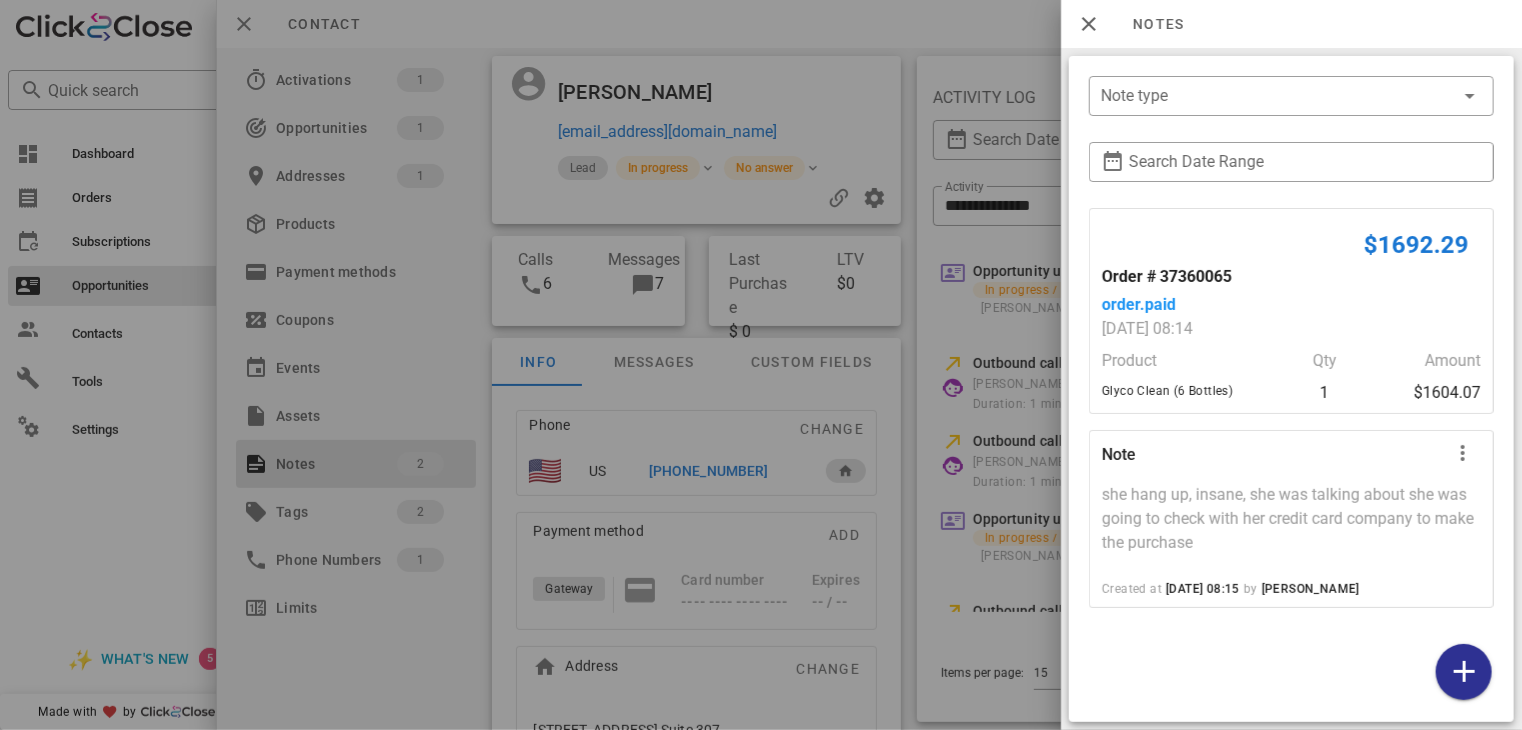 click at bounding box center (761, 365) 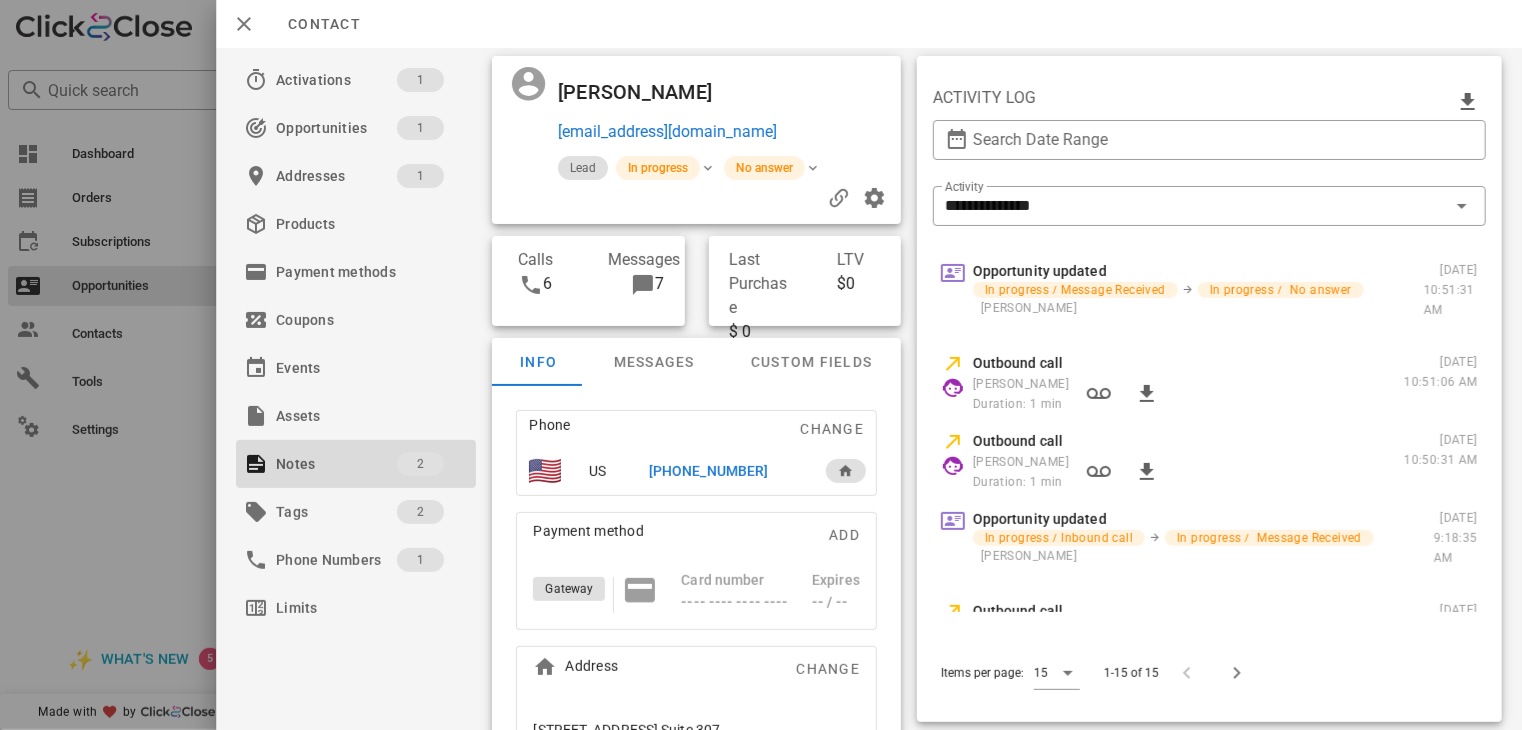 click at bounding box center [761, 365] 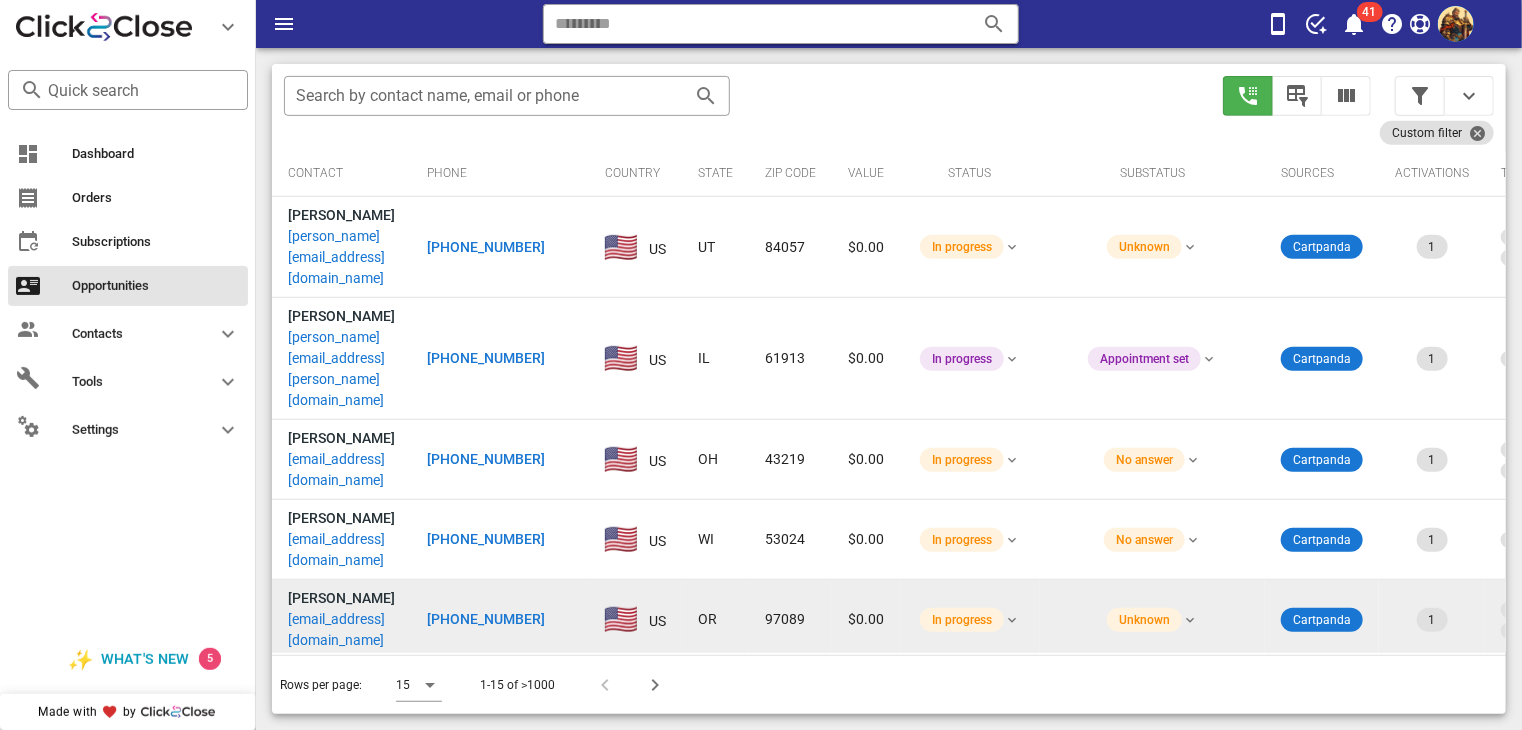 click on "unitedcarwash123@gmail.com" at bounding box center [341, 630] 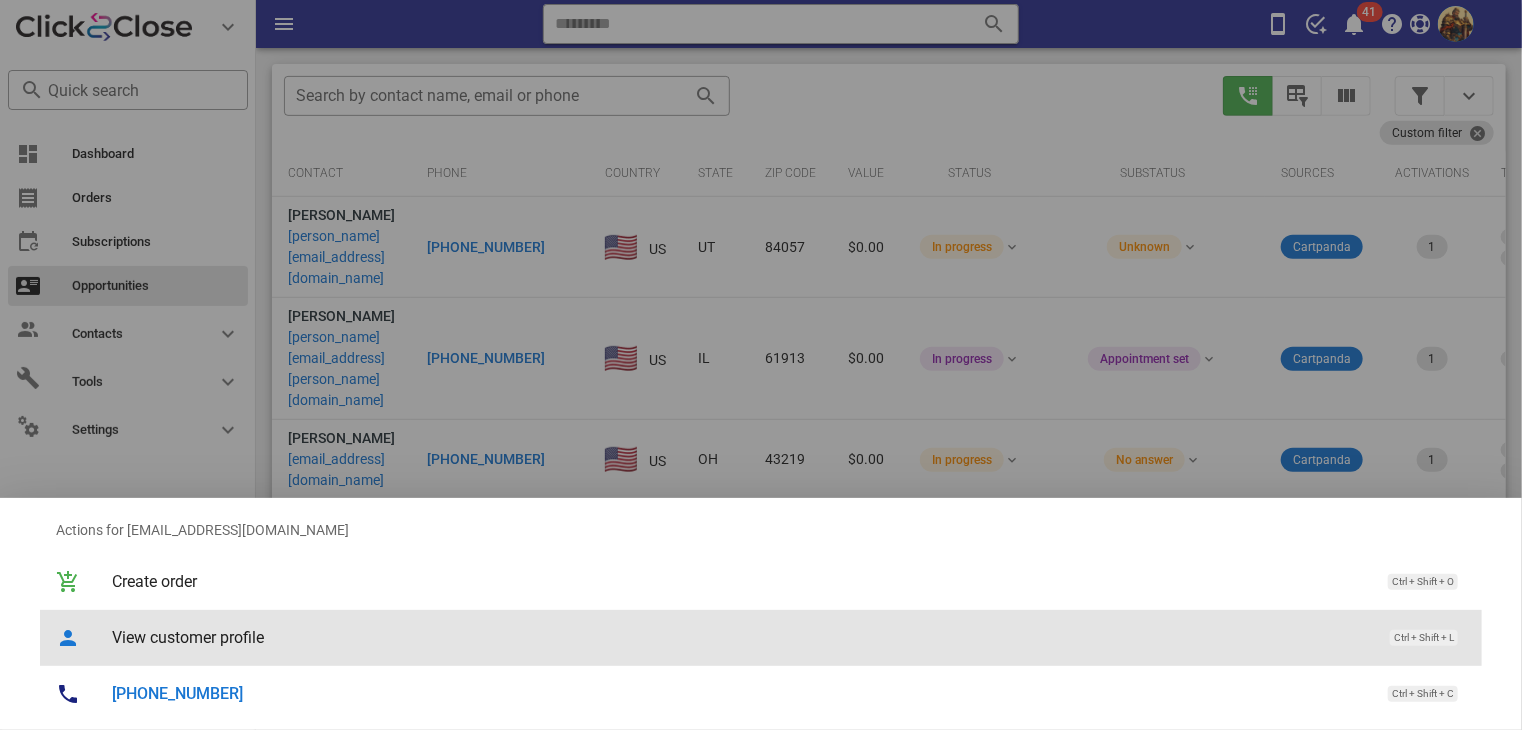 click on "View customer profile" at bounding box center (741, 637) 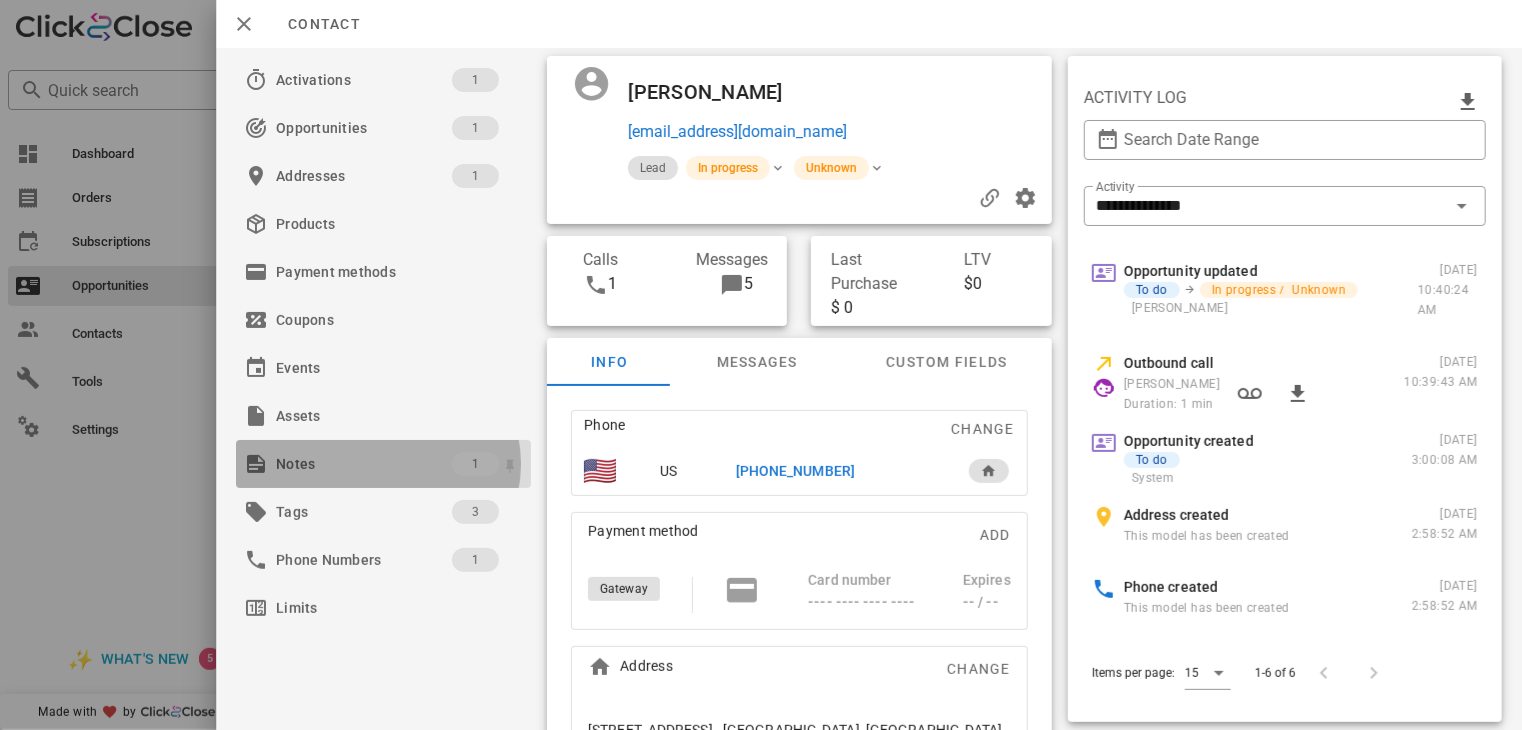 click on "Notes" at bounding box center [364, 464] 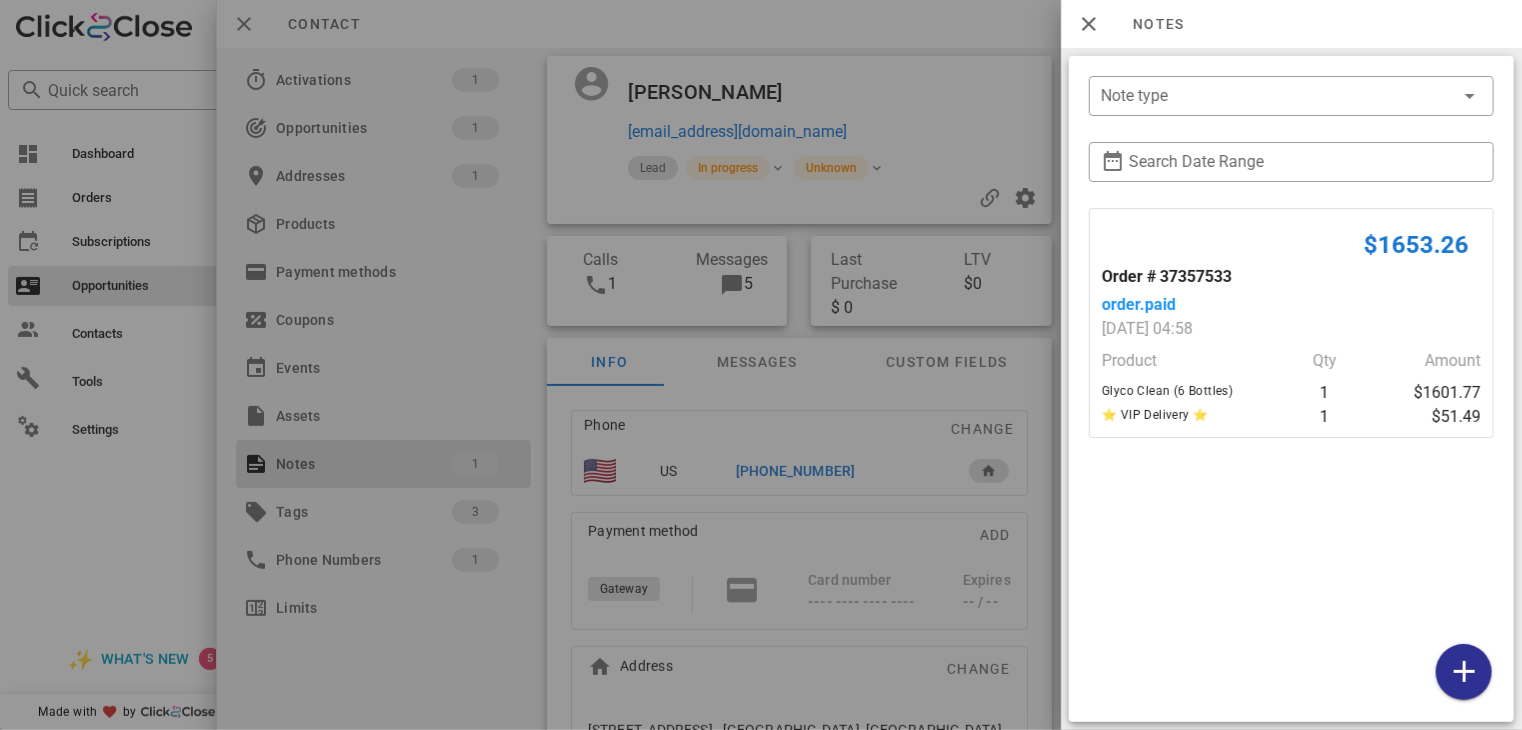 click at bounding box center (761, 365) 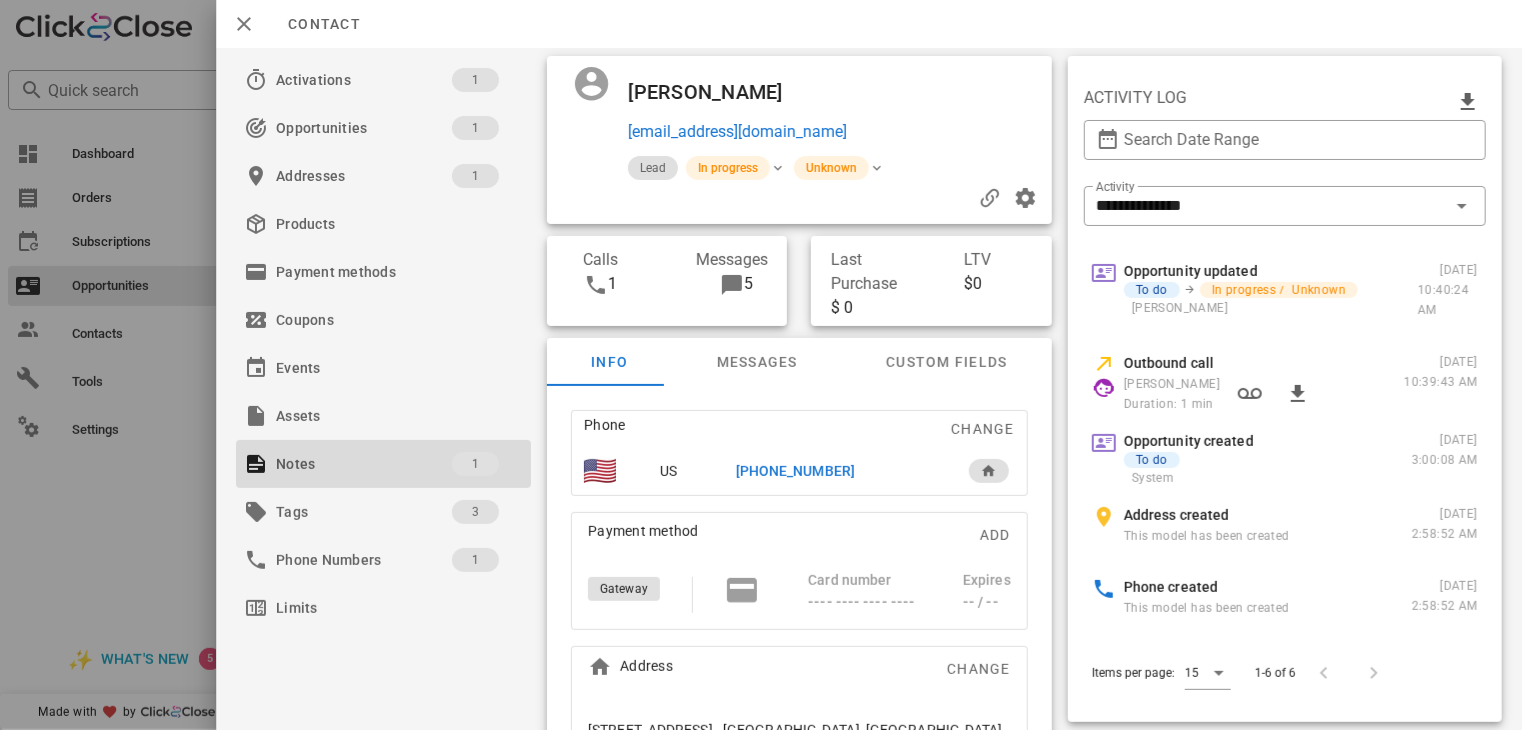 click on "+15037811406" at bounding box center (837, 471) 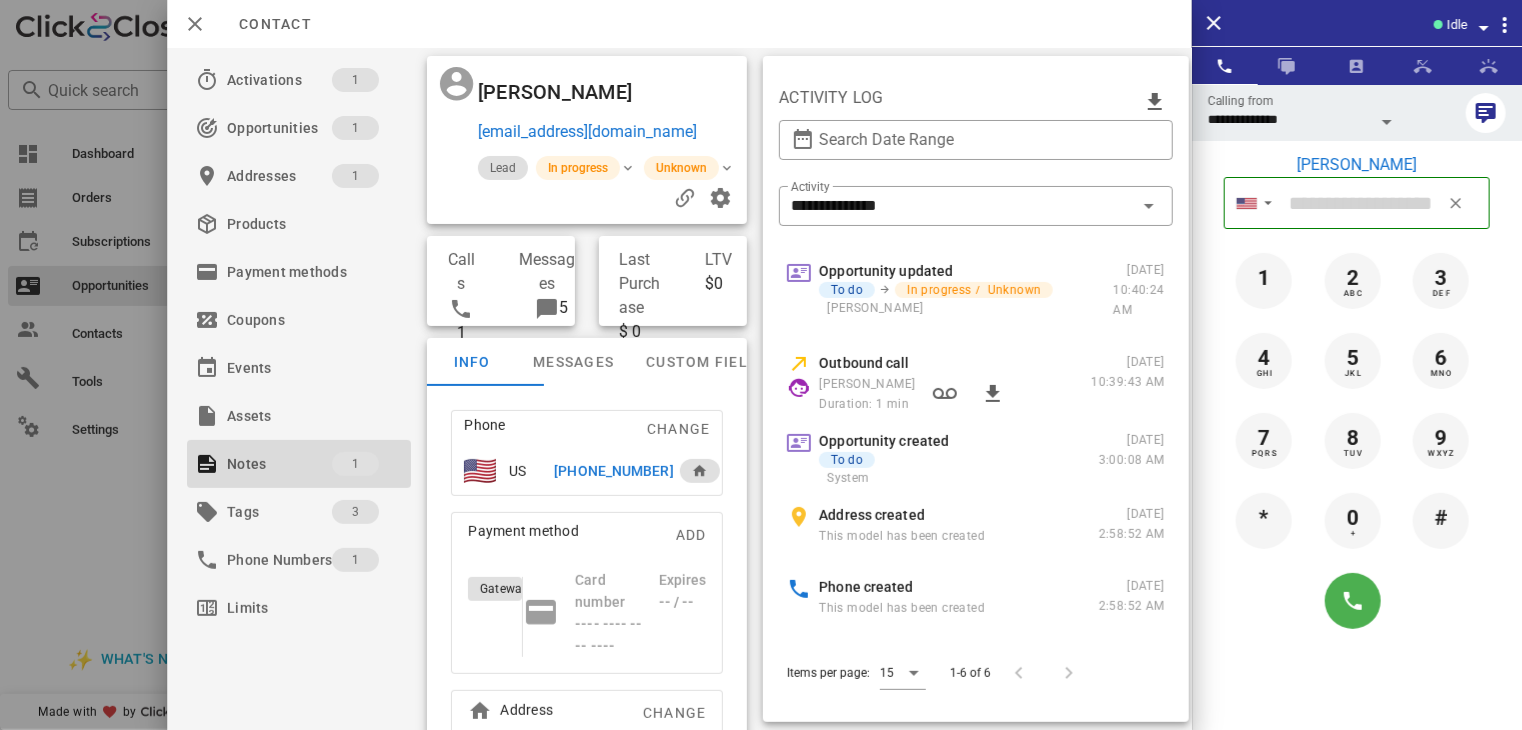type on "**********" 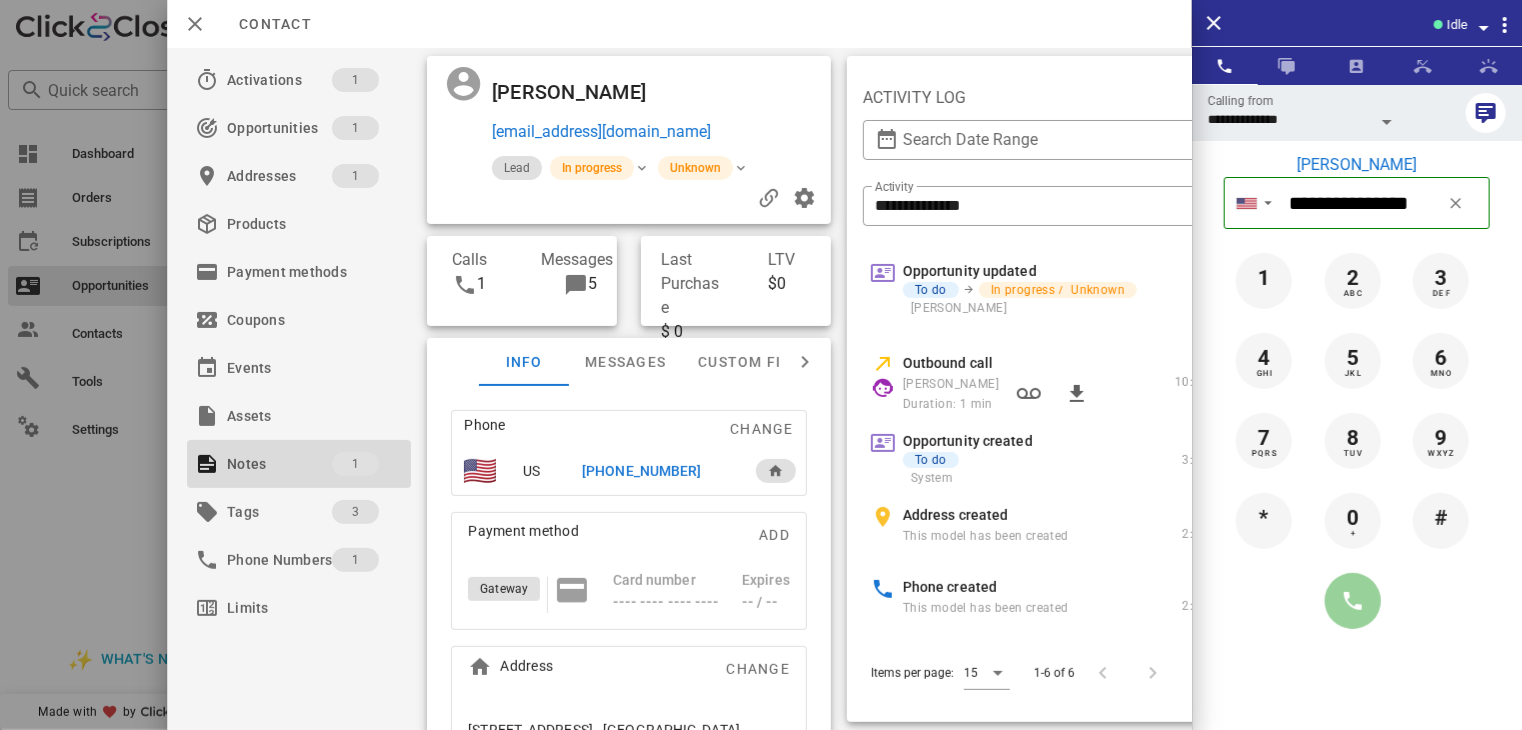 click at bounding box center (1353, 601) 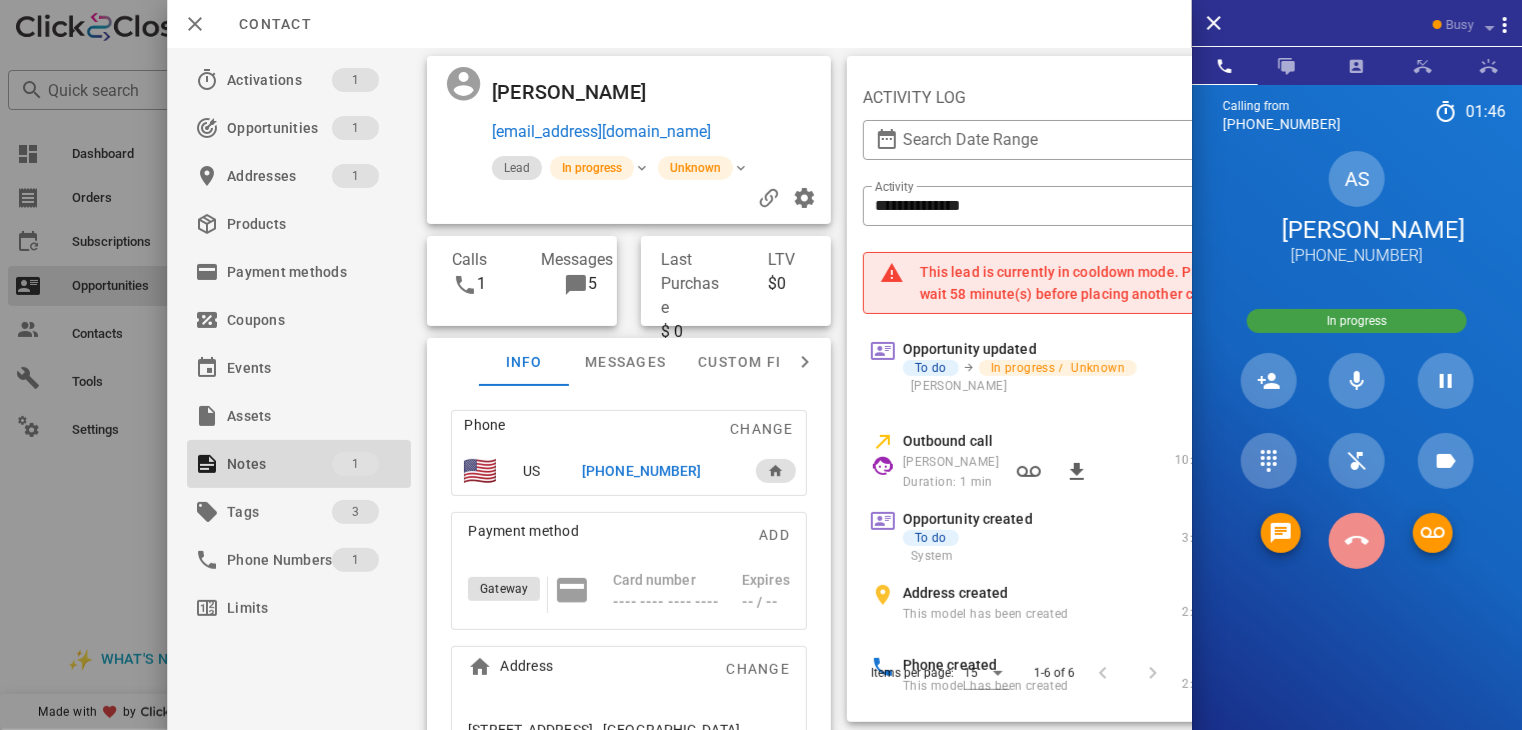 click at bounding box center [1357, 541] 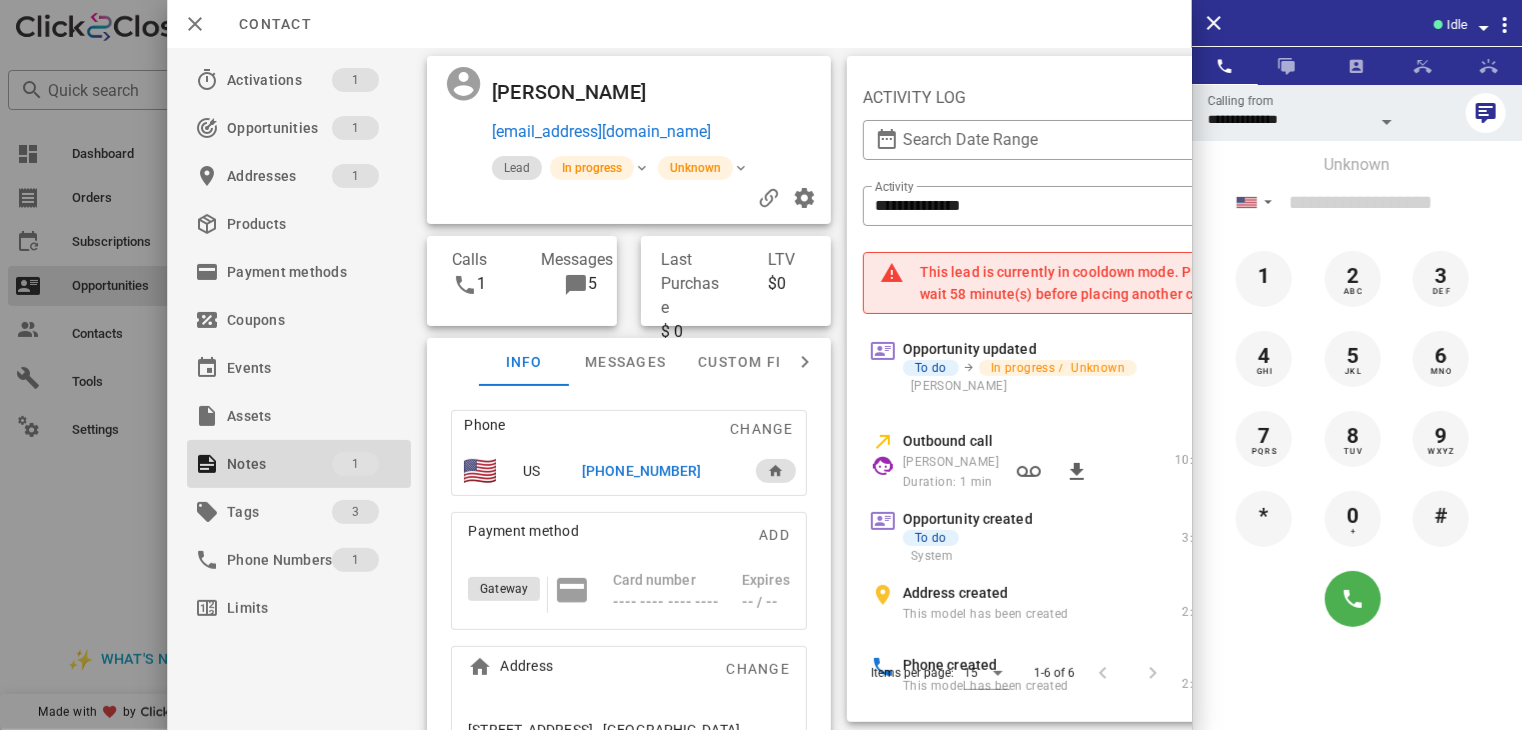 click at bounding box center [761, 365] 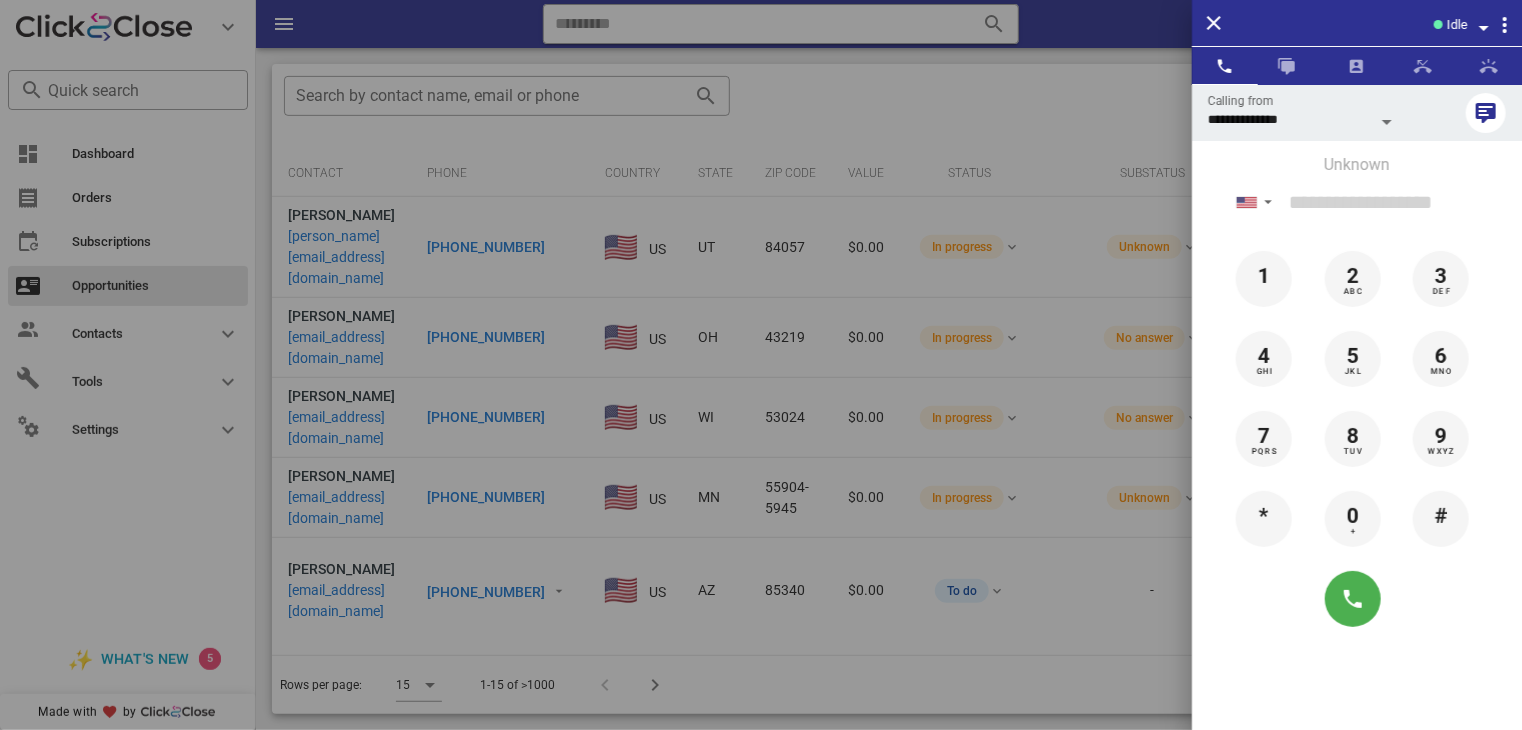 click at bounding box center [761, 365] 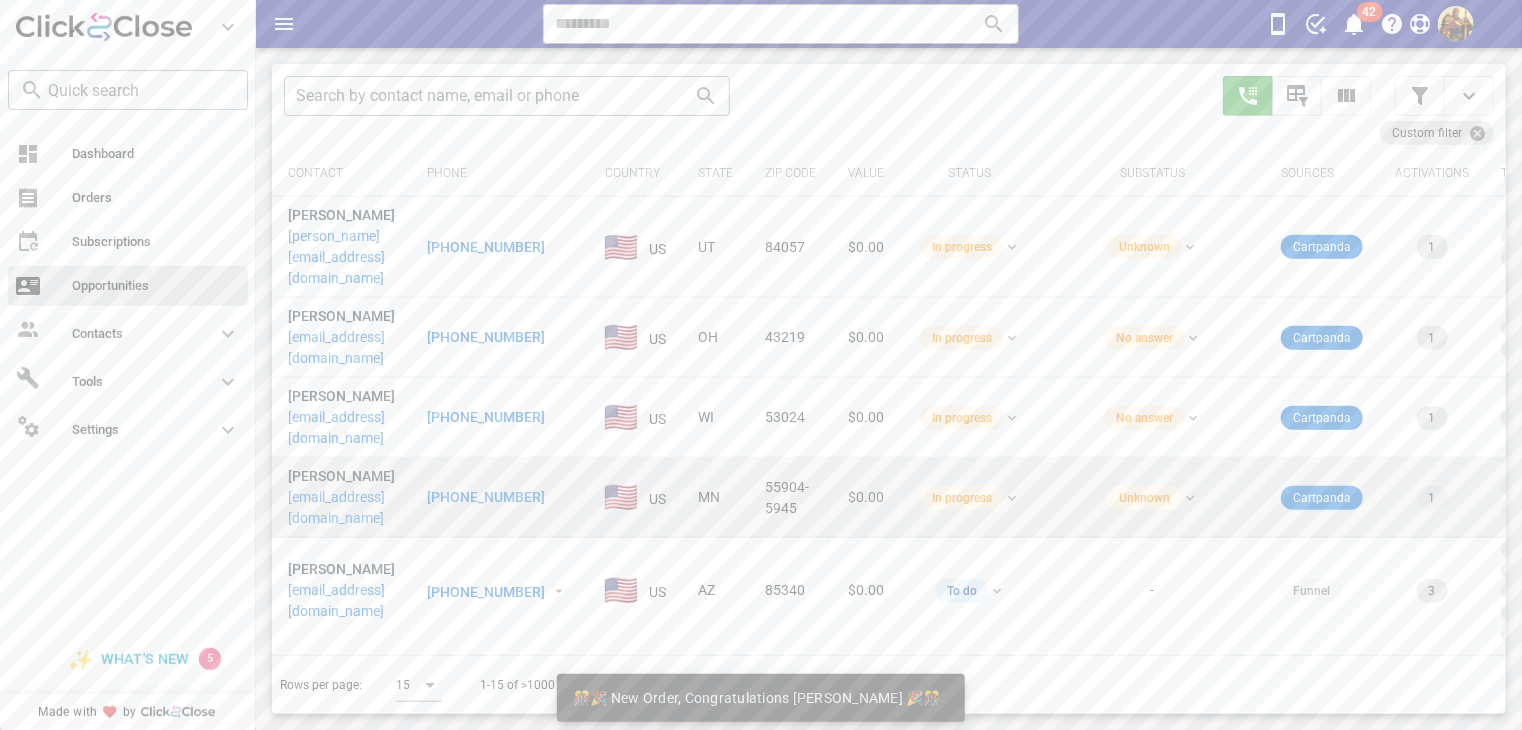 click on "esabelljo@msn.com" at bounding box center [341, 508] 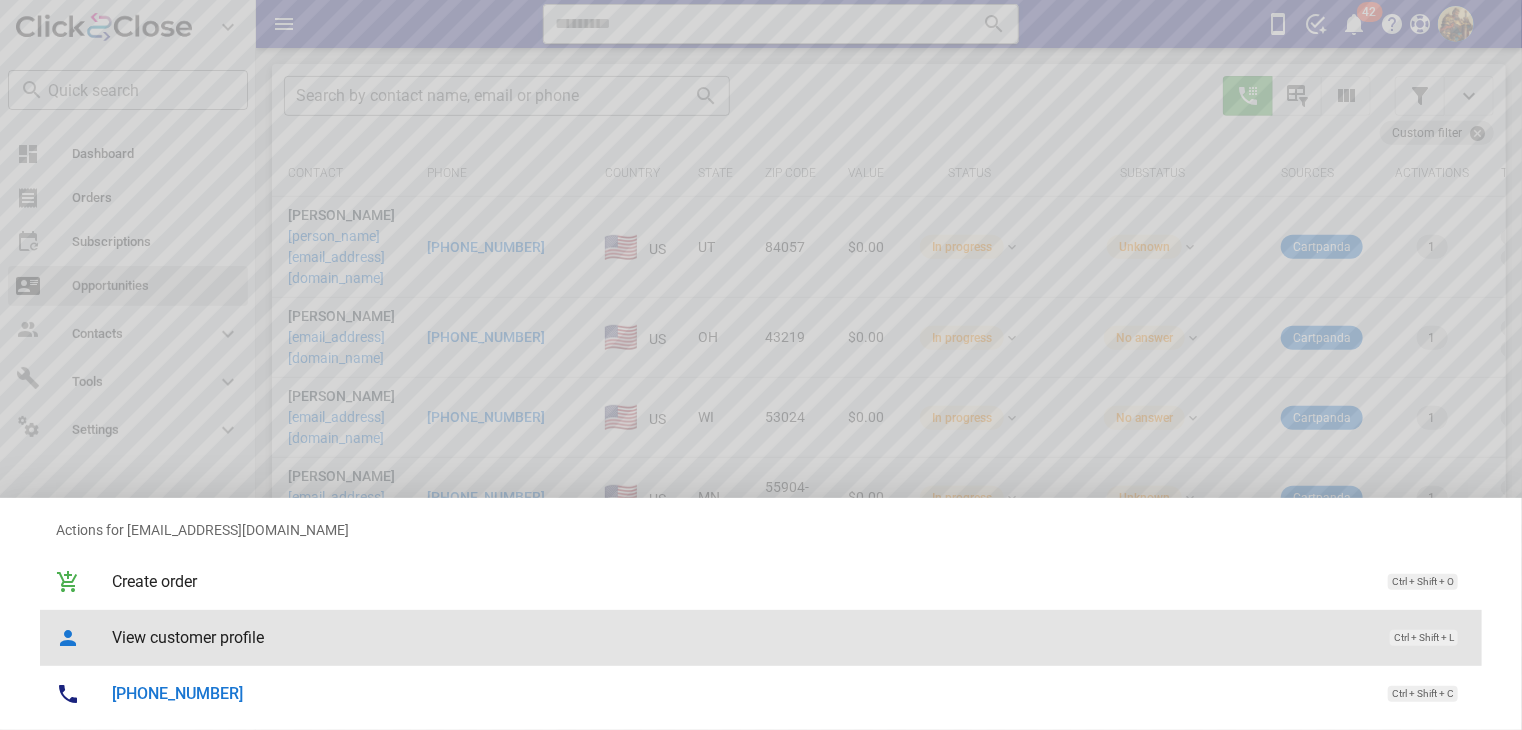 click on "View customer profile" at bounding box center (741, 637) 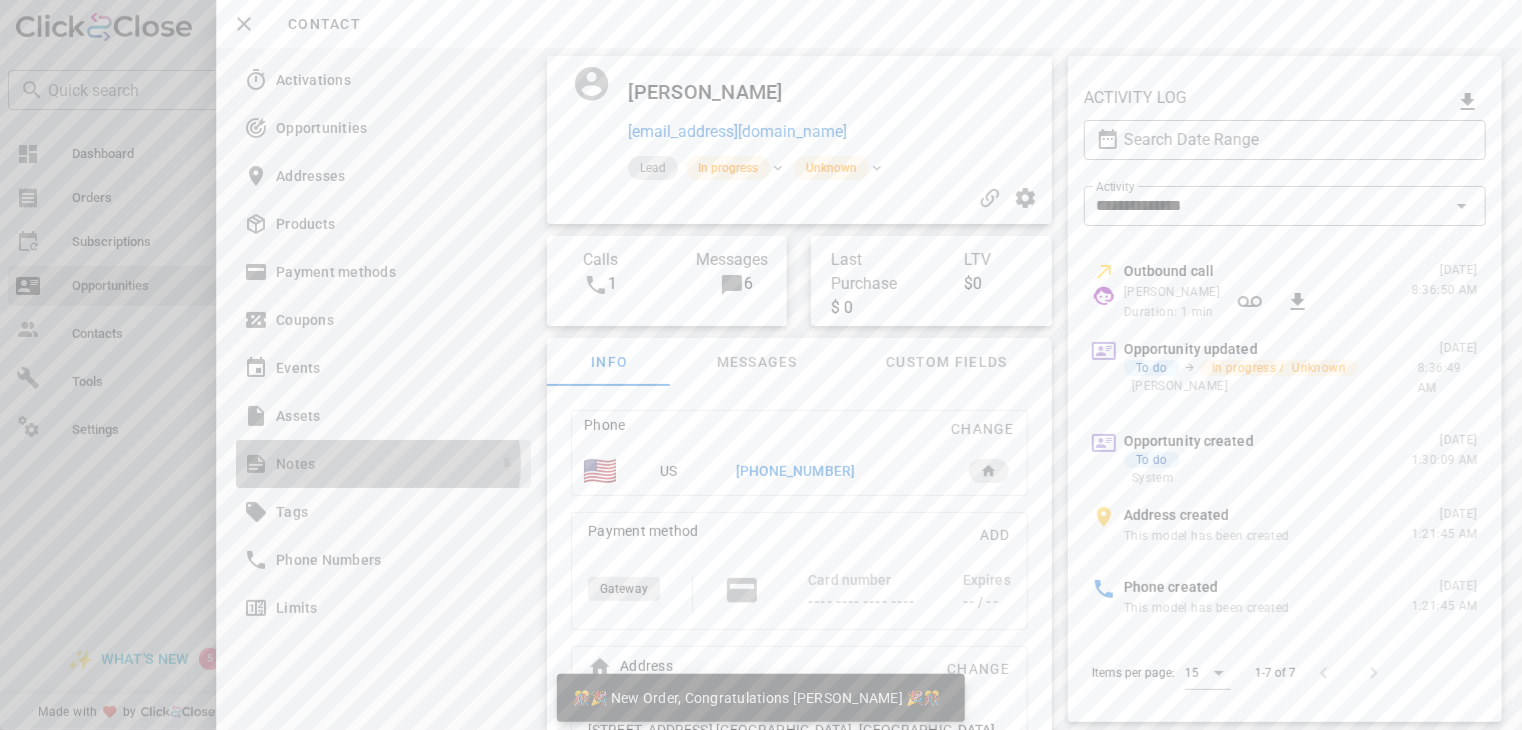 click on "Notes" at bounding box center (379, 464) 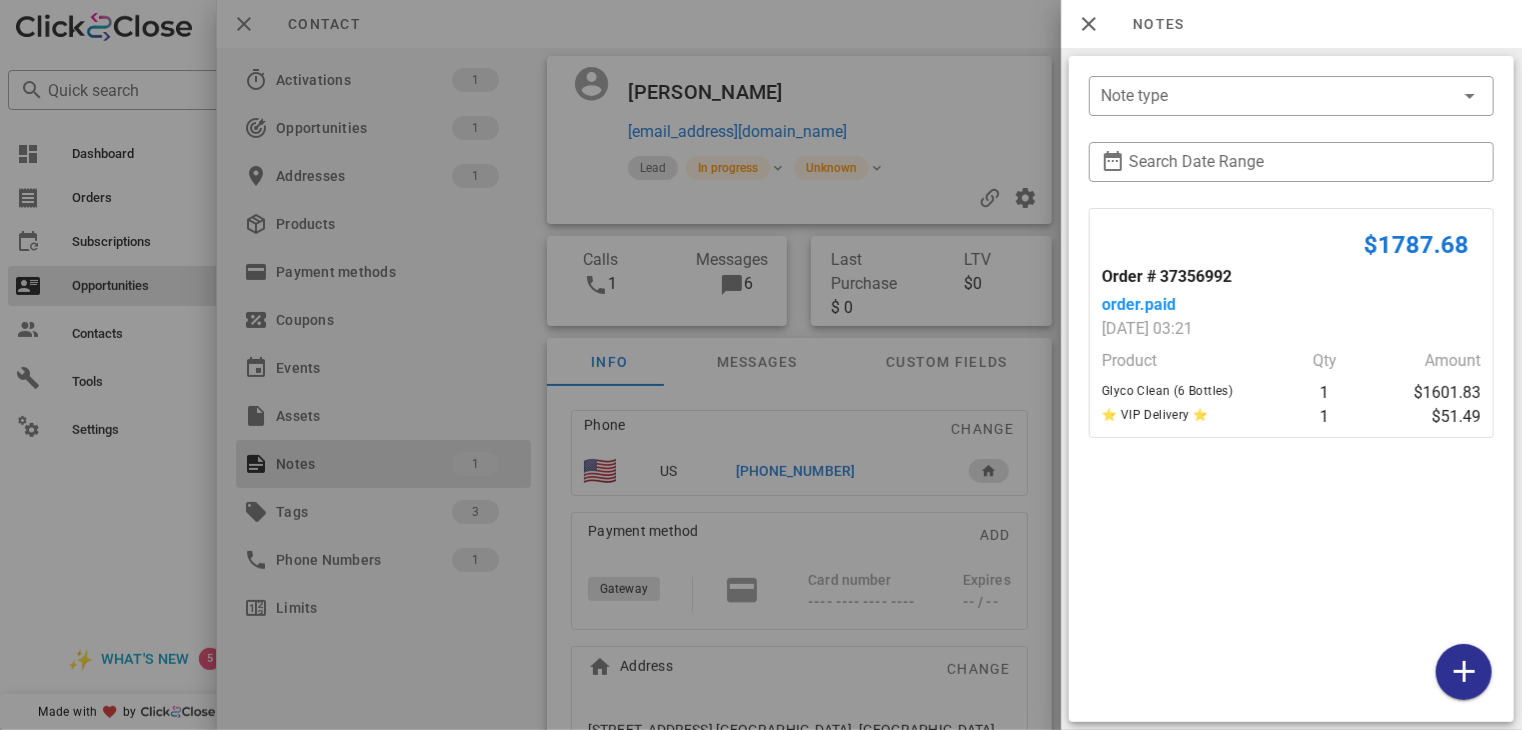 click at bounding box center [761, 365] 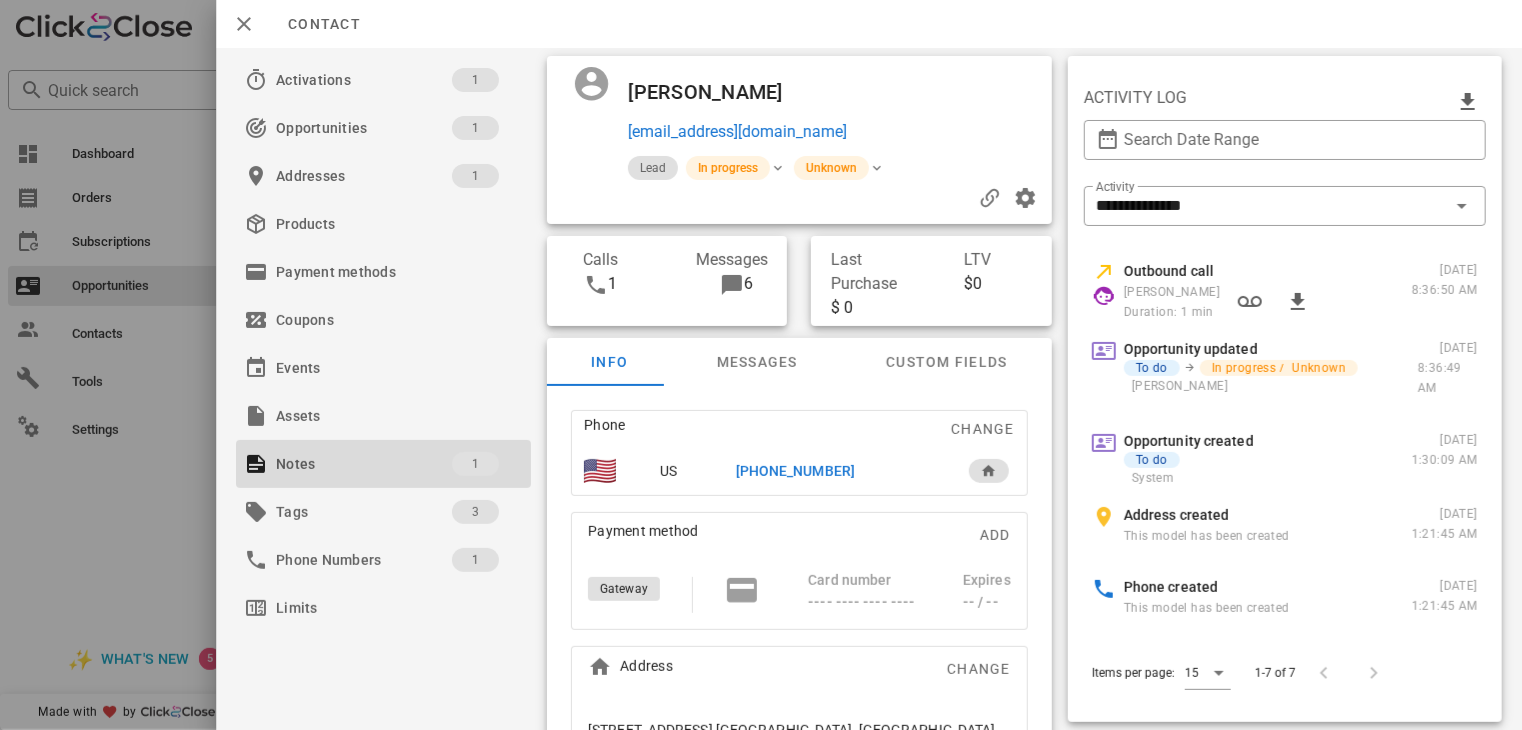 drag, startPoint x: 740, startPoint y: 462, endPoint x: 751, endPoint y: 471, distance: 14.21267 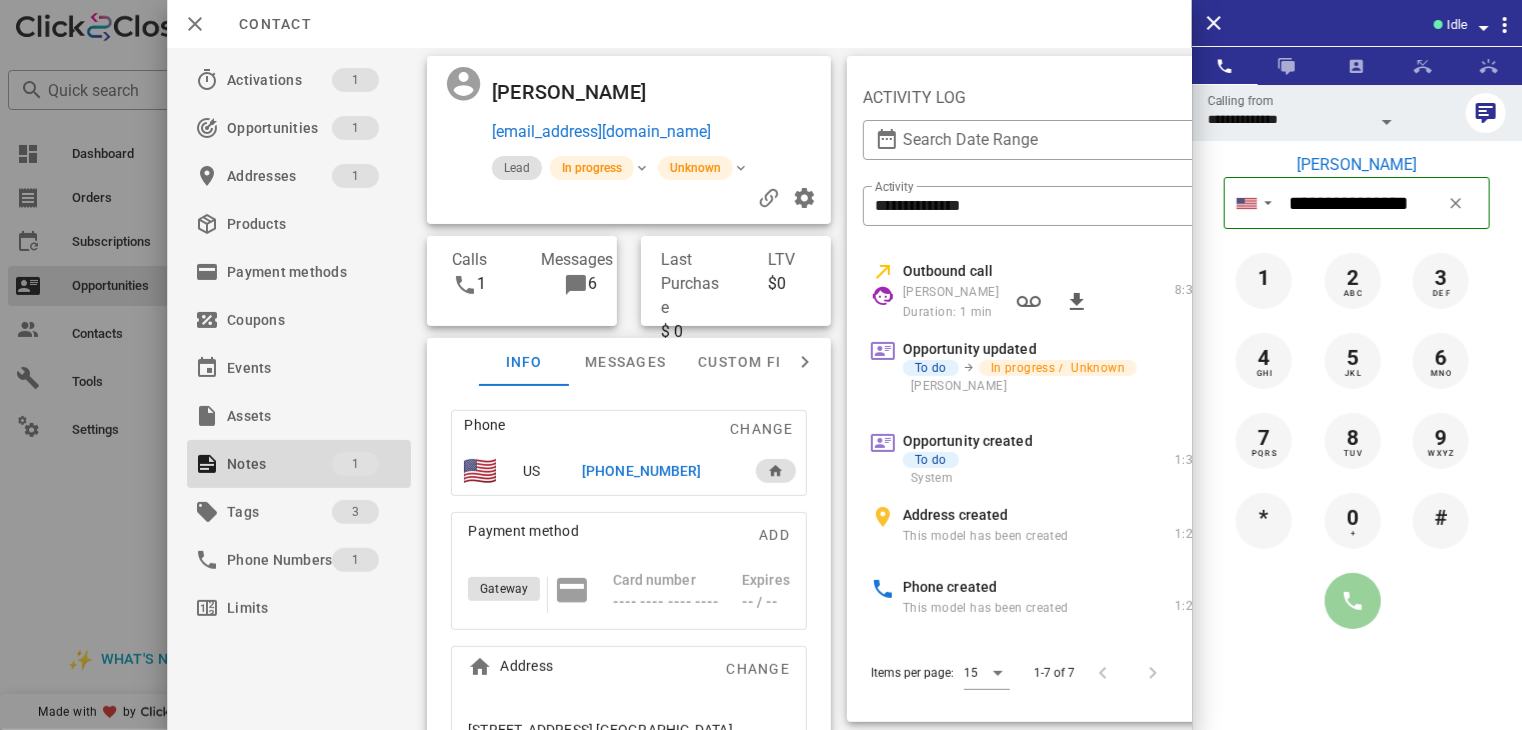 click at bounding box center (1353, 601) 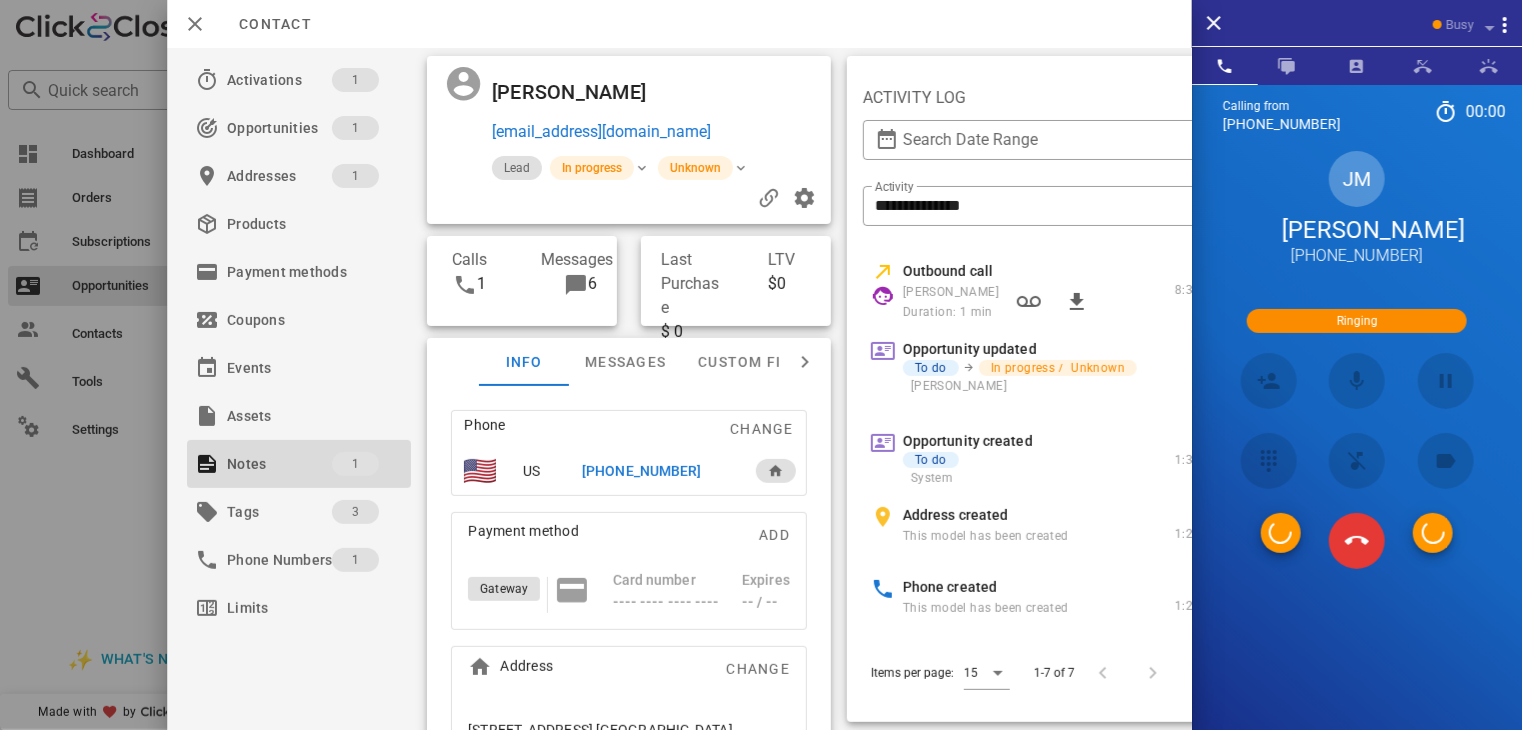 click at bounding box center (1357, 541) 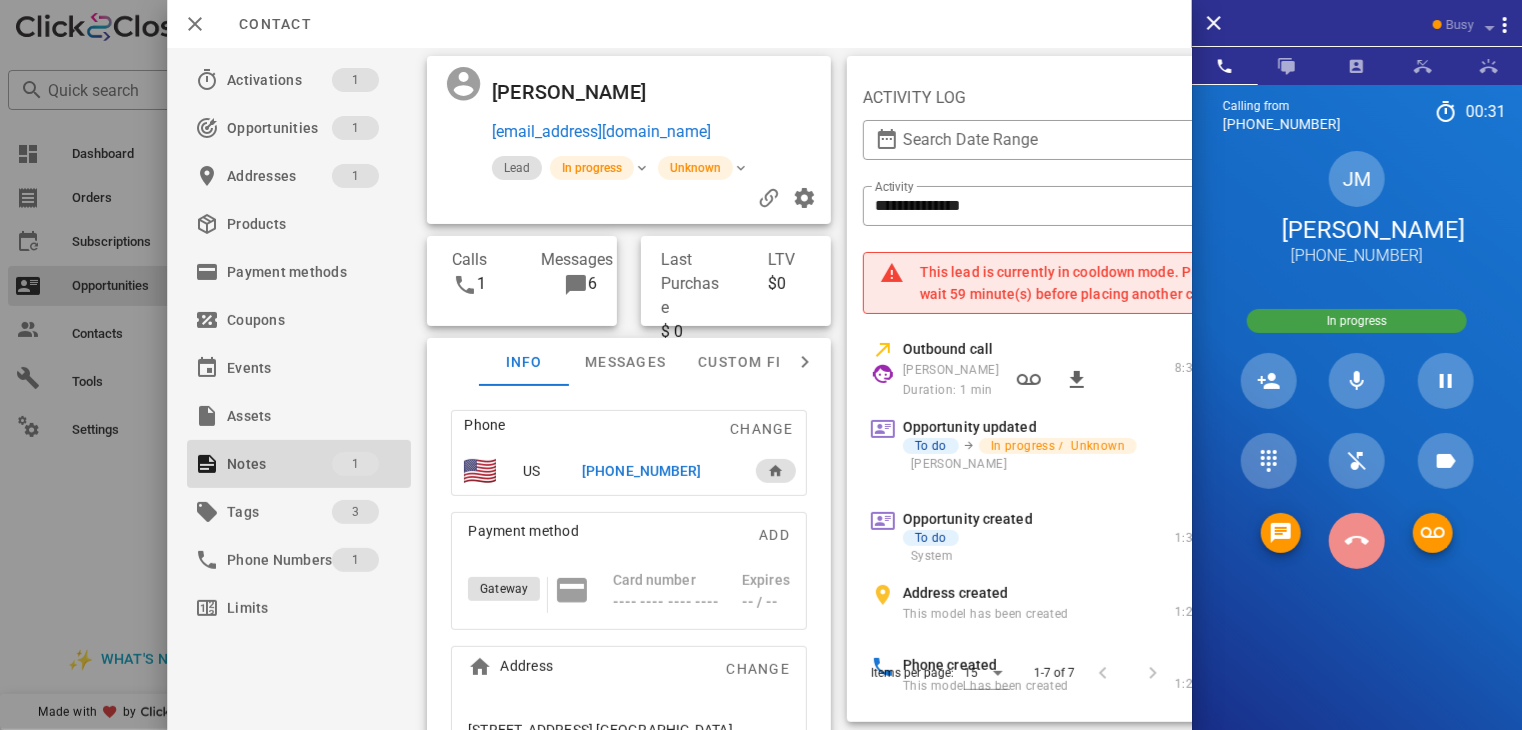 click at bounding box center [1357, 541] 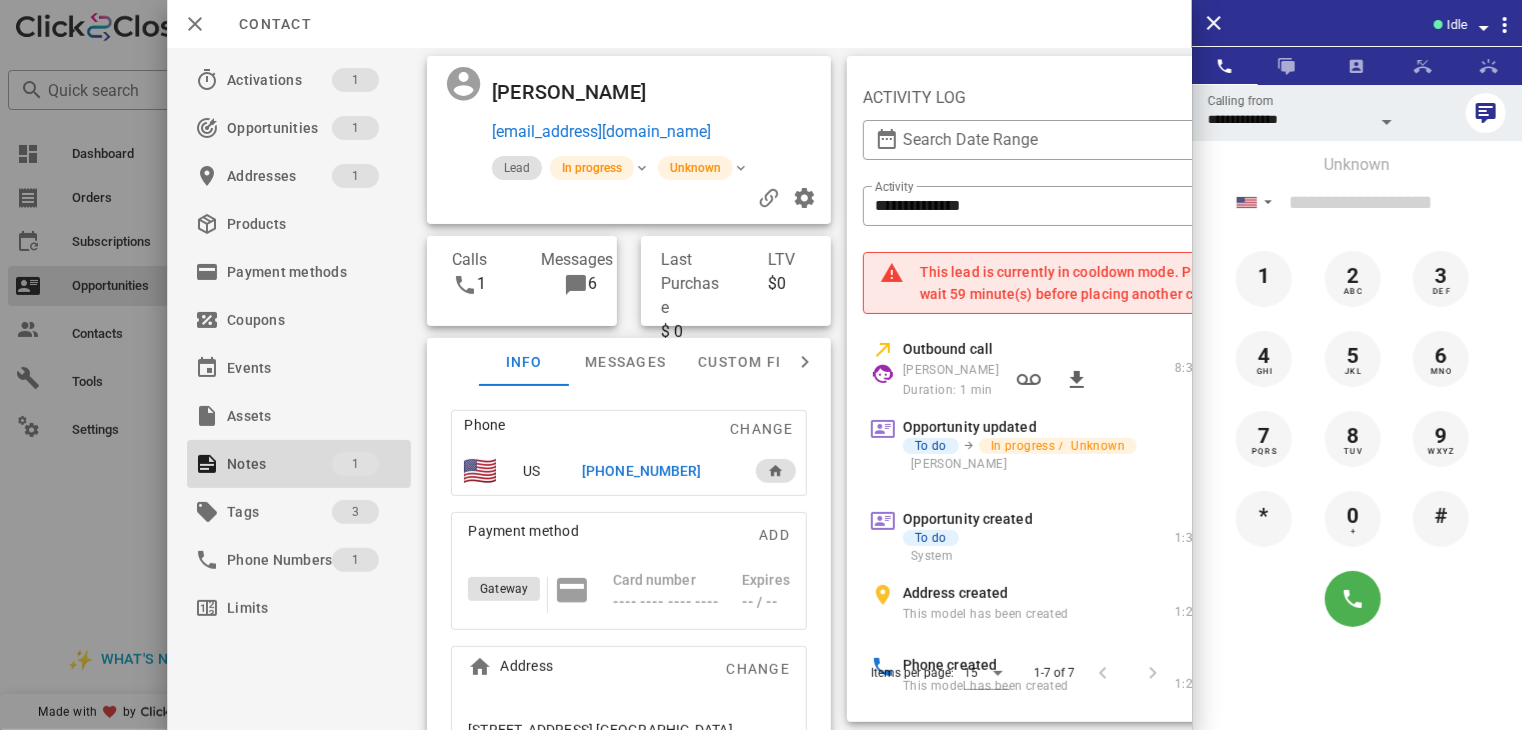 click at bounding box center (761, 365) 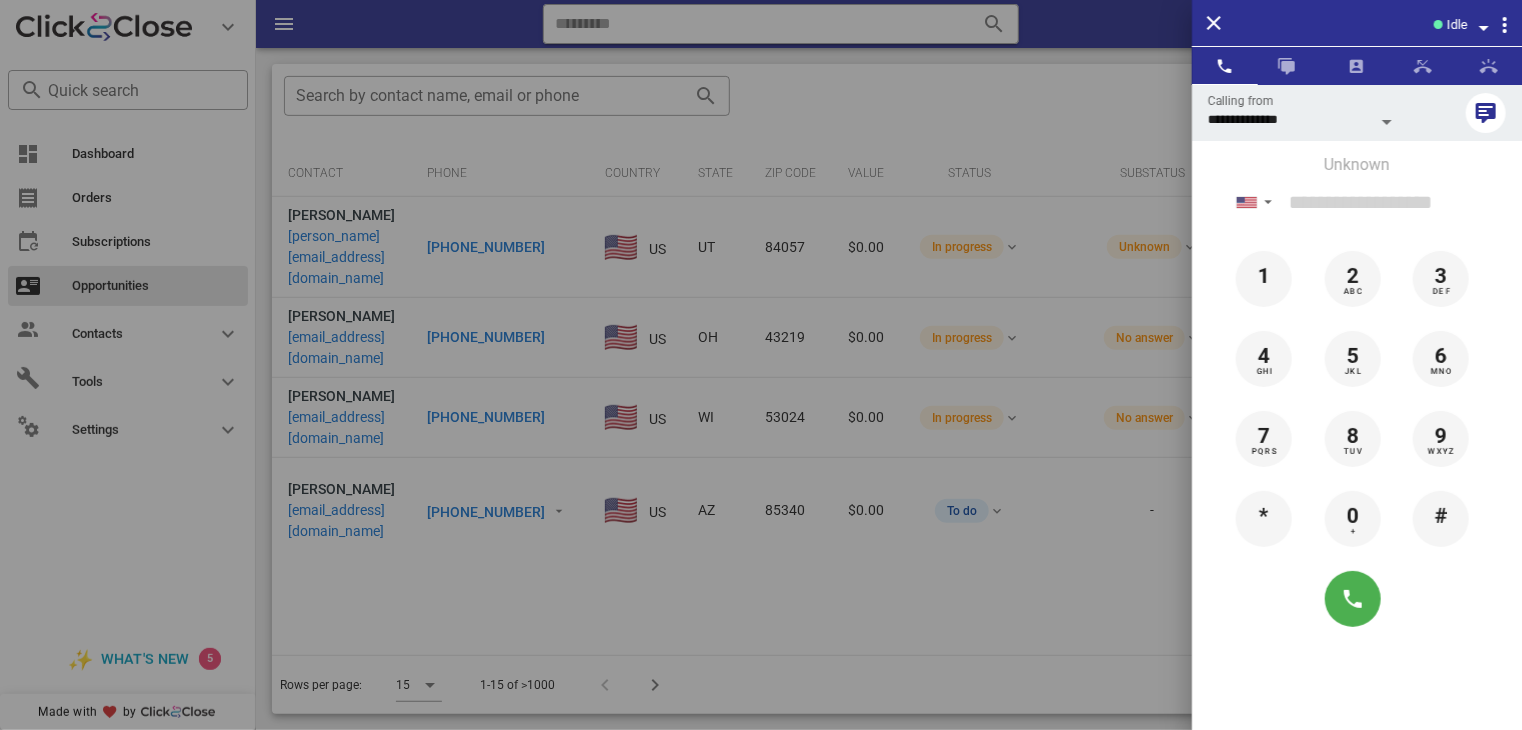 click at bounding box center [761, 365] 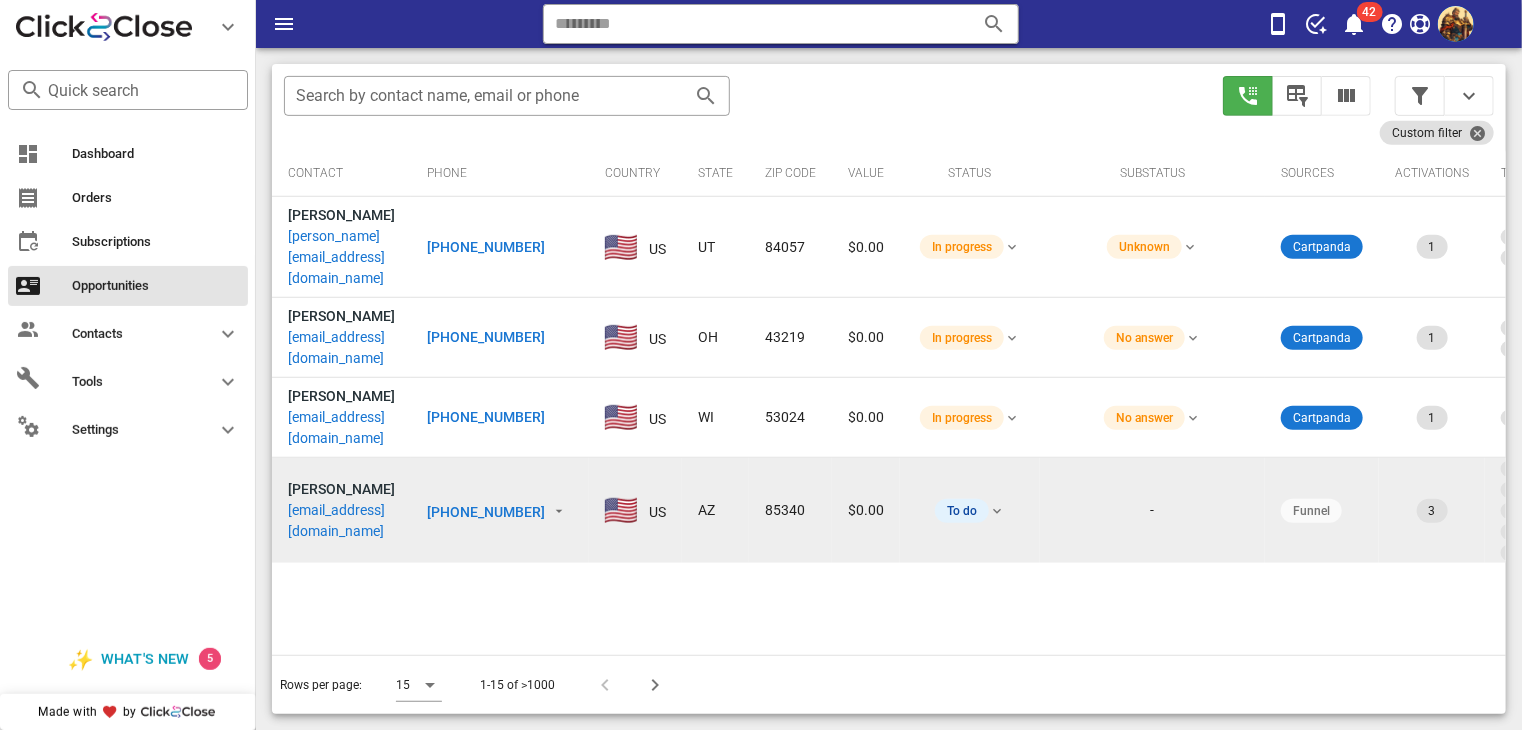 click on "Nathan Aguru" at bounding box center (341, 489) 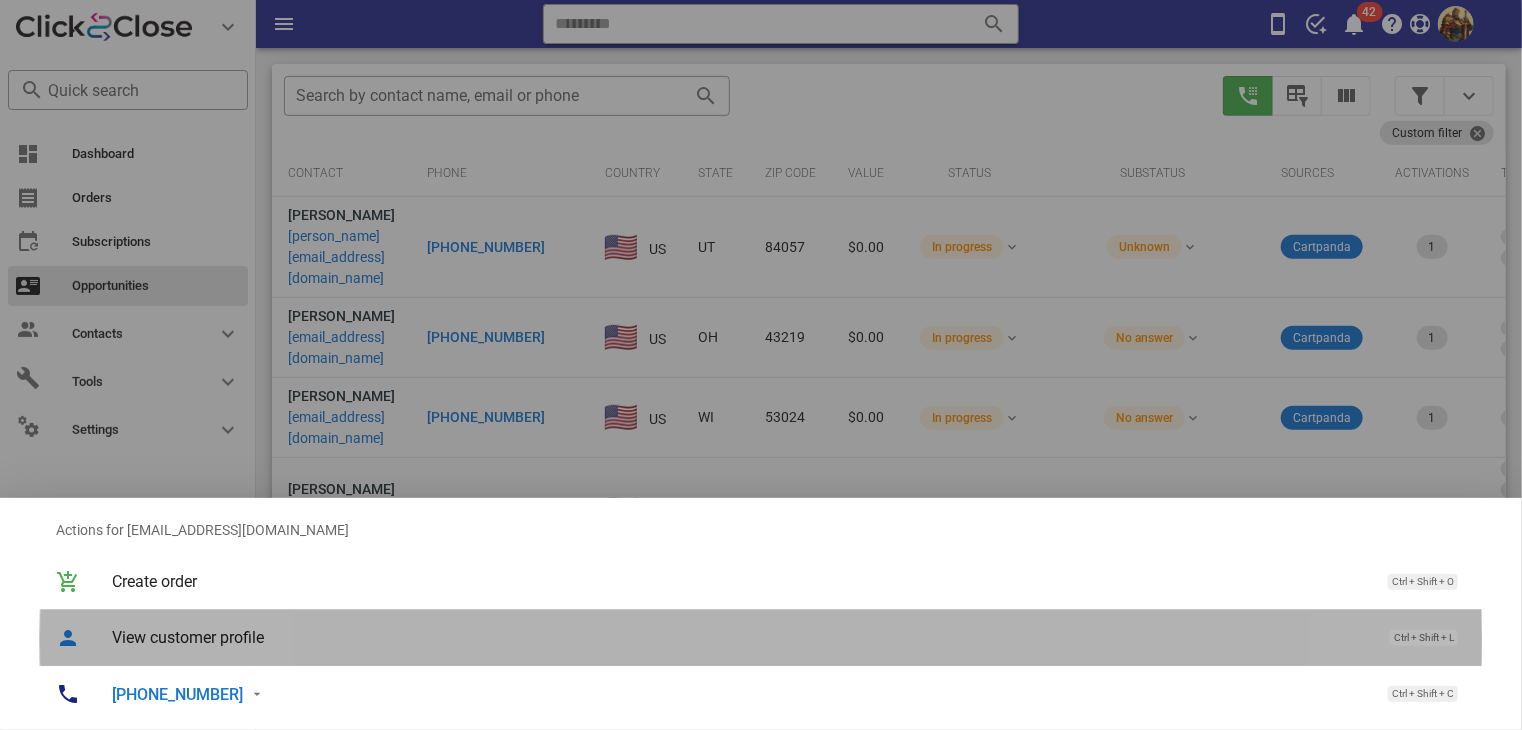 click on "View customer profile Ctrl + Shift + L" at bounding box center [789, 637] 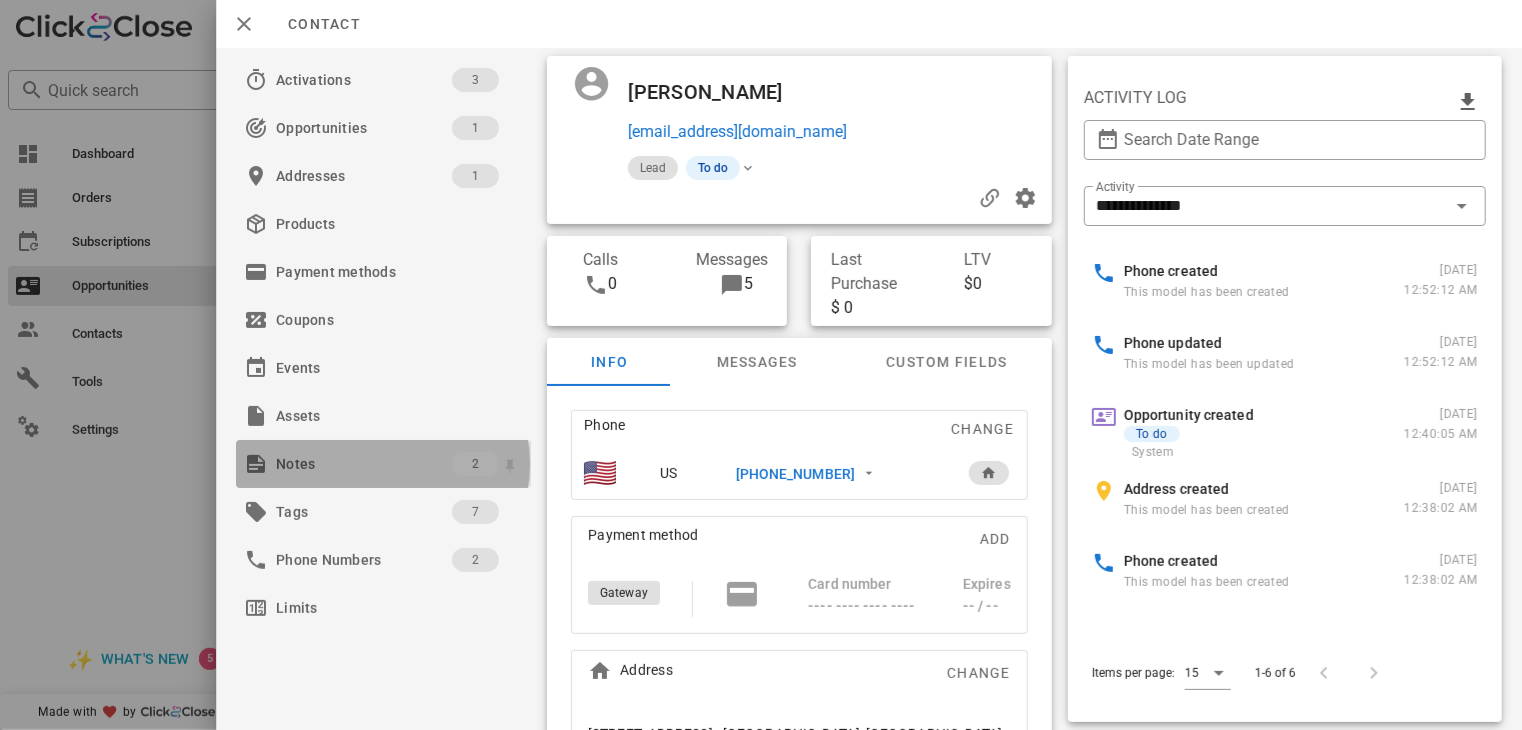 click on "Notes" at bounding box center (364, 464) 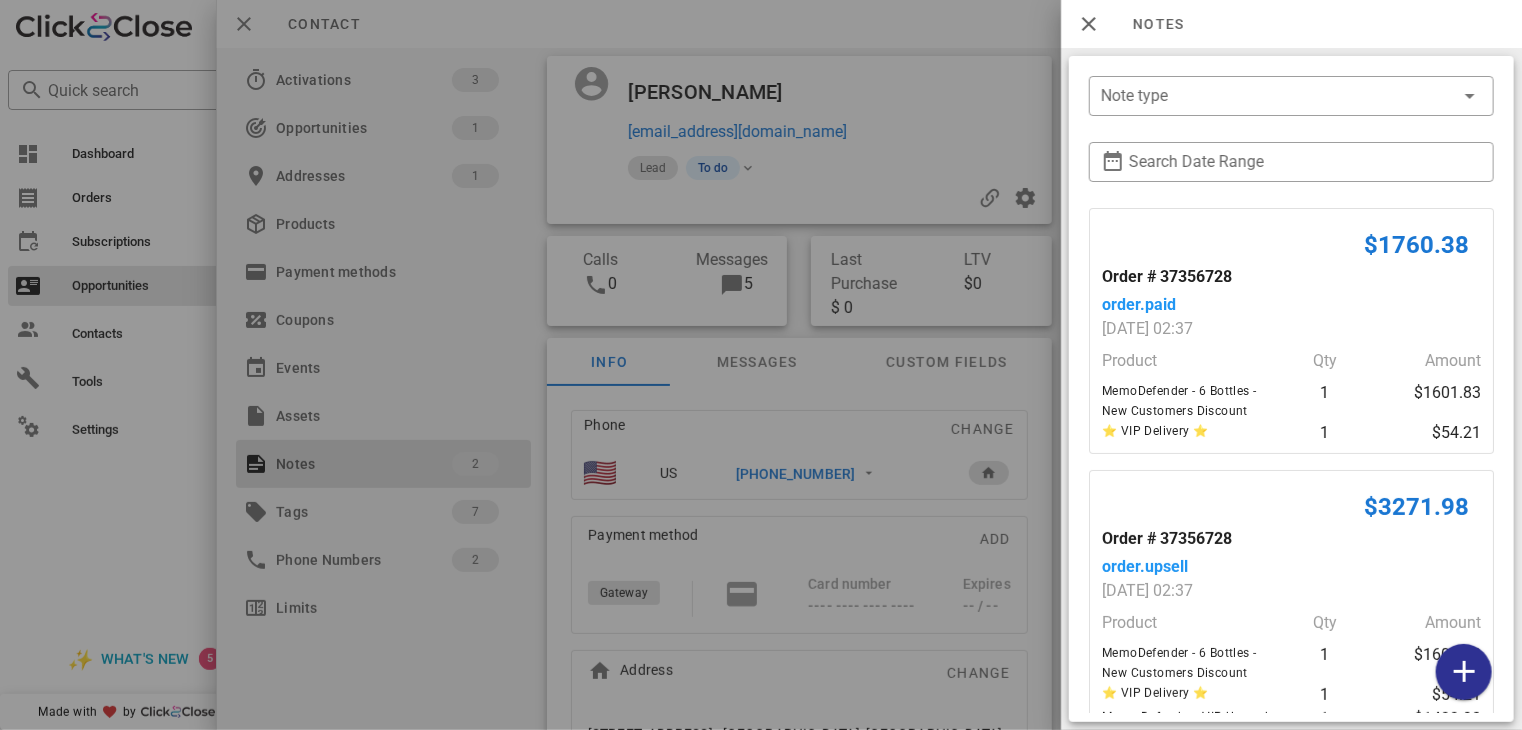 scroll, scrollTop: 70, scrollLeft: 0, axis: vertical 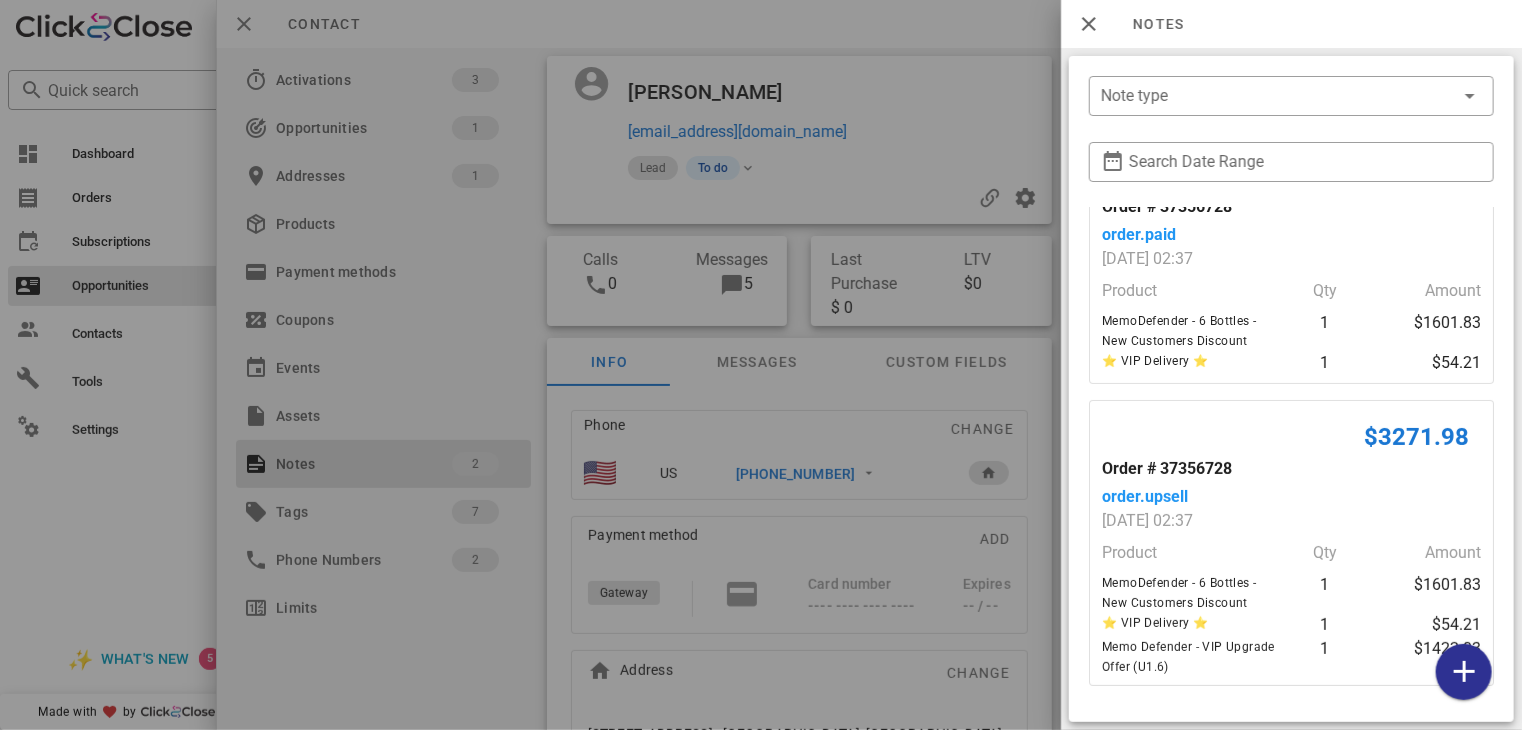 click at bounding box center [761, 365] 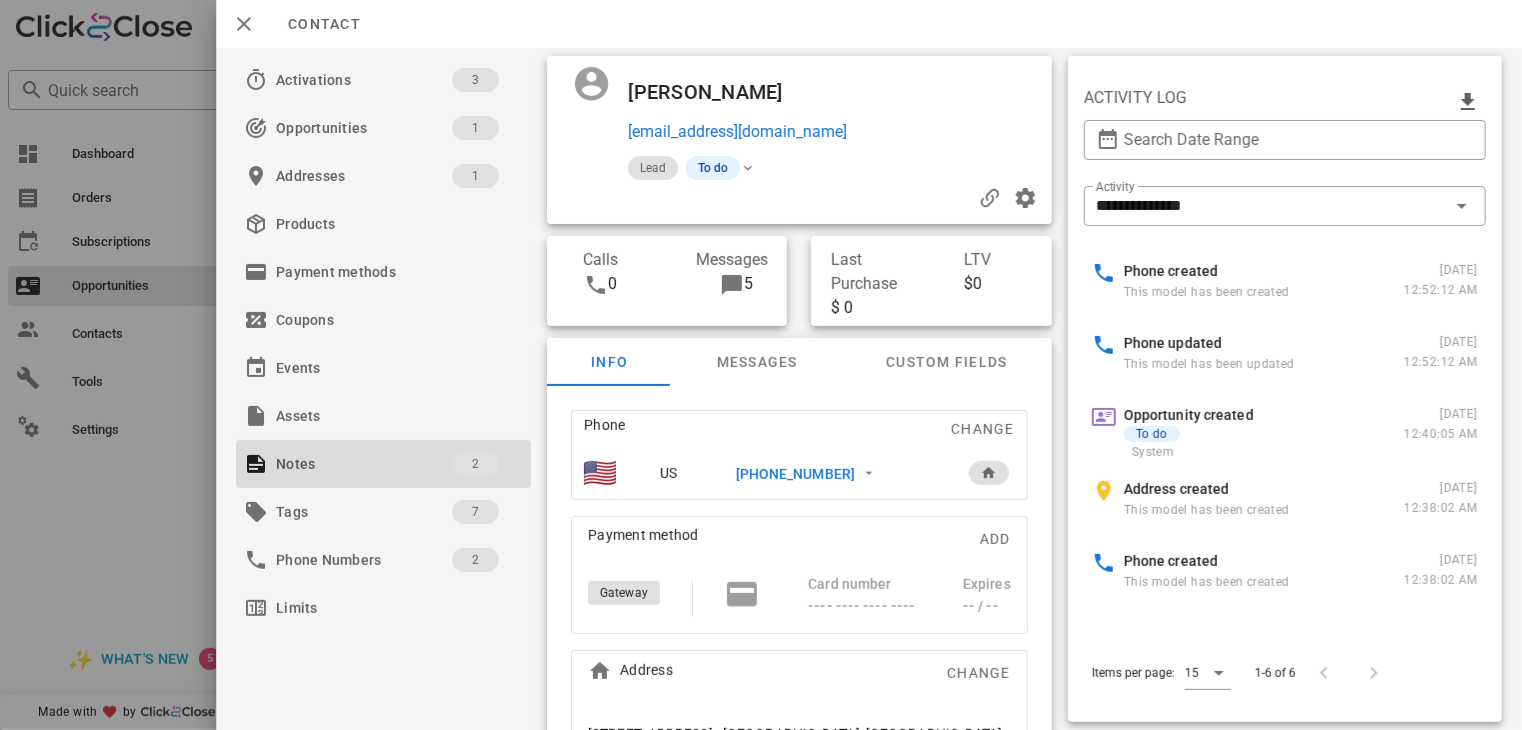 click at bounding box center [761, 365] 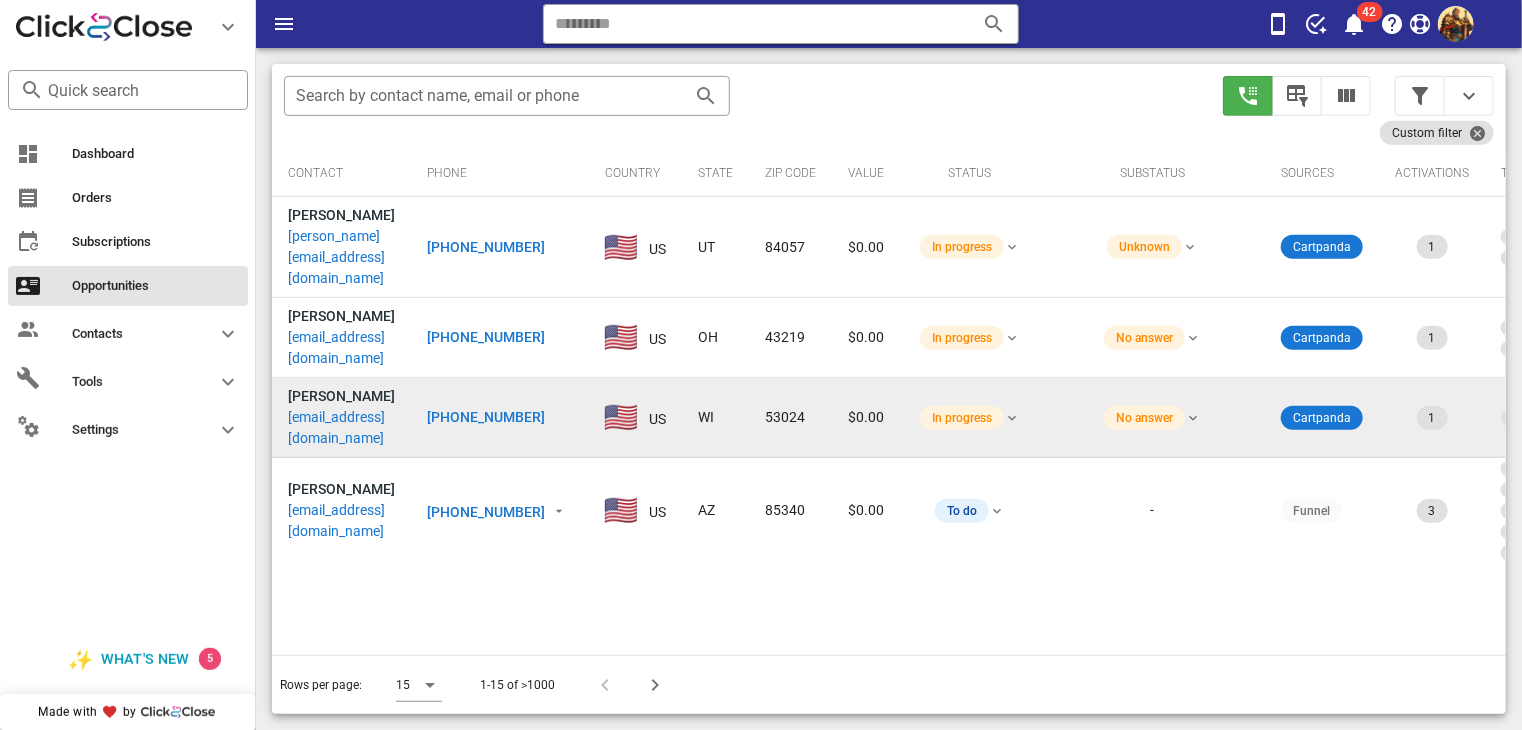 click on "kathymom615@gmail.com" at bounding box center [341, 428] 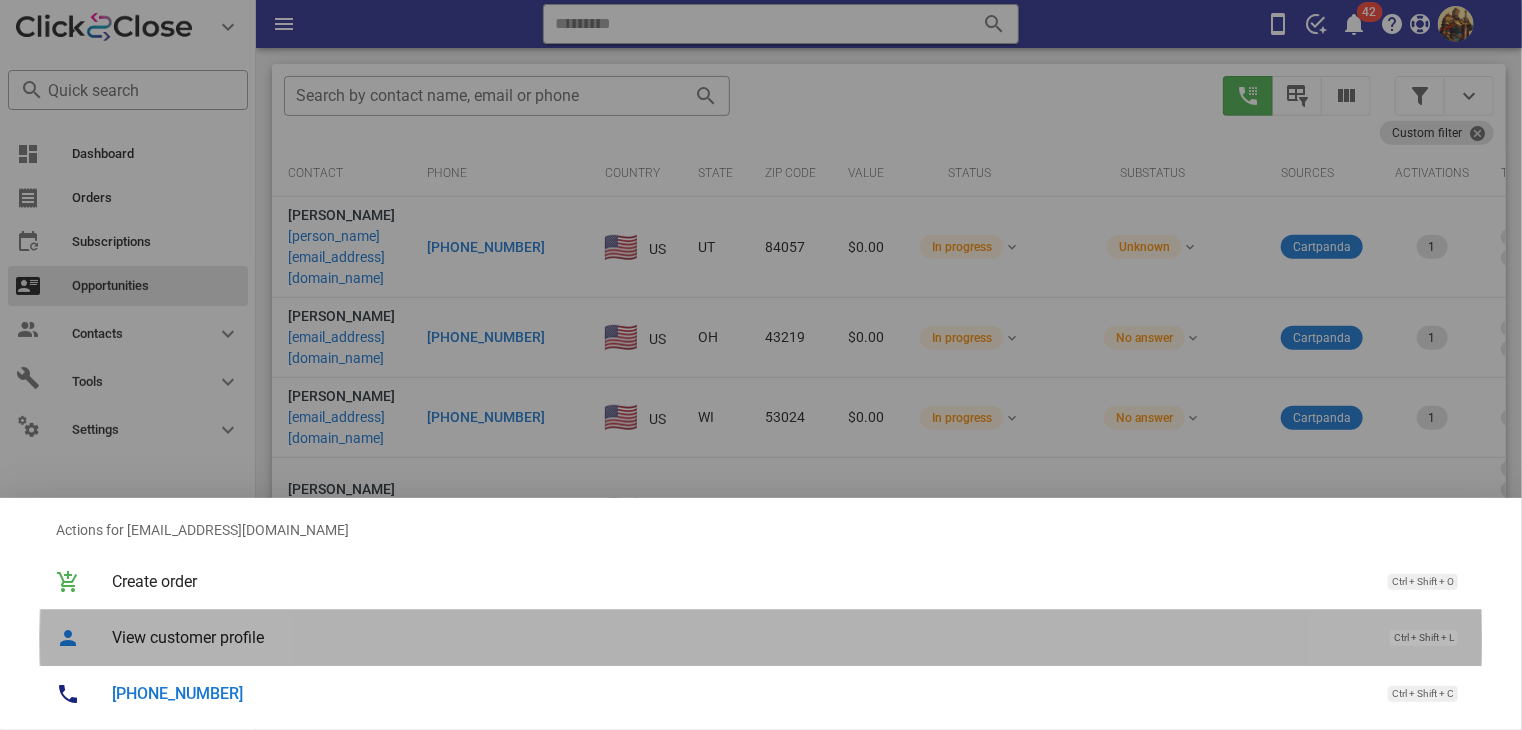 click on "View customer profile" at bounding box center [741, 637] 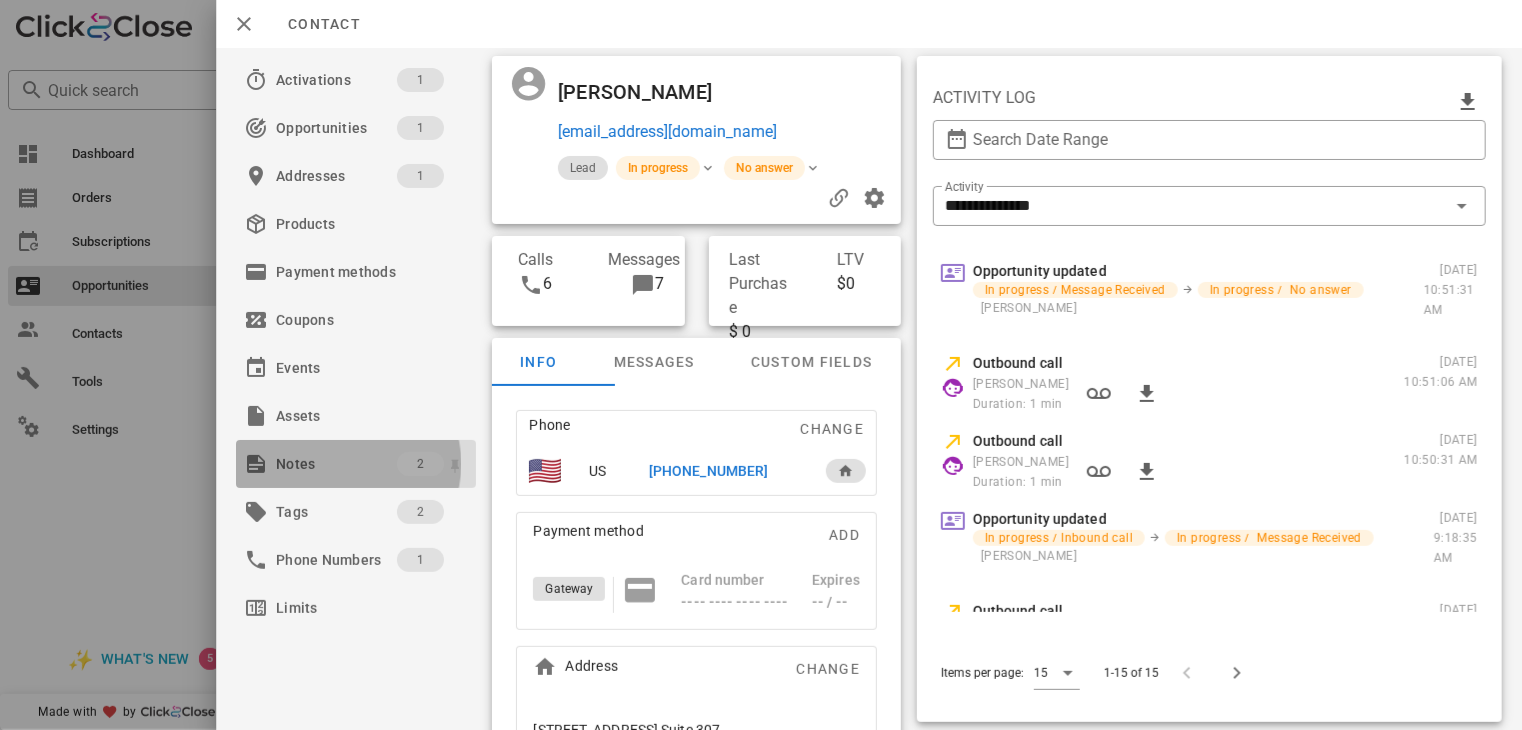 click on "Notes" at bounding box center (336, 464) 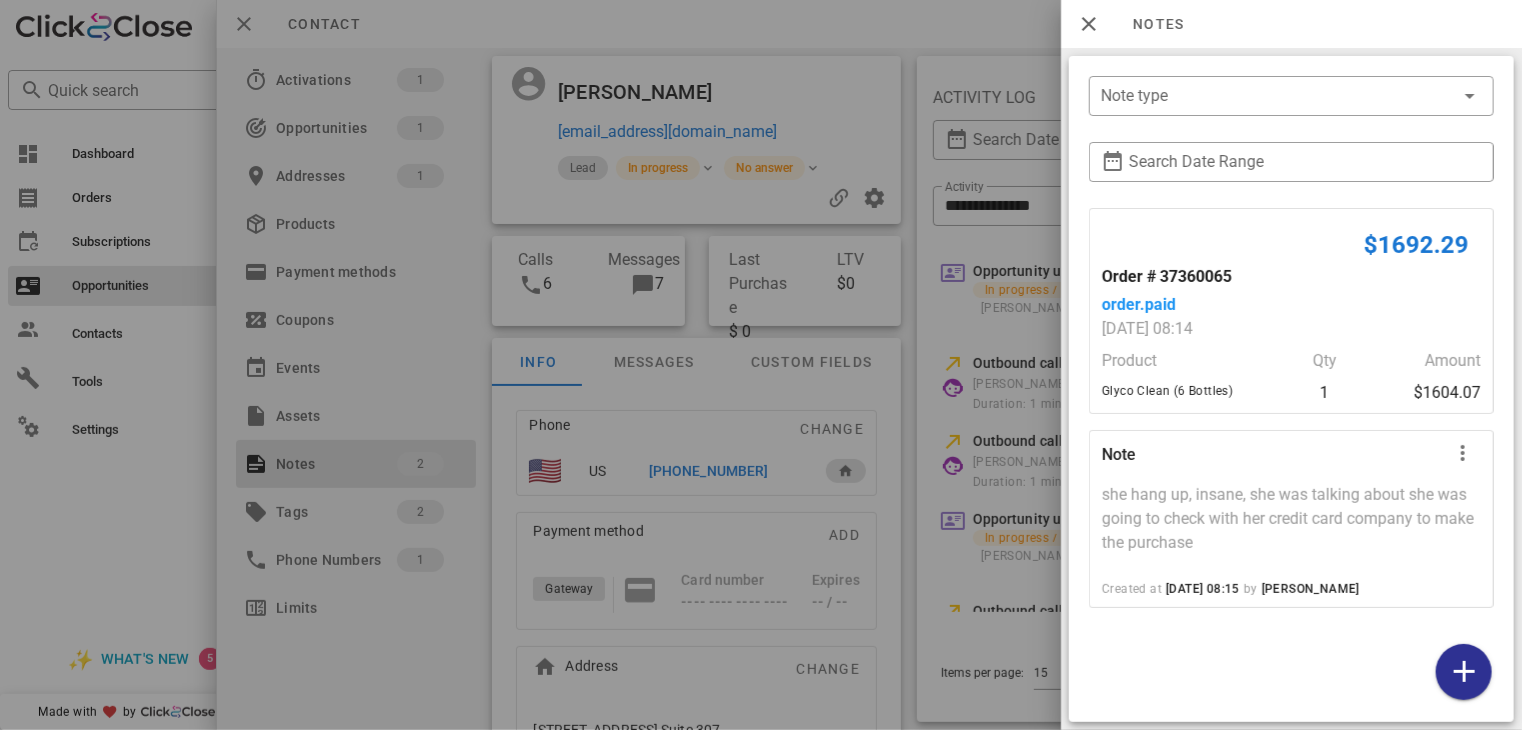 click at bounding box center (761, 365) 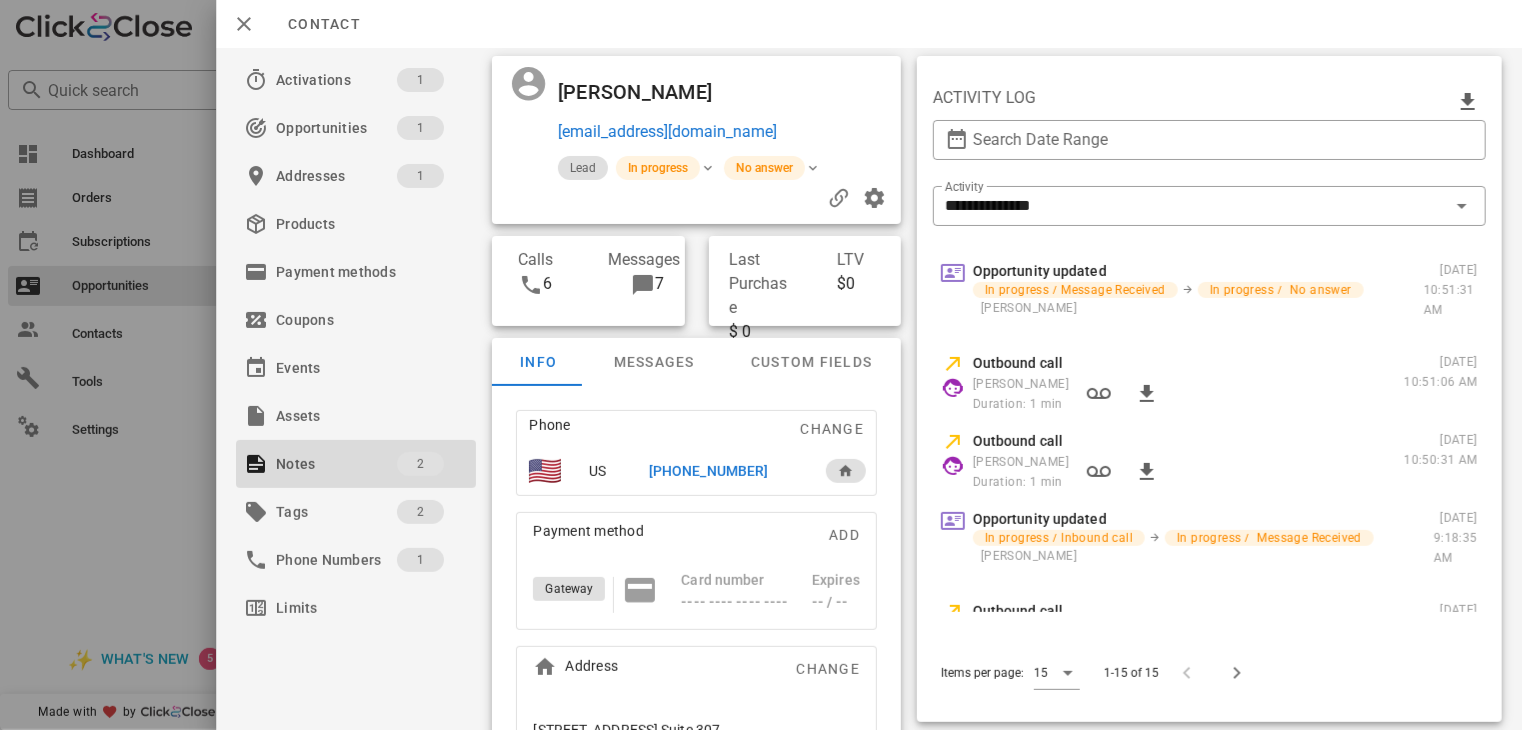 click at bounding box center [761, 365] 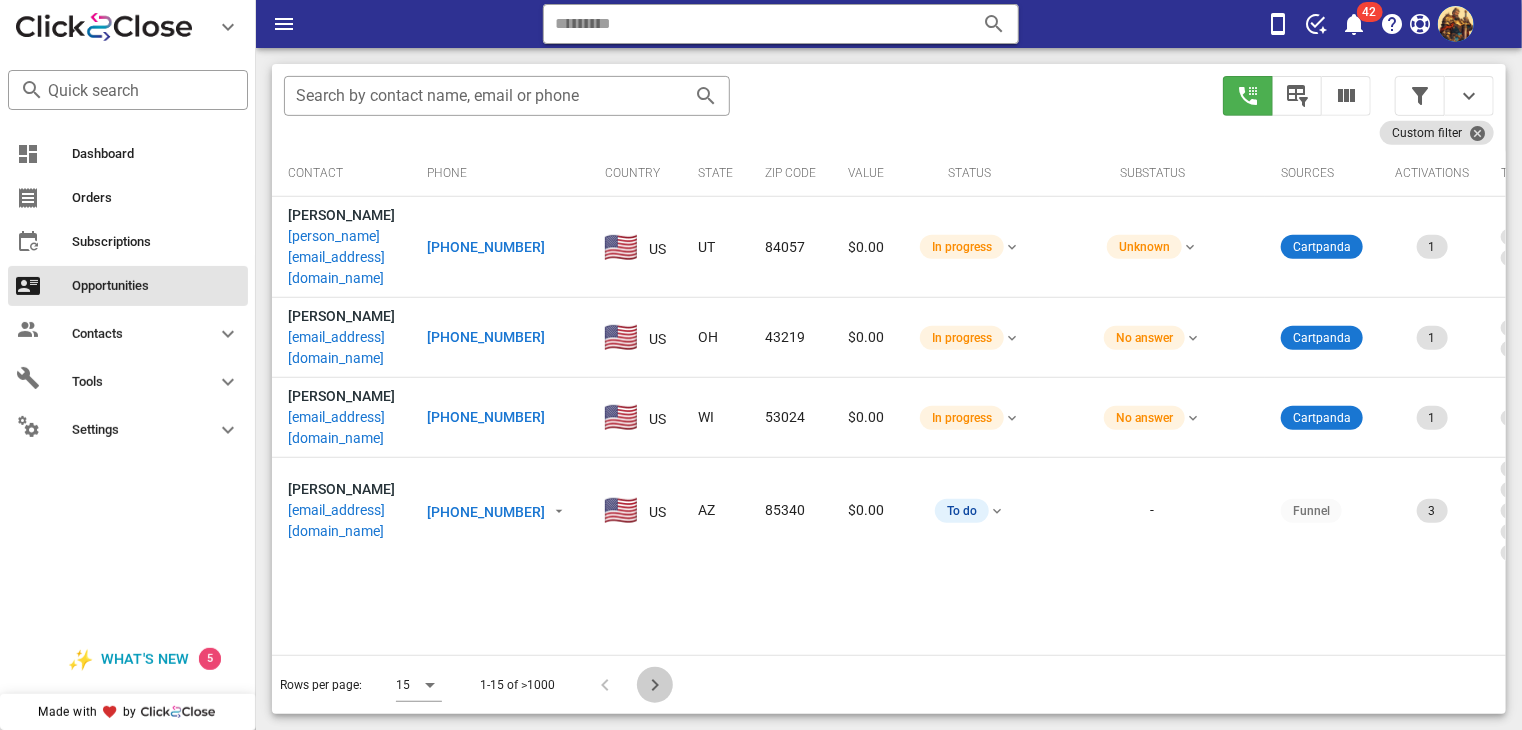 click at bounding box center [655, 685] 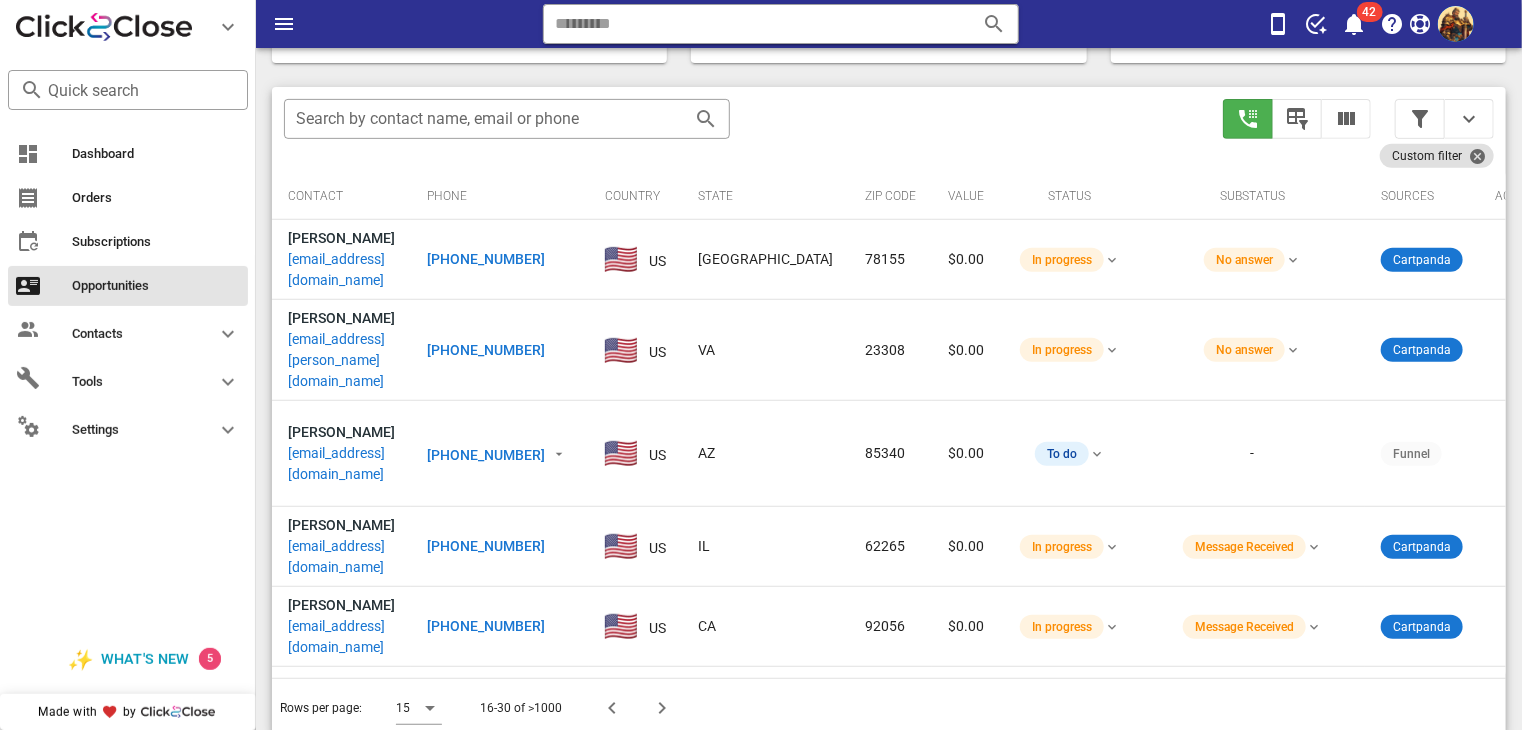 scroll, scrollTop: 379, scrollLeft: 0, axis: vertical 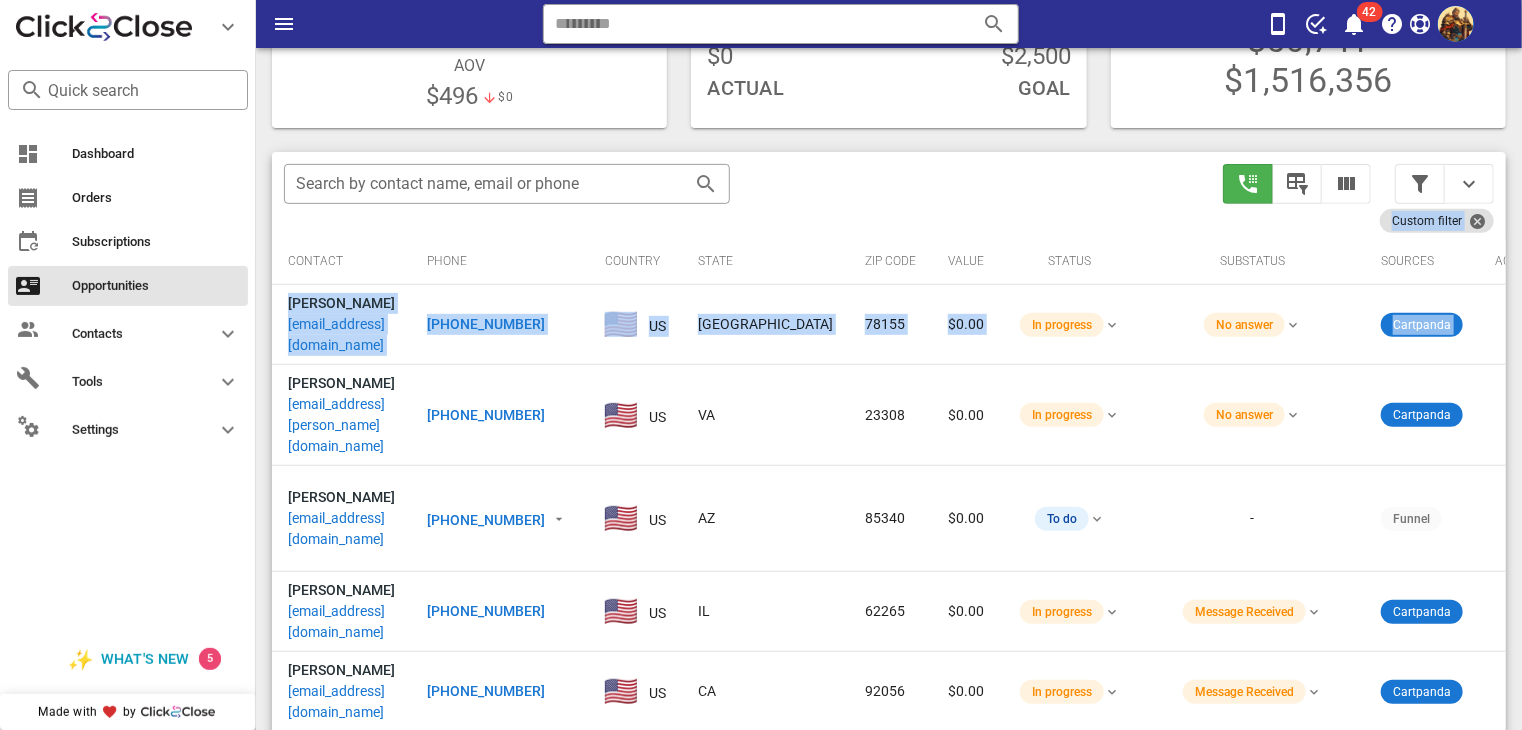 drag, startPoint x: 1521, startPoint y: 306, endPoint x: 1514, endPoint y: 230, distance: 76.321686 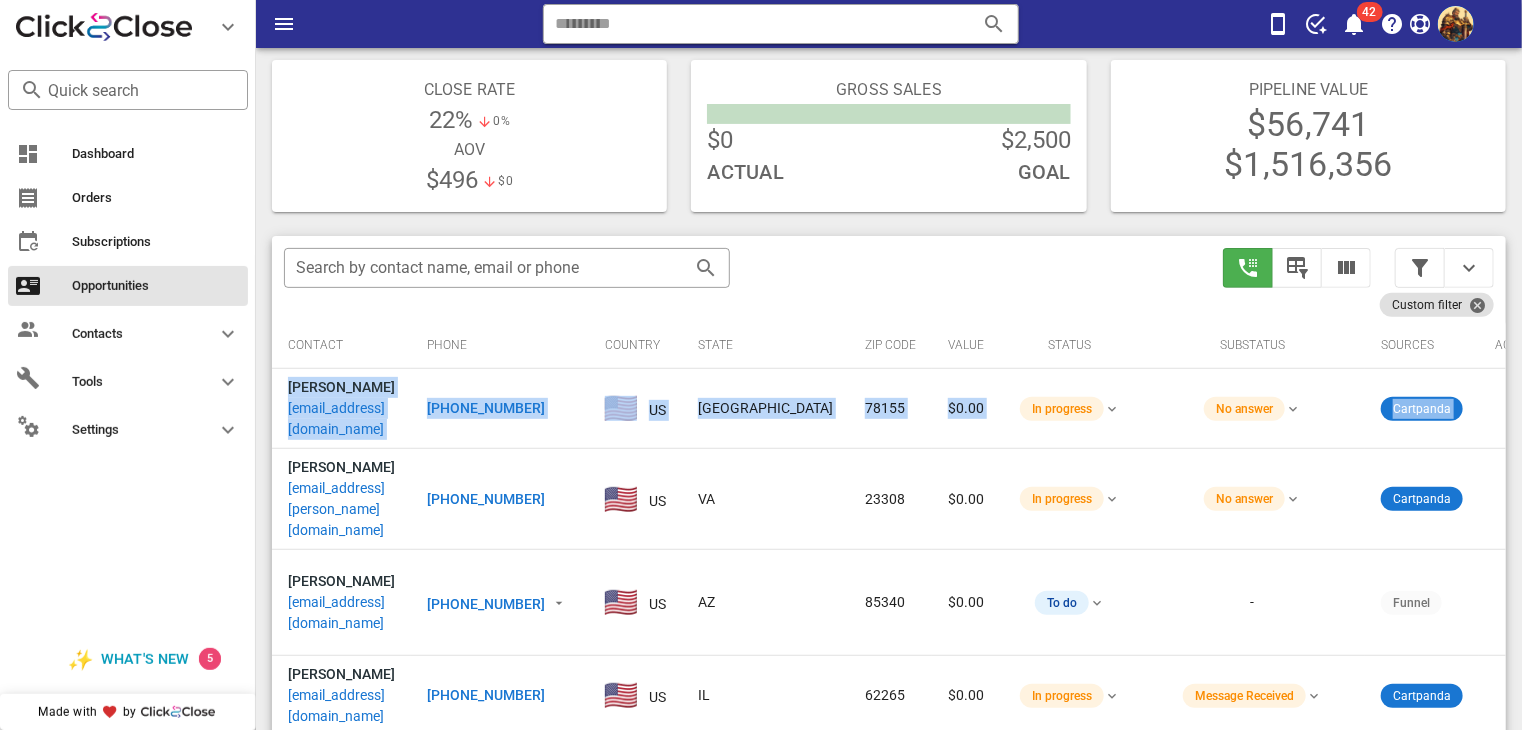 scroll, scrollTop: 63, scrollLeft: 0, axis: vertical 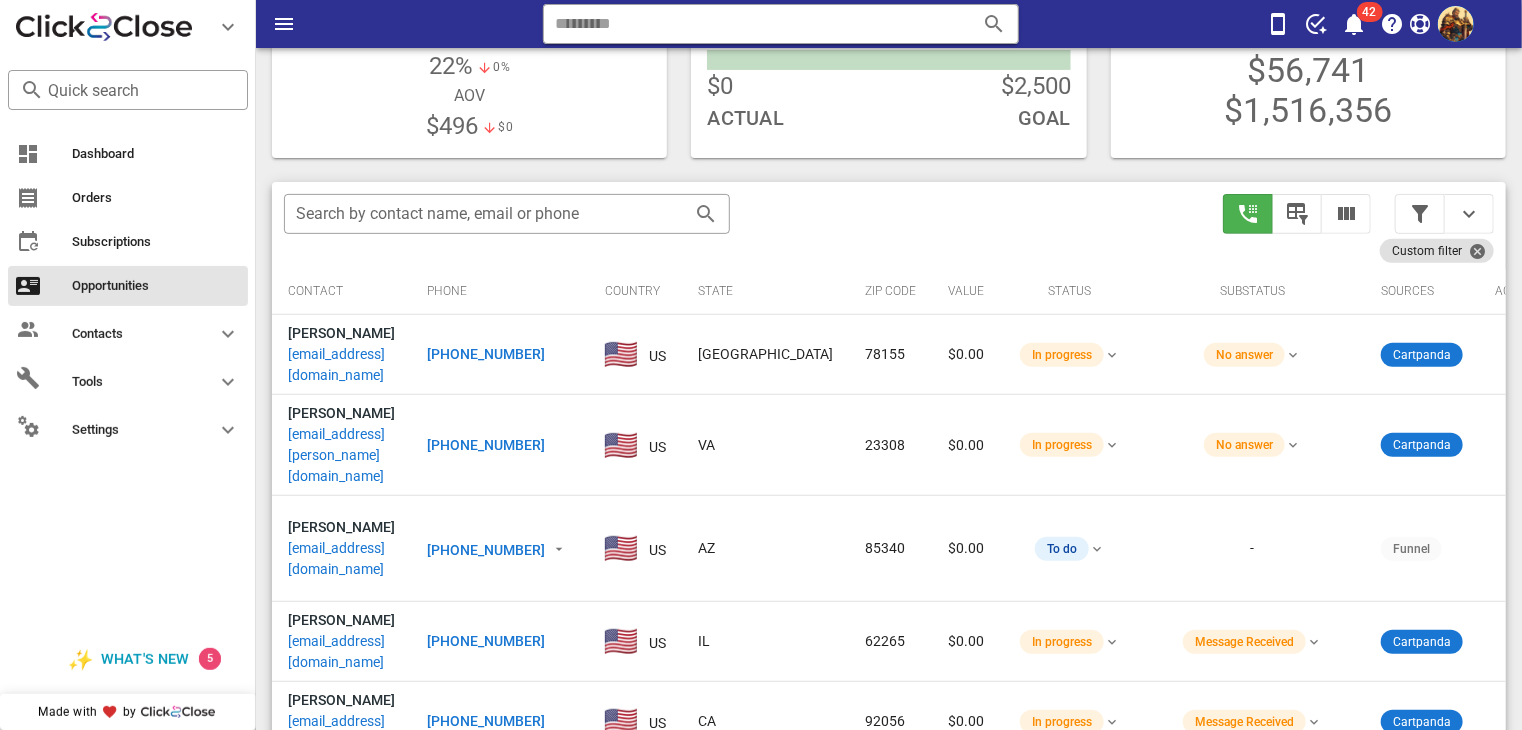 click on "Dashboard Orders Subscriptions Opportunities Contacts Tools Settings" at bounding box center (128, 376) 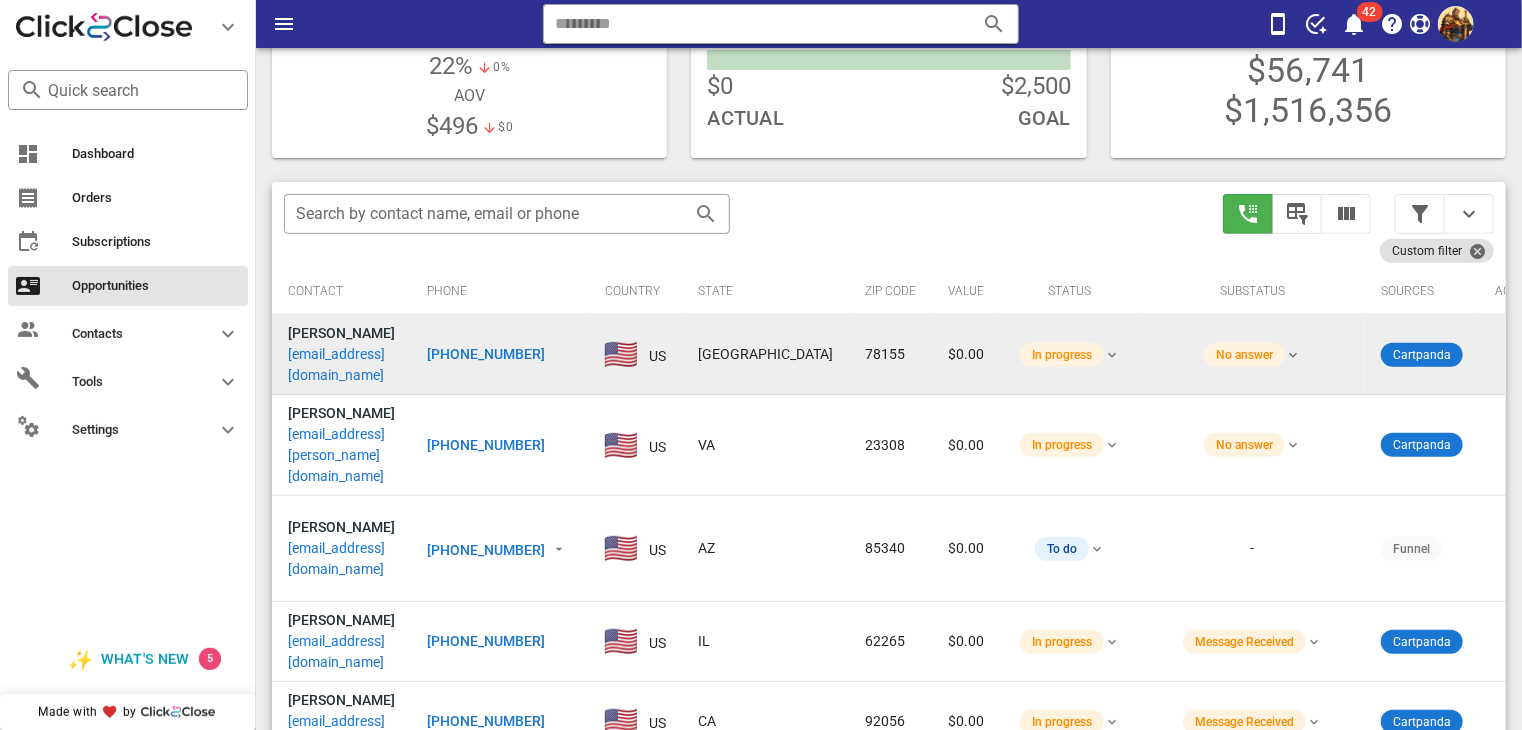 click on "Donna Preusser" at bounding box center [341, 333] 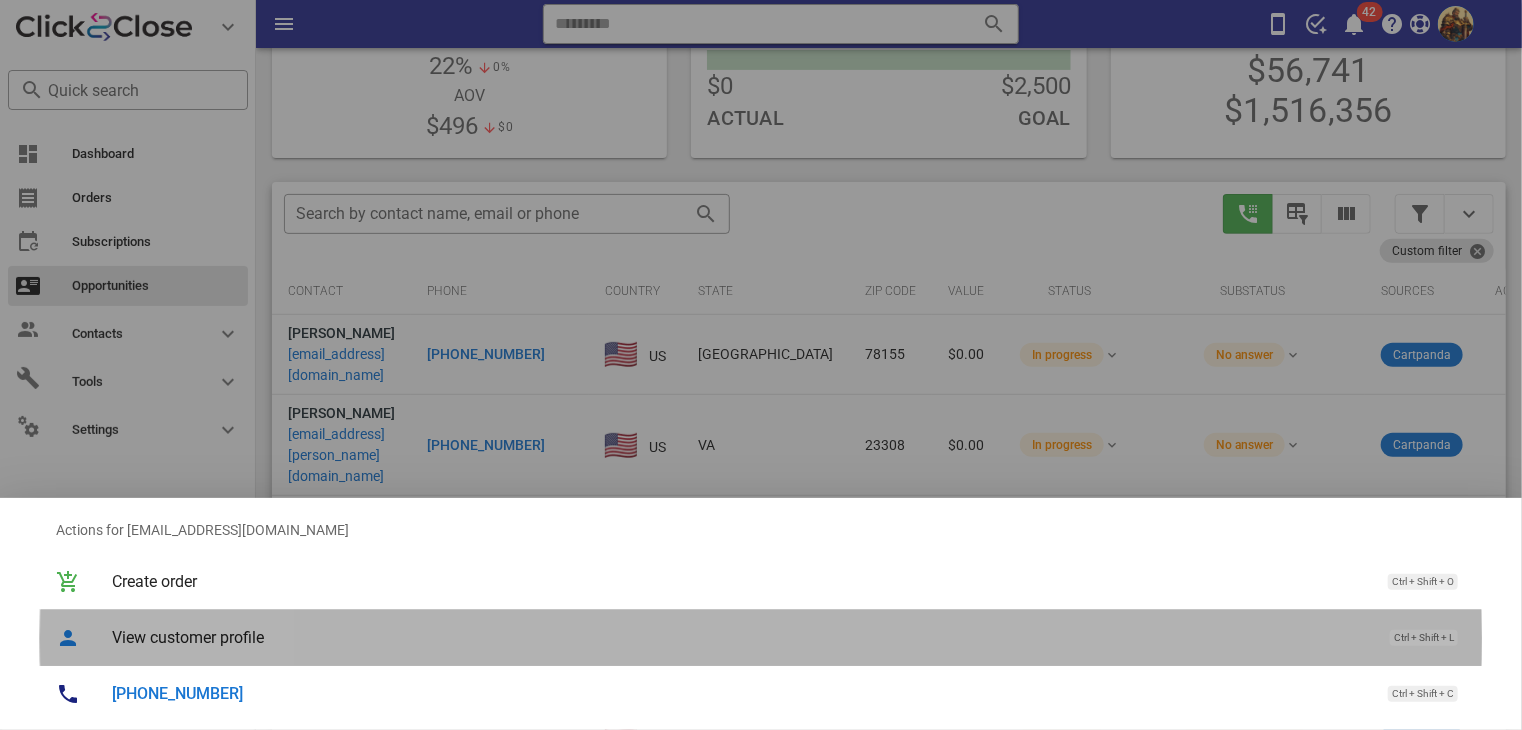 click on "View customer profile" at bounding box center [741, 637] 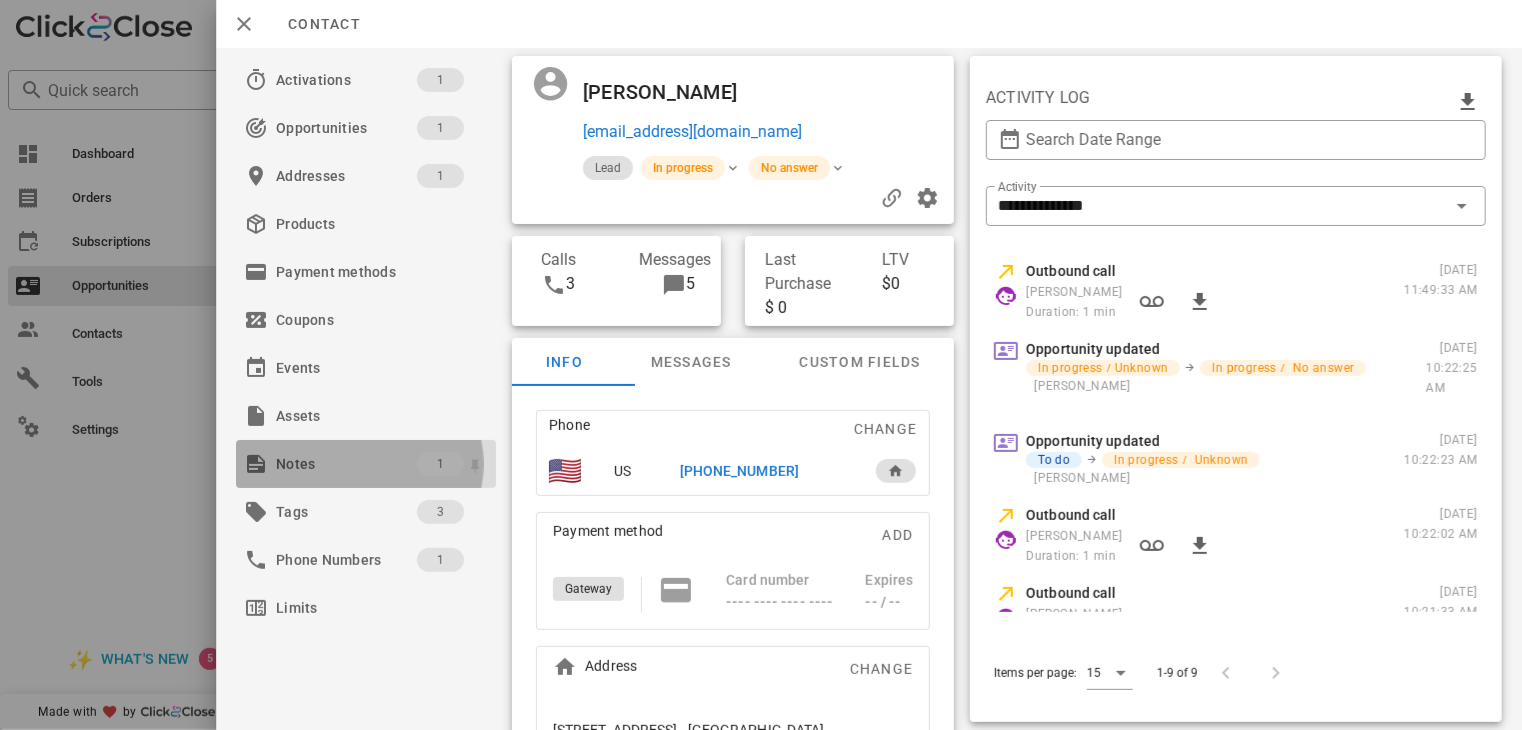 click on "Notes" at bounding box center (346, 464) 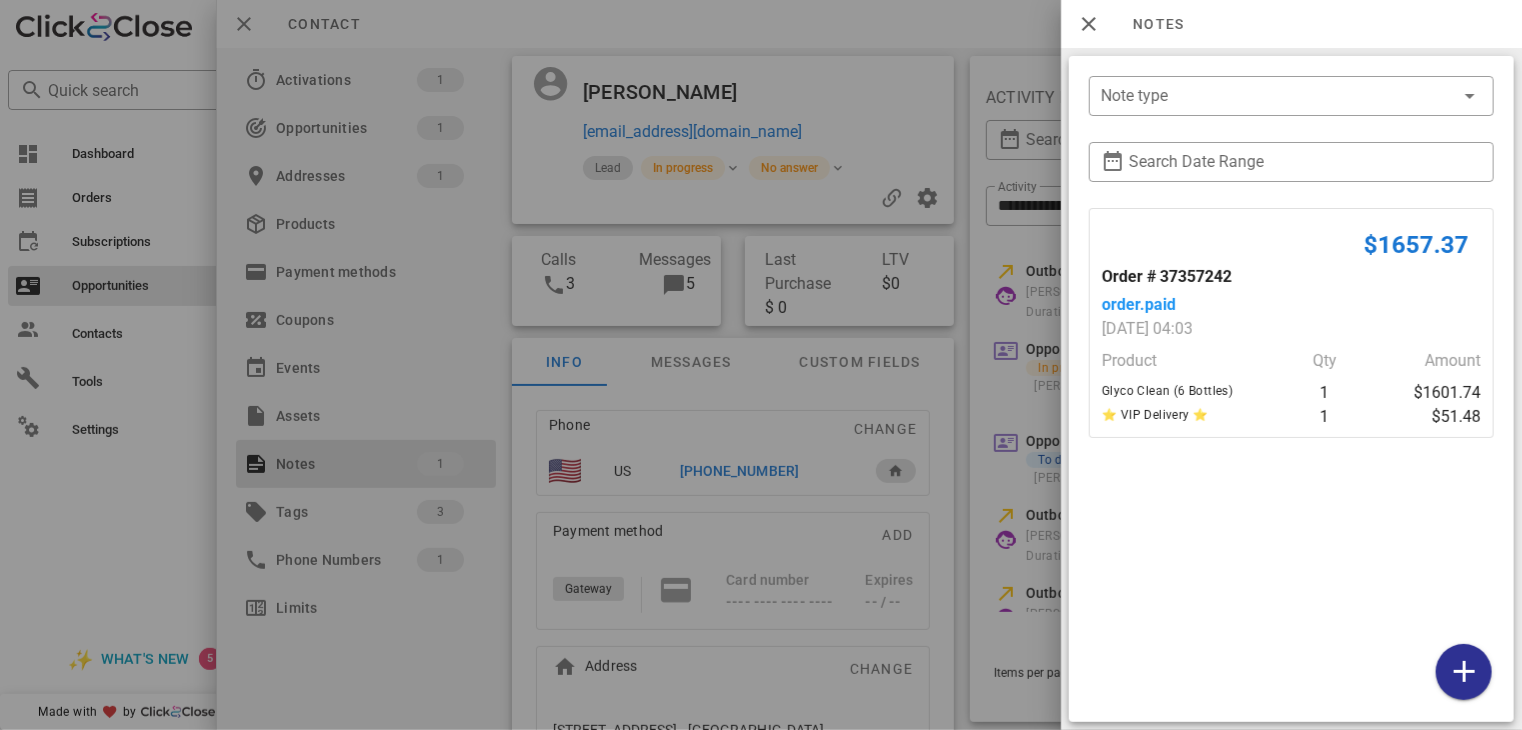 click at bounding box center [761, 365] 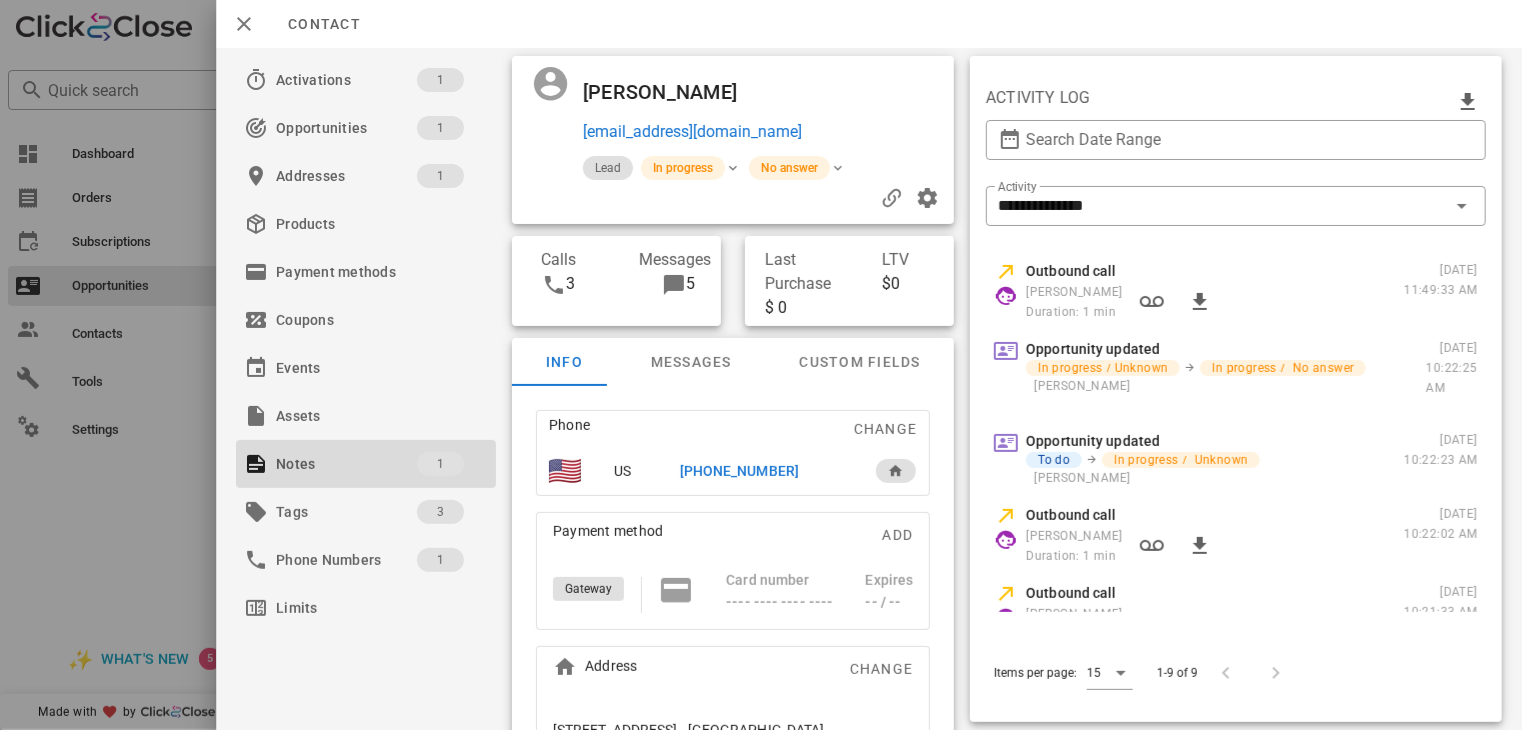 click on "+18302379117" at bounding box center [739, 471] 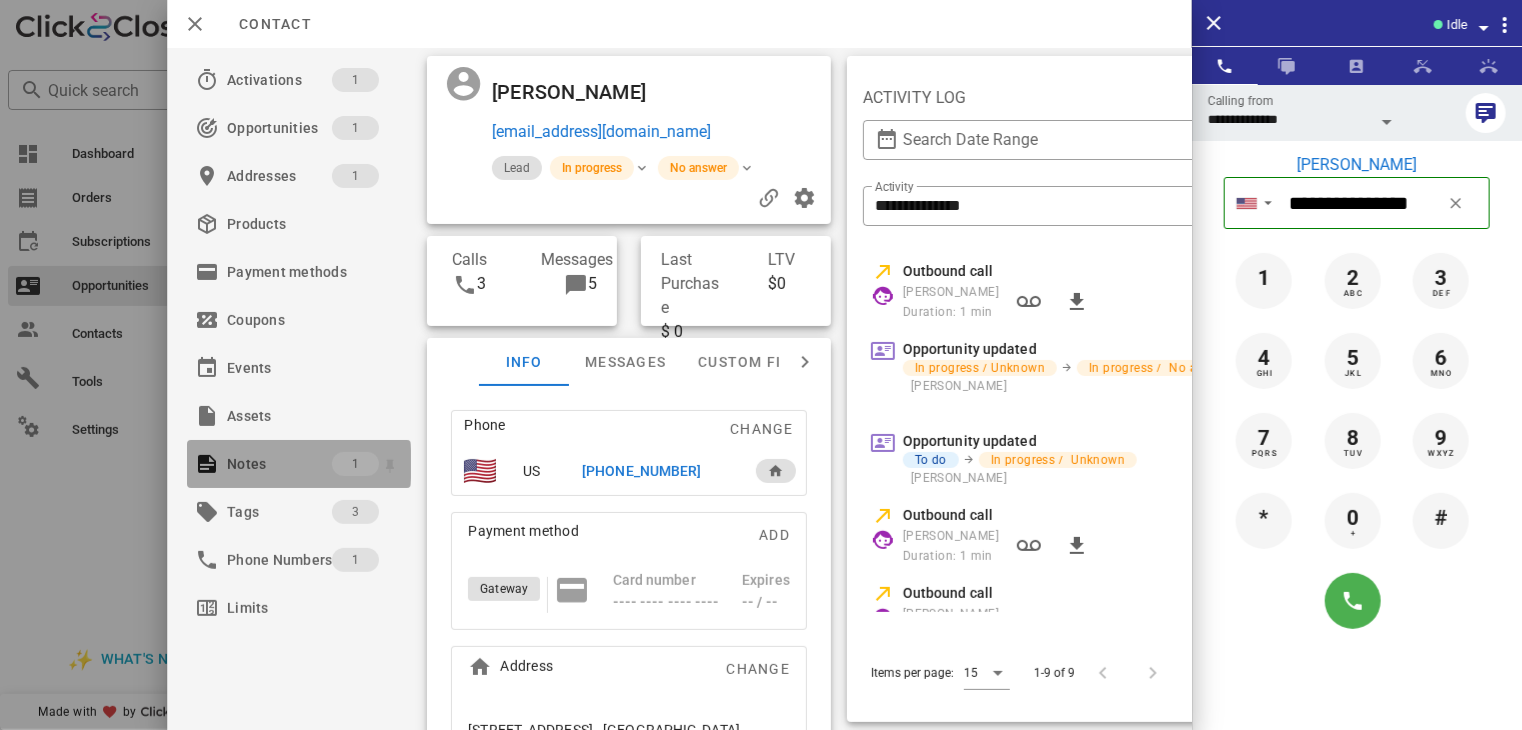 click on "Notes" at bounding box center (279, 464) 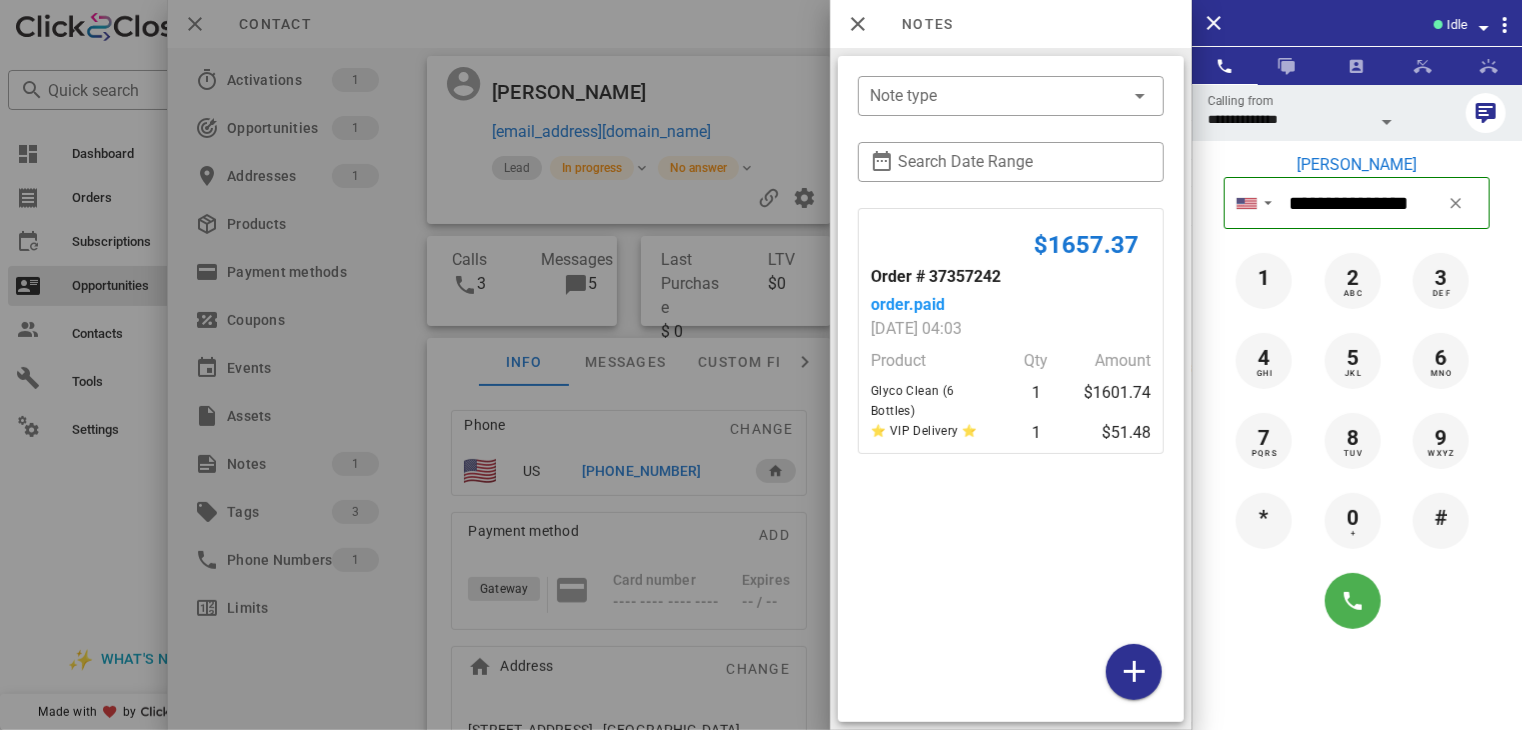 click at bounding box center (761, 365) 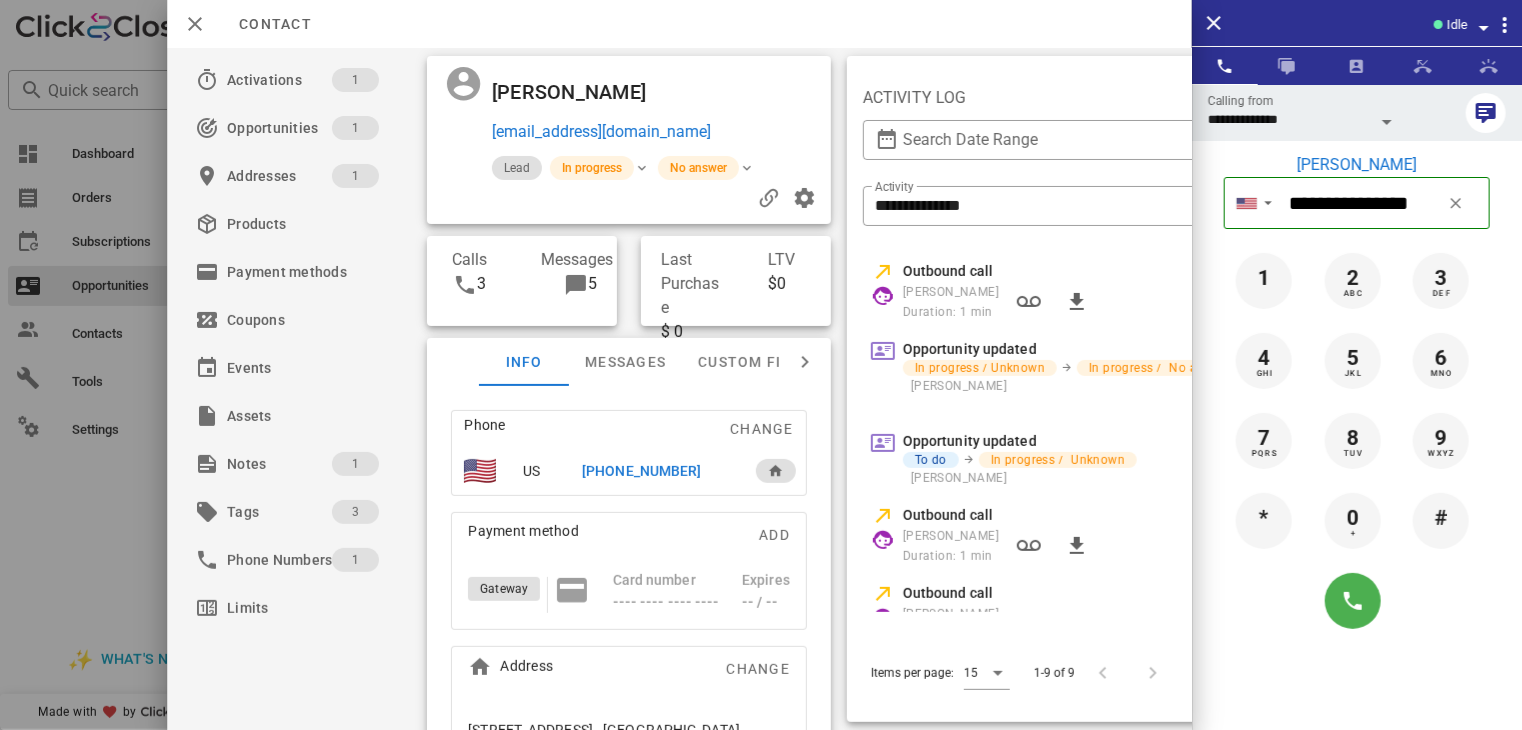 click on "+18302379117" at bounding box center (641, 471) 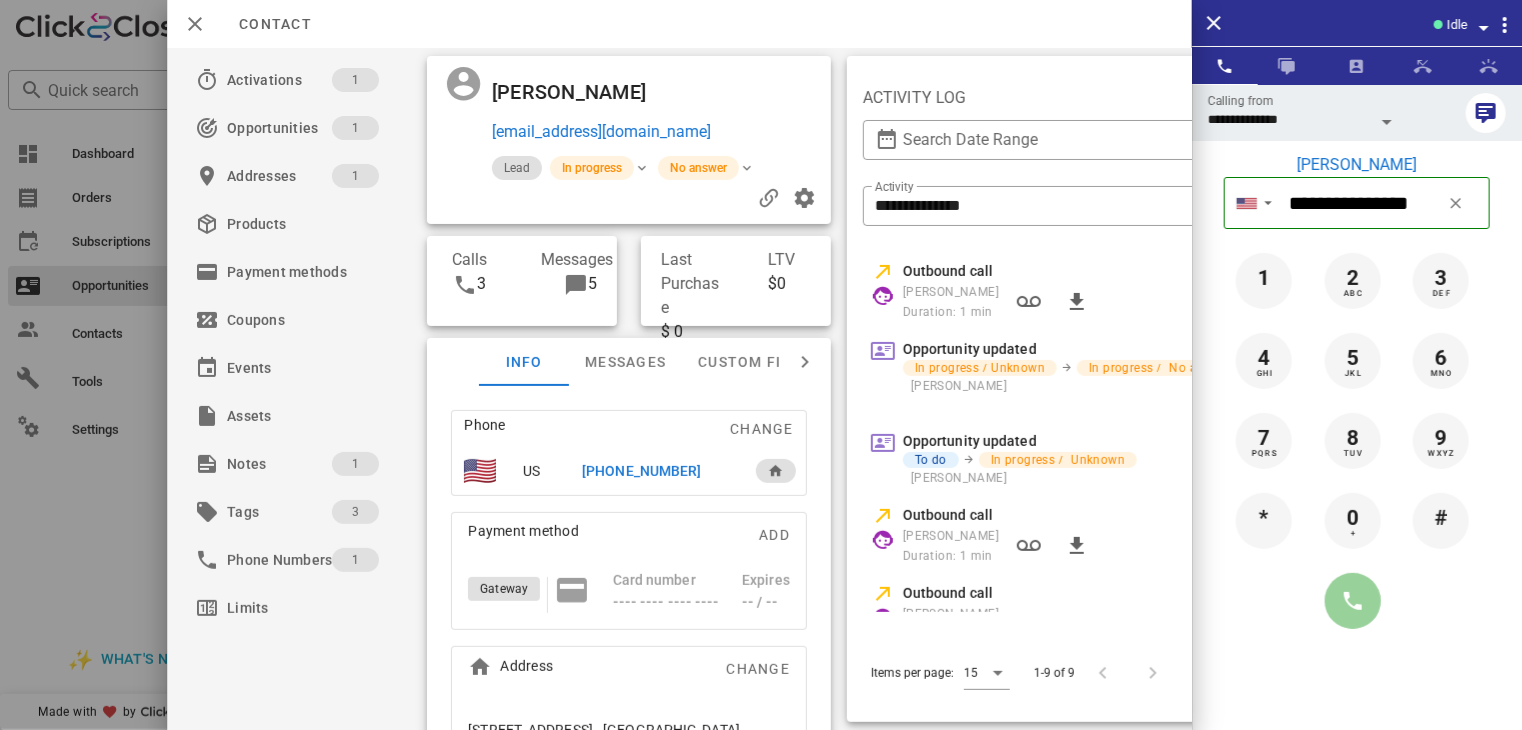 click at bounding box center (1353, 601) 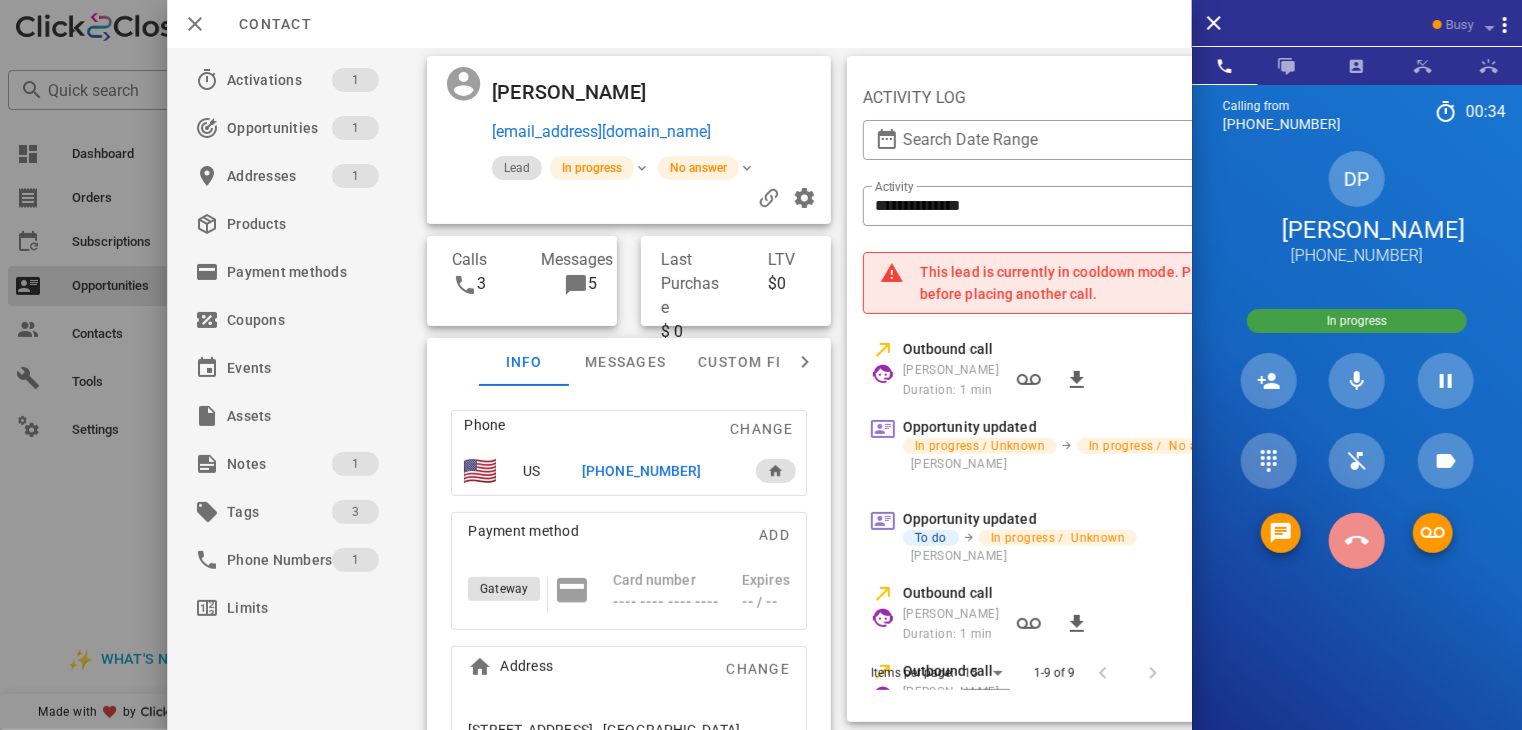 click at bounding box center [1357, 541] 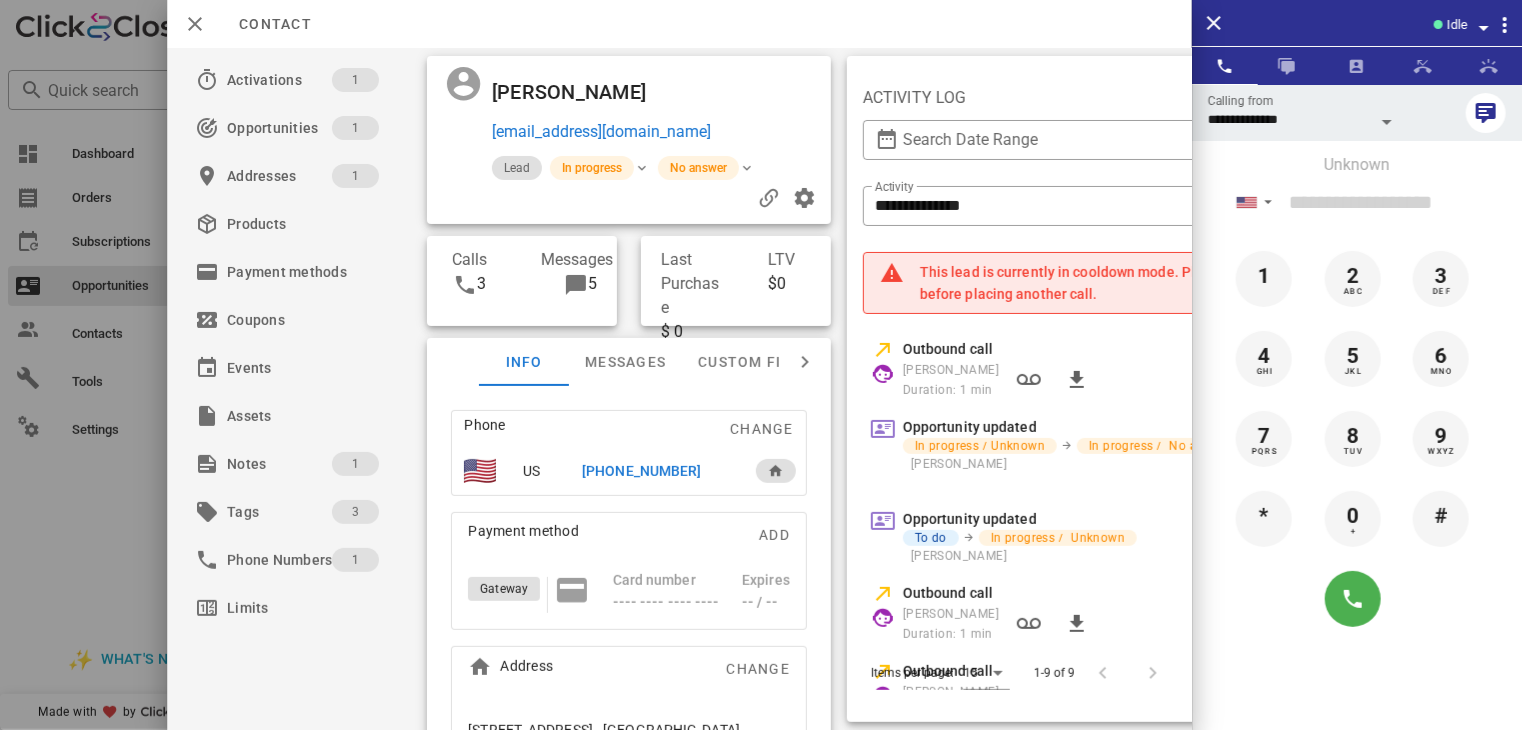 click at bounding box center (761, 365) 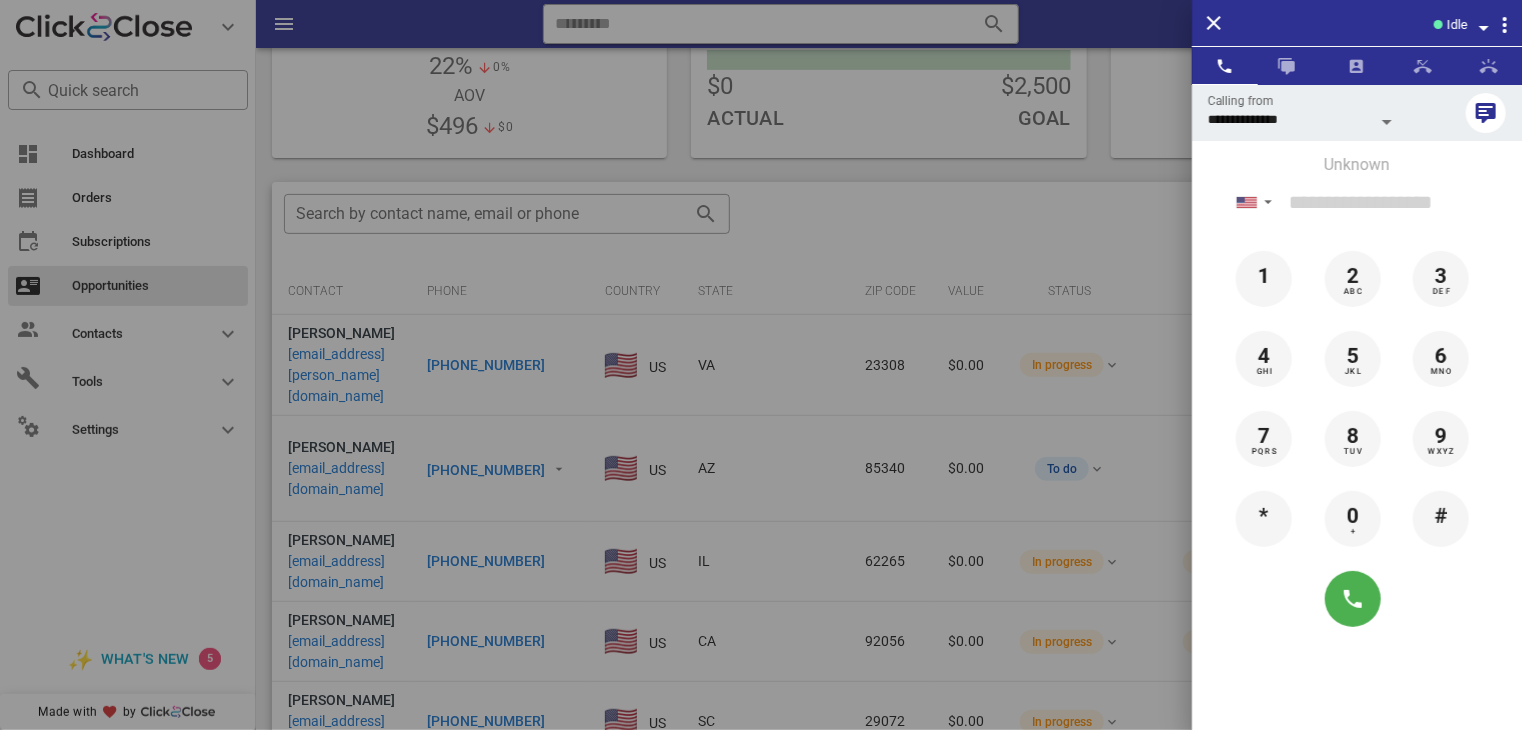 click at bounding box center (761, 365) 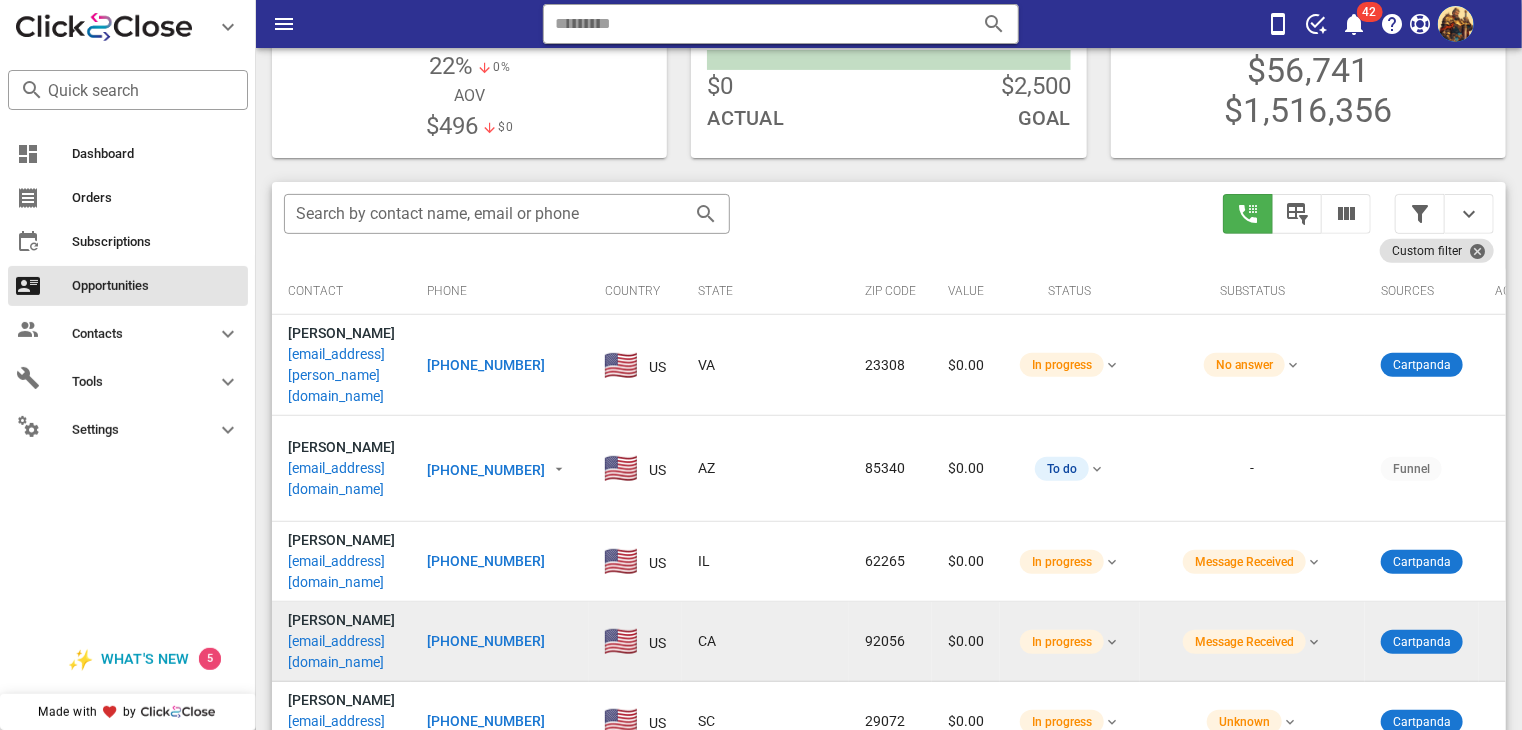 click on "wendynguyen11@yahoo.com" at bounding box center (341, 652) 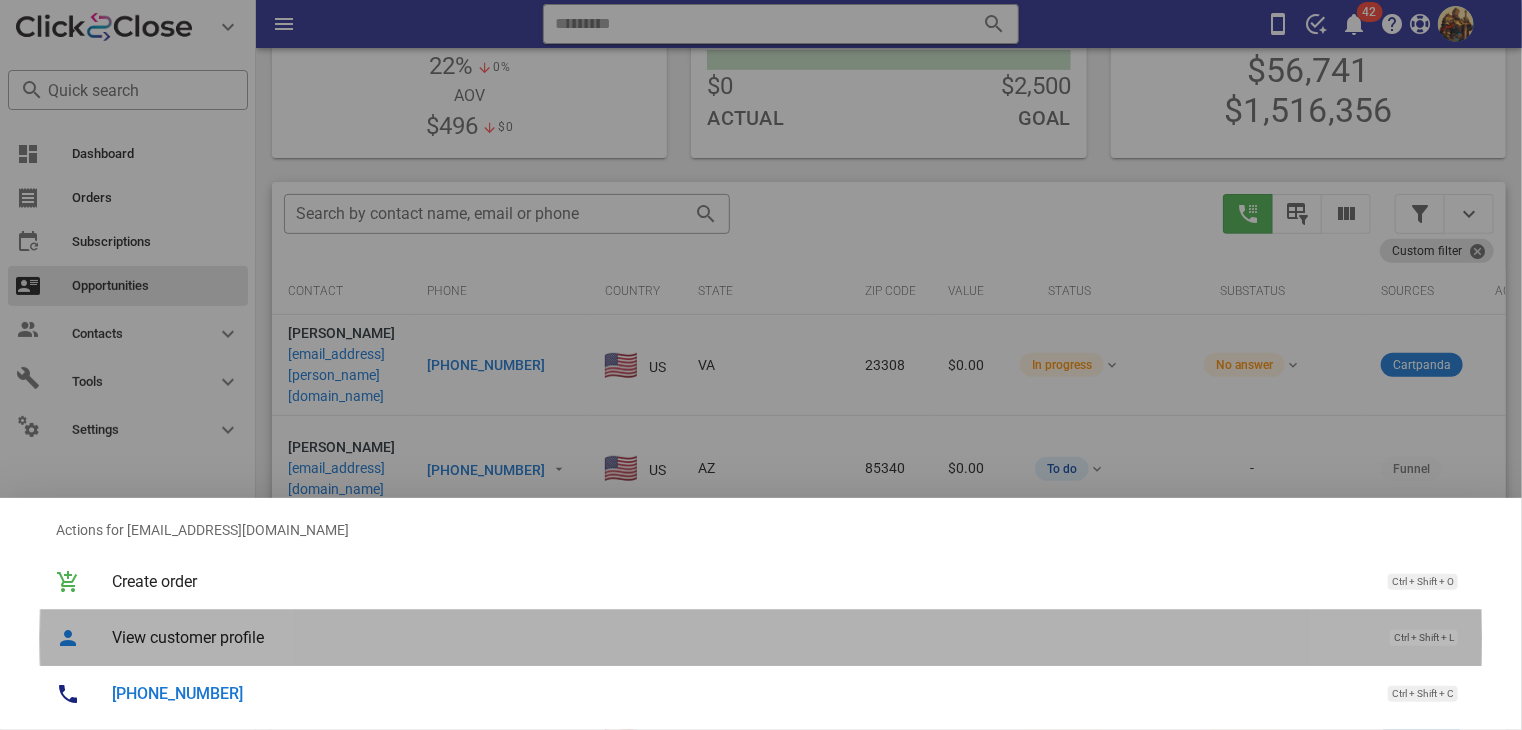 click on "View customer profile" at bounding box center (741, 637) 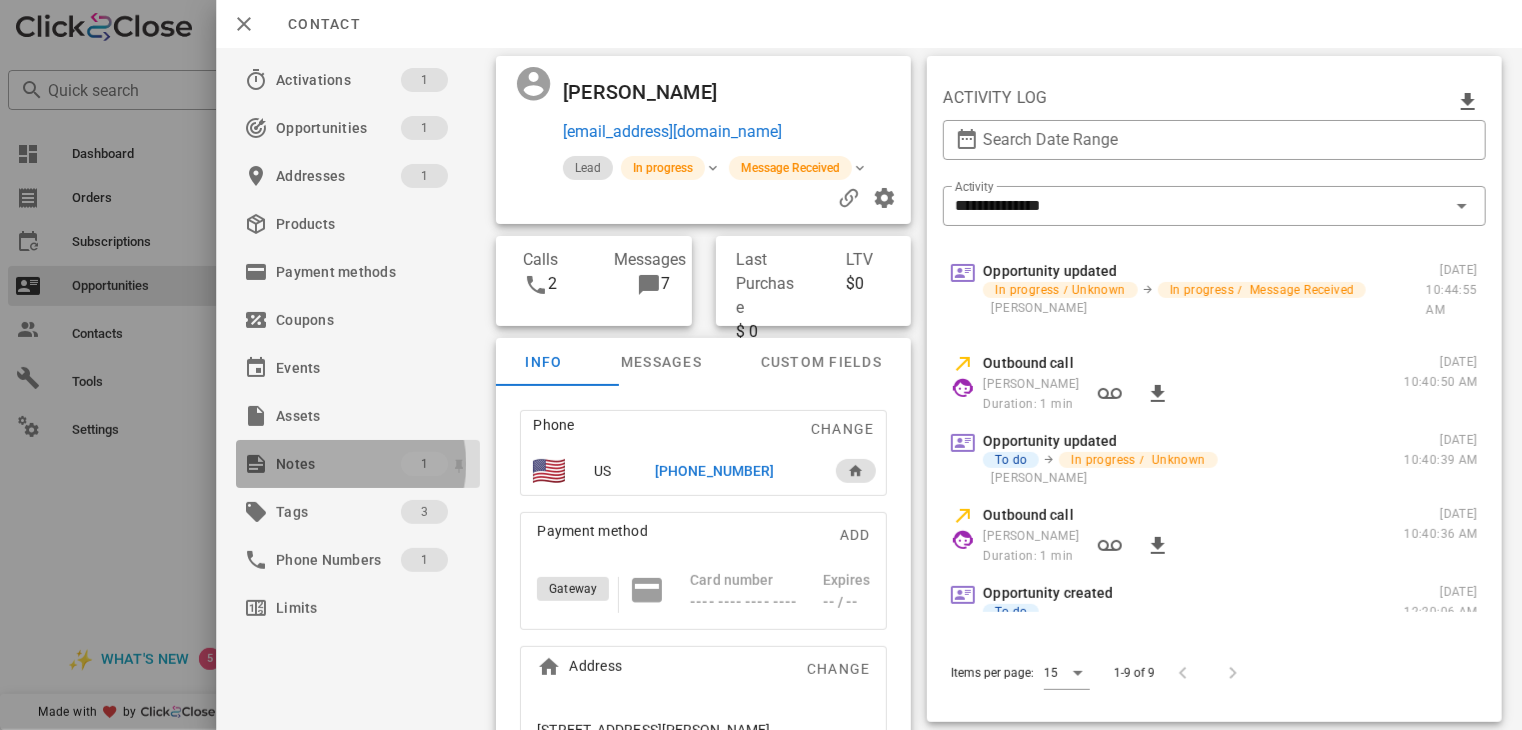 click on "Notes" at bounding box center (338, 464) 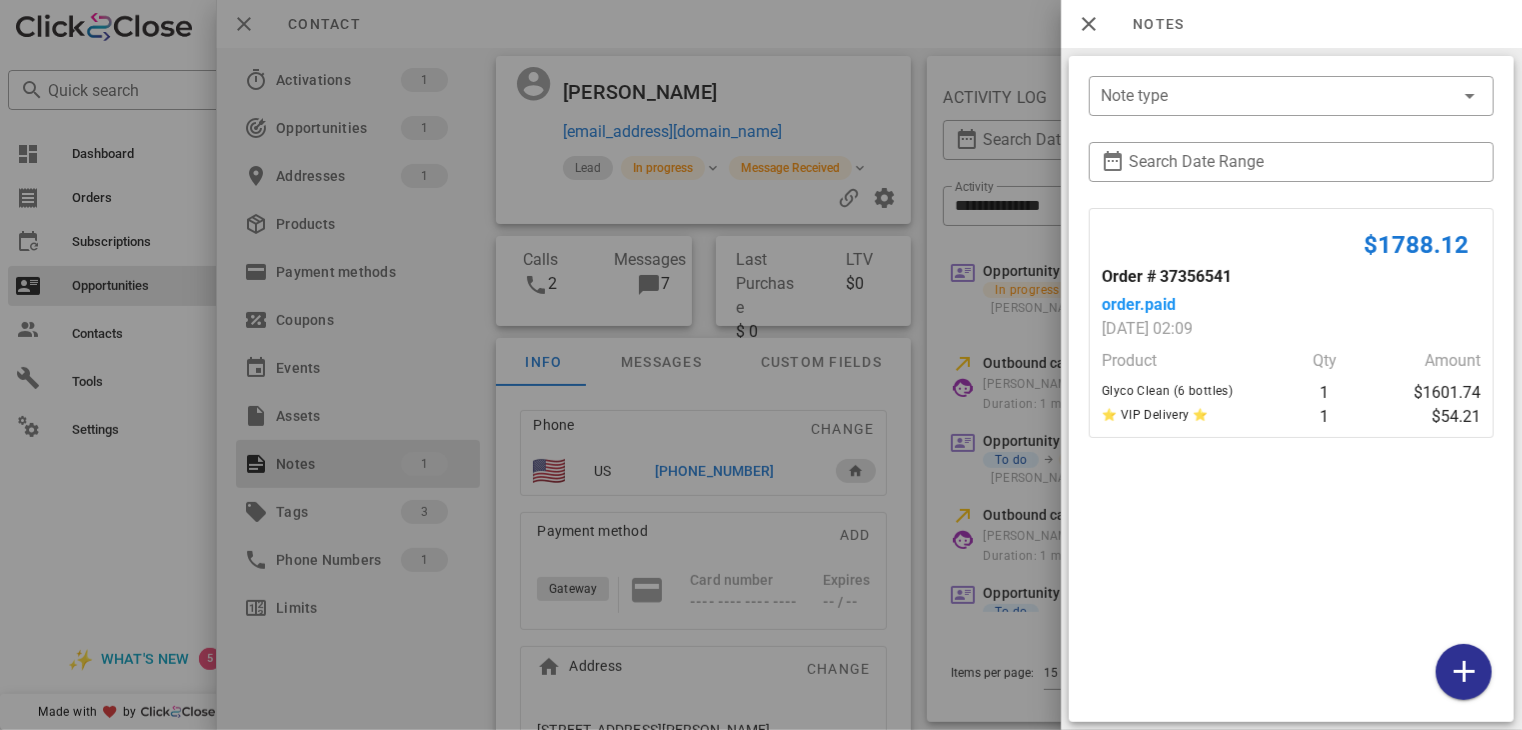 click at bounding box center [761, 365] 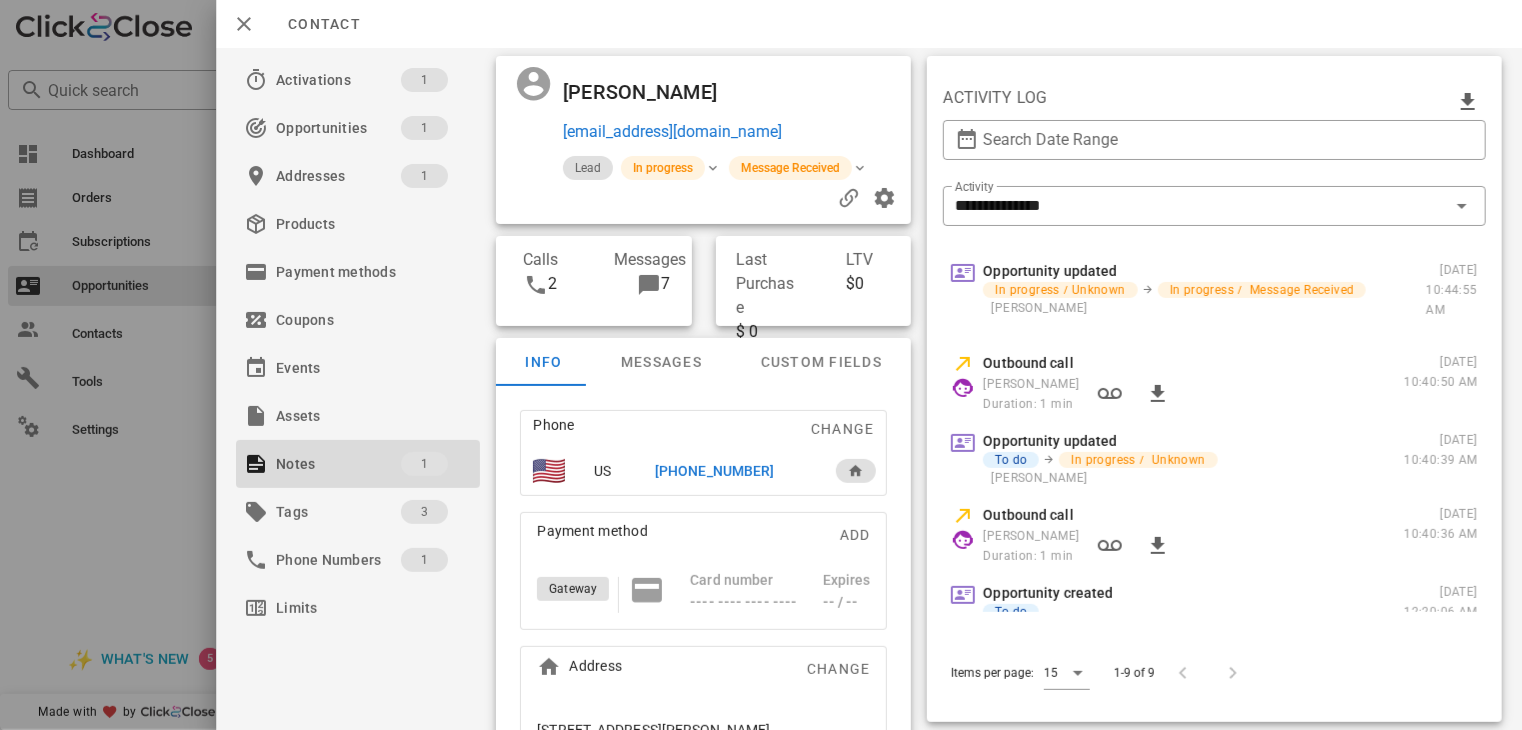 click on "+18186422670" at bounding box center [714, 471] 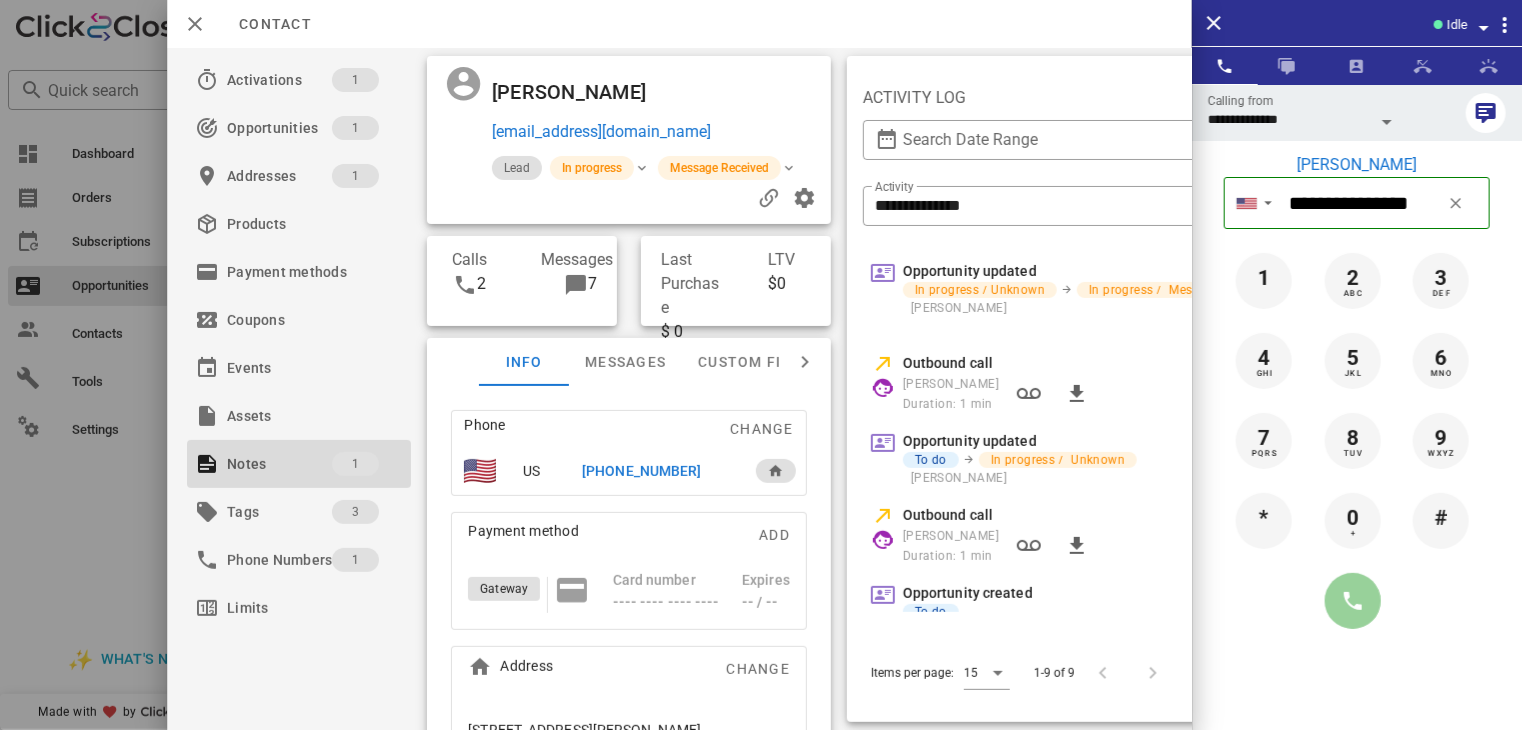 click at bounding box center [1353, 601] 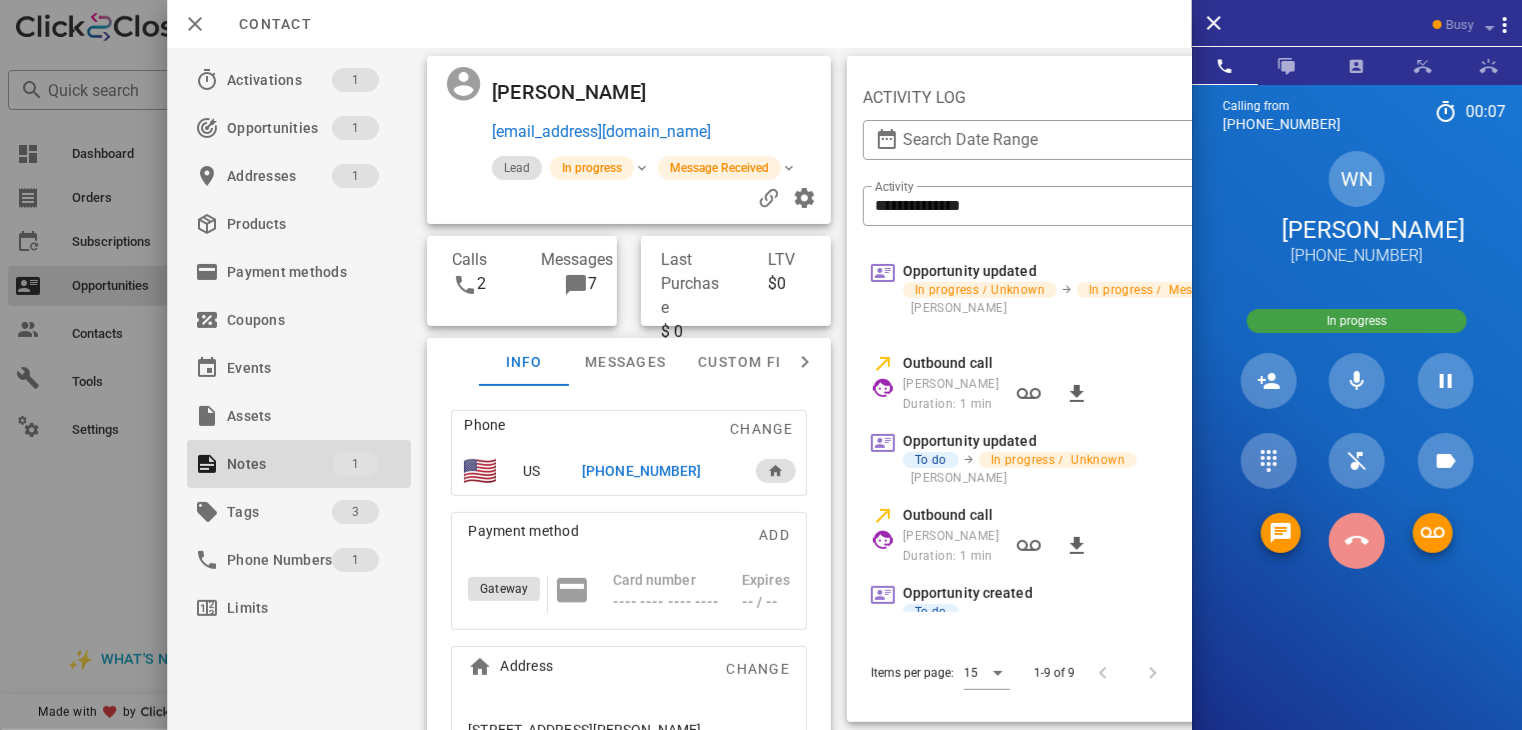 click at bounding box center (1357, 541) 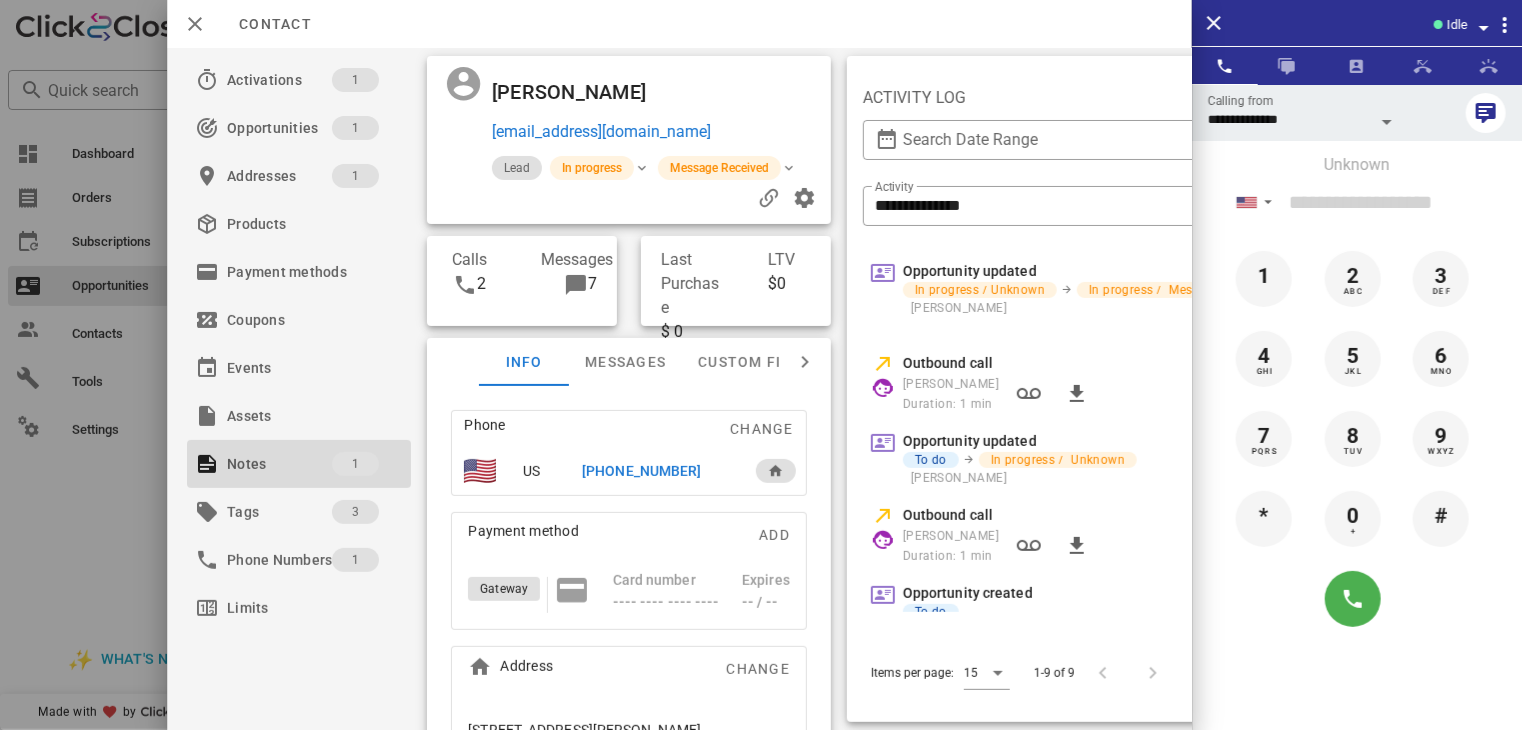 drag, startPoint x: 111, startPoint y: 590, endPoint x: 119, endPoint y: 581, distance: 12.0415945 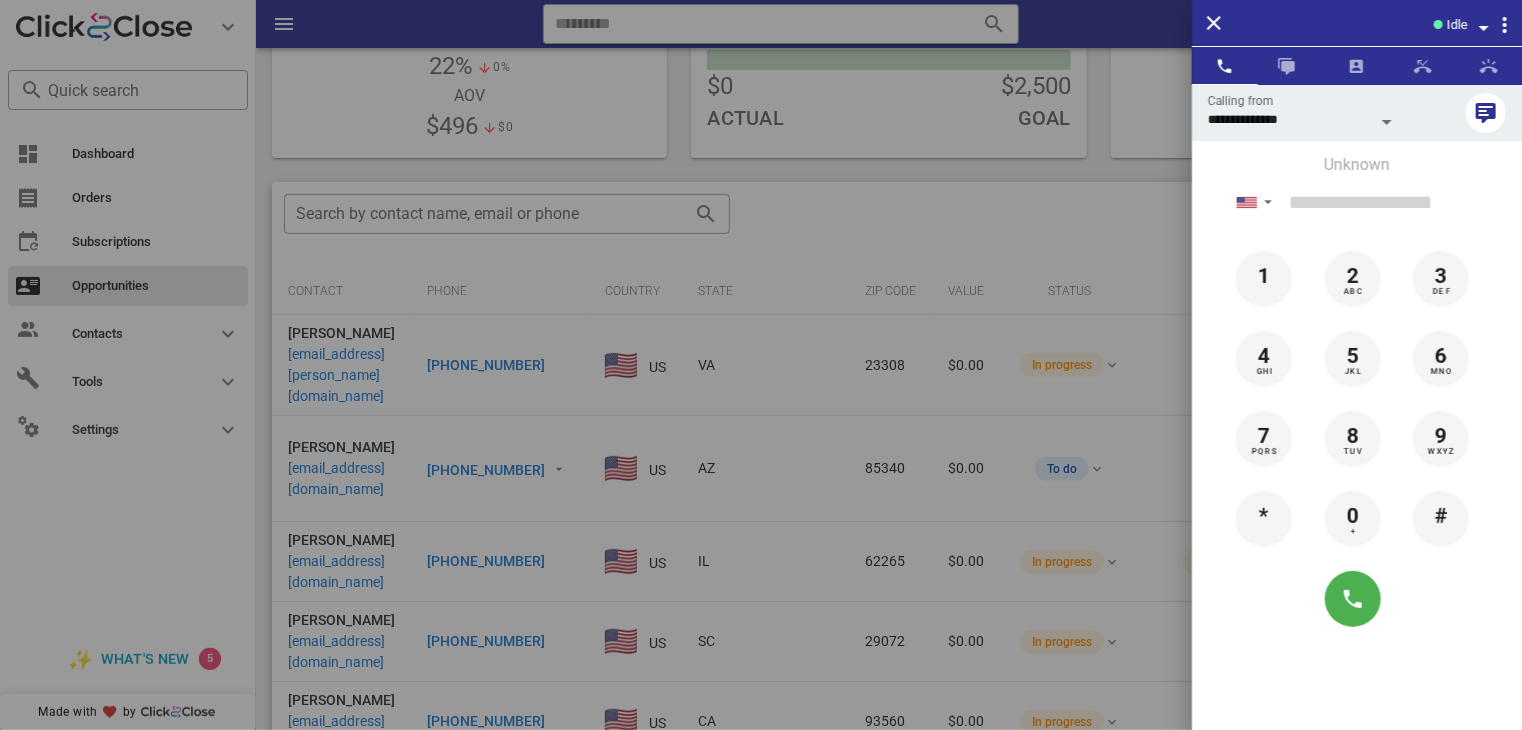 drag, startPoint x: 123, startPoint y: 576, endPoint x: 128, endPoint y: 601, distance: 25.495098 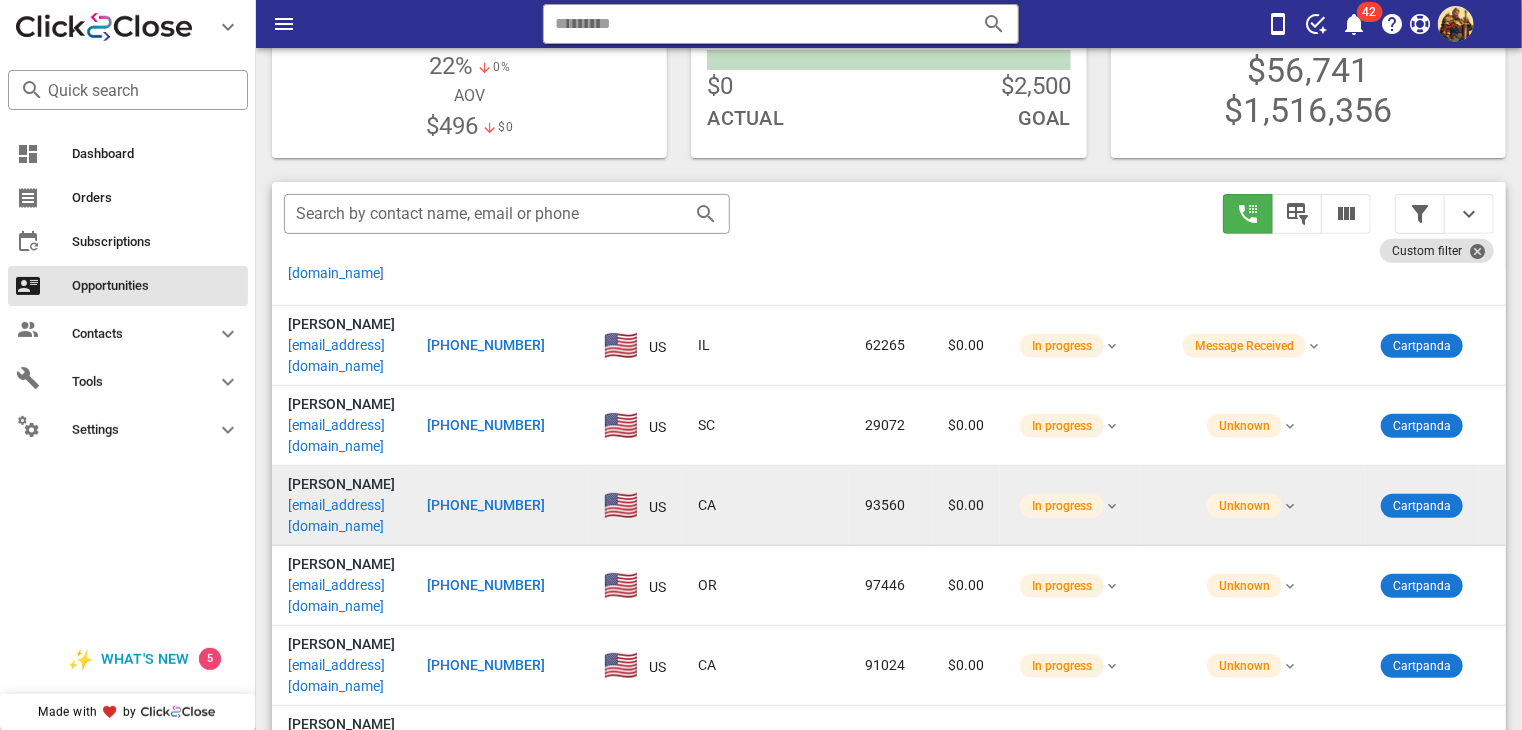 scroll, scrollTop: 11, scrollLeft: 0, axis: vertical 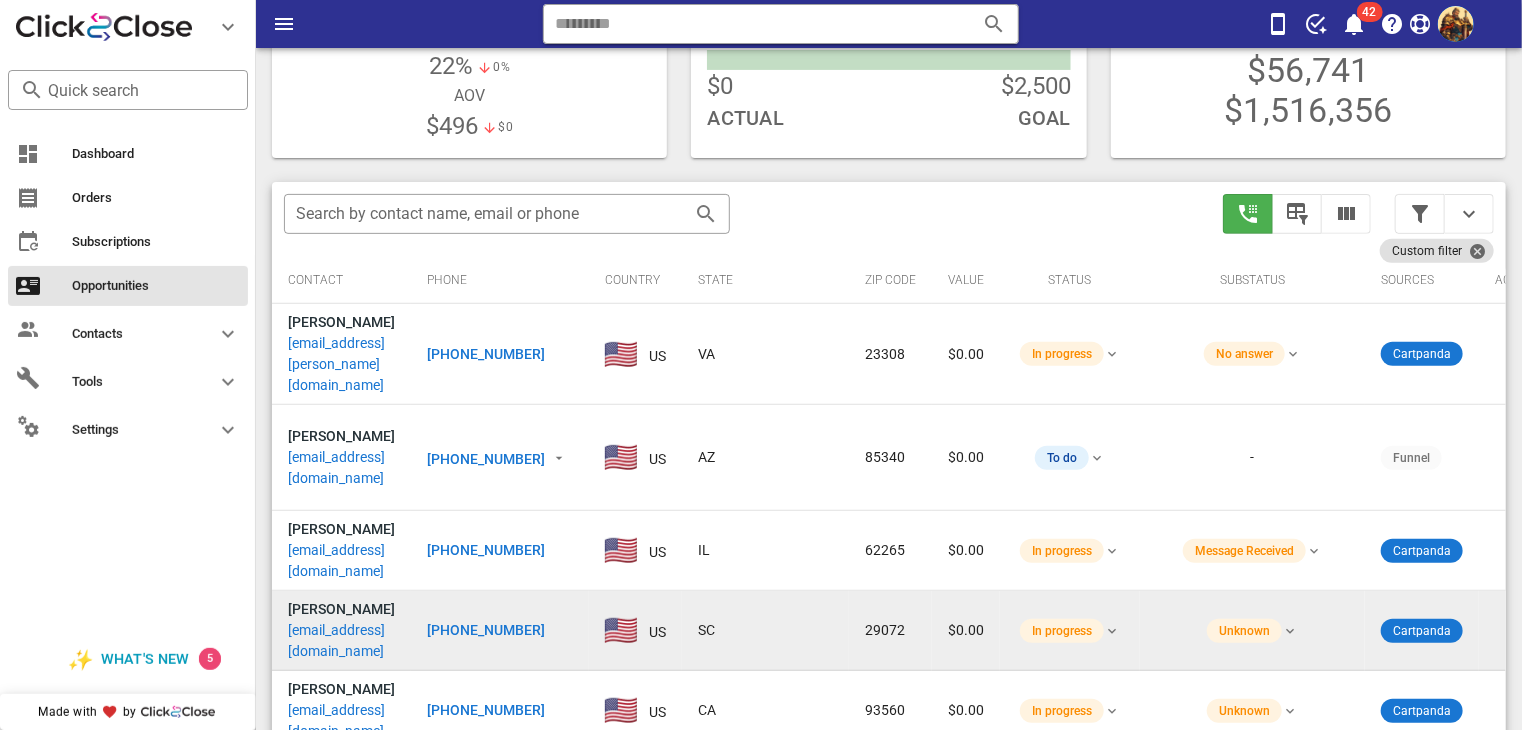 click on "ncheney0520@gmail.com" at bounding box center [341, 641] 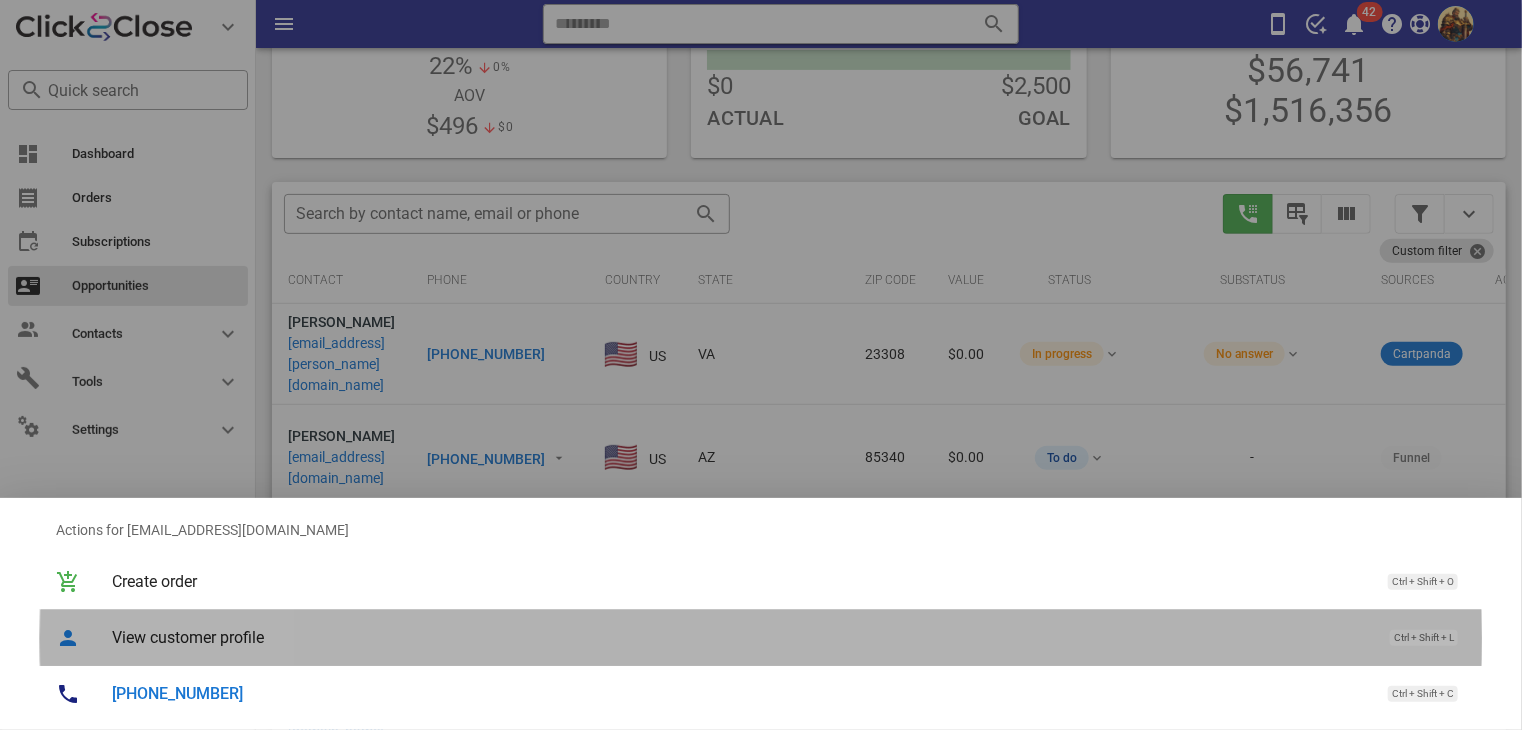 click on "View customer profile" at bounding box center (741, 637) 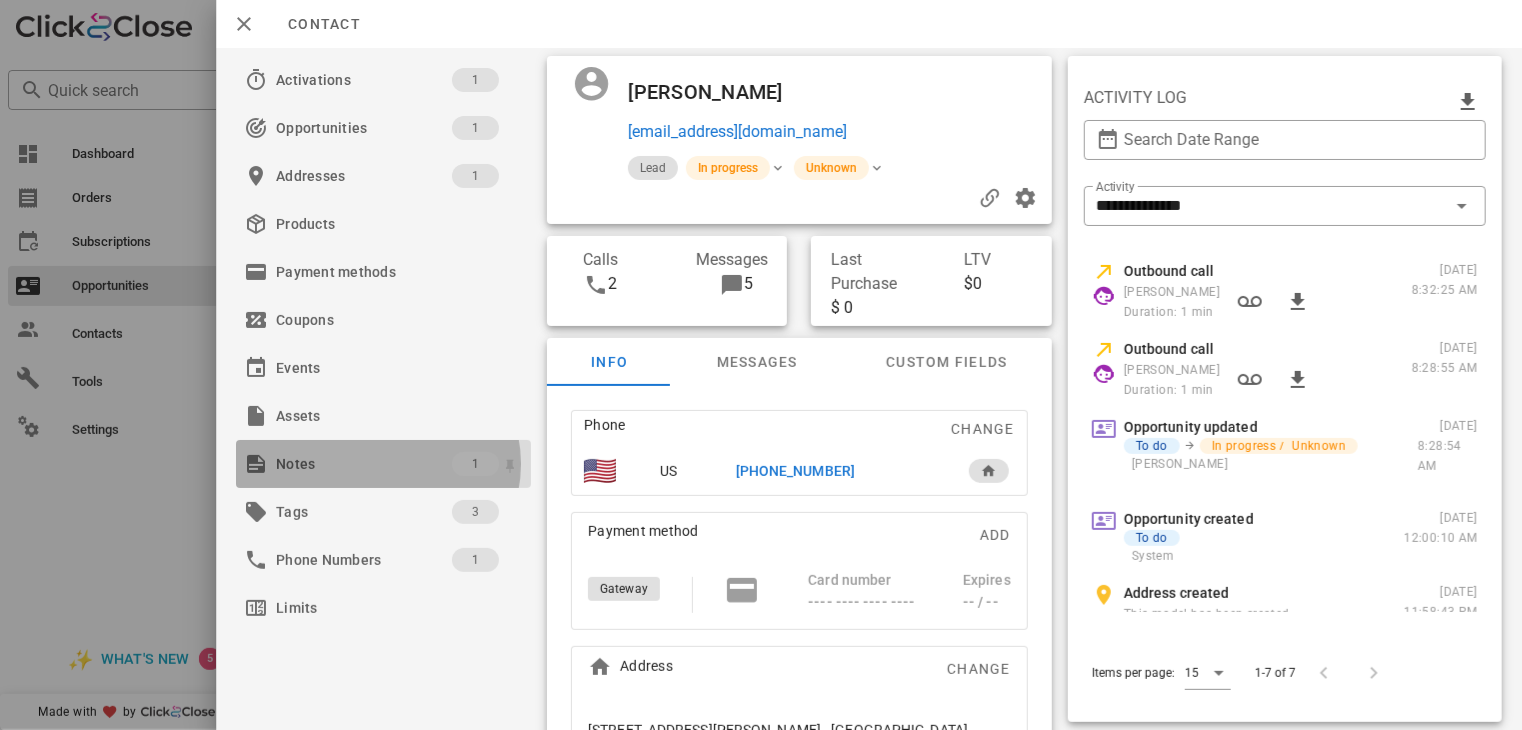 click on "Notes" at bounding box center [364, 464] 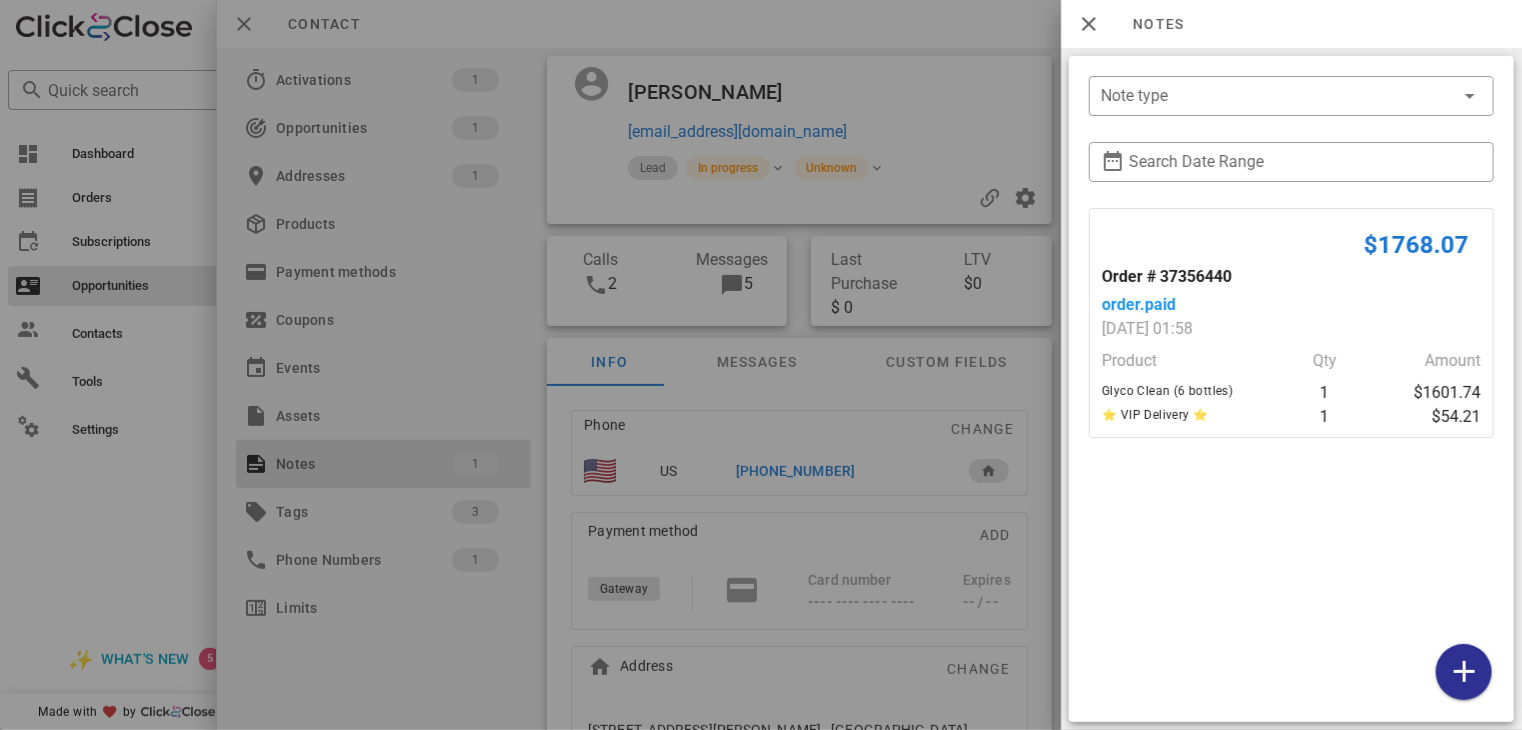 click at bounding box center (761, 365) 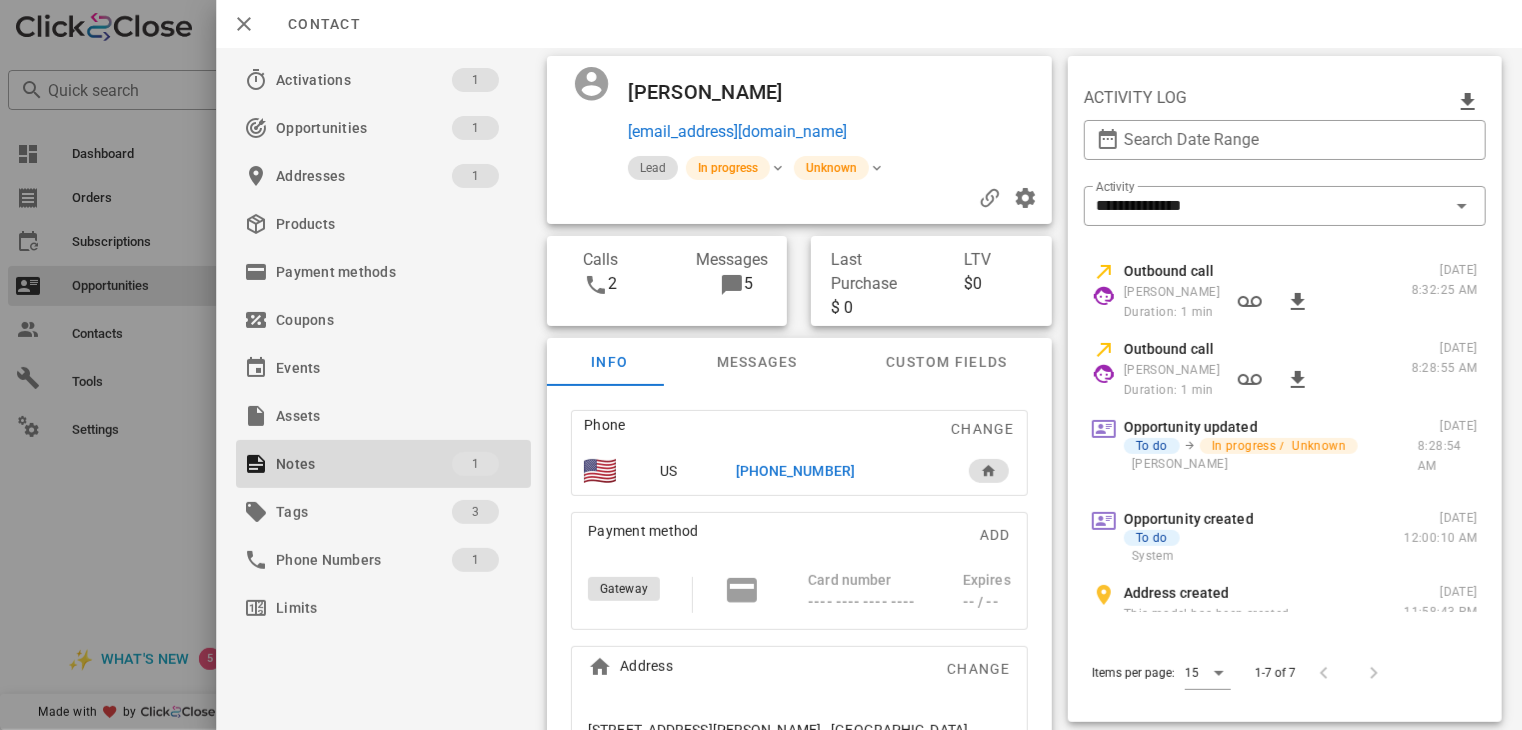 click on "+18033197725" at bounding box center (795, 471) 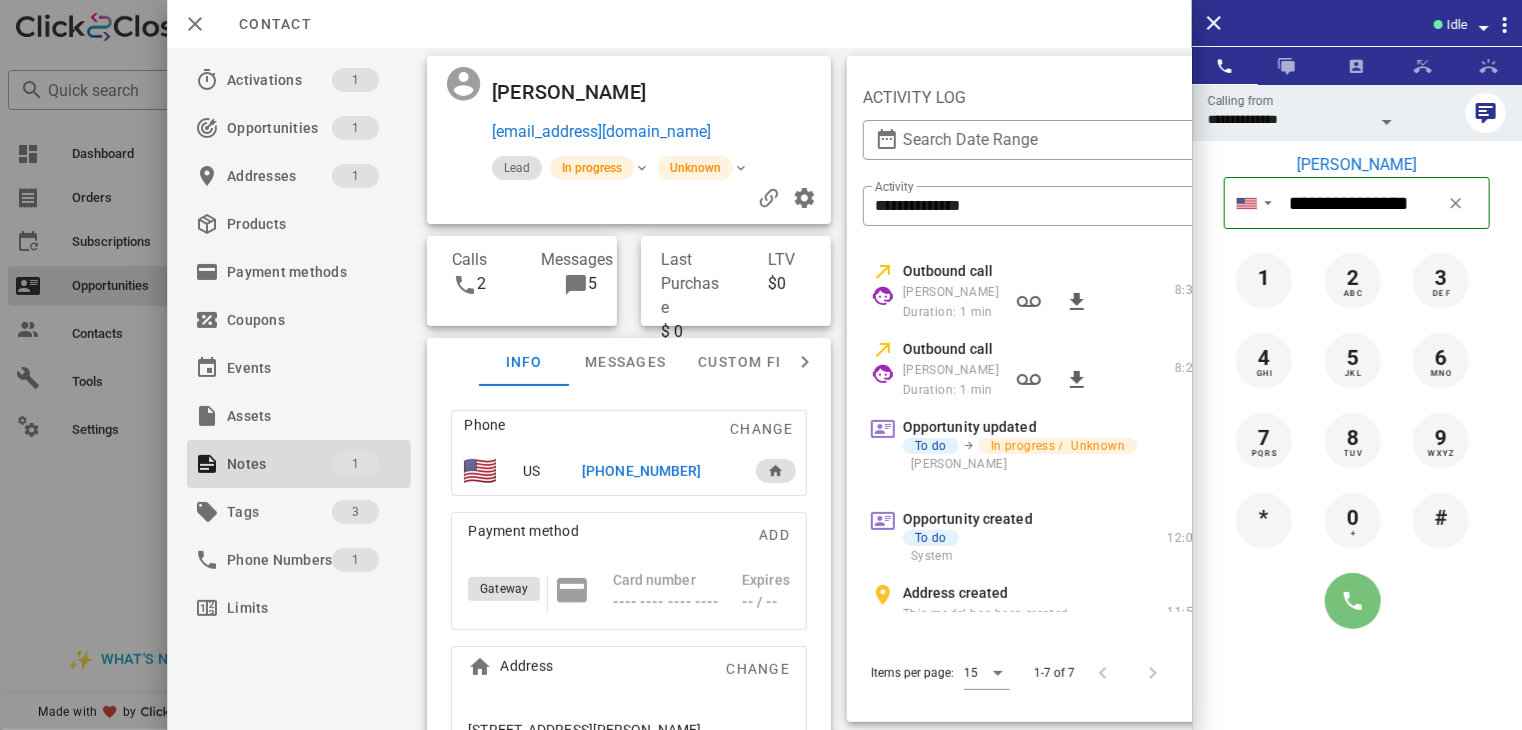 click at bounding box center (1353, 601) 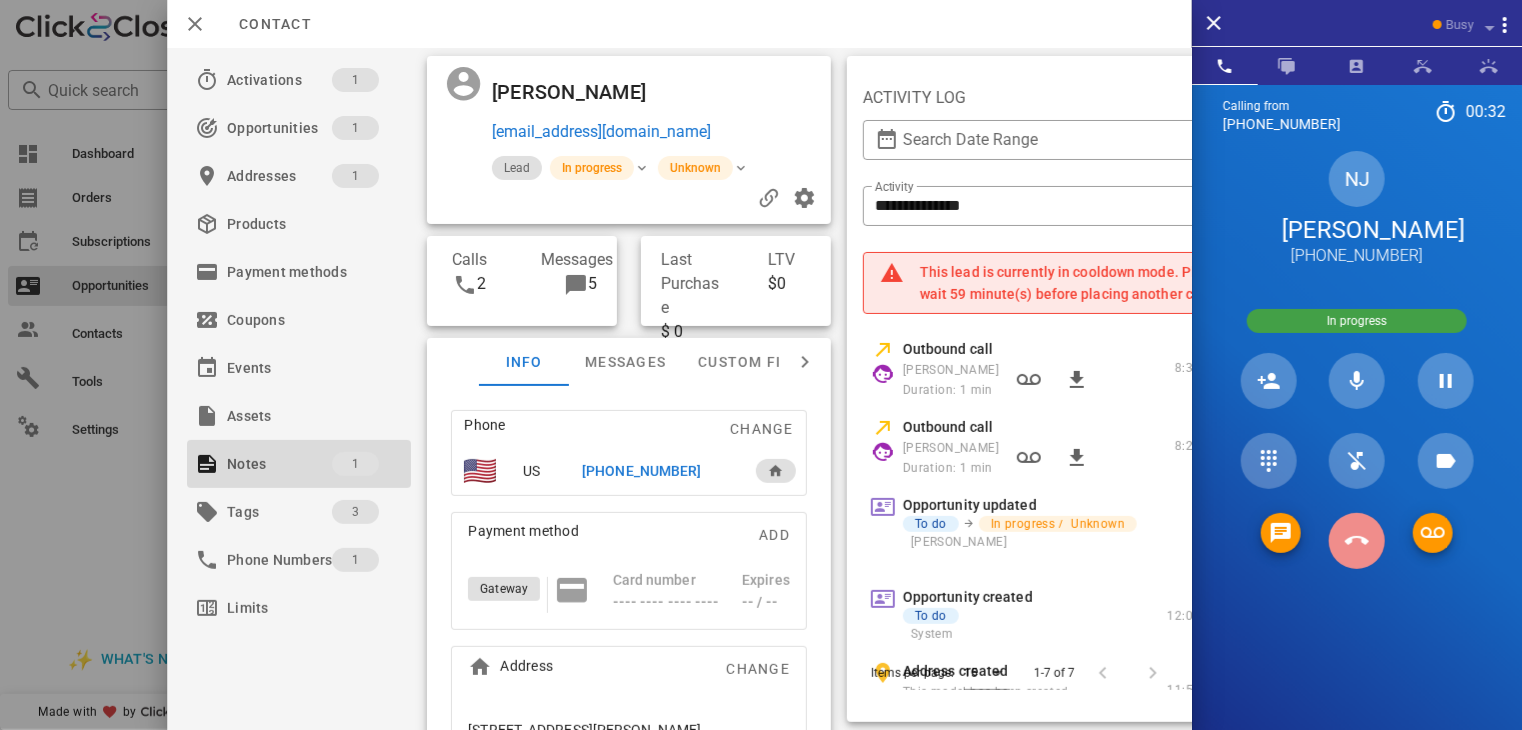 click at bounding box center [1357, 541] 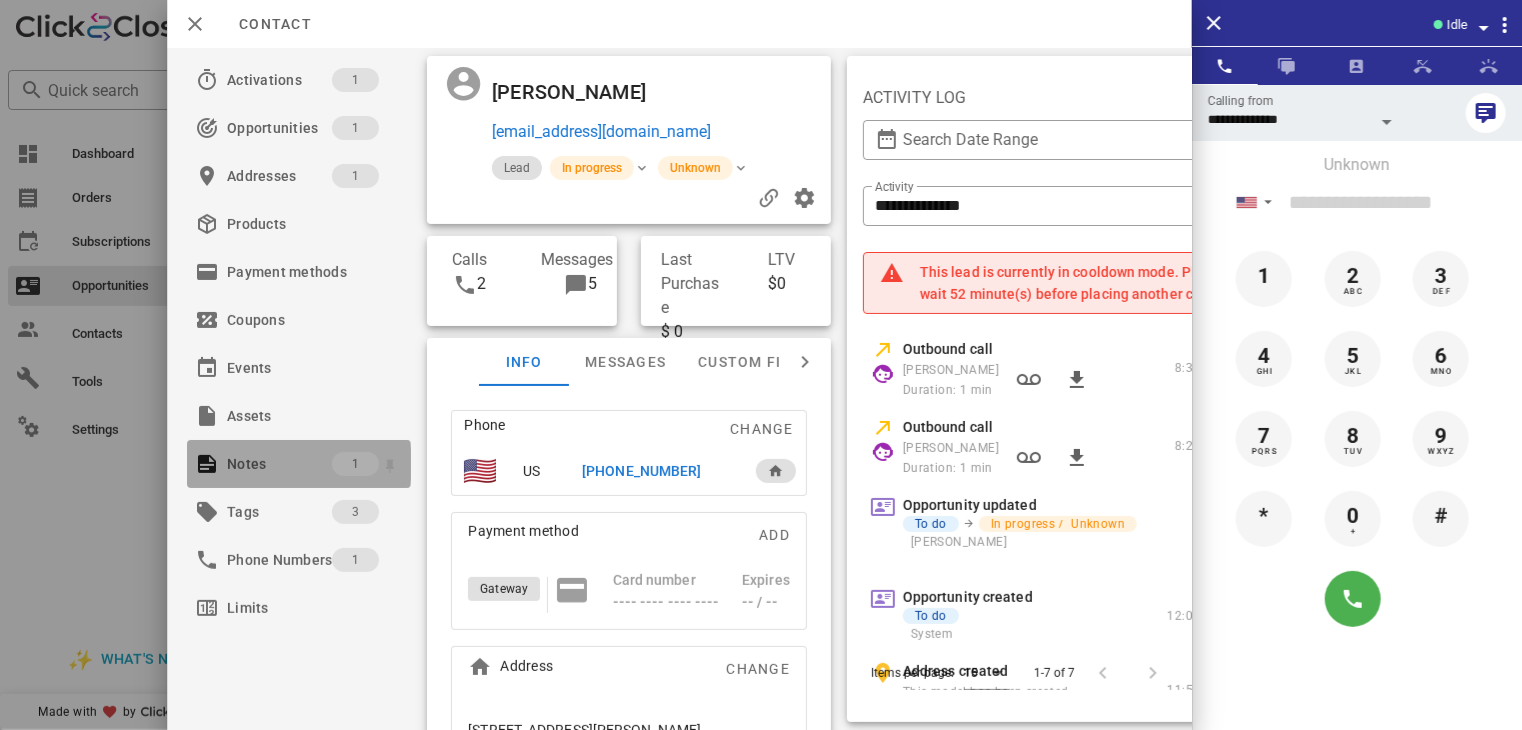 click on "Notes" at bounding box center [279, 464] 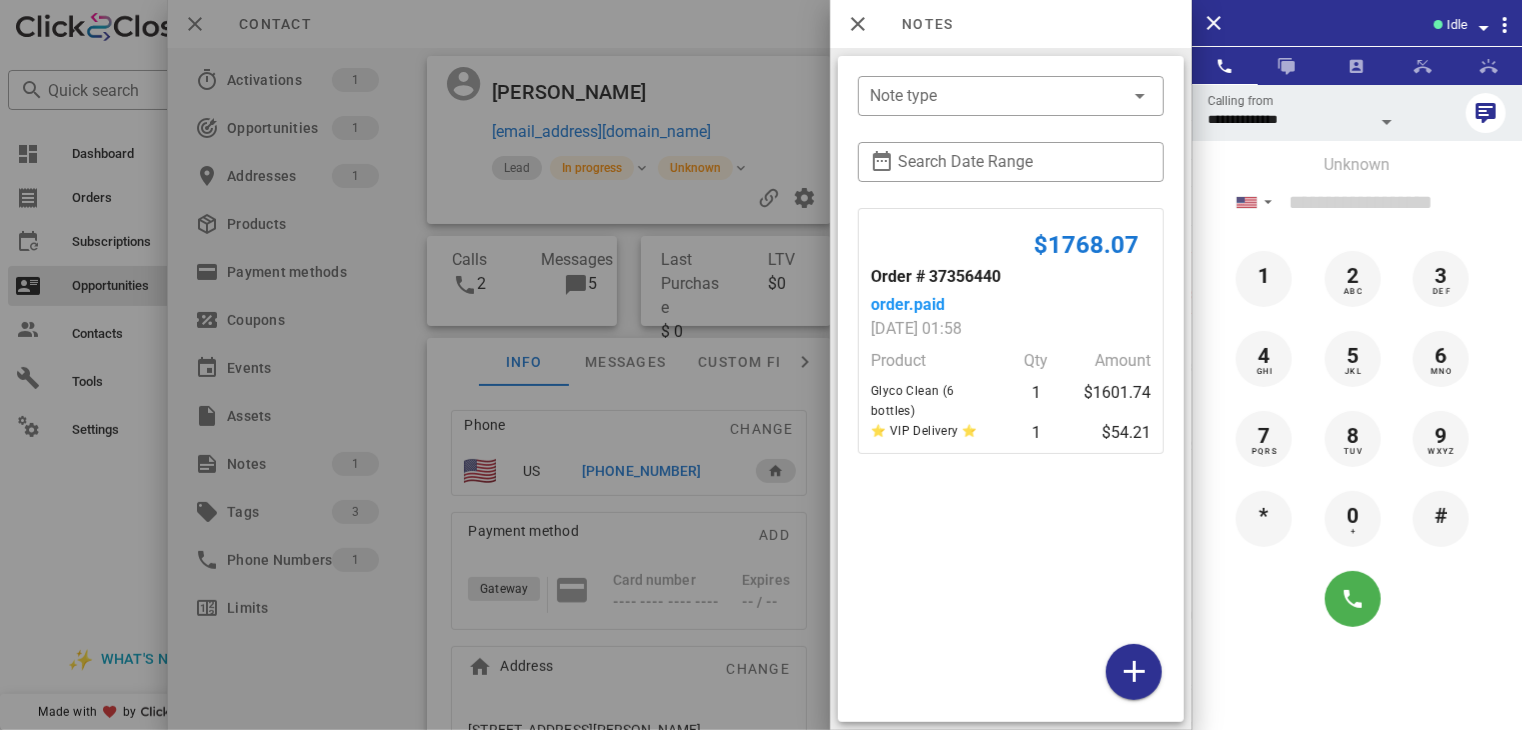 click at bounding box center (761, 365) 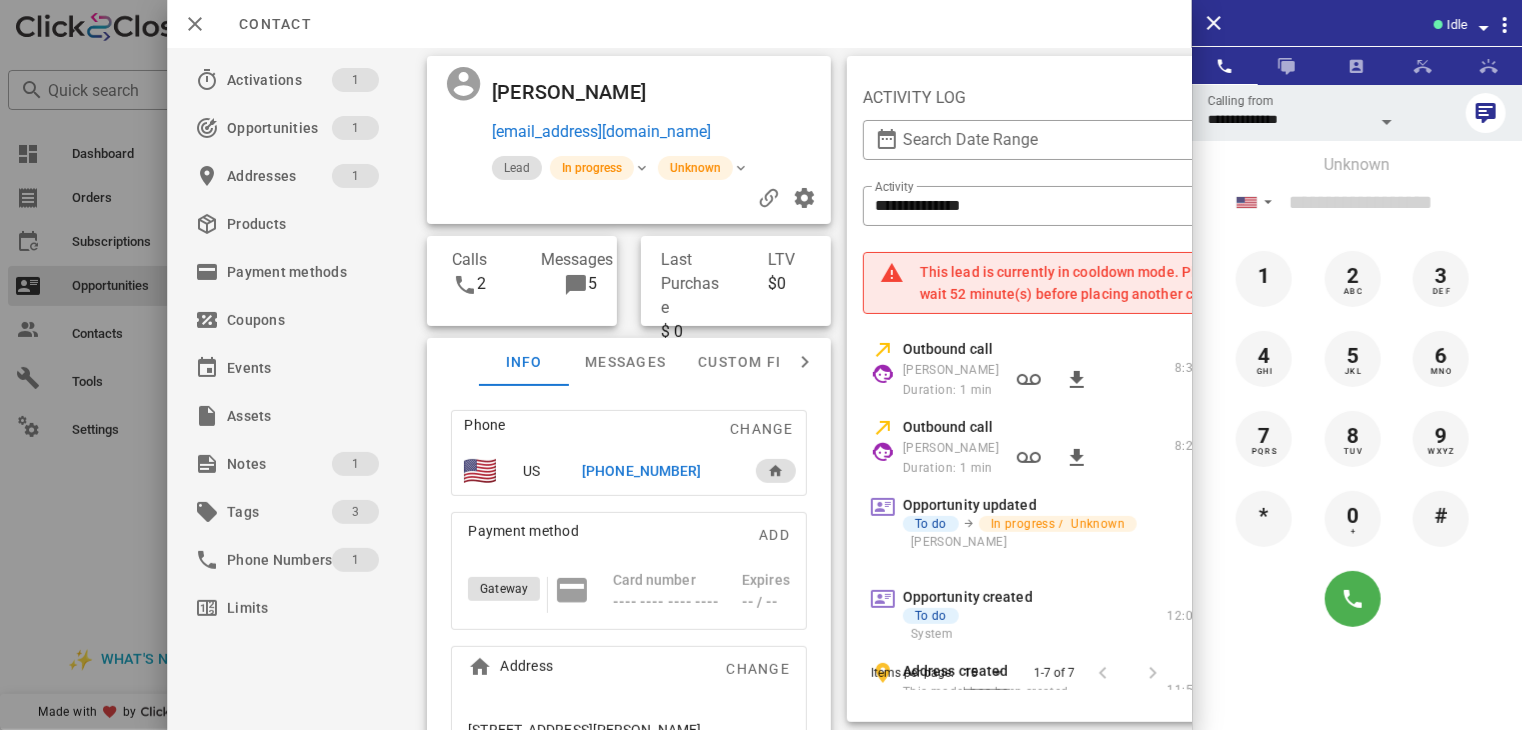 click on "+18033197725" at bounding box center (641, 471) 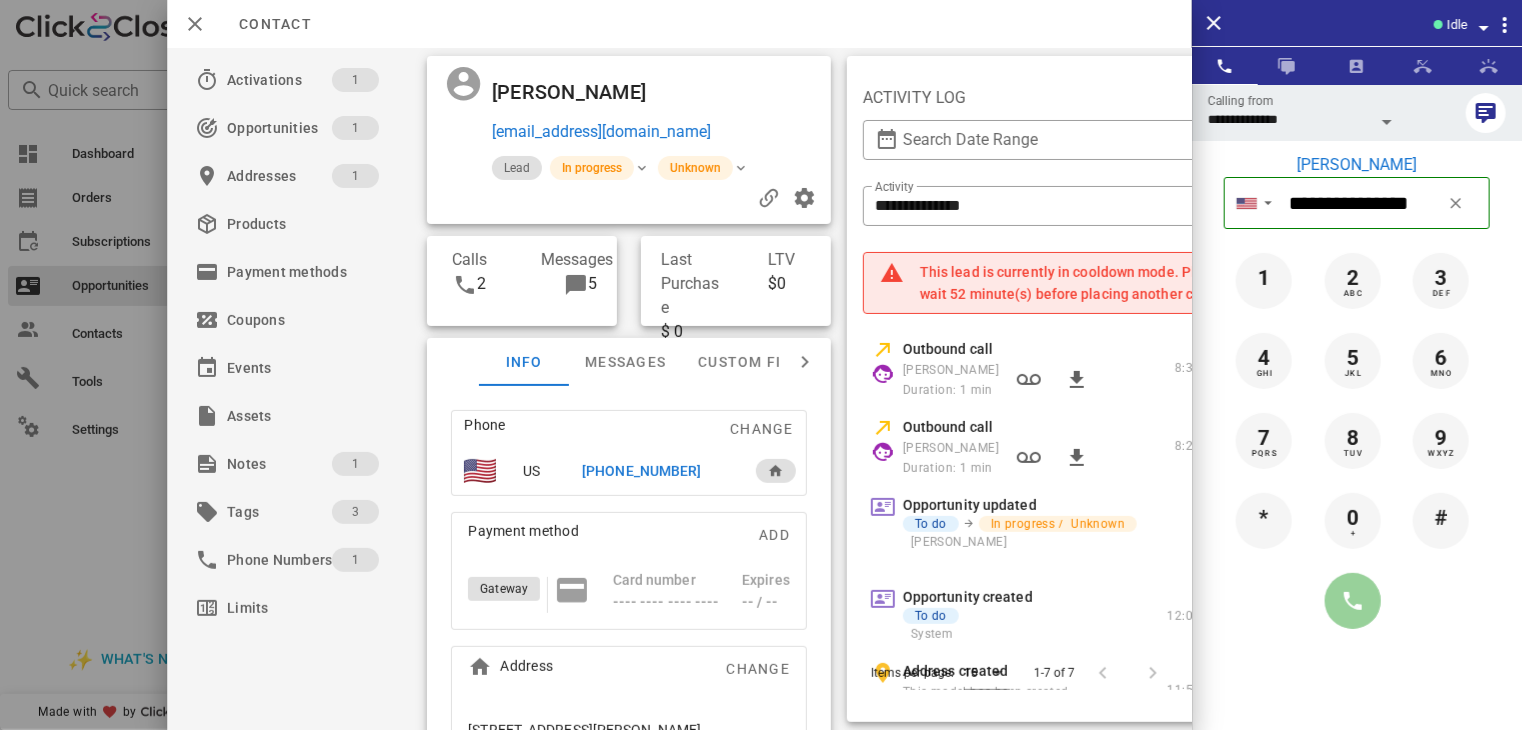 click at bounding box center (1353, 601) 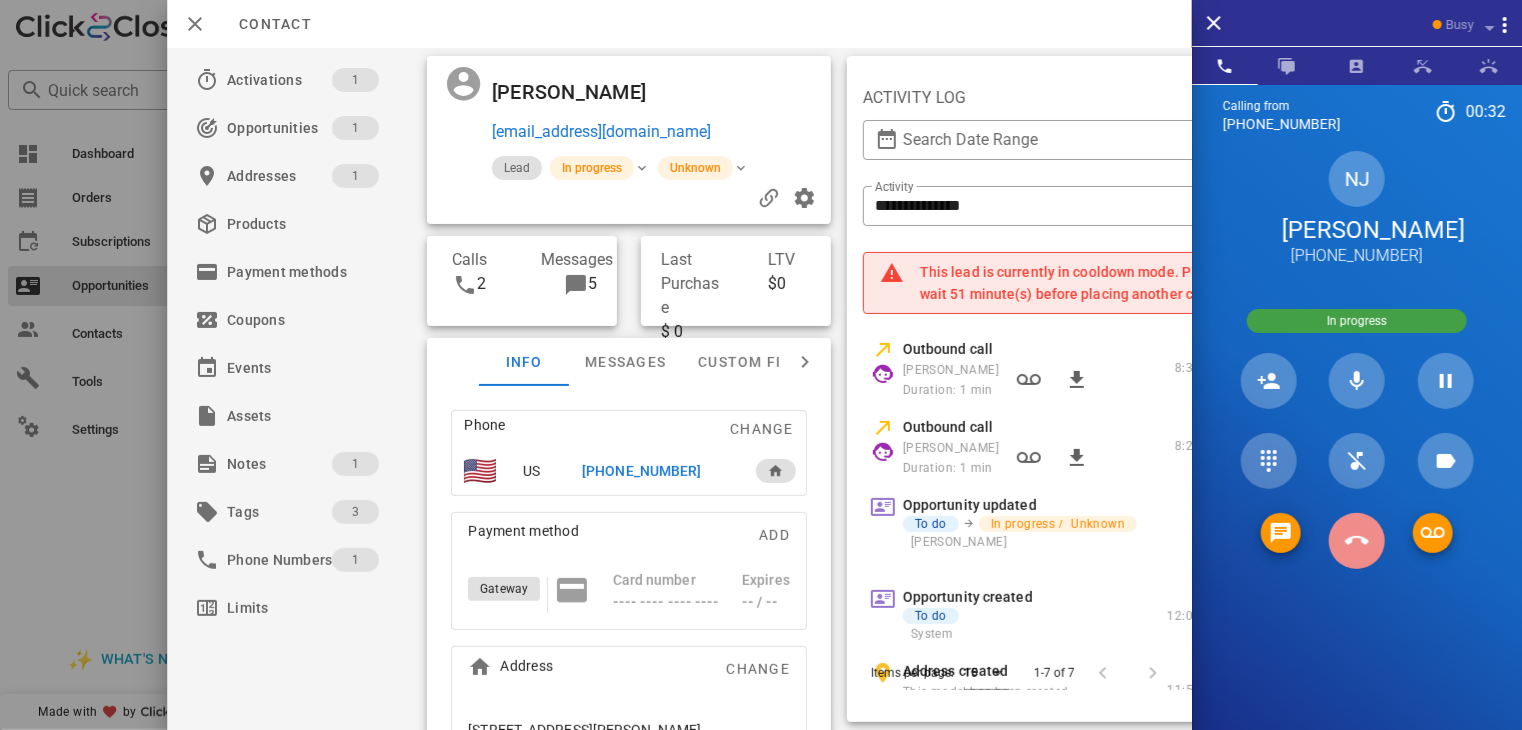 click at bounding box center [1357, 541] 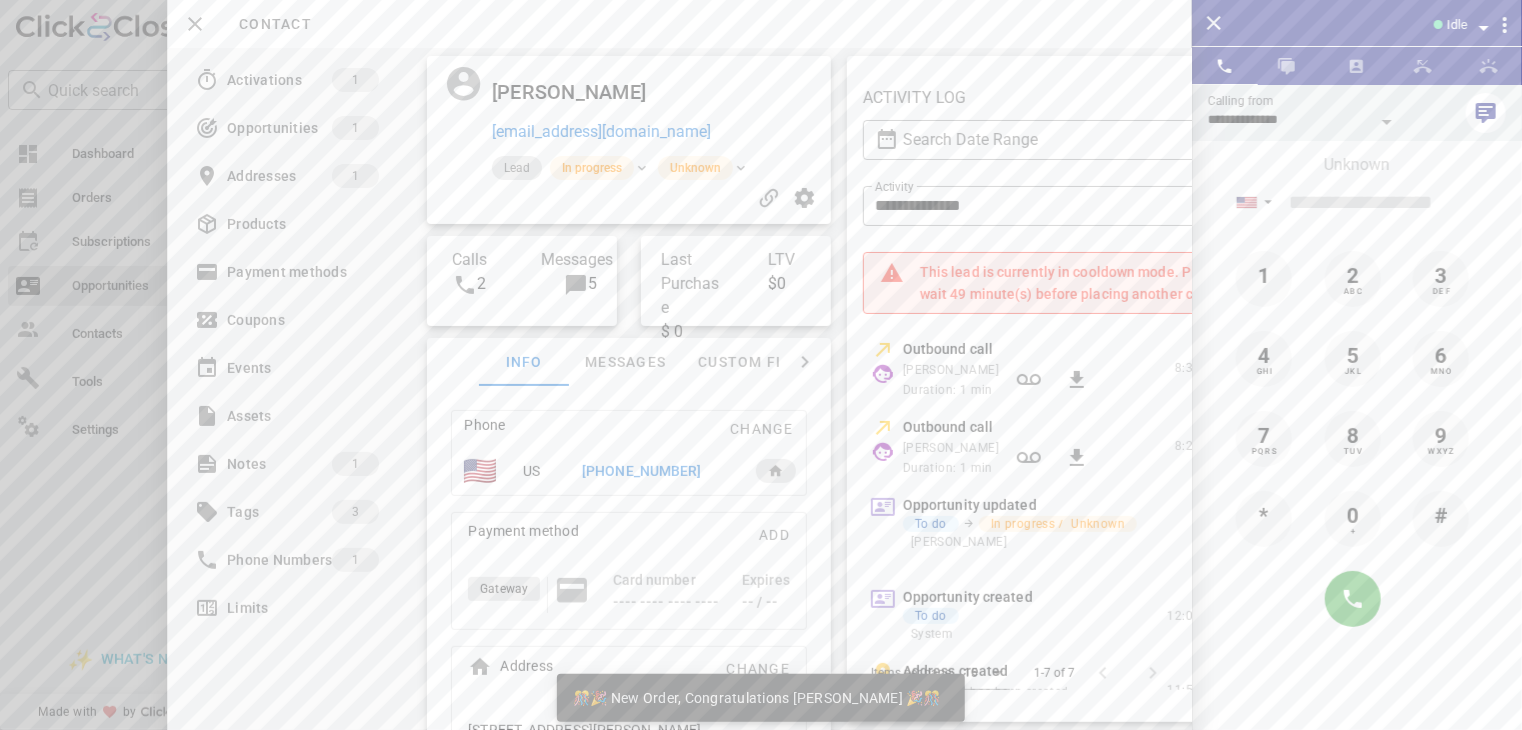 click on "🎊🎉 New Order, Congratulations Bo Chase 🎉🎊" at bounding box center (757, 698) 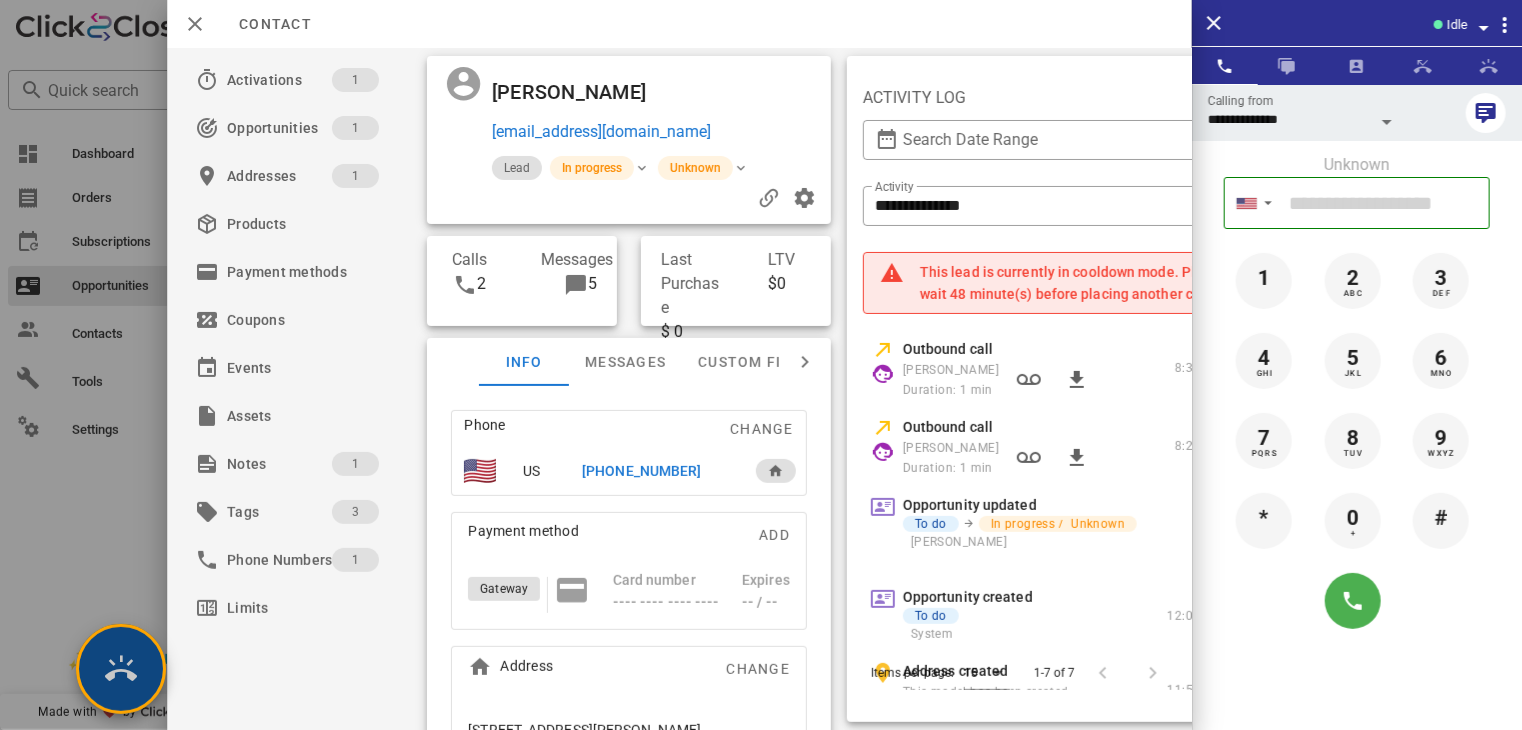 click at bounding box center (121, 669) 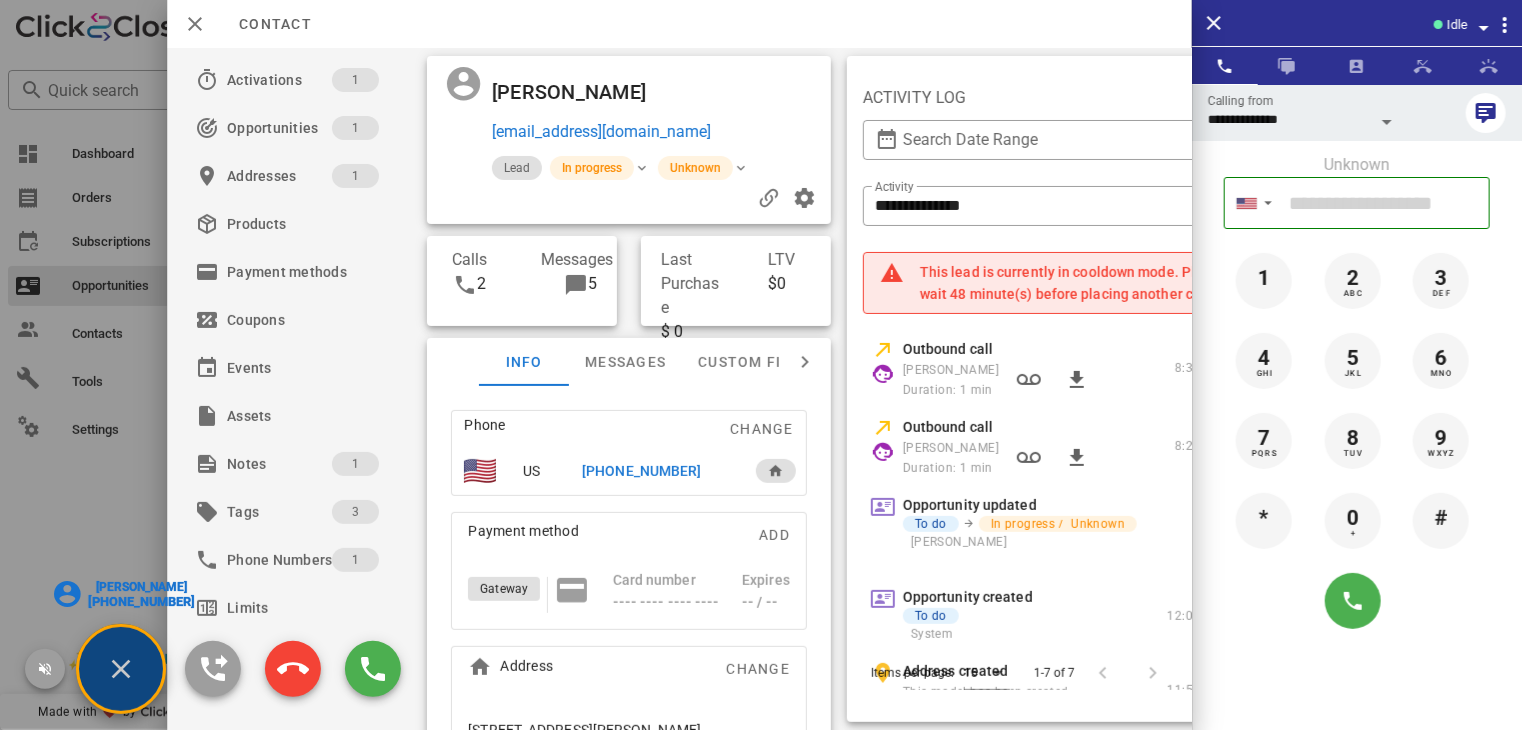 click on "Donna Preusser" at bounding box center [141, 587] 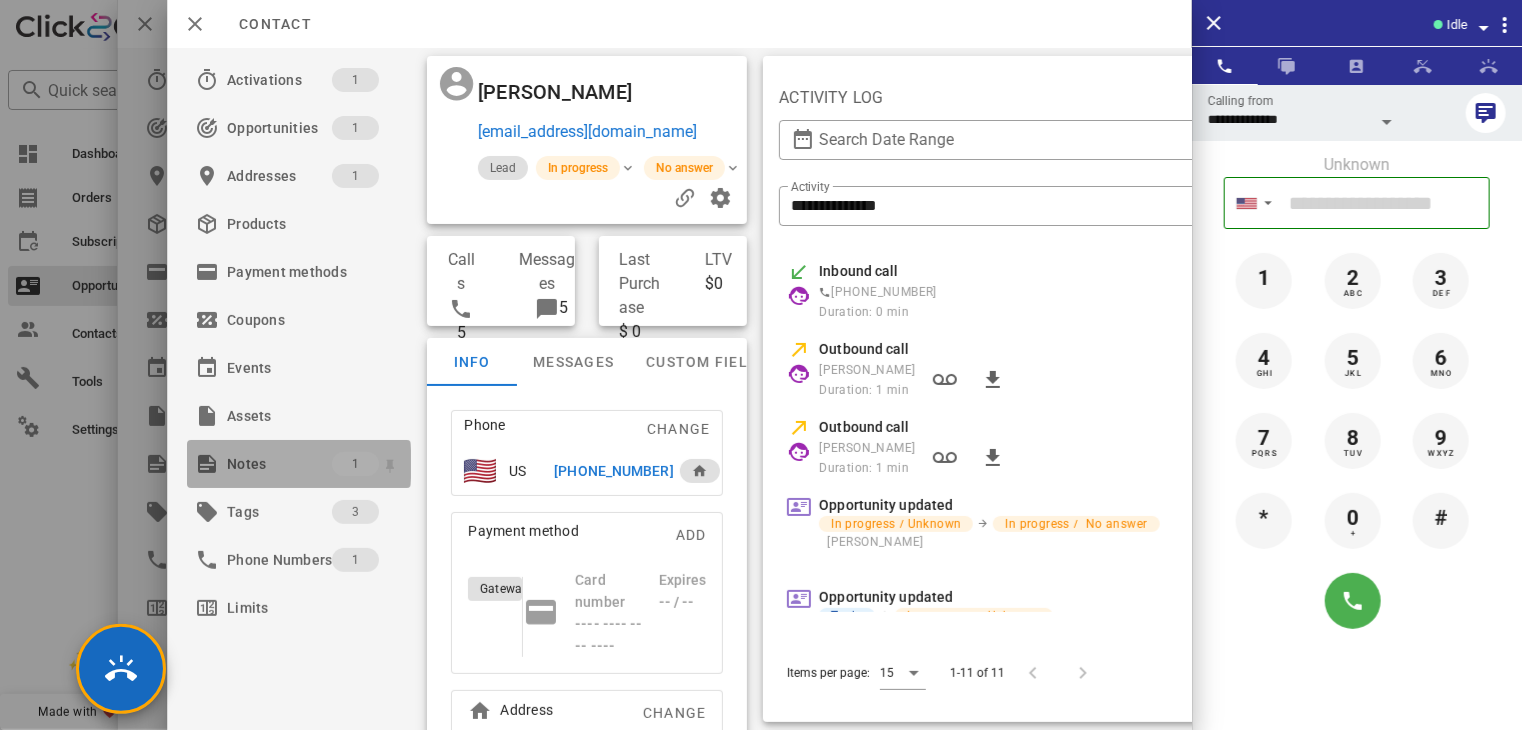click on "Notes" at bounding box center (279, 464) 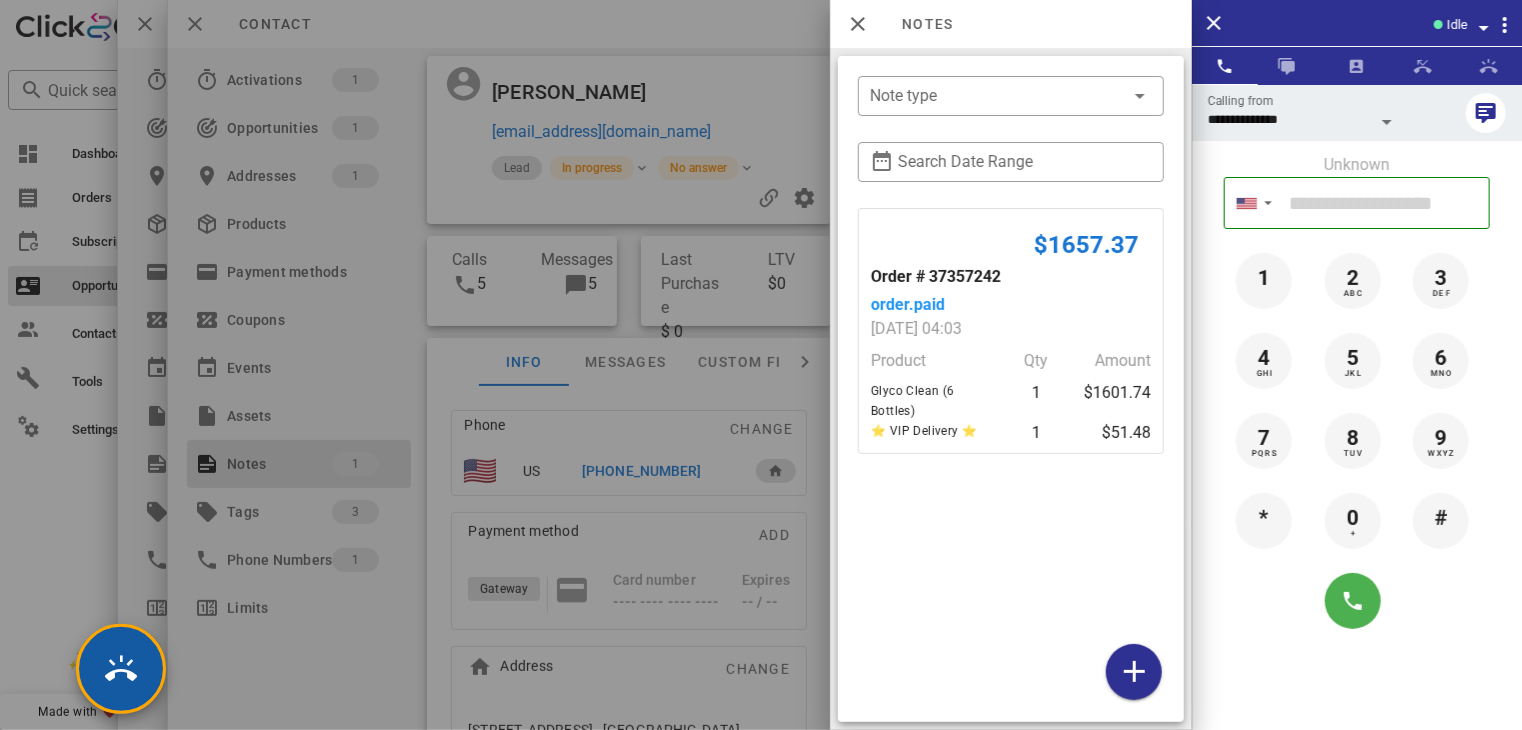 click at bounding box center (121, 669) 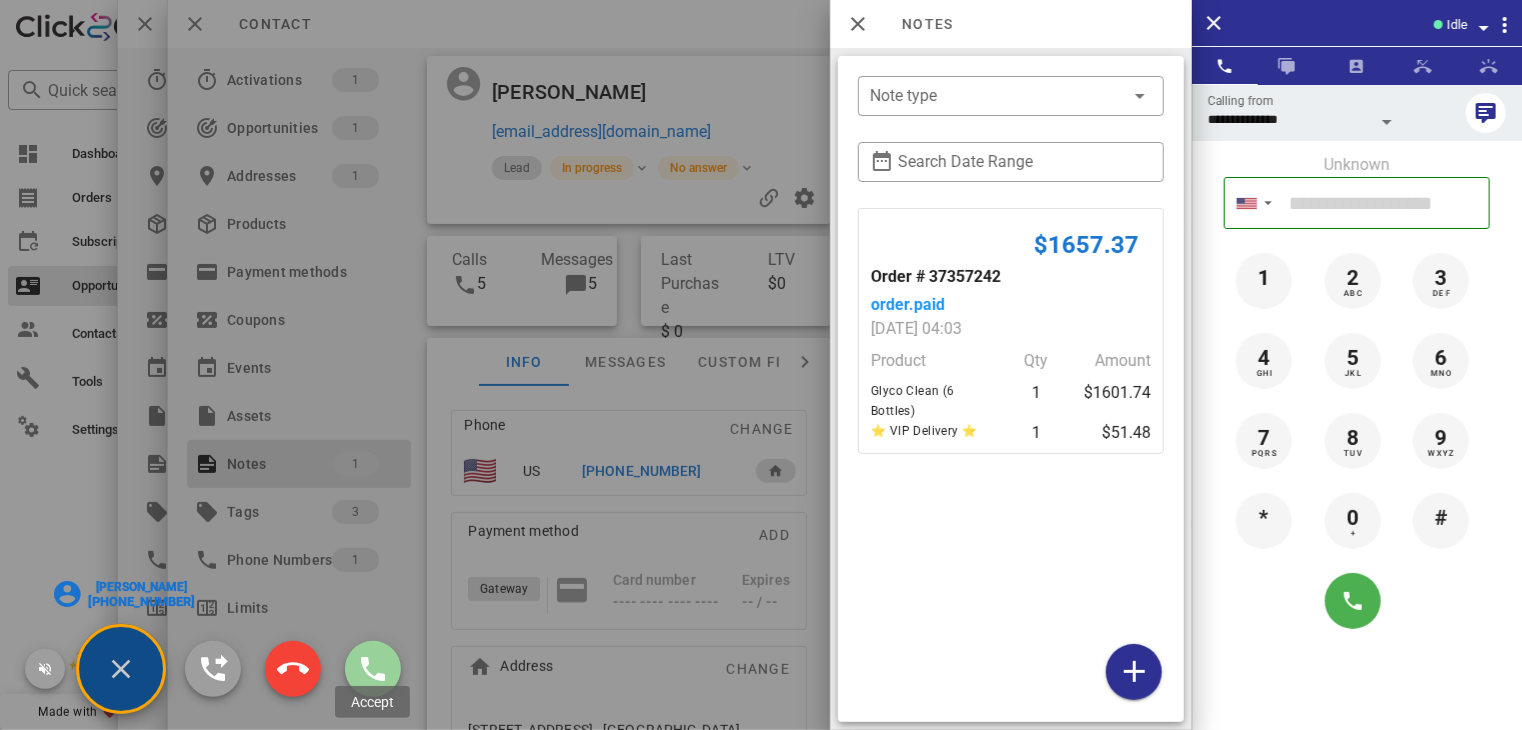 click at bounding box center (373, 669) 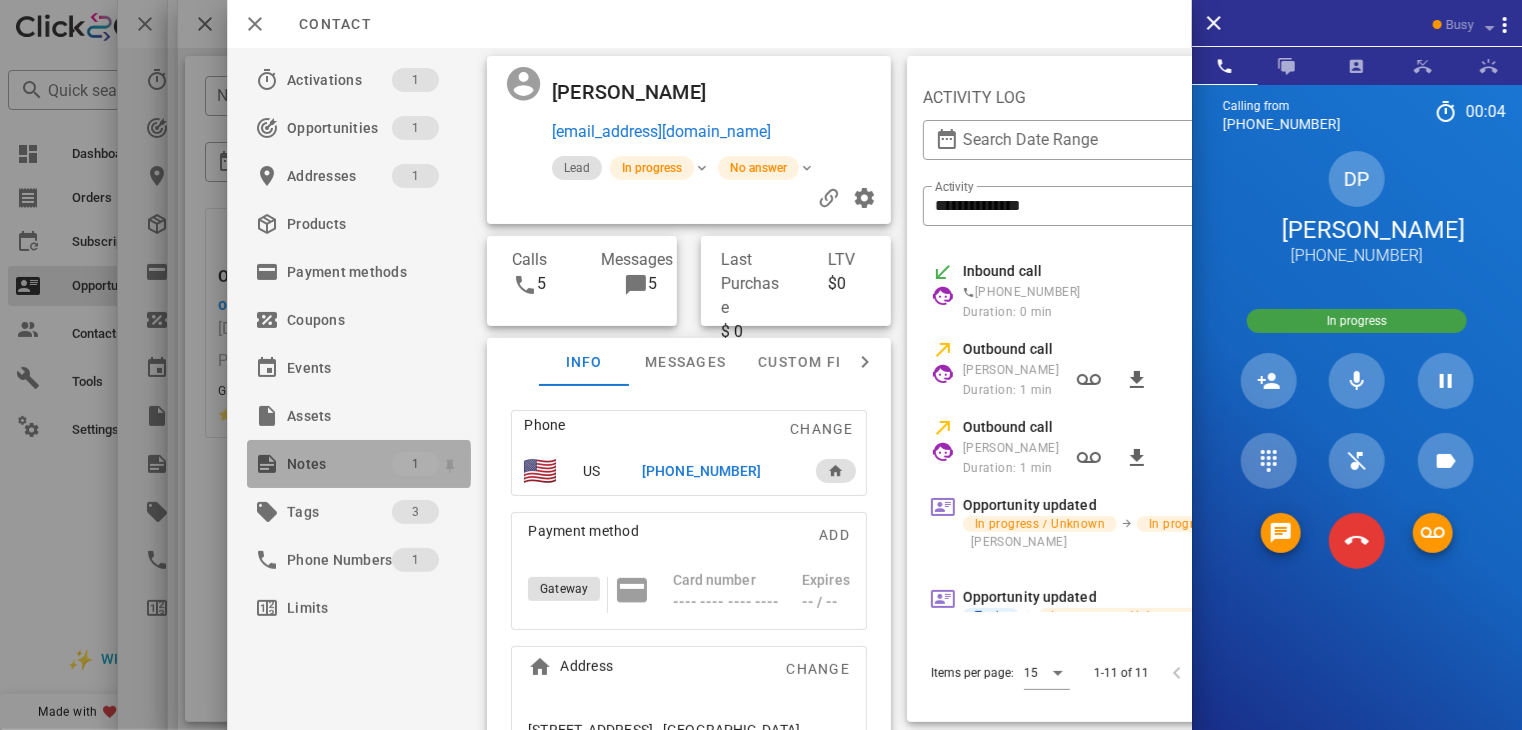click on "Notes" at bounding box center (339, 464) 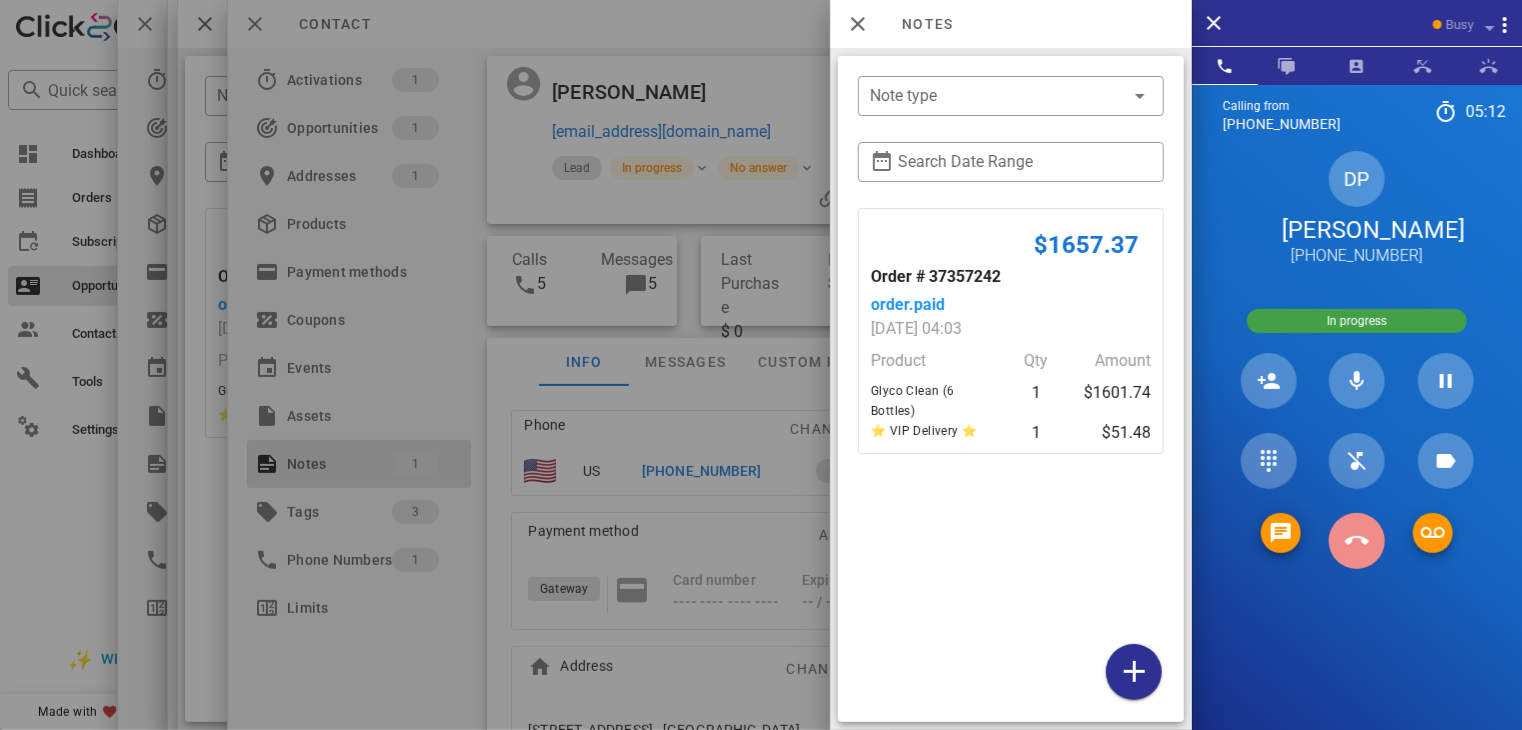 click at bounding box center [1357, 541] 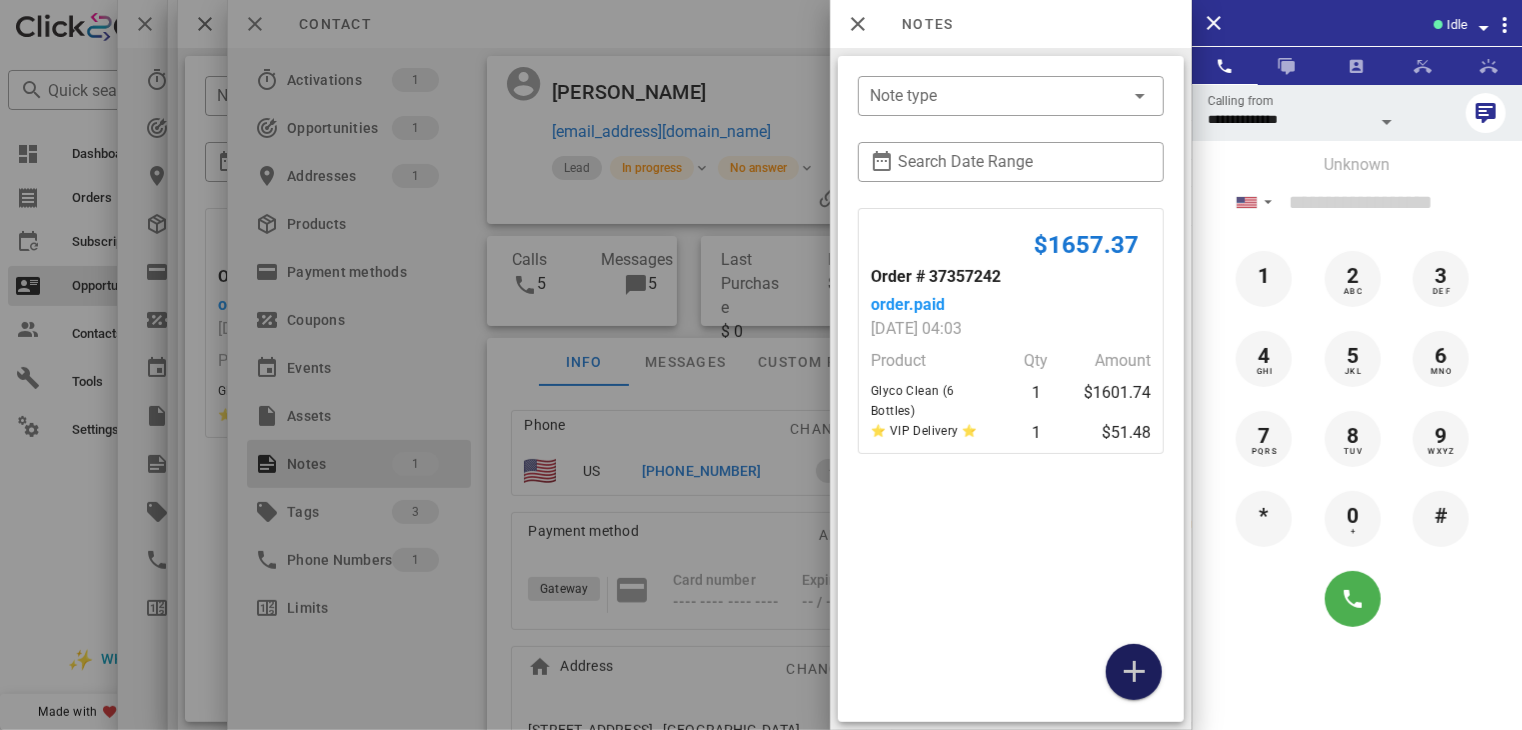 click at bounding box center [1134, 672] 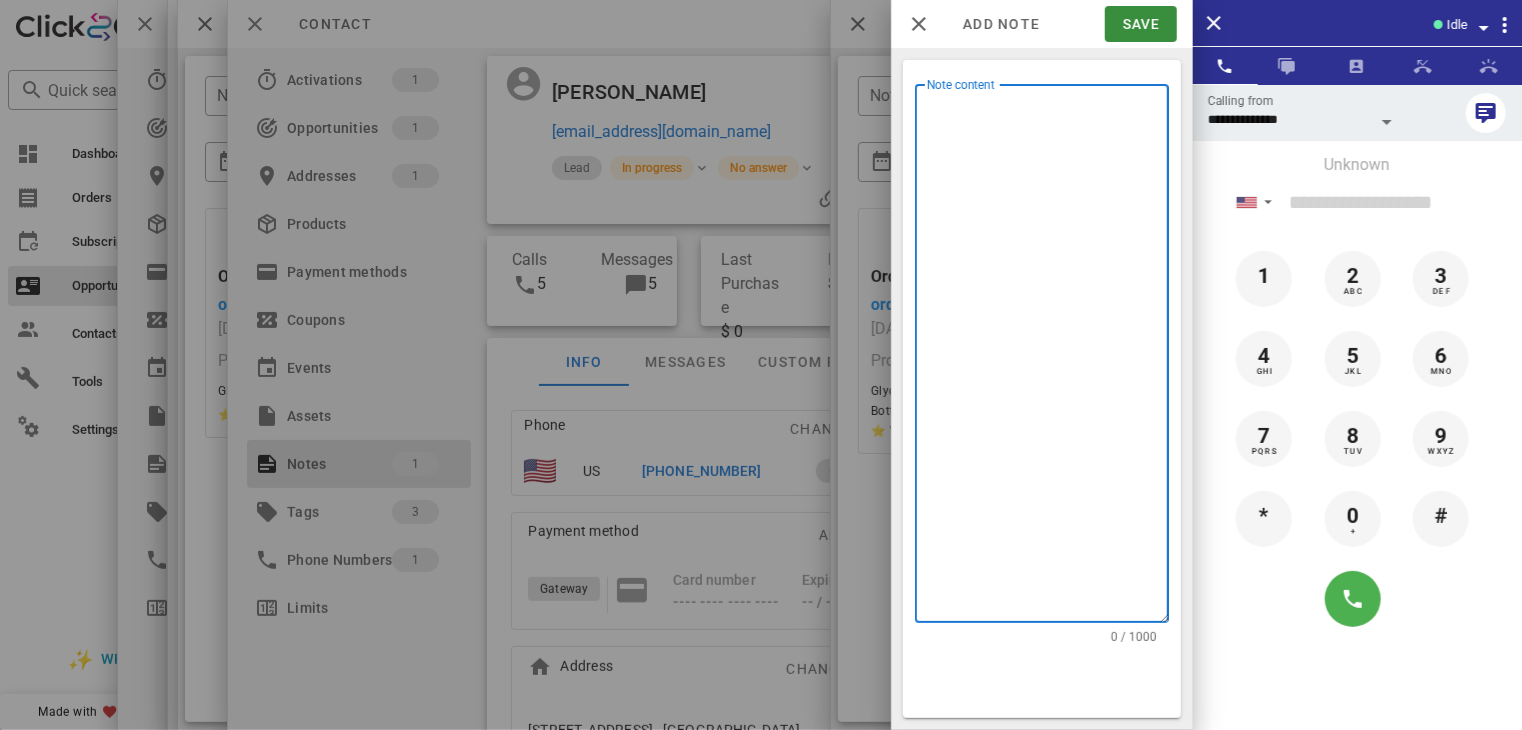 click on "Note content" at bounding box center (1048, 358) 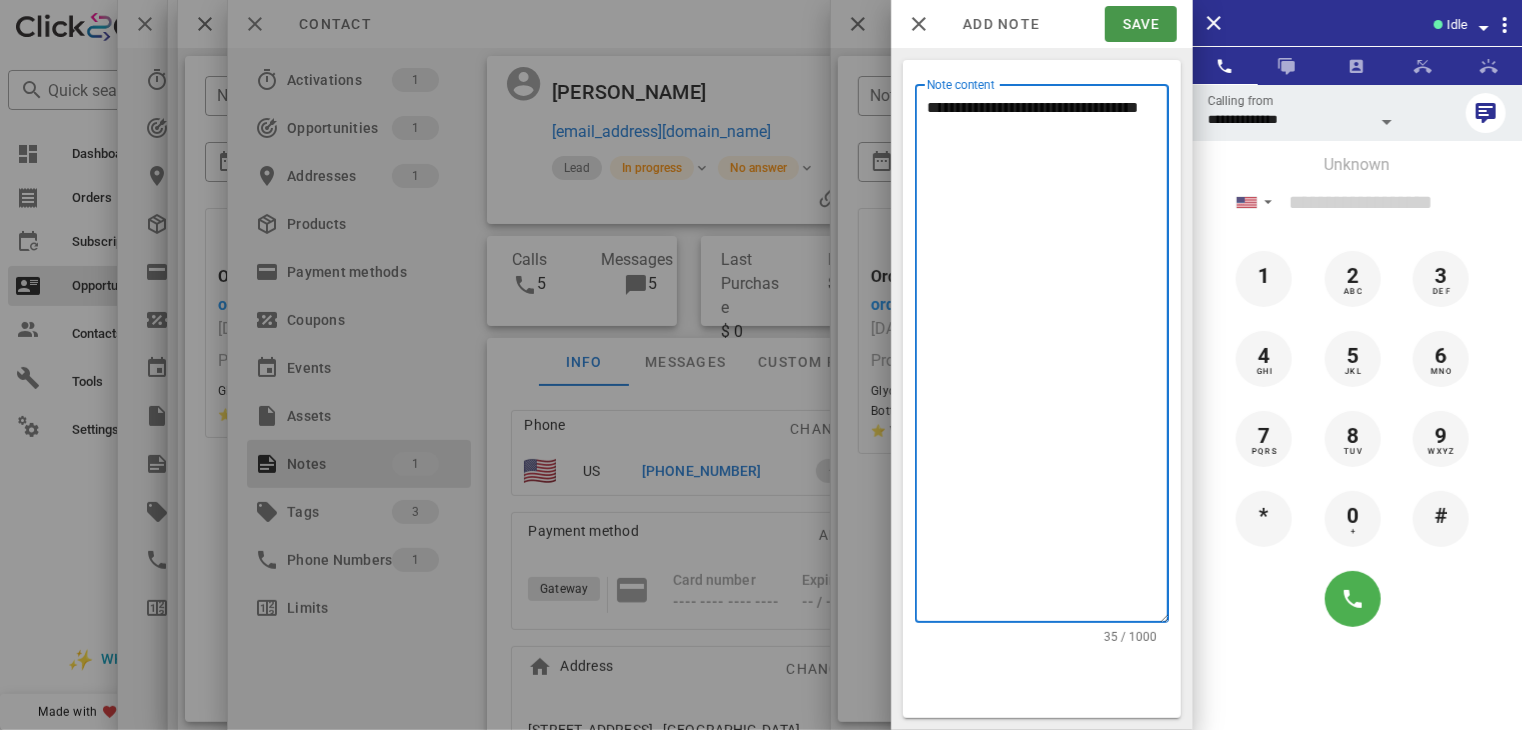 type on "**********" 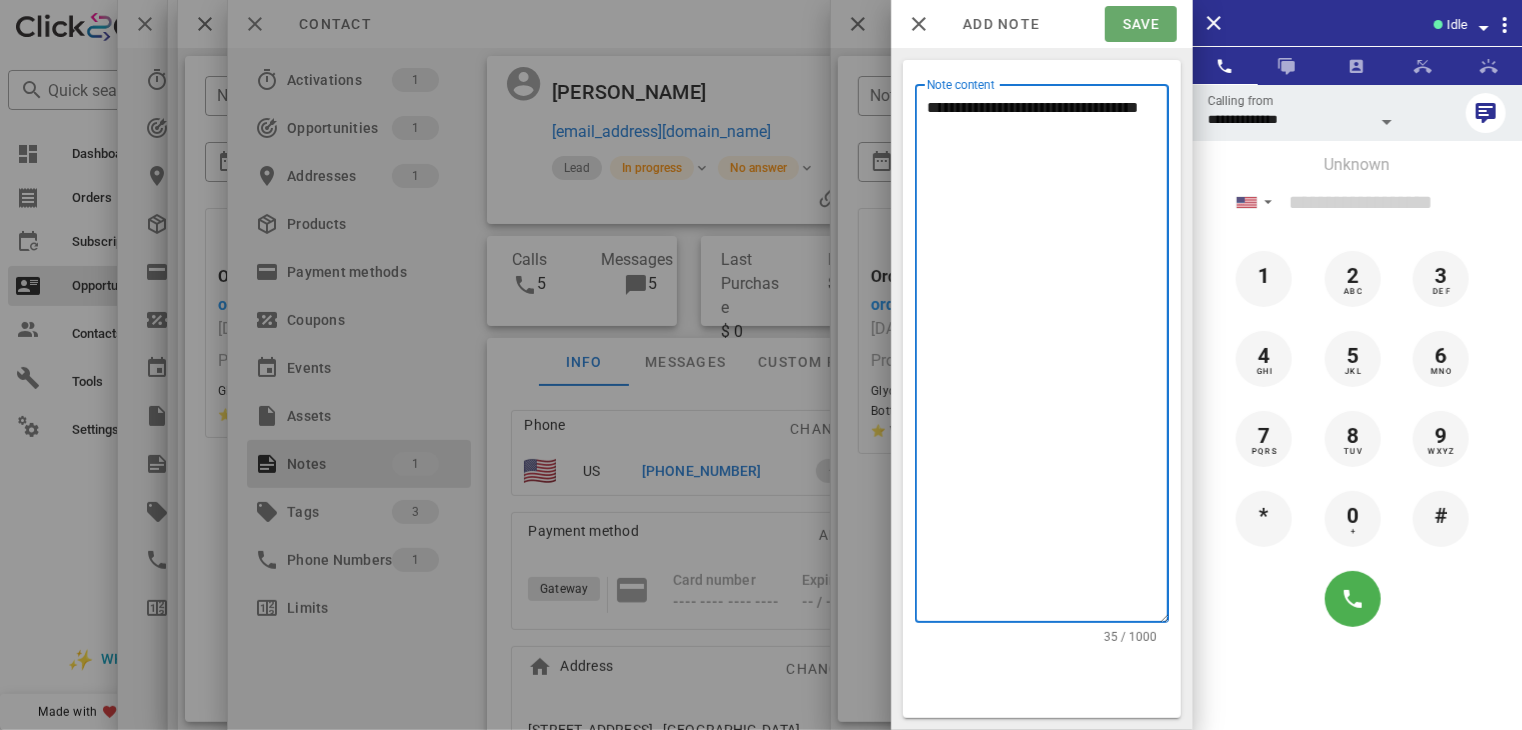 click on "Save" at bounding box center (1140, 24) 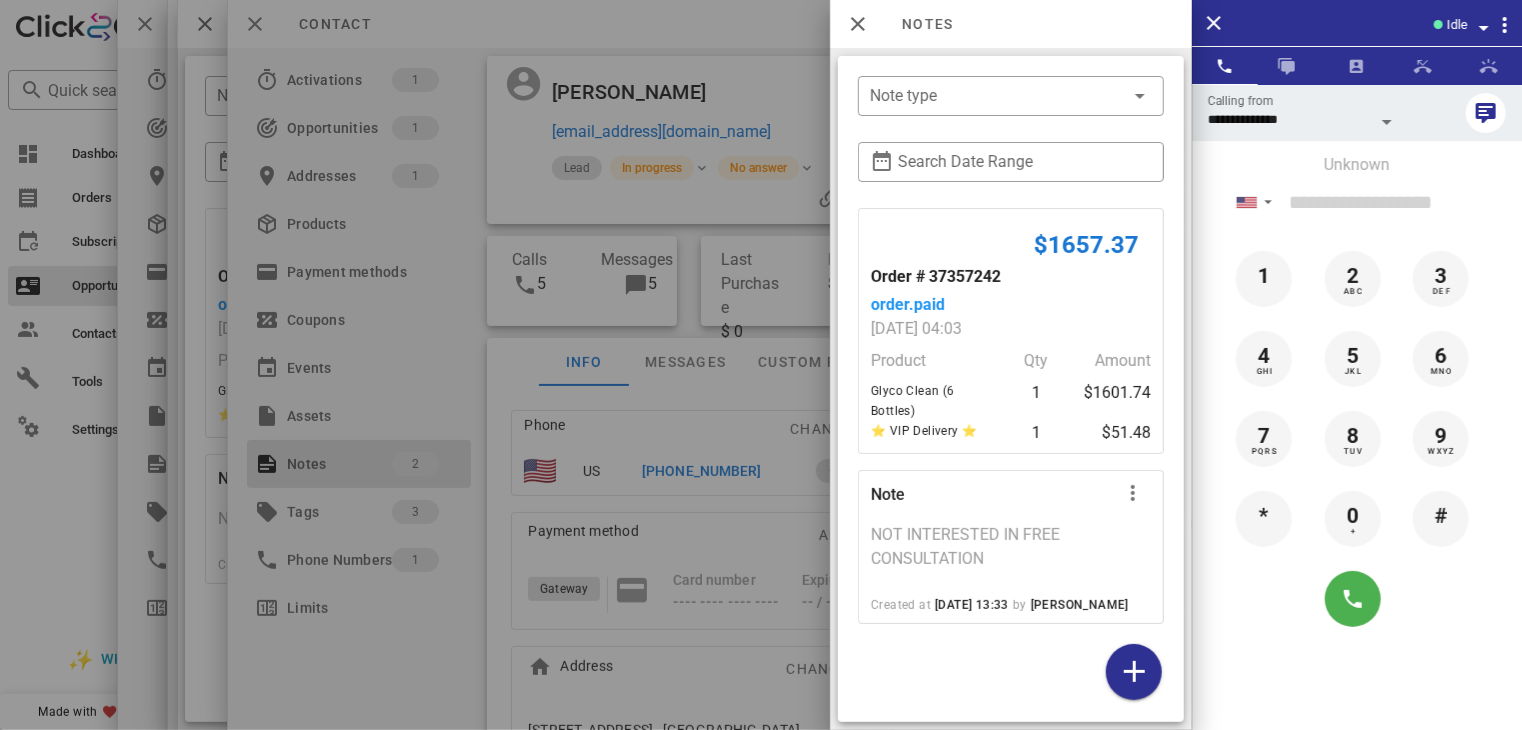 click at bounding box center (761, 365) 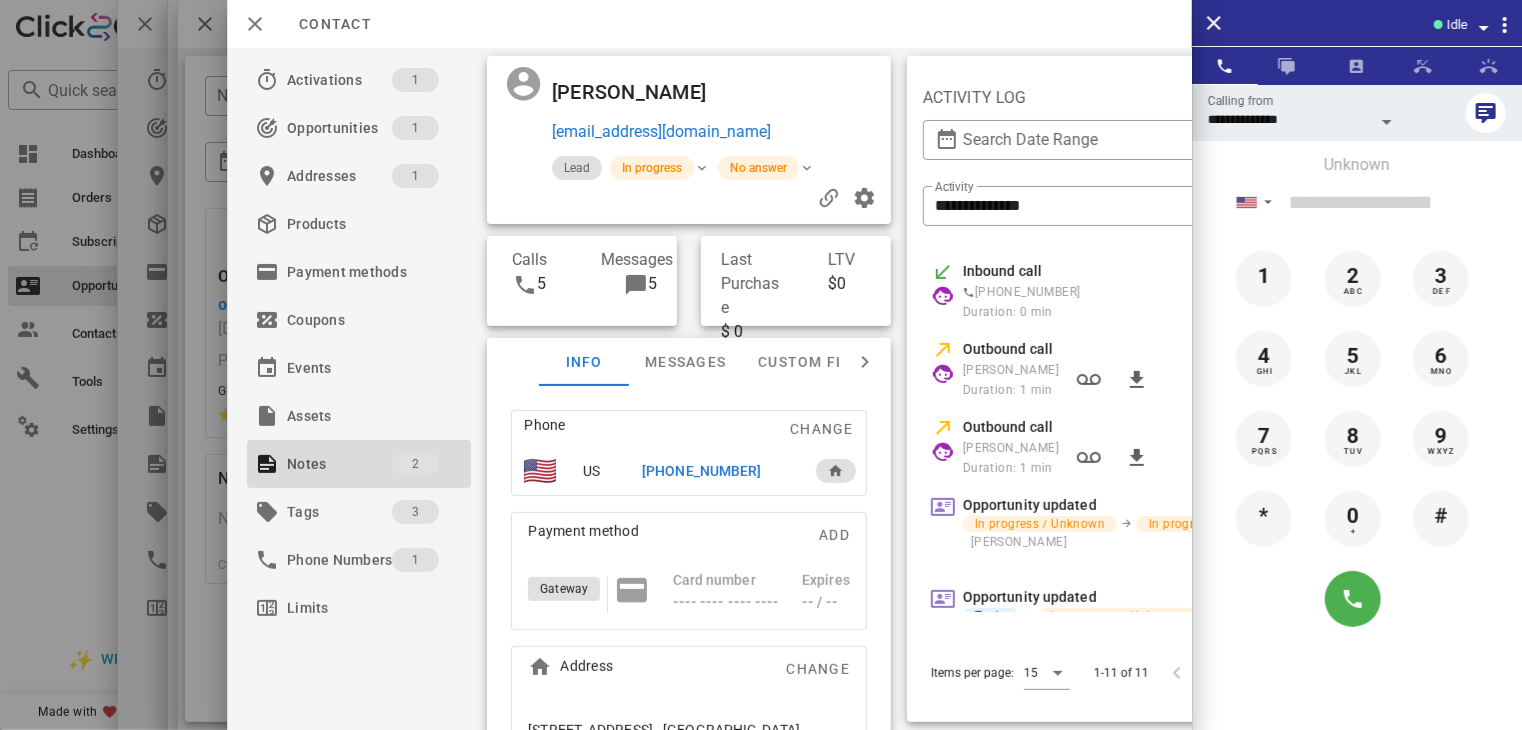 click at bounding box center [761, 365] 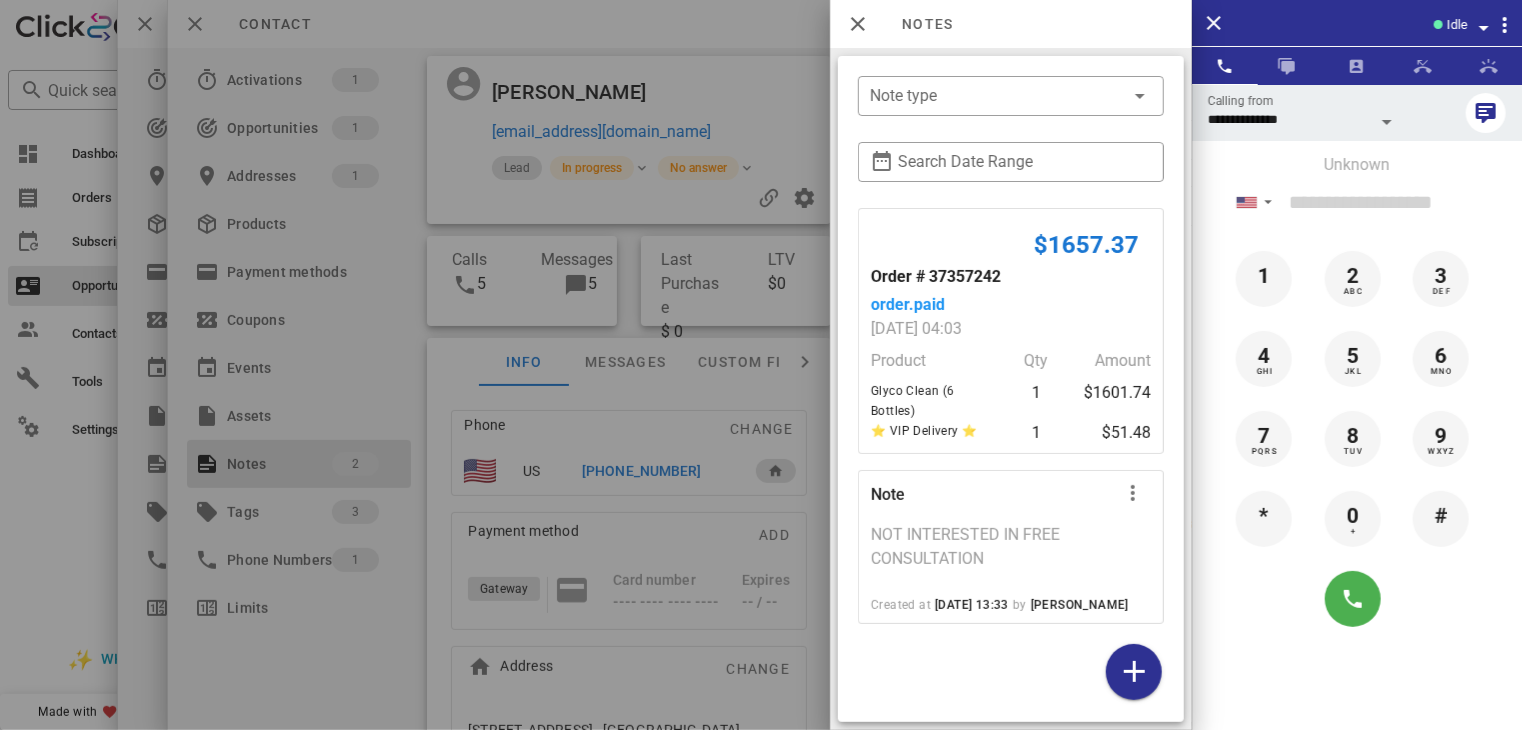 click at bounding box center [761, 365] 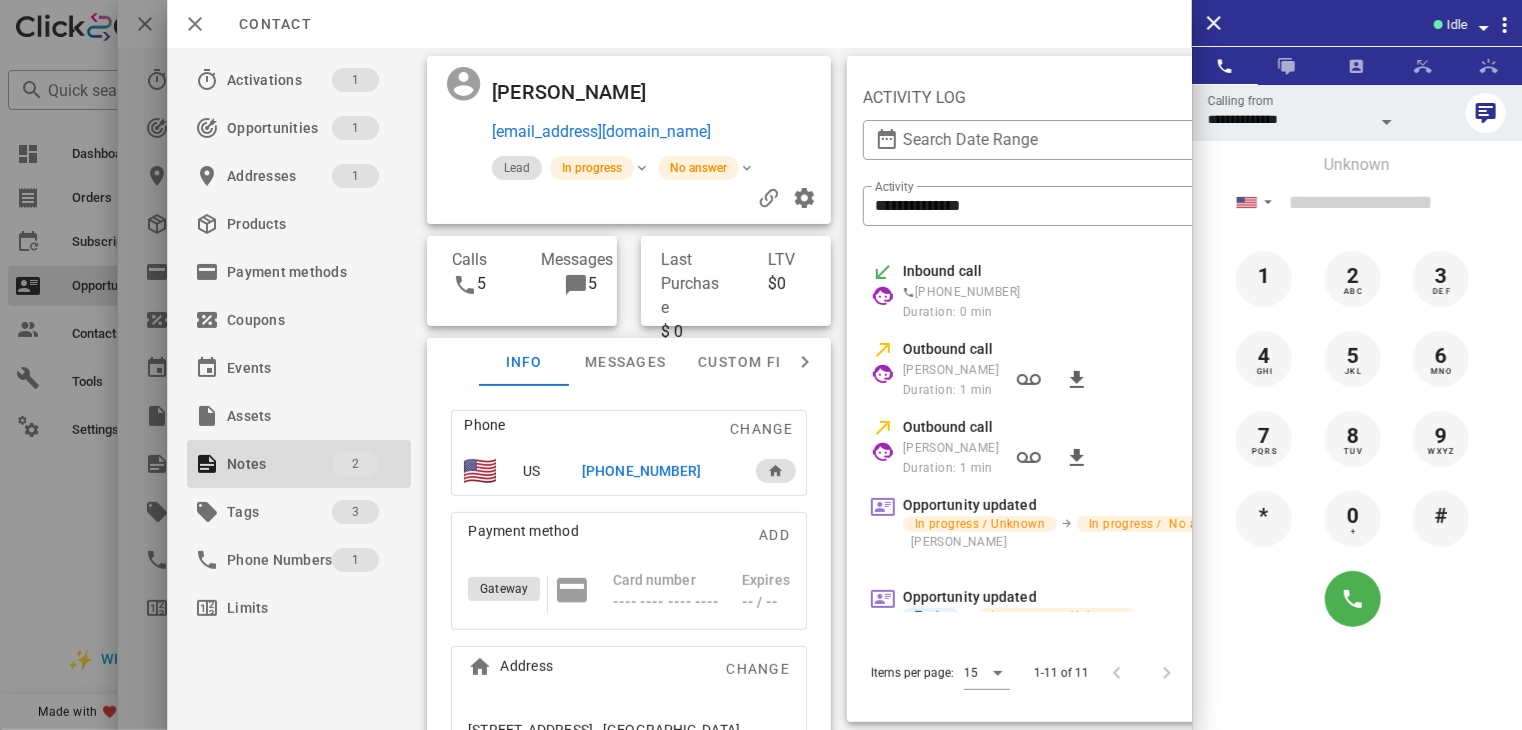 click at bounding box center (761, 365) 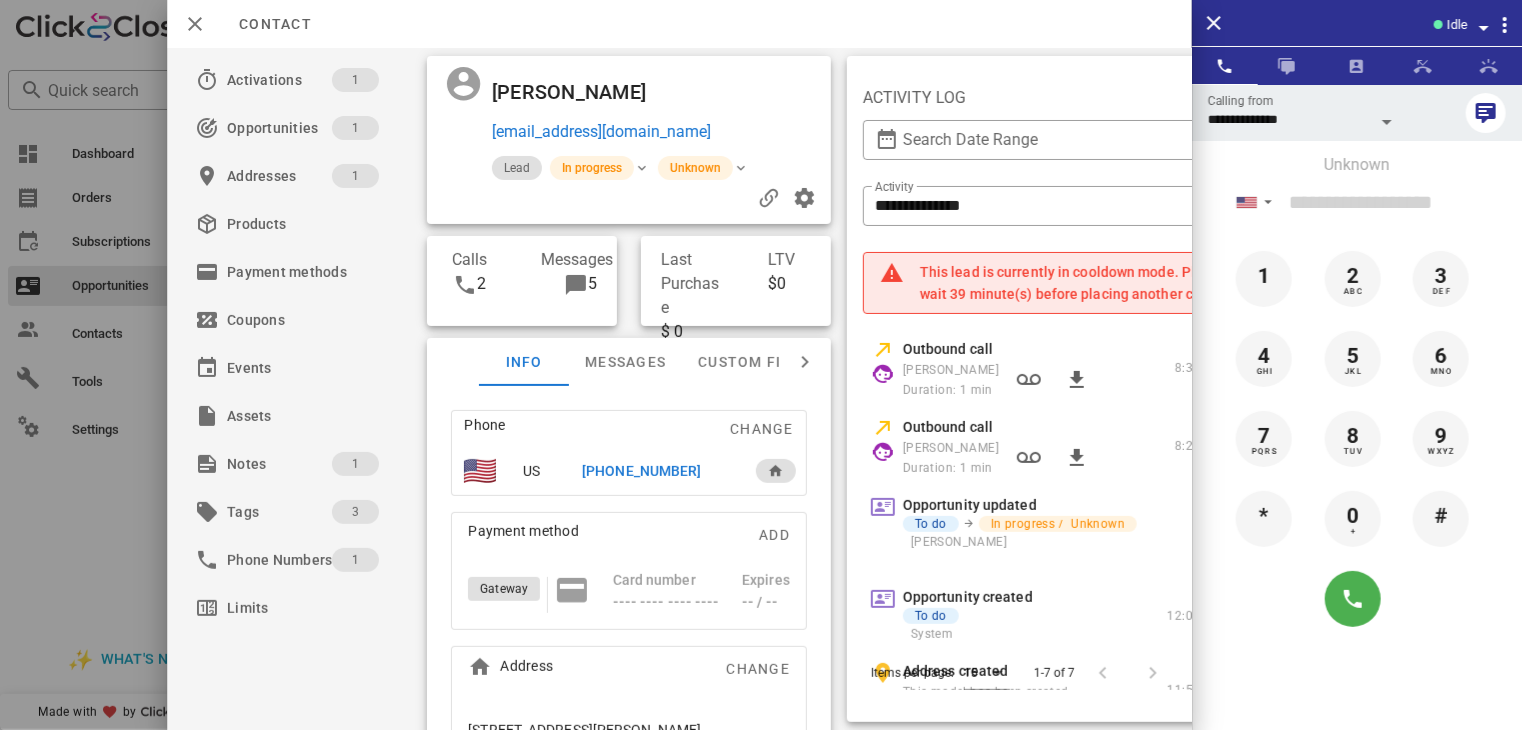 click on "+18033197725" at bounding box center [641, 471] 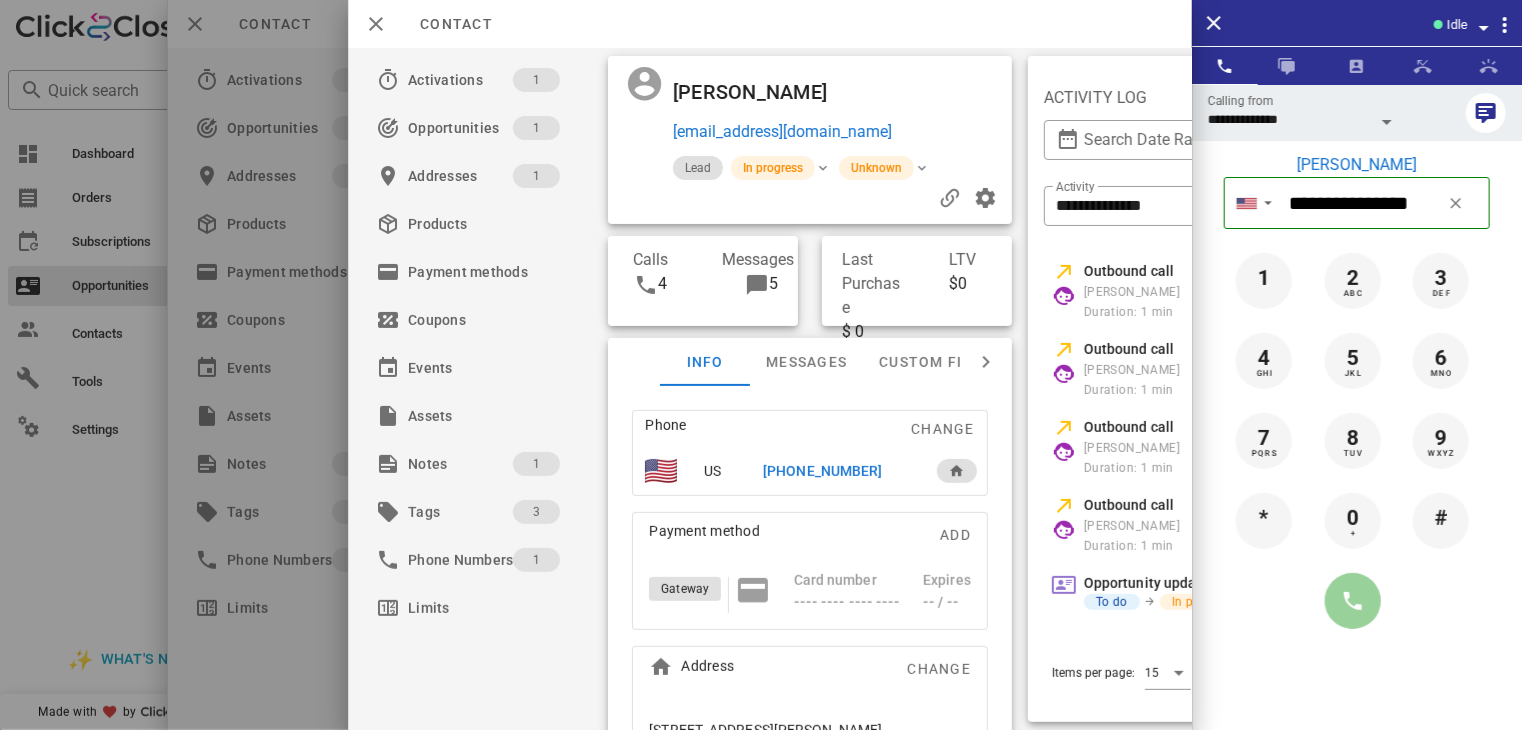 click at bounding box center [1353, 601] 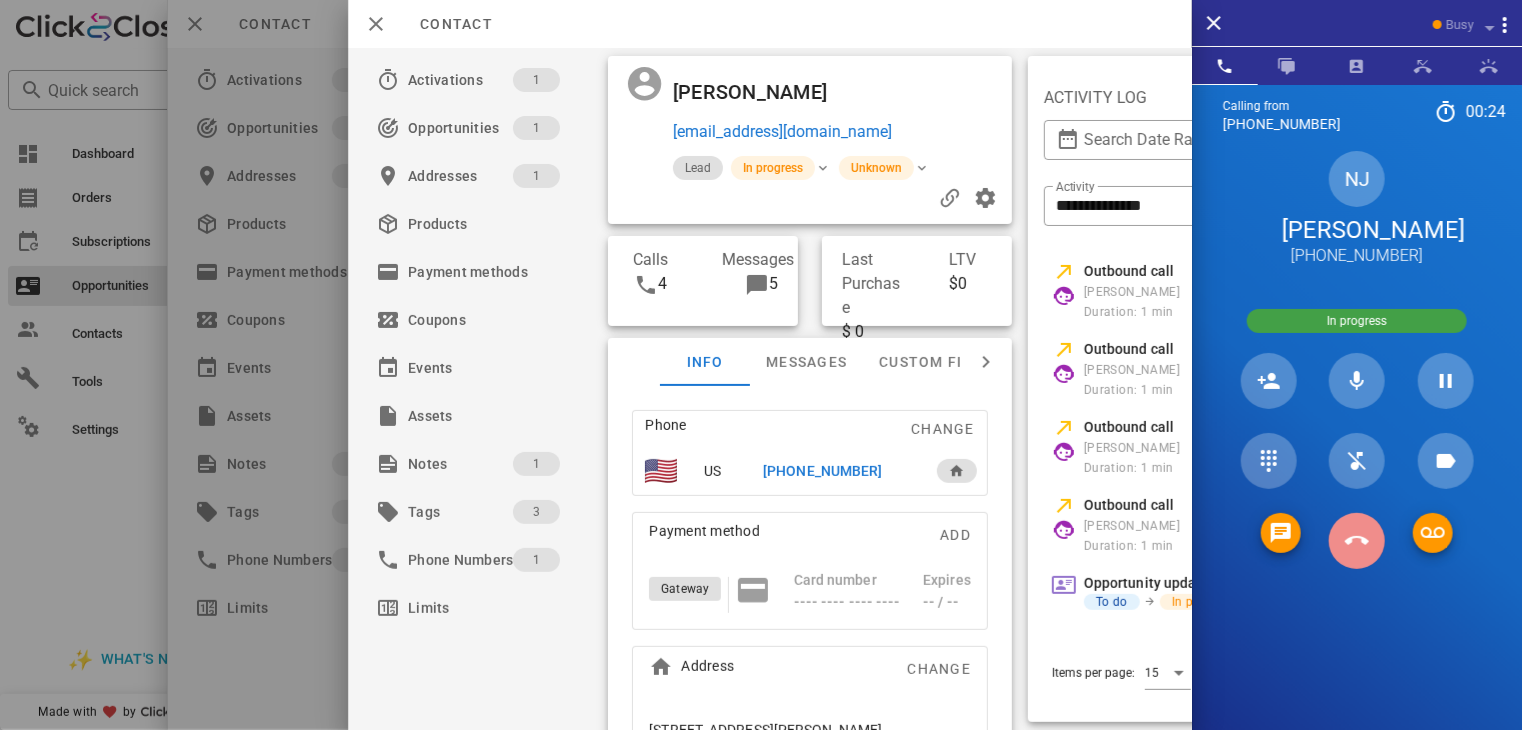 click at bounding box center (1357, 541) 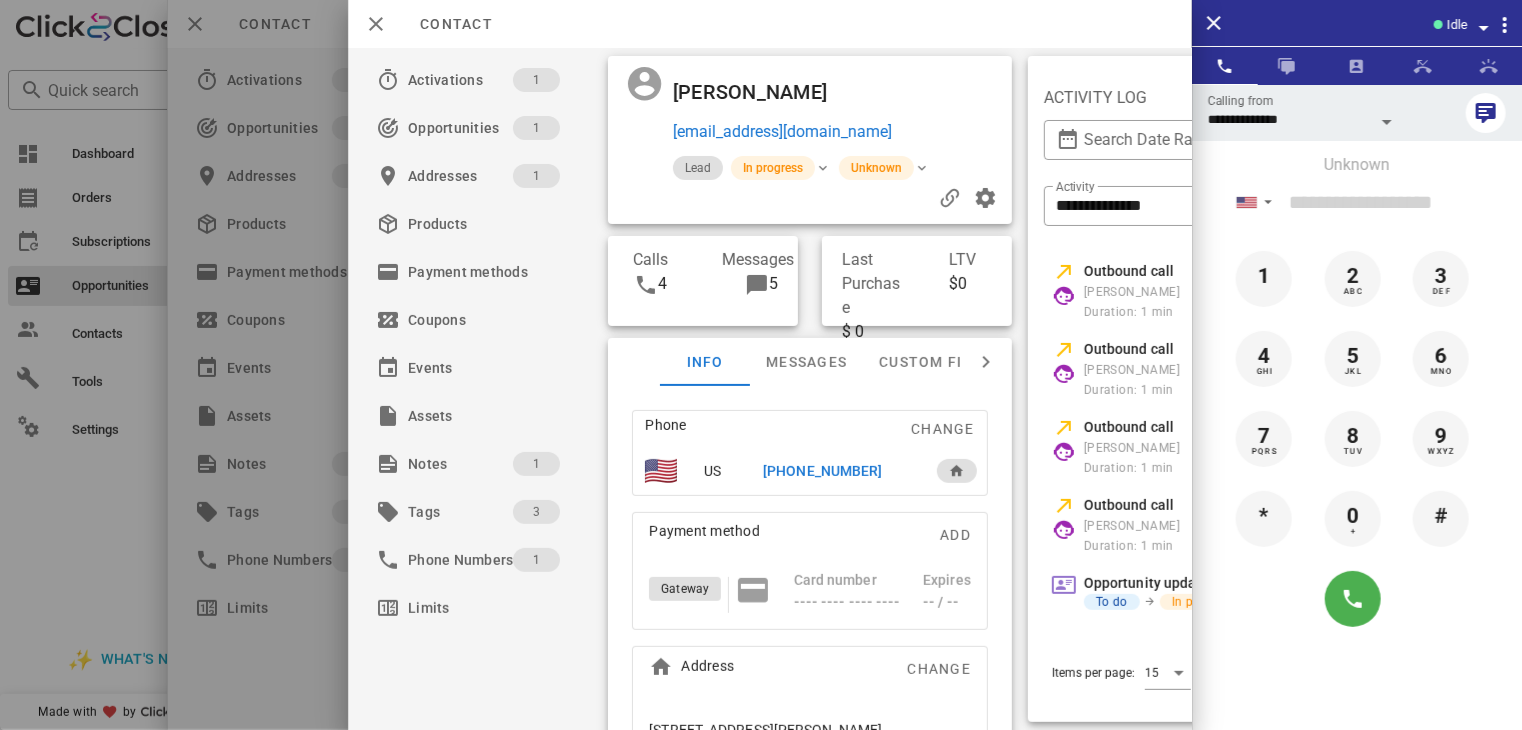 click at bounding box center (761, 365) 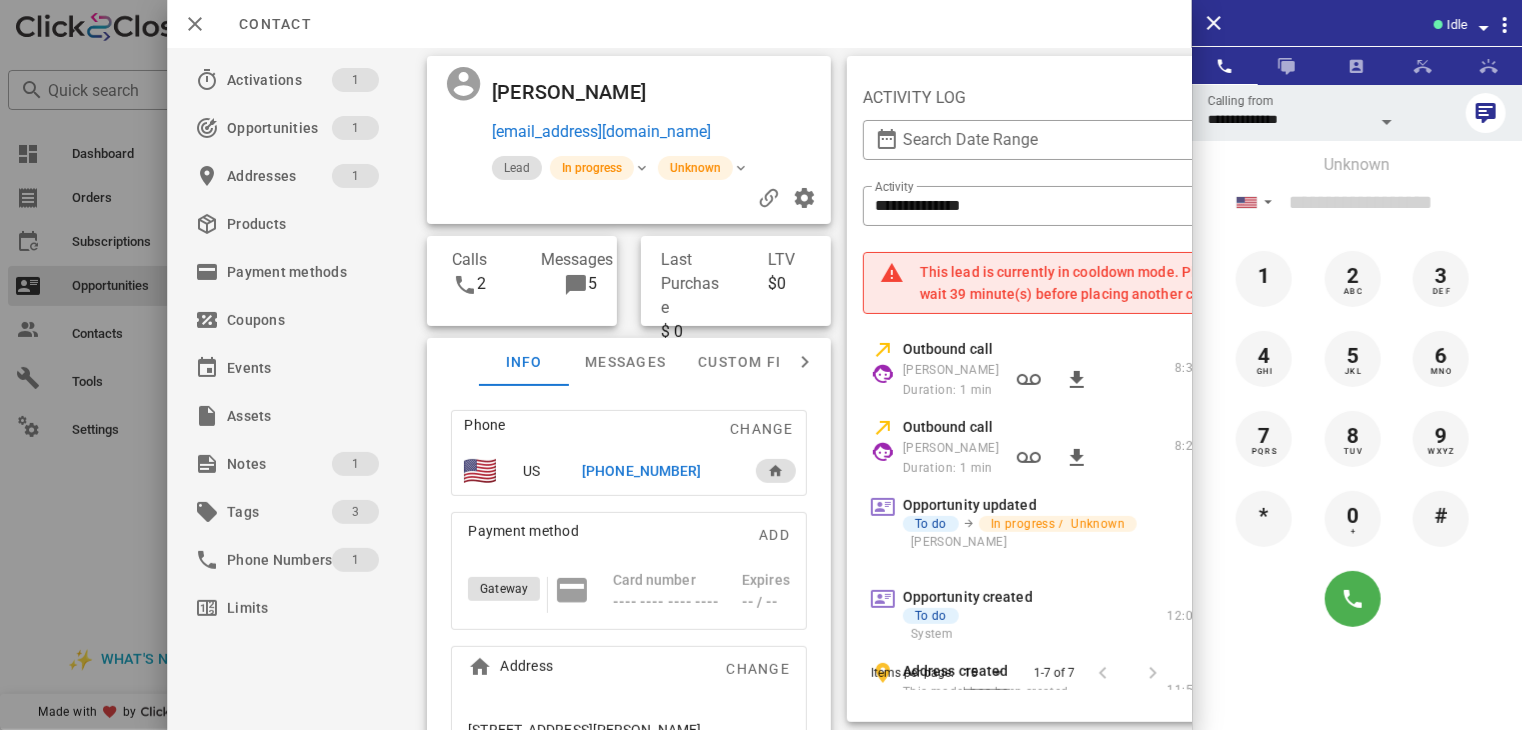 click at bounding box center (761, 365) 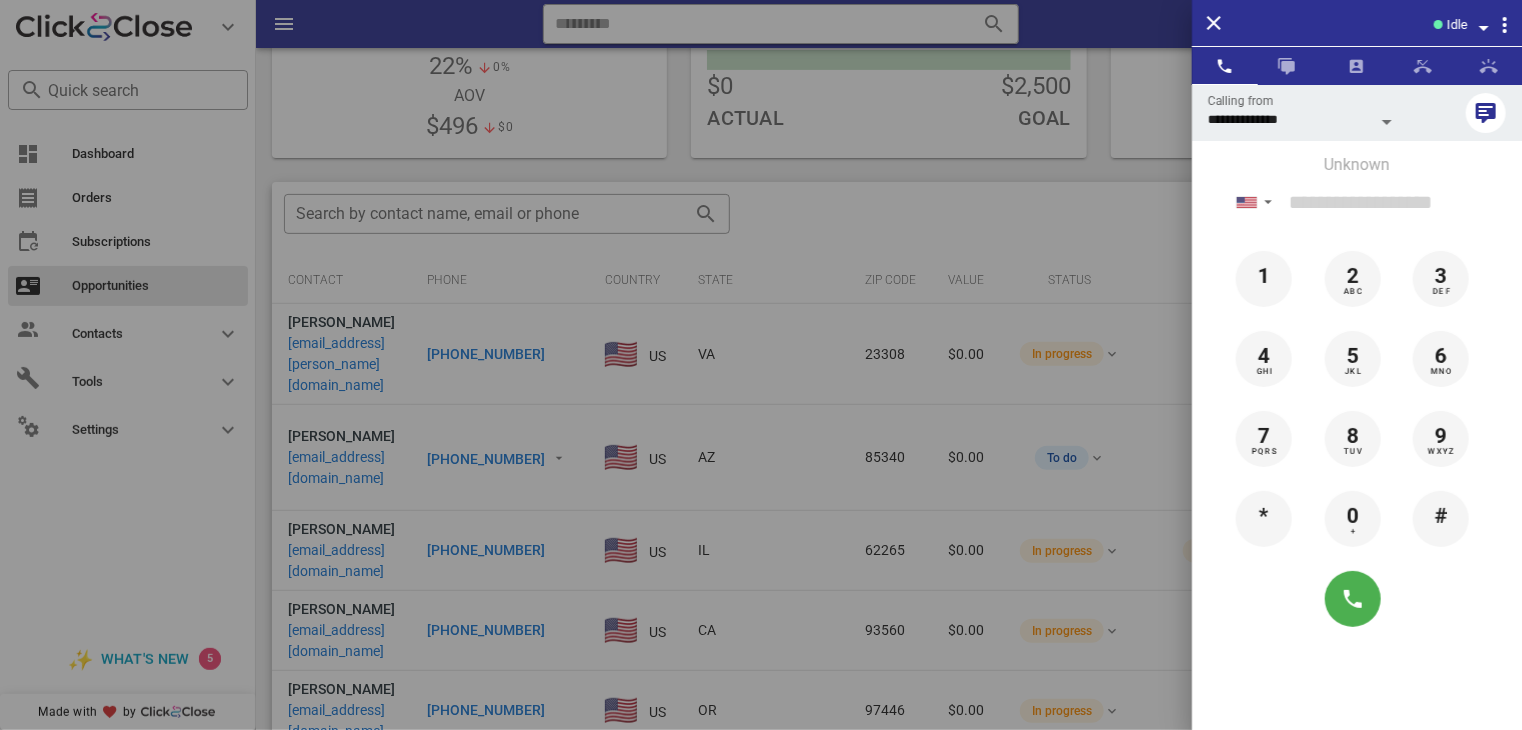 click at bounding box center (761, 365) 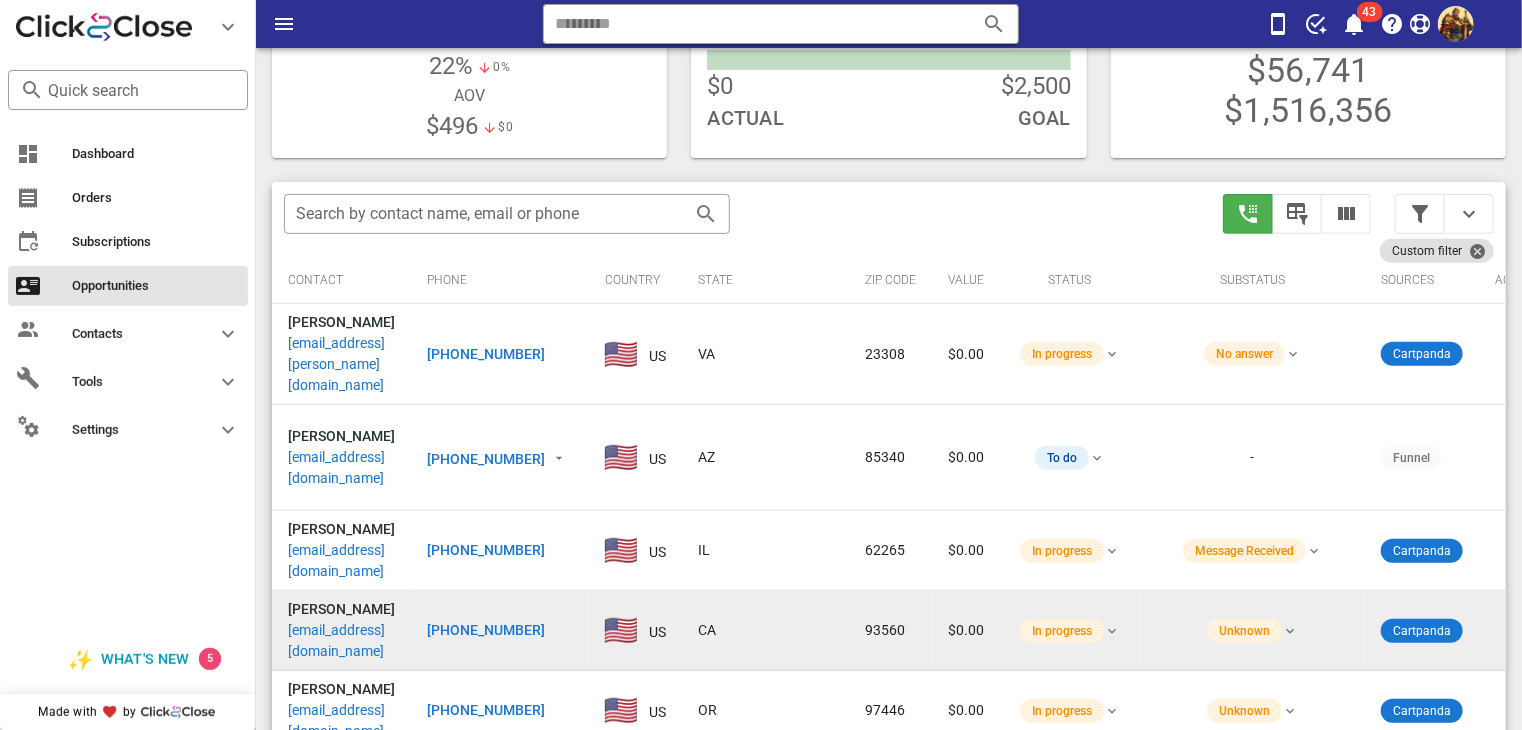 scroll, scrollTop: 261, scrollLeft: 0, axis: vertical 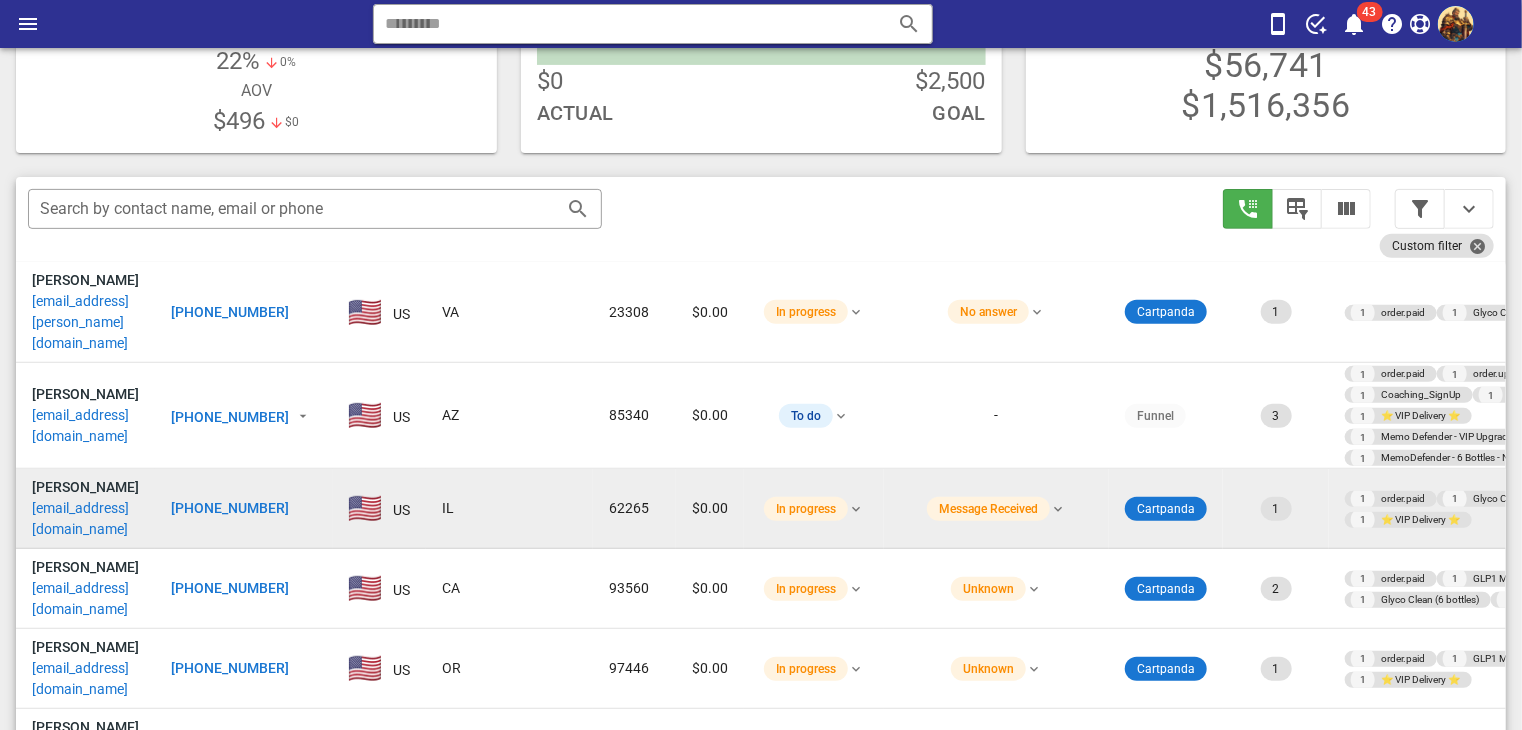 click on "leigh.holt22@gmail.com" at bounding box center [85, 519] 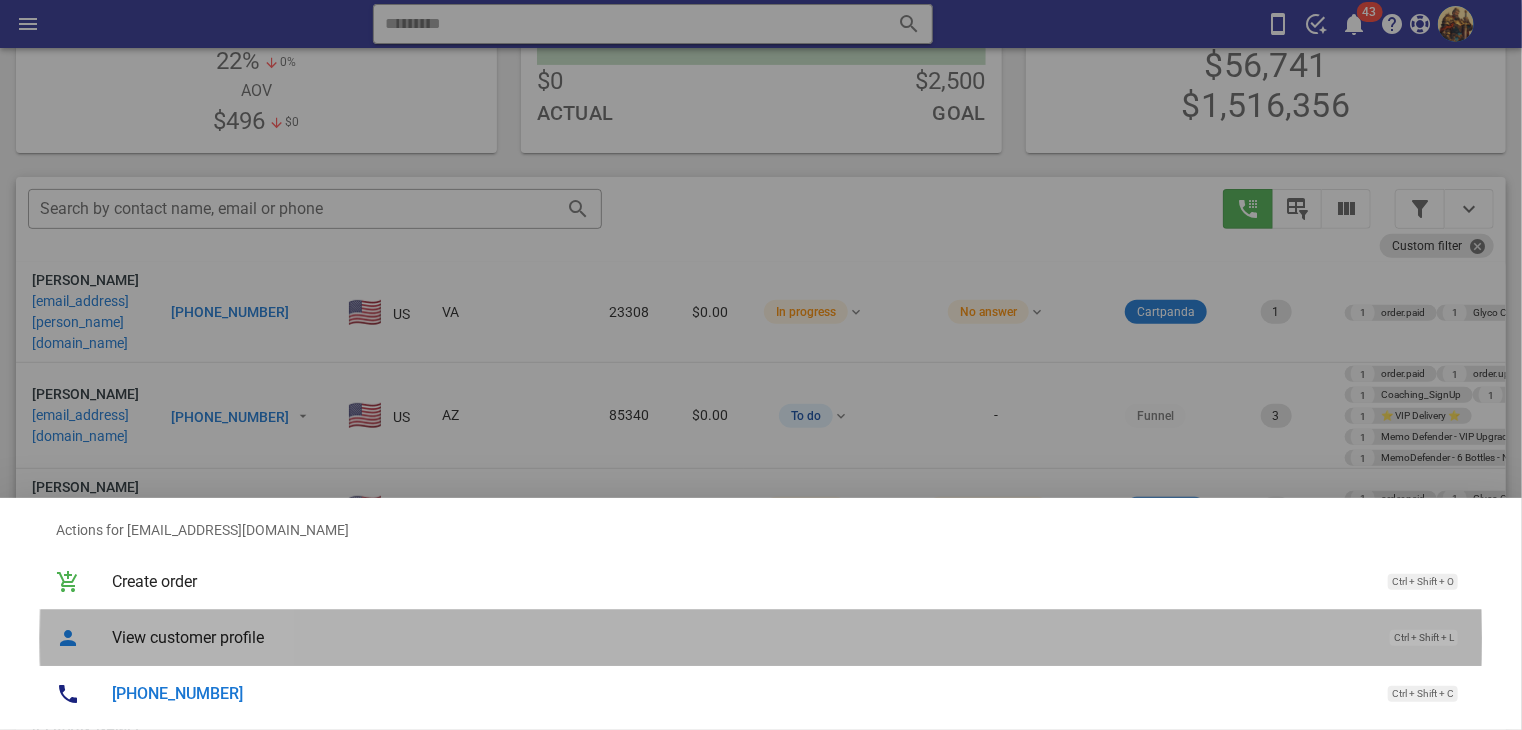click on "View customer profile Ctrl + Shift + L" at bounding box center [789, 637] 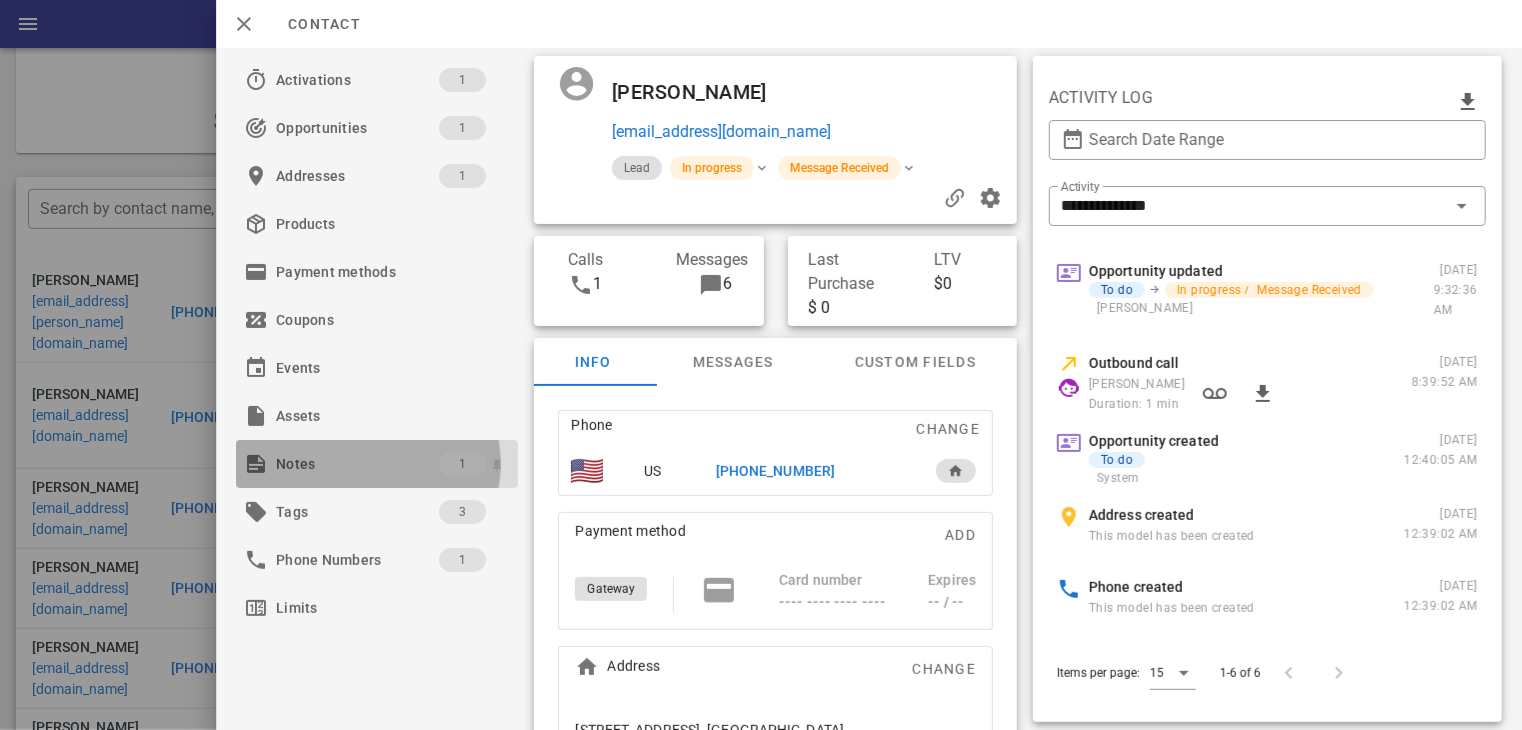 click on "Notes  1" at bounding box center [377, 464] 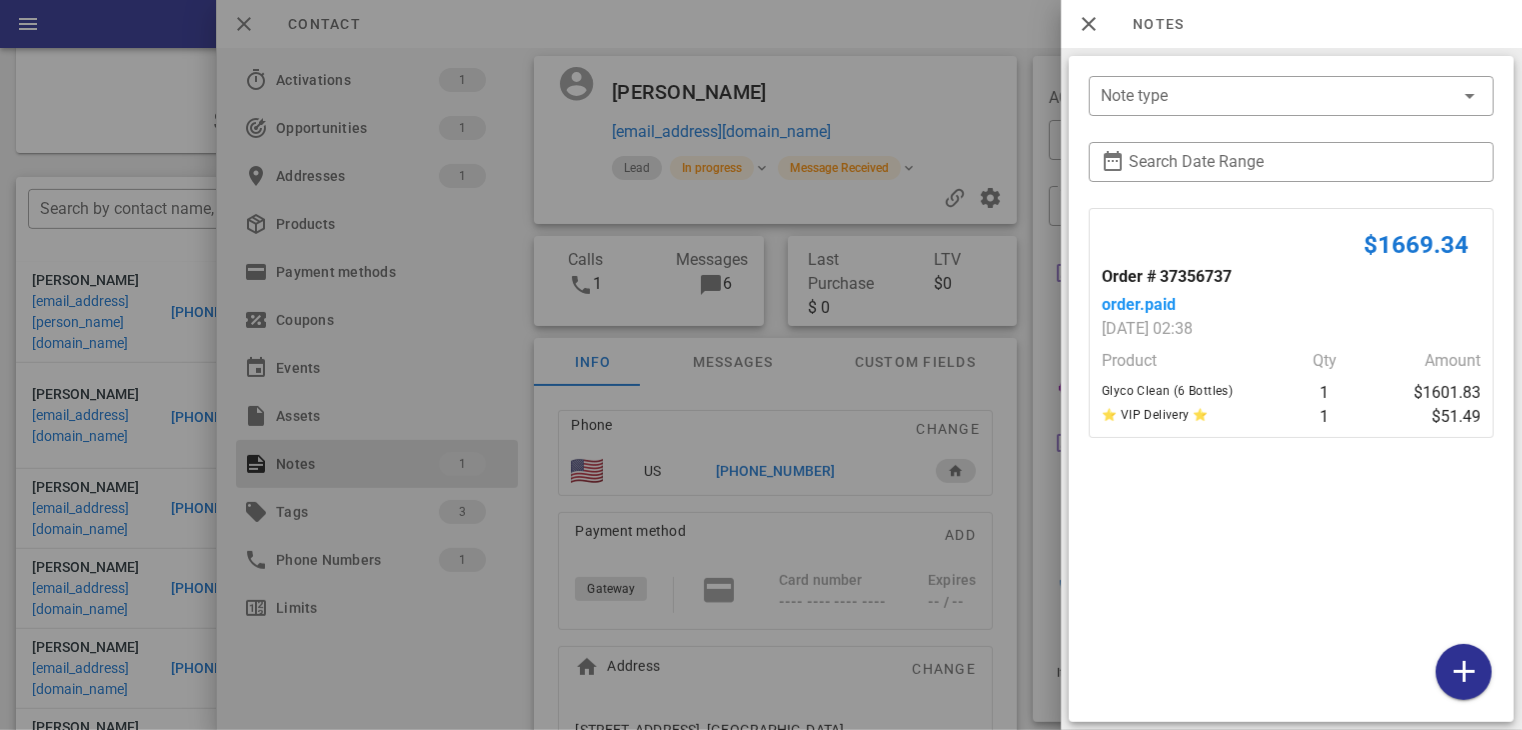click at bounding box center [761, 365] 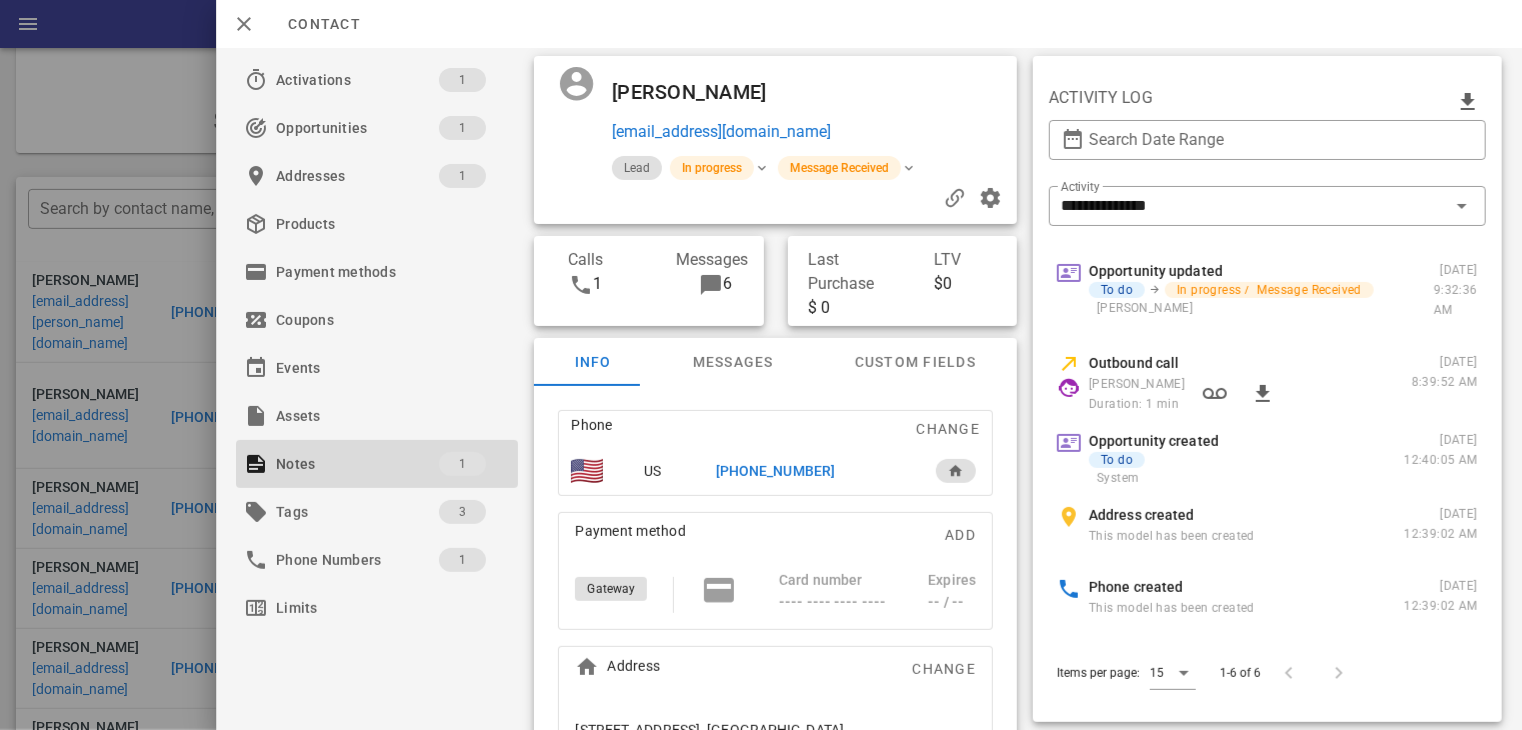 click on "+16187928351" at bounding box center [775, 471] 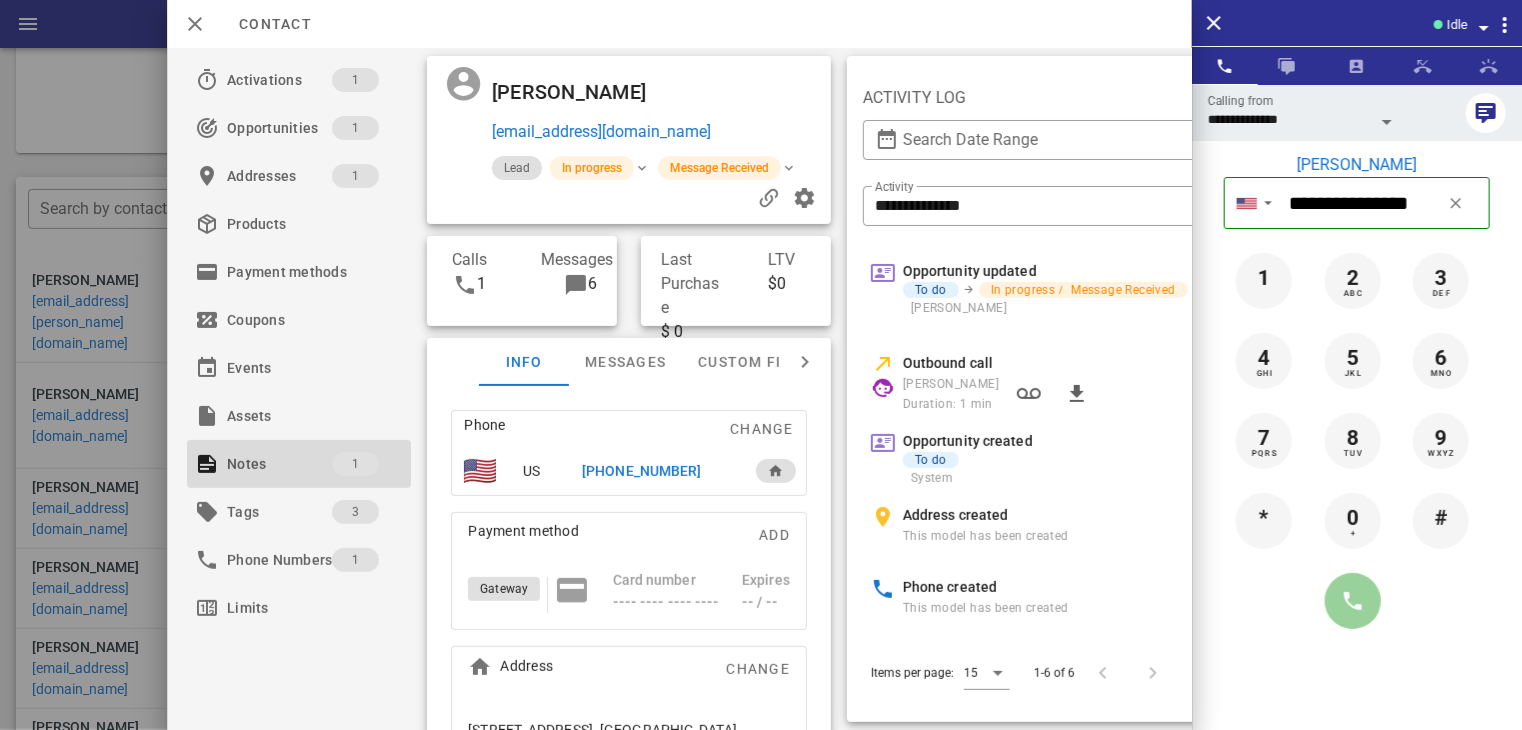 click at bounding box center [1353, 601] 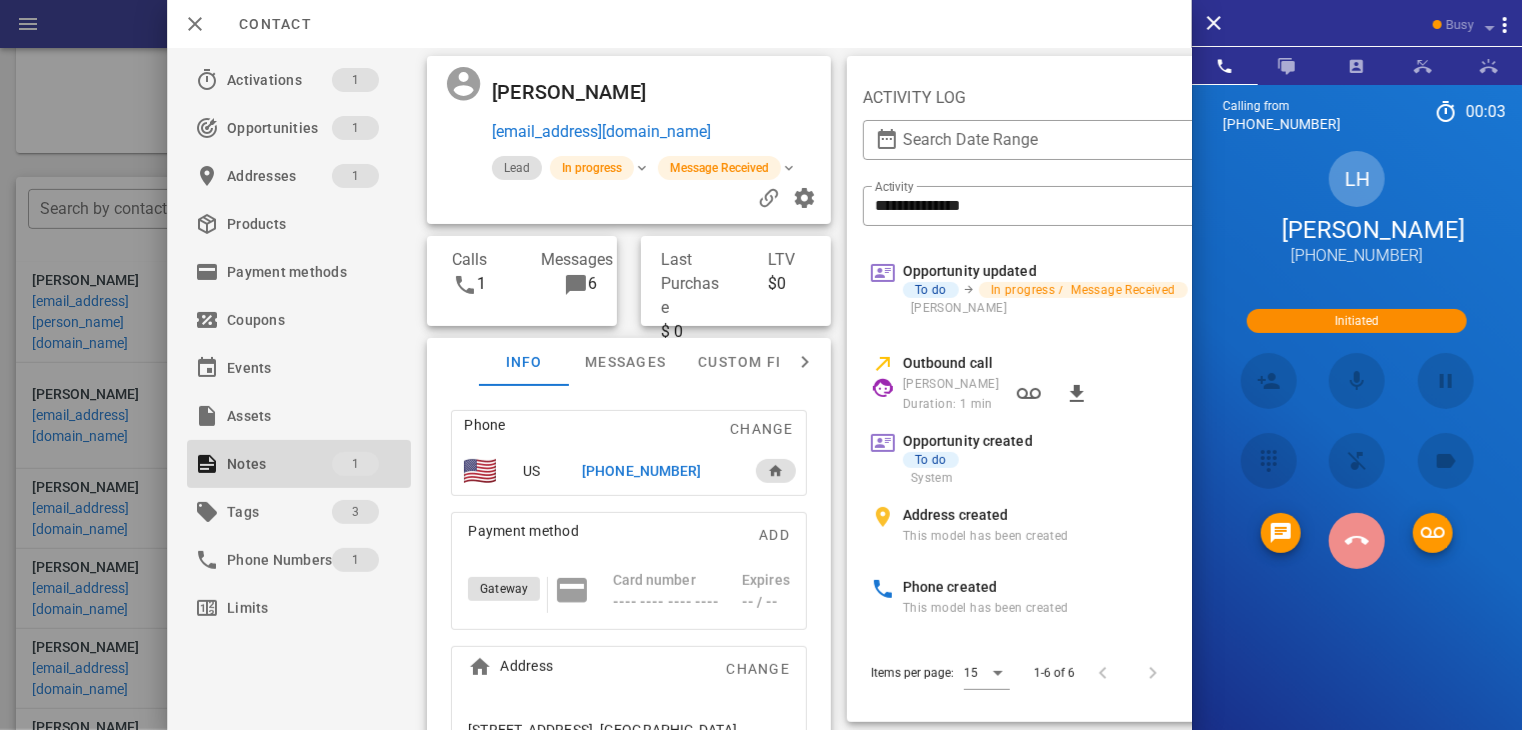click at bounding box center (1357, 541) 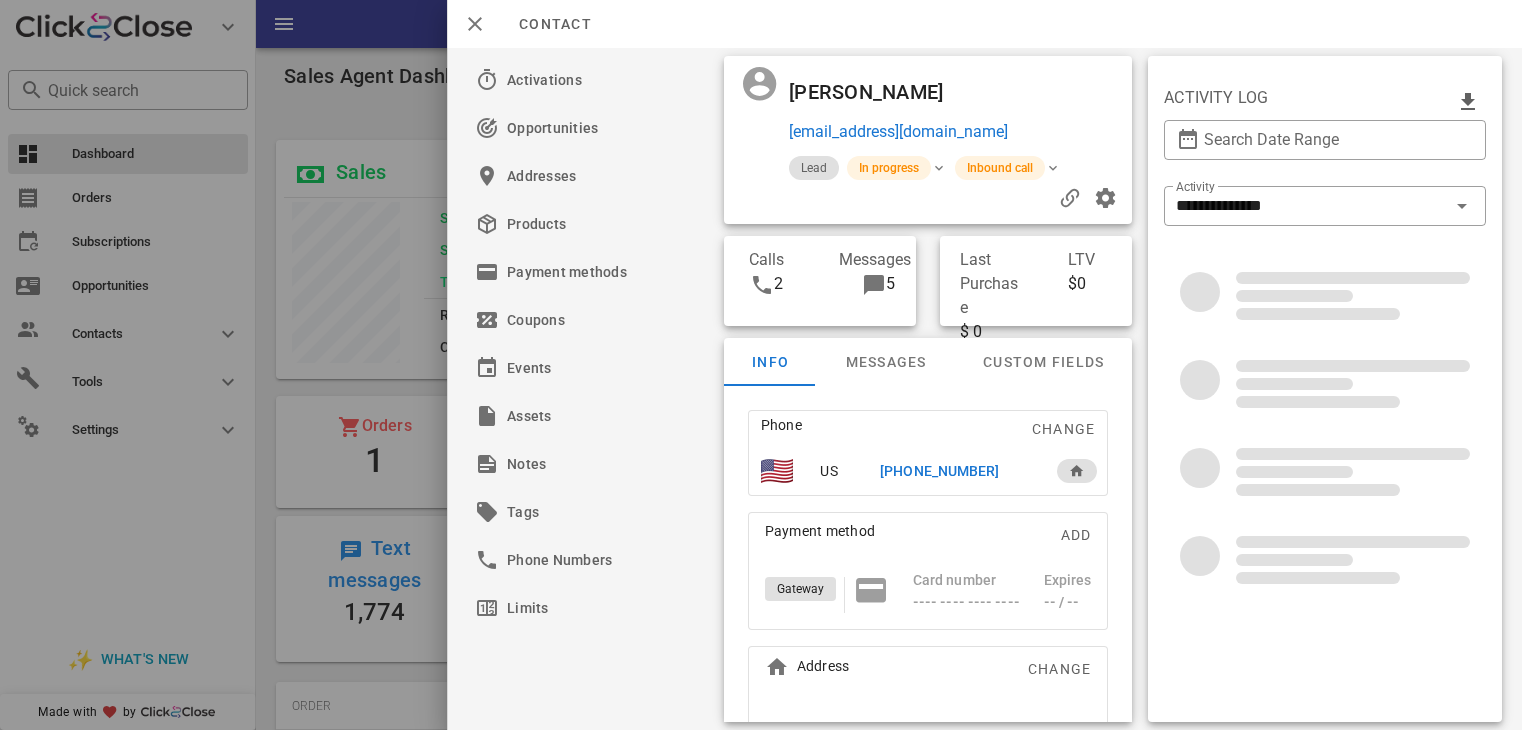scroll, scrollTop: 0, scrollLeft: 0, axis: both 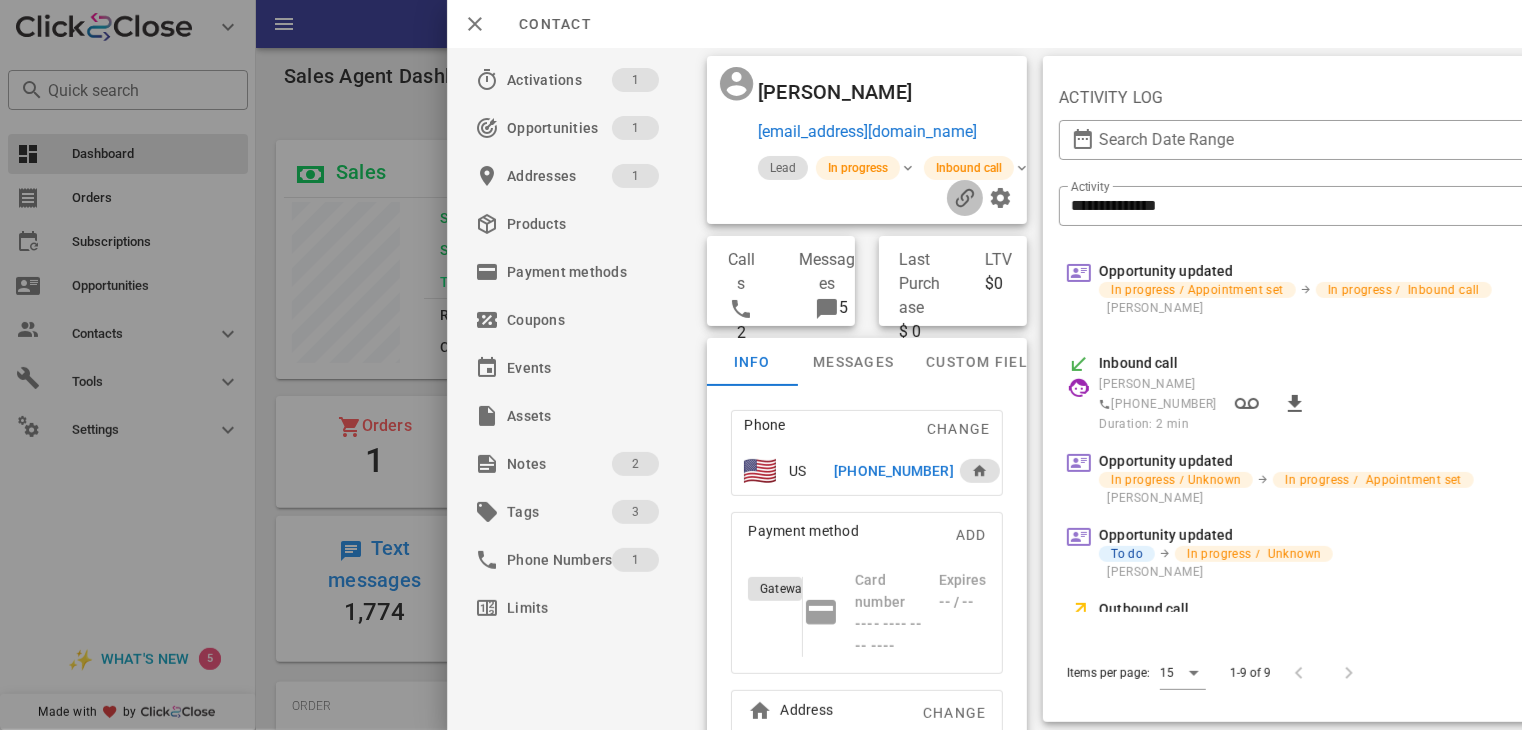 click at bounding box center (965, 198) 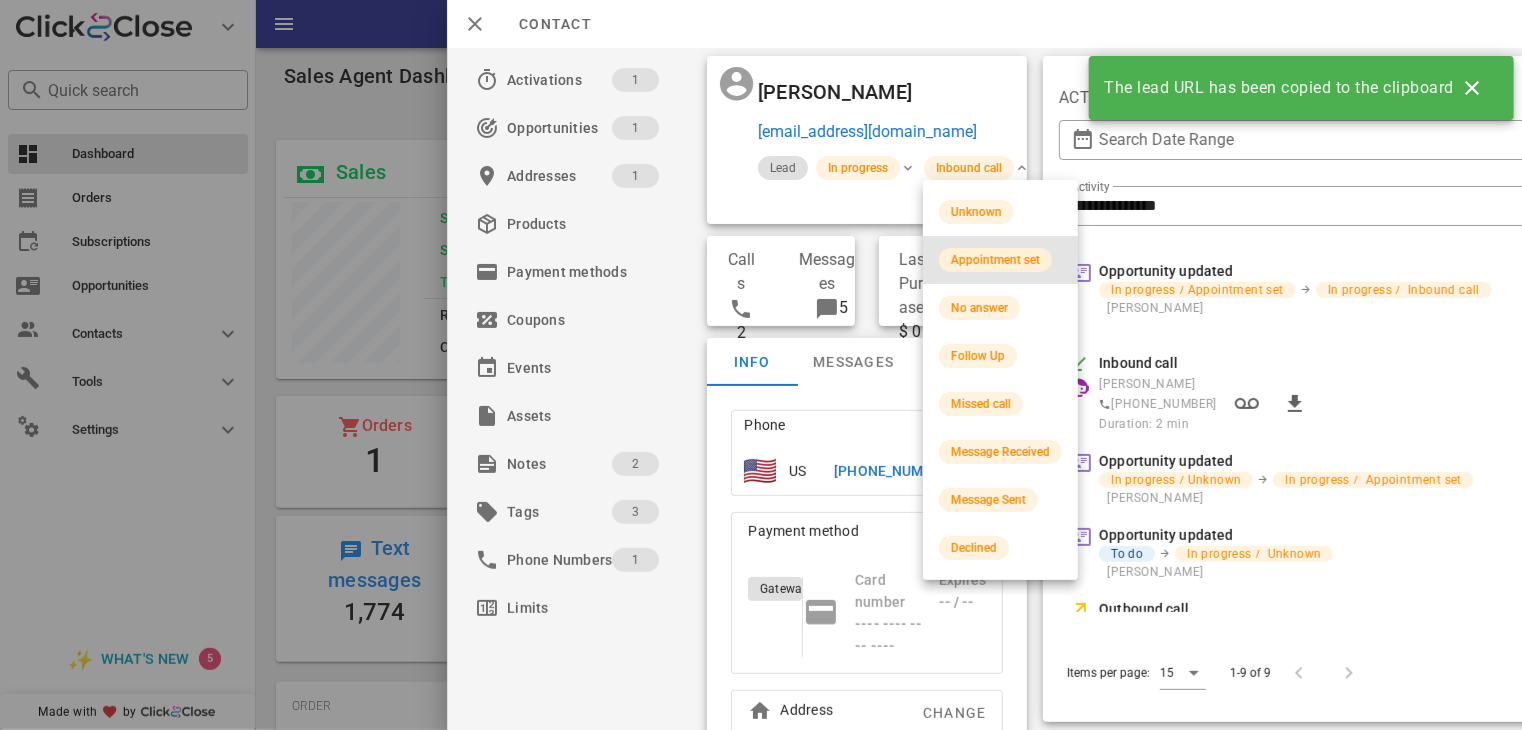 click on "Appointment set" at bounding box center (995, 260) 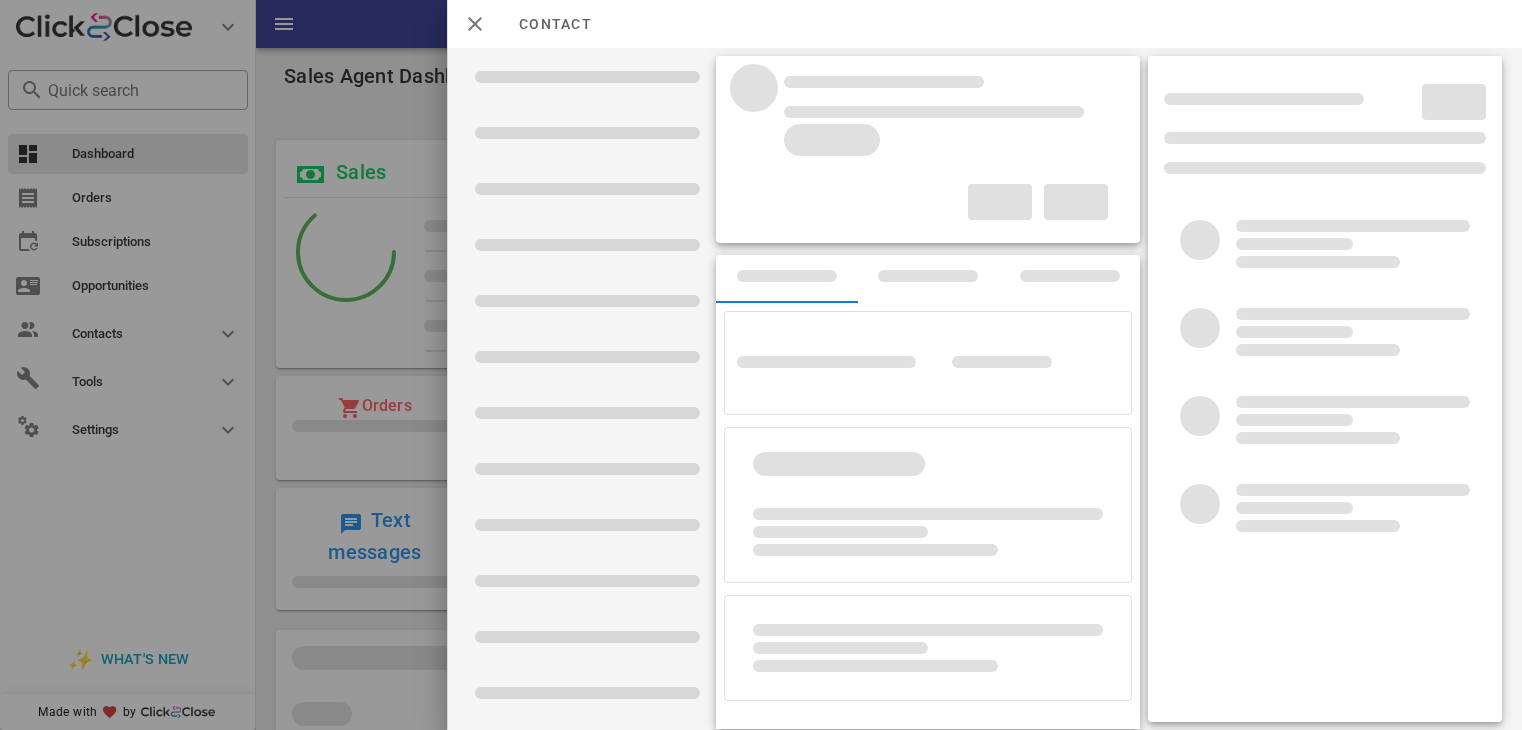scroll, scrollTop: 0, scrollLeft: 0, axis: both 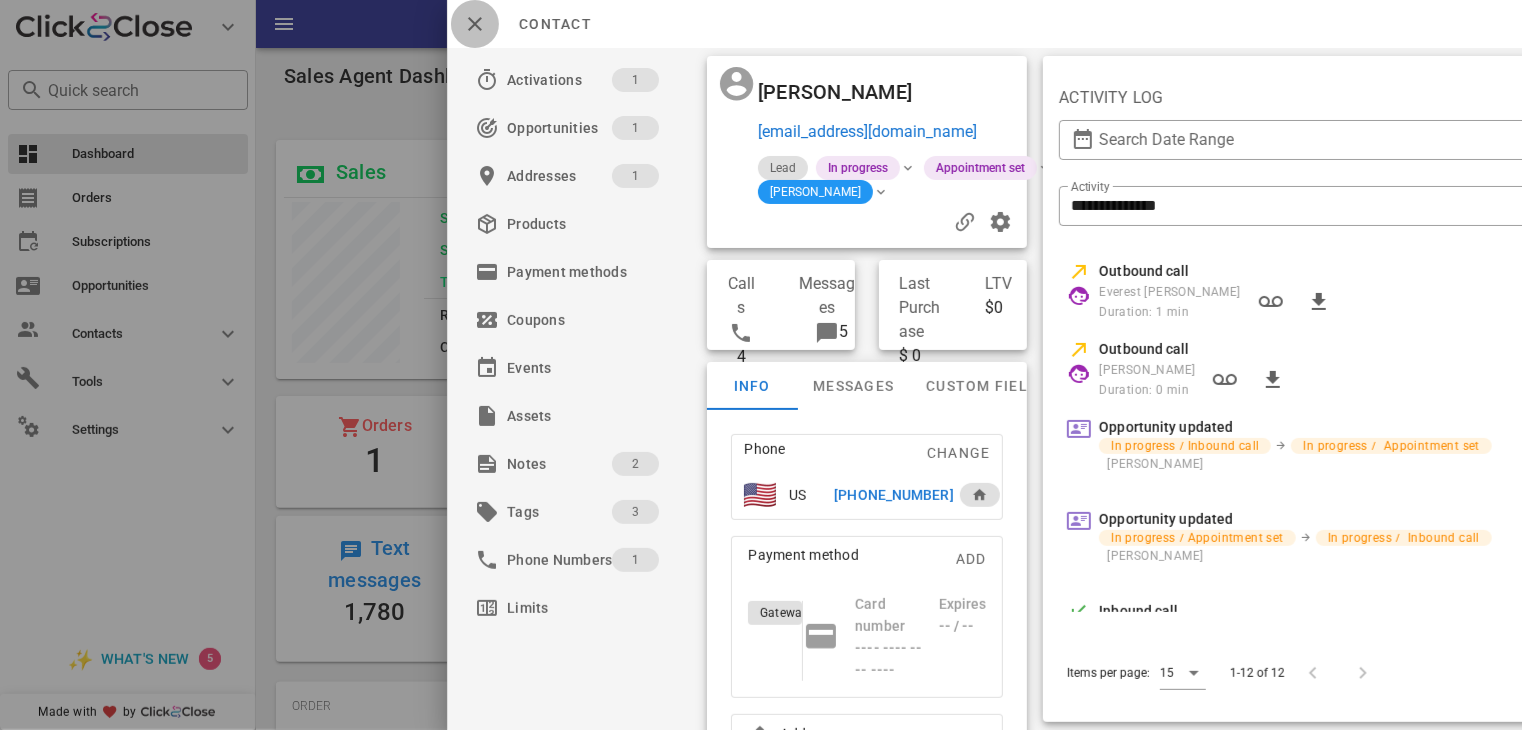 click at bounding box center (475, 24) 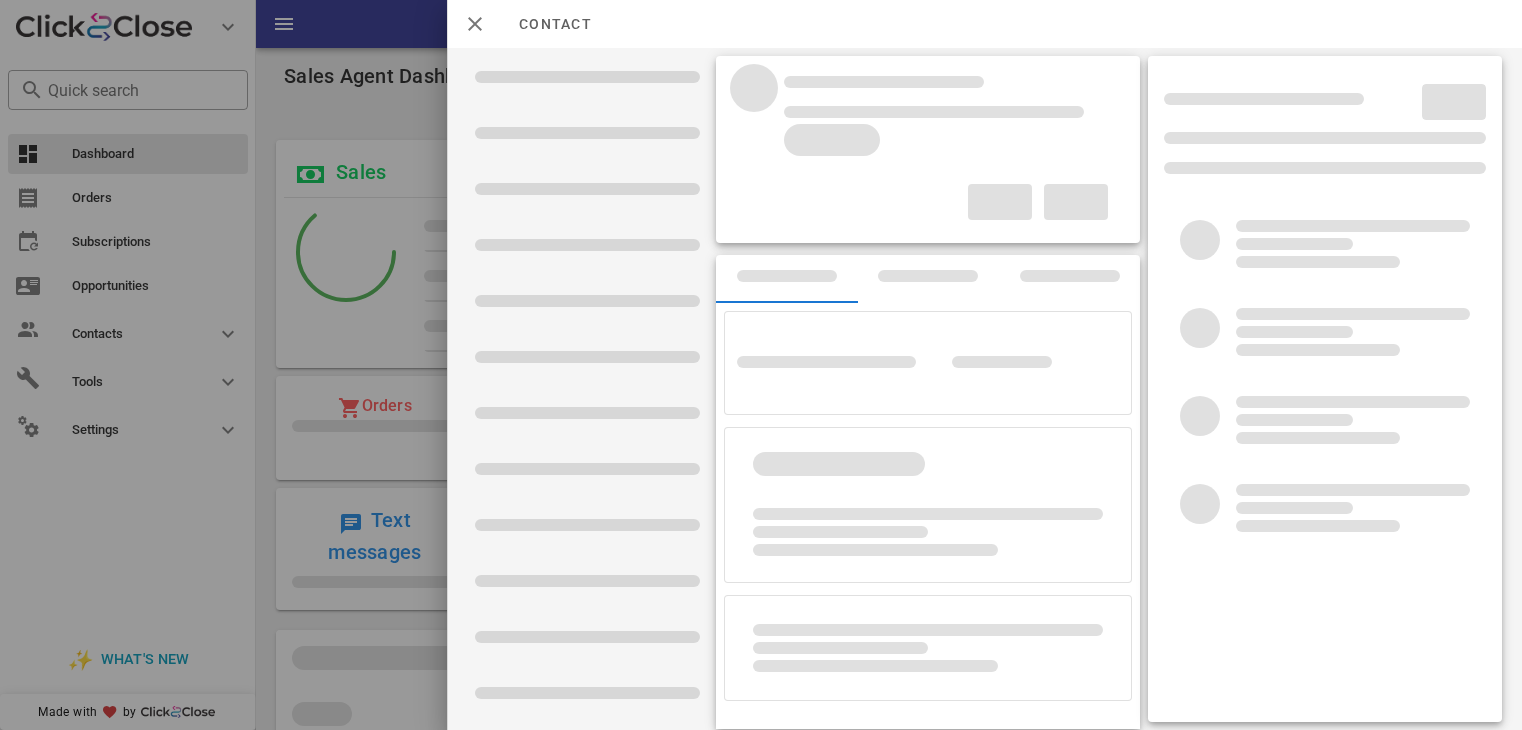 scroll, scrollTop: 0, scrollLeft: 0, axis: both 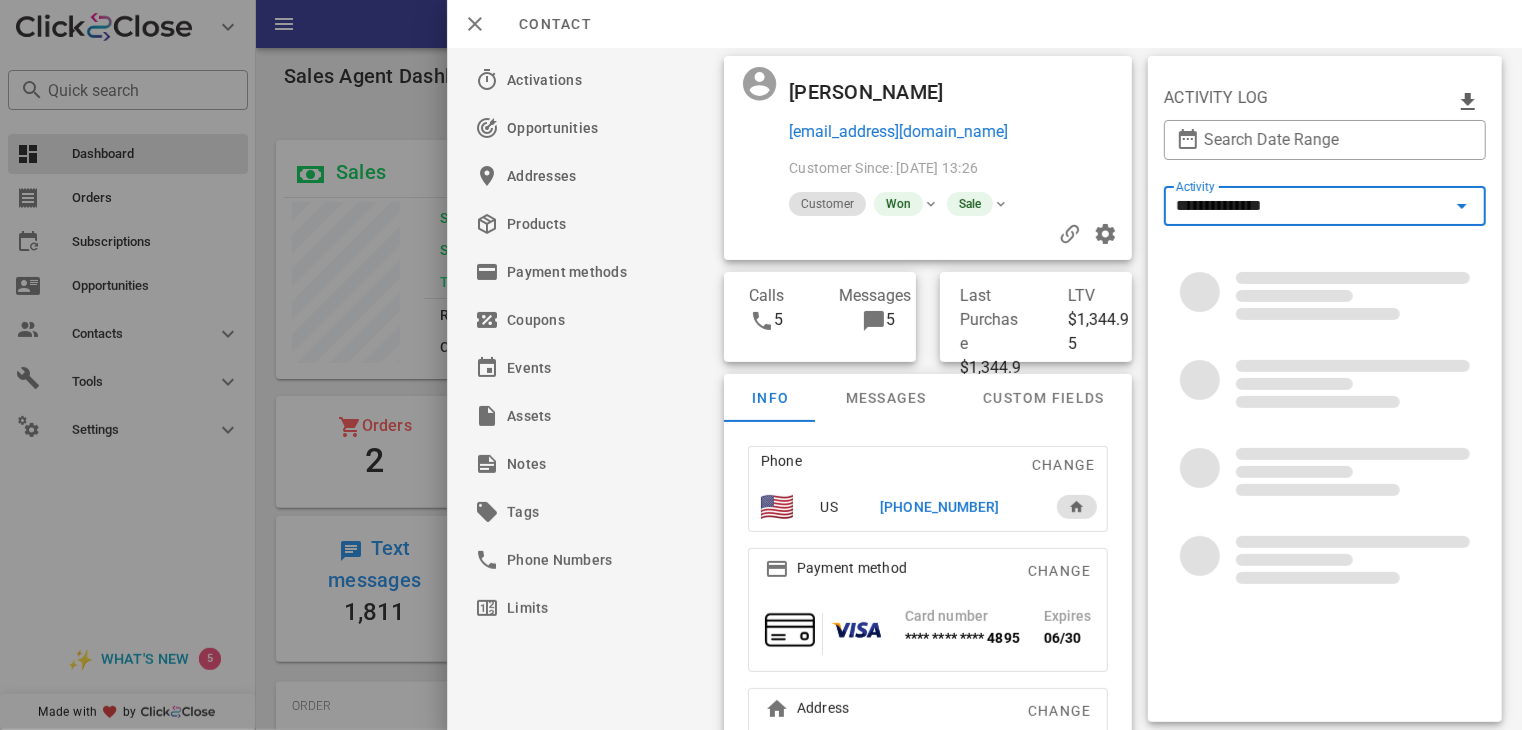 click on "**********" at bounding box center (1311, 206) 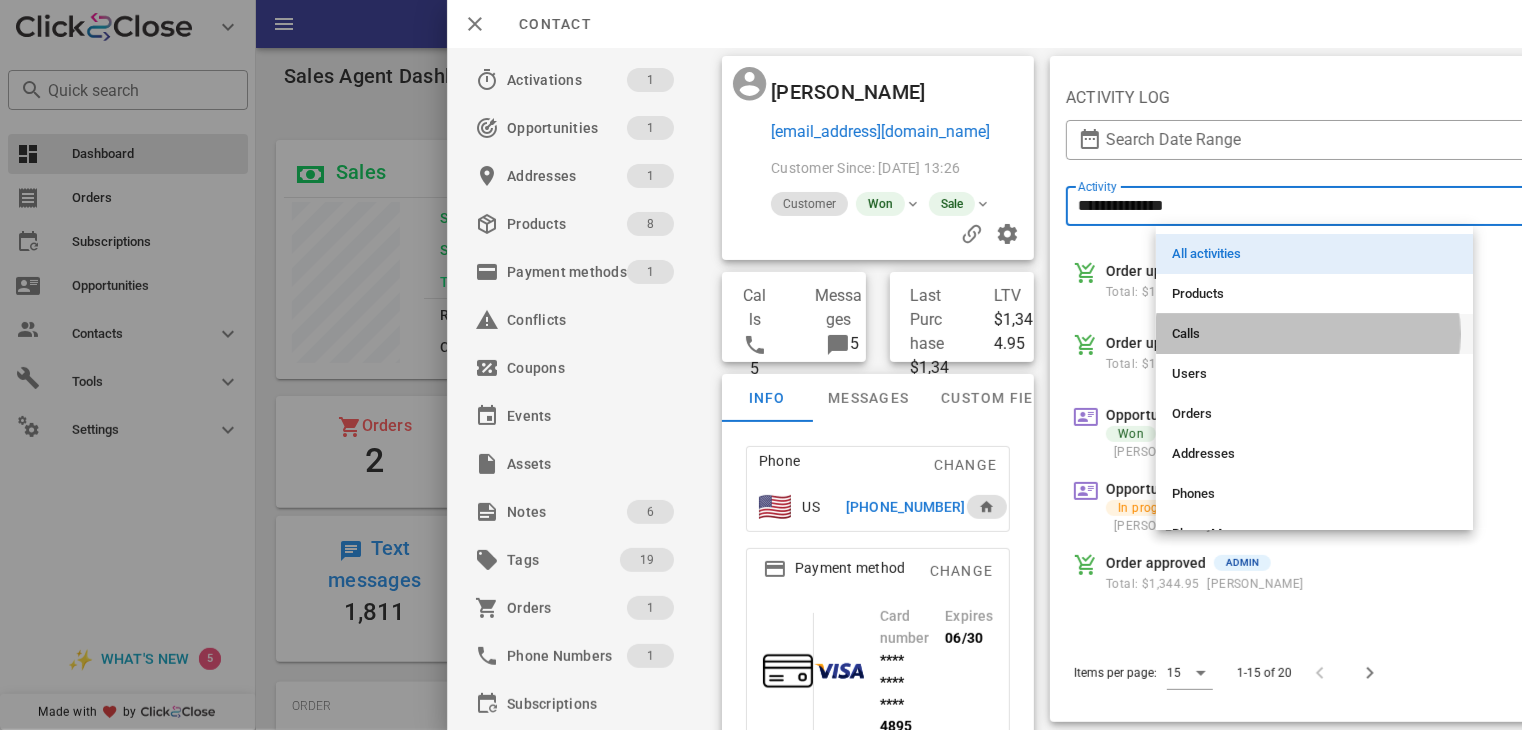 click on "Calls" at bounding box center (1314, 334) 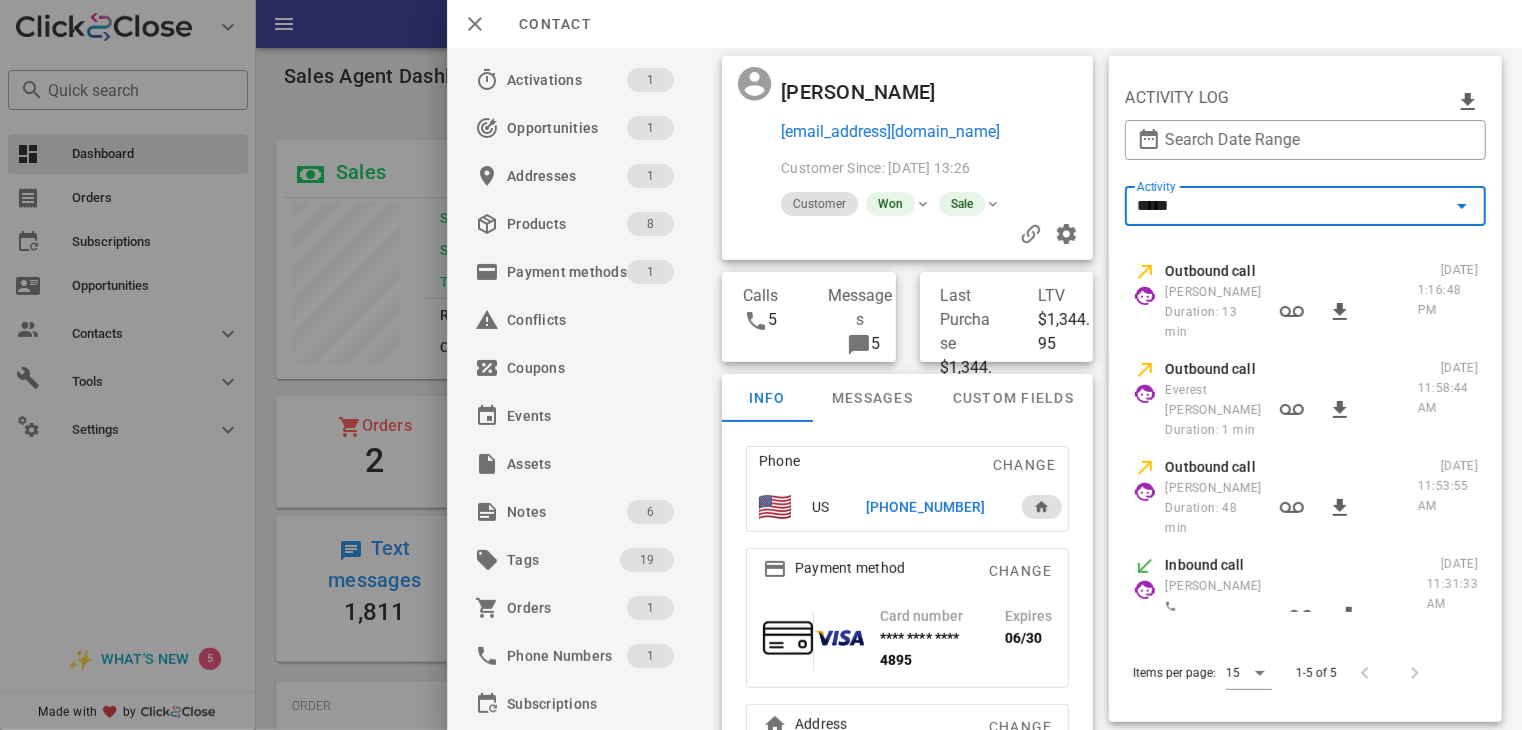 scroll, scrollTop: 3, scrollLeft: 0, axis: vertical 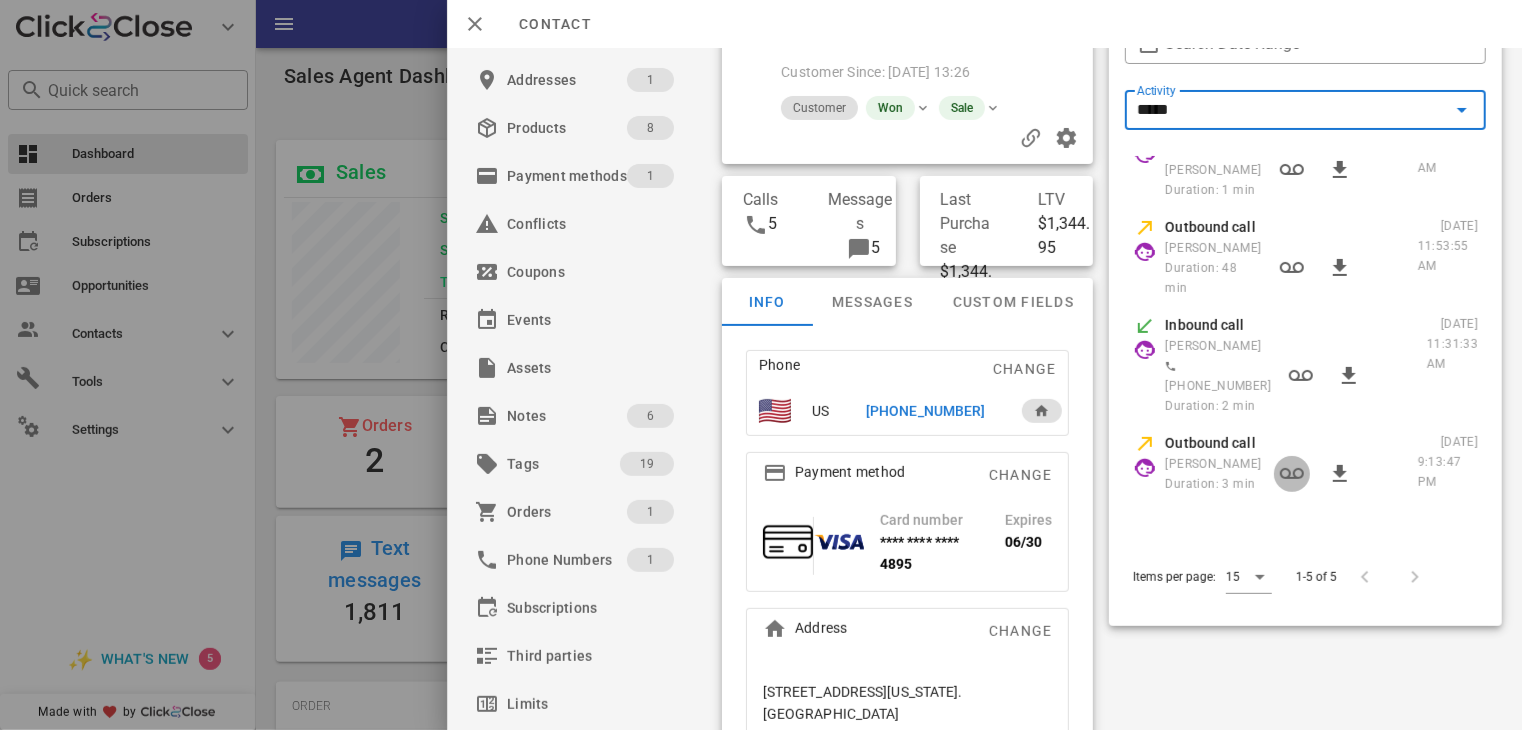 click on "Kenny Wade   Duration: 3 min" at bounding box center [1291, 474] 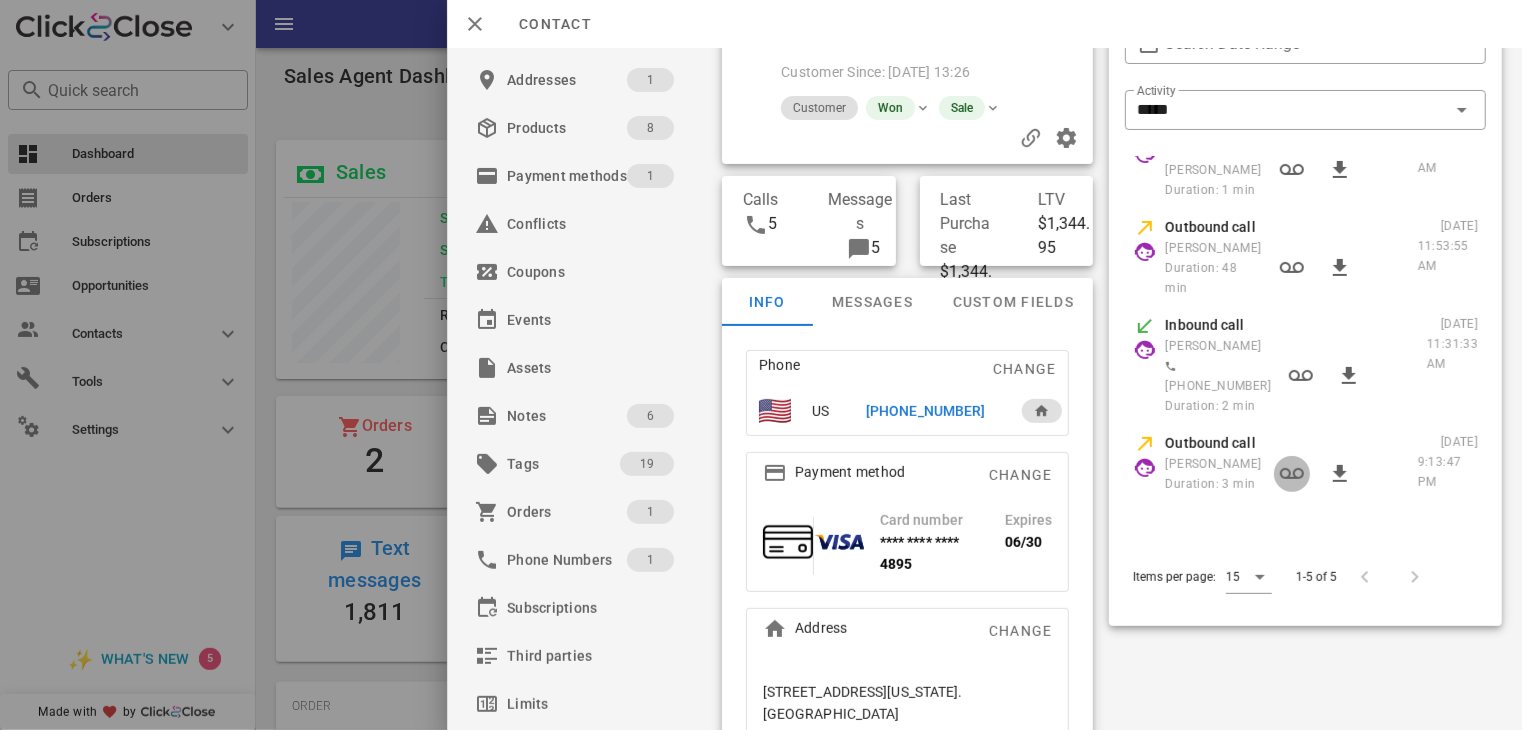 click at bounding box center (1291, 474) 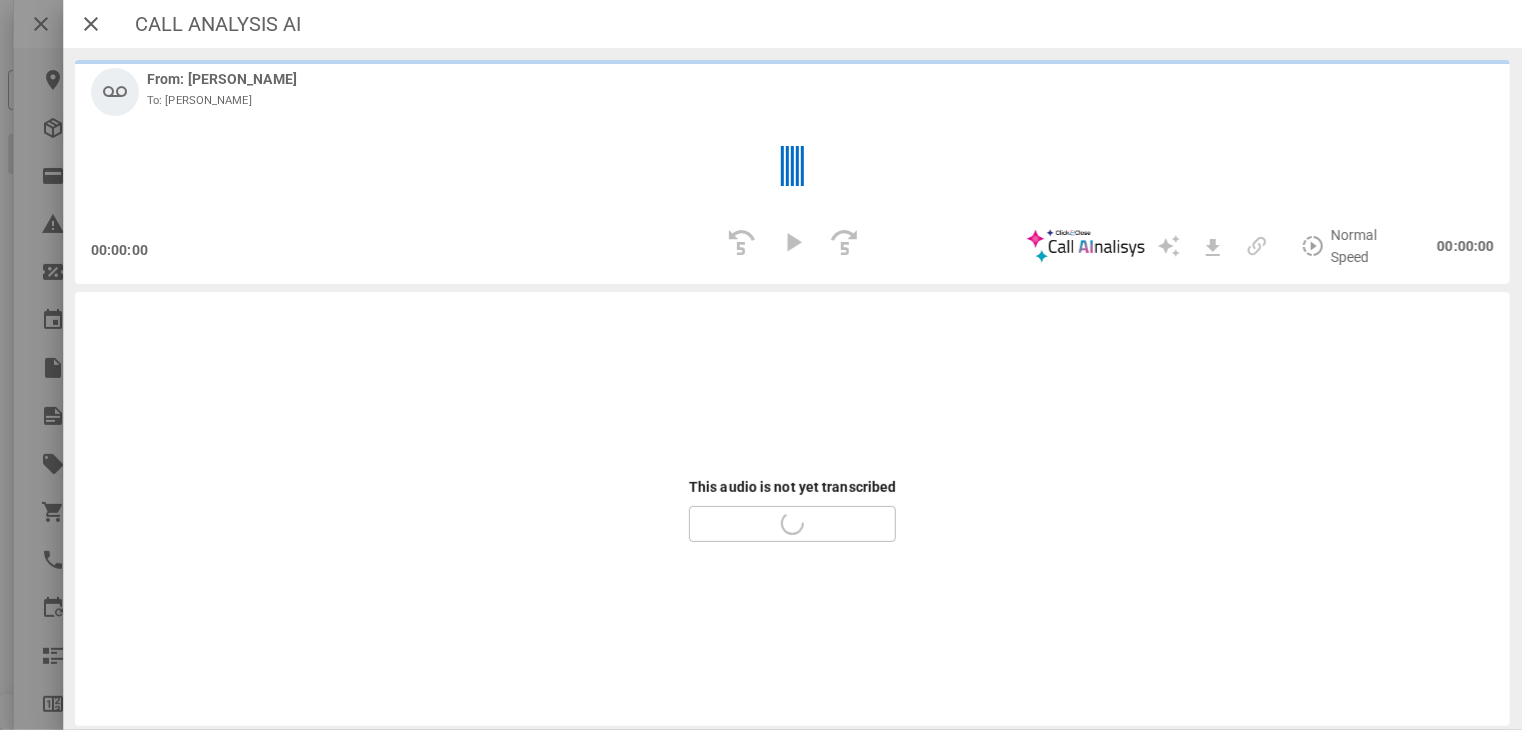 scroll, scrollTop: 51, scrollLeft: 0, axis: vertical 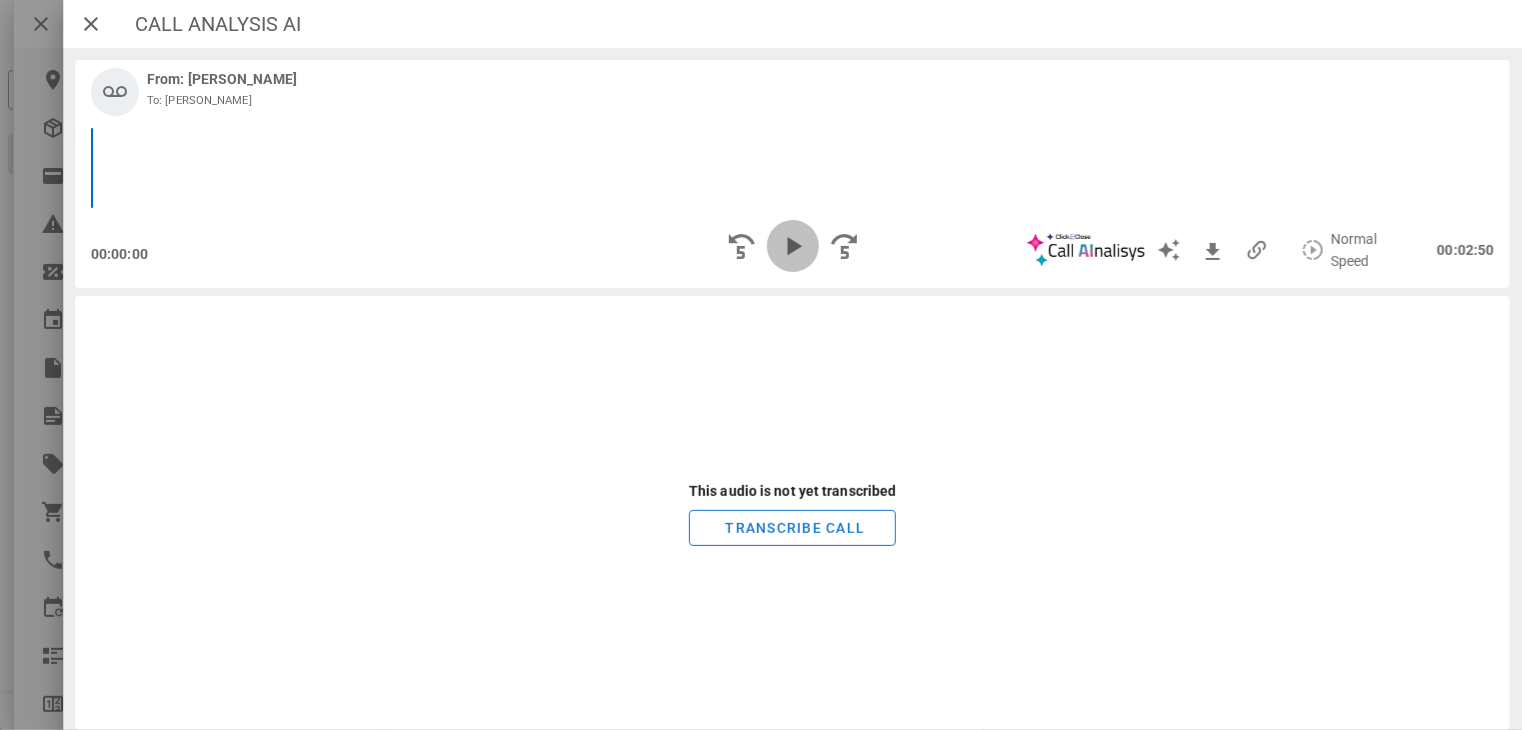 click at bounding box center (792, 246) 